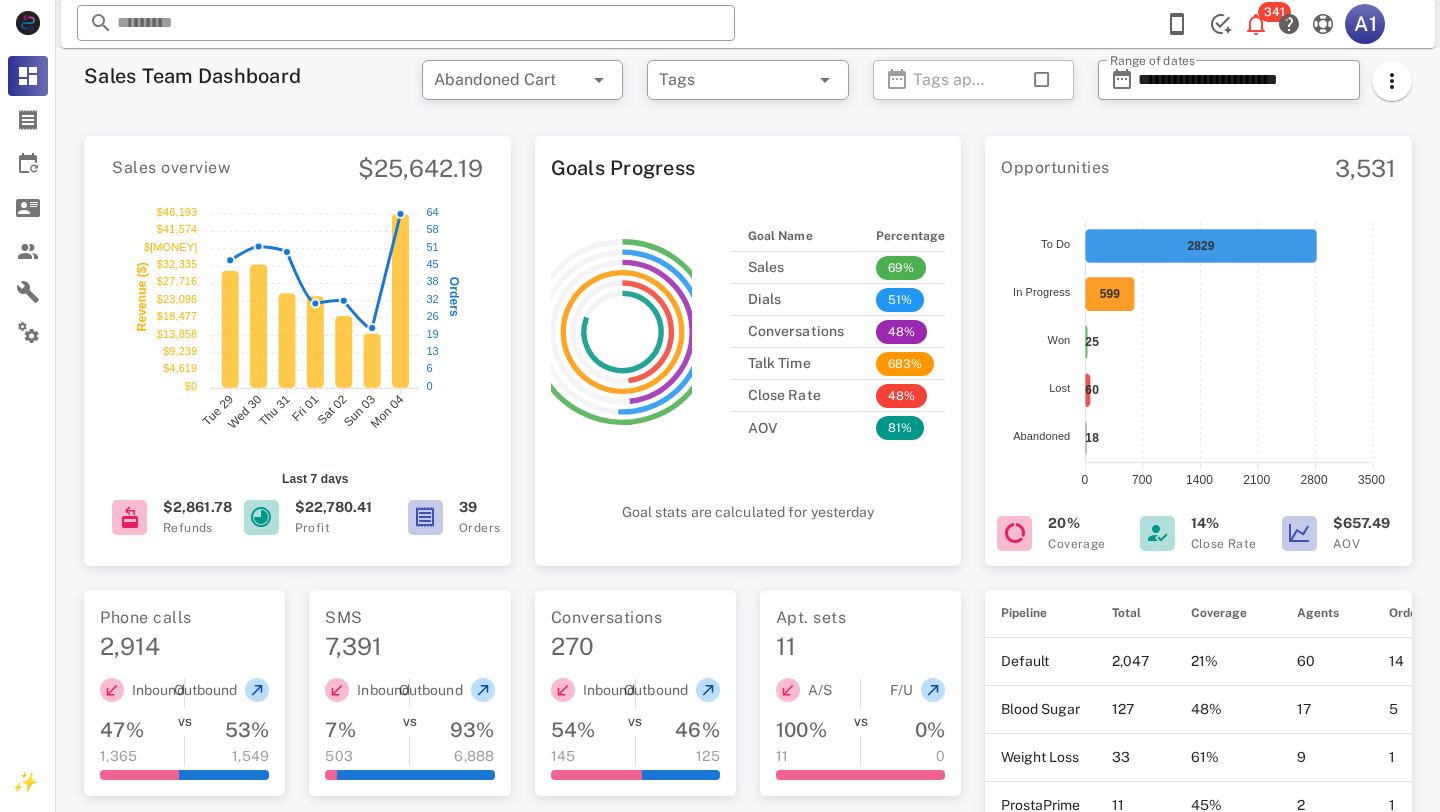 scroll, scrollTop: 0, scrollLeft: 0, axis: both 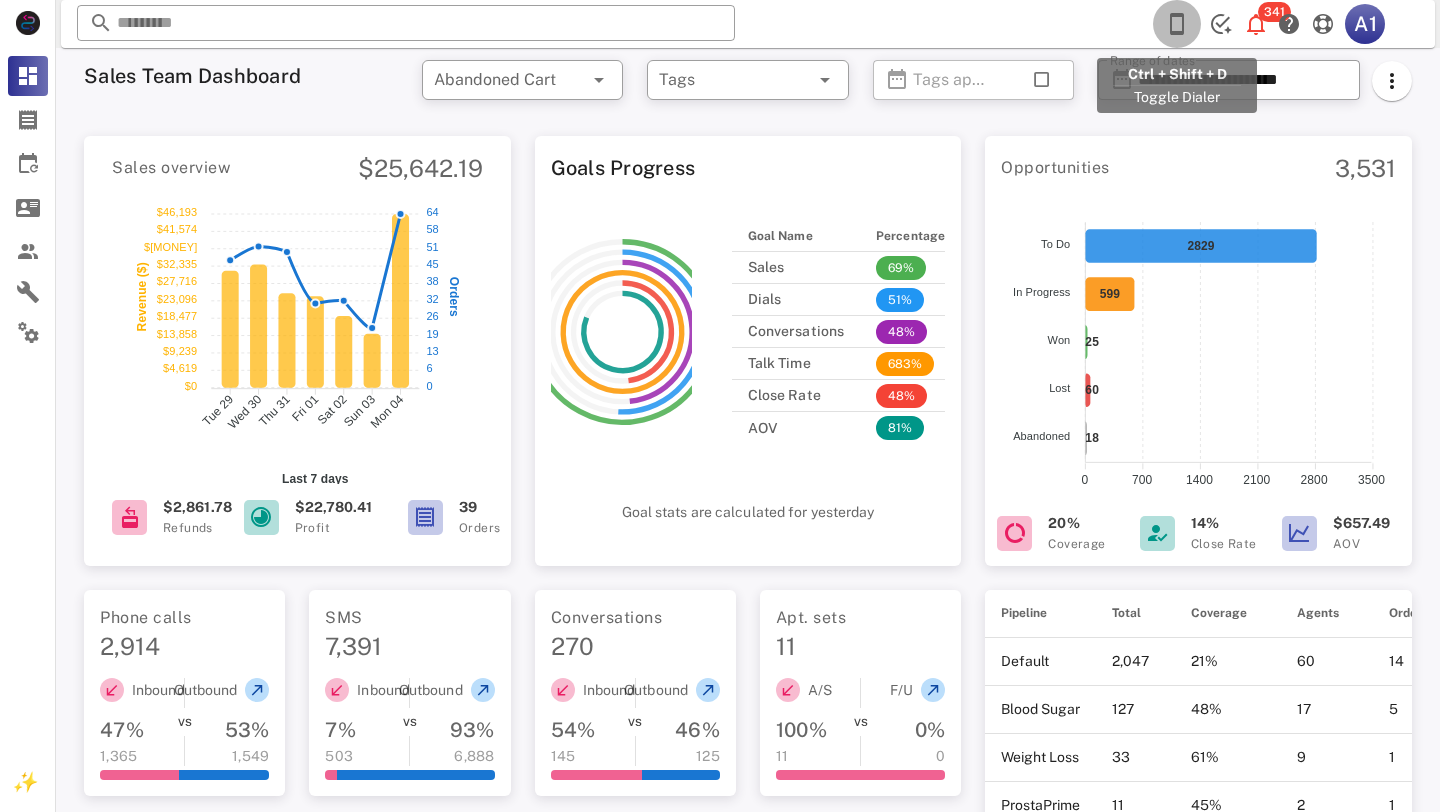 click at bounding box center (1177, 24) 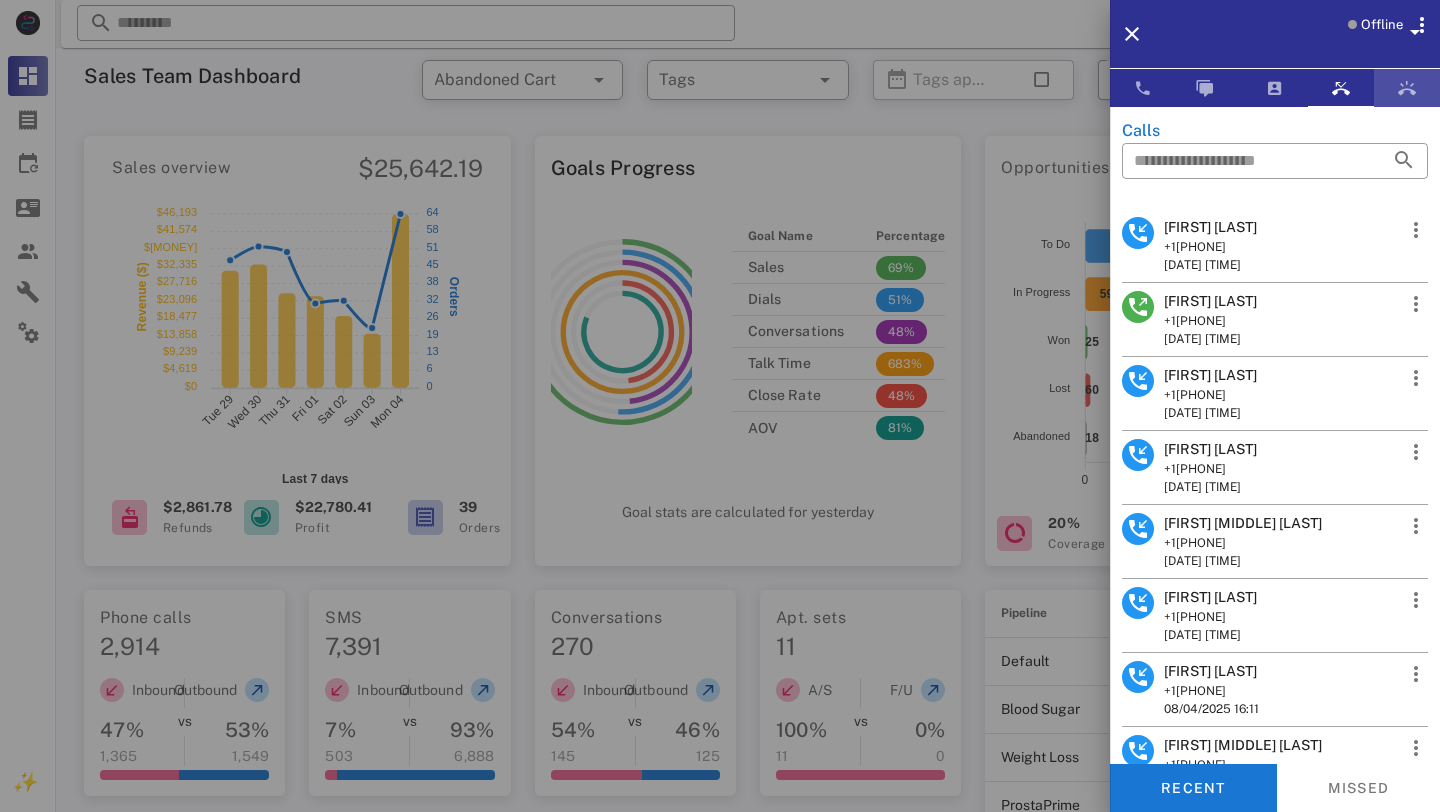 click at bounding box center [1407, 88] 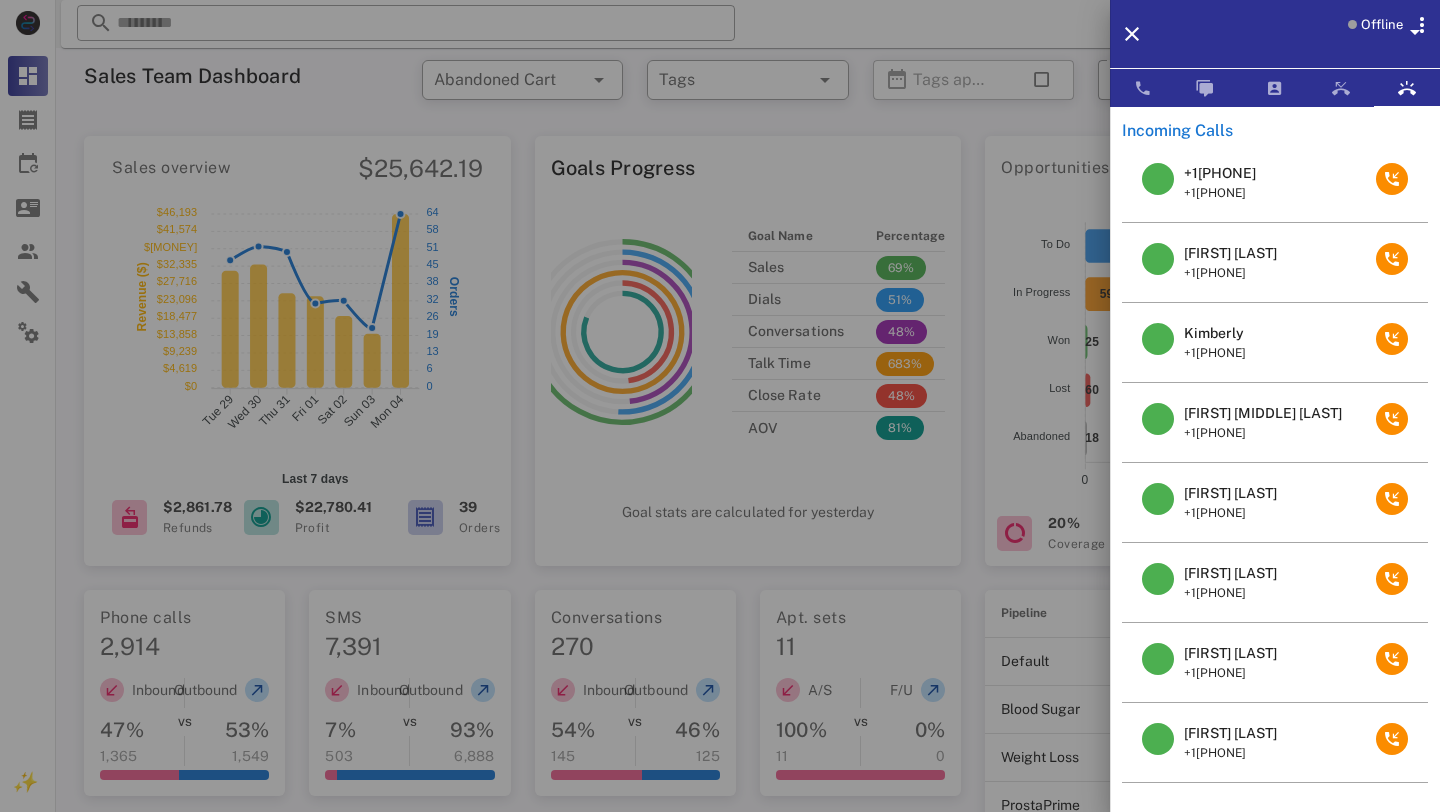 click on "Offline" at bounding box center (1382, 25) 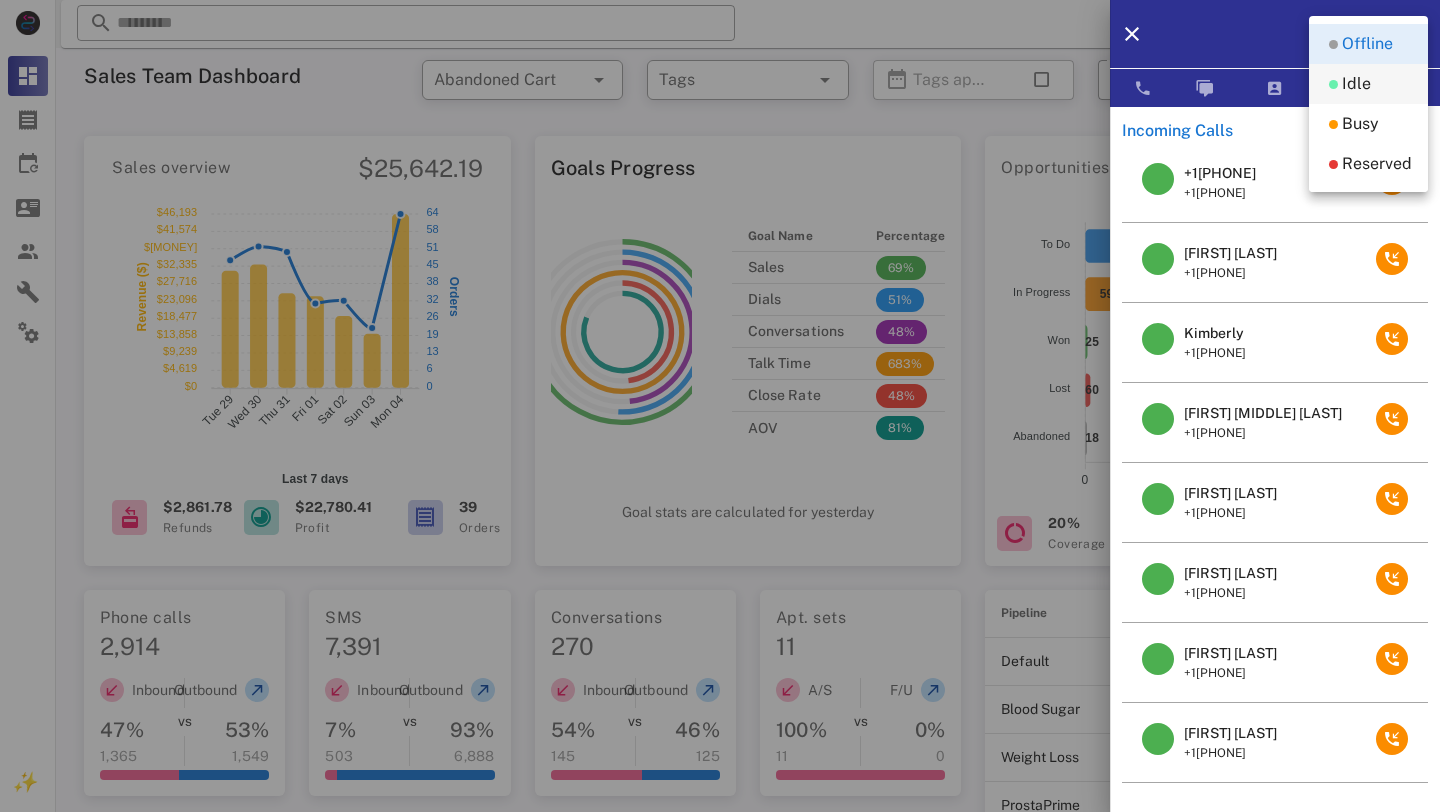 click on "Idle" at bounding box center [1356, 84] 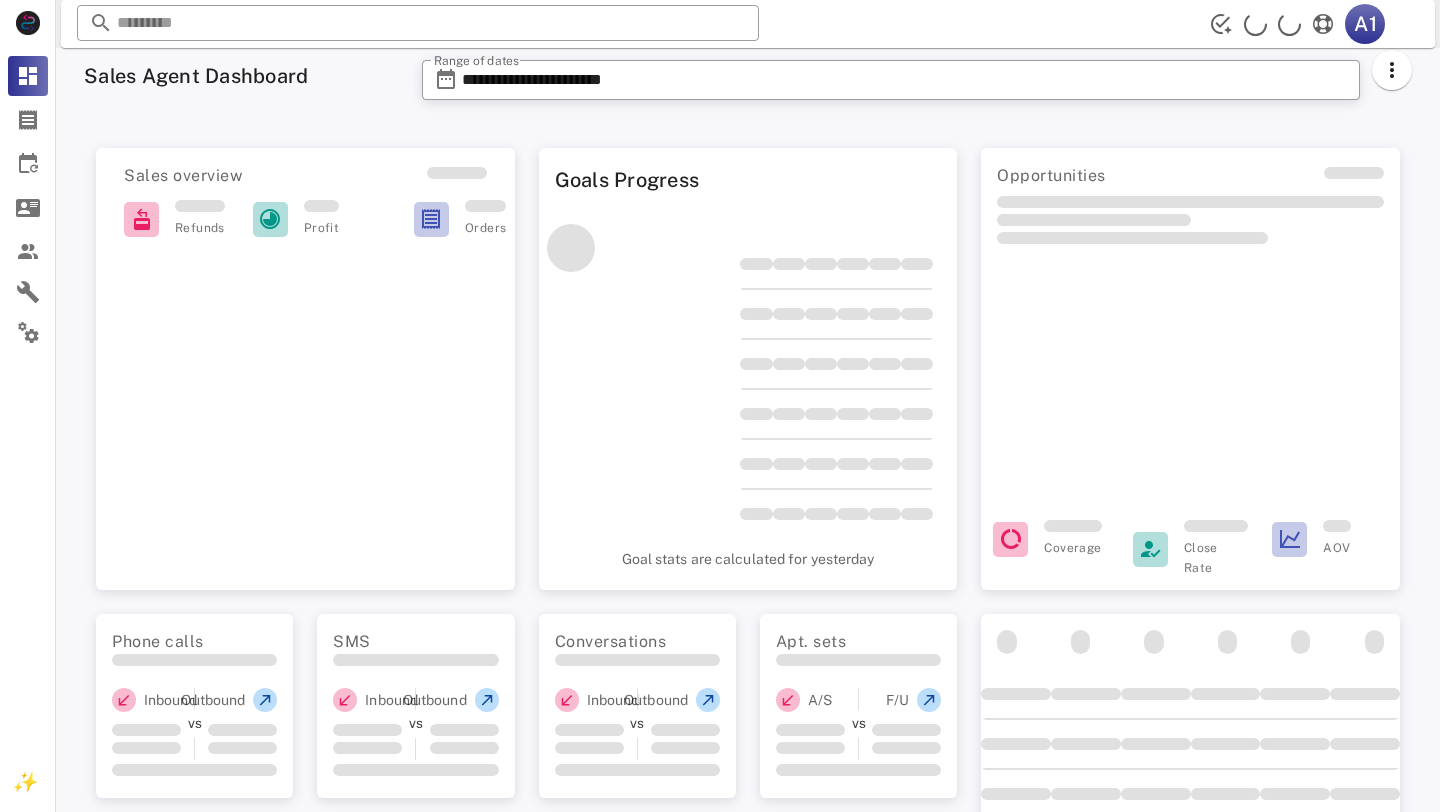 scroll, scrollTop: 0, scrollLeft: 0, axis: both 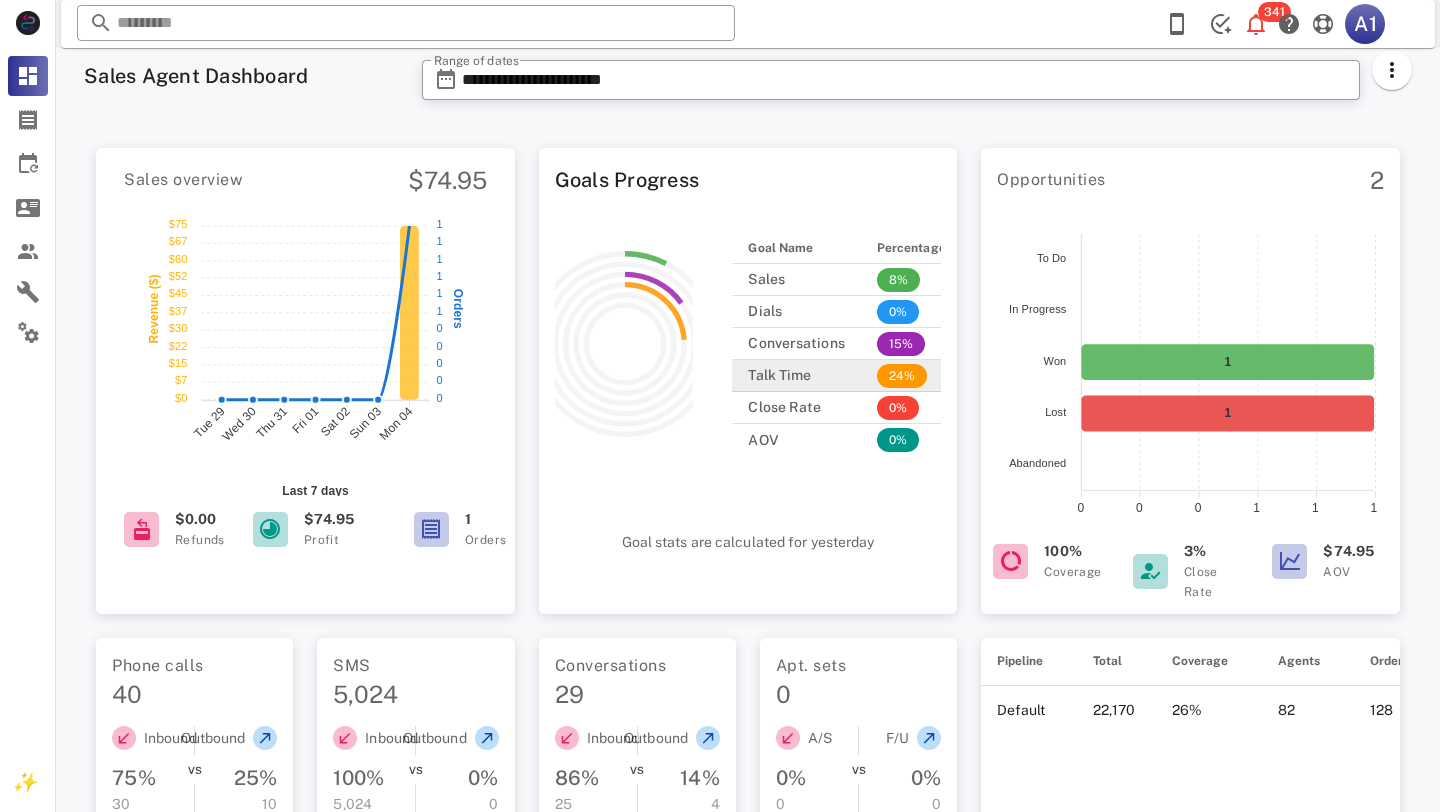 click on "Talk Time" at bounding box center [796, 376] 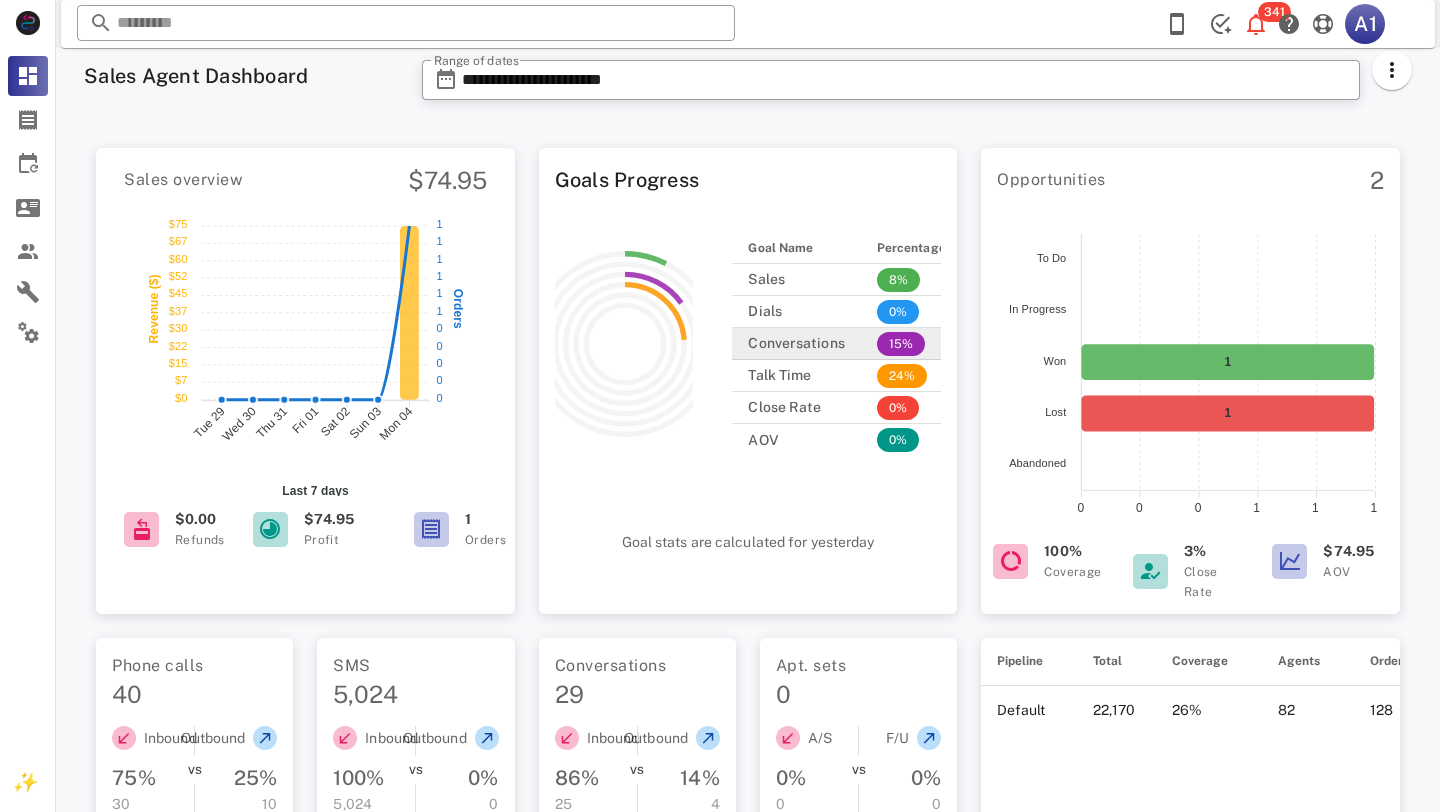 click on "Conversations" at bounding box center (796, 344) 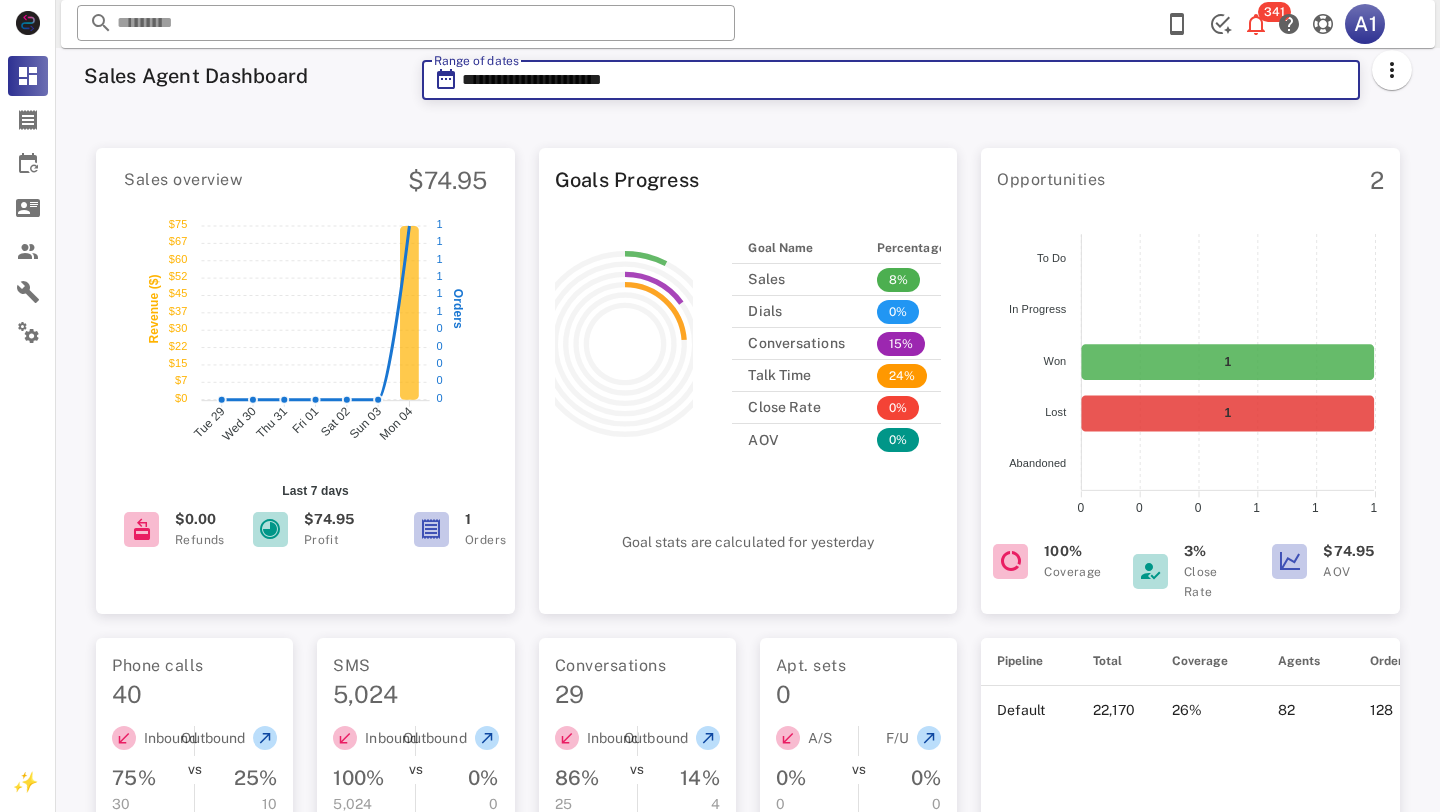 click on "**********" at bounding box center (905, 80) 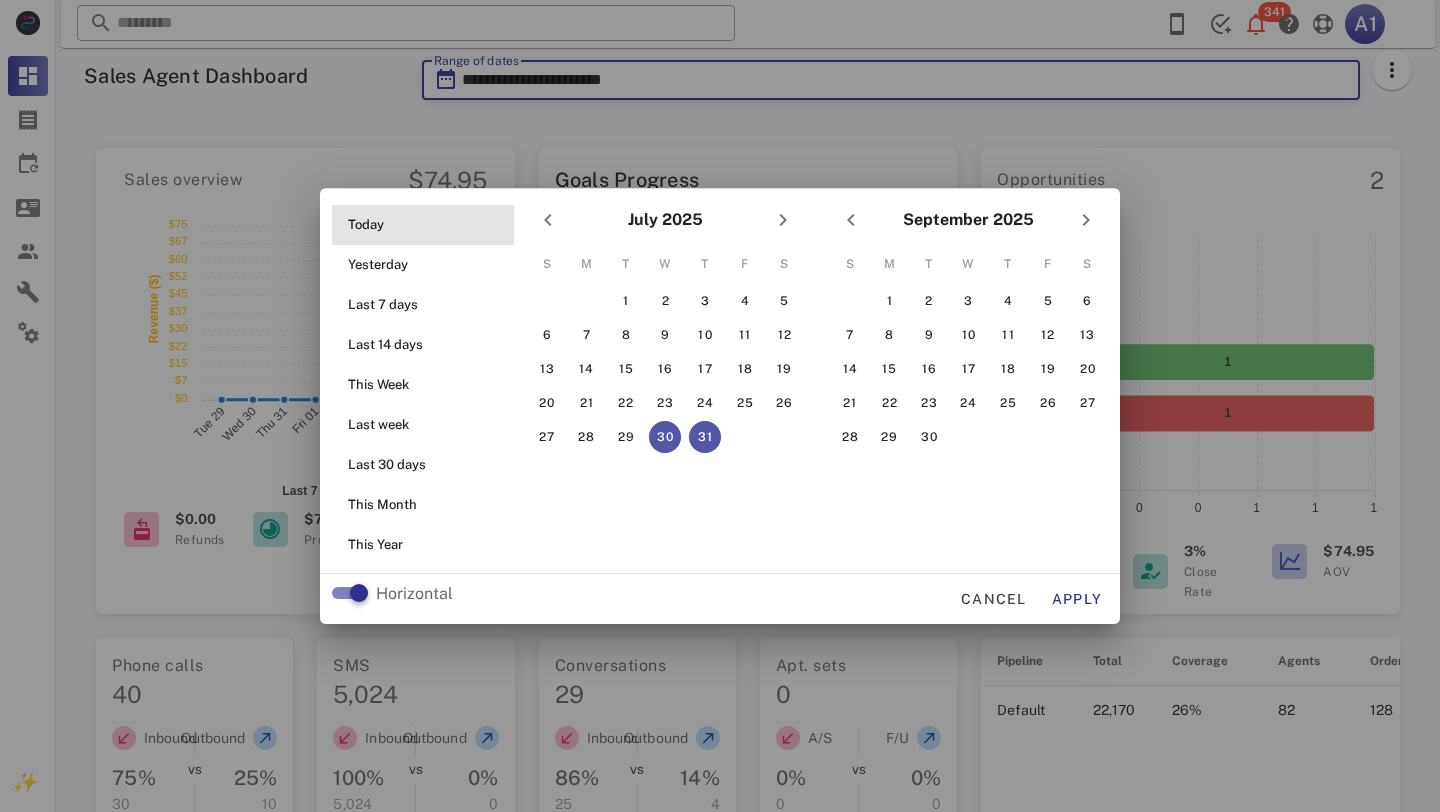 click on "Today" at bounding box center [429, 225] 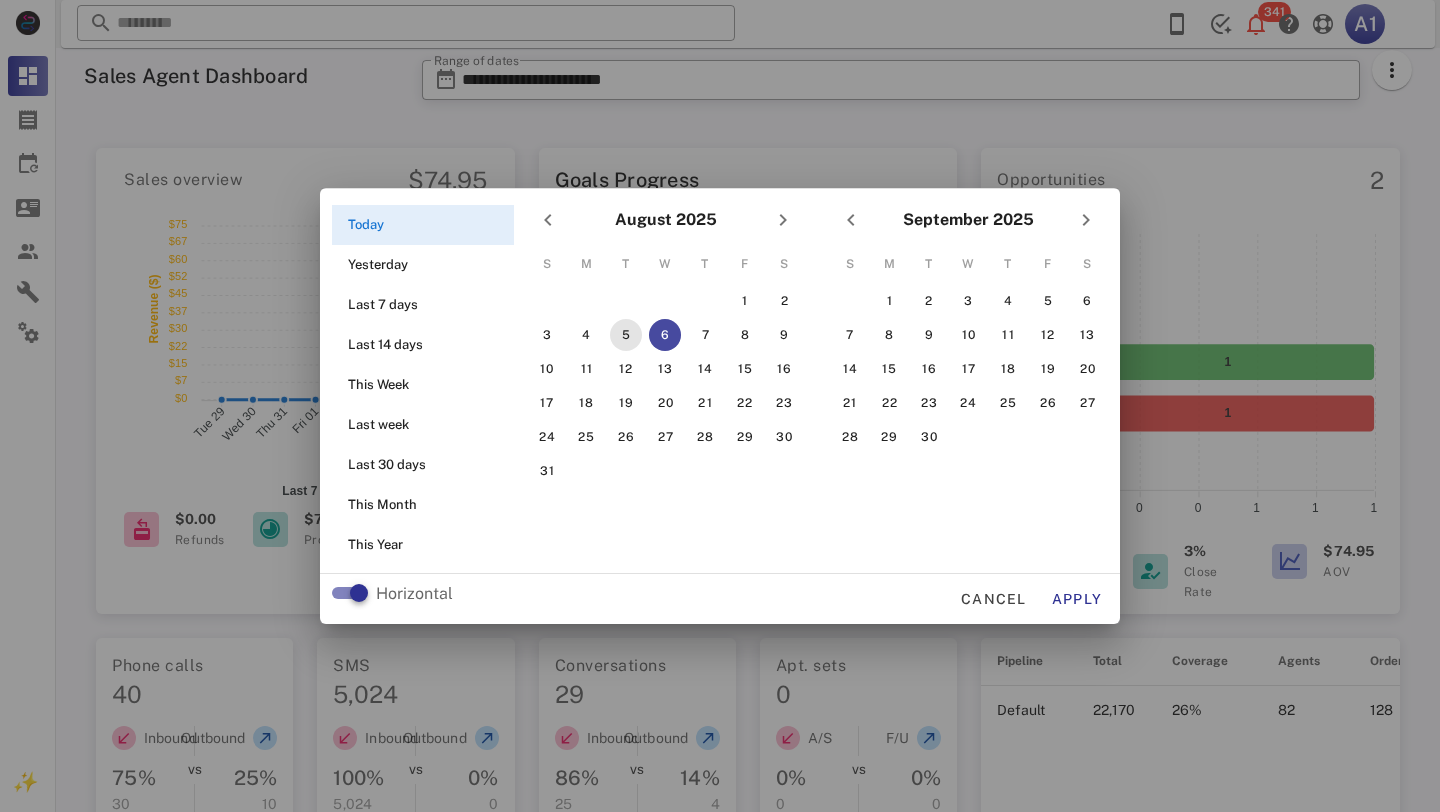 click on "5" at bounding box center (626, 335) 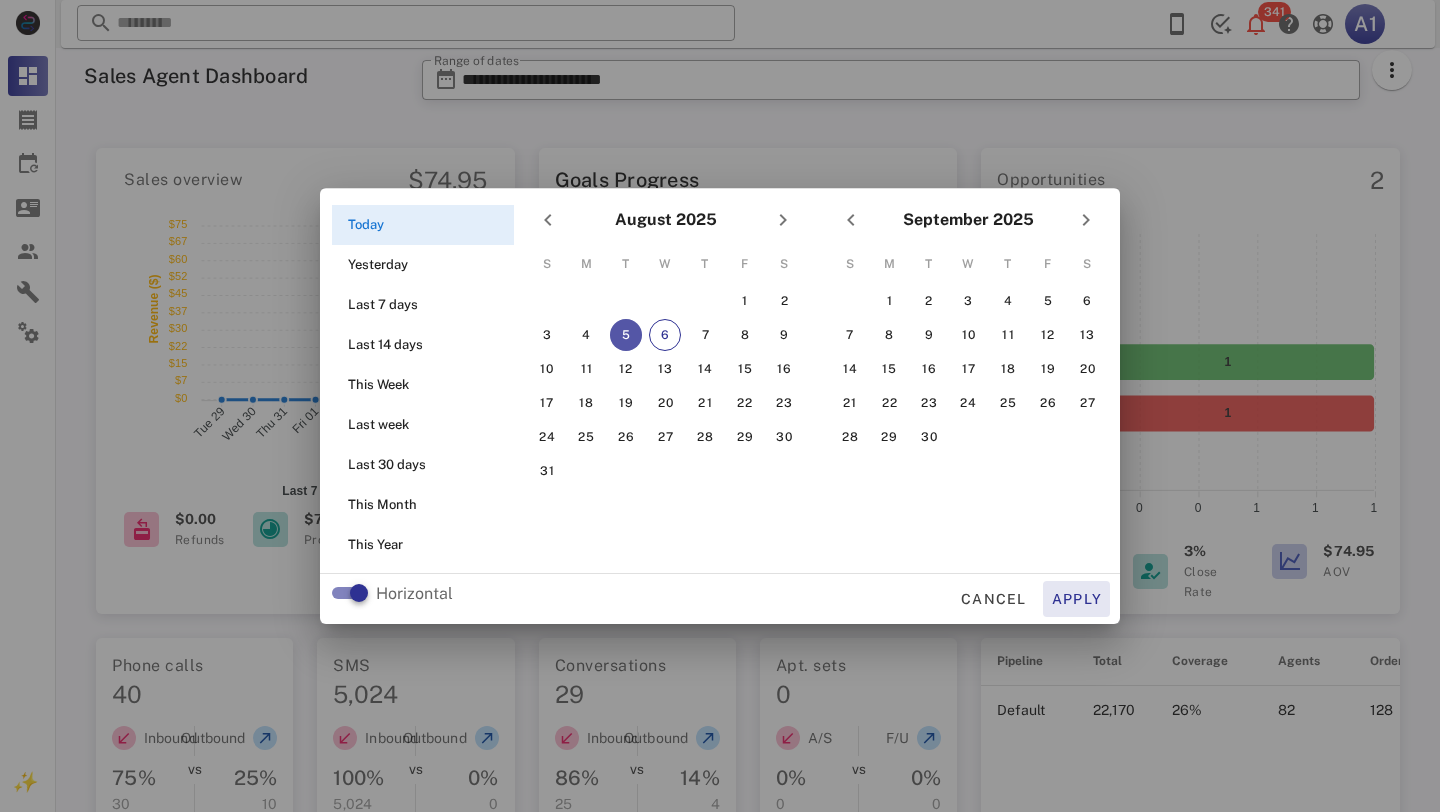 click on "Apply" at bounding box center (1077, 599) 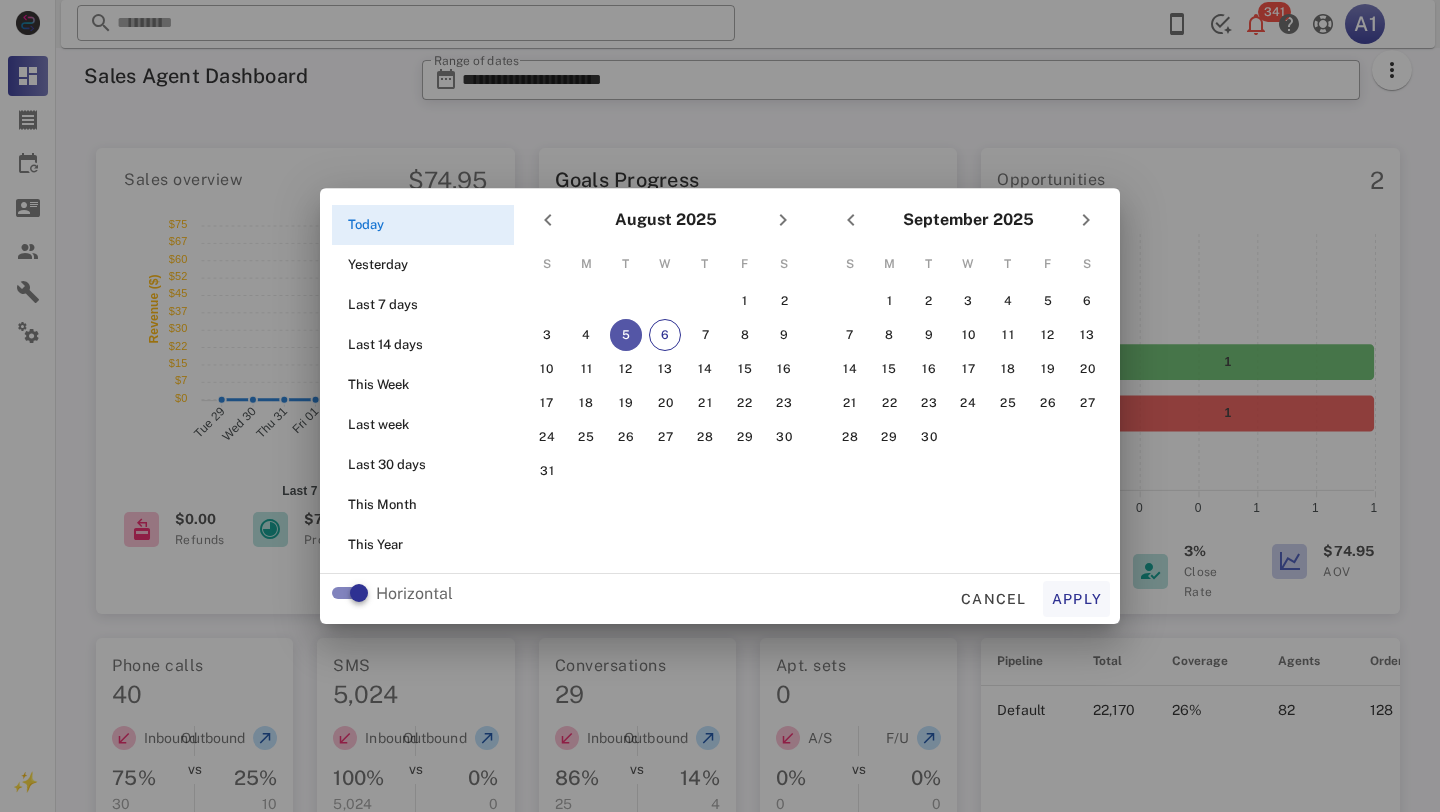 type on "**********" 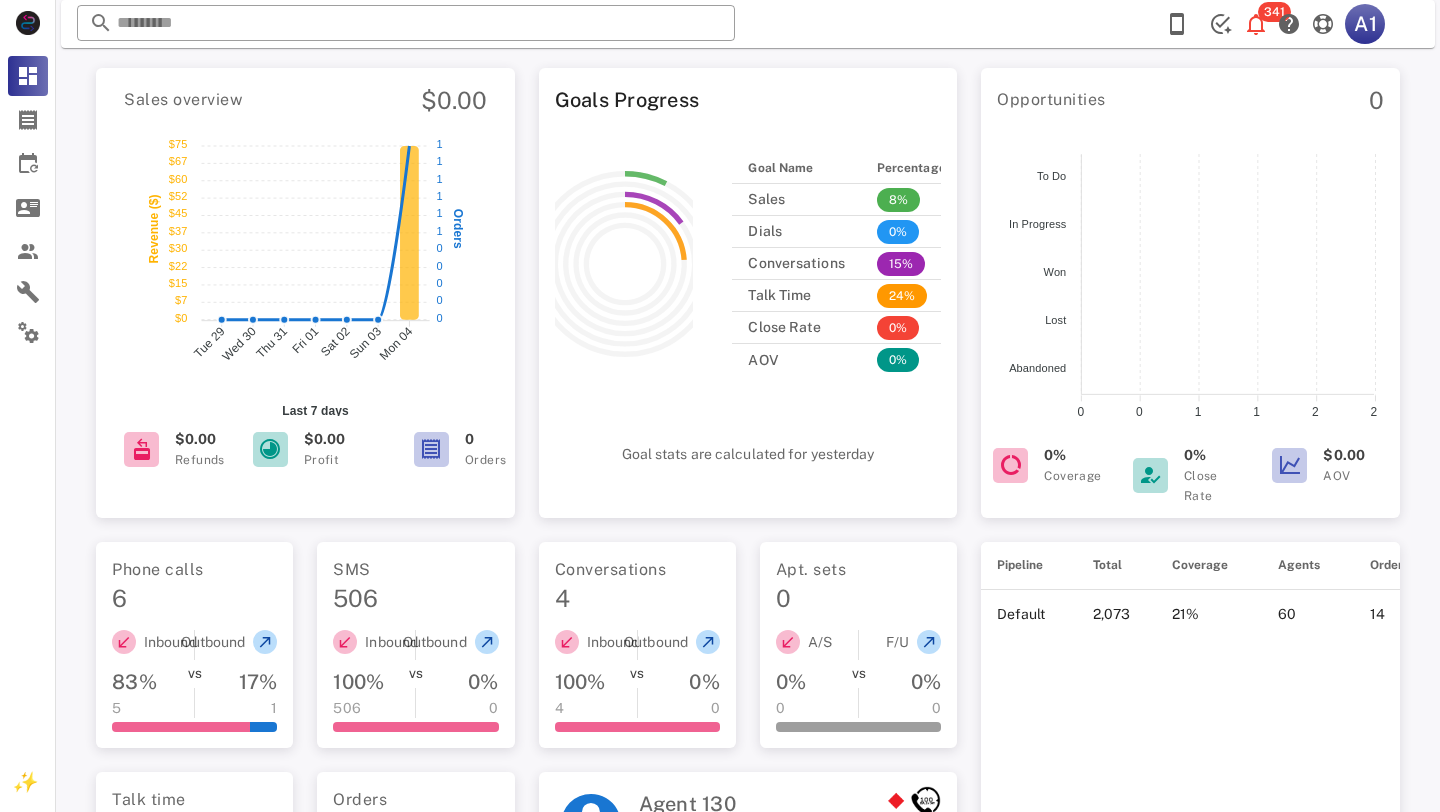 scroll, scrollTop: 36, scrollLeft: 0, axis: vertical 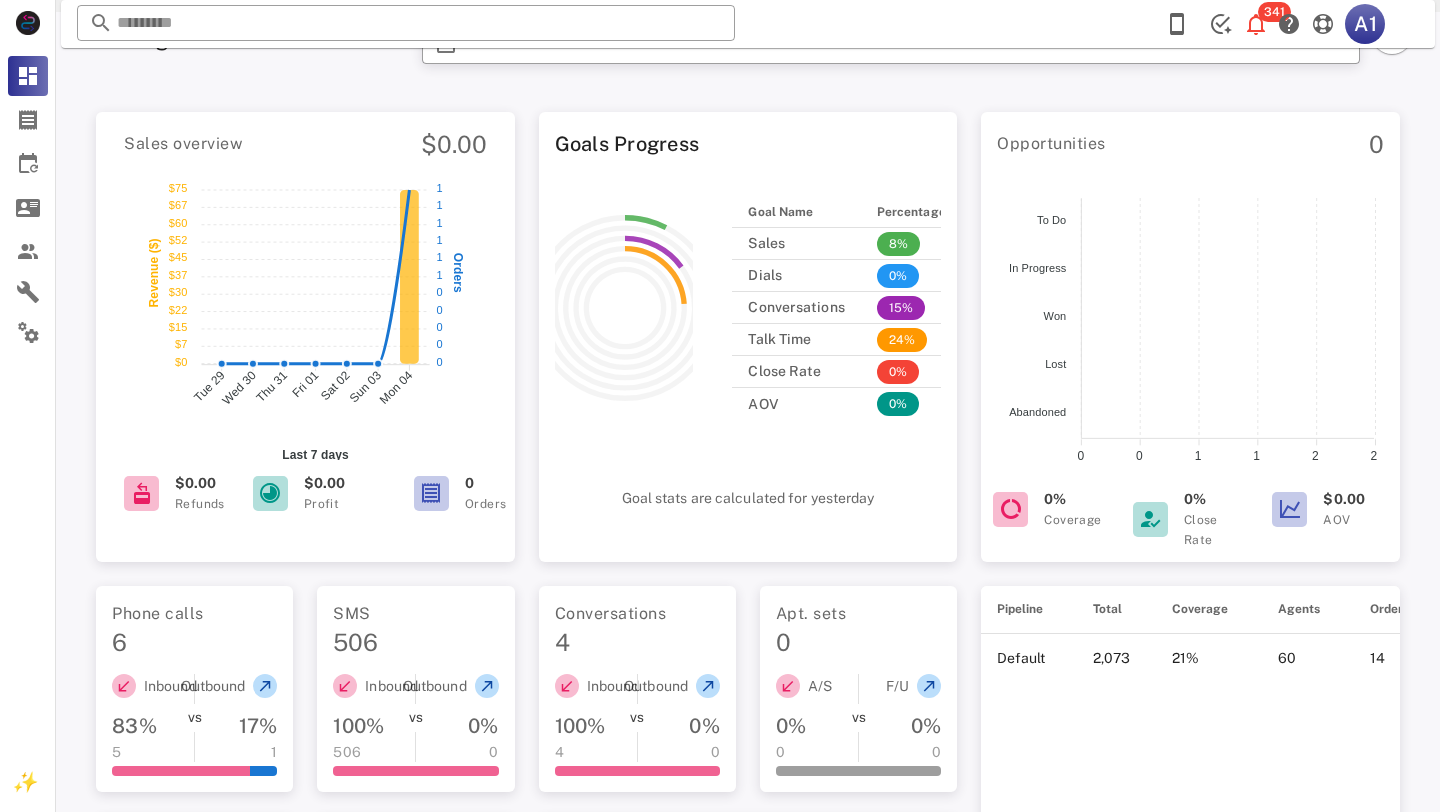 click on "Goal Name Percentage  Sales   8%   Dials   0%   Conversations   15%   Talk Time   24%   Close Rate   0%   AOV   0%" at bounding box center [836, 325] 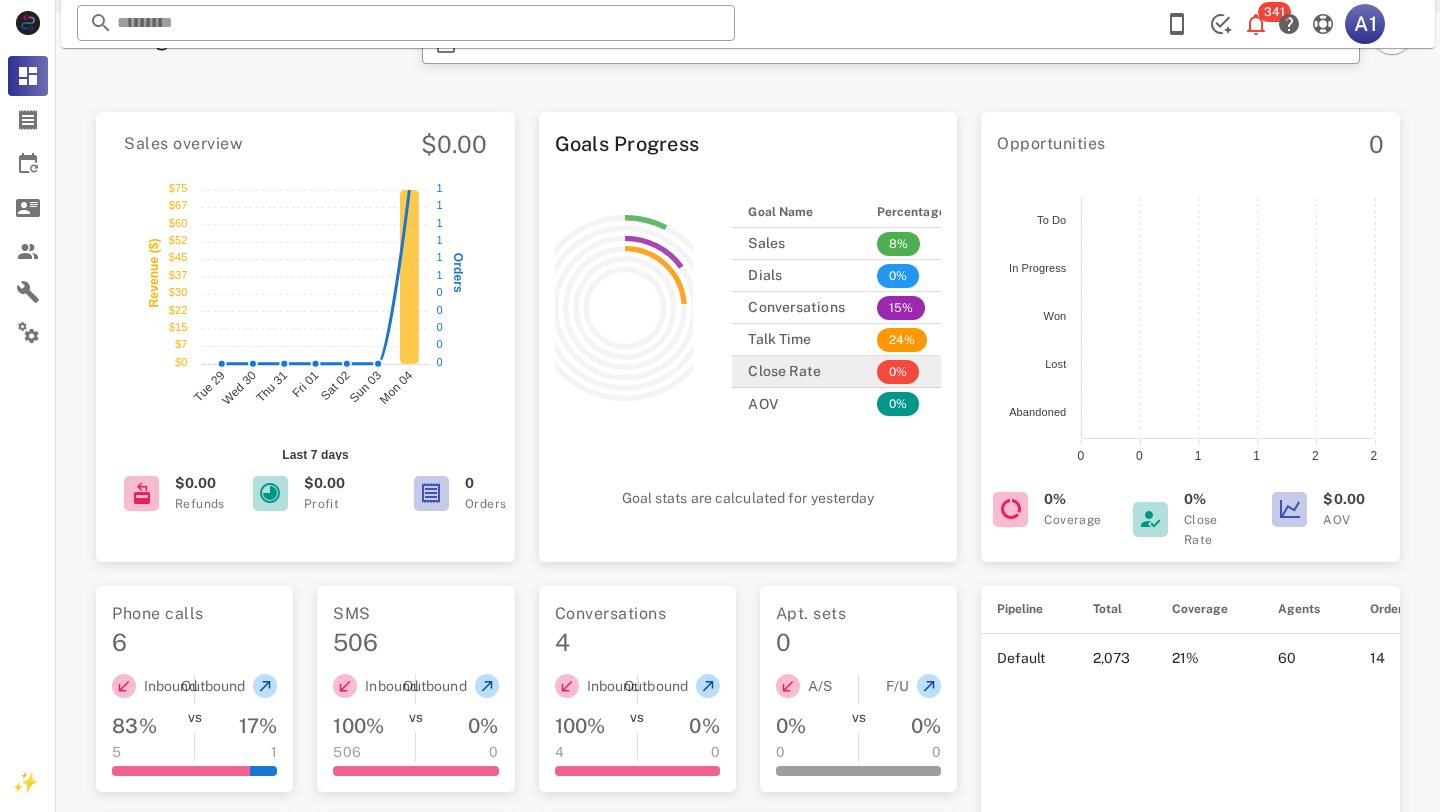 scroll, scrollTop: 0, scrollLeft: 0, axis: both 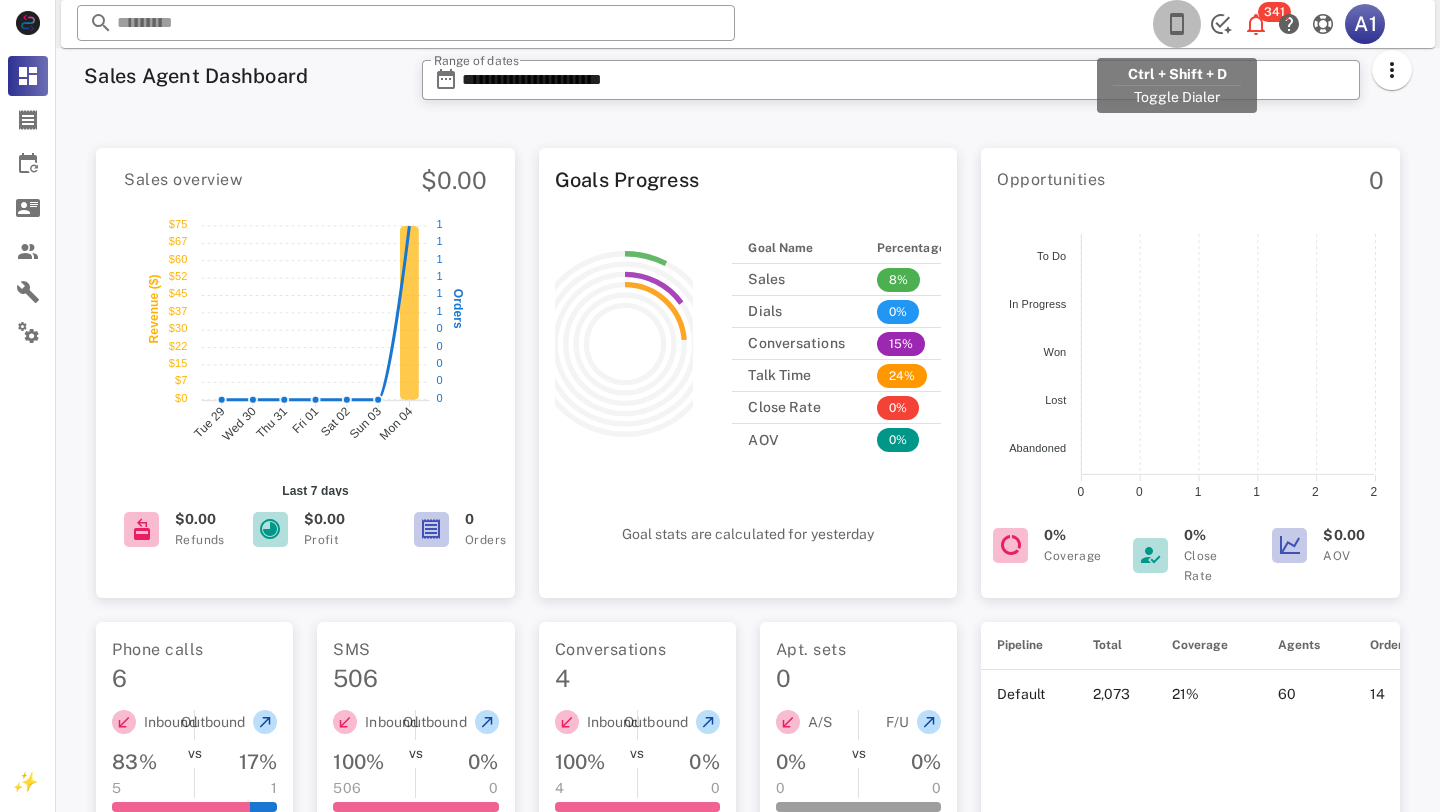 click at bounding box center [1177, 24] 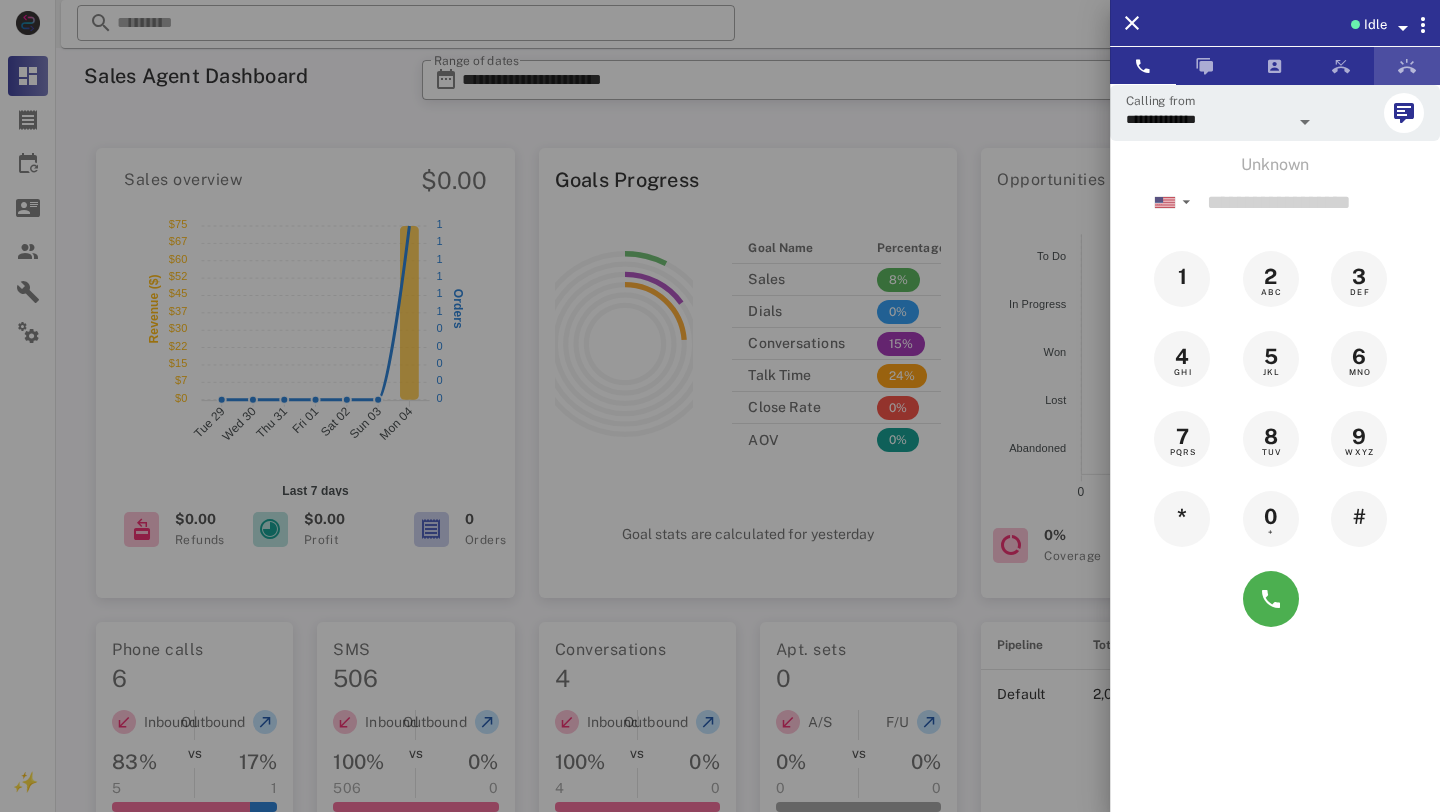 click at bounding box center (1407, 66) 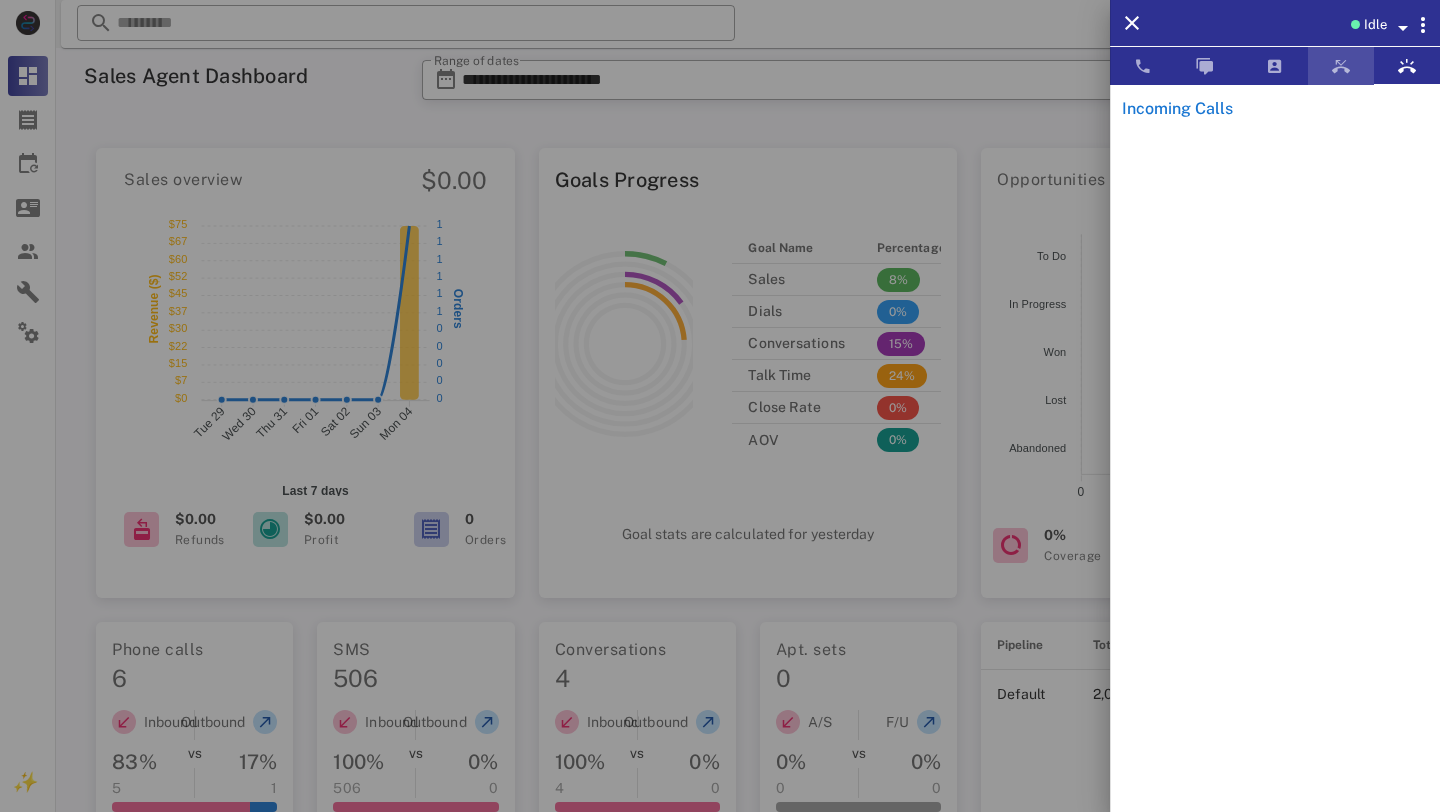 click at bounding box center (1341, 66) 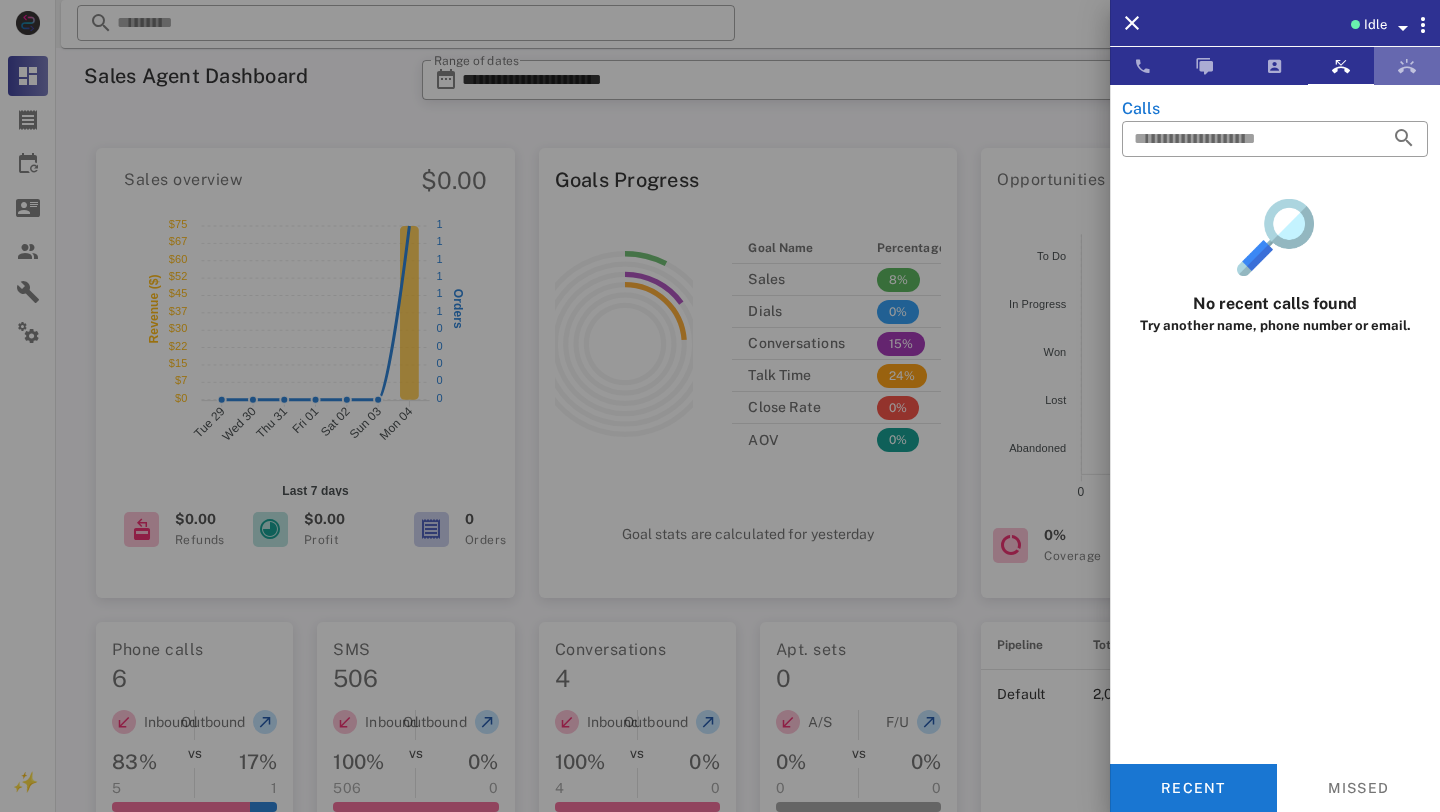 click at bounding box center [1407, 66] 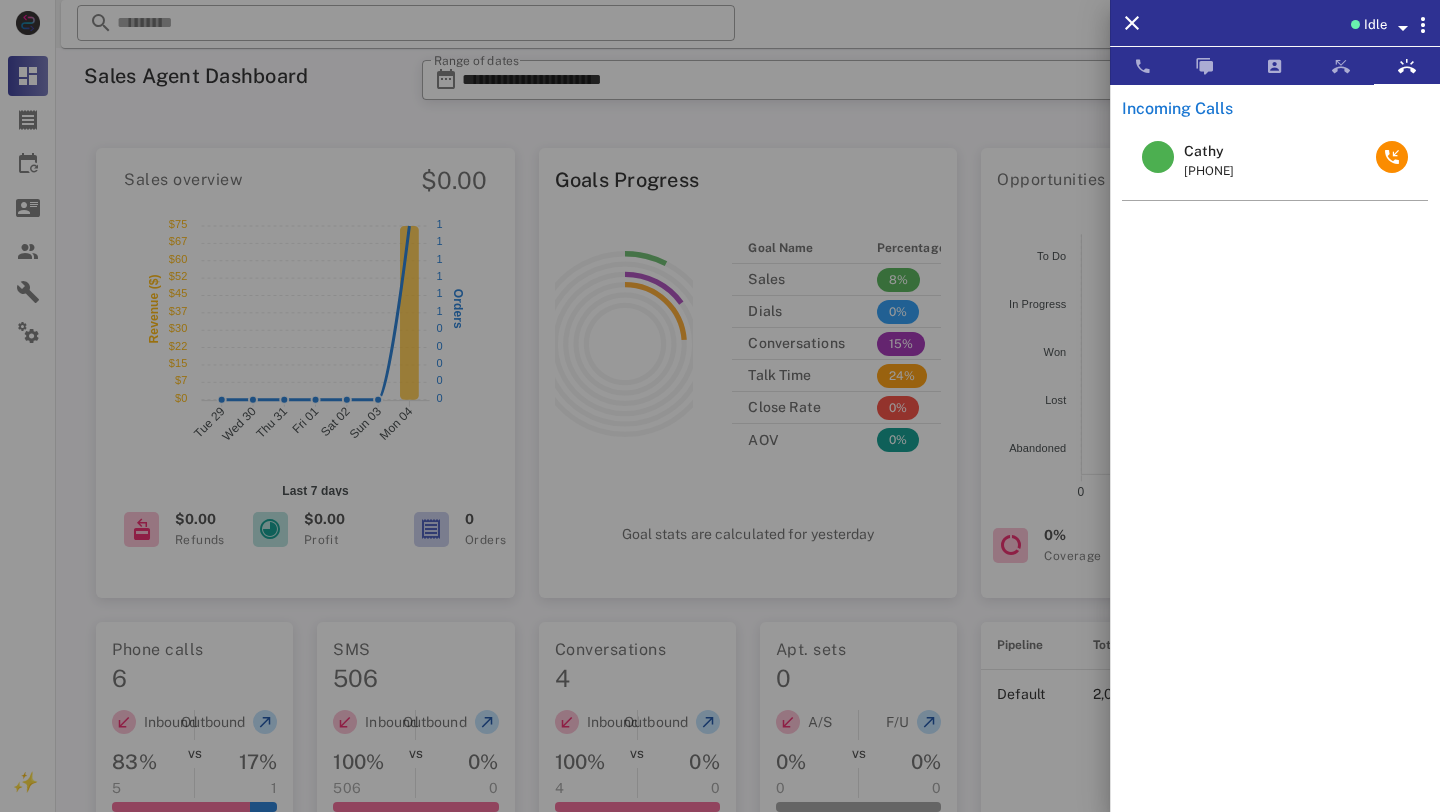 click on "Cathy" at bounding box center (1209, 151) 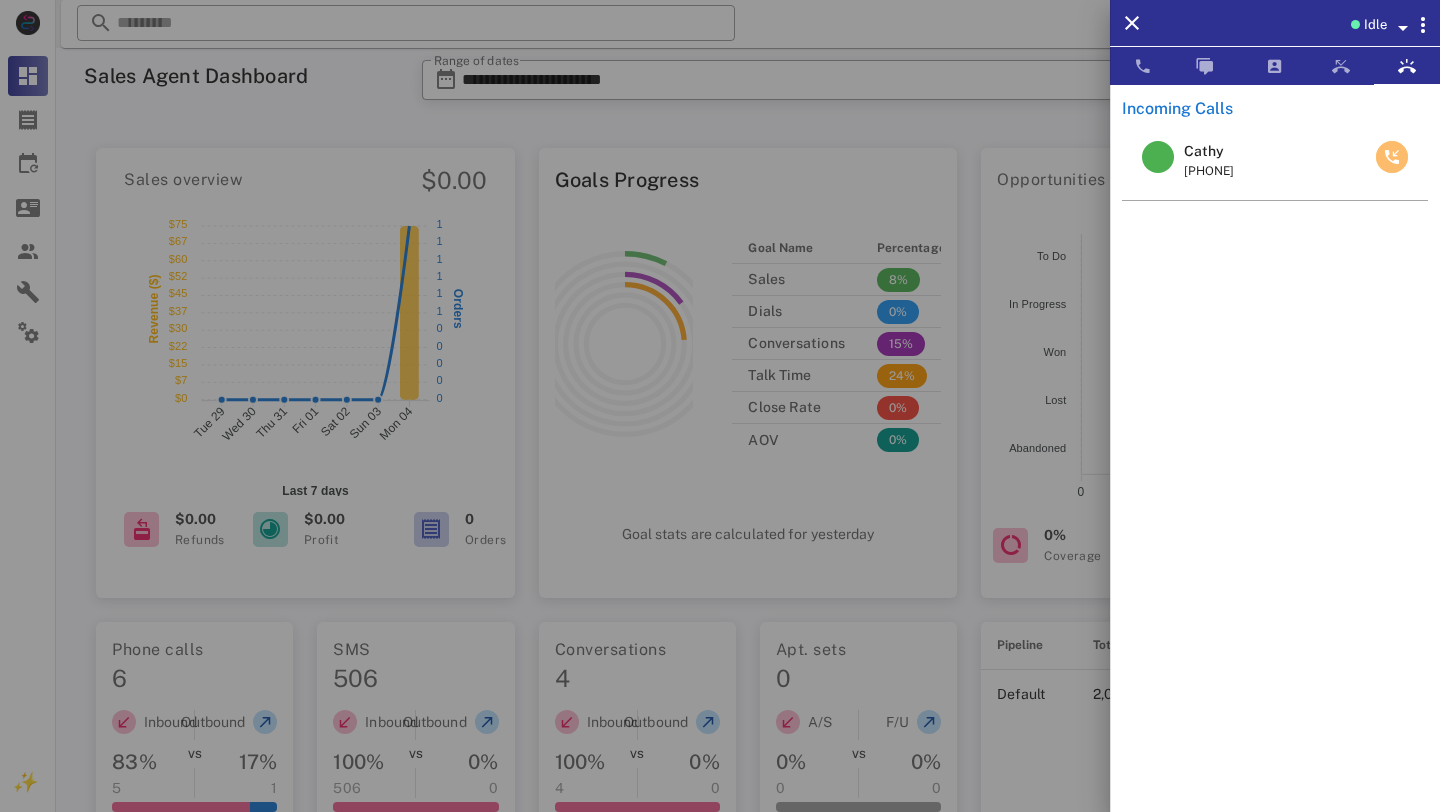 click at bounding box center (1392, 157) 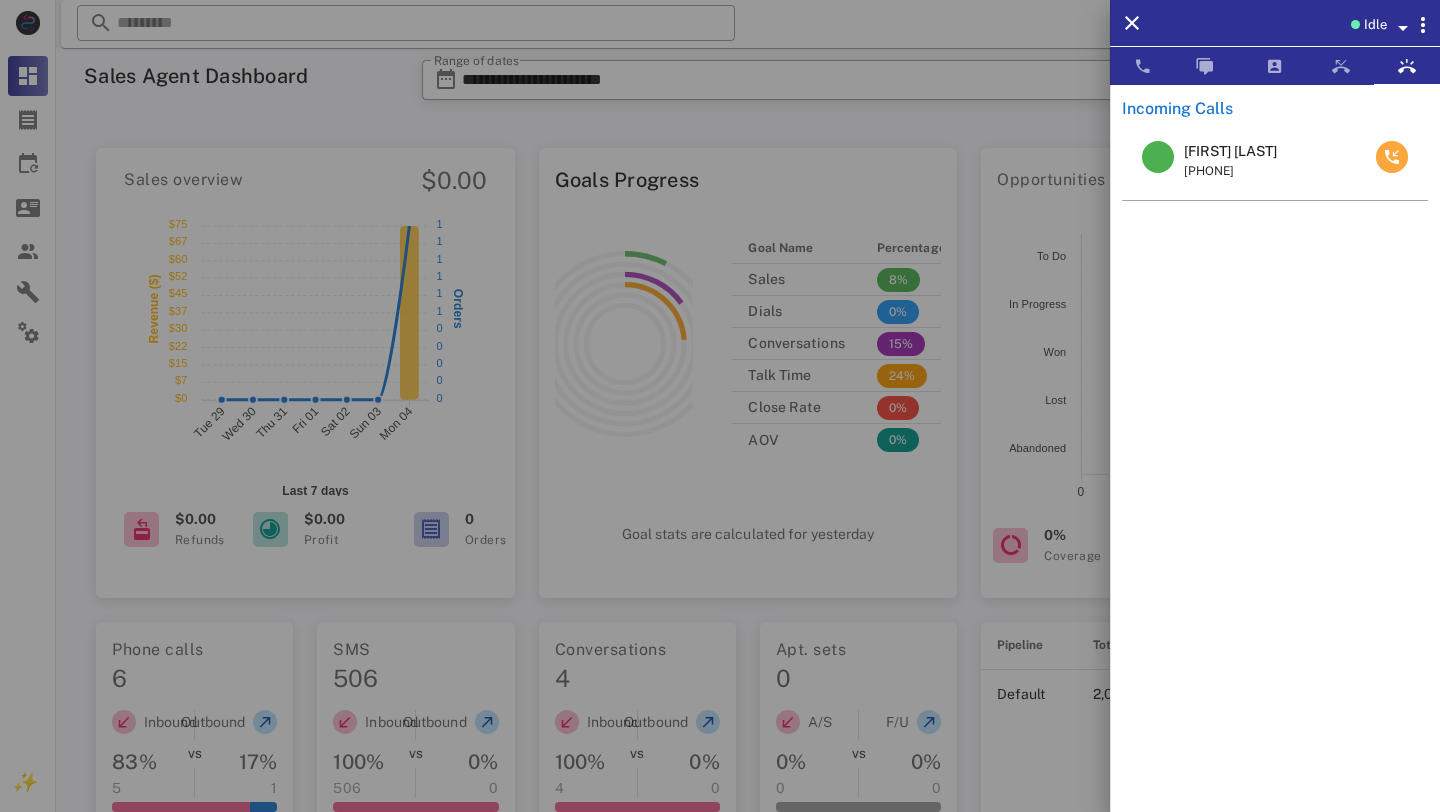 click at bounding box center [1392, 157] 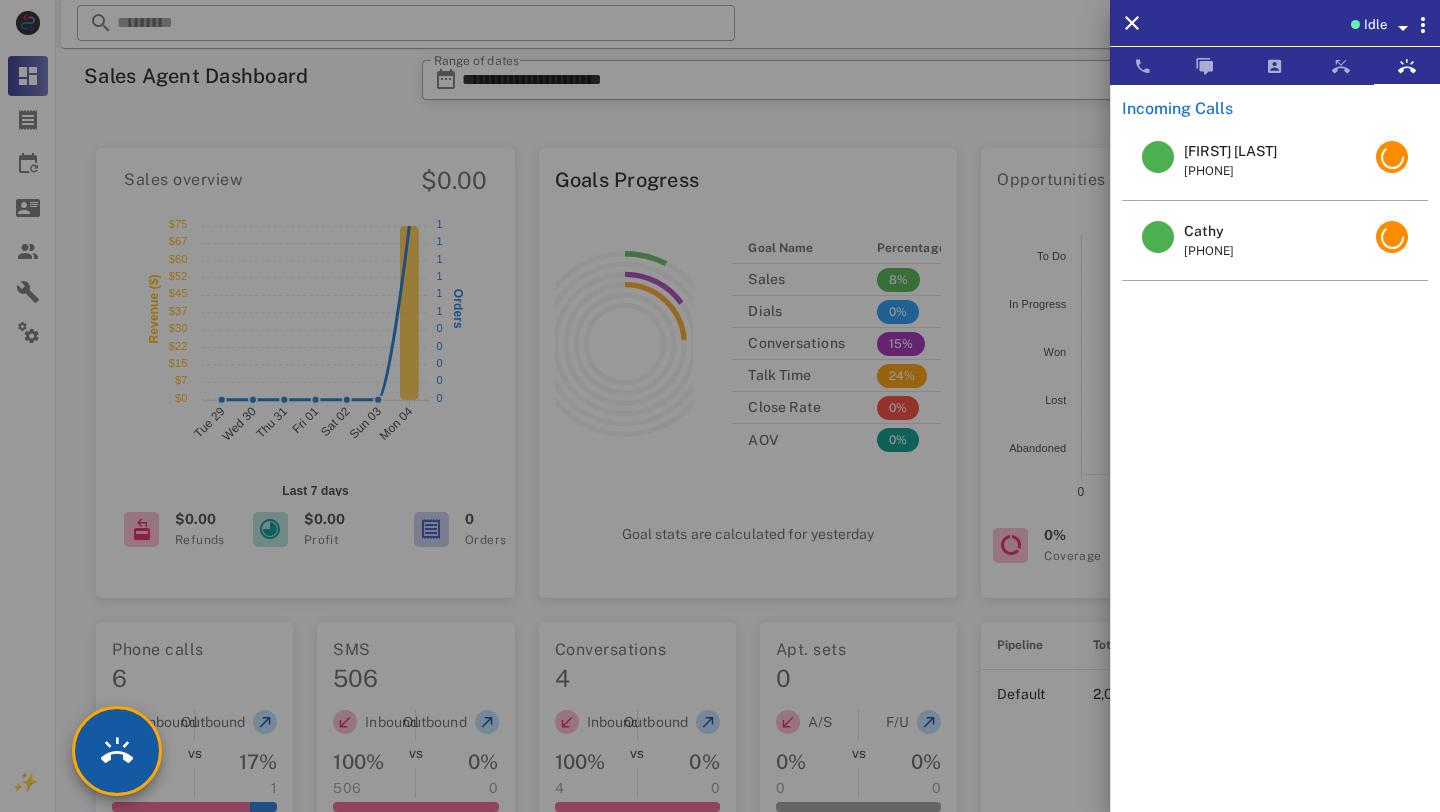 click at bounding box center (117, 751) 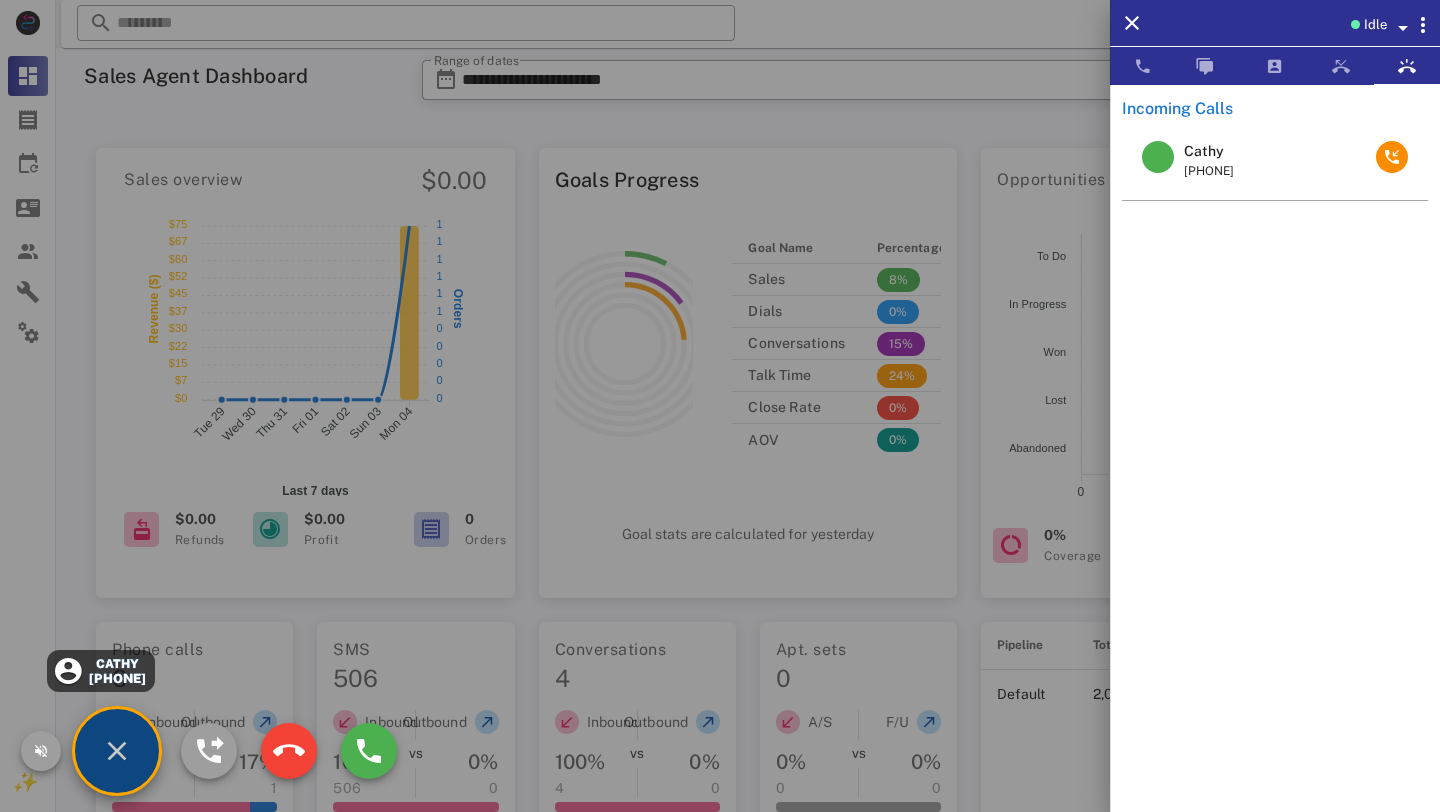 click on "+14064943790" at bounding box center (117, 678) 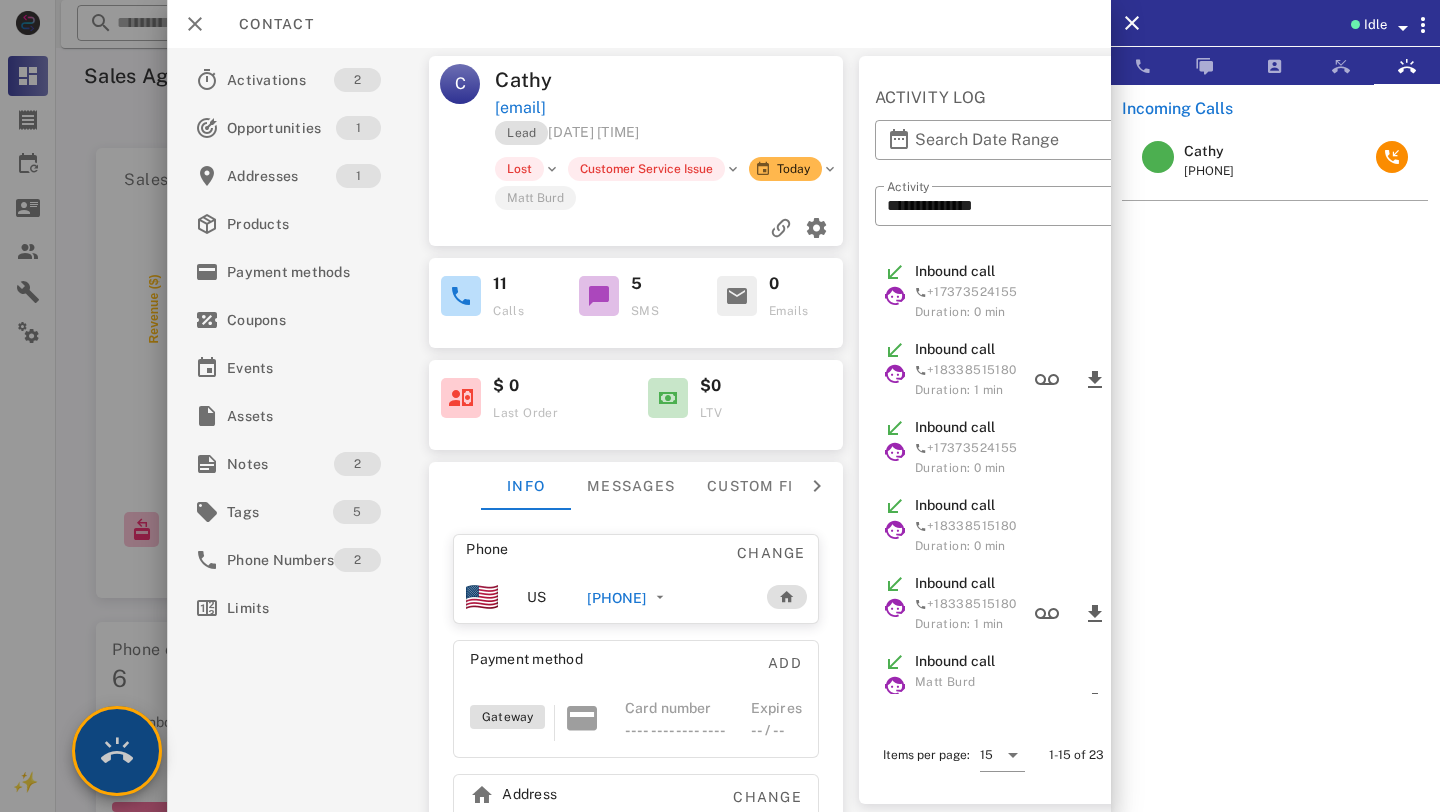 click at bounding box center (117, 751) 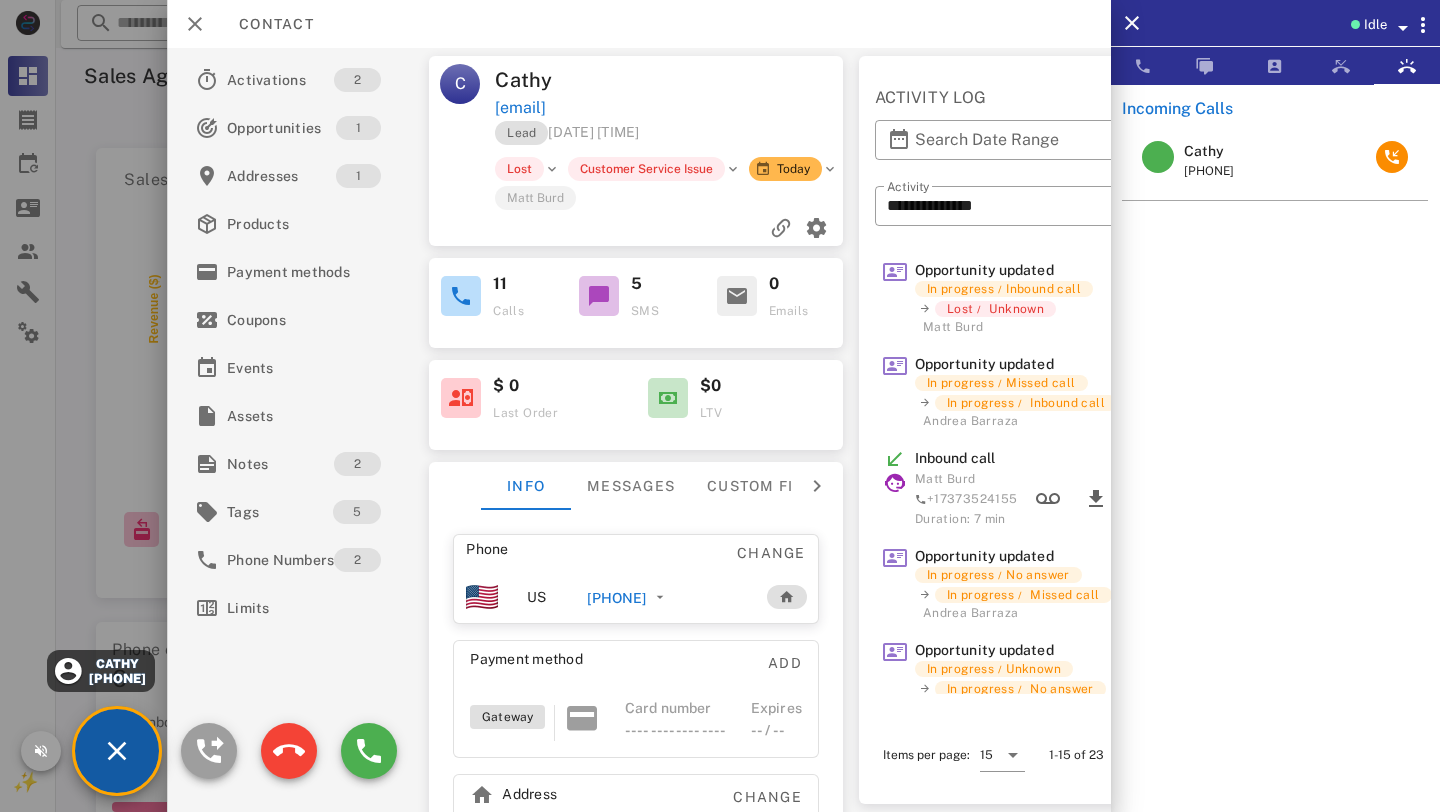 scroll, scrollTop: 735, scrollLeft: 0, axis: vertical 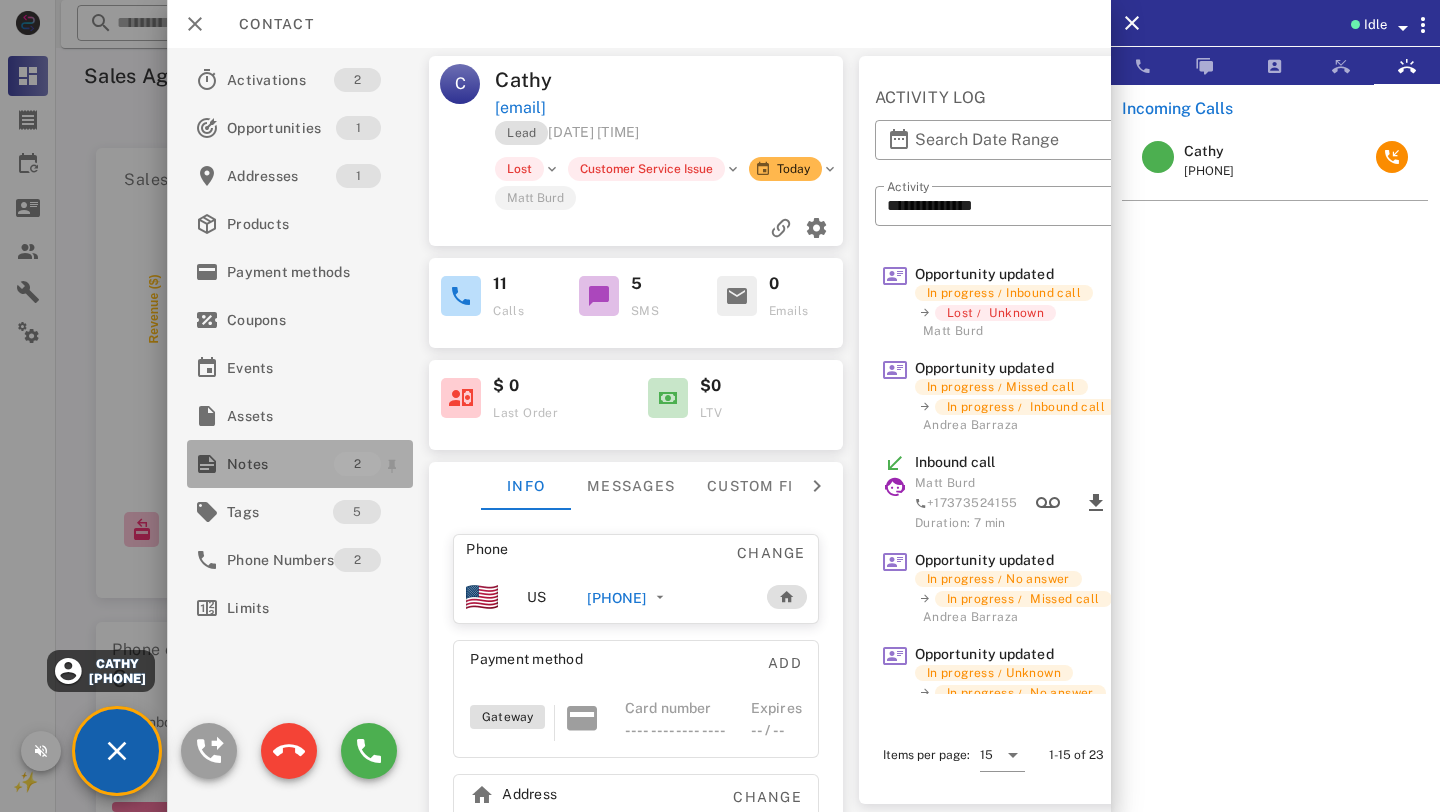 click on "Notes" at bounding box center [280, 464] 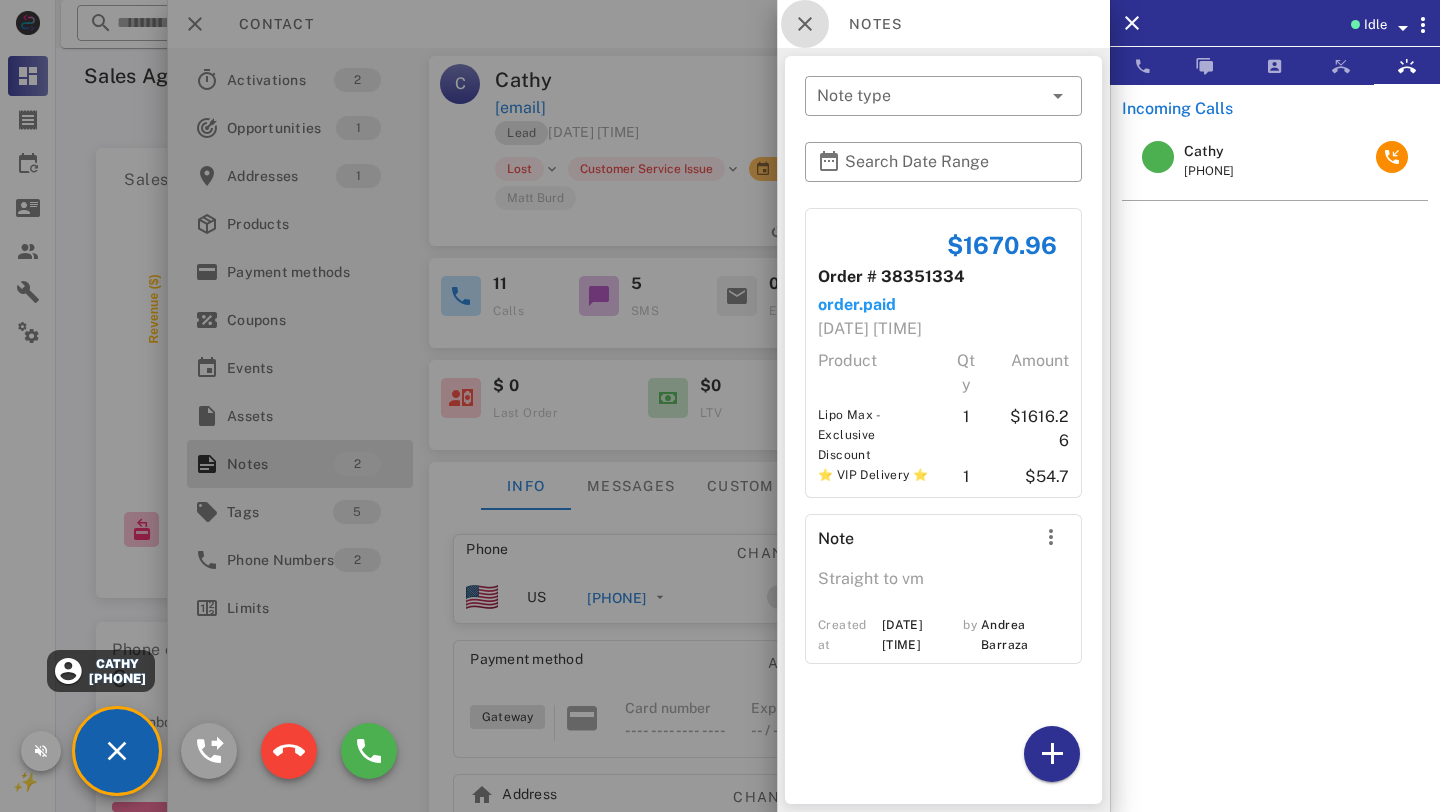 click at bounding box center [805, 24] 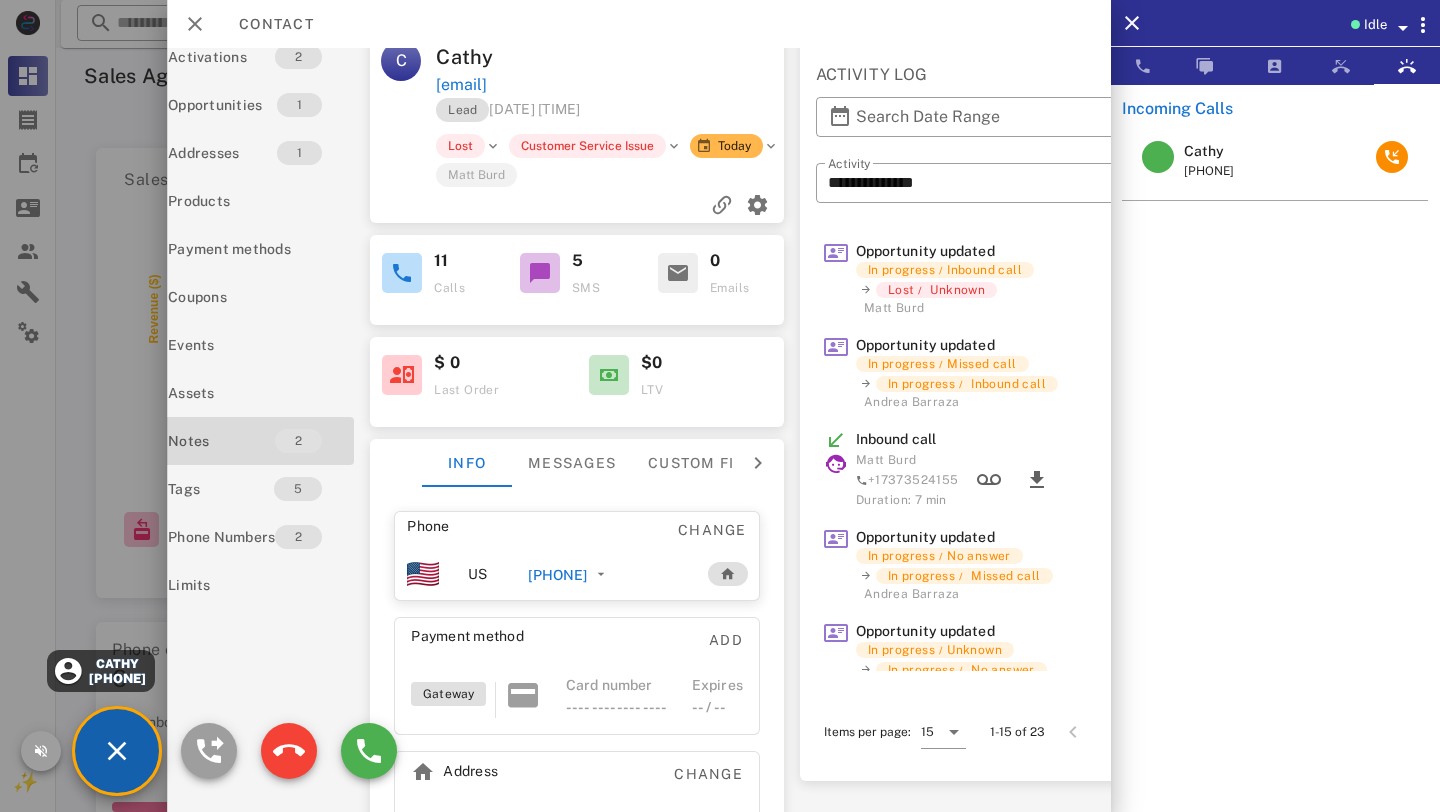scroll, scrollTop: 23, scrollLeft: 60, axis: both 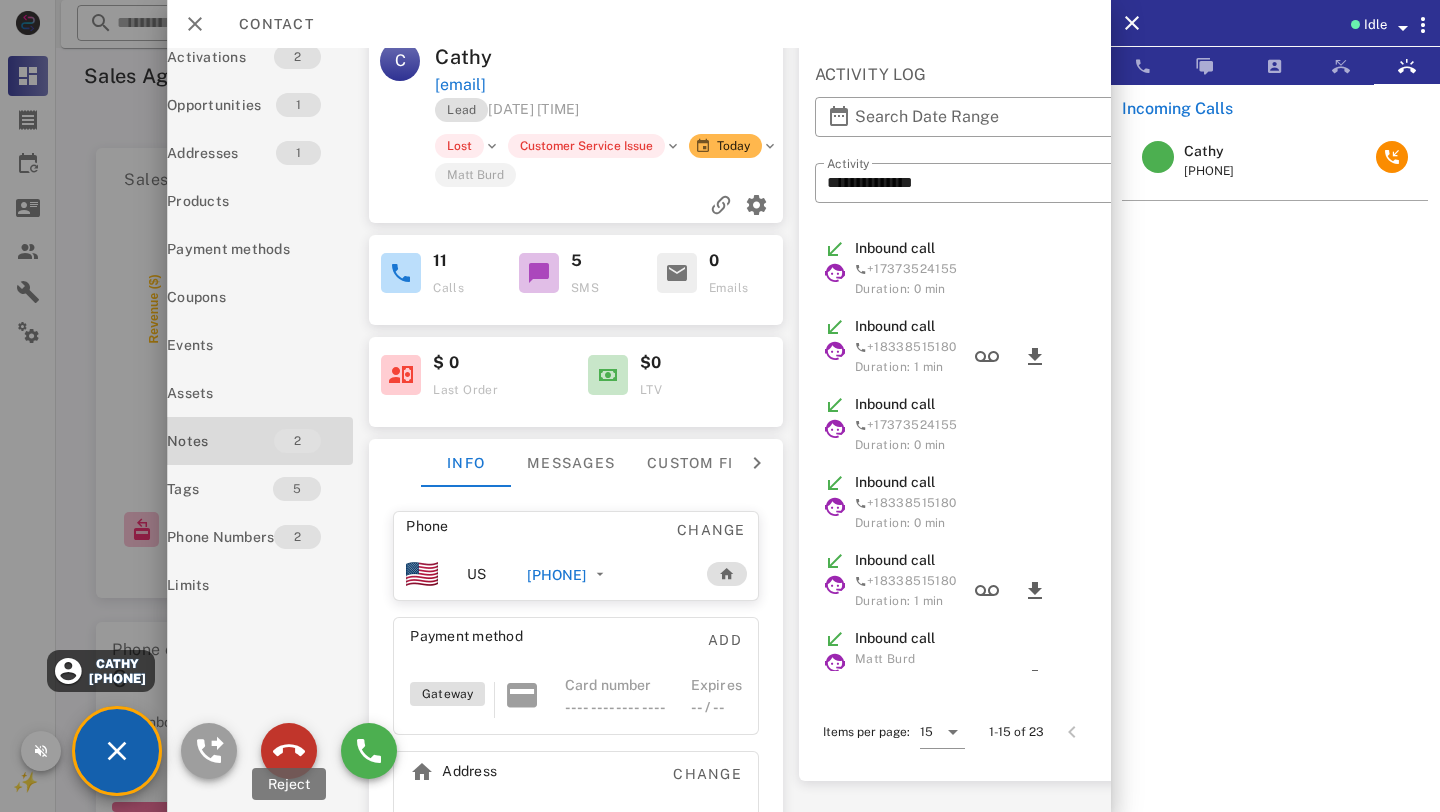 click at bounding box center (289, 751) 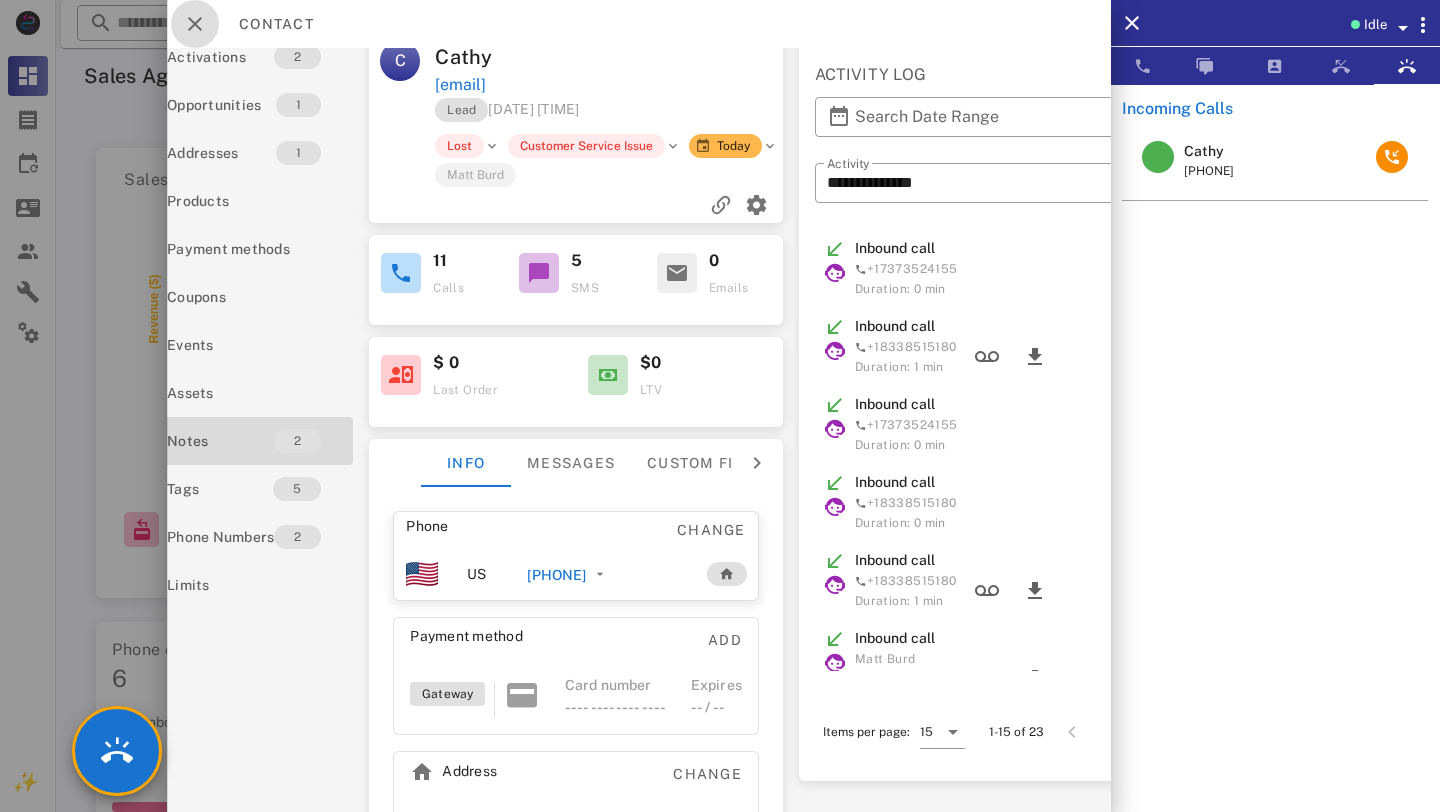 click at bounding box center [195, 24] 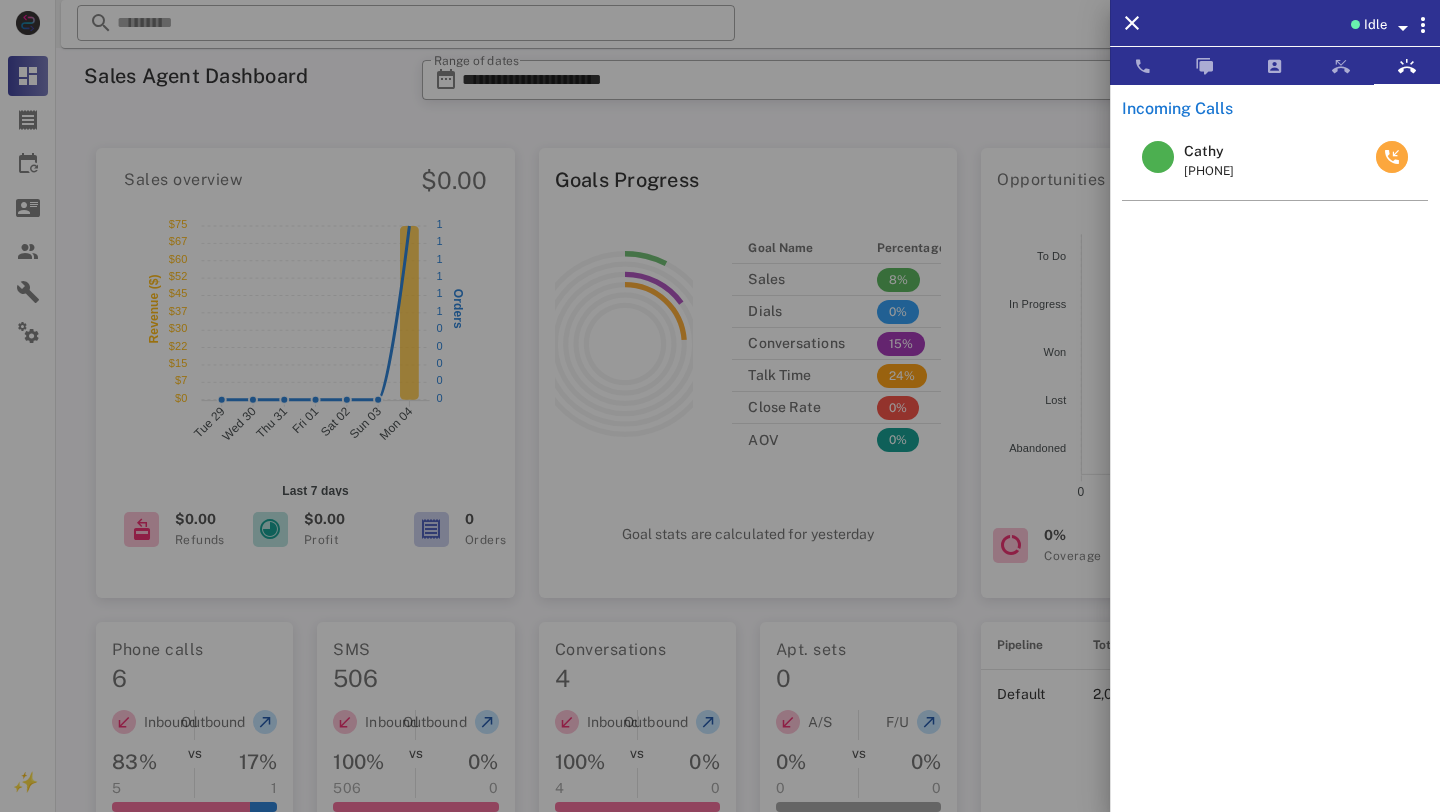 click at bounding box center (1392, 157) 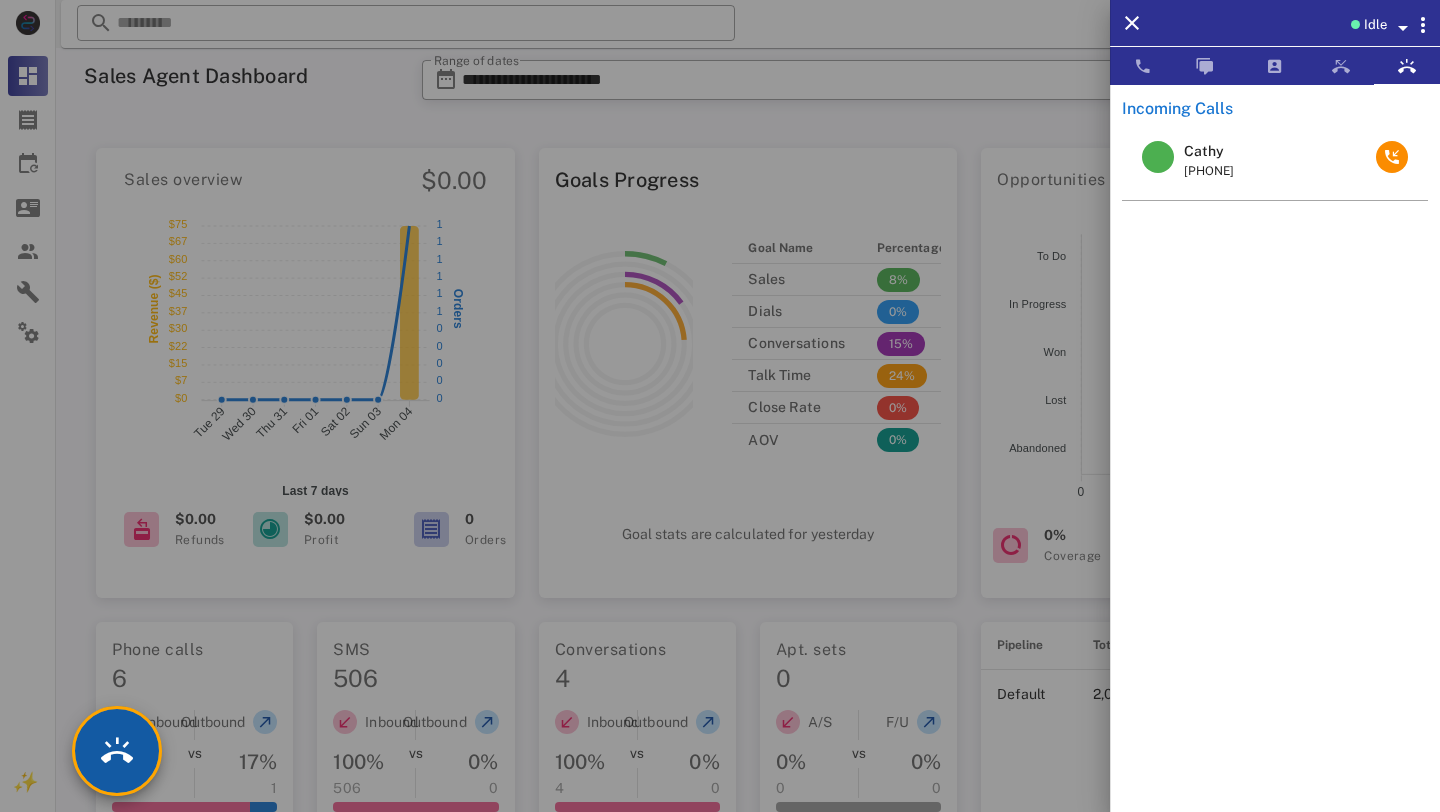 click at bounding box center (117, 751) 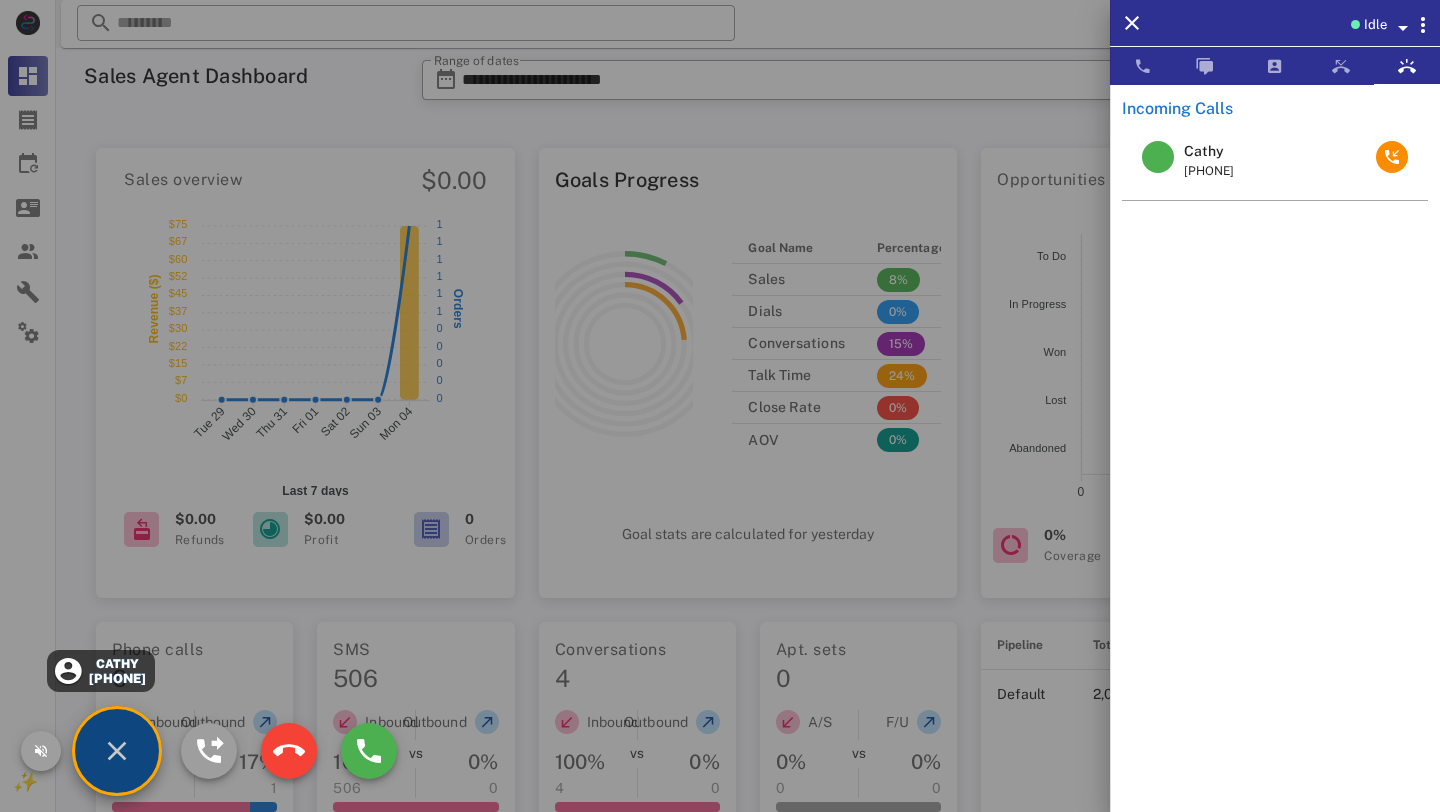 click on "Cathy" at bounding box center [117, 664] 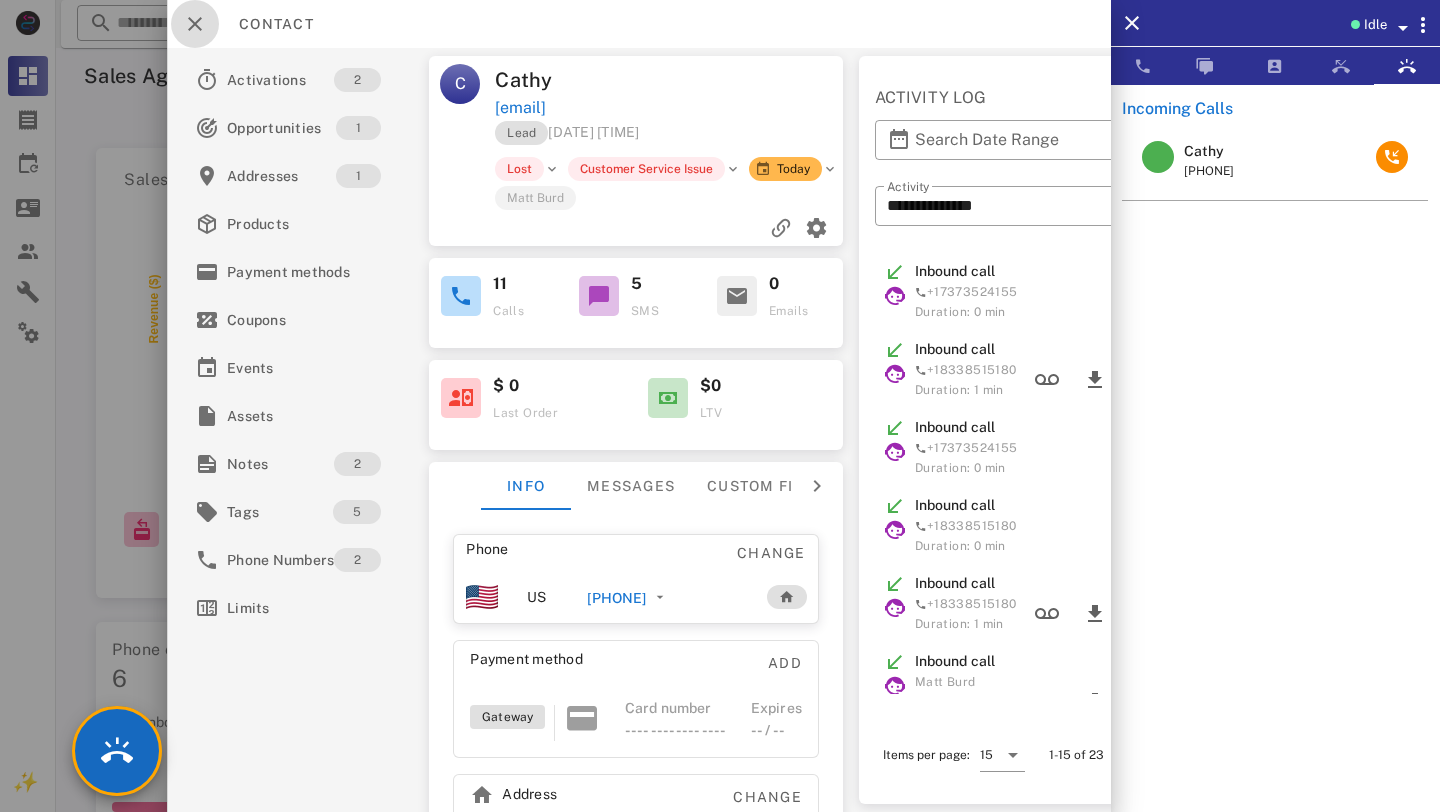 click at bounding box center (195, 24) 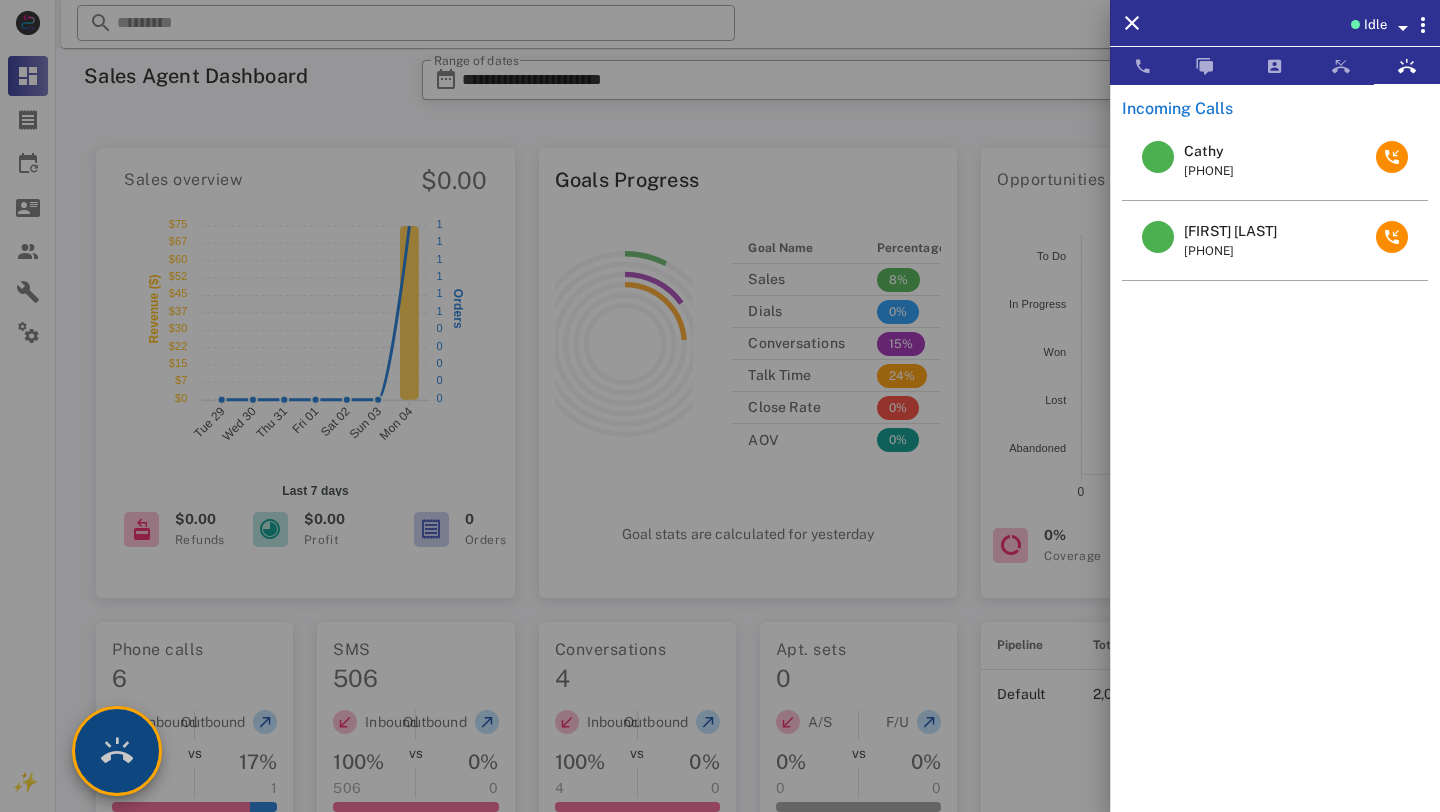 click at bounding box center (117, 751) 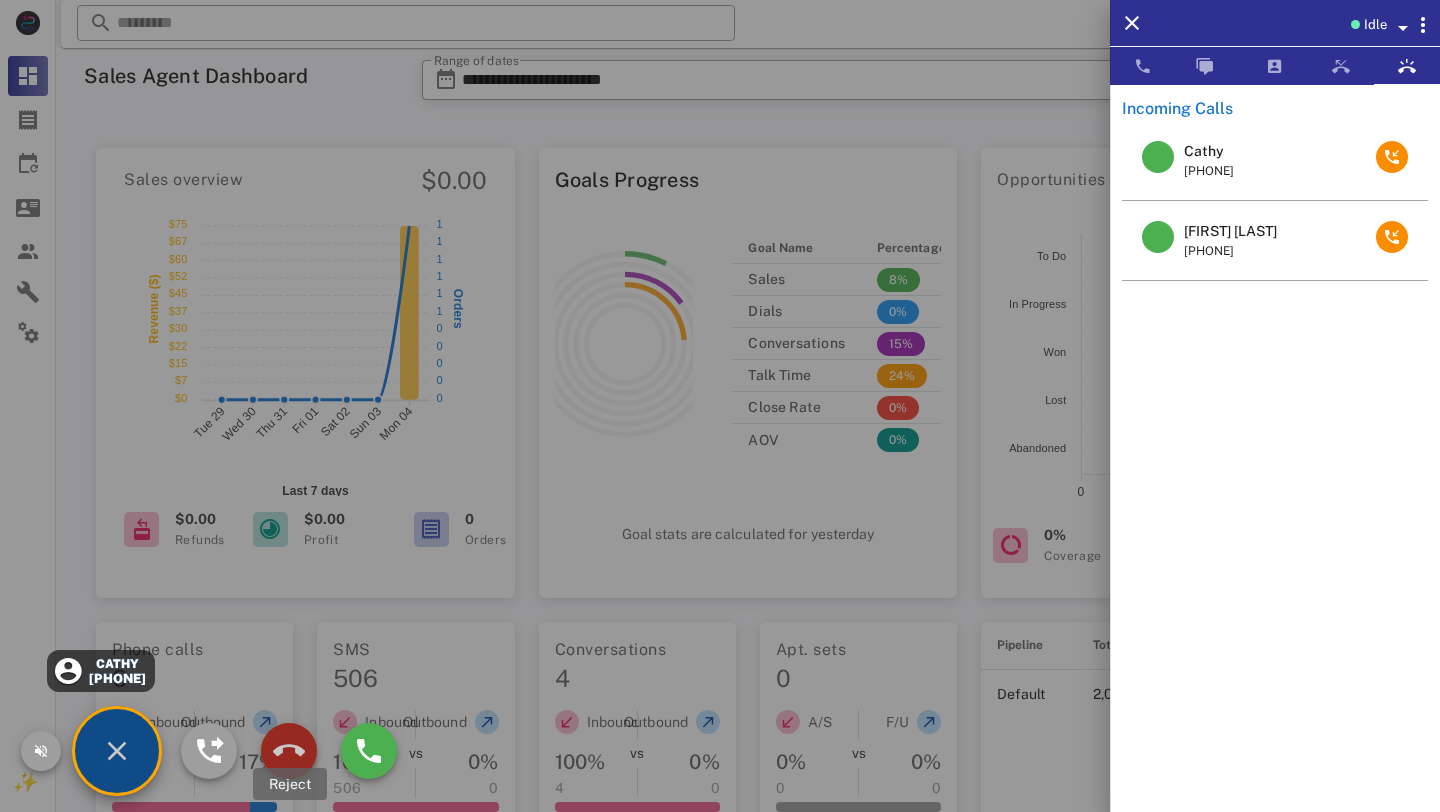 click at bounding box center [289, 751] 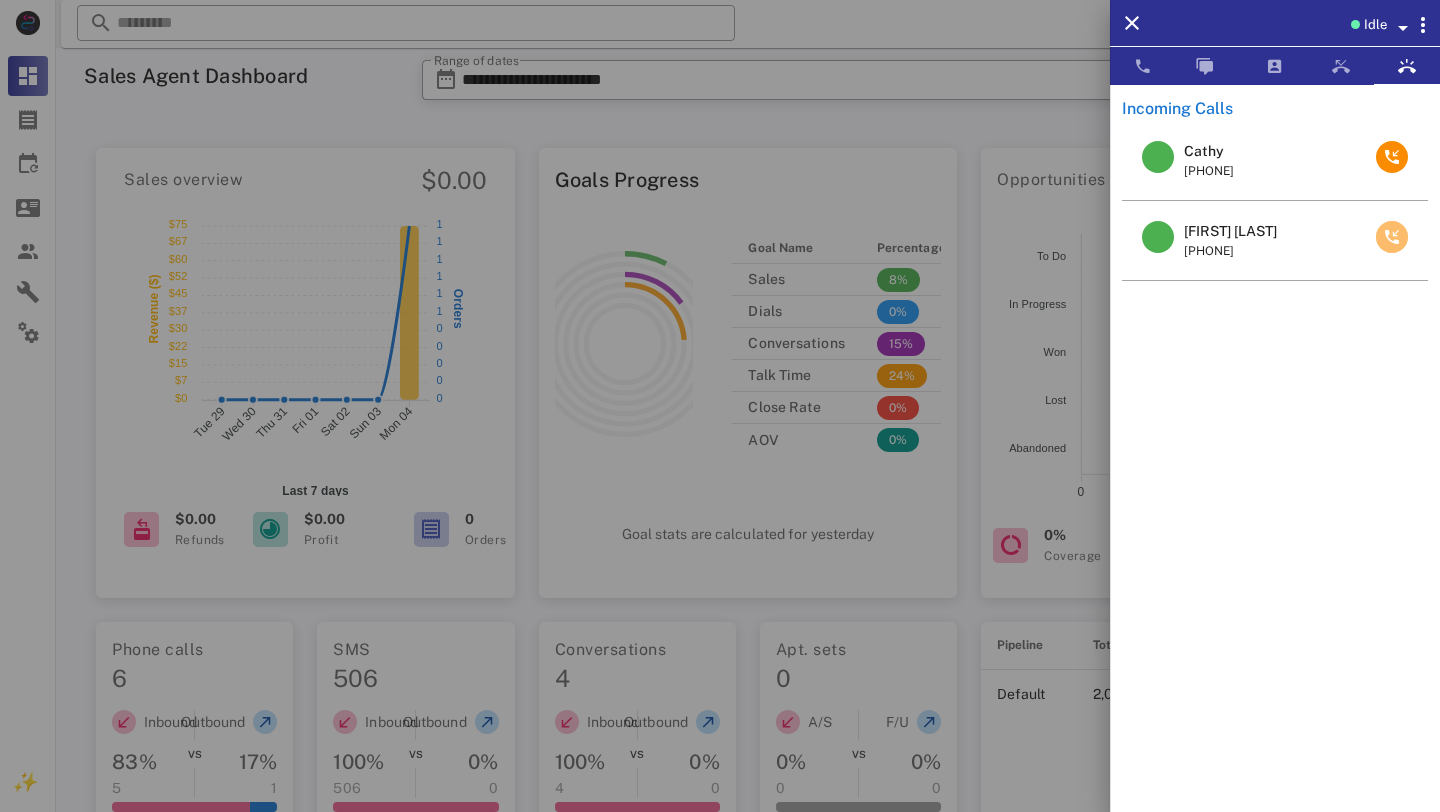 click at bounding box center (1392, 237) 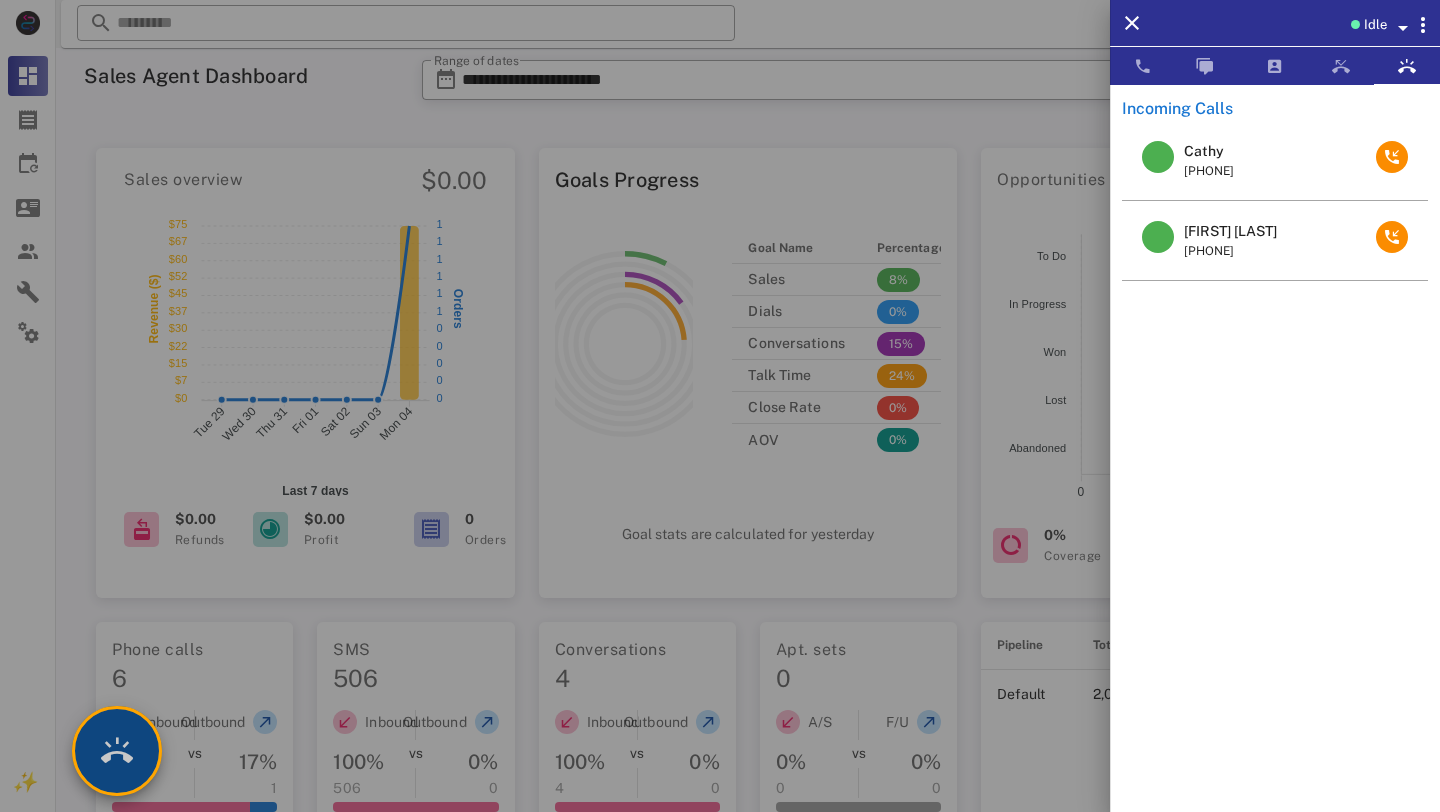 click at bounding box center [117, 751] 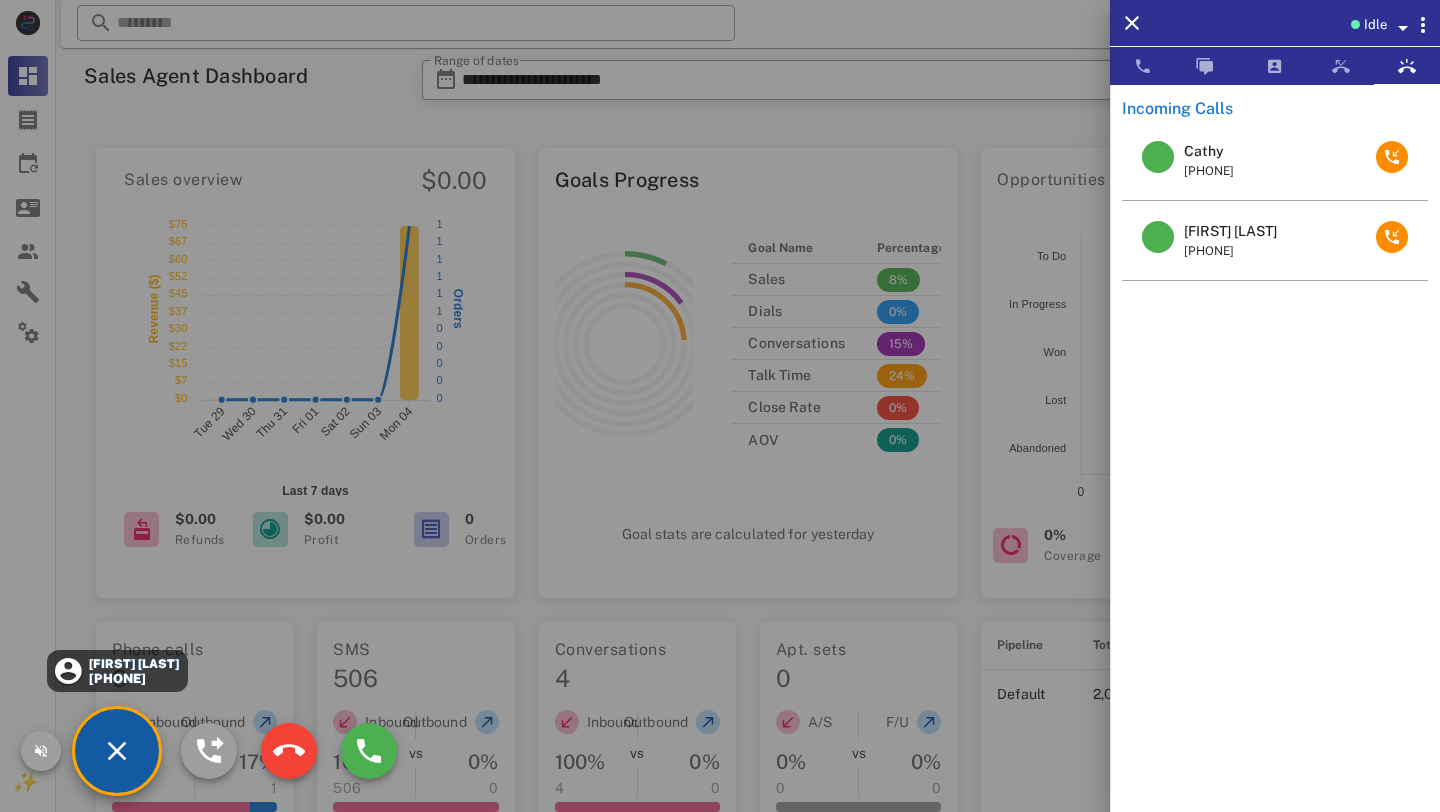 click on "[FIRST] [LAST]" at bounding box center [133, 664] 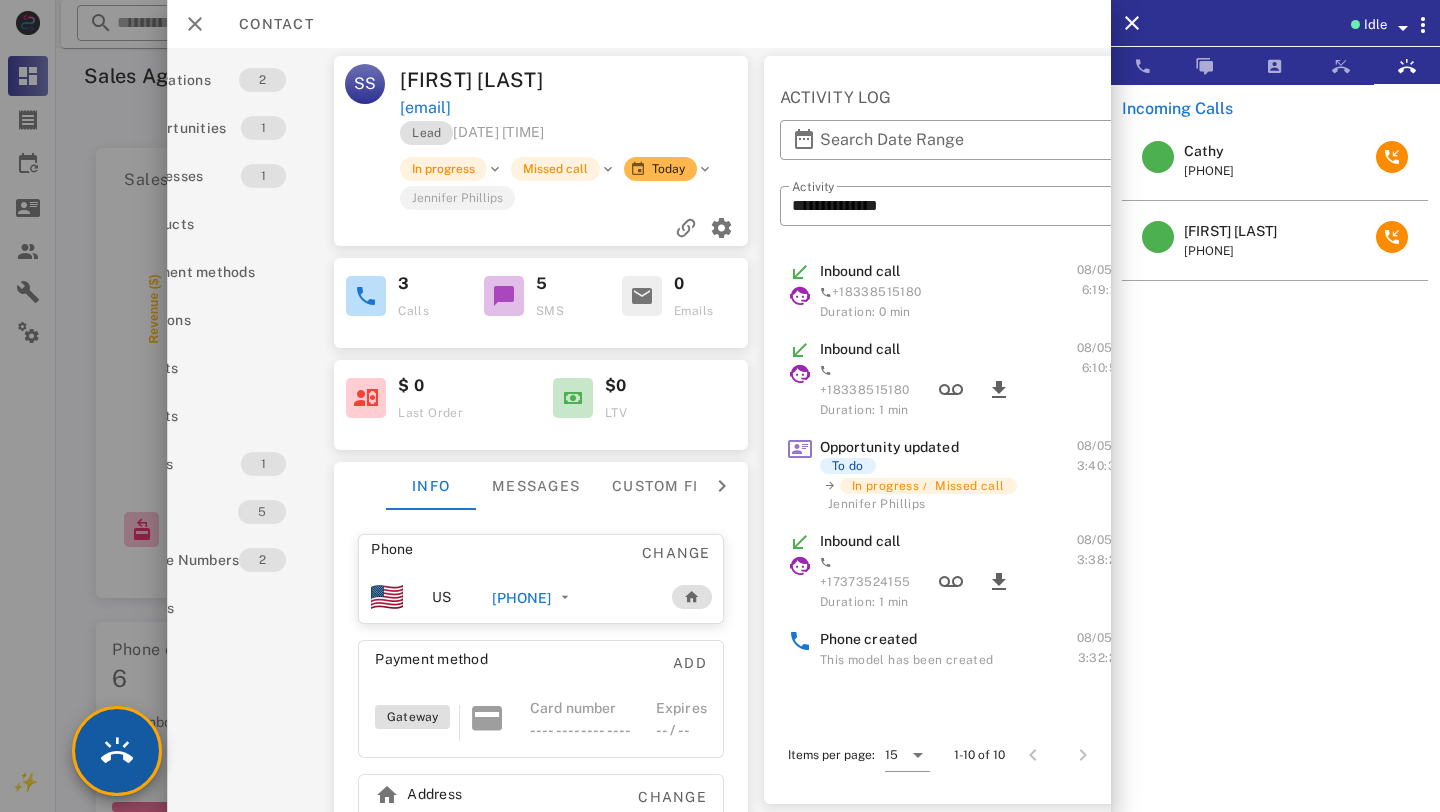 scroll, scrollTop: 0, scrollLeft: 0, axis: both 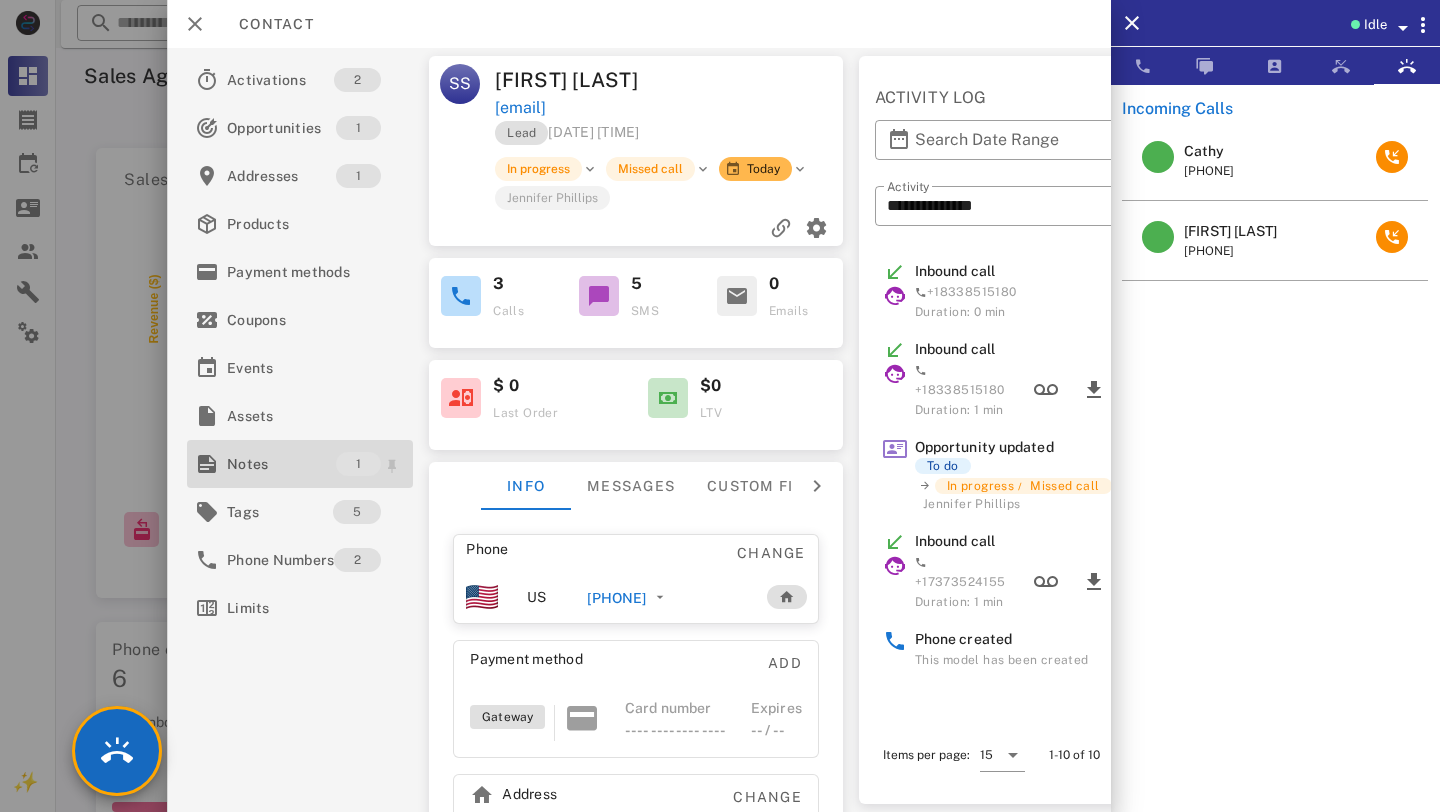 click on "Notes  1" at bounding box center (300, 464) 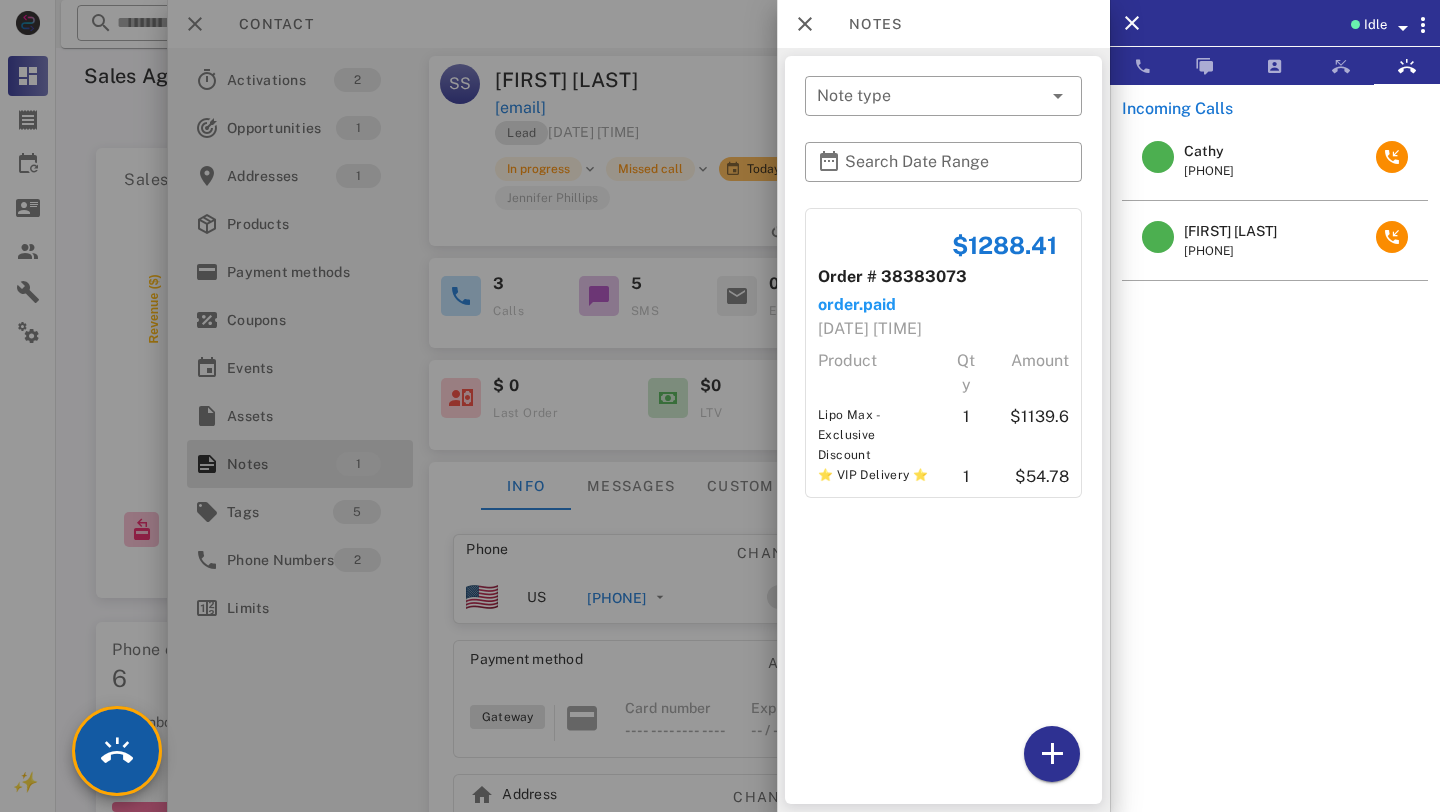 click at bounding box center (117, 751) 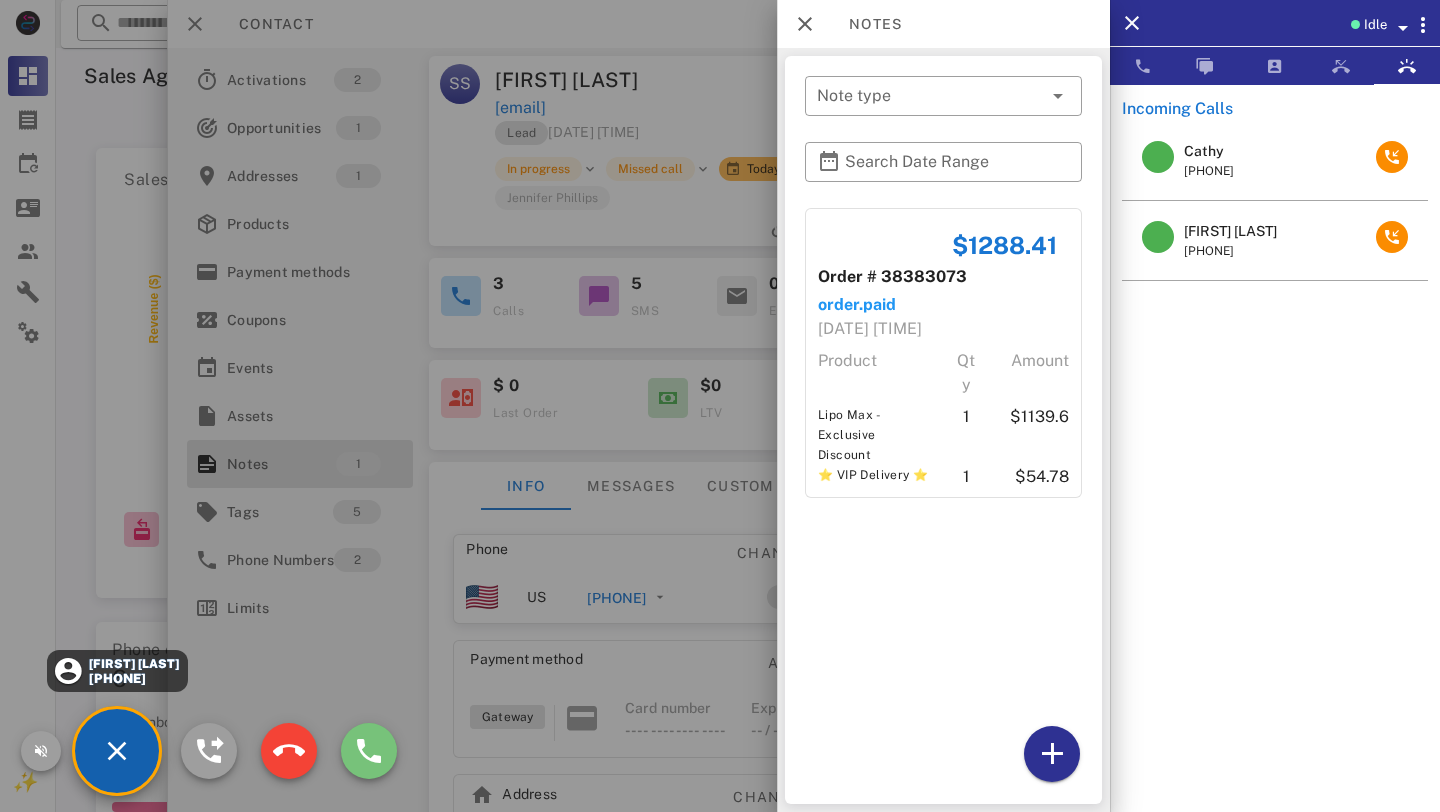 click at bounding box center (369, 751) 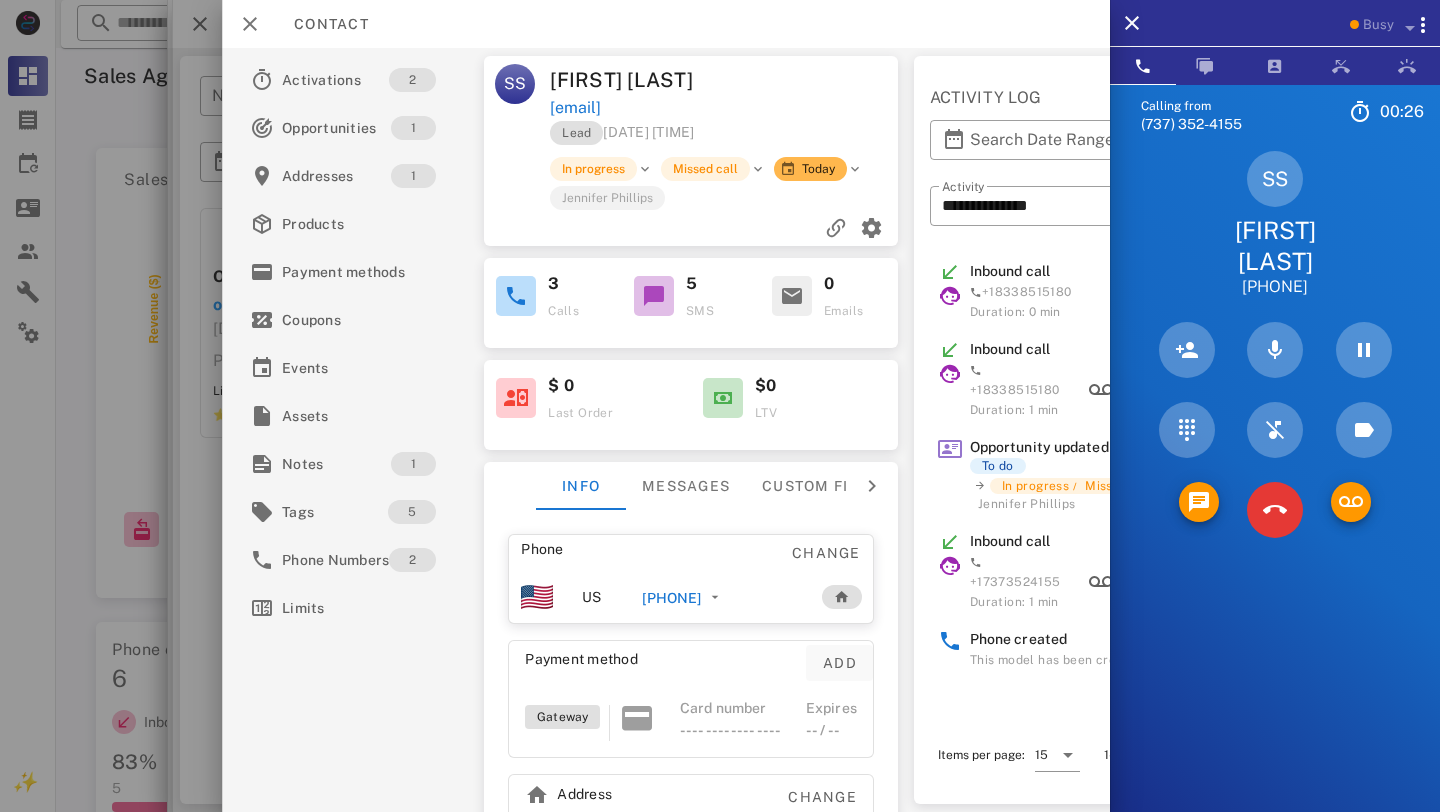 scroll, scrollTop: 147, scrollLeft: 0, axis: vertical 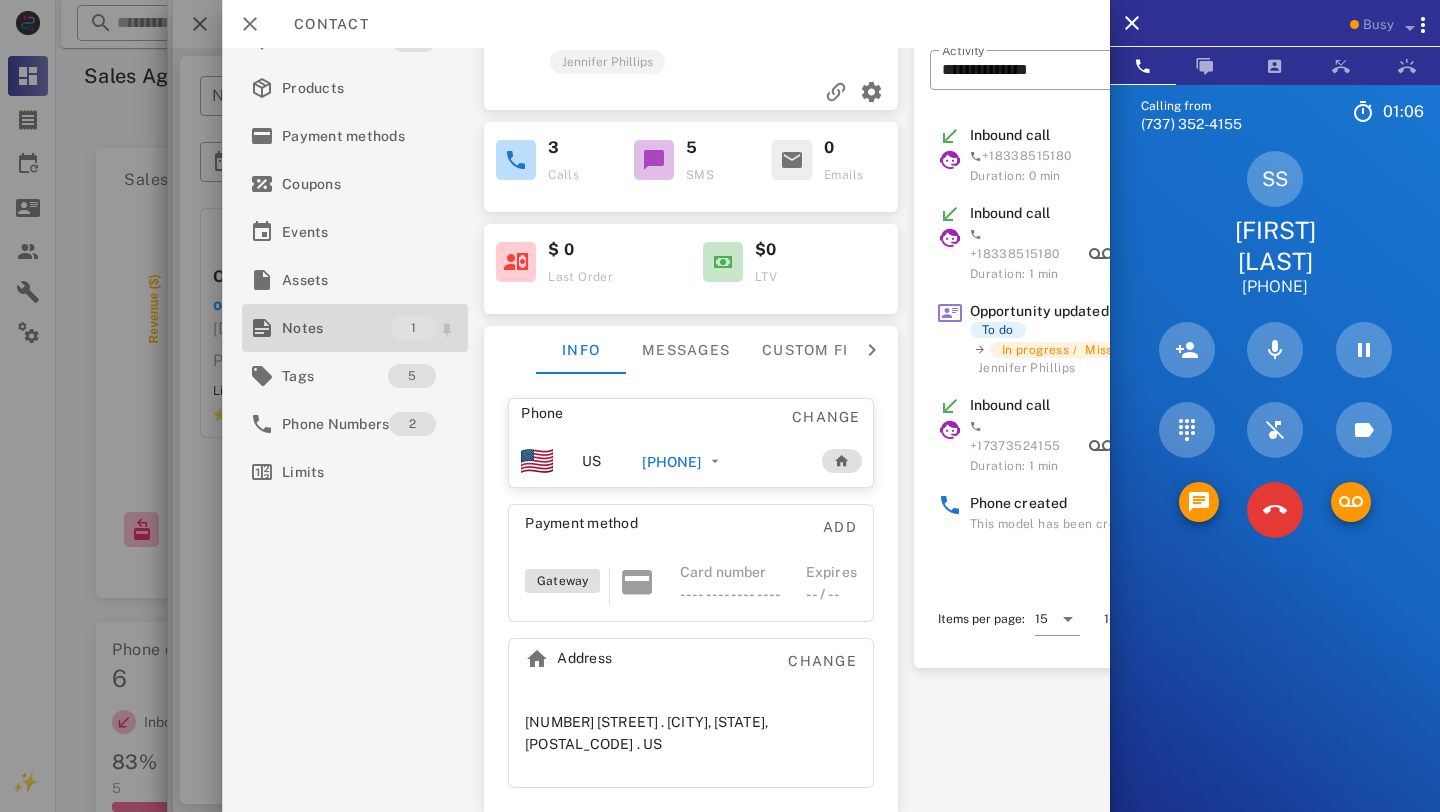 click on "Notes  1" at bounding box center [355, 328] 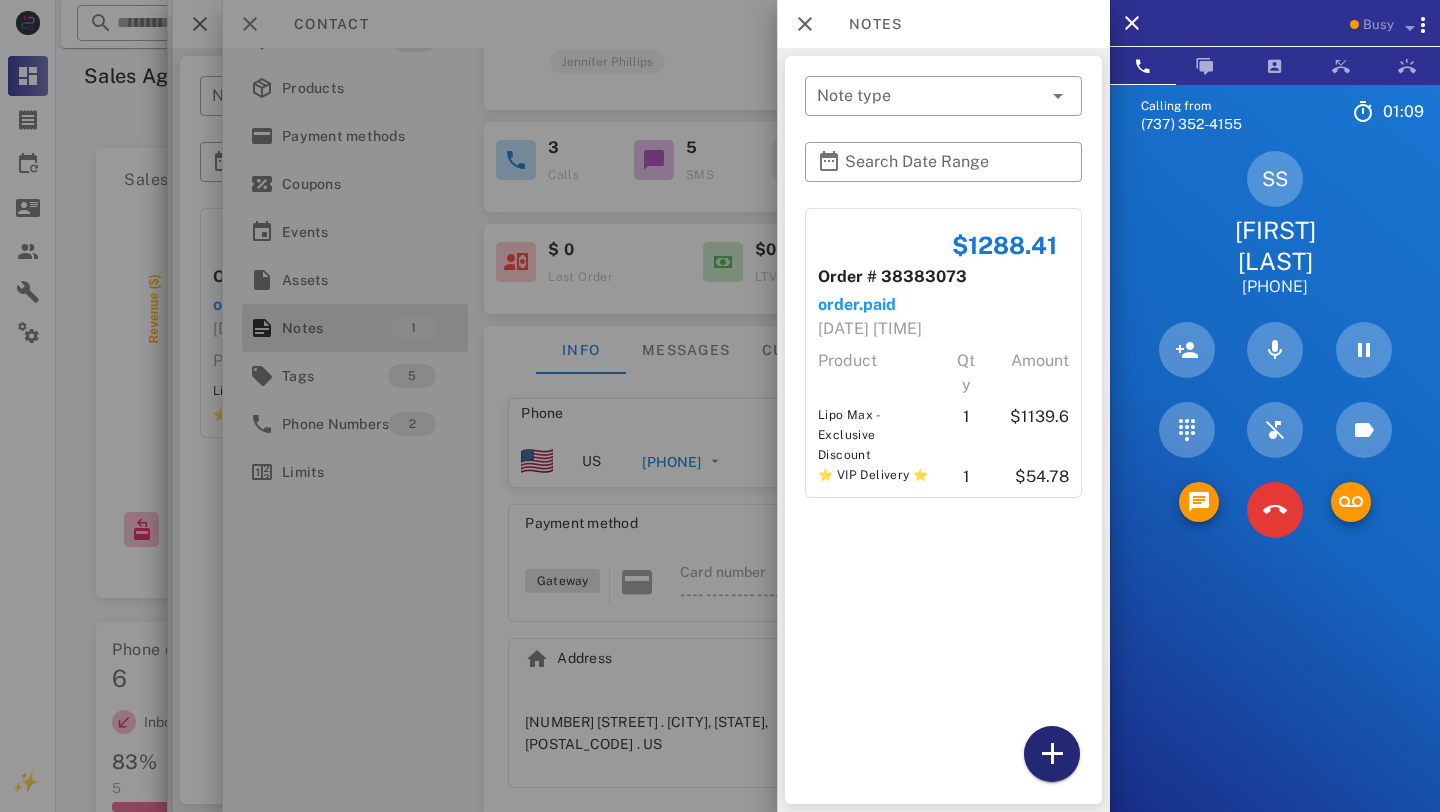 click at bounding box center (1052, 754) 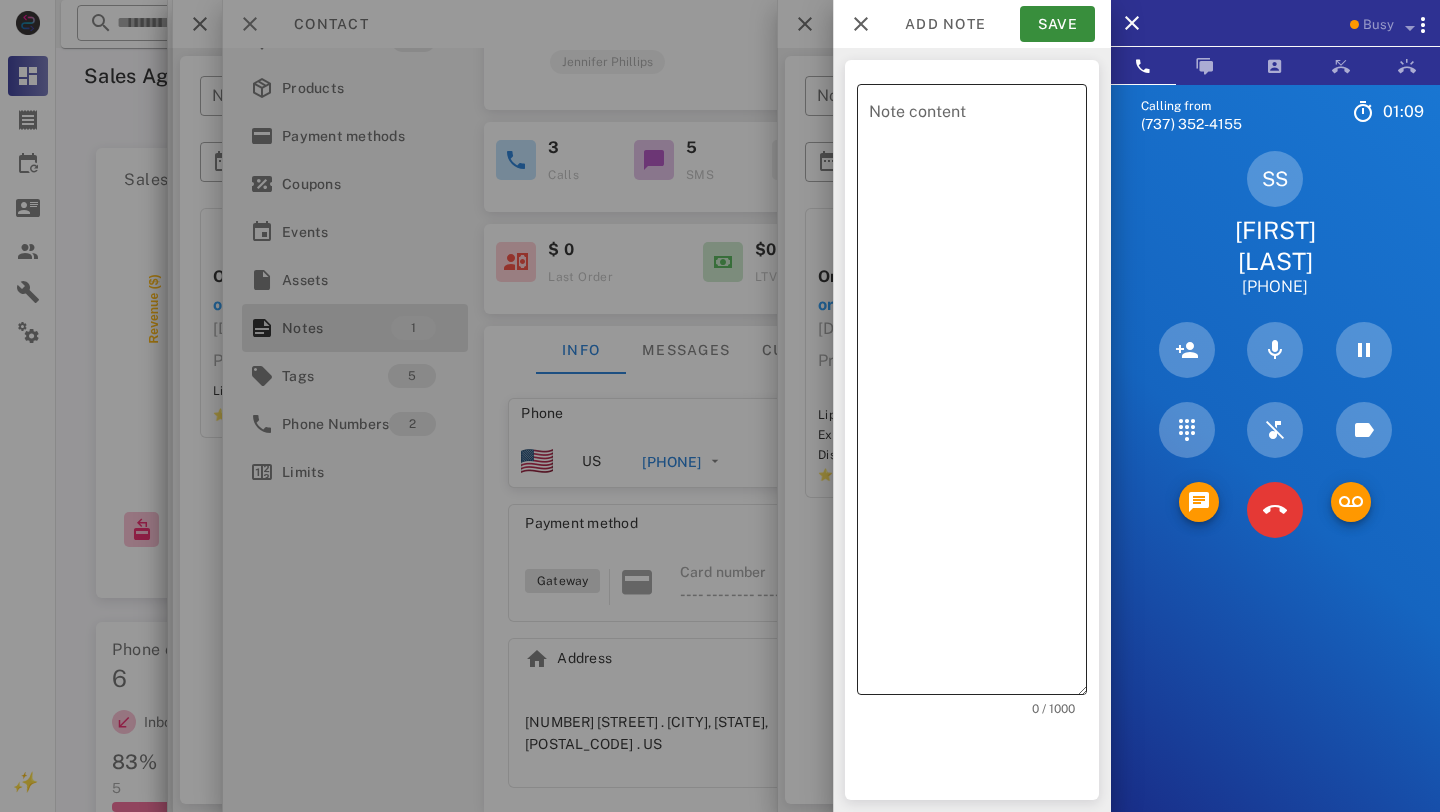 click on "Note content" at bounding box center [978, 394] 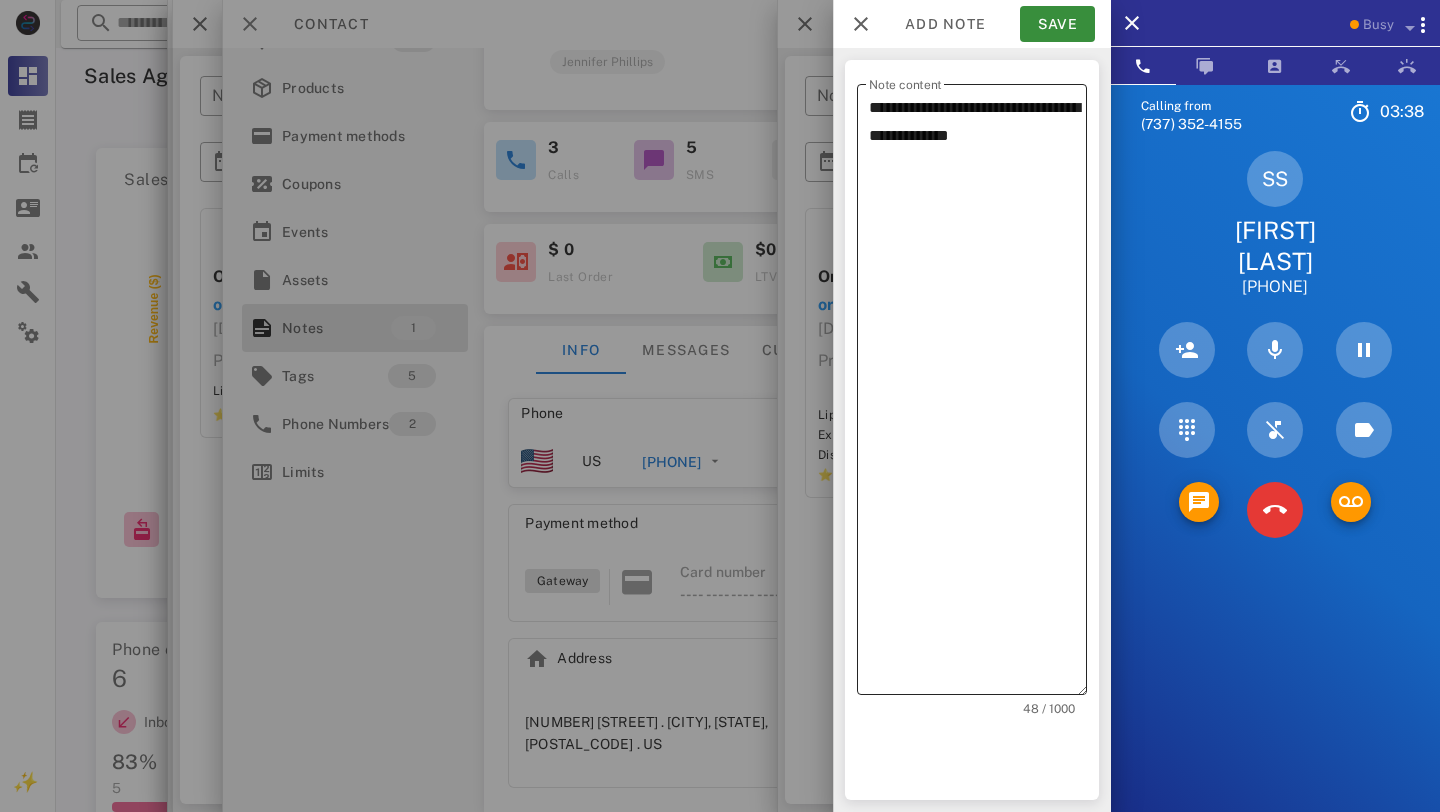 scroll, scrollTop: 97, scrollLeft: 0, axis: vertical 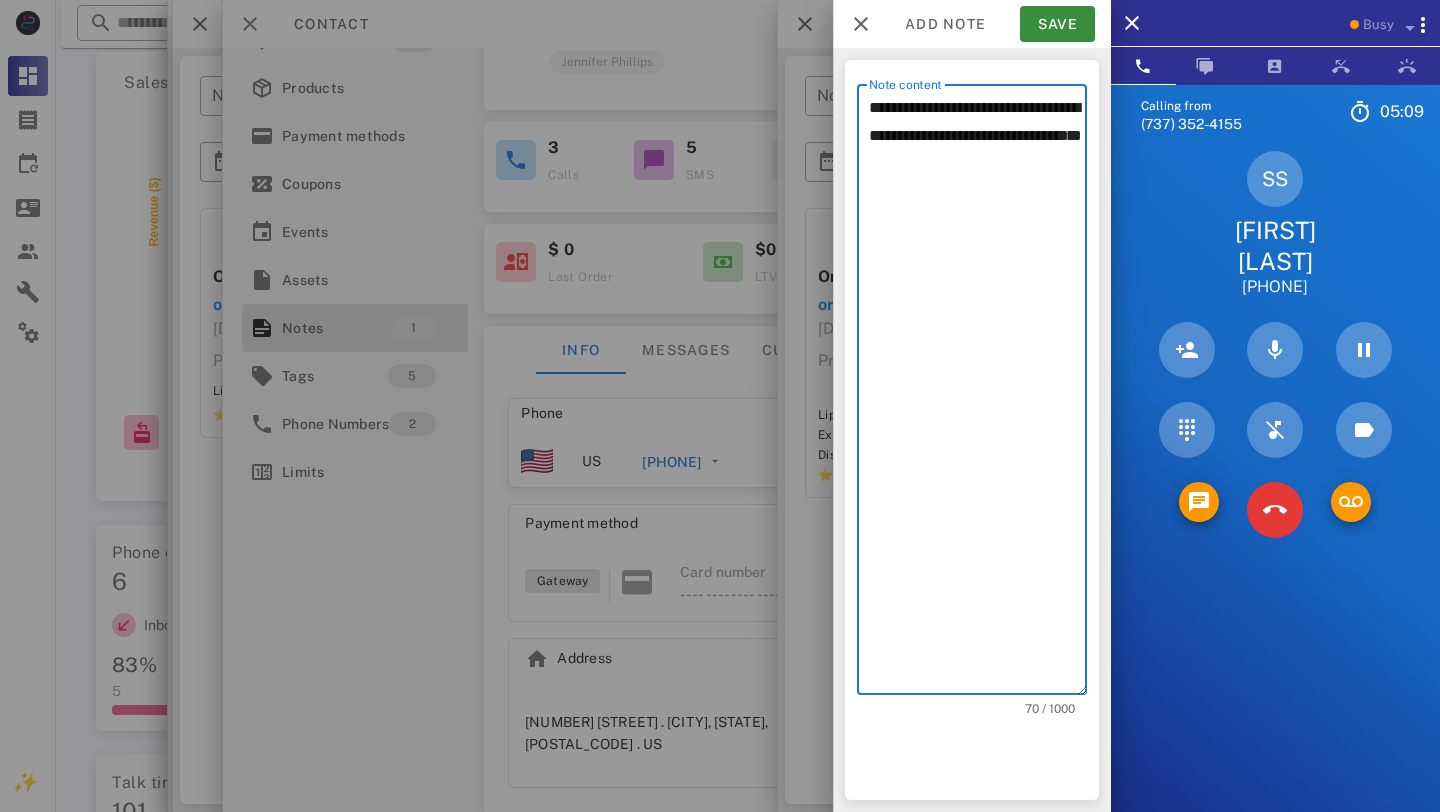 paste on "**********" 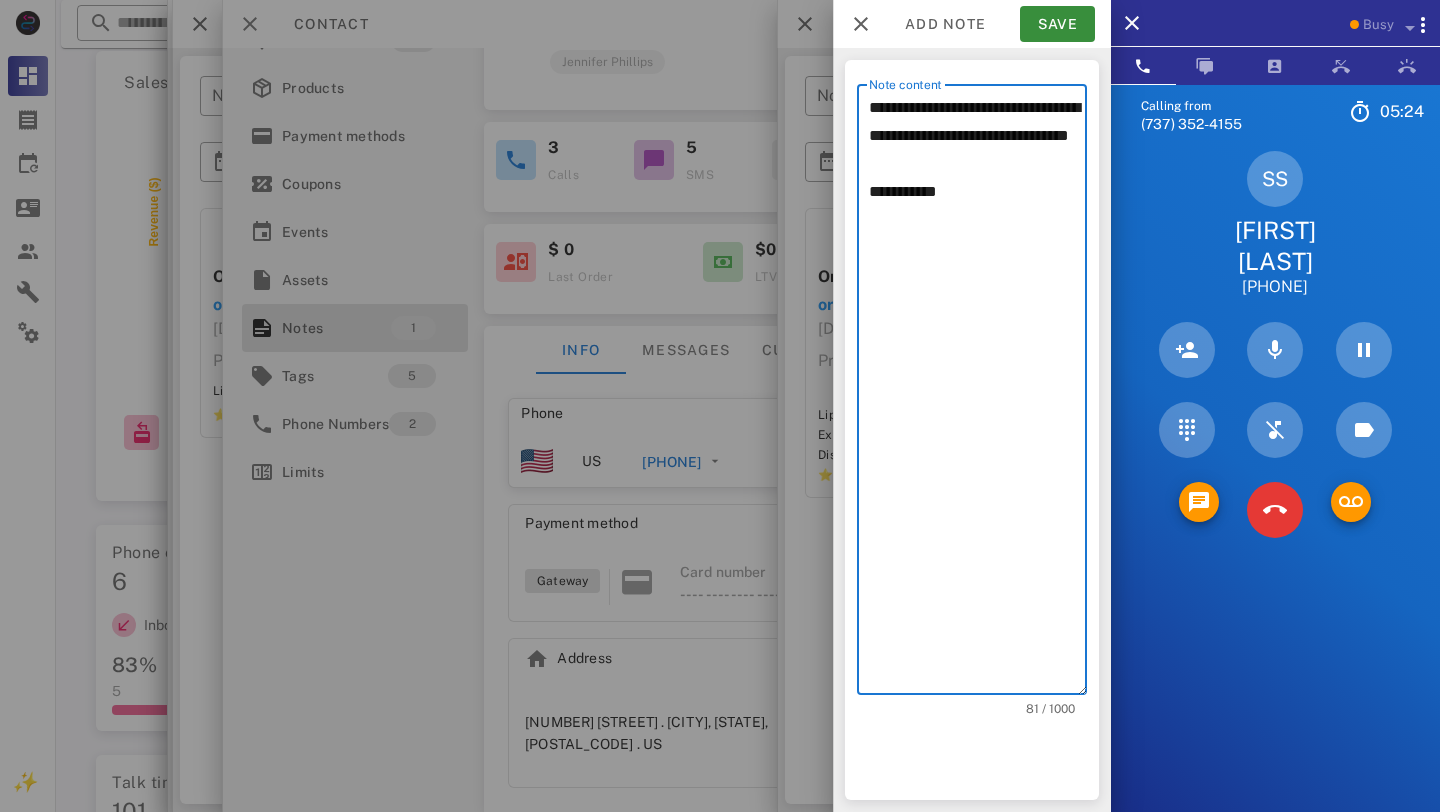 click on "**********" at bounding box center (978, 394) 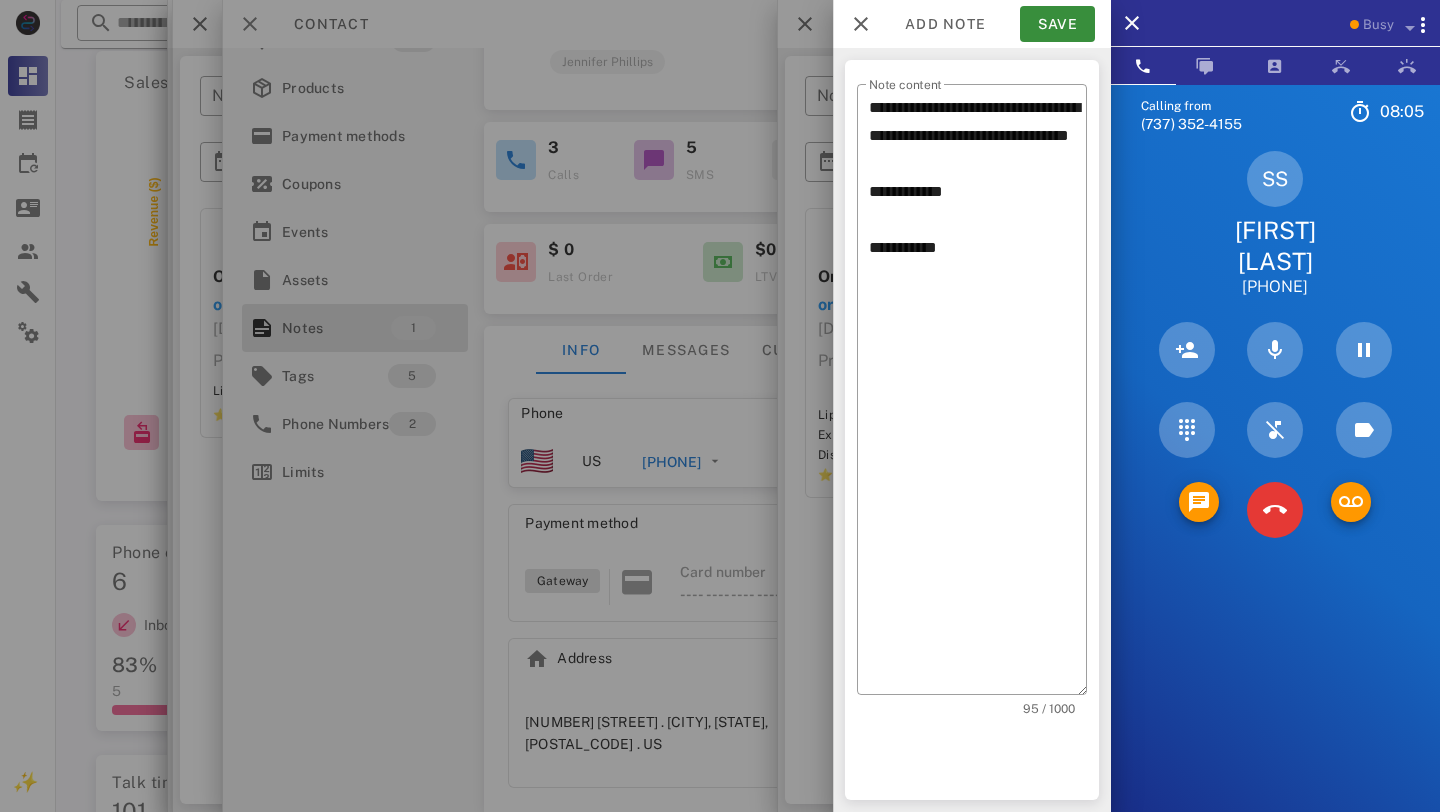 drag, startPoint x: 1191, startPoint y: 229, endPoint x: 1332, endPoint y: 251, distance: 142.706 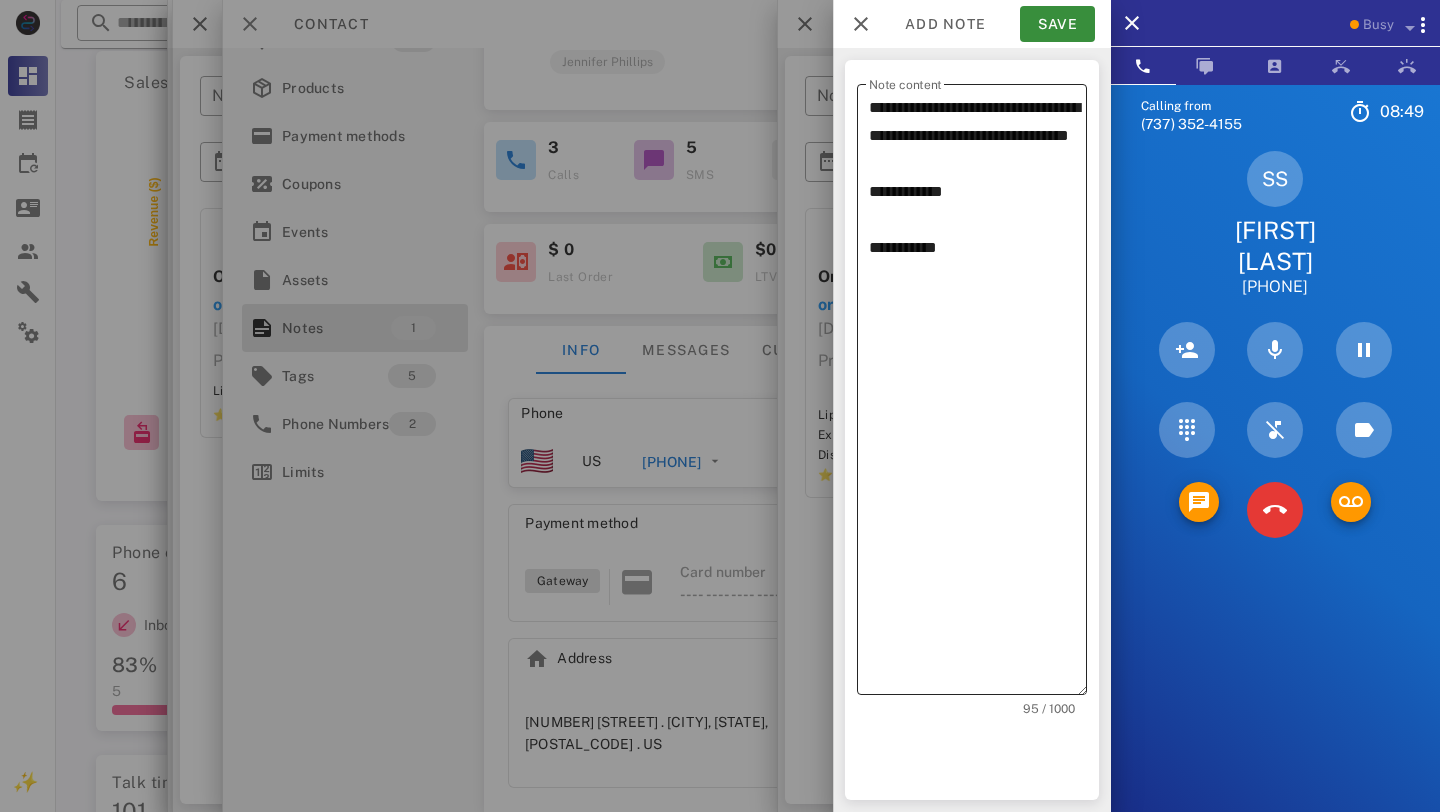 click on "**********" at bounding box center (978, 394) 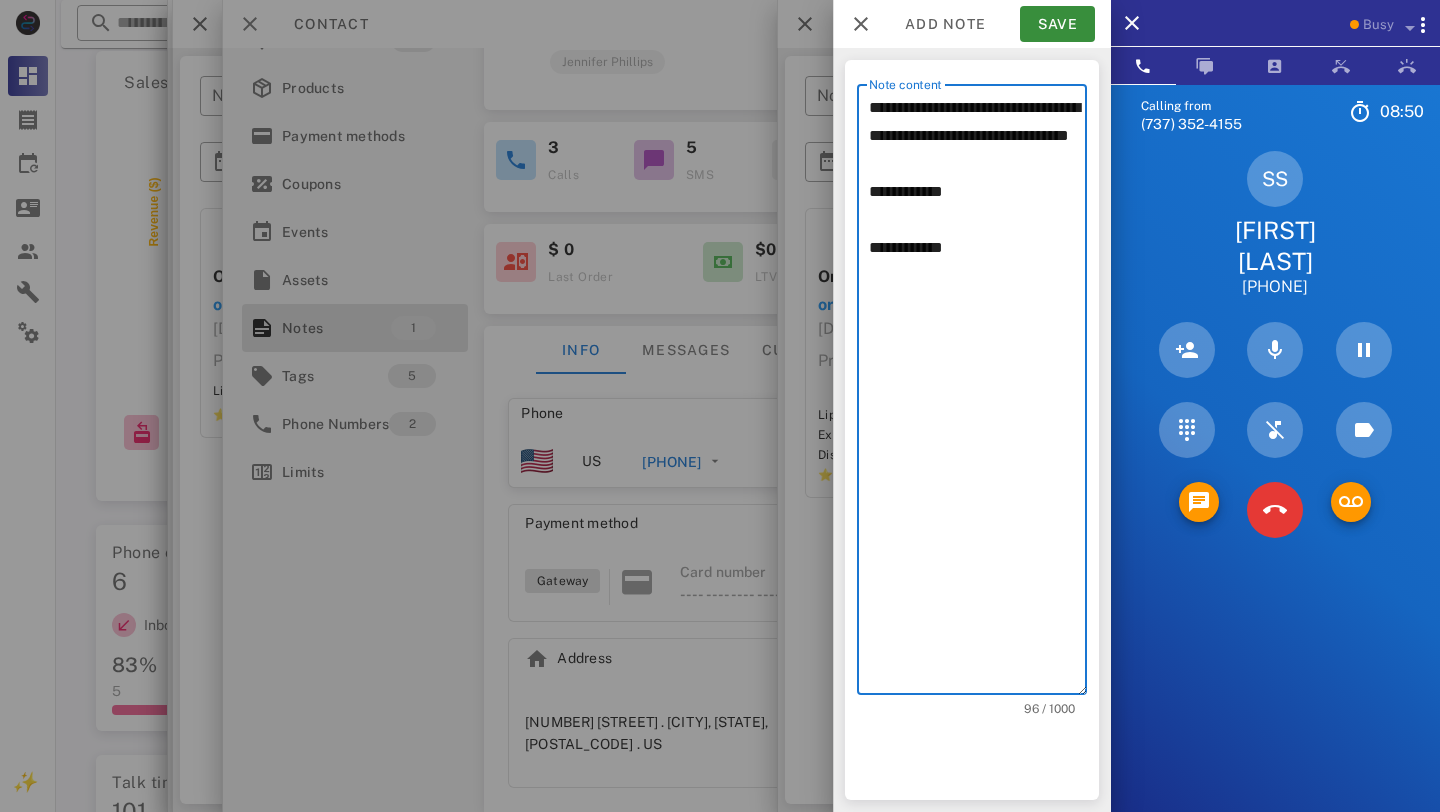 paste on "**********" 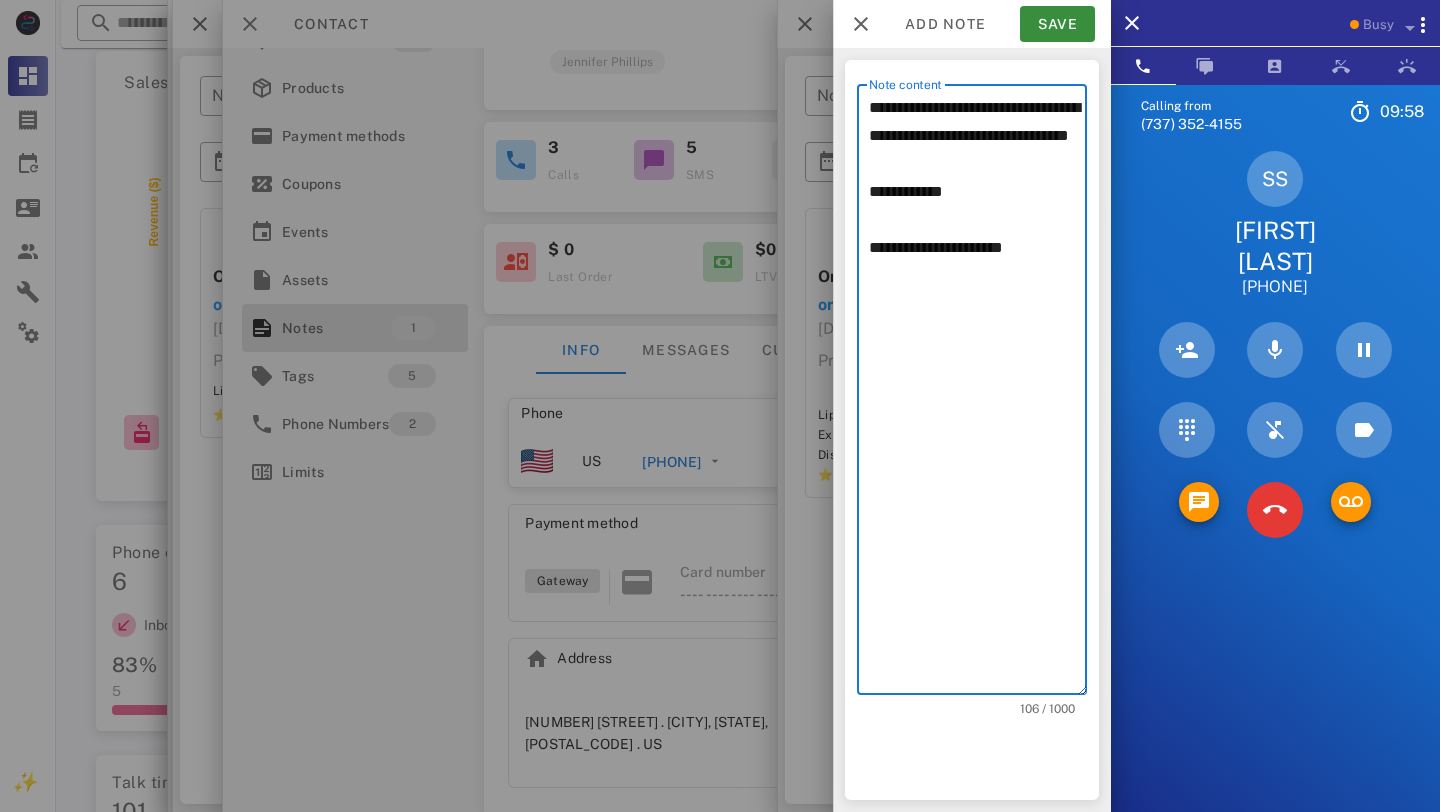 click on "**********" at bounding box center [978, 394] 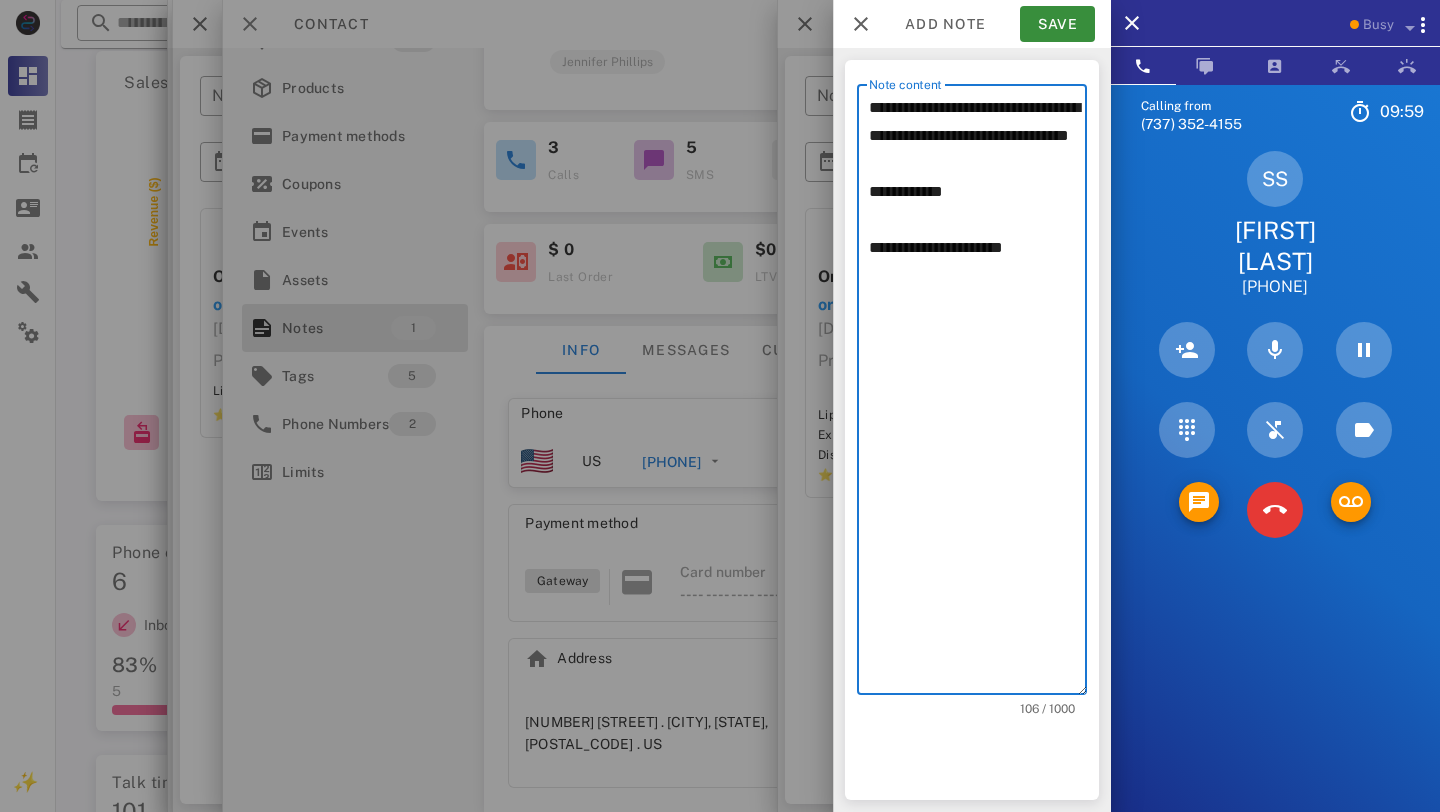 click on "**********" at bounding box center [978, 394] 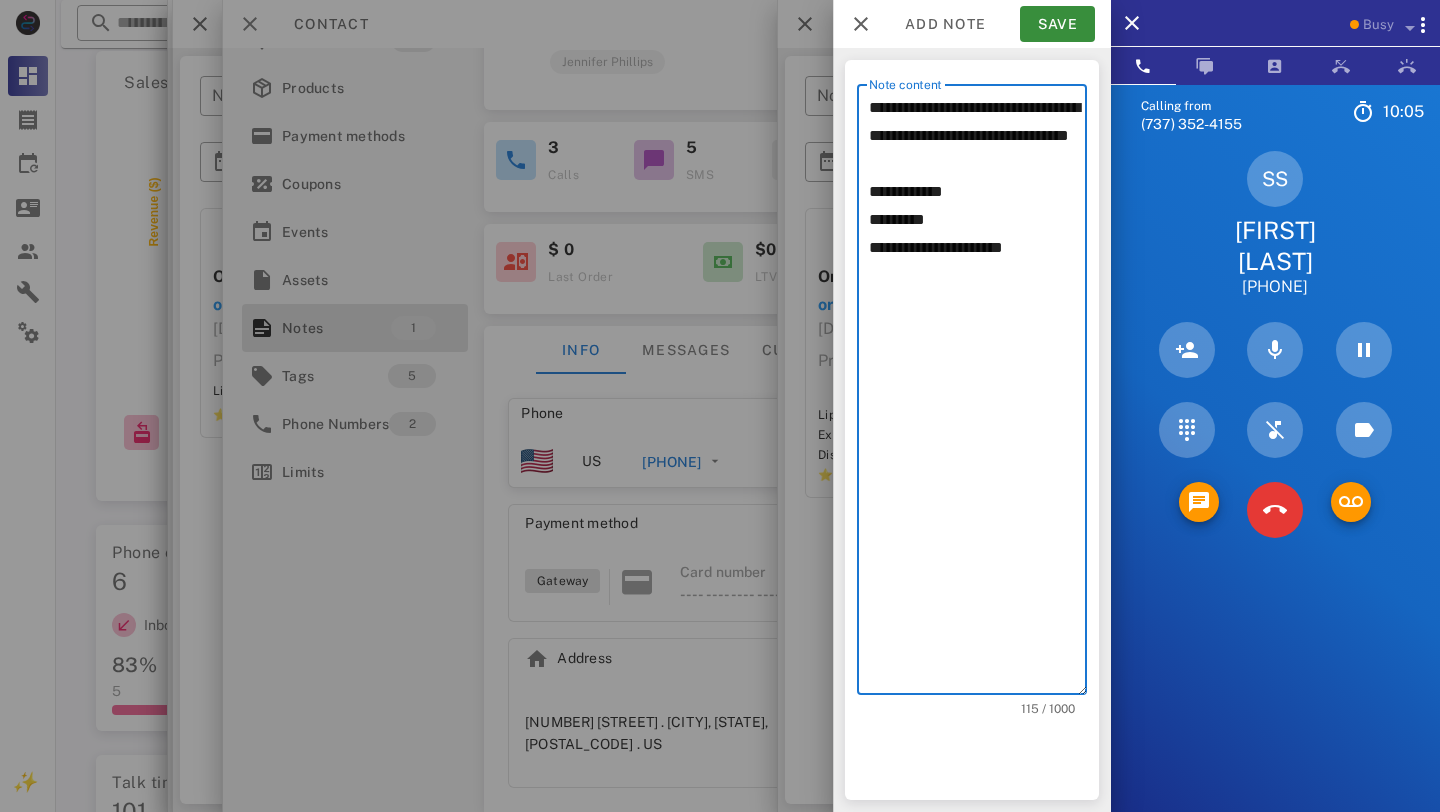 click on "**********" at bounding box center [978, 394] 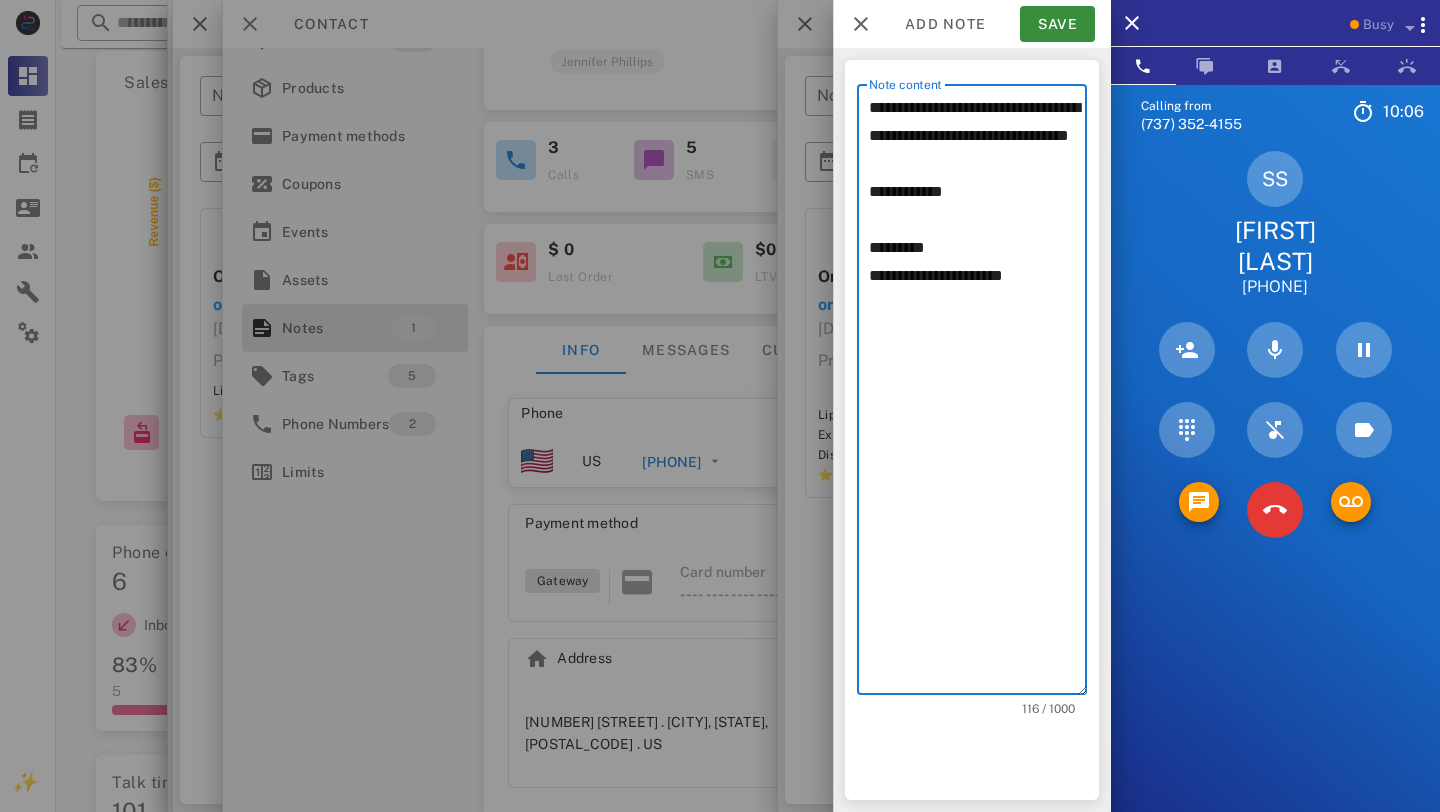click on "**********" at bounding box center [978, 394] 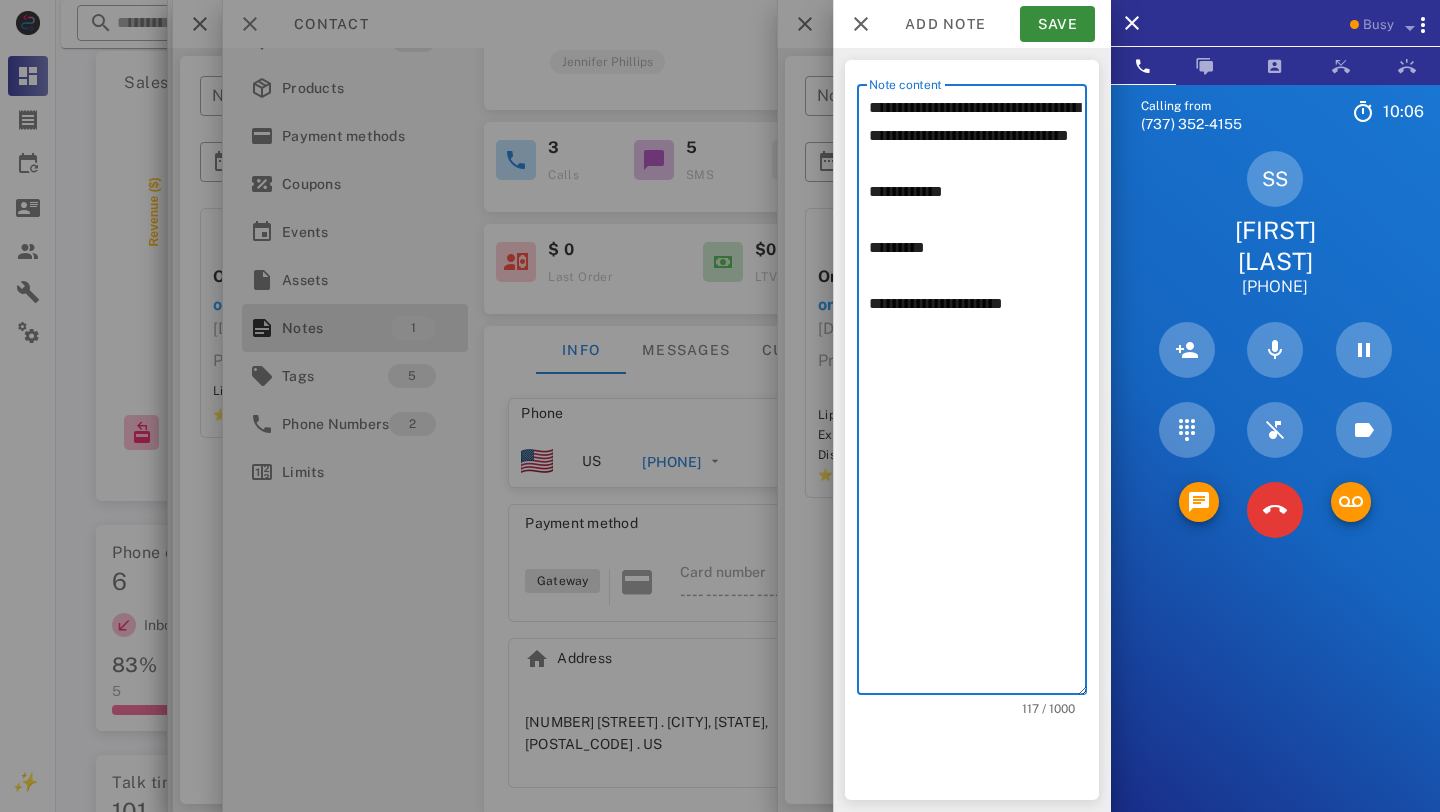 click on "**********" at bounding box center (978, 394) 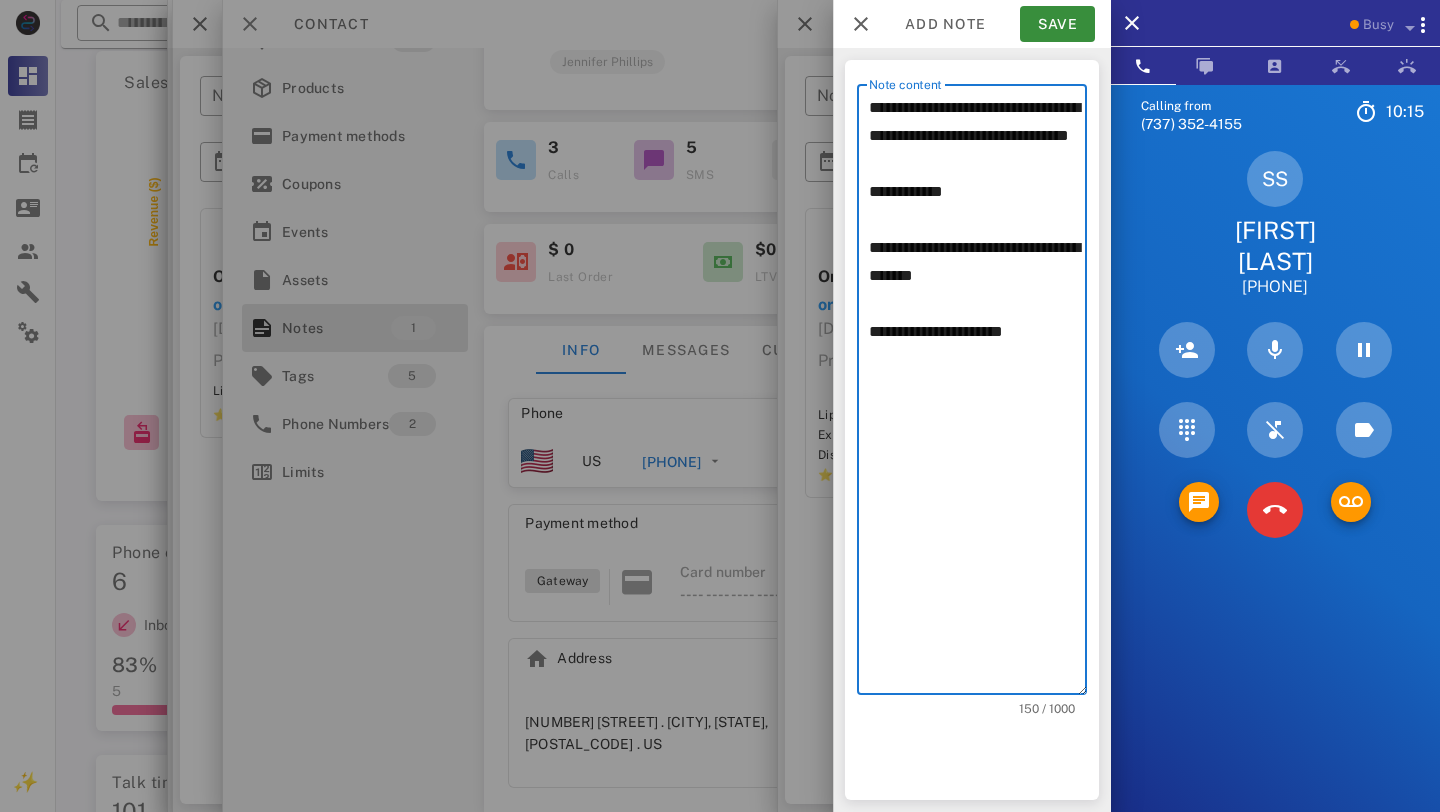 click on "**********" at bounding box center (978, 394) 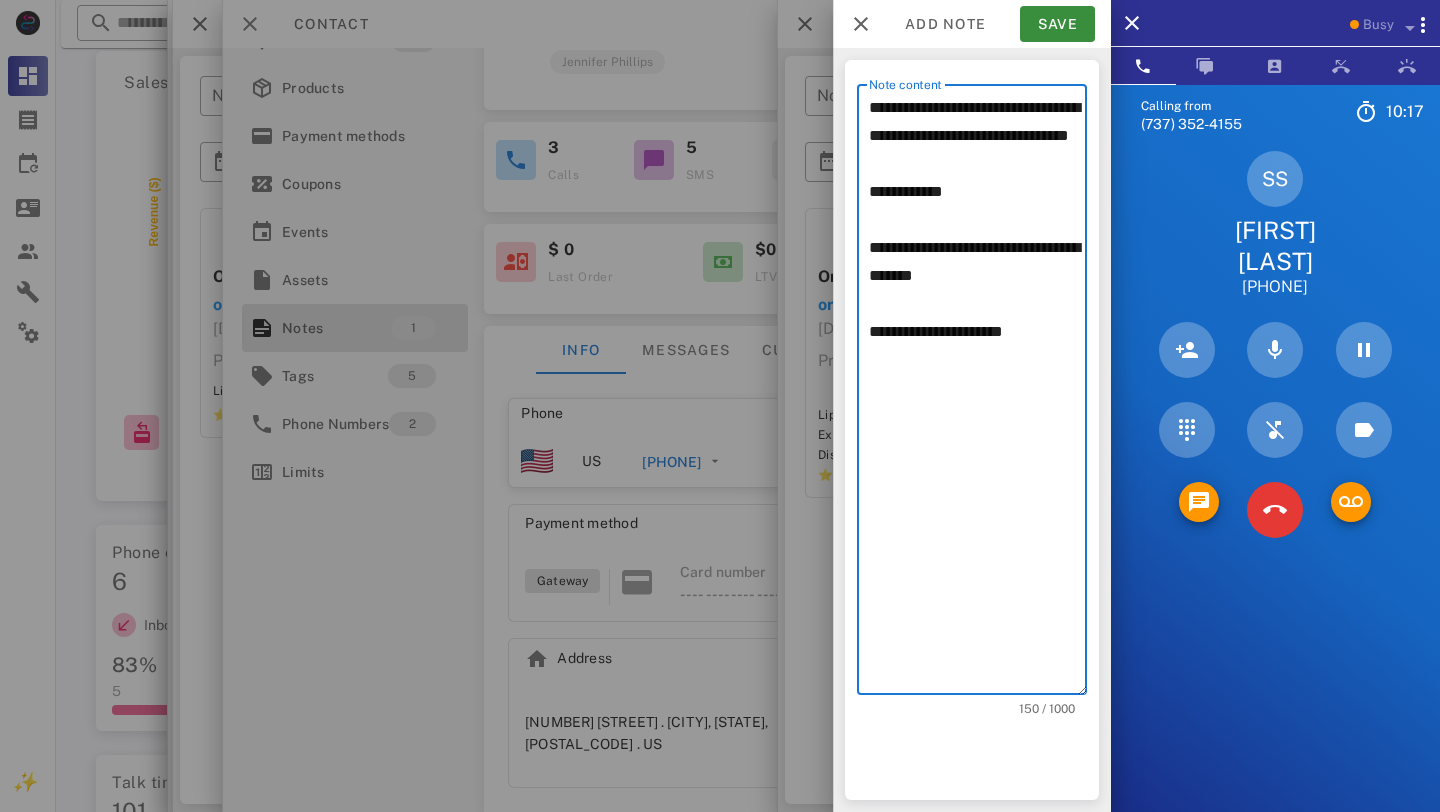 type on "**********" 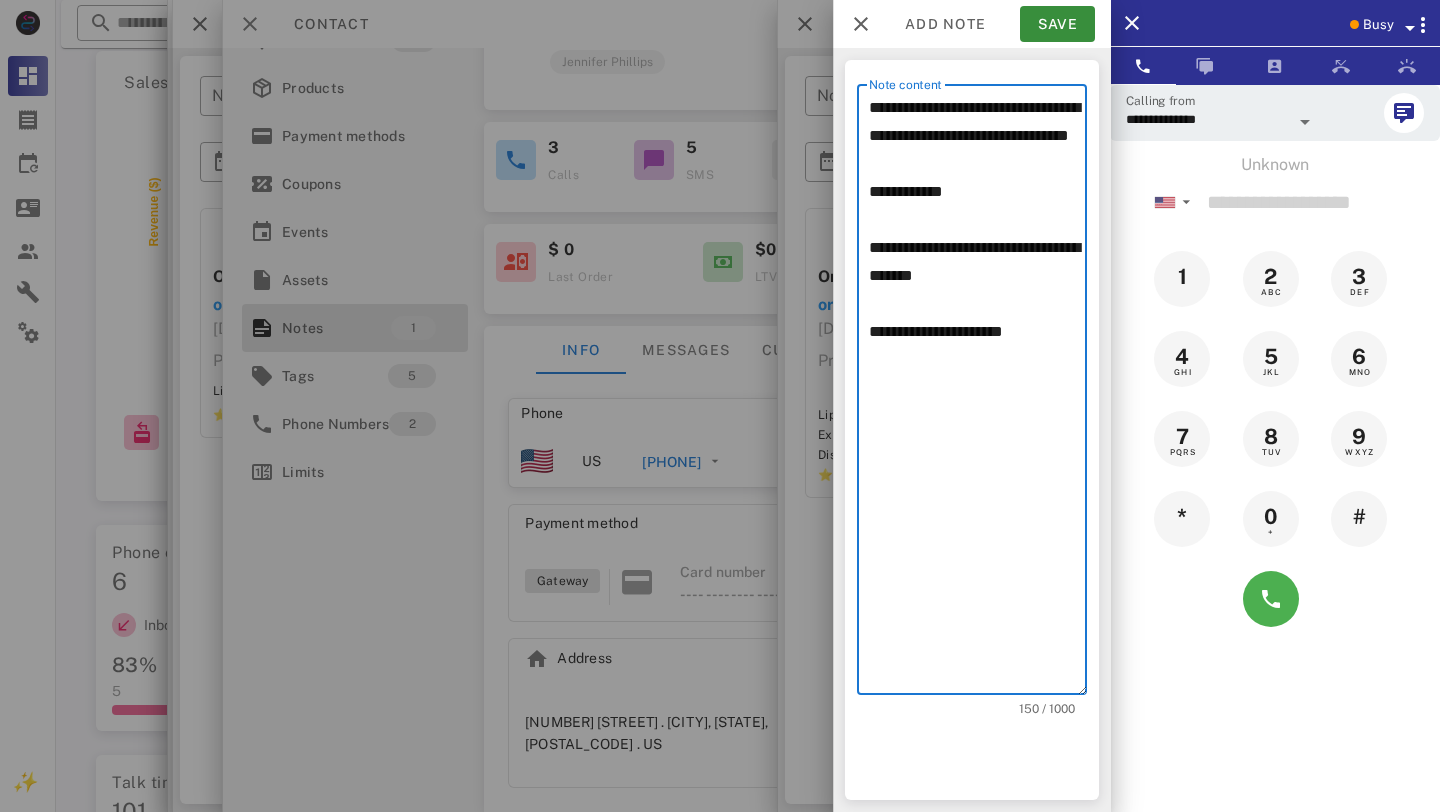 click on "Add note Save" at bounding box center (972, 24) 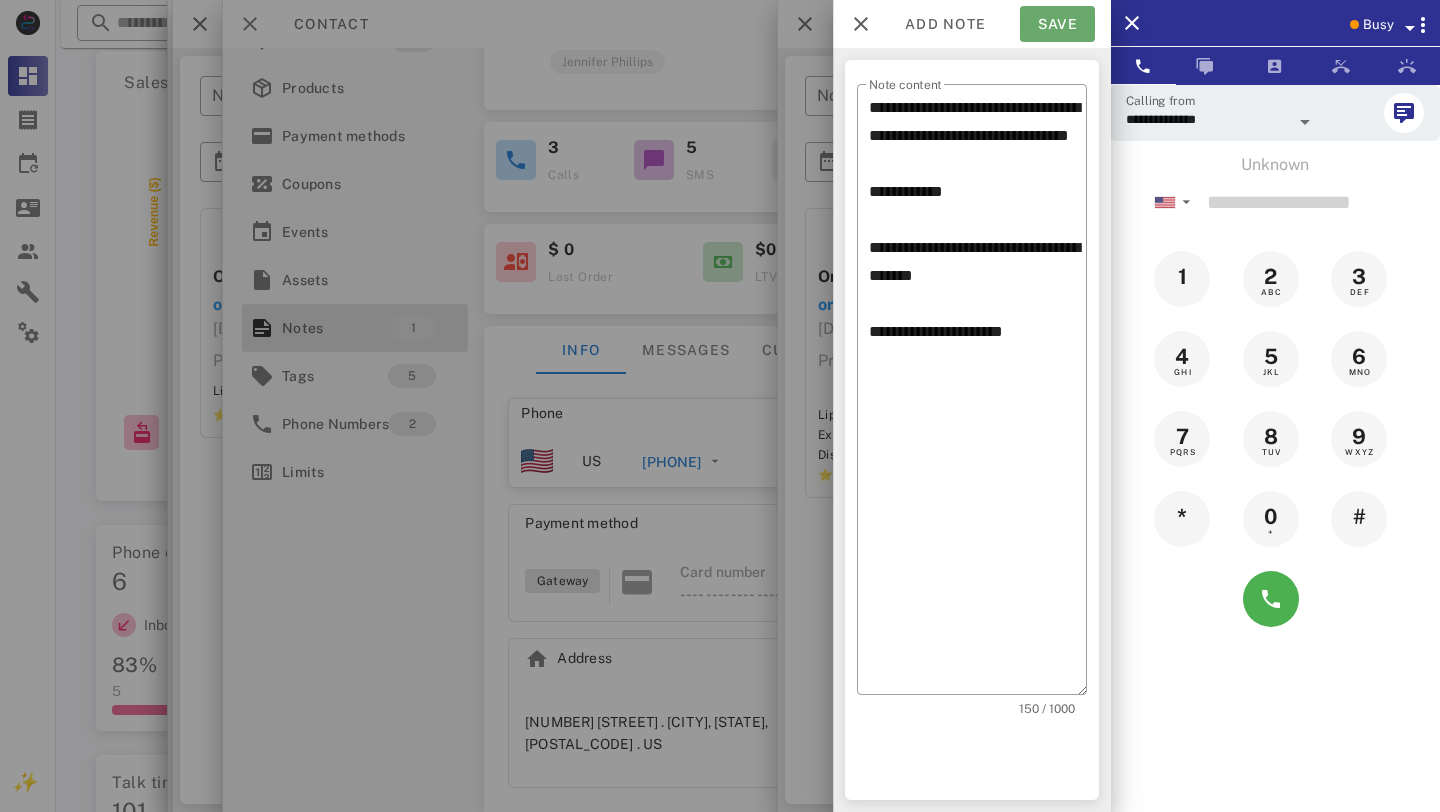 click on "Save" at bounding box center (1057, 24) 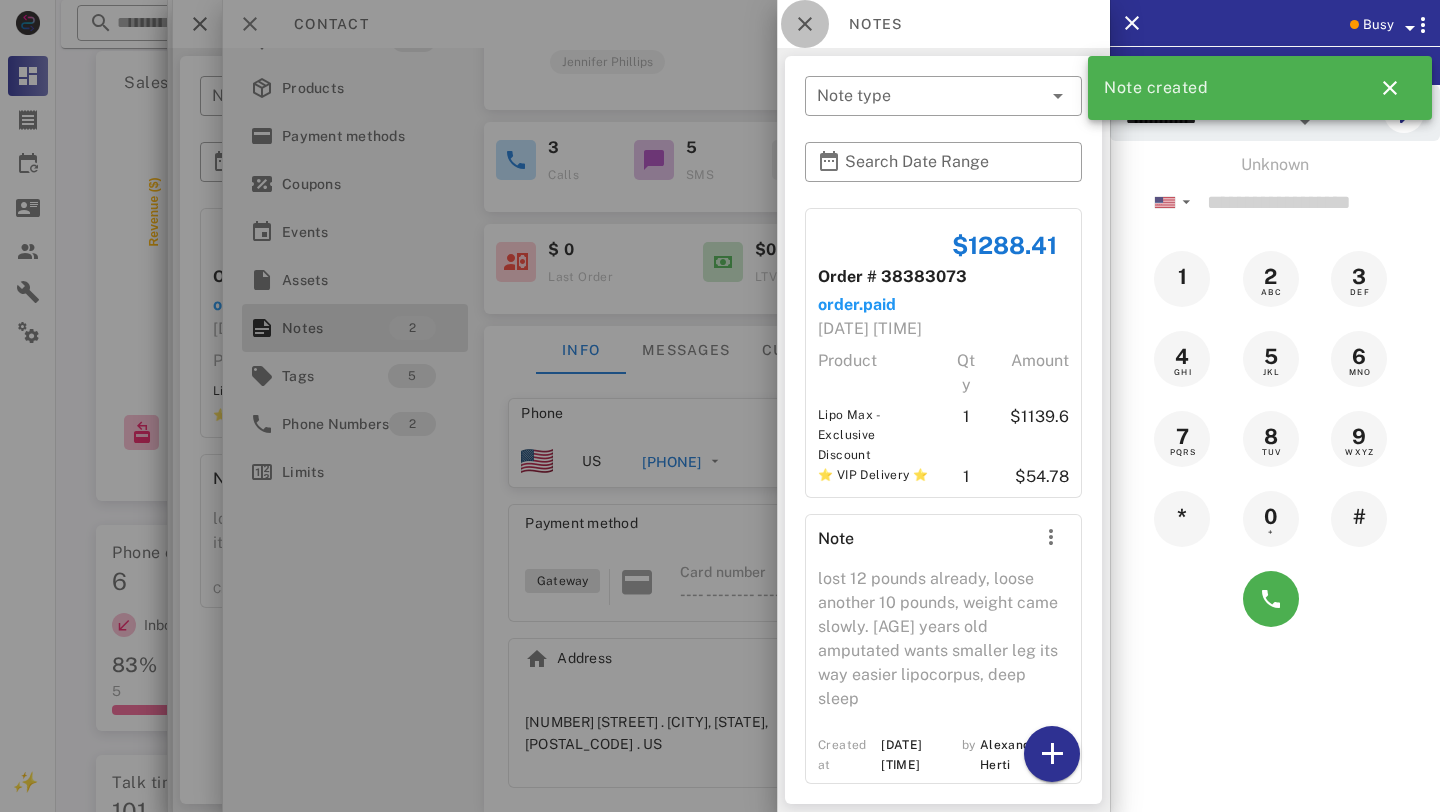 click at bounding box center (805, 24) 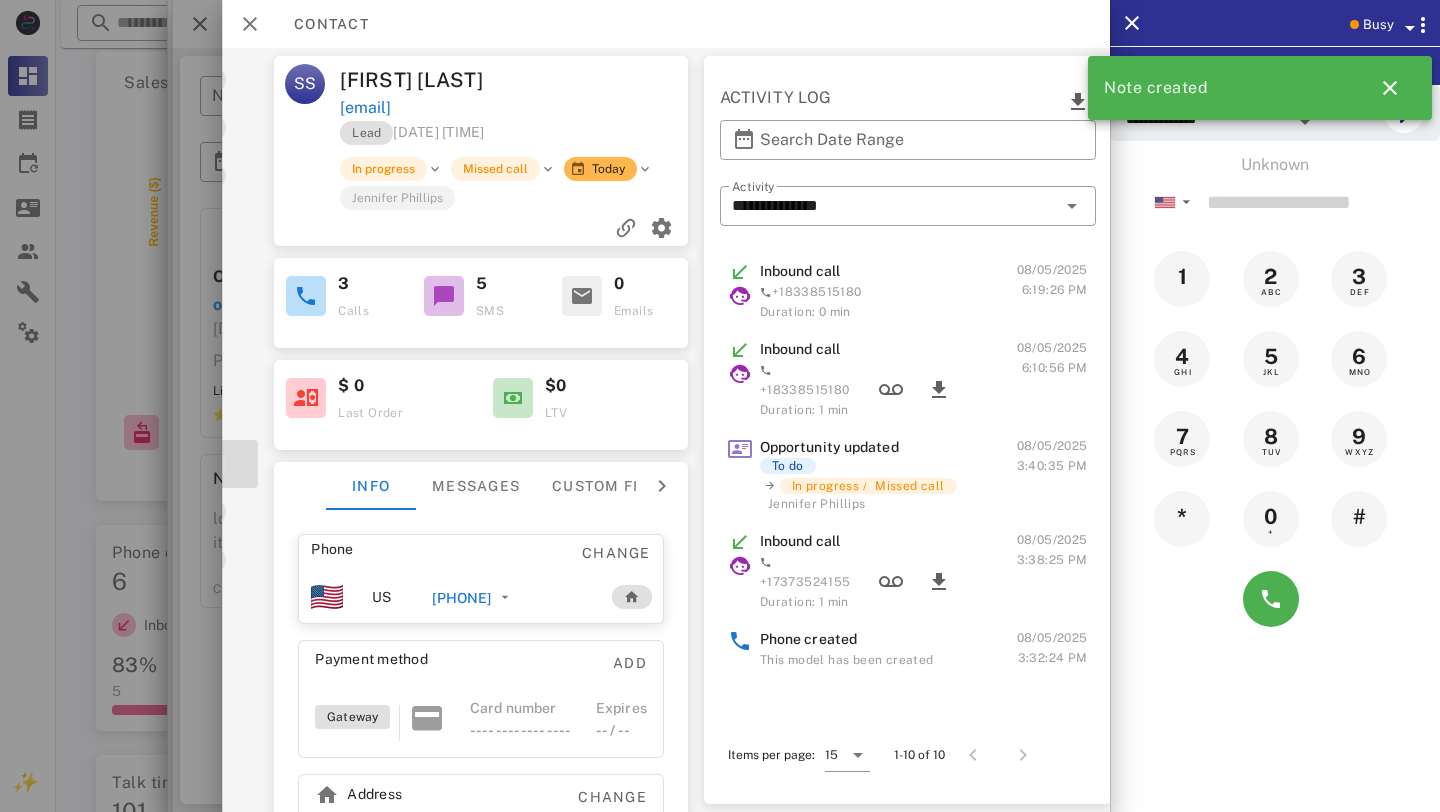 scroll, scrollTop: 0, scrollLeft: 0, axis: both 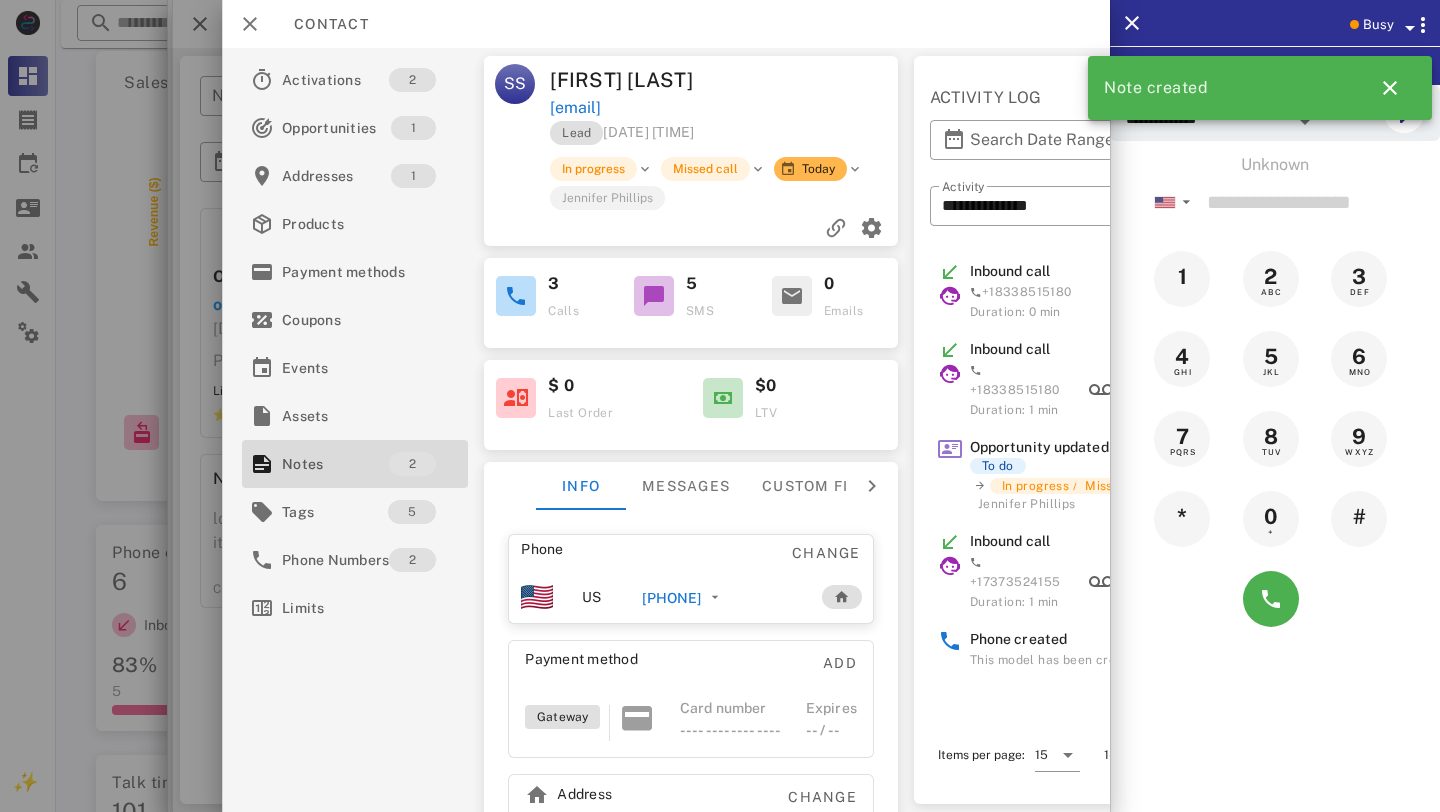 click on "[PHONE]" at bounding box center [671, 598] 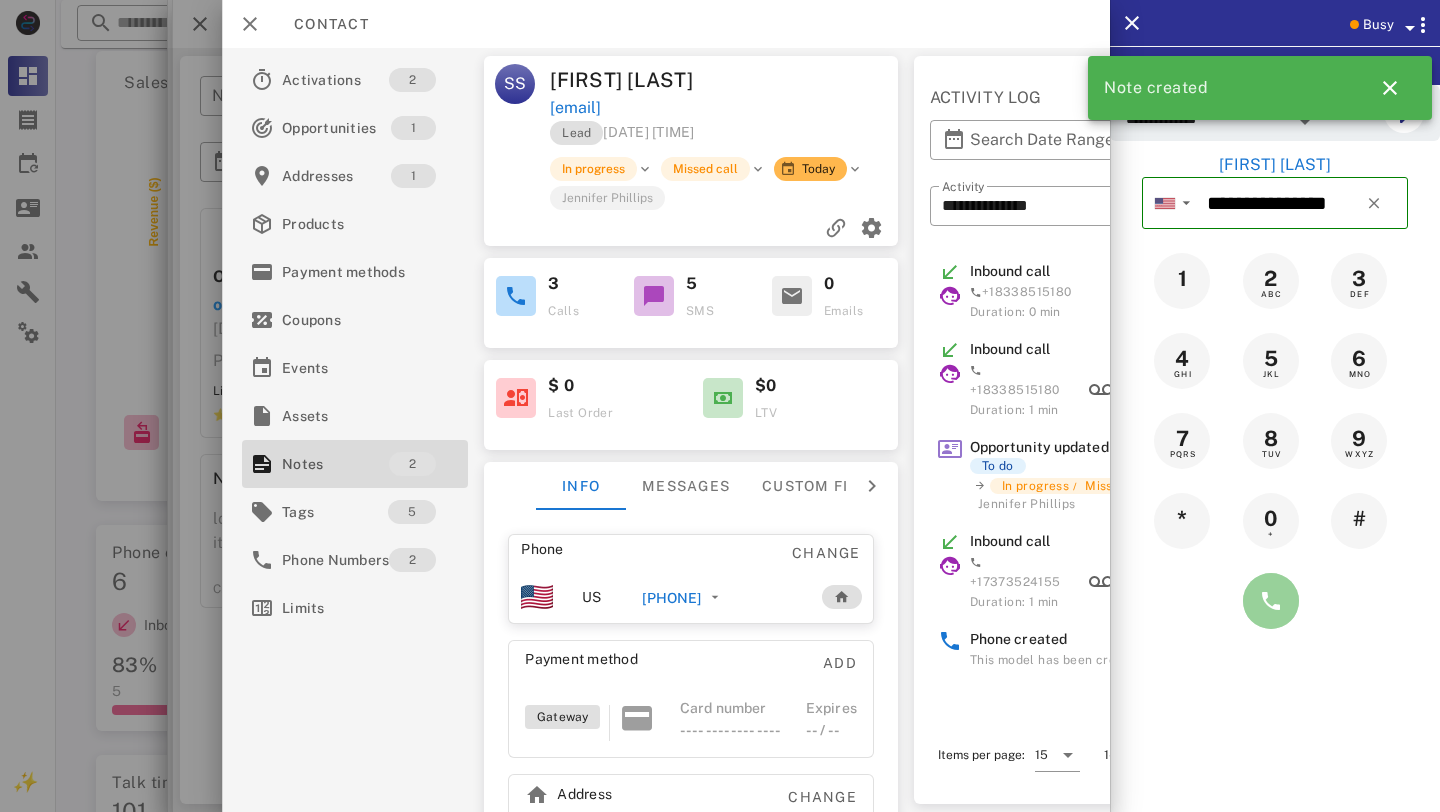 click at bounding box center [1271, 601] 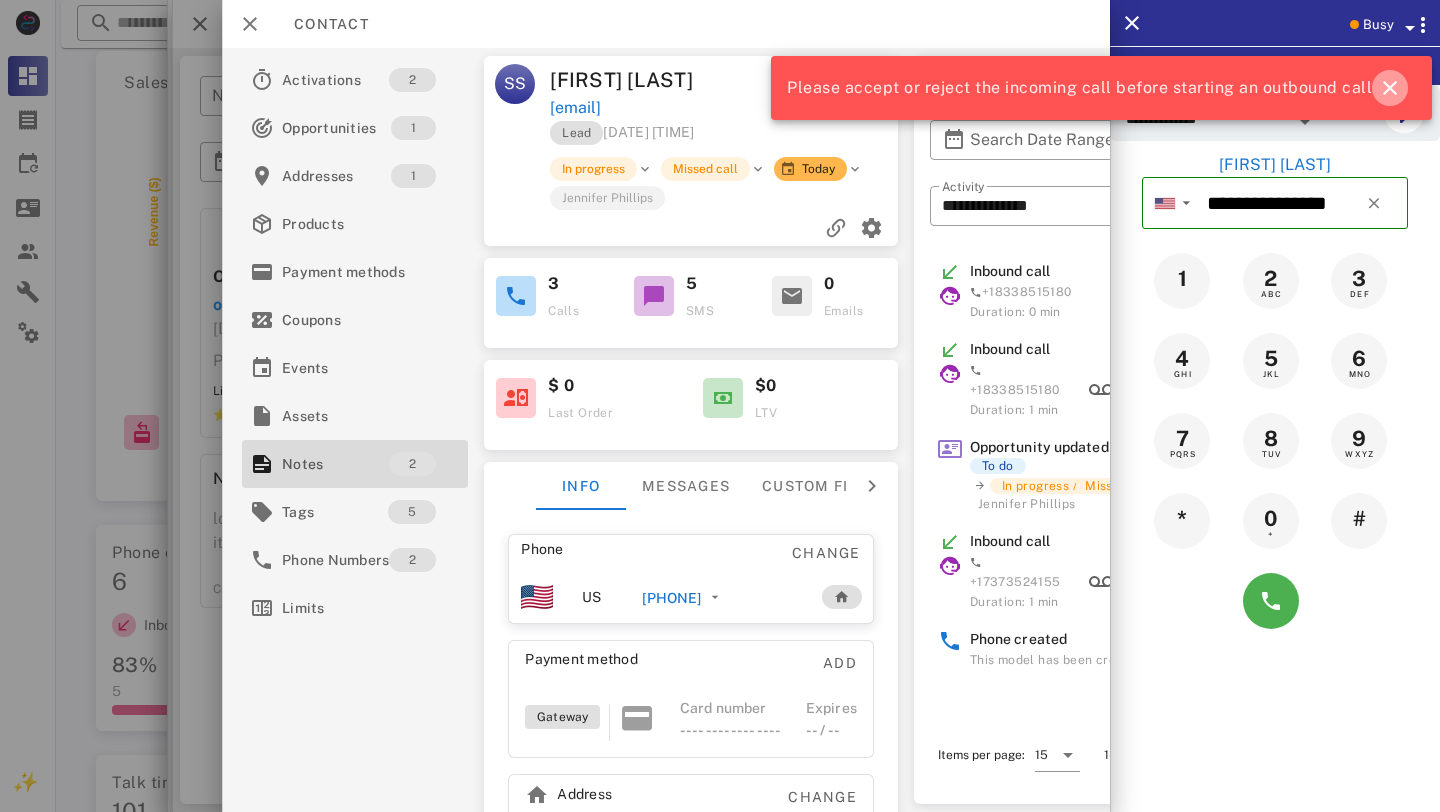 click at bounding box center [1390, 88] 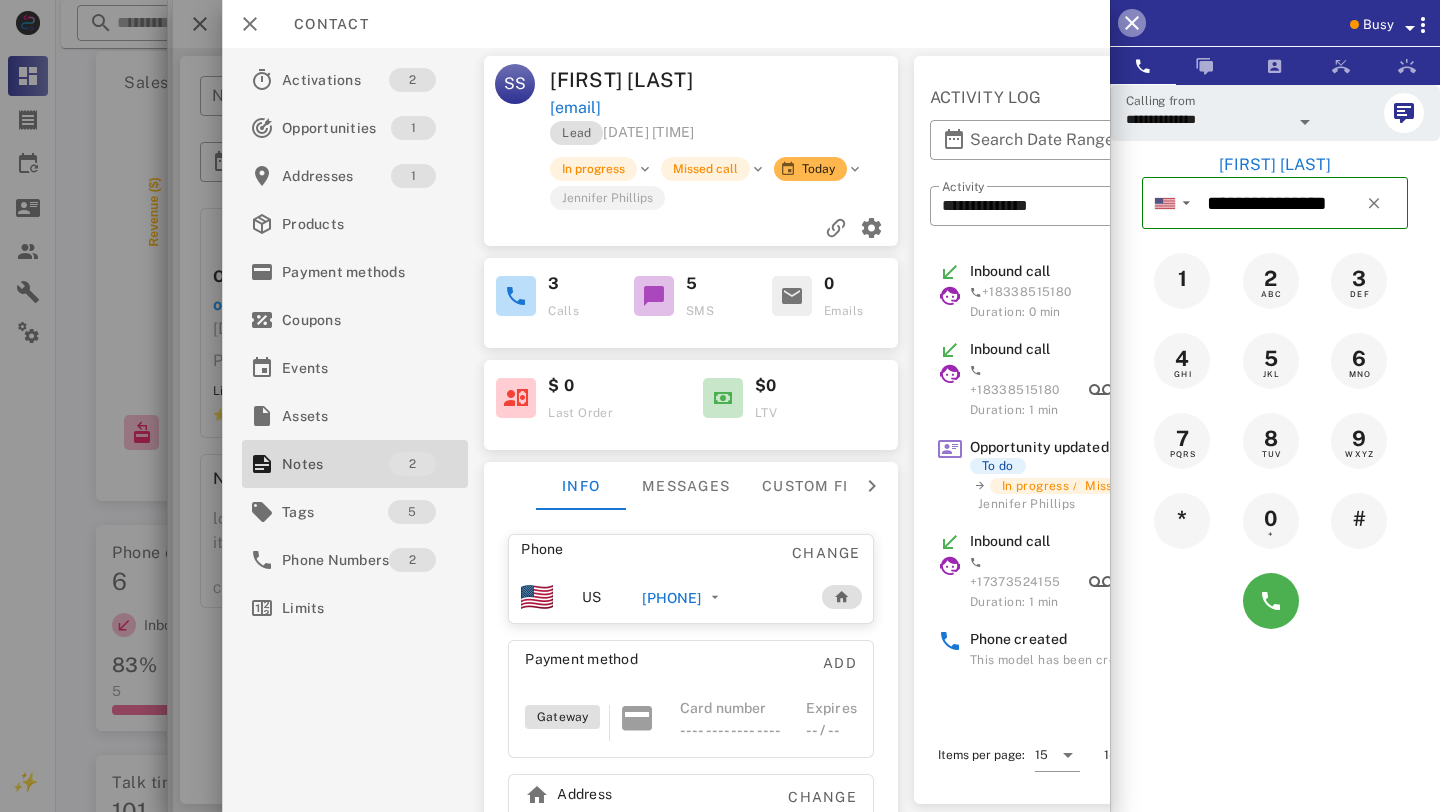 click at bounding box center [1132, 23] 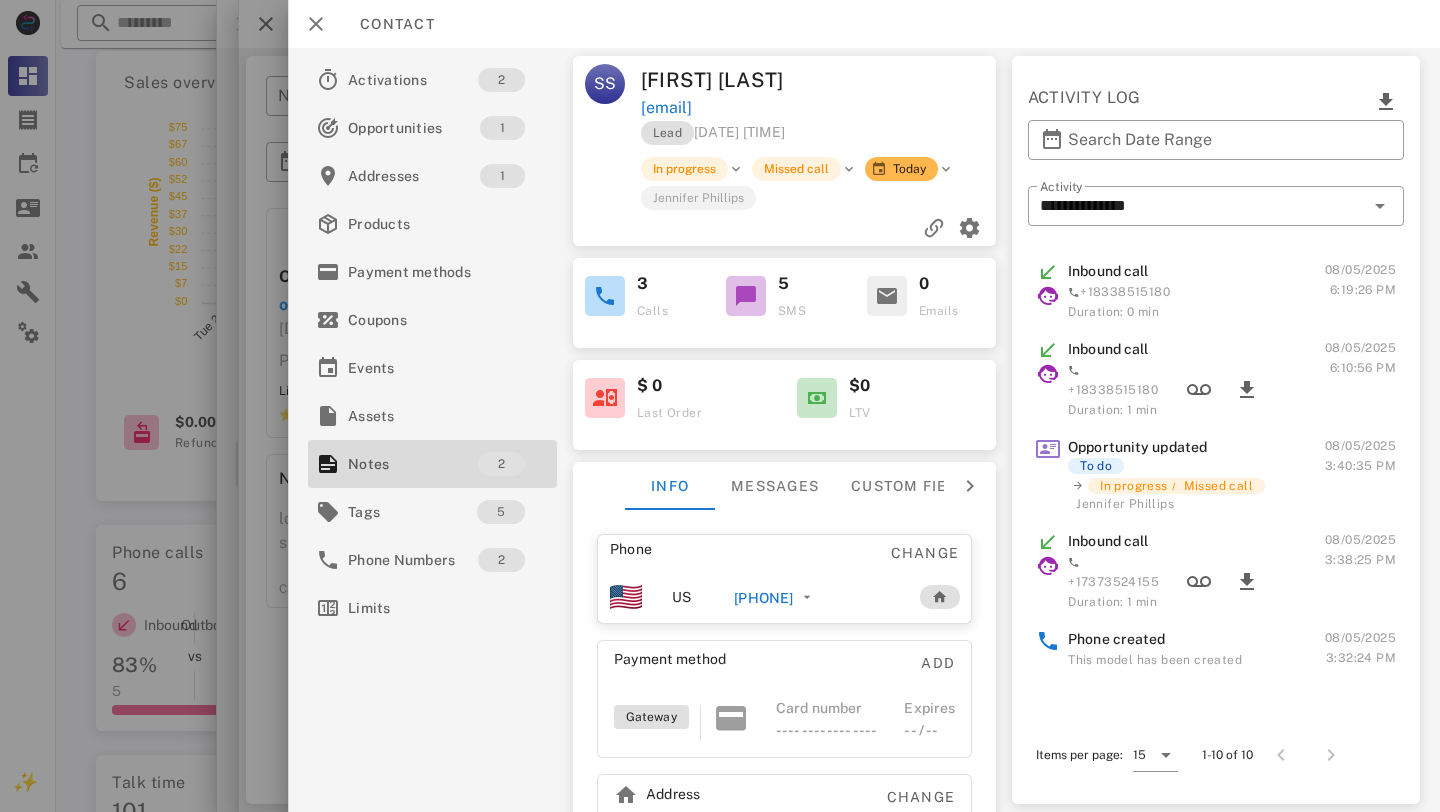 click on "[PHONE]" at bounding box center (763, 598) 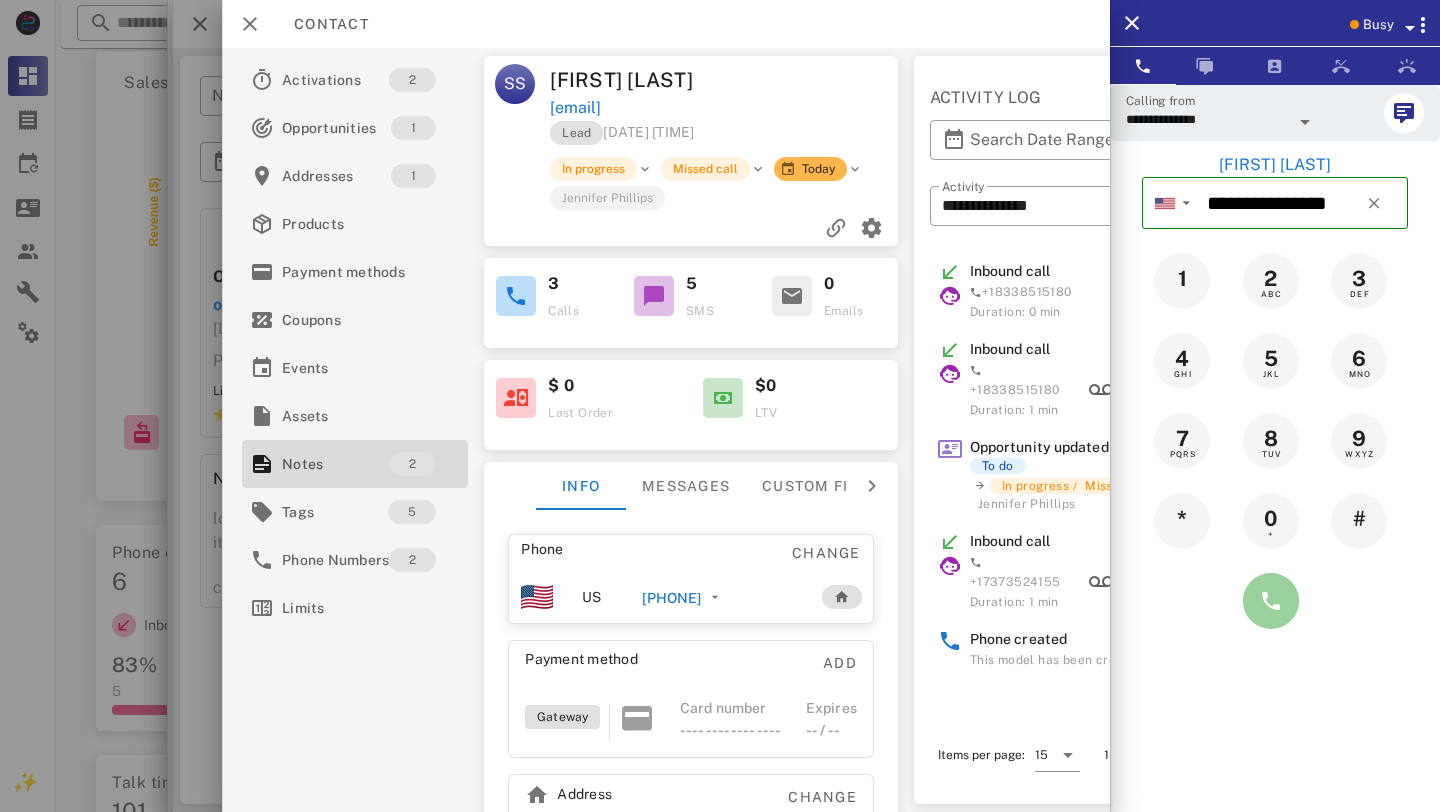 click at bounding box center [1271, 601] 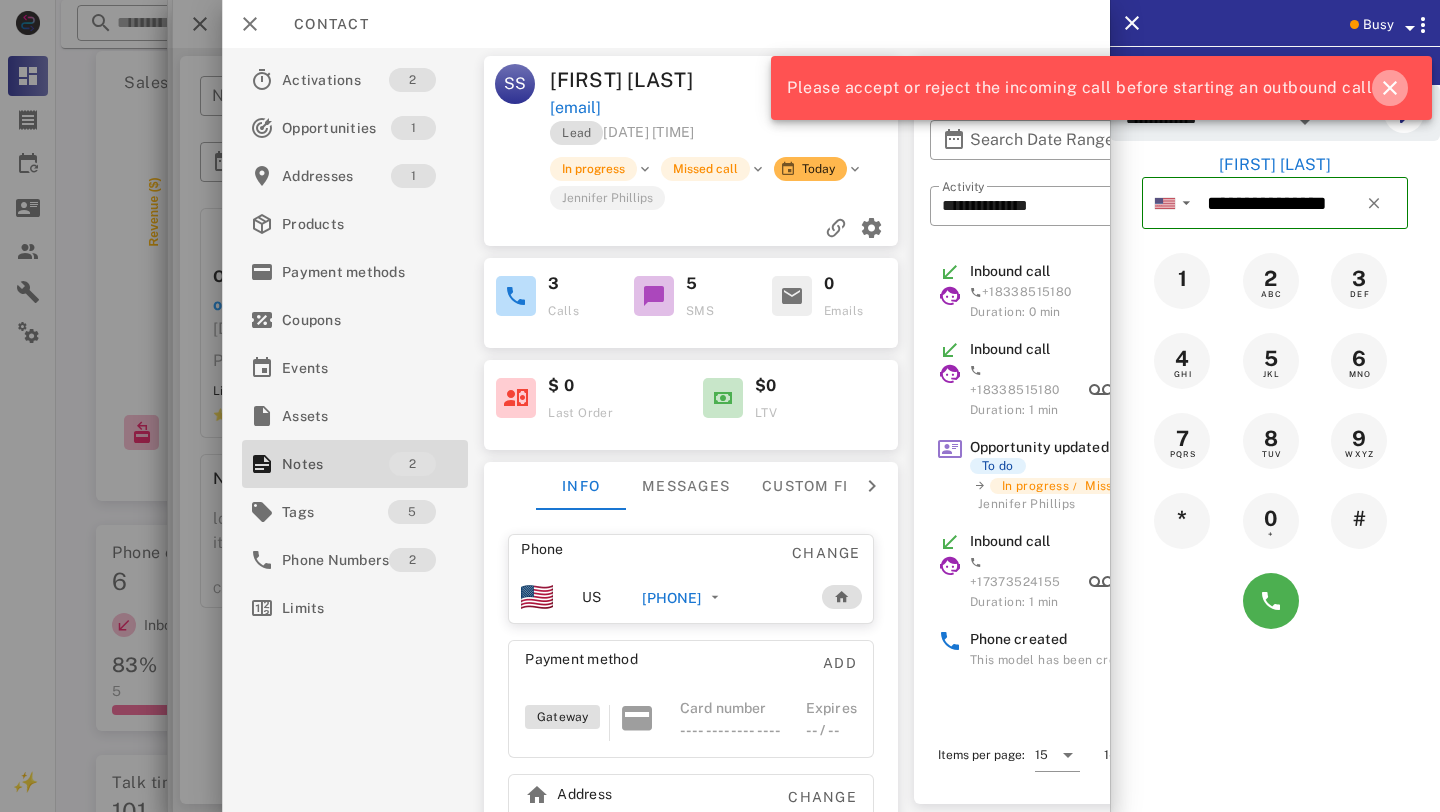 click at bounding box center [1390, 88] 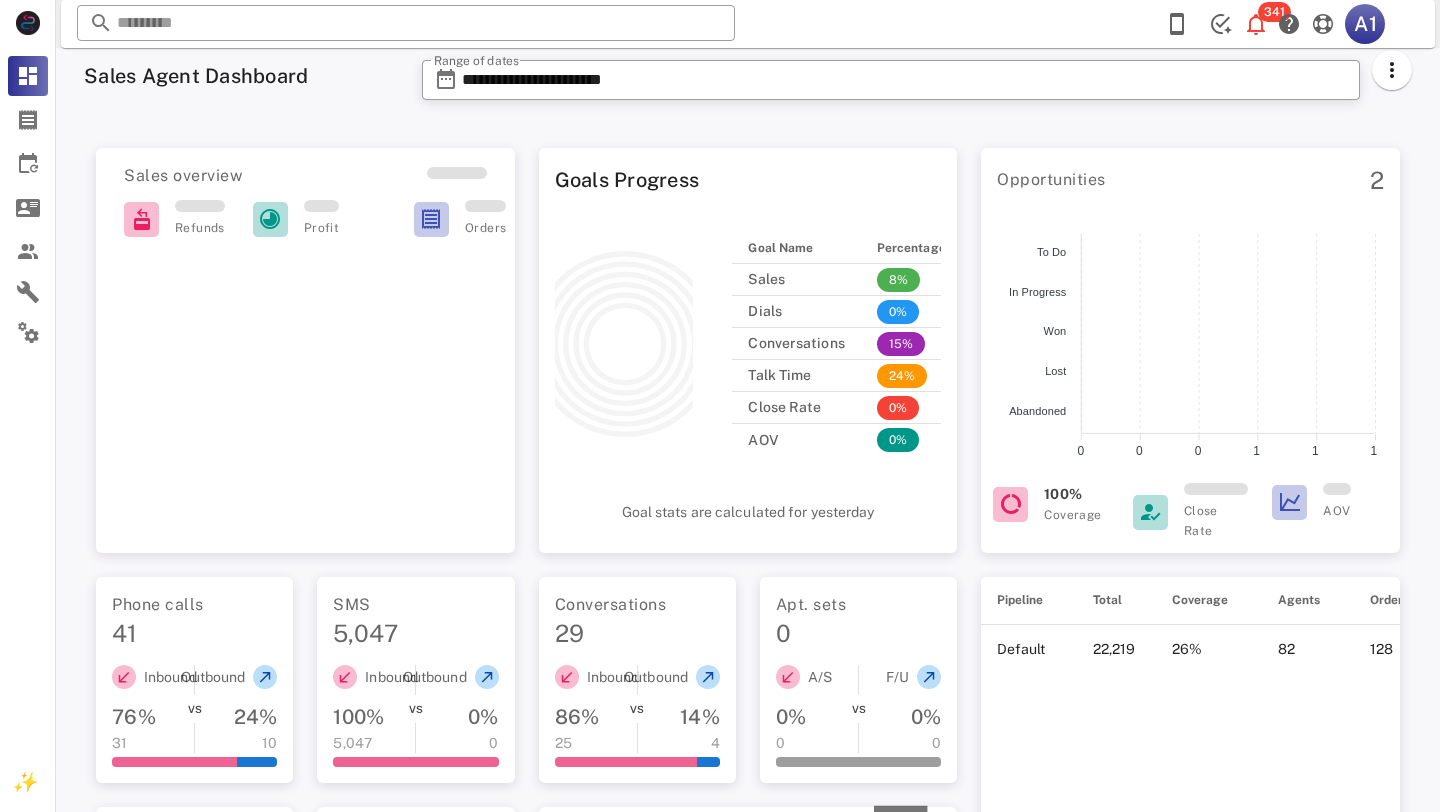 scroll, scrollTop: 97, scrollLeft: 0, axis: vertical 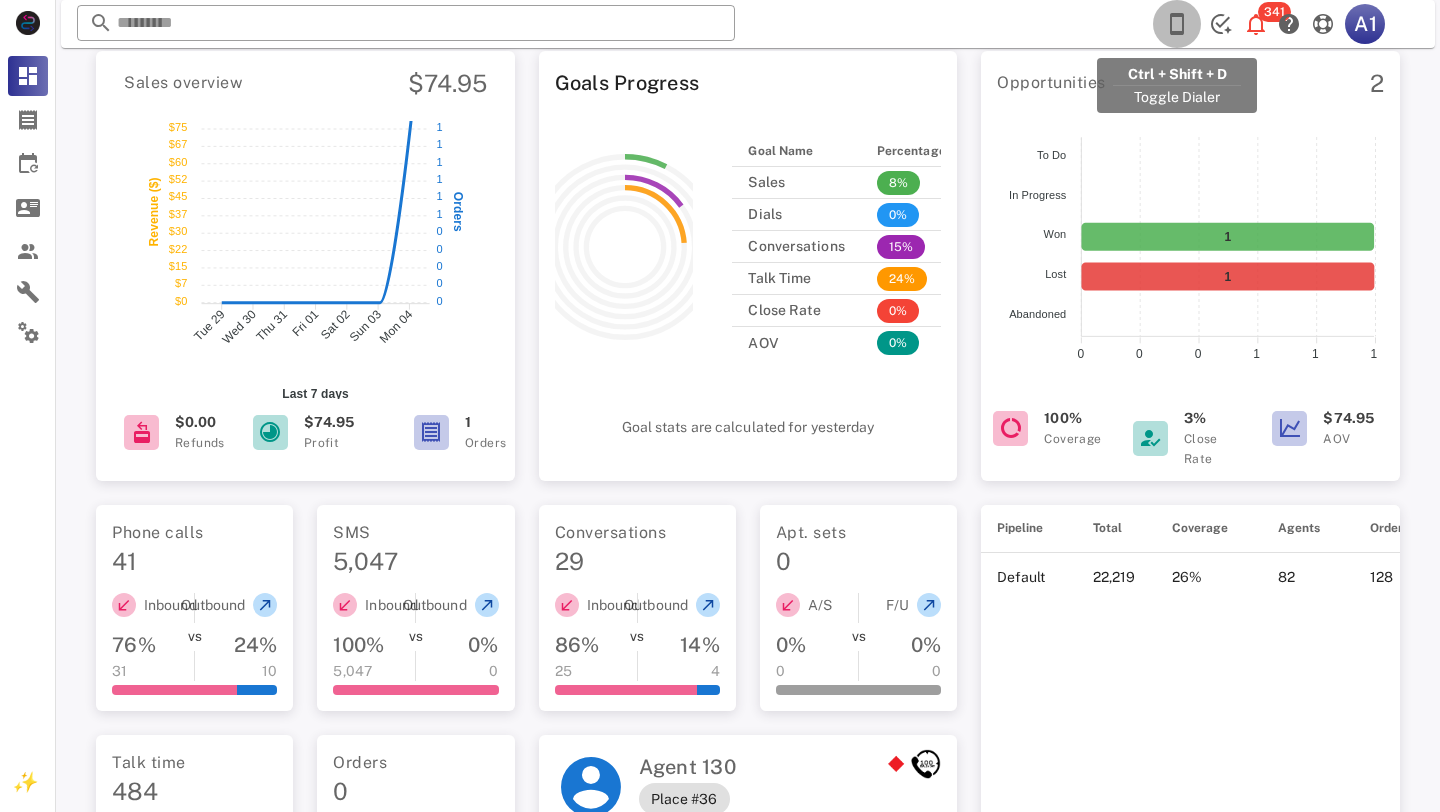 click at bounding box center (1177, 24) 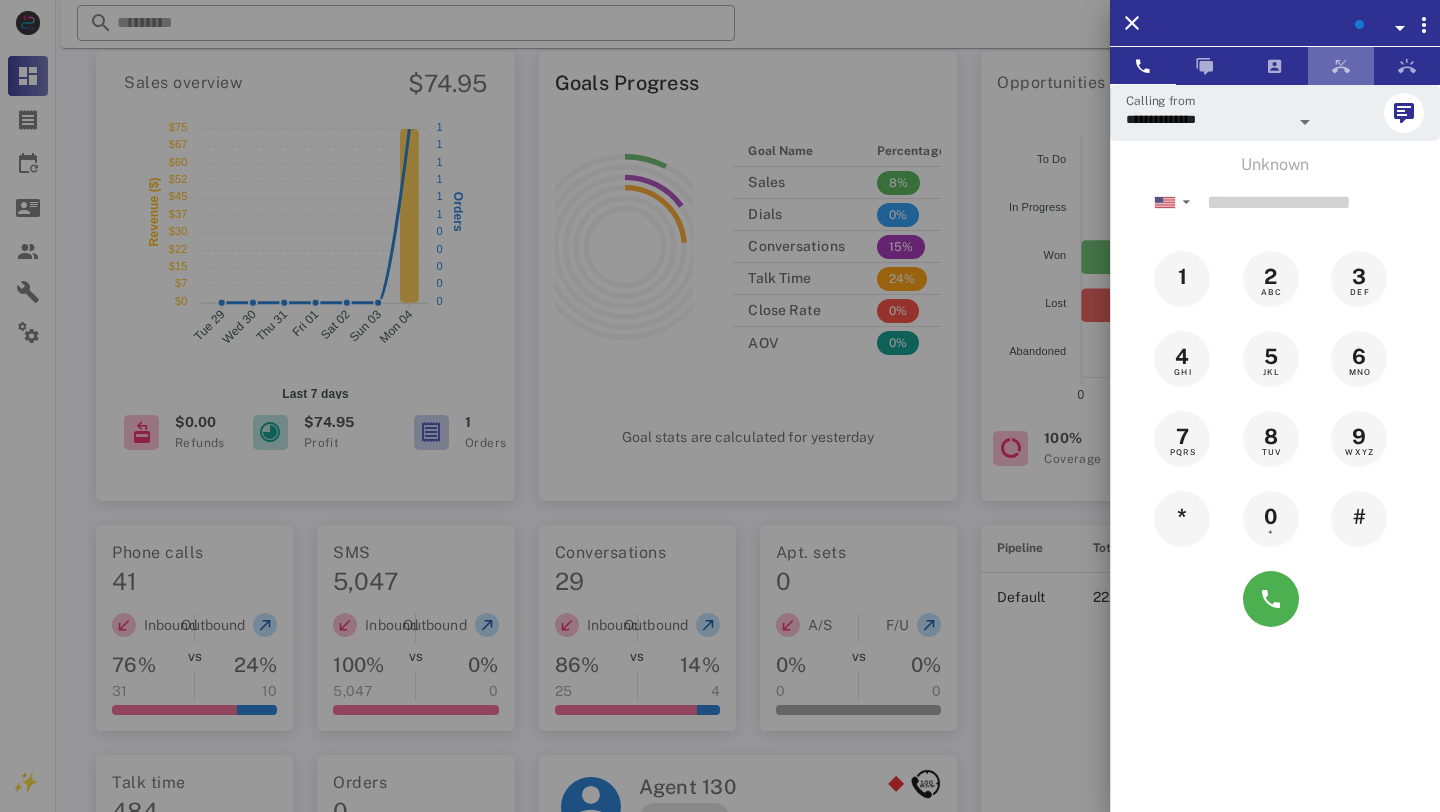 click at bounding box center [1341, 66] 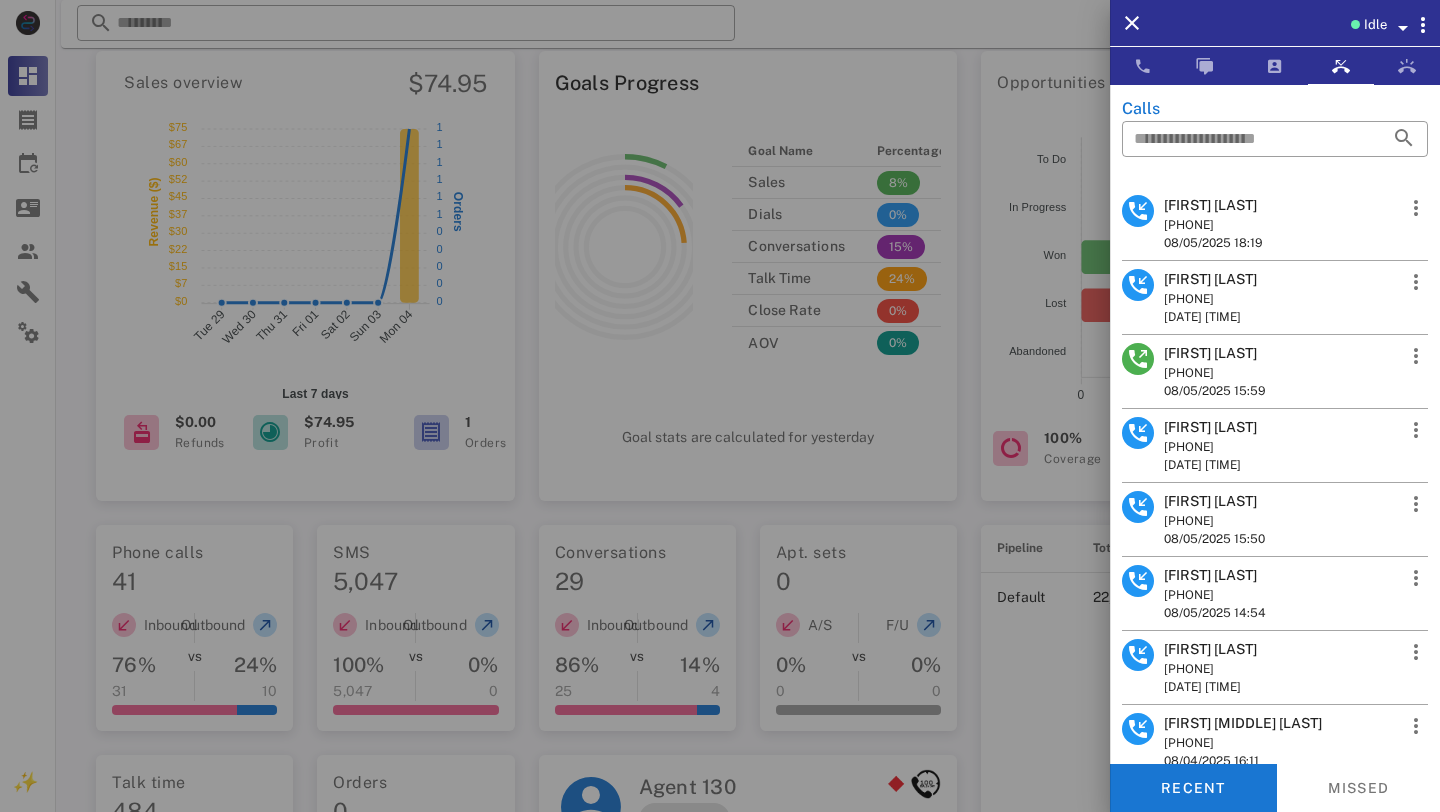 click on "[FIRST] [LAST]" at bounding box center (1213, 205) 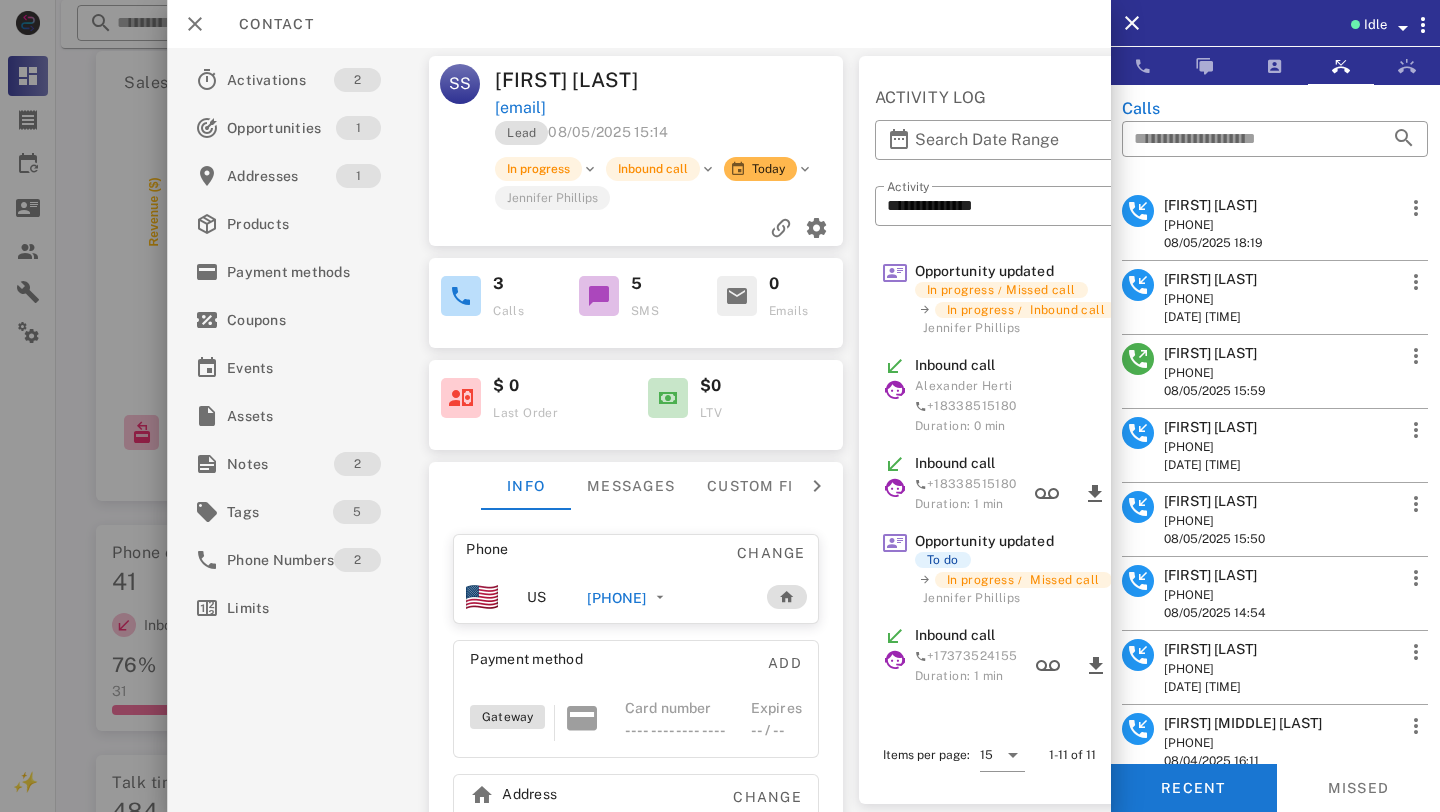 click on "[PHONE]" at bounding box center (616, 598) 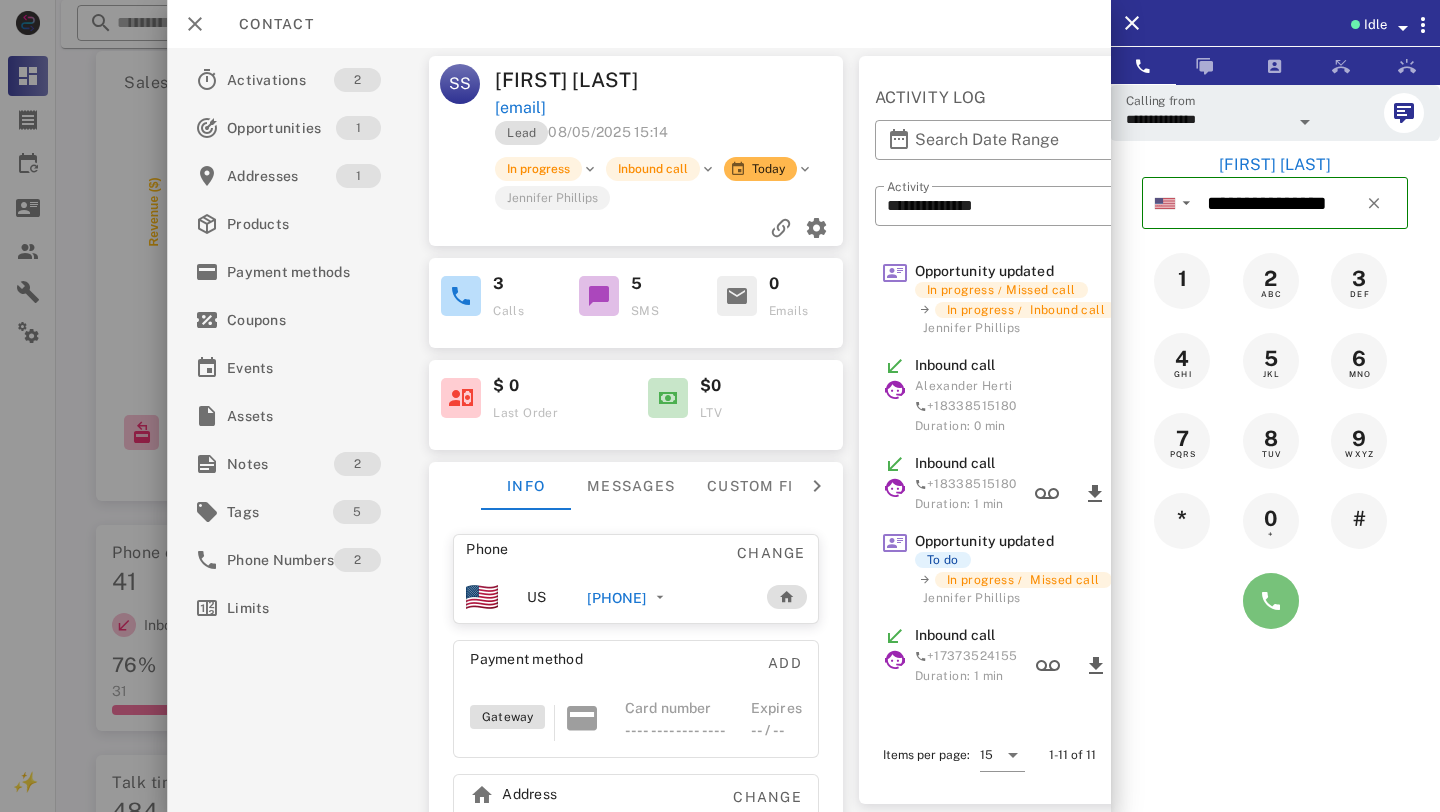 click at bounding box center (1271, 601) 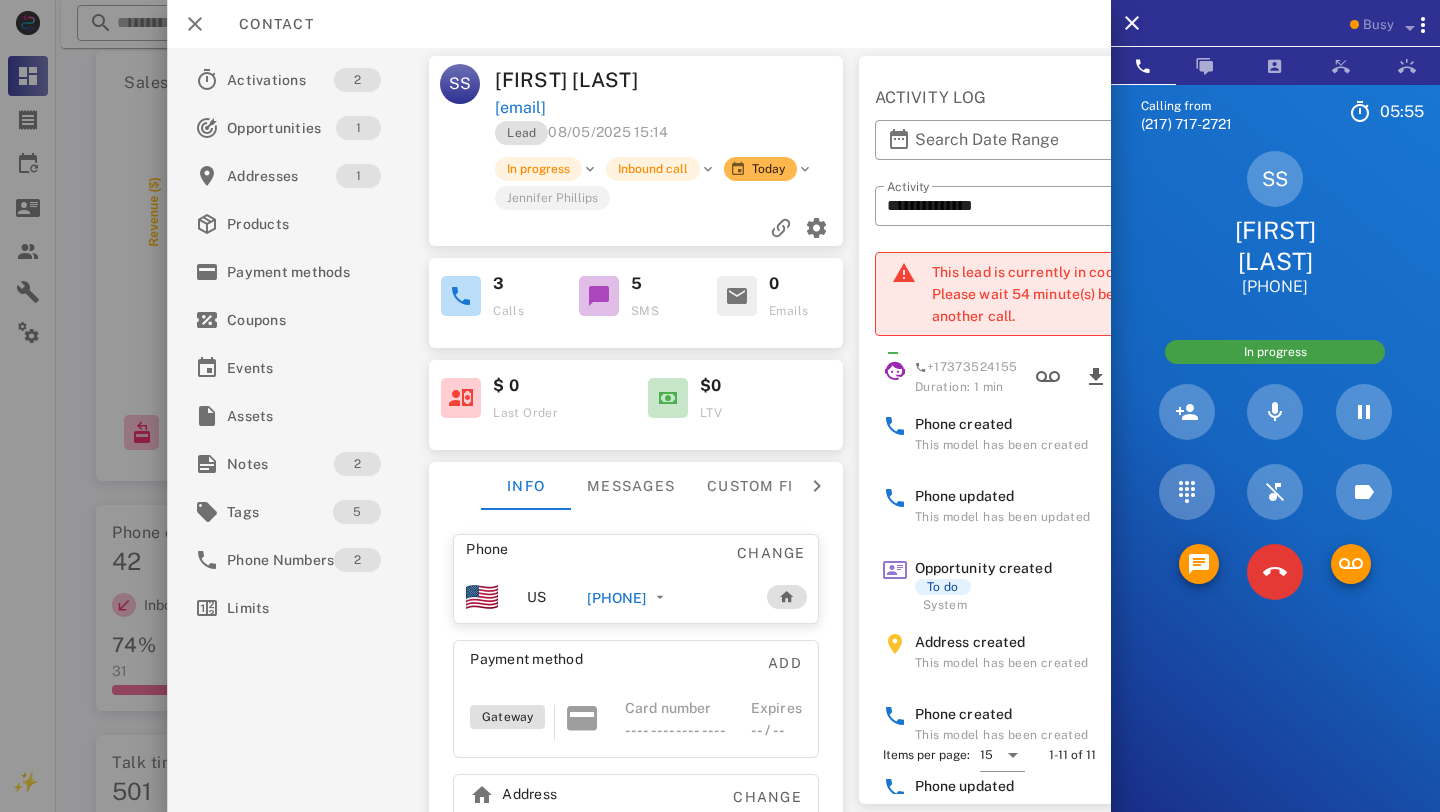 scroll, scrollTop: 434, scrollLeft: 0, axis: vertical 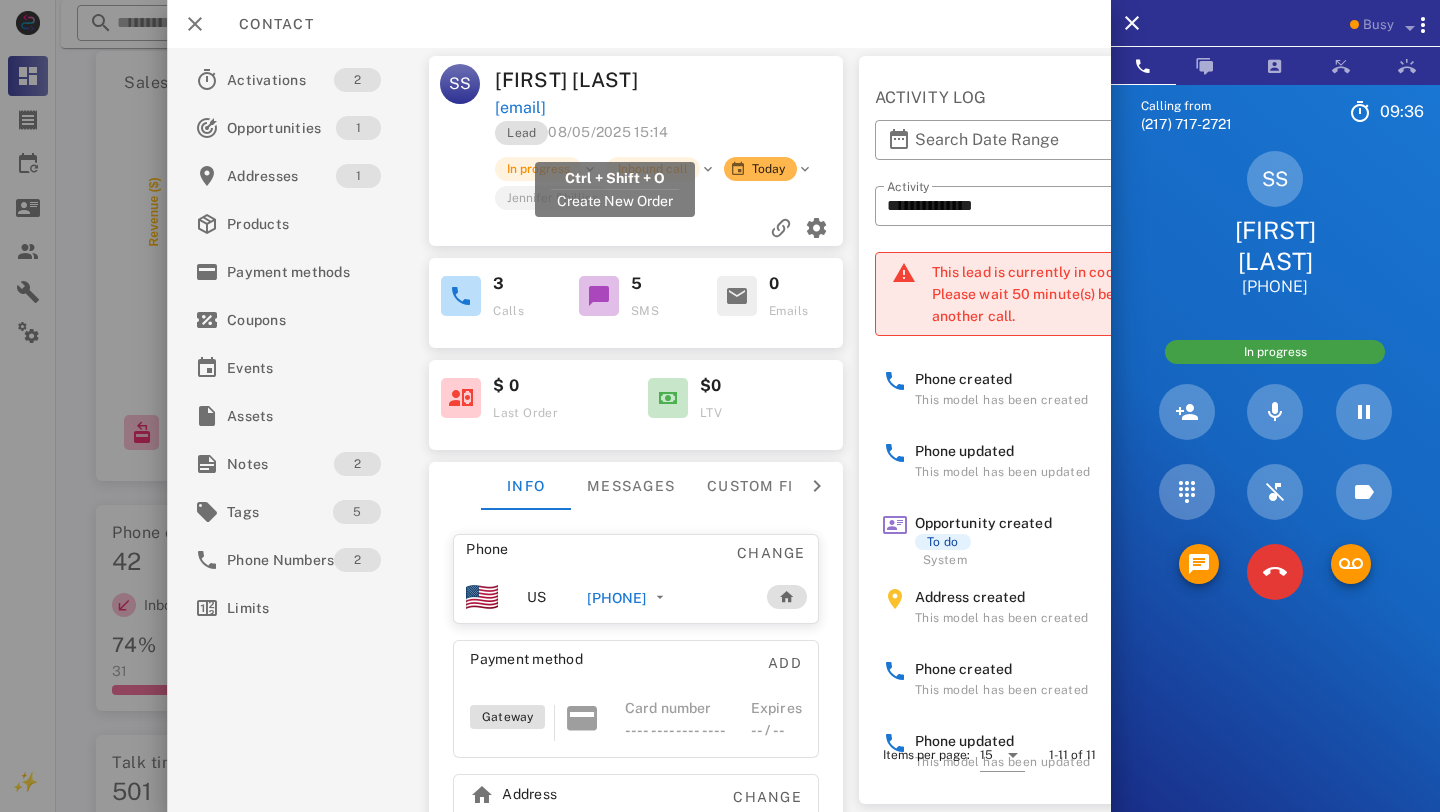 click on "[EMAIL]" at bounding box center (520, 108) 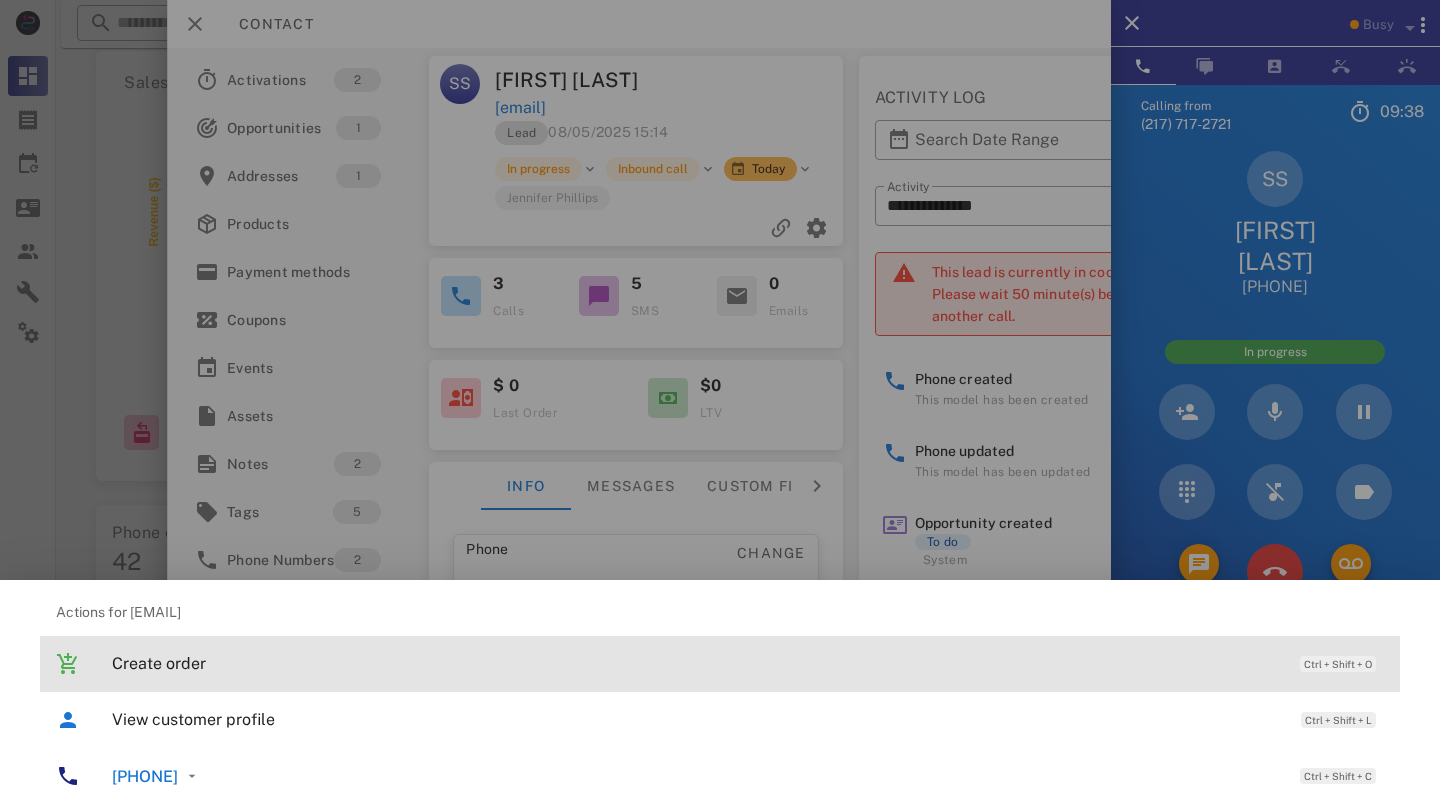 click on "Create order Ctrl + Shift + O" at bounding box center (748, 663) 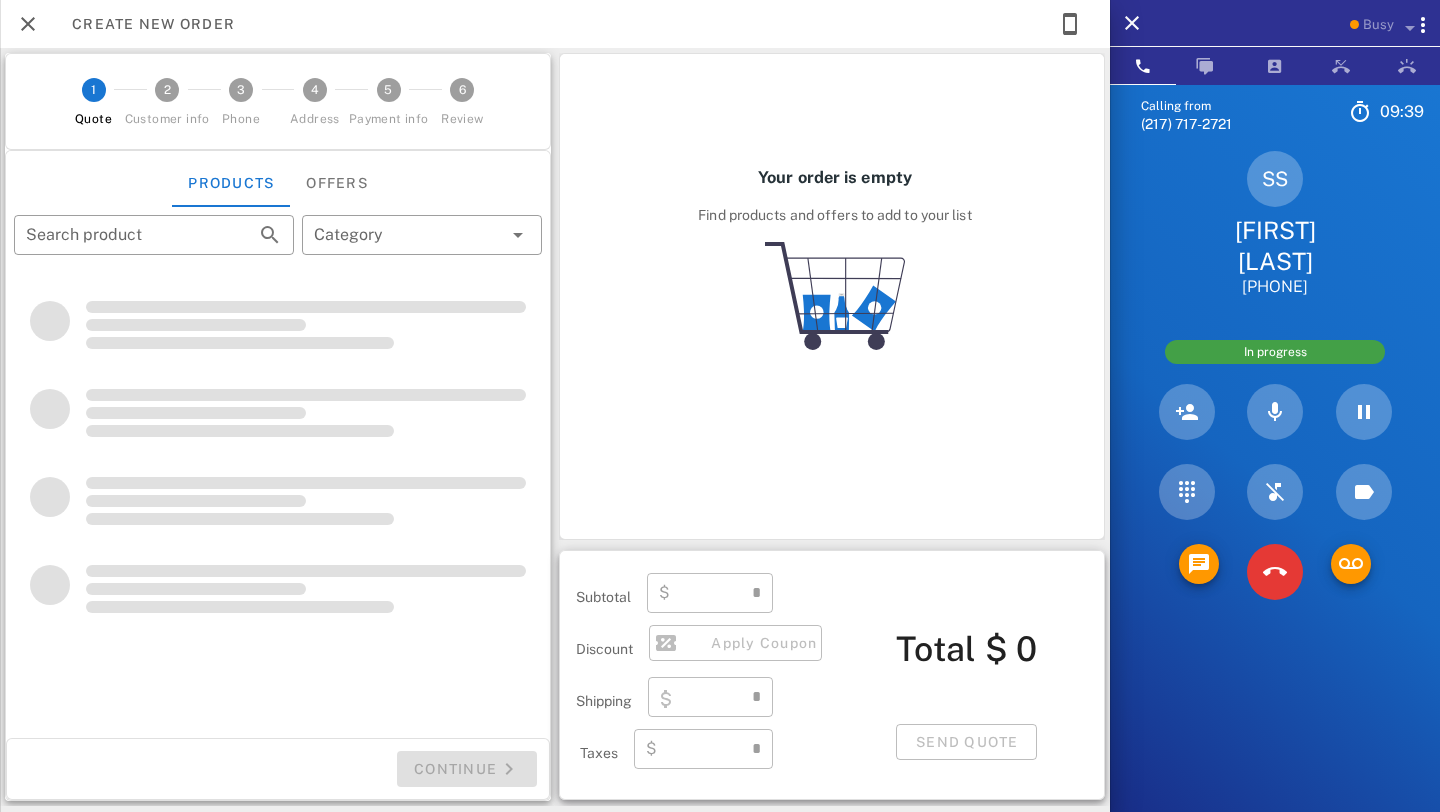 type on "**********" 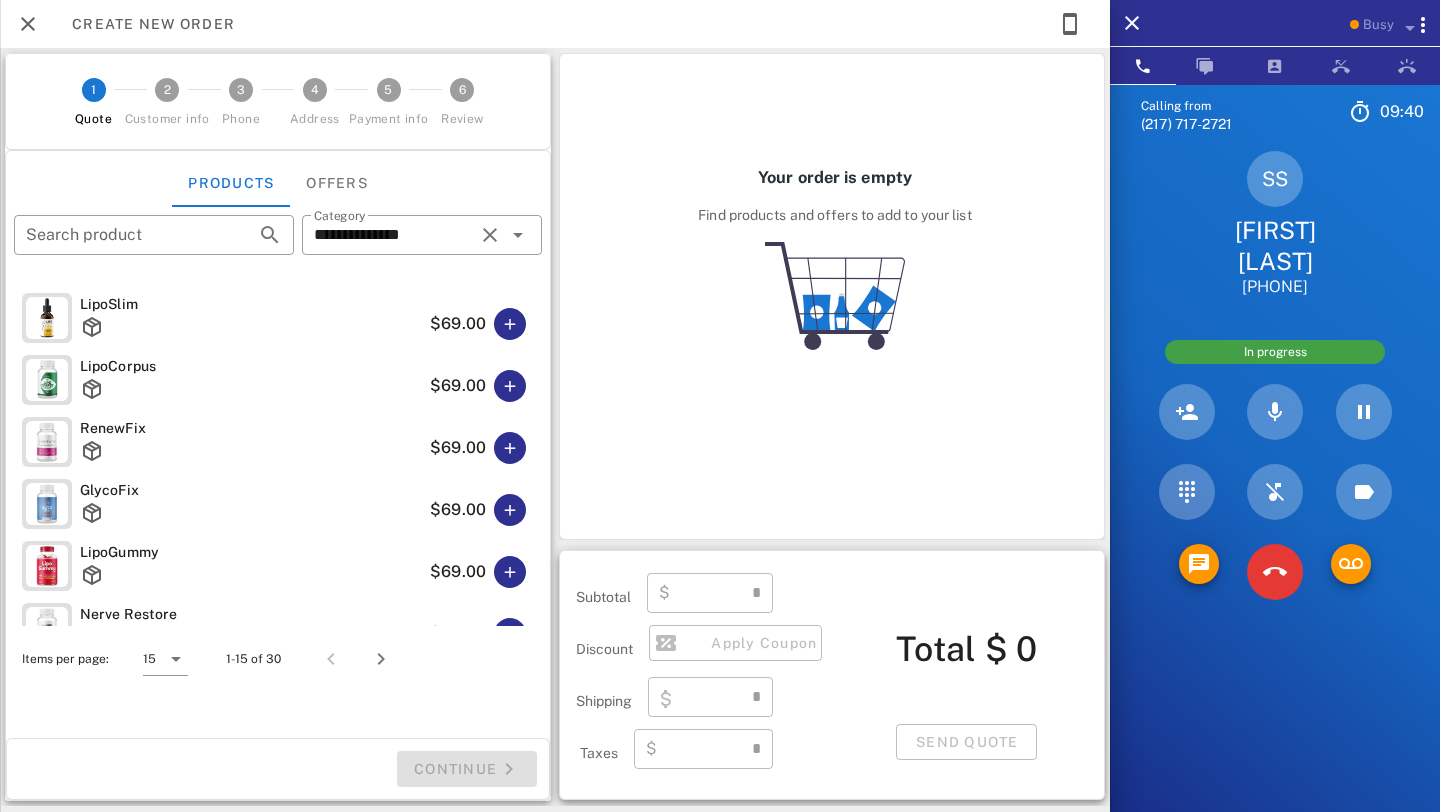type on "****" 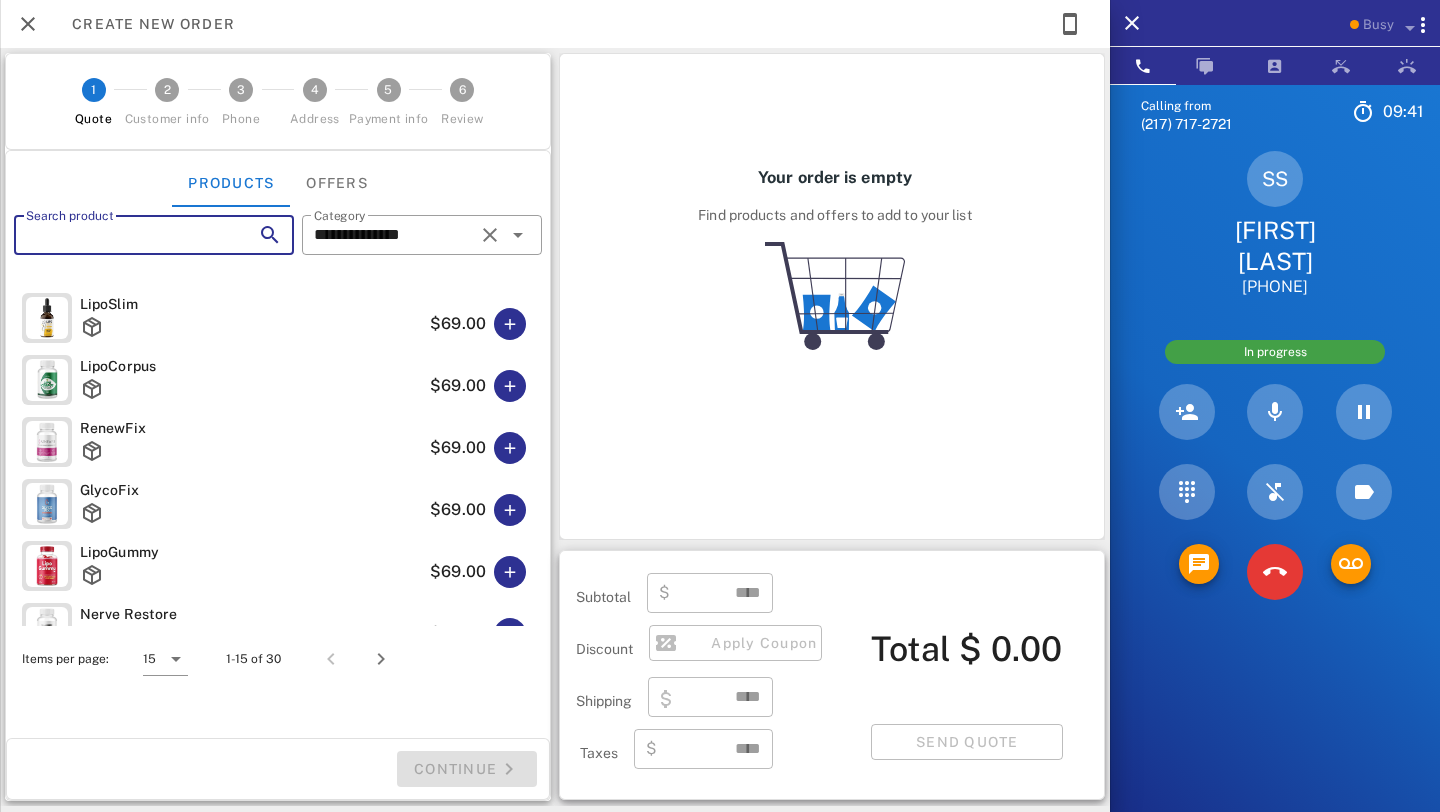click on "Search product" at bounding box center [126, 235] 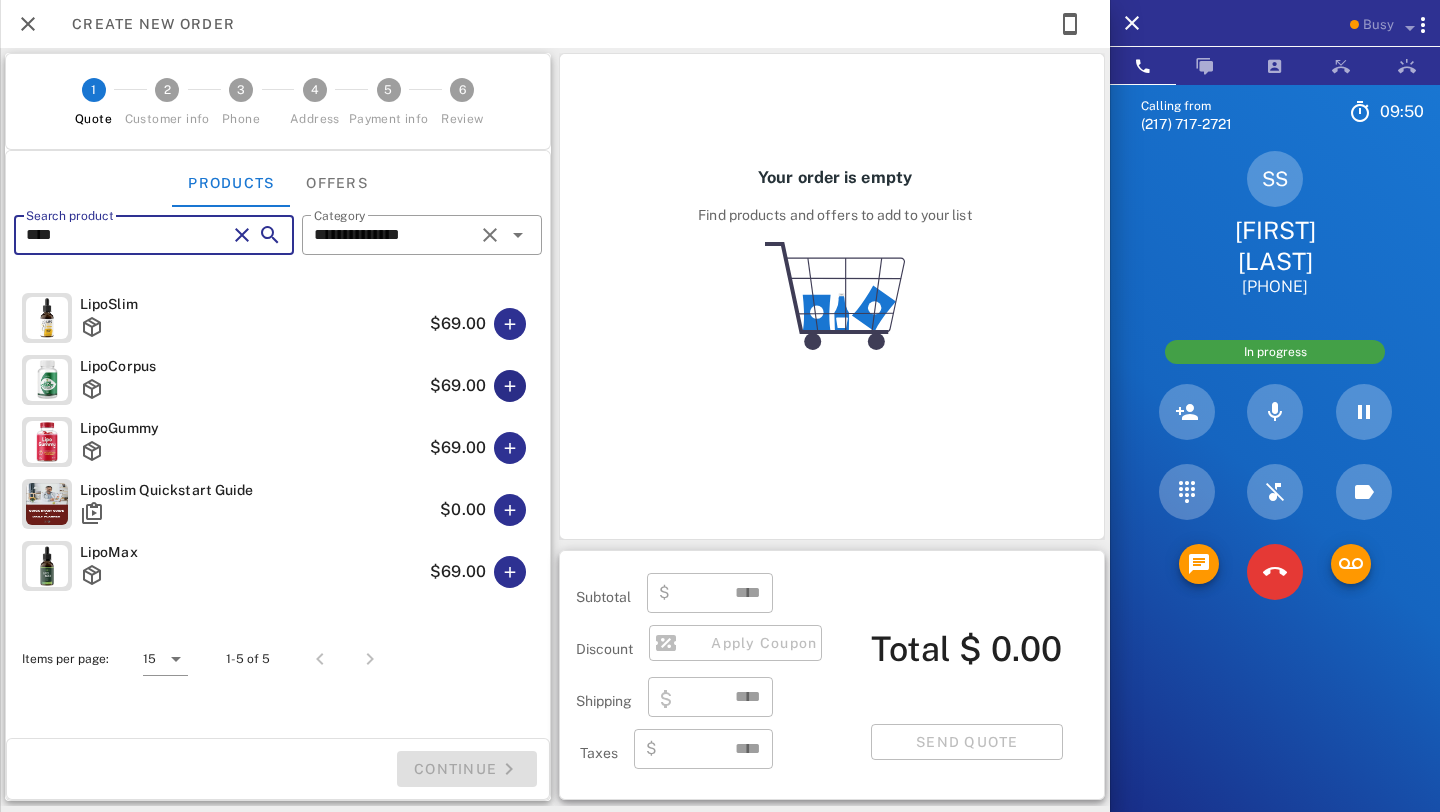 type on "****" 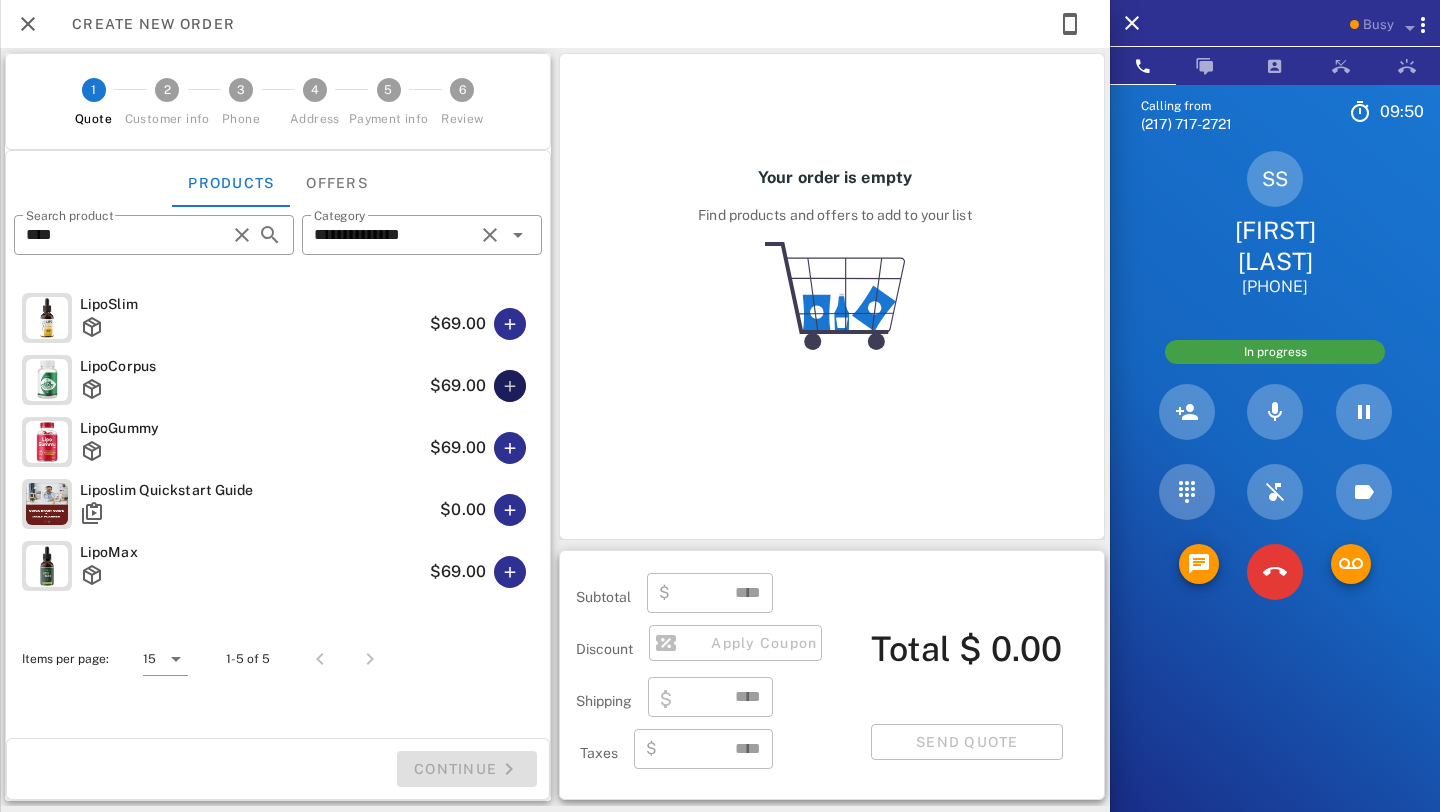 click at bounding box center [510, 386] 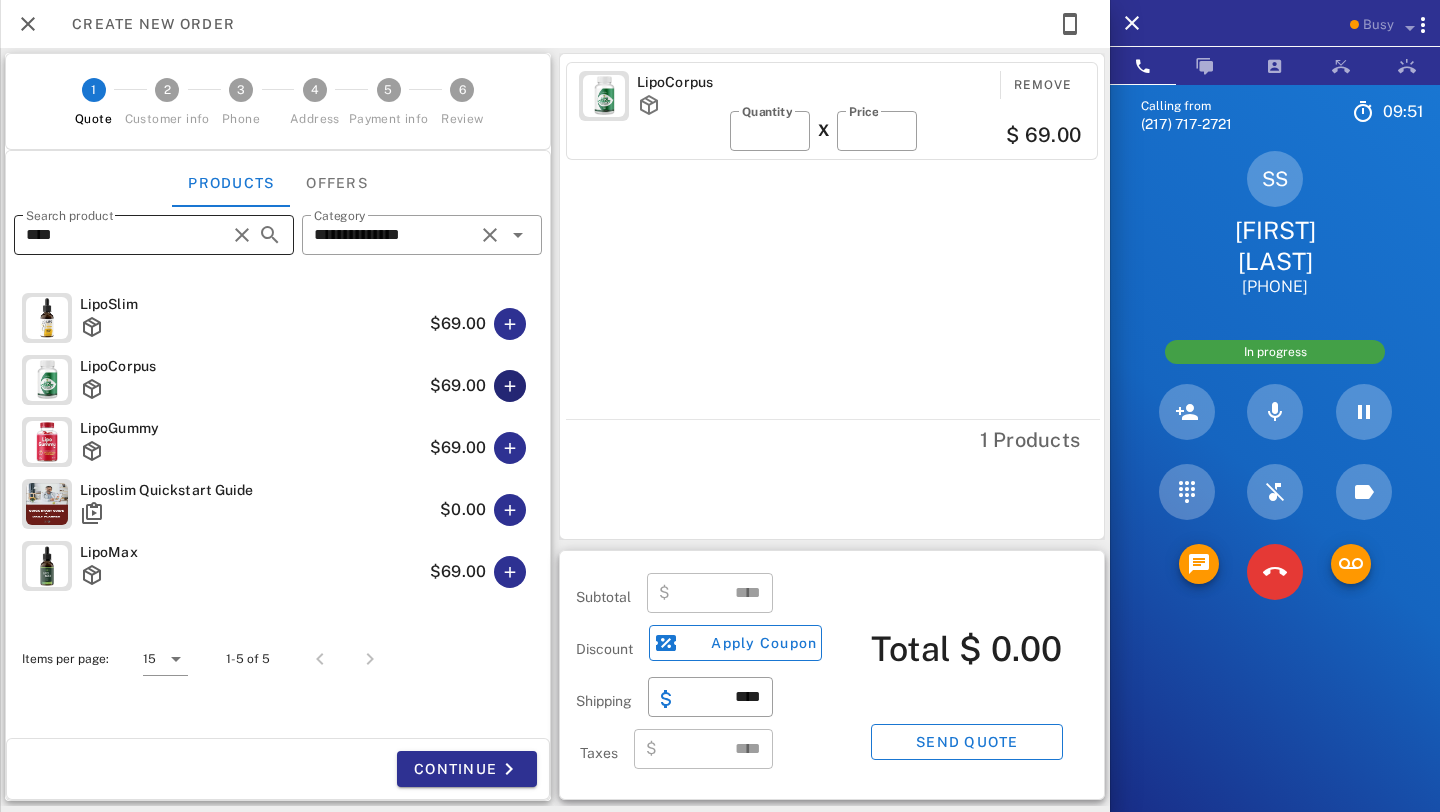 type on "*****" 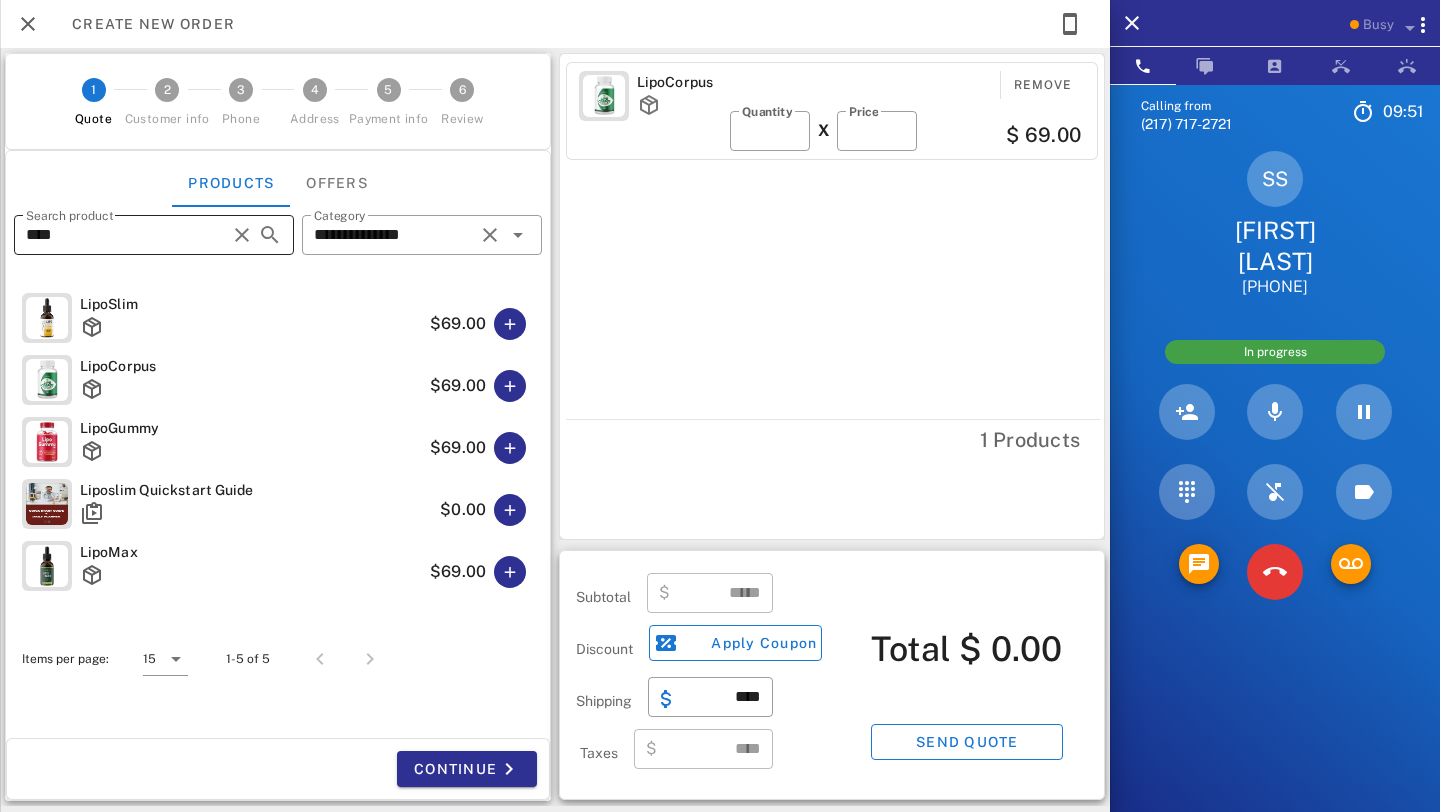 click on "​ Search product ****" at bounding box center (154, 235) 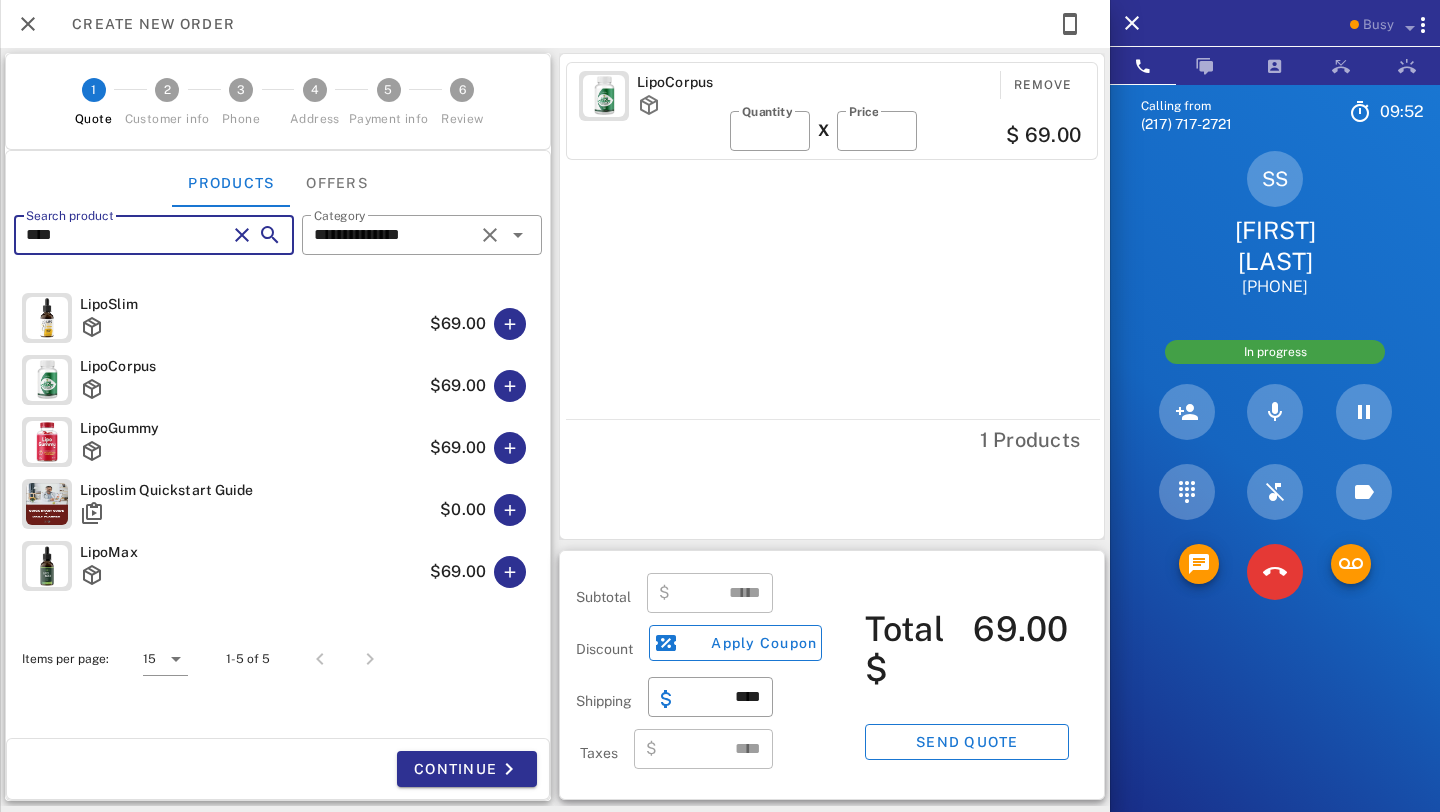 click at bounding box center (242, 235) 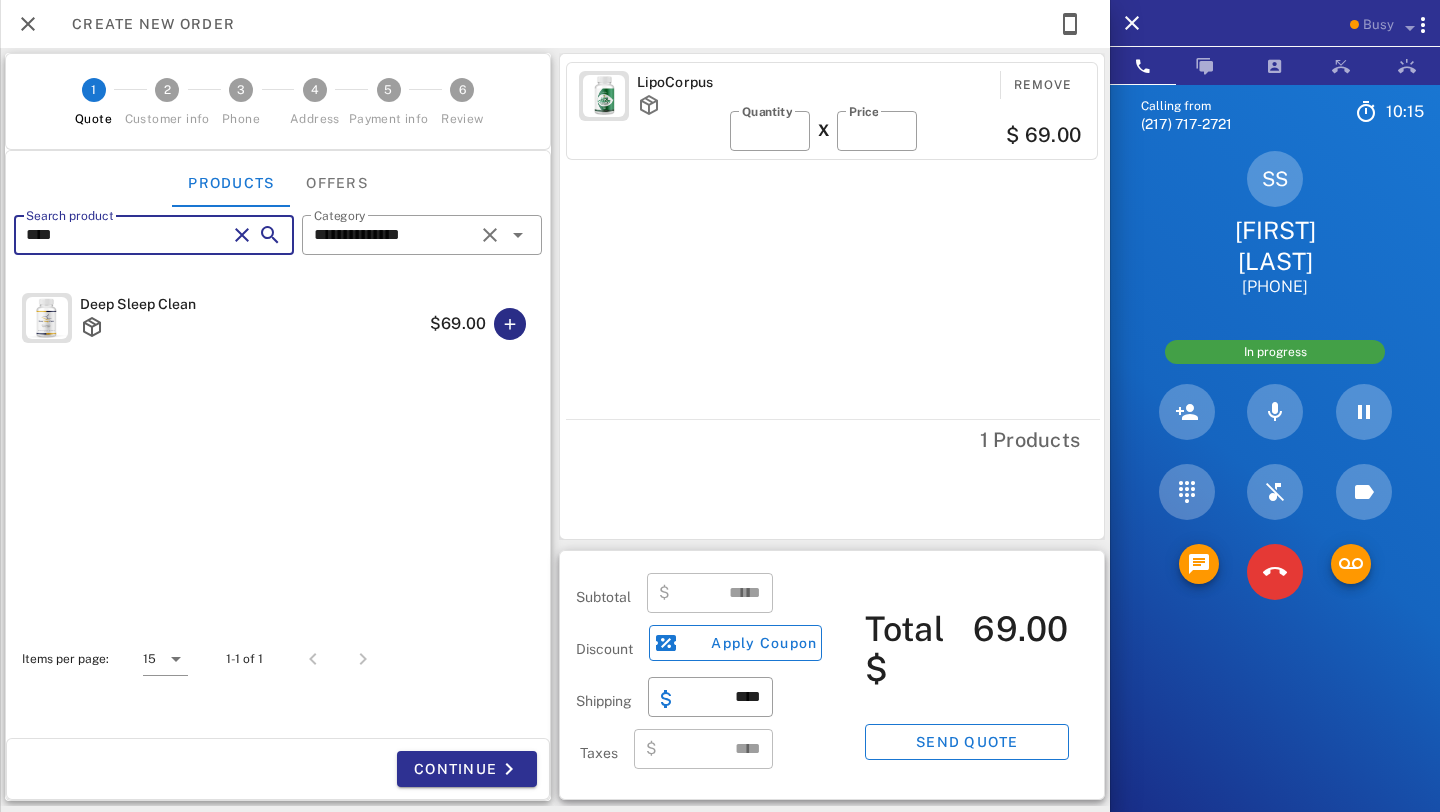 type on "****" 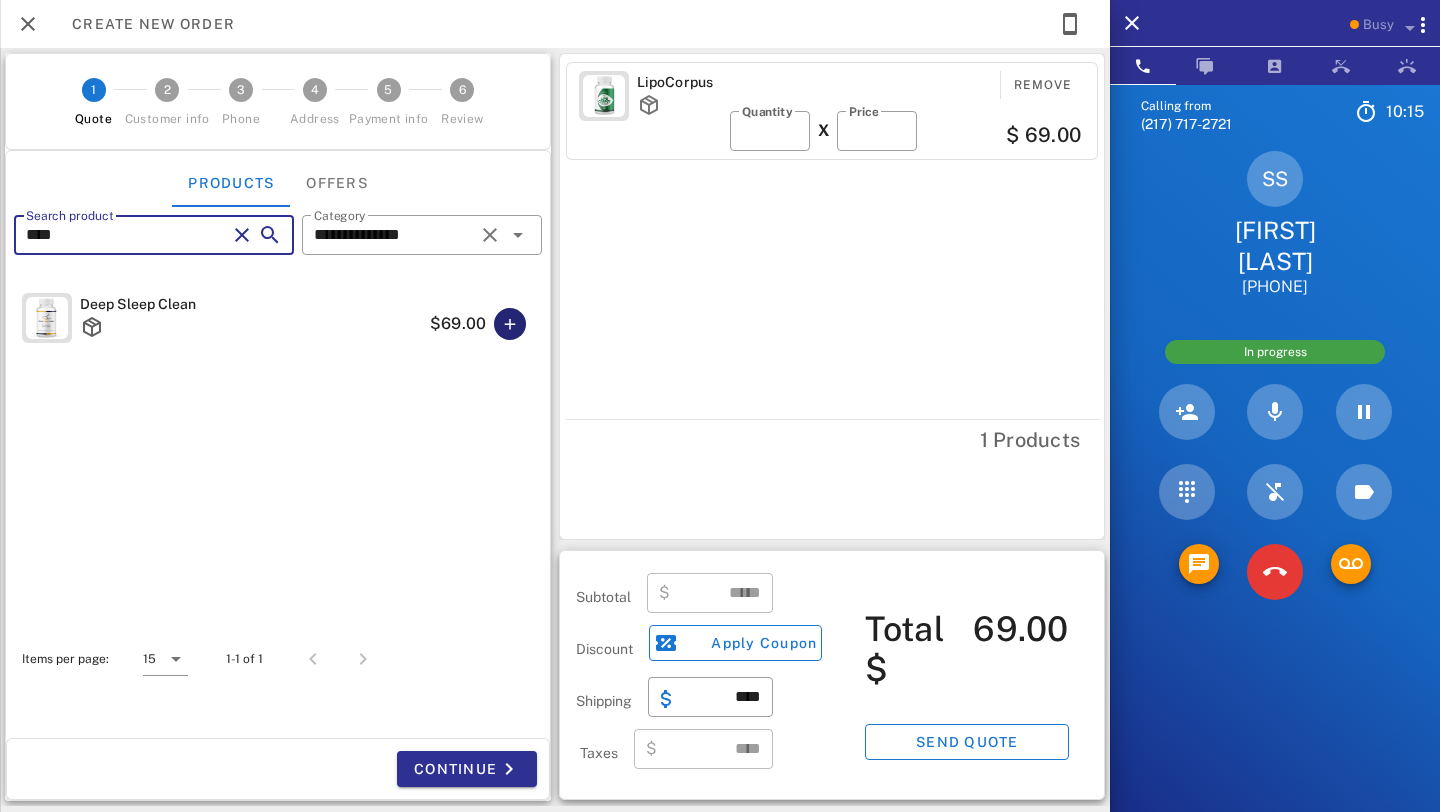 click at bounding box center [510, 324] 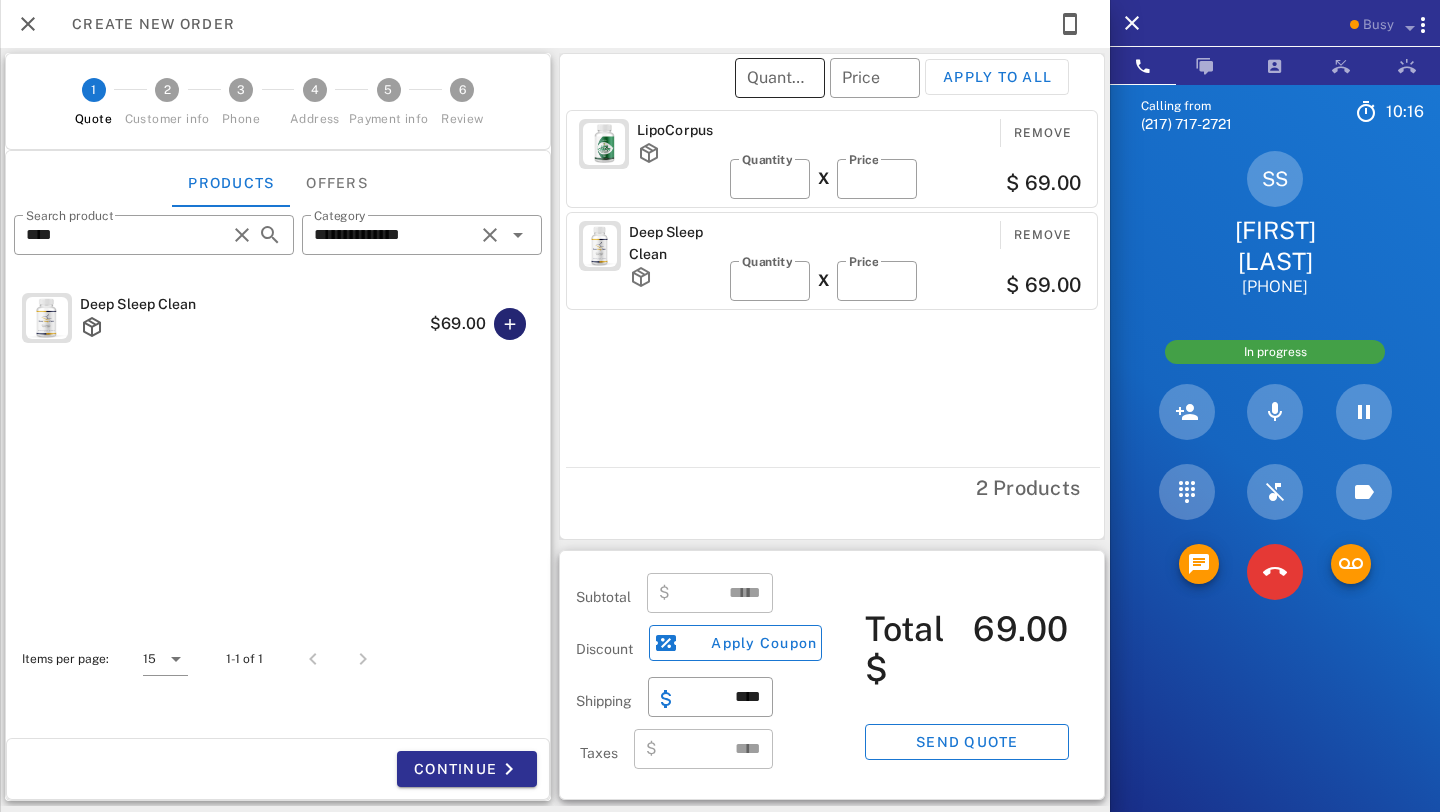 type on "******" 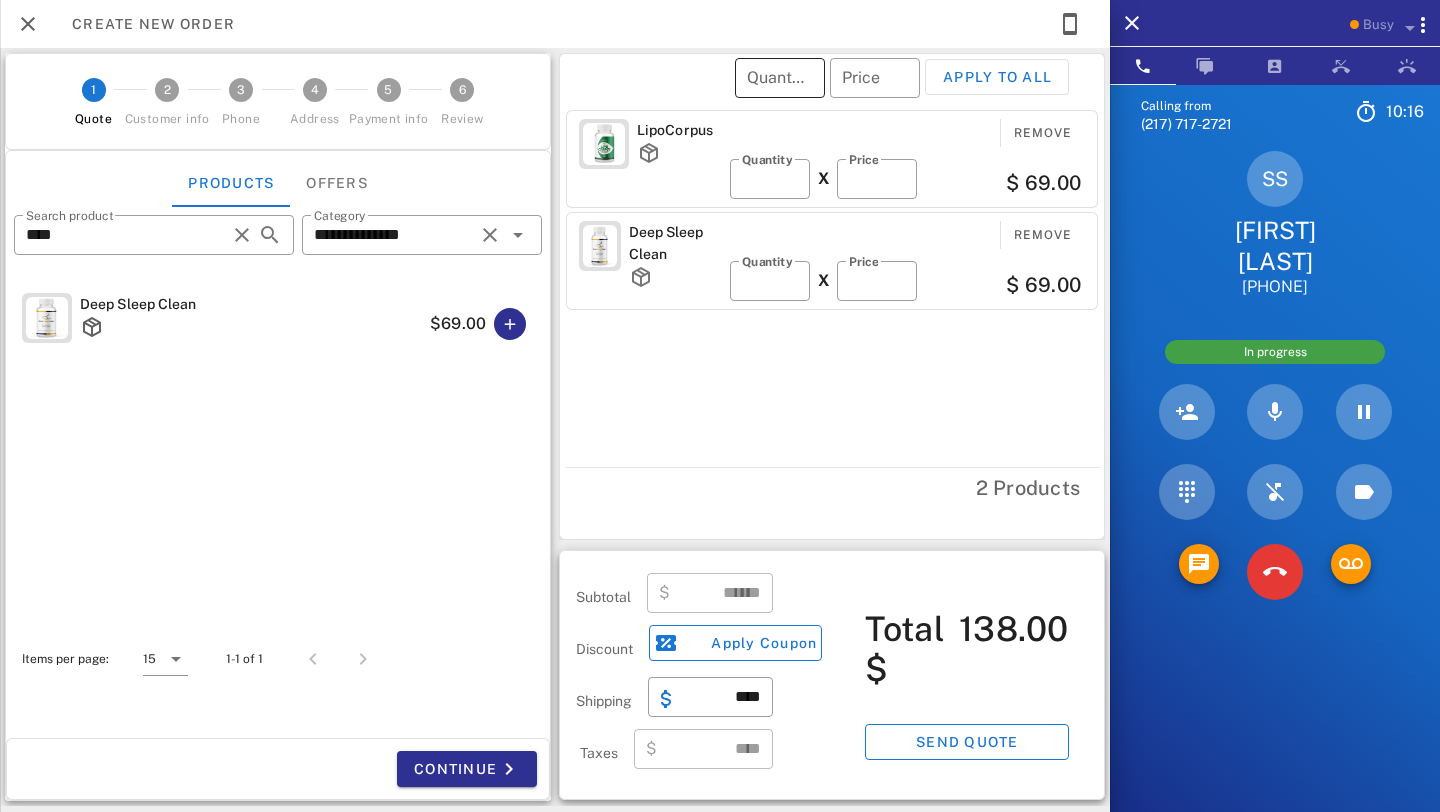 click on "Quantity" at bounding box center (780, 78) 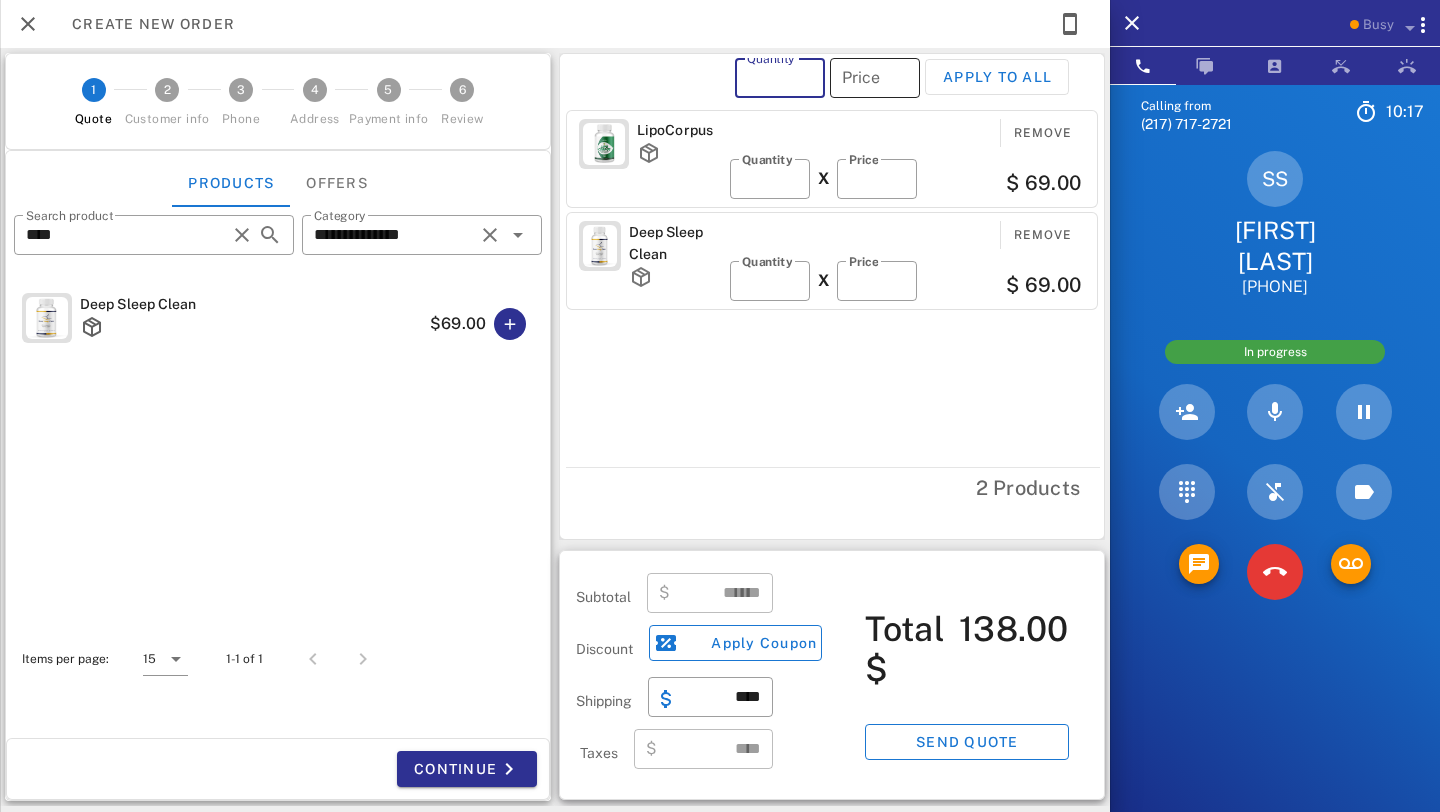 type on "**" 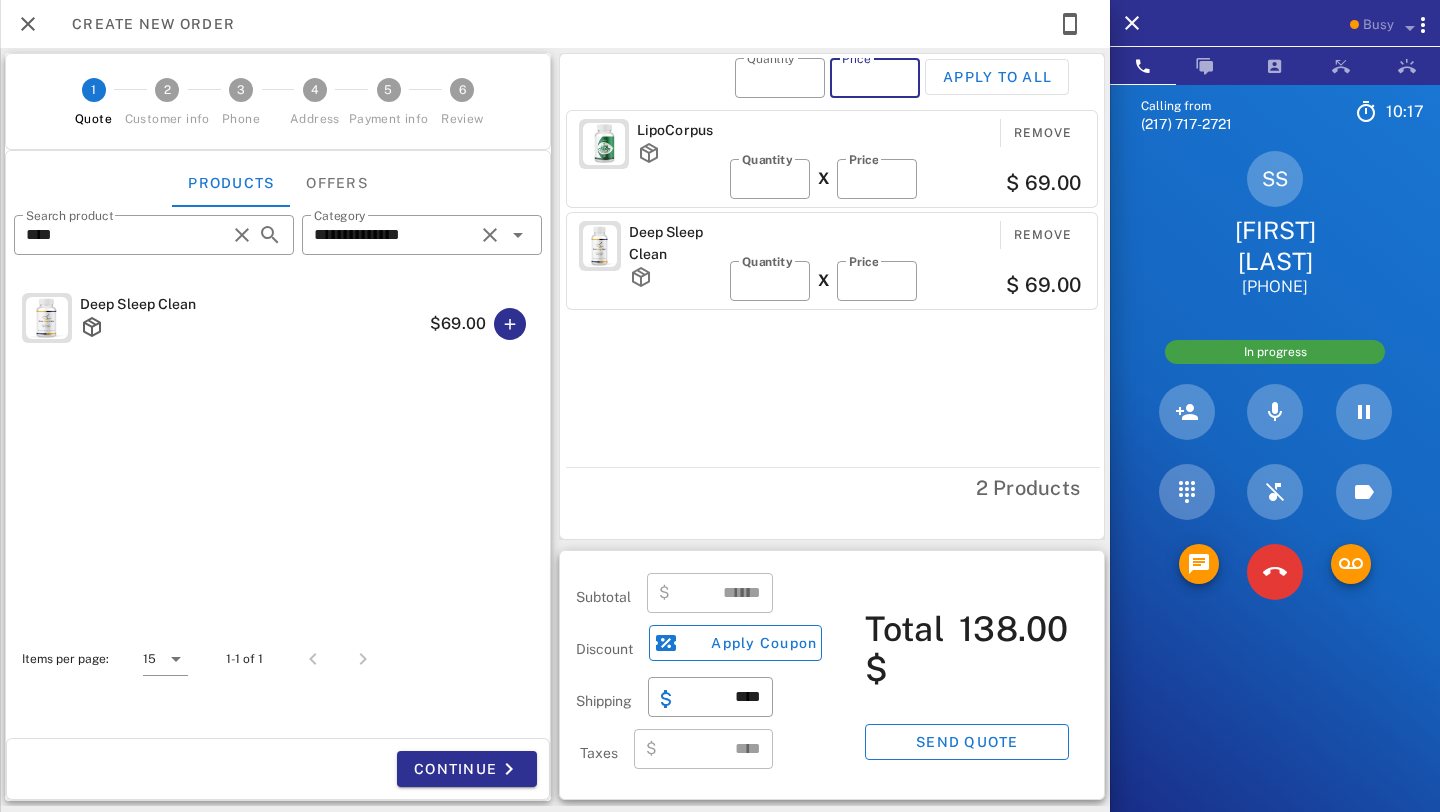 click on "Price" at bounding box center (875, 78) 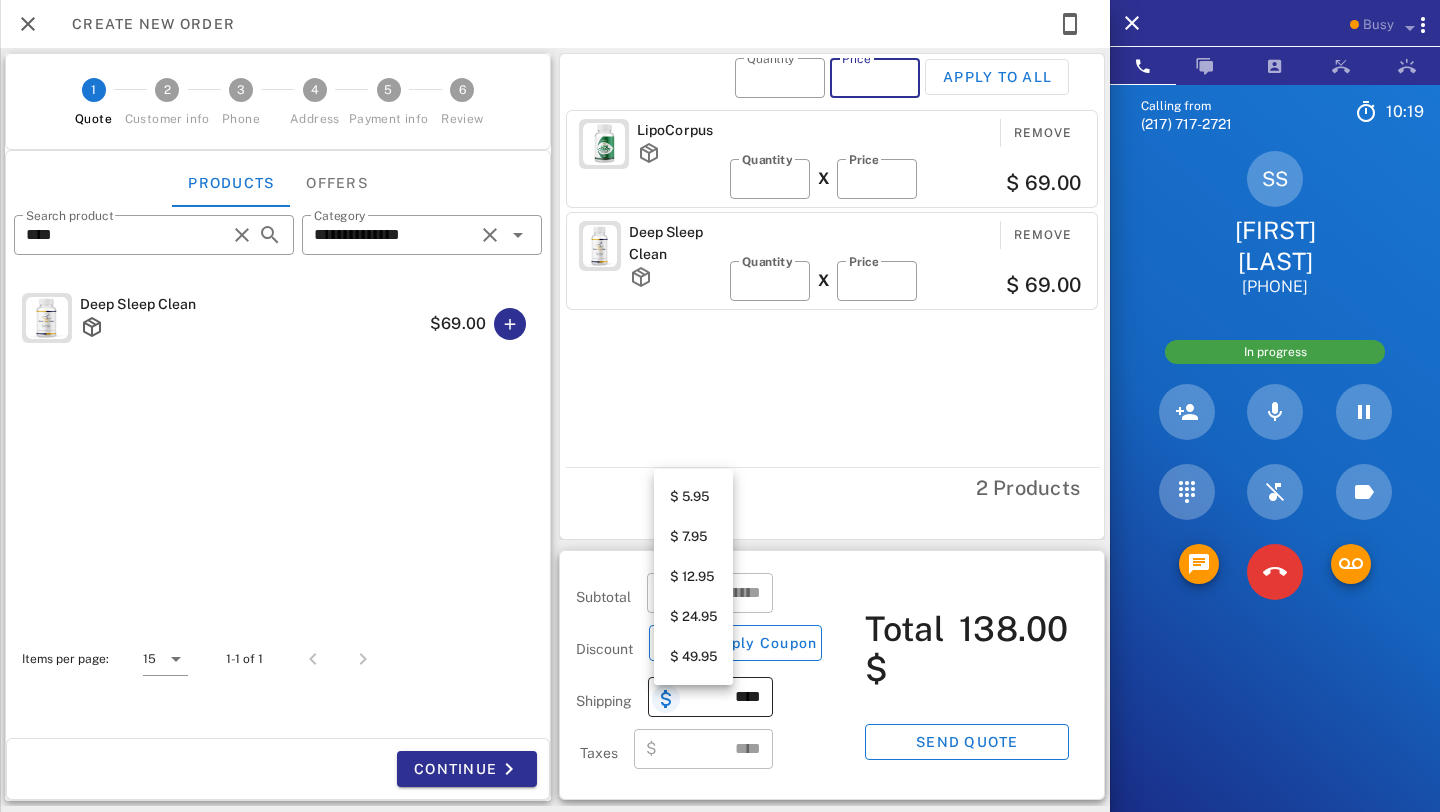 type on "**" 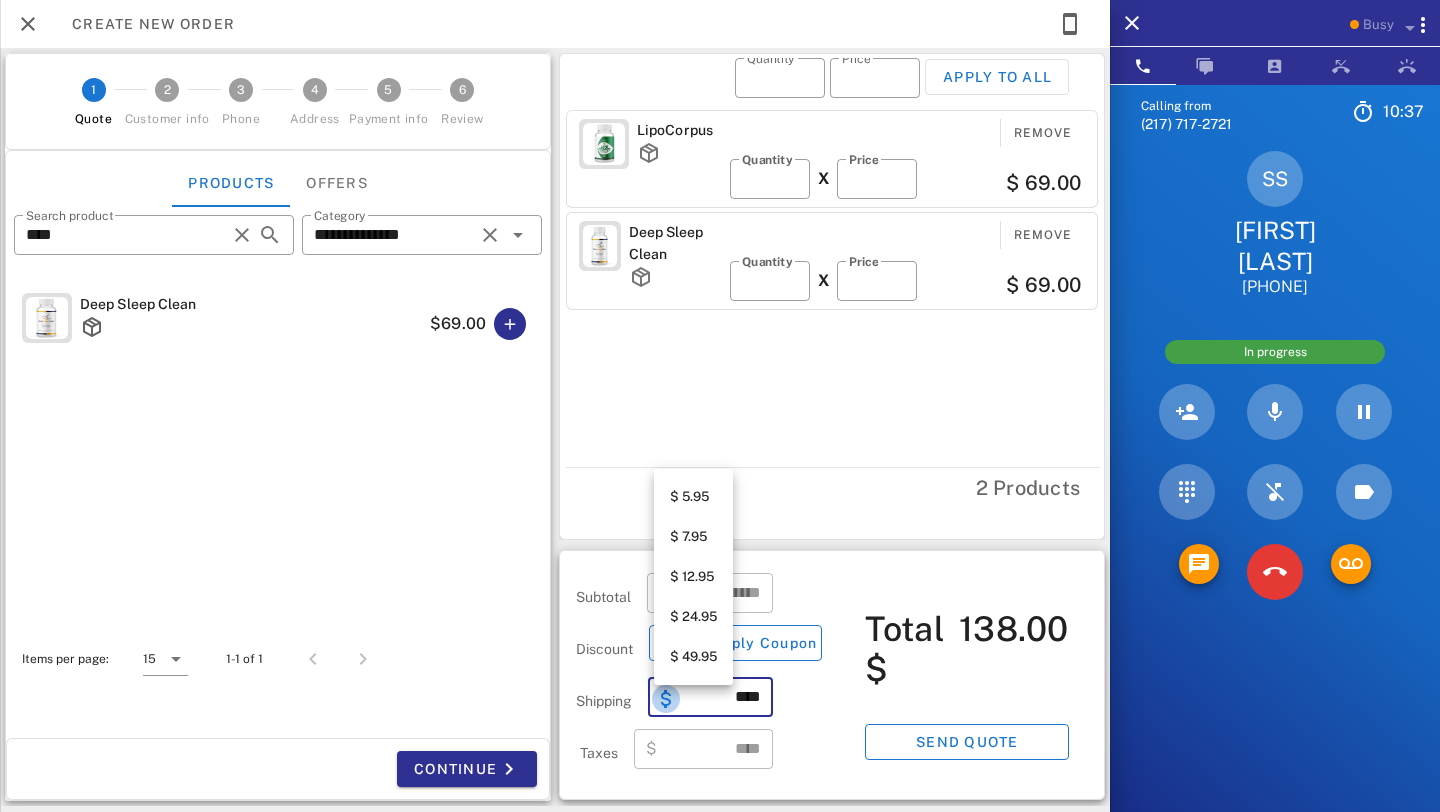 click at bounding box center [666, 699] 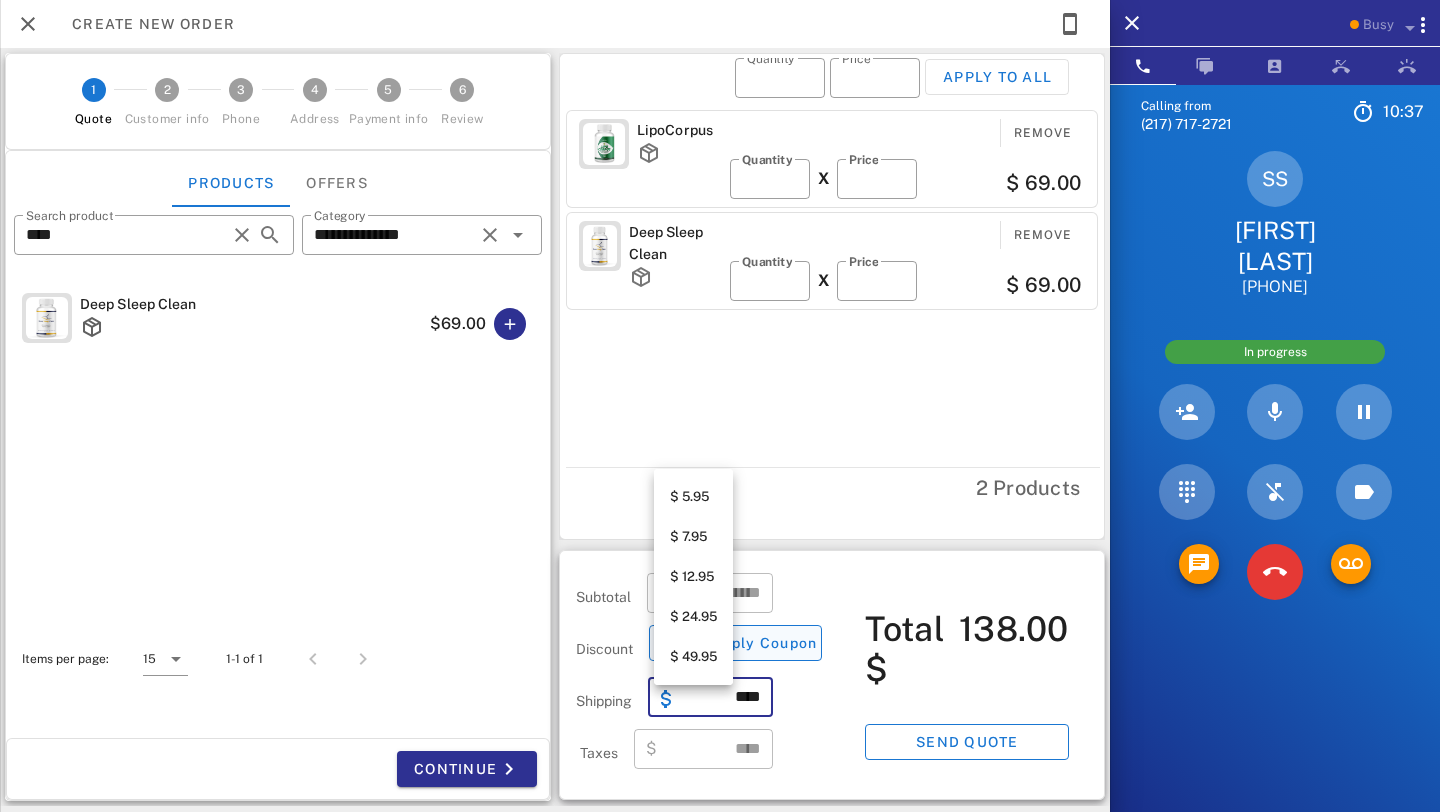 click on "$ 49.95" at bounding box center [693, 657] 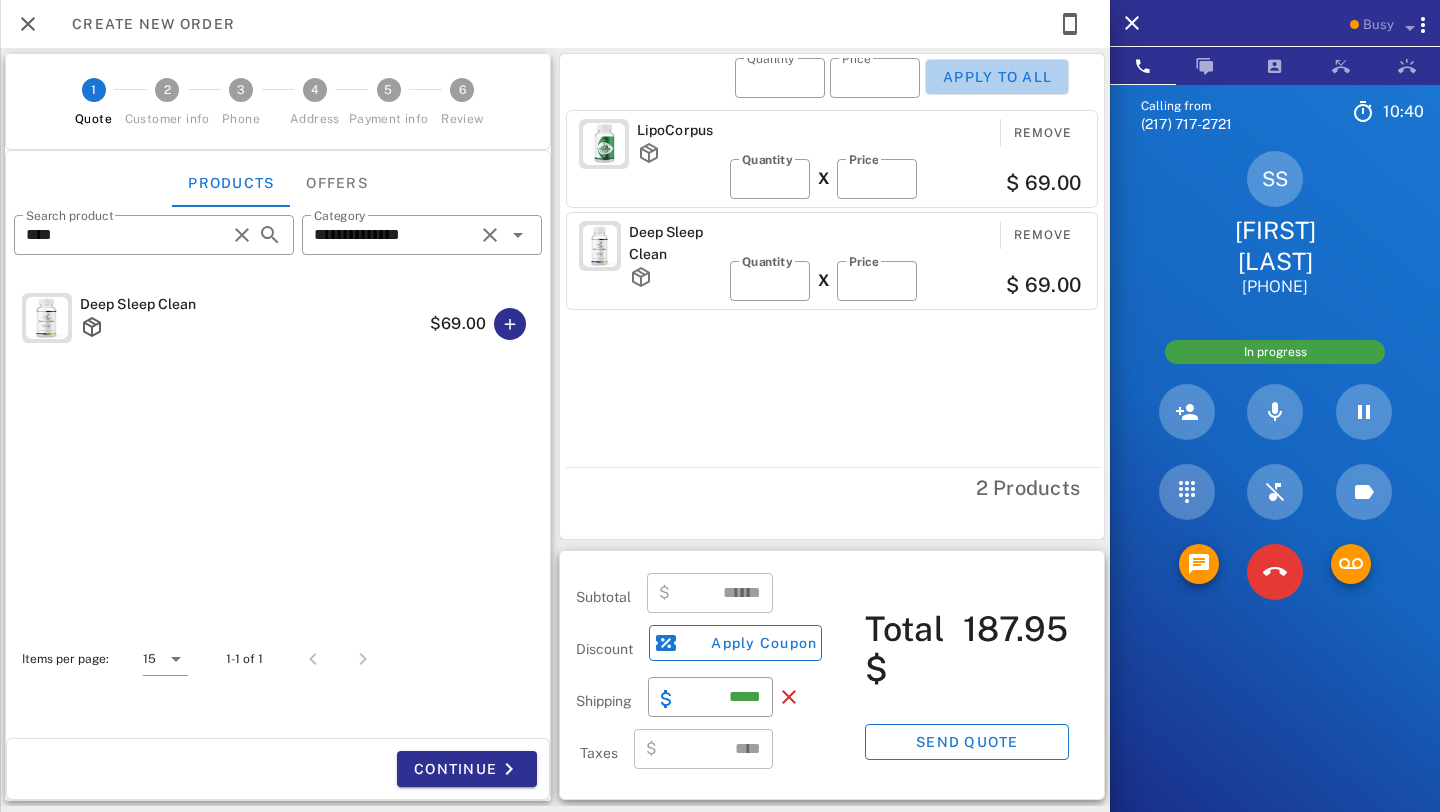click on "Apply to all" at bounding box center (997, 77) 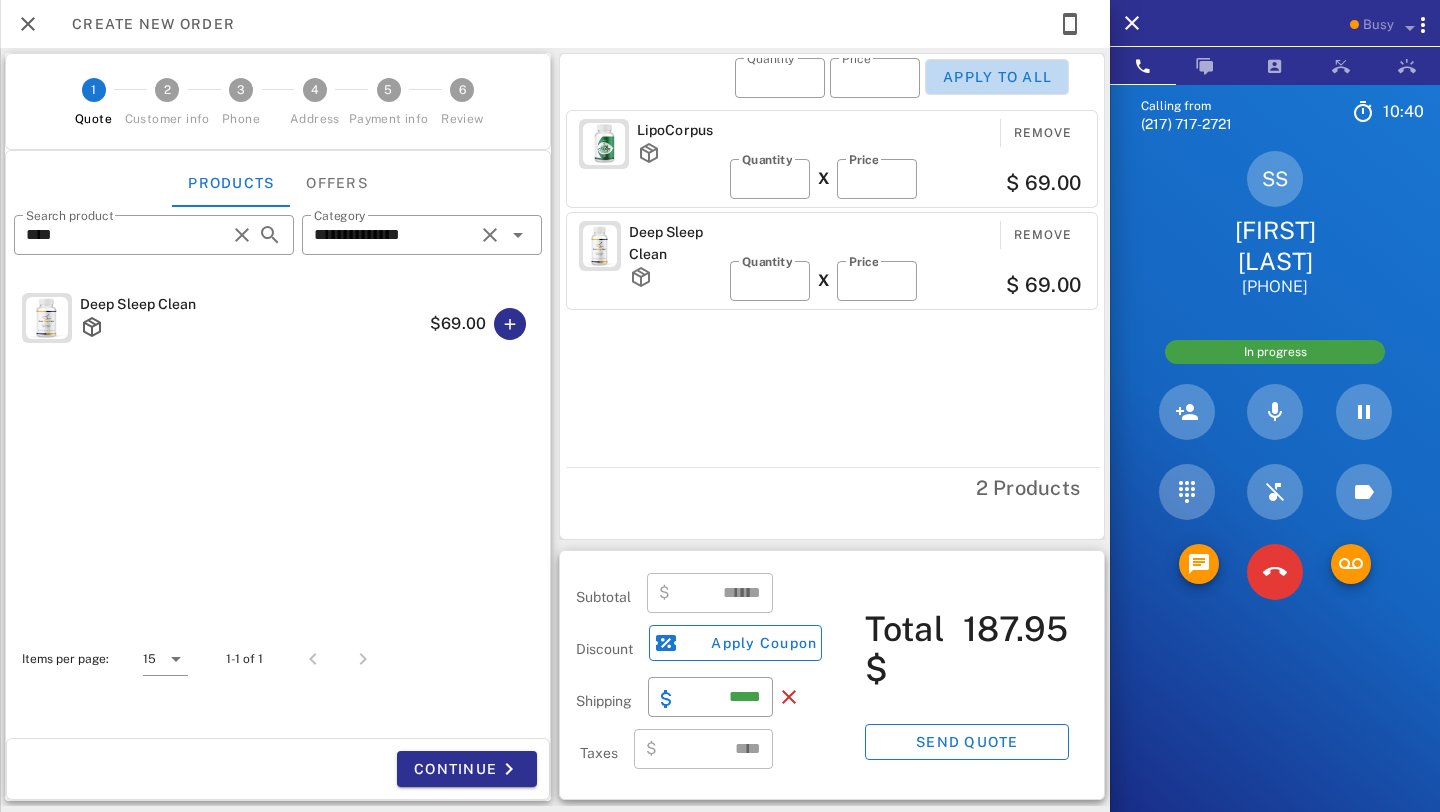 type on "**" 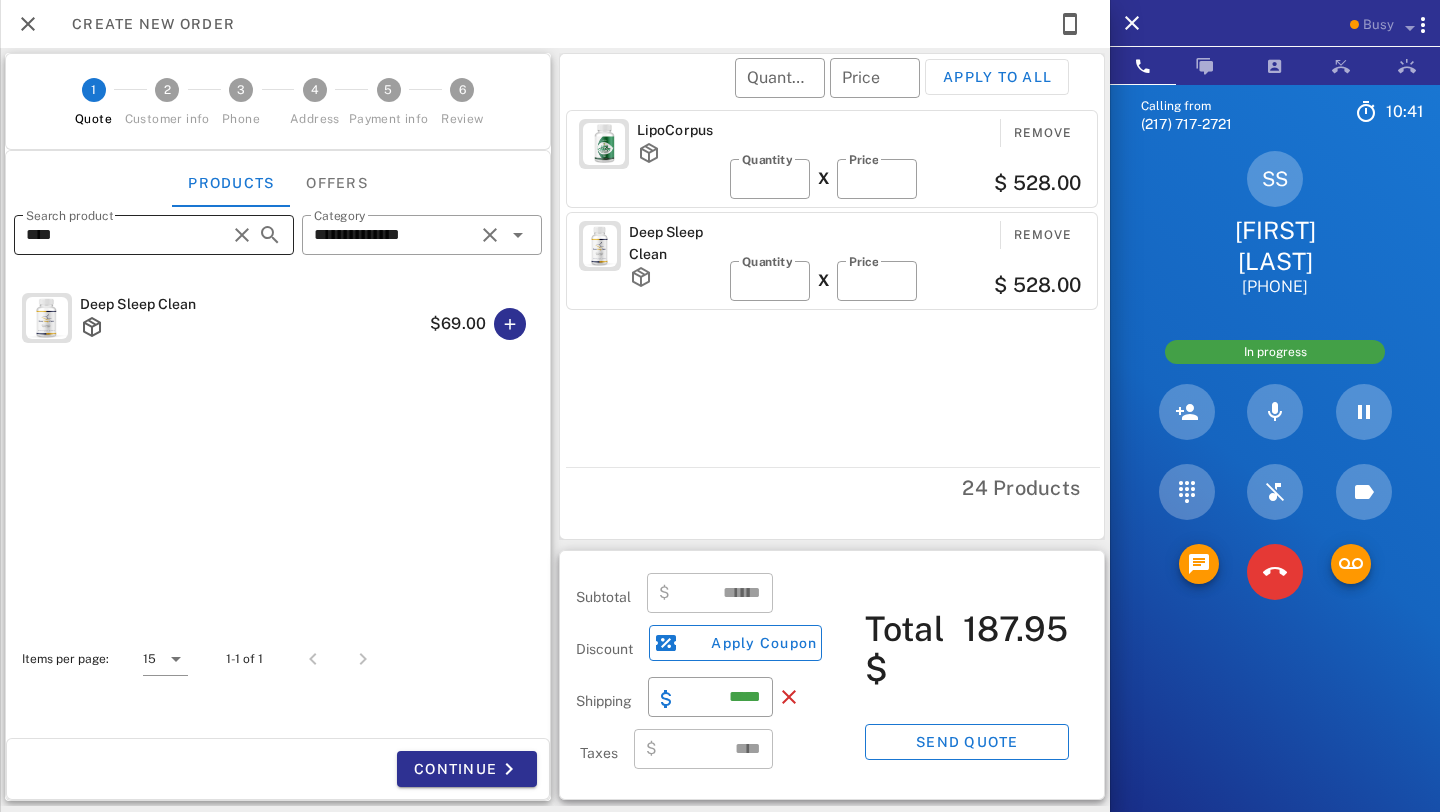 type on "*******" 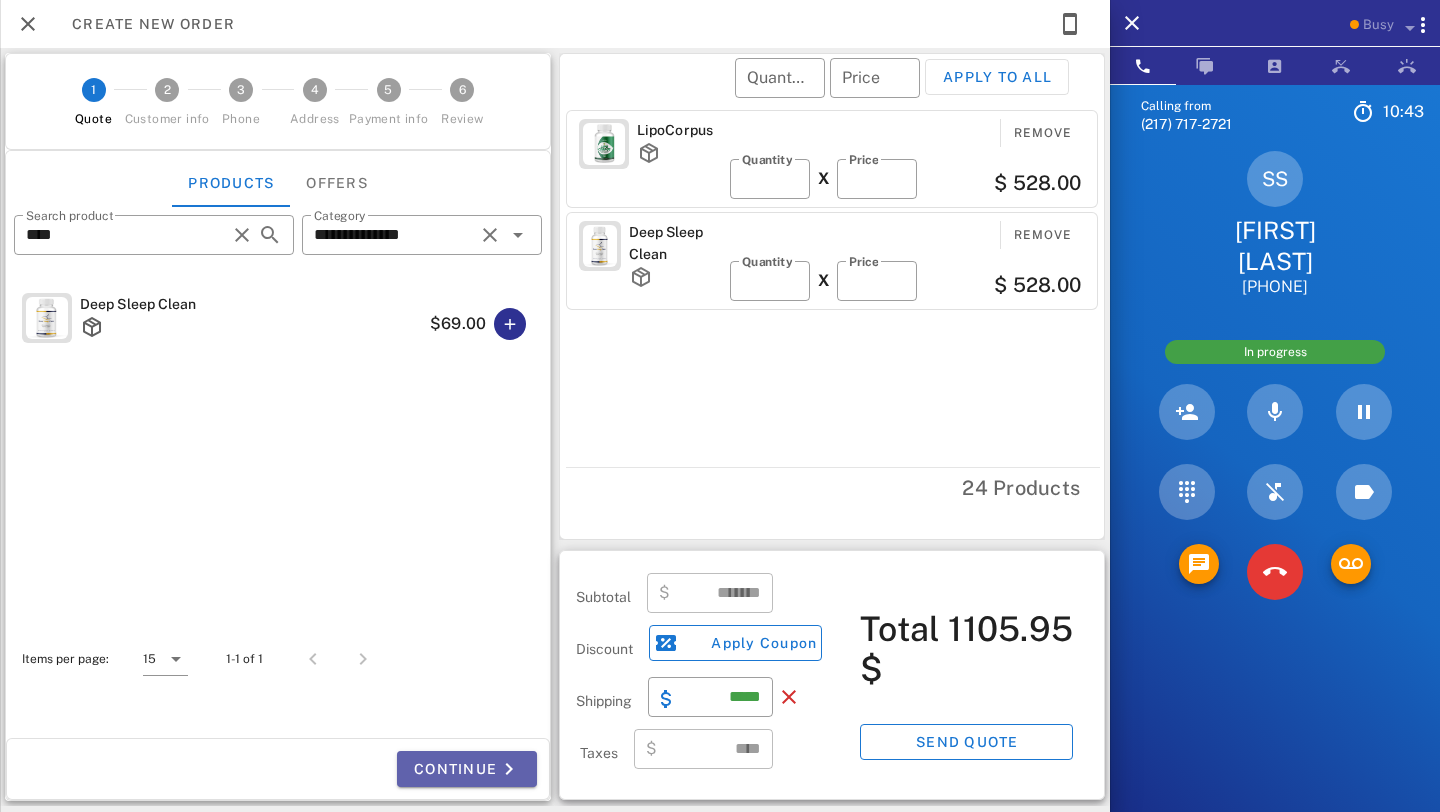 click on "Continue" at bounding box center (467, 769) 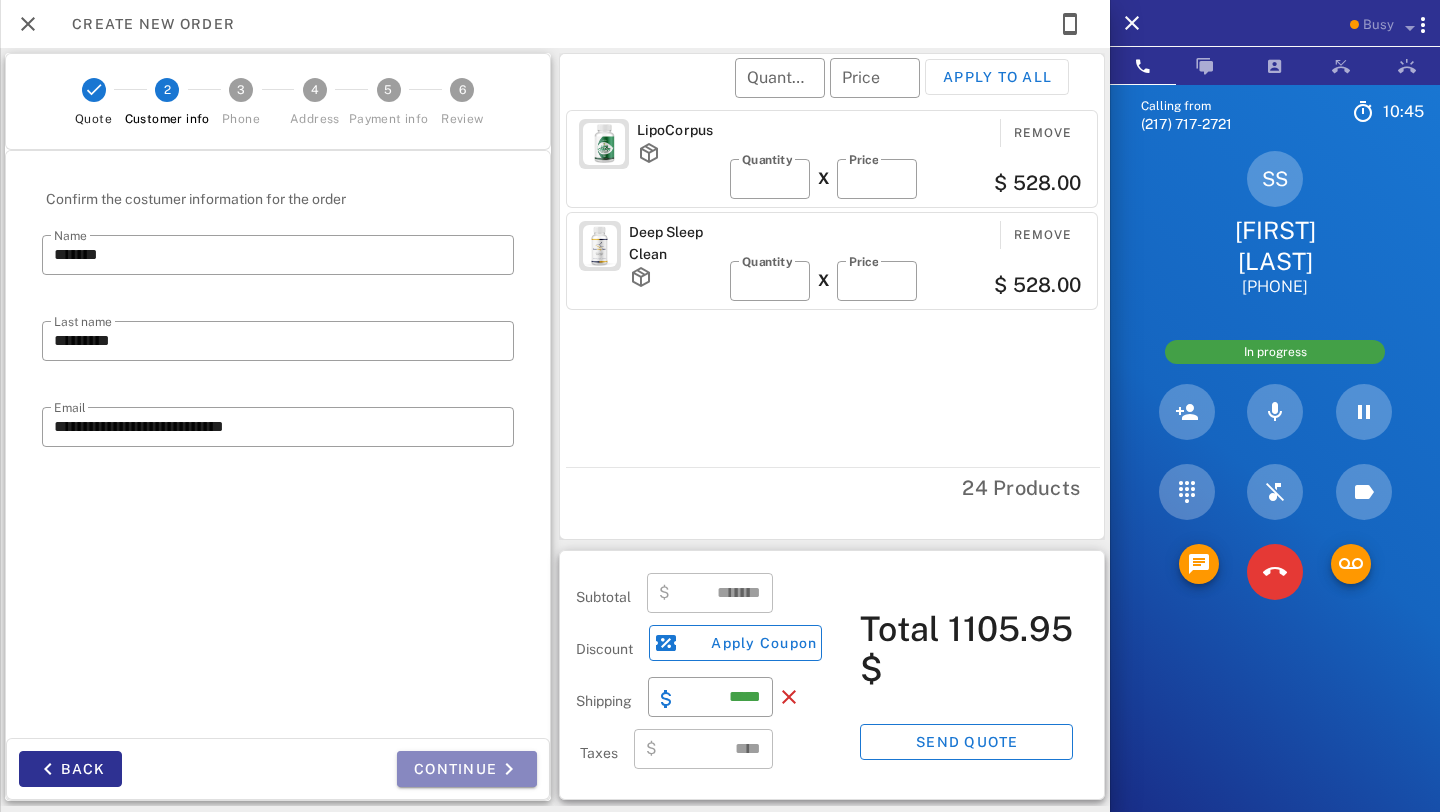 click on "Continue" at bounding box center [467, 769] 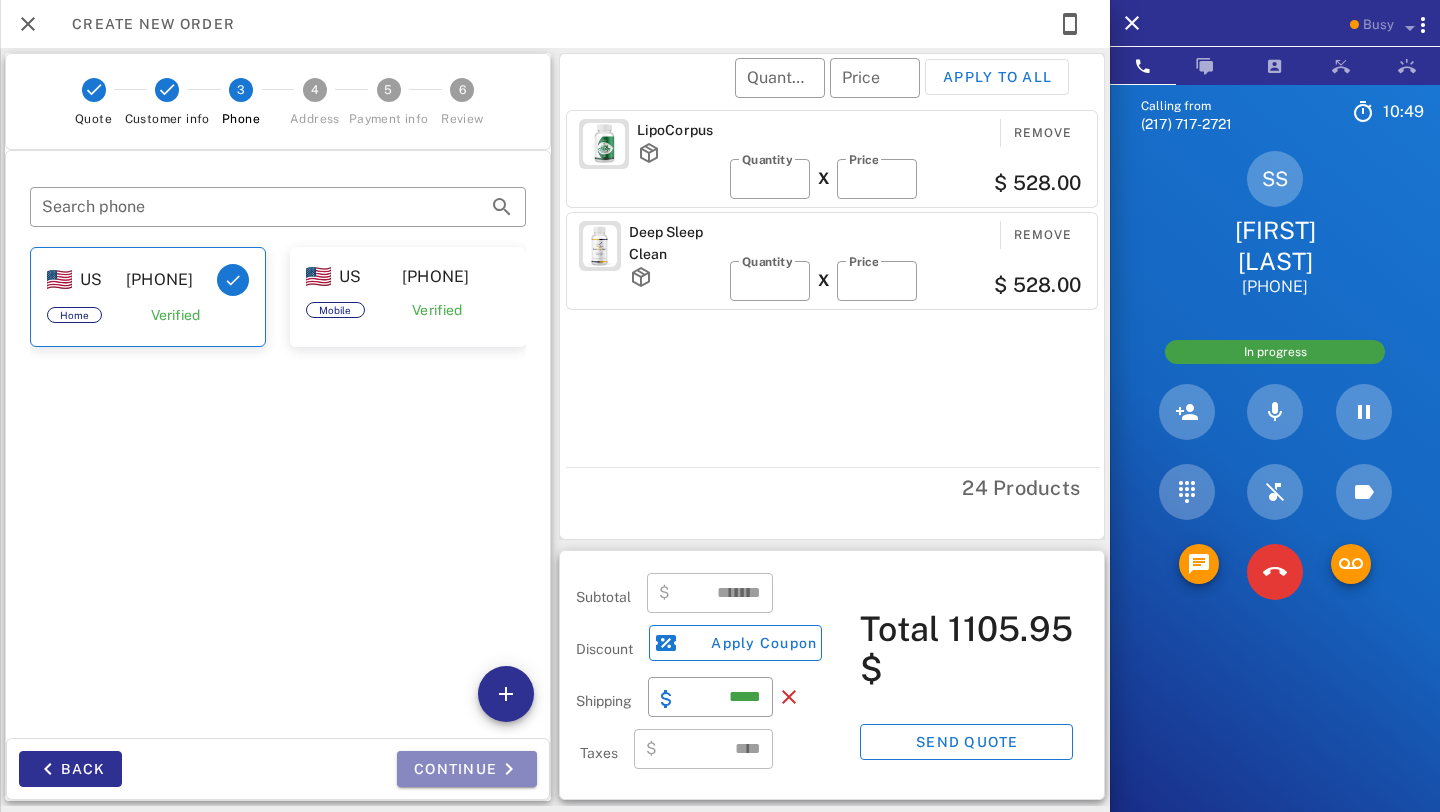 click on "Continue" at bounding box center [467, 769] 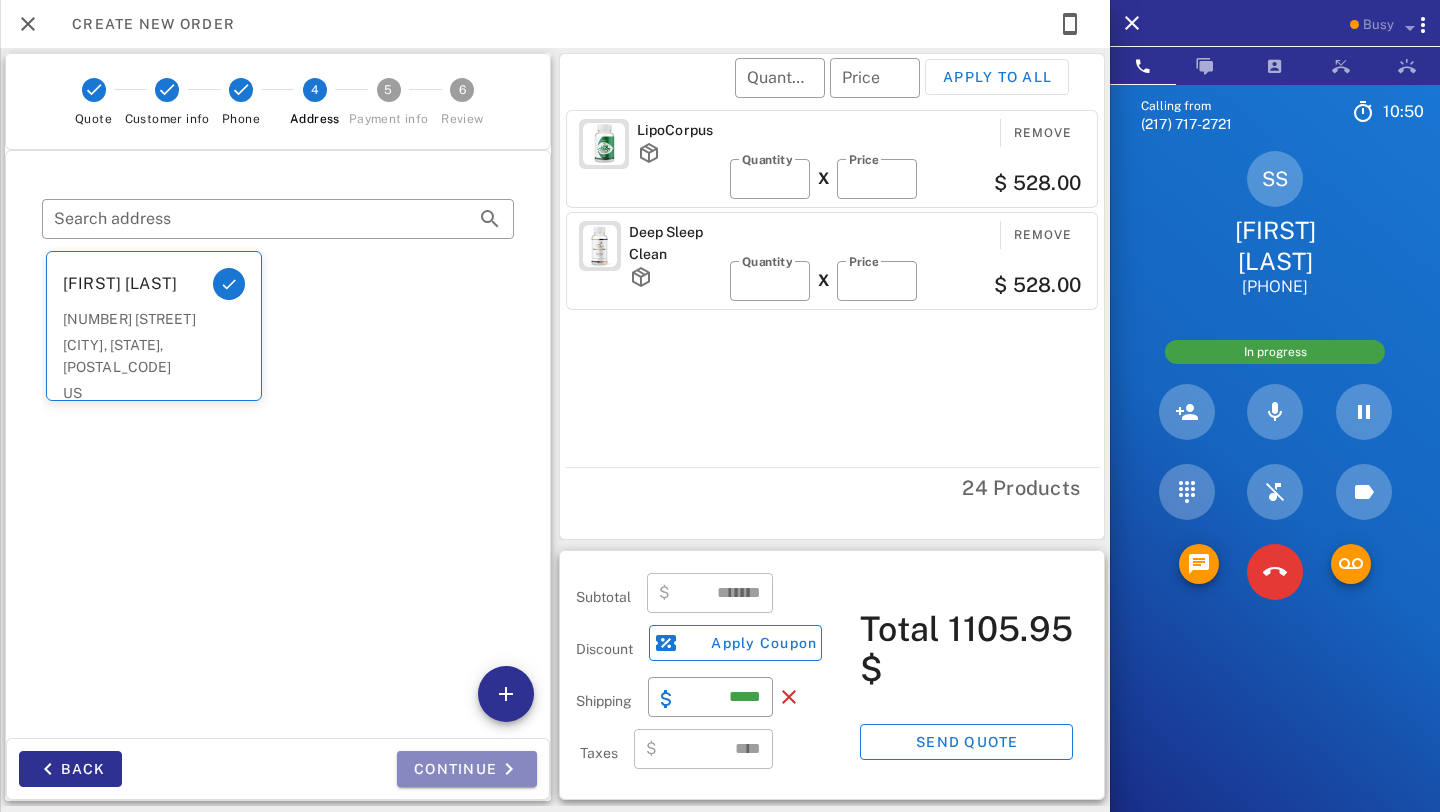 click on "Continue" at bounding box center (467, 769) 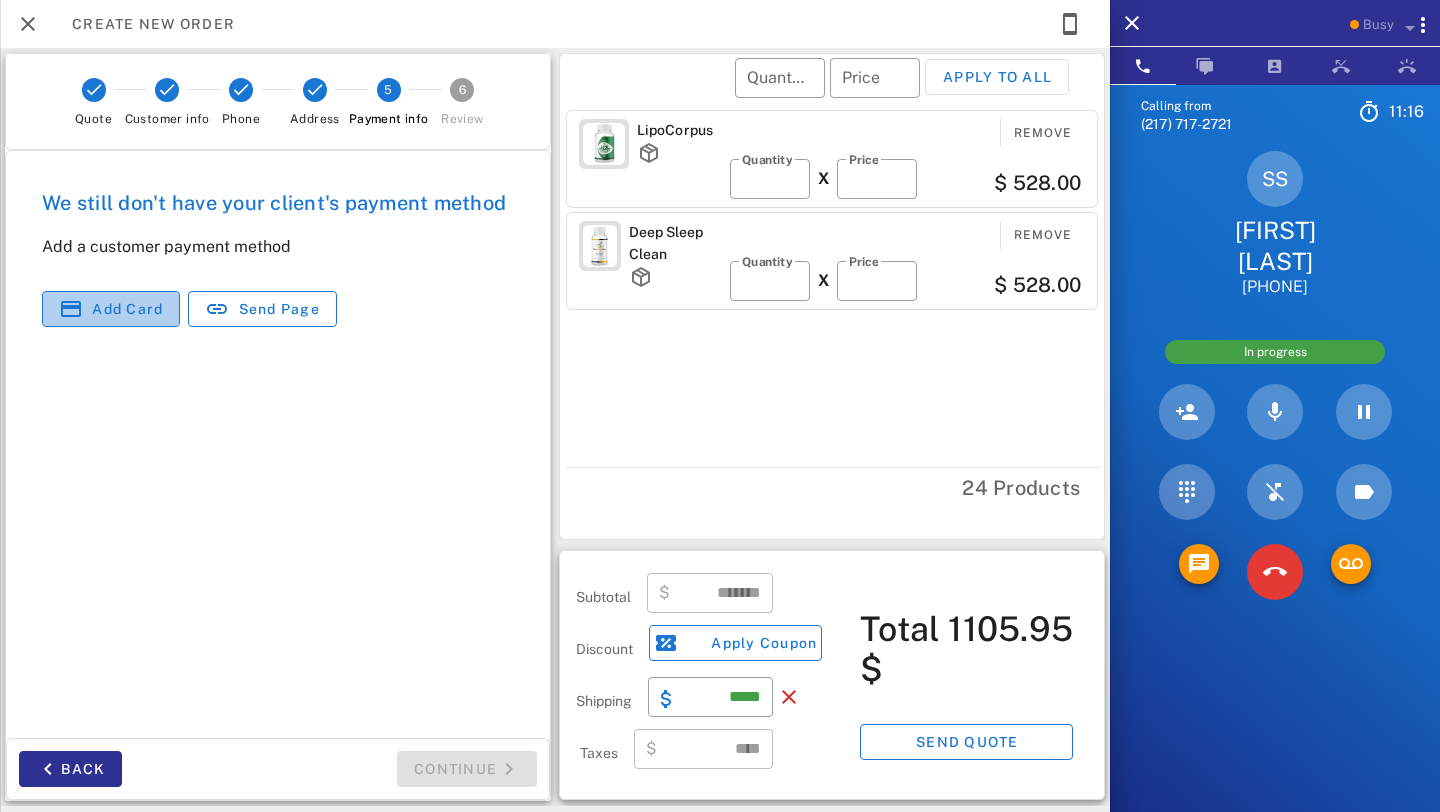 click on "Add card" at bounding box center (127, 309) 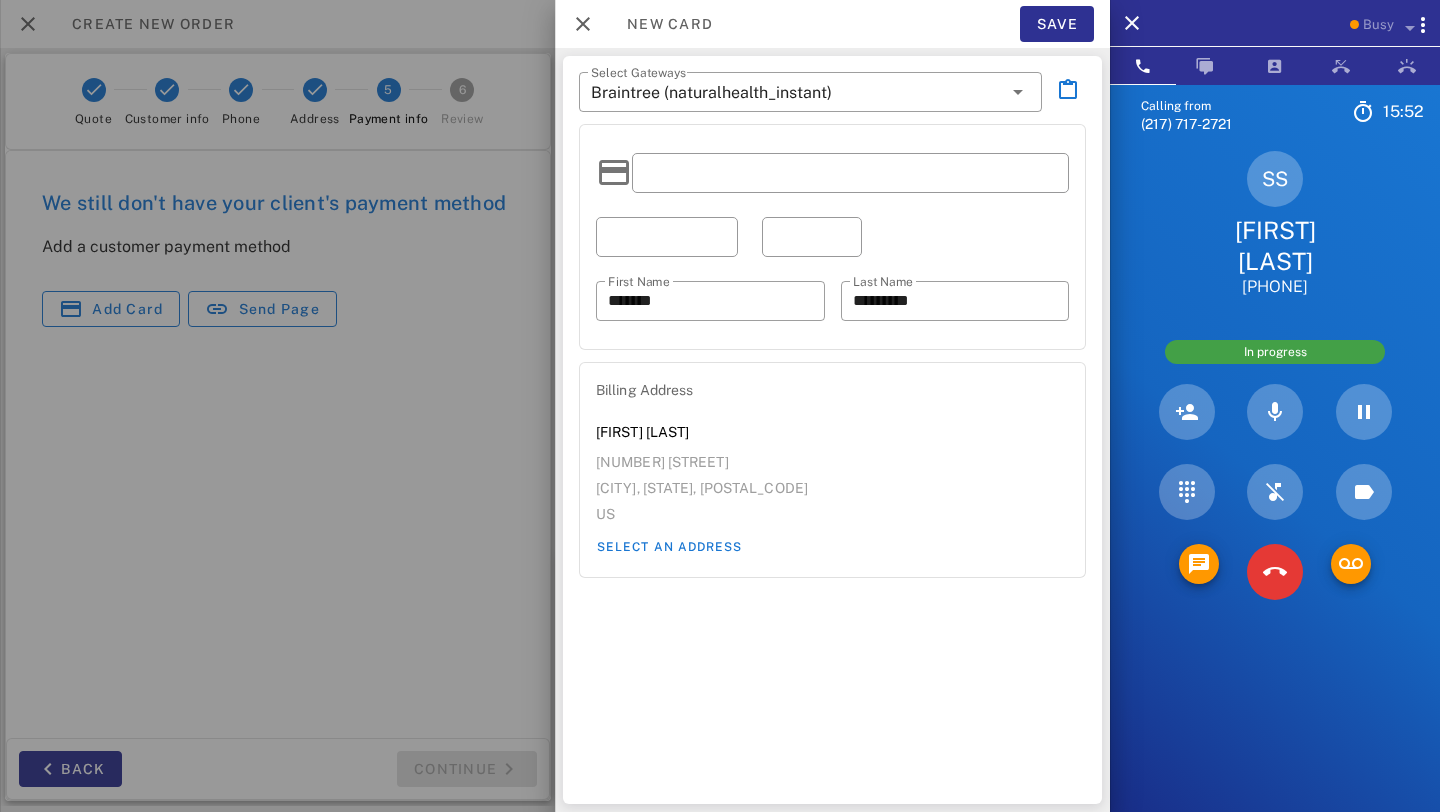 click on "​ First Name ******* ​ Last Name *********" at bounding box center [832, 237] 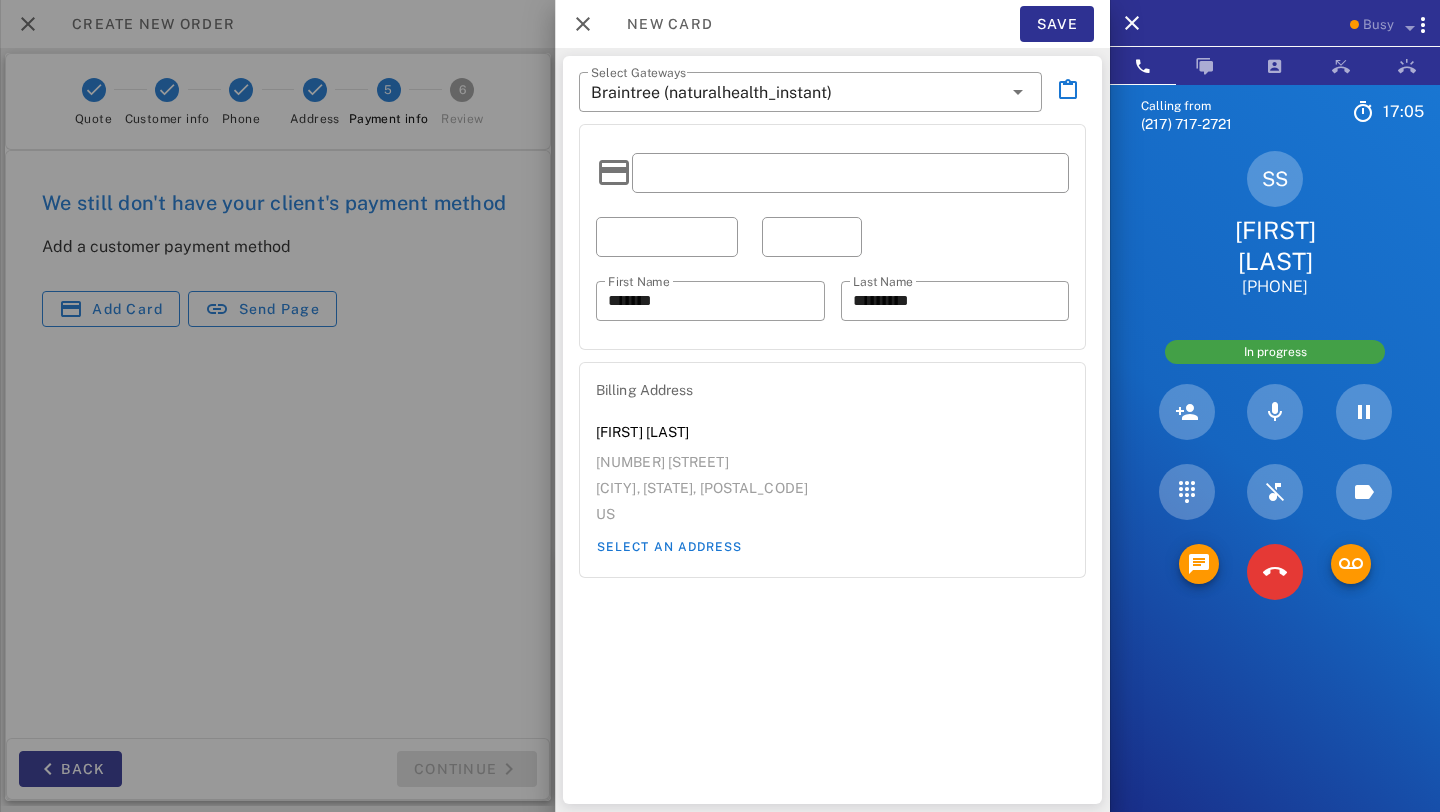click at bounding box center [832, 173] 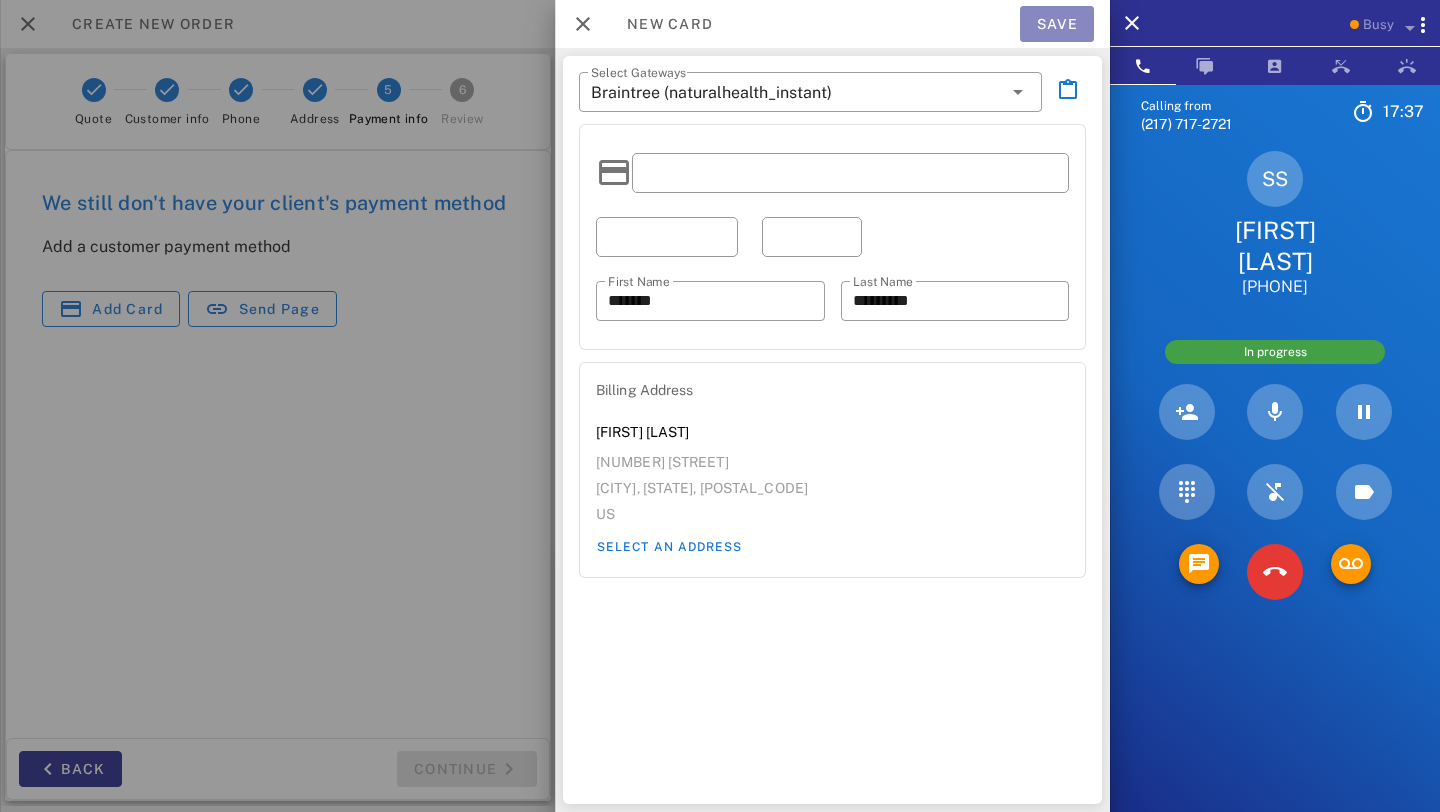 click on "Save" at bounding box center (1057, 24) 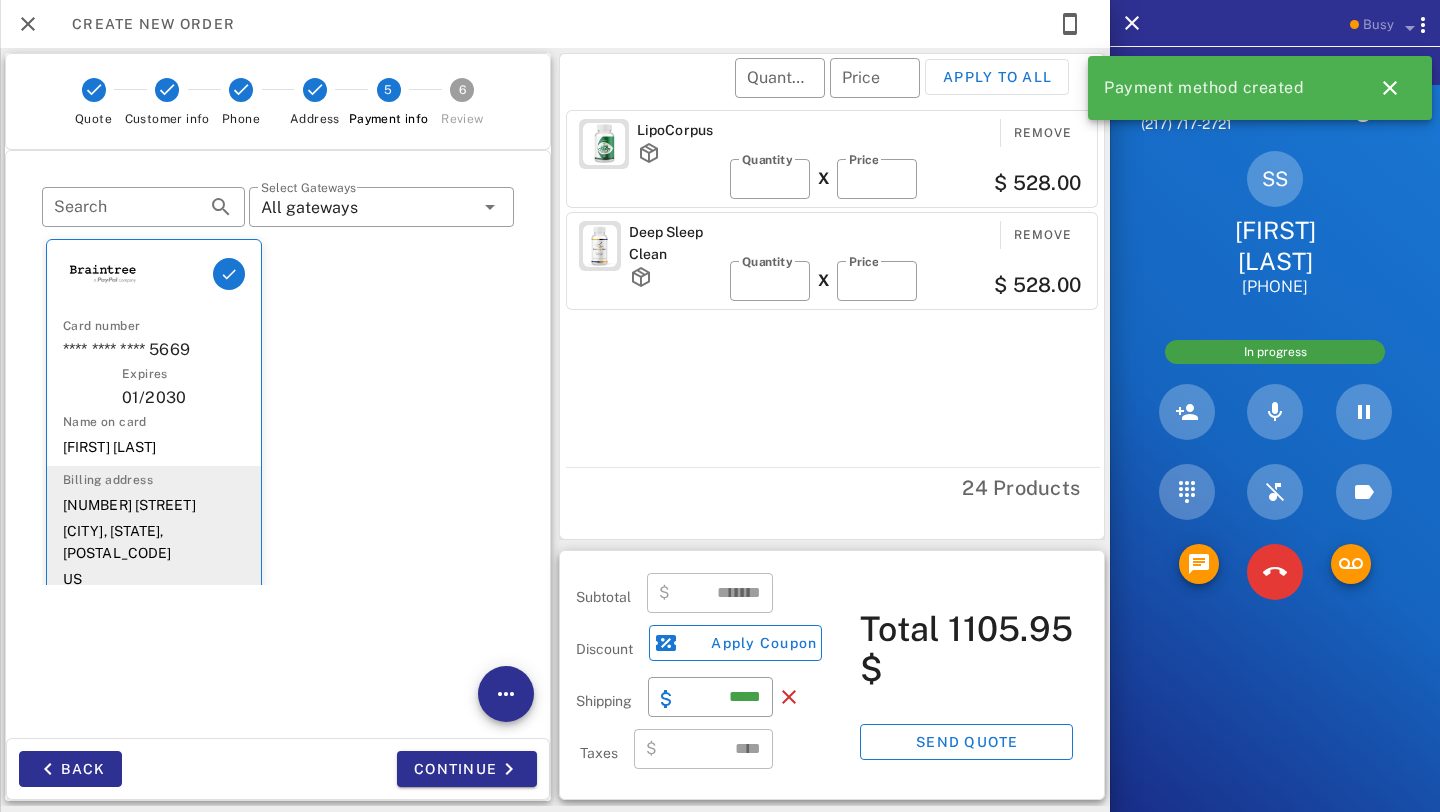 scroll, scrollTop: 199, scrollLeft: 0, axis: vertical 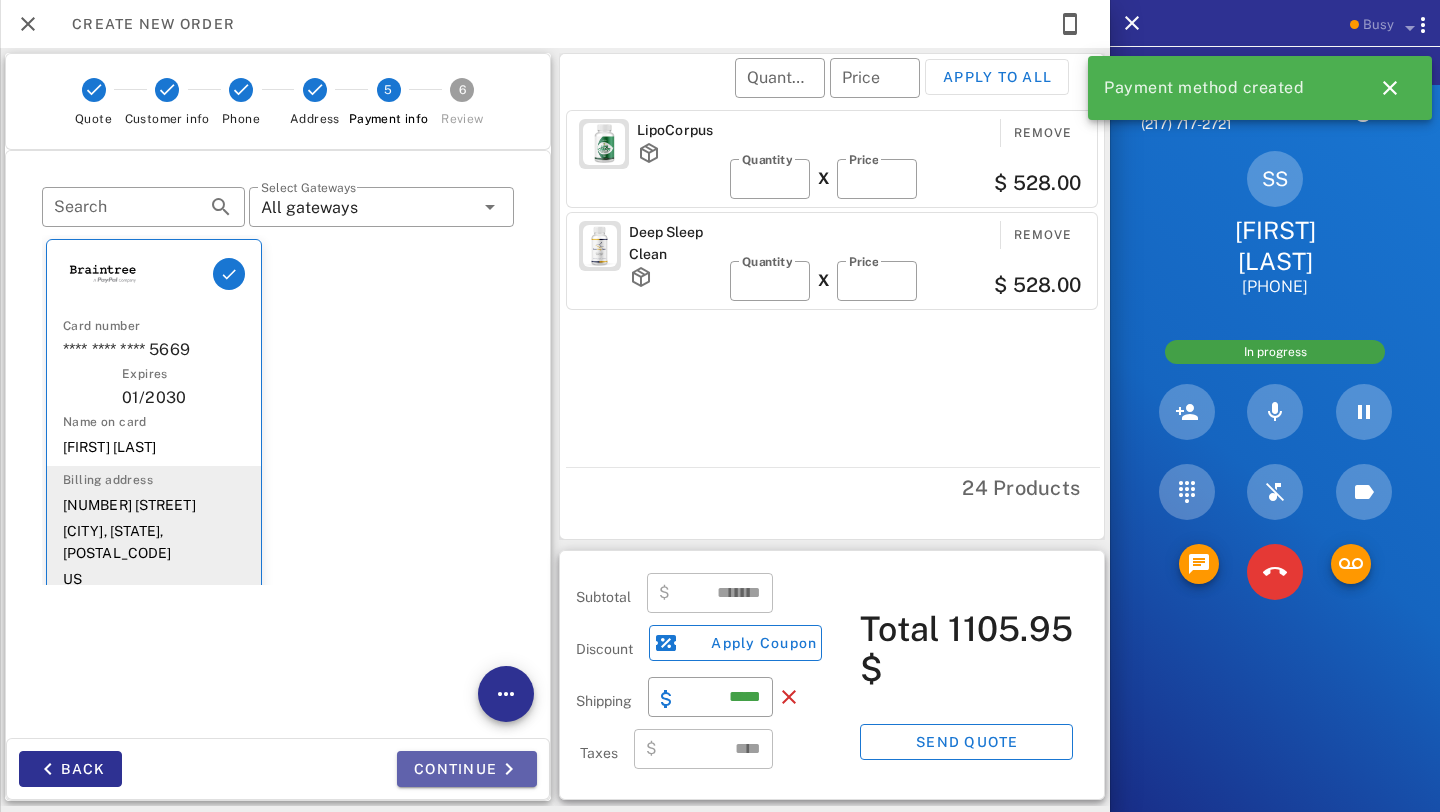 click on "Continue" at bounding box center (467, 769) 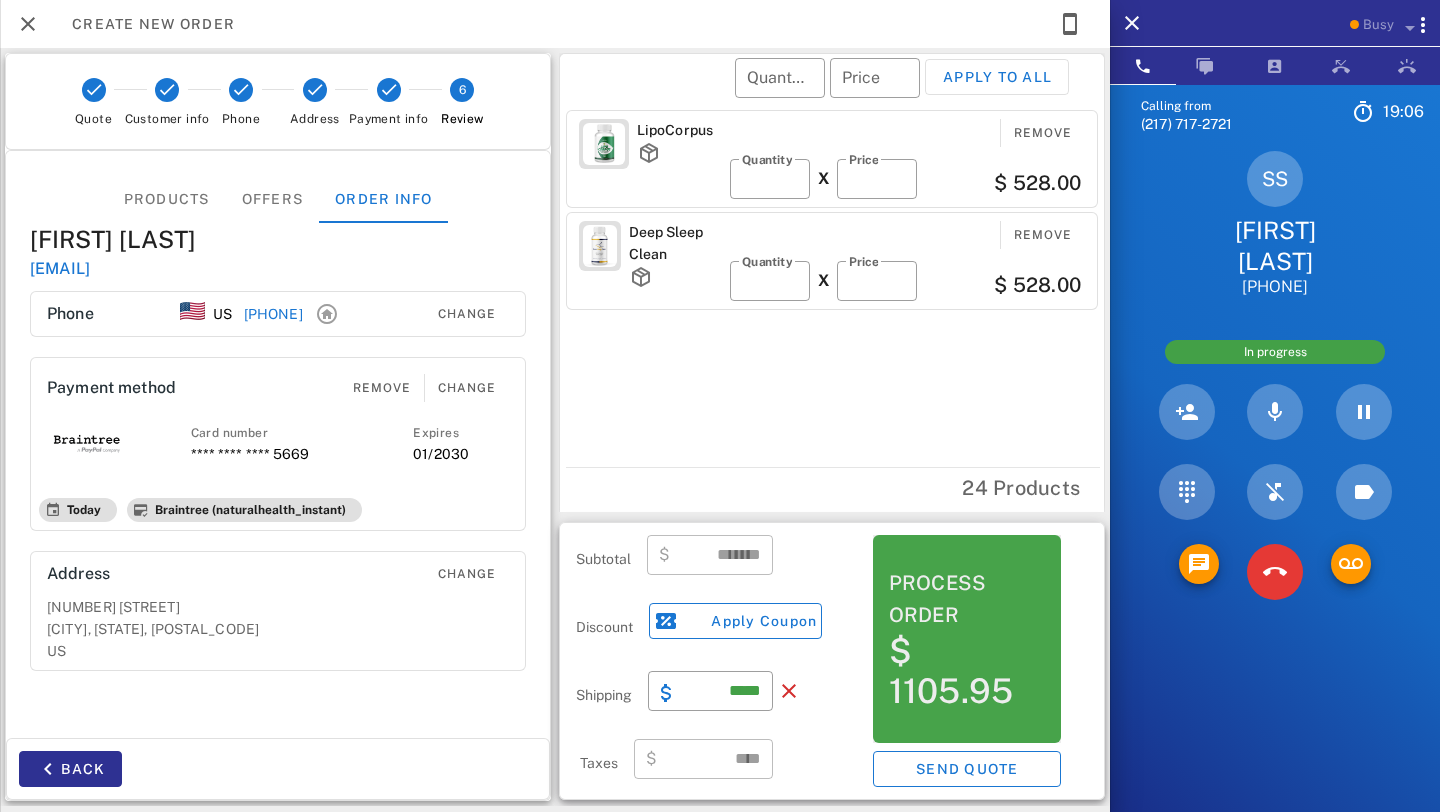 click on "Process order" at bounding box center (967, 599) 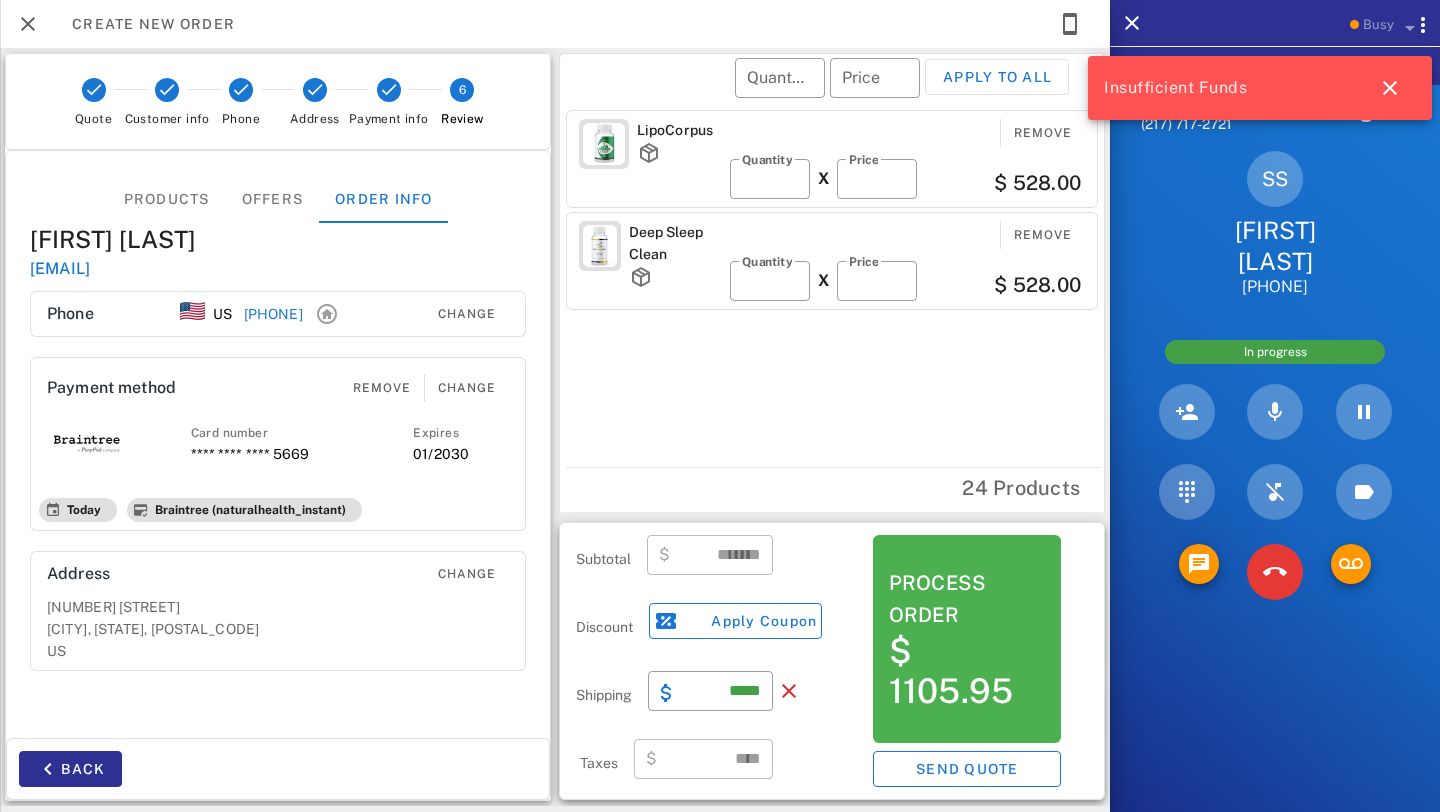 scroll, scrollTop: 129, scrollLeft: 0, axis: vertical 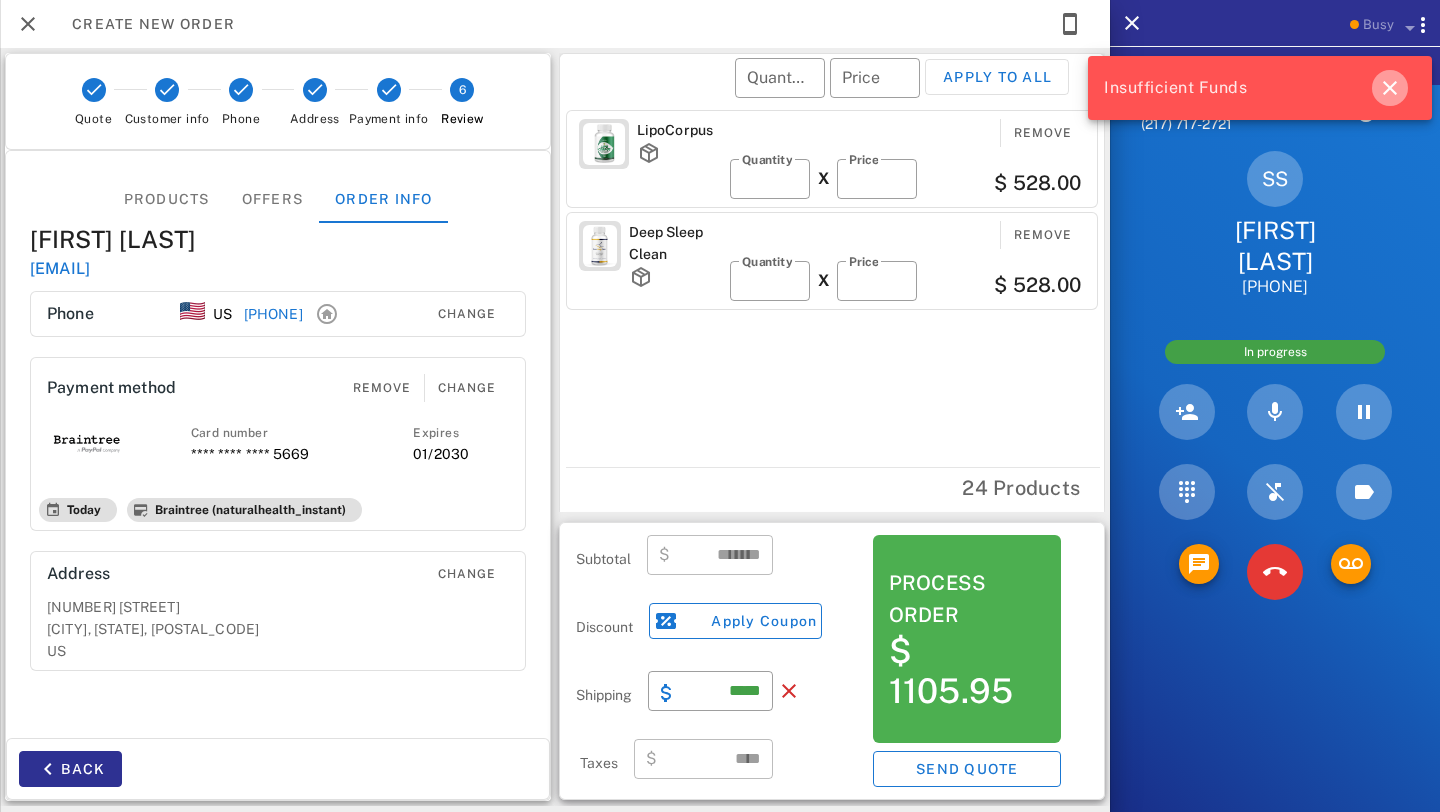 click at bounding box center (1390, 88) 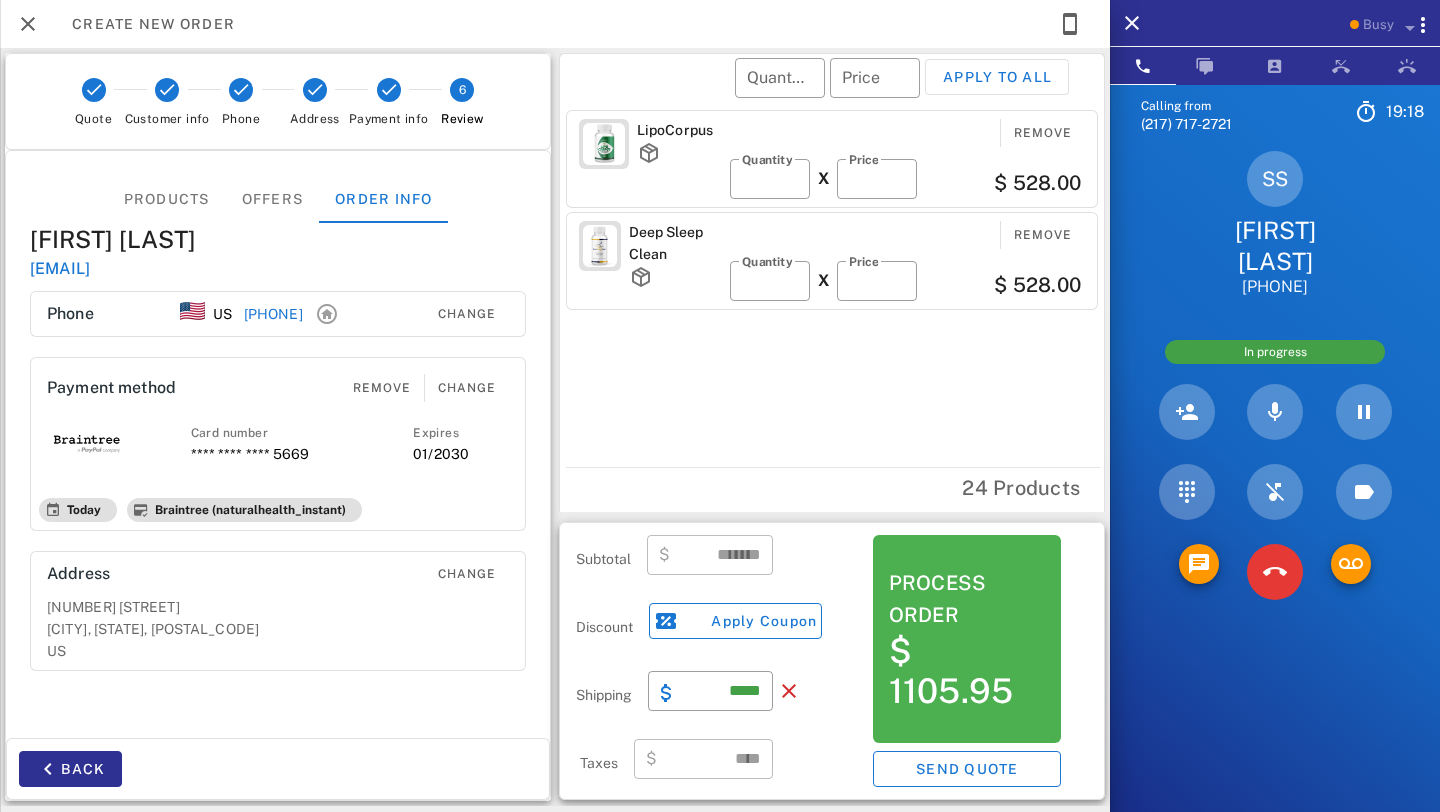 scroll, scrollTop: 106, scrollLeft: 0, axis: vertical 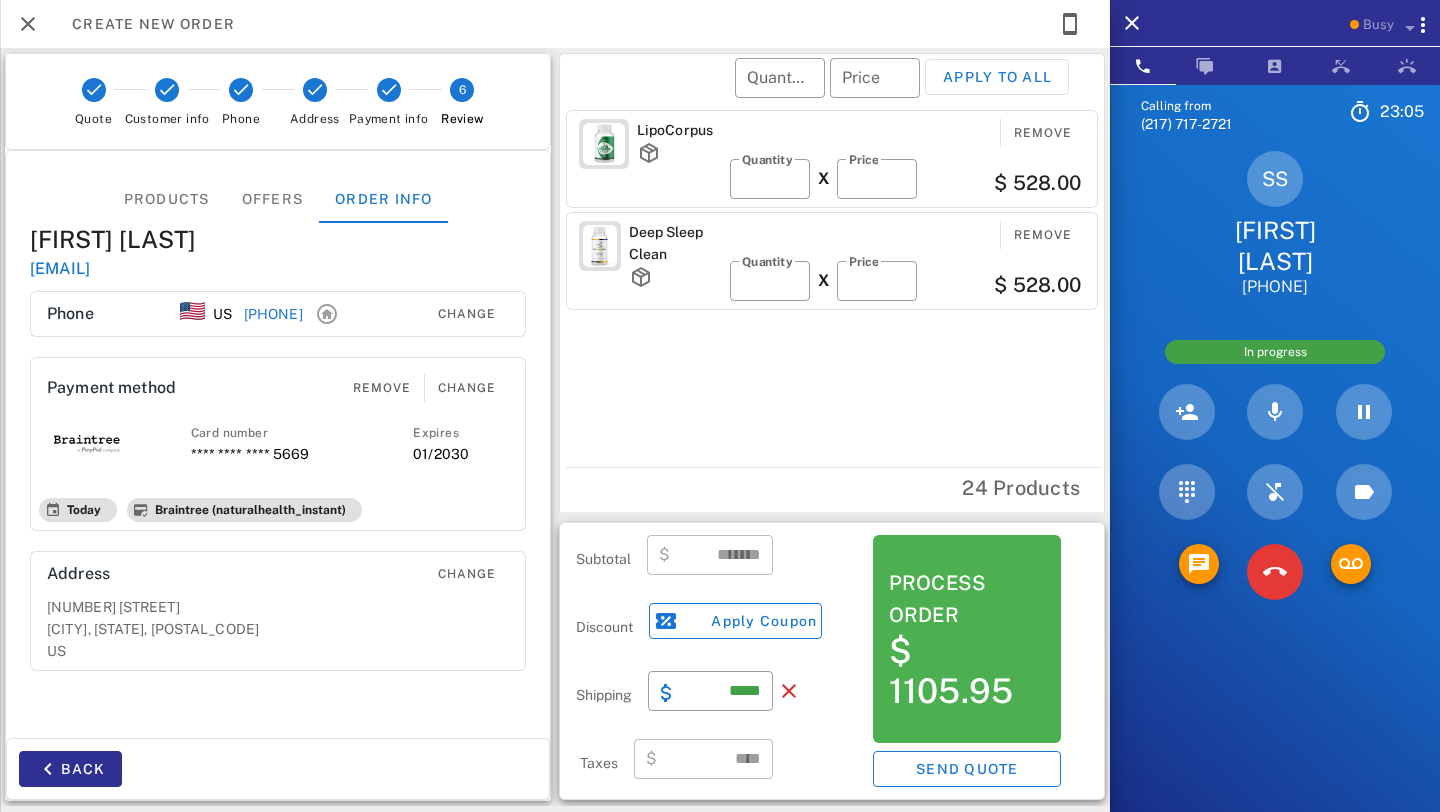 drag, startPoint x: 1338, startPoint y: 256, endPoint x: 1218, endPoint y: 235, distance: 121.82365 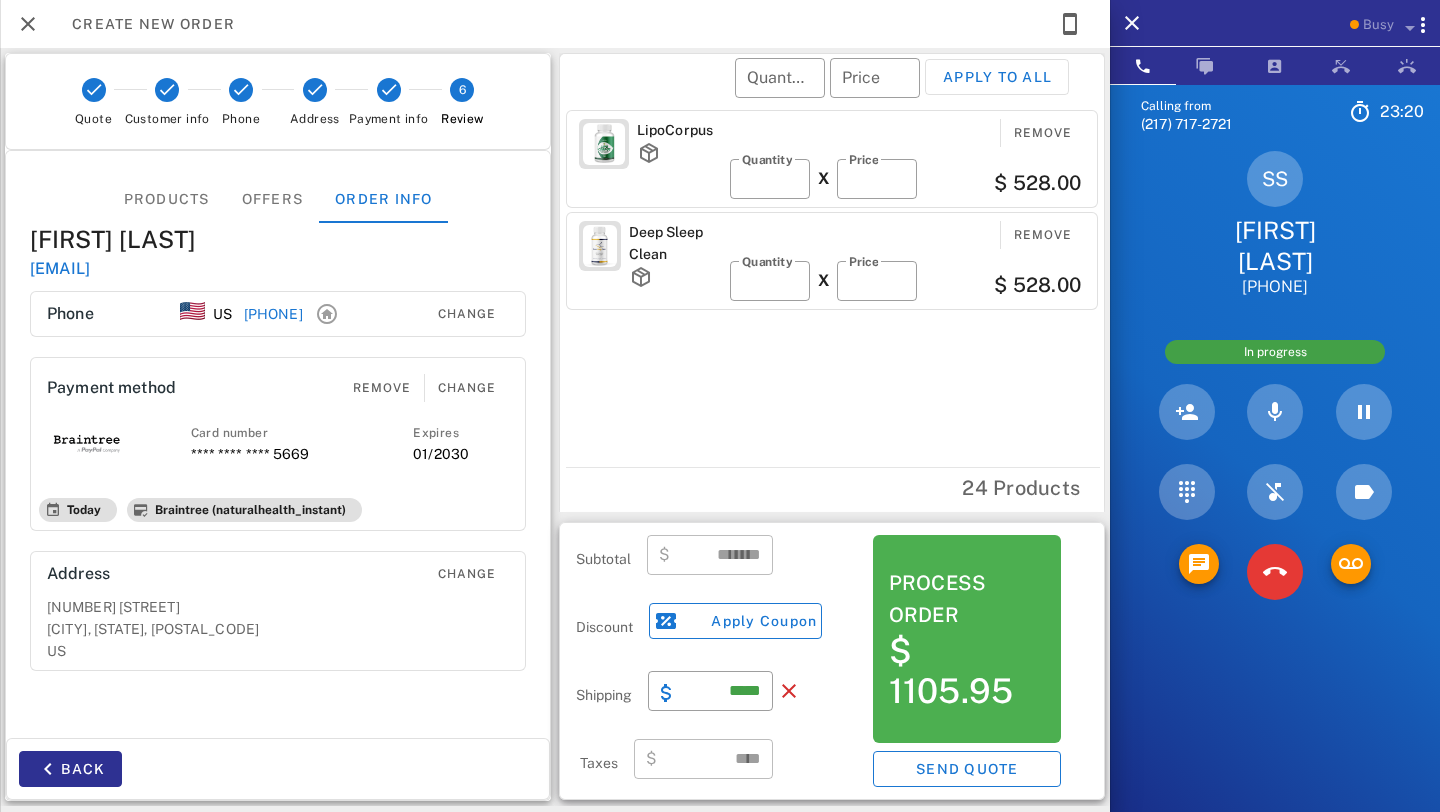 scroll, scrollTop: 216, scrollLeft: 0, axis: vertical 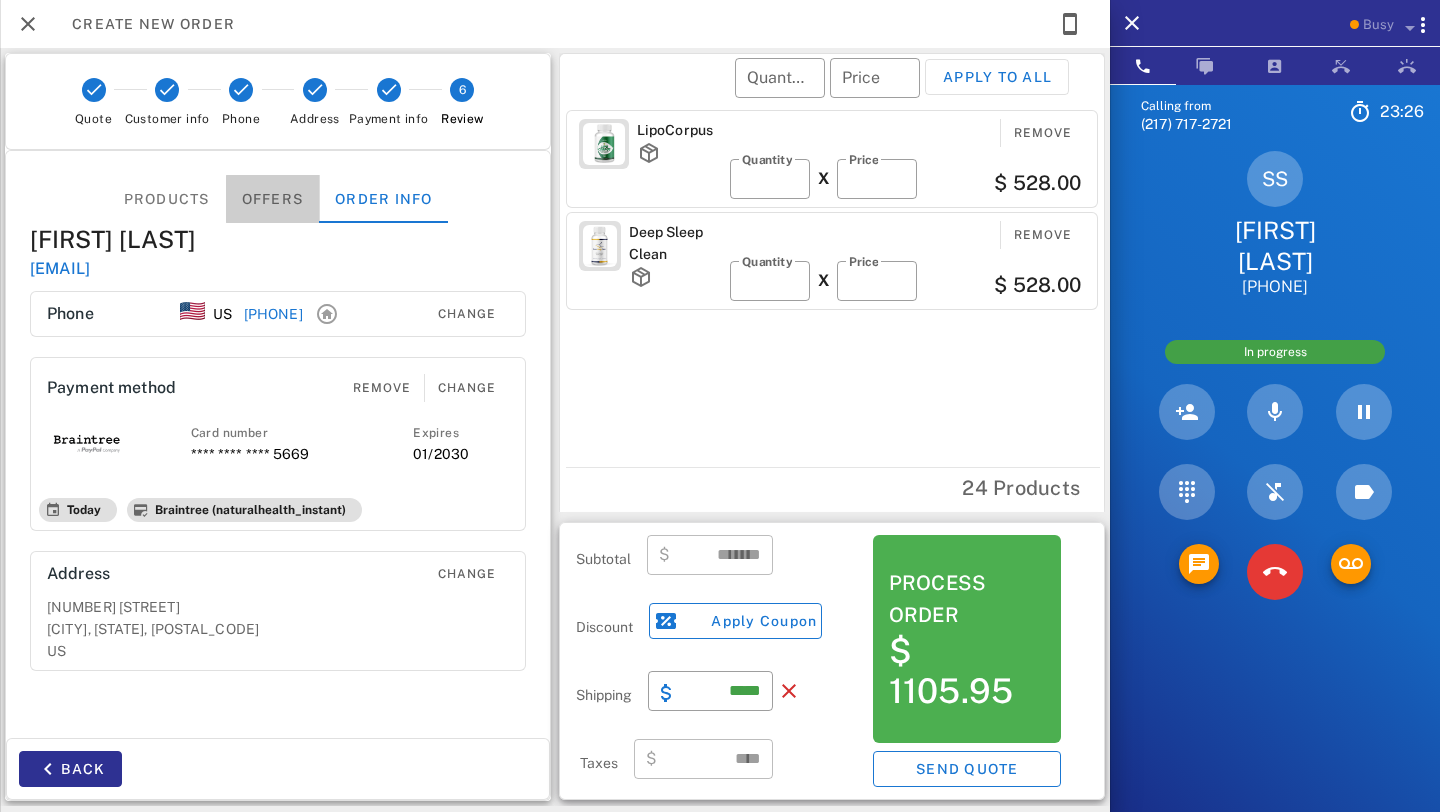 click on "Offers" at bounding box center (273, 199) 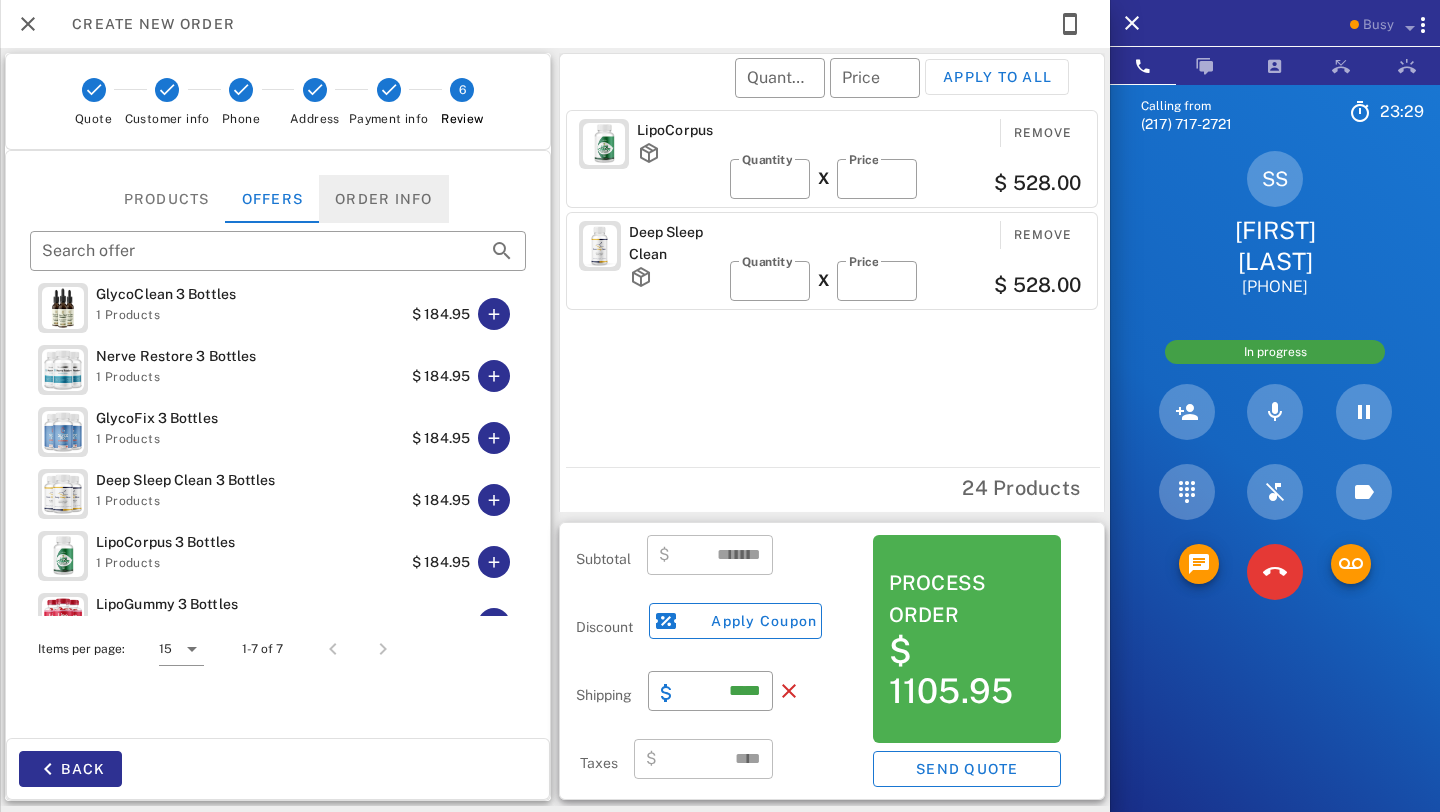 click on "Order info" at bounding box center [384, 199] 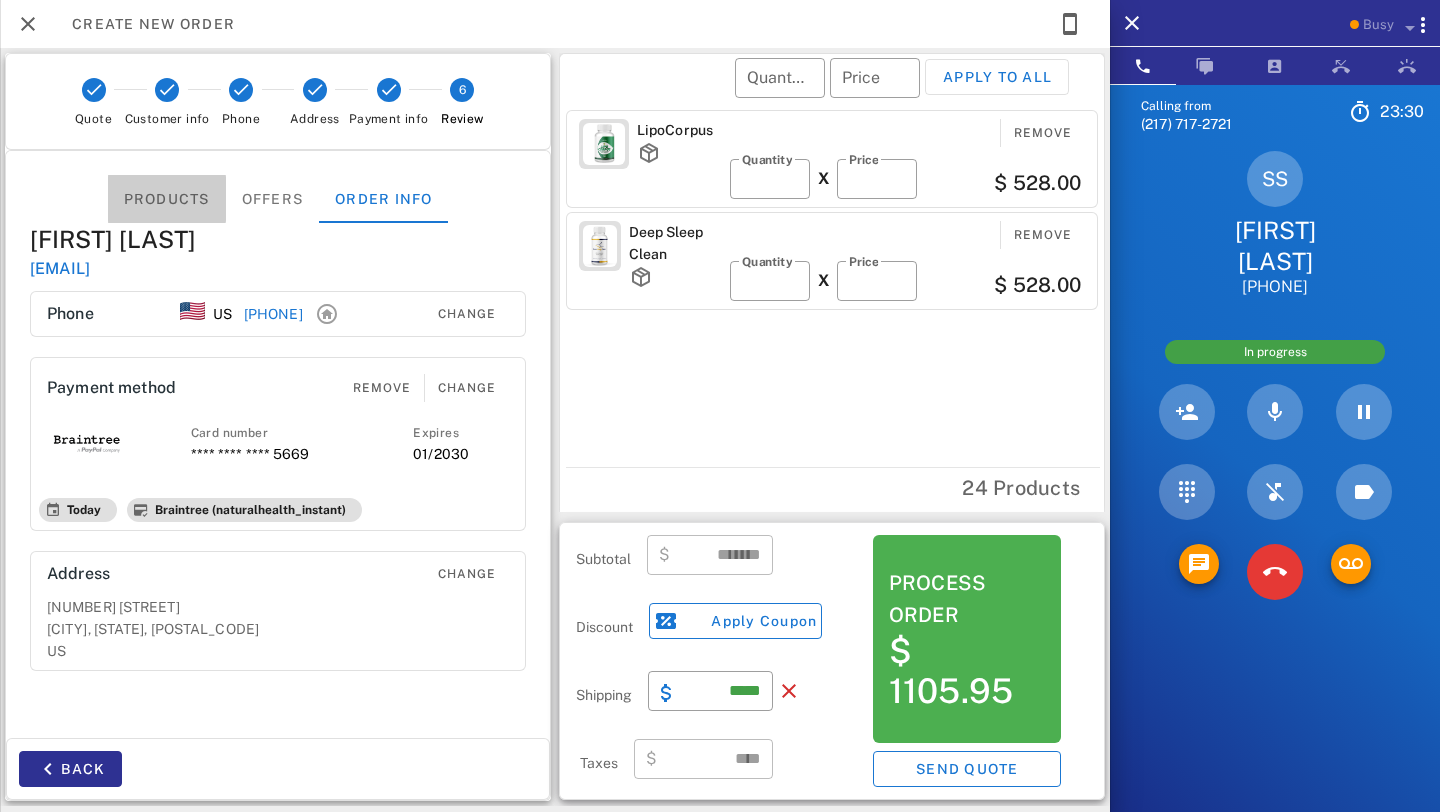 click on "Products" at bounding box center [167, 199] 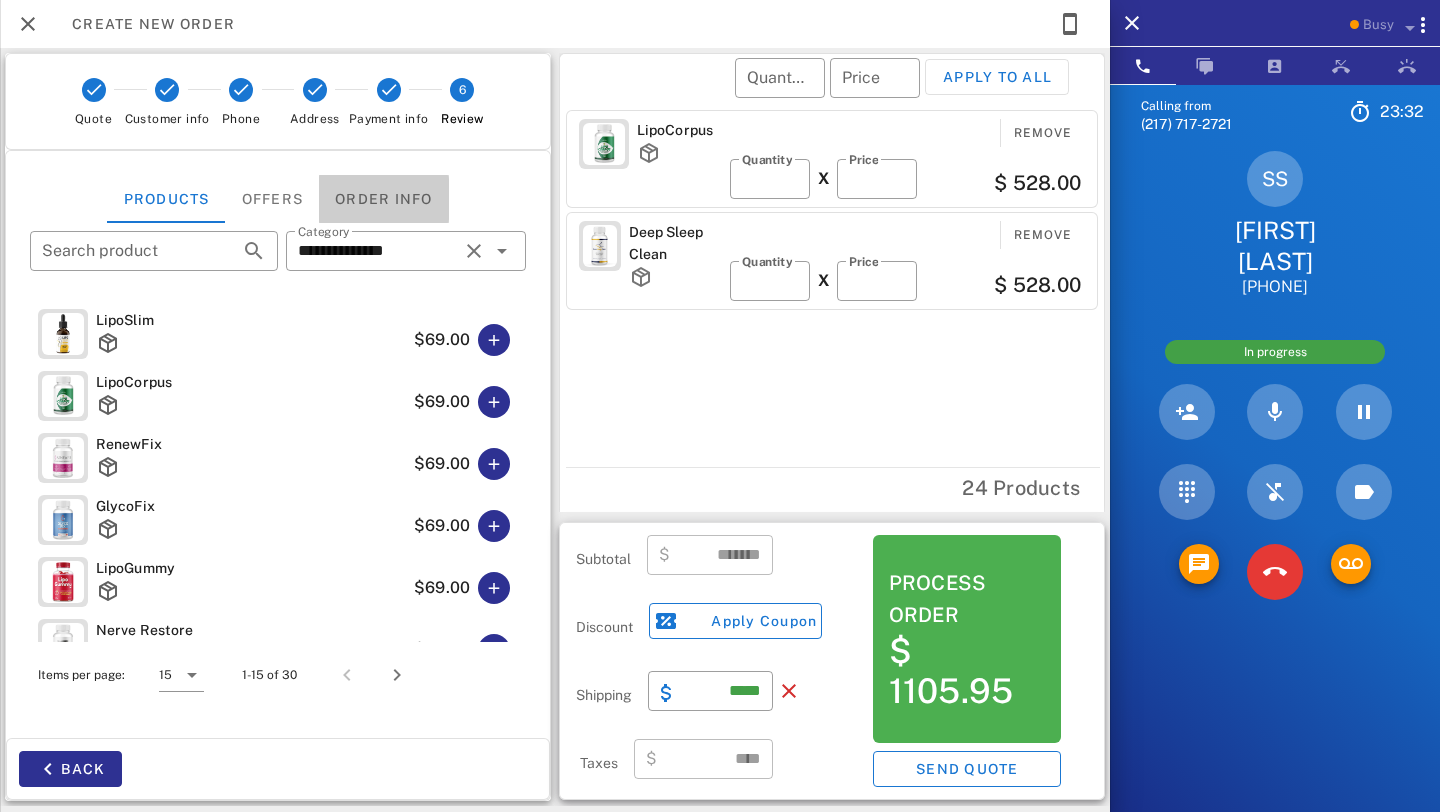 click on "Order info" at bounding box center (384, 199) 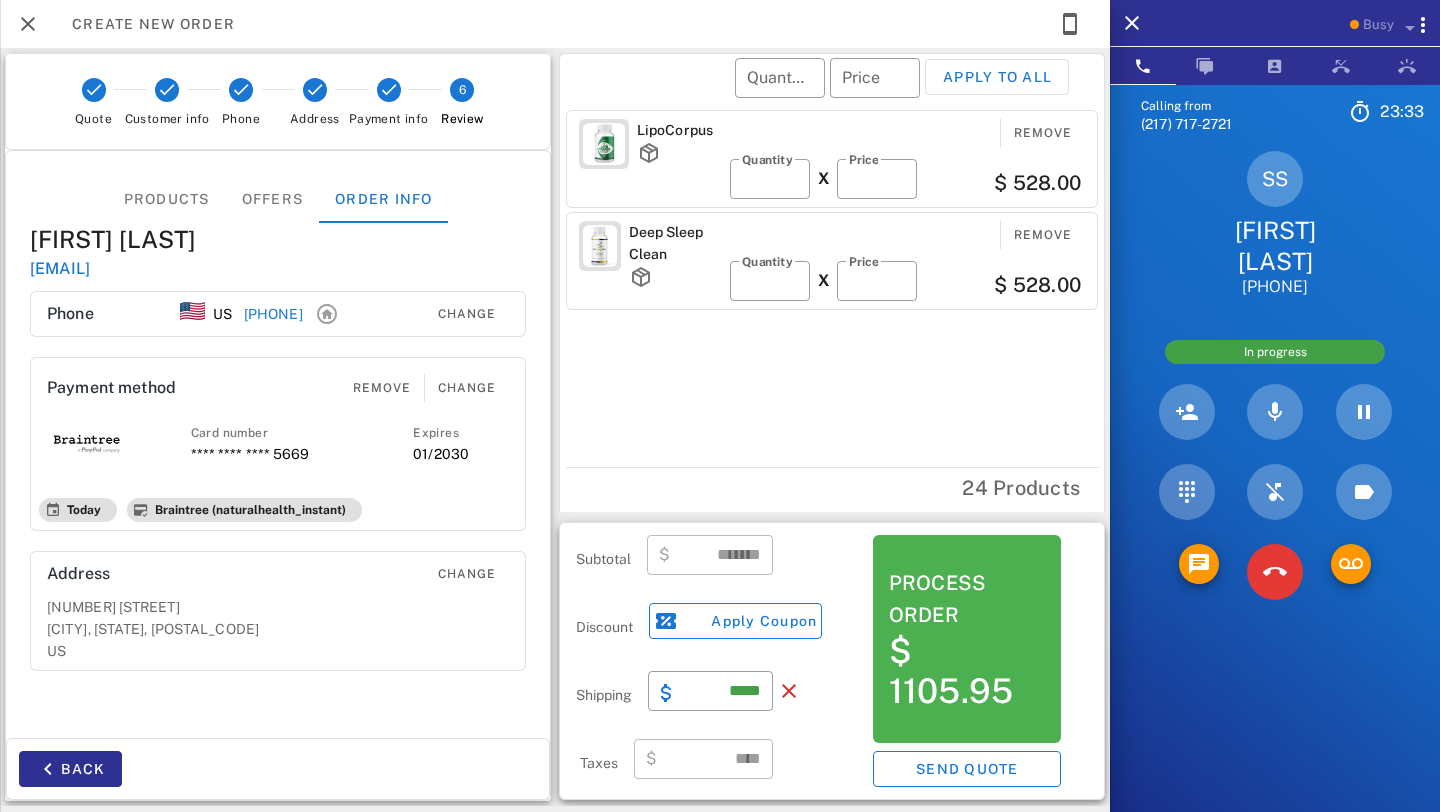 scroll, scrollTop: 441, scrollLeft: 0, axis: vertical 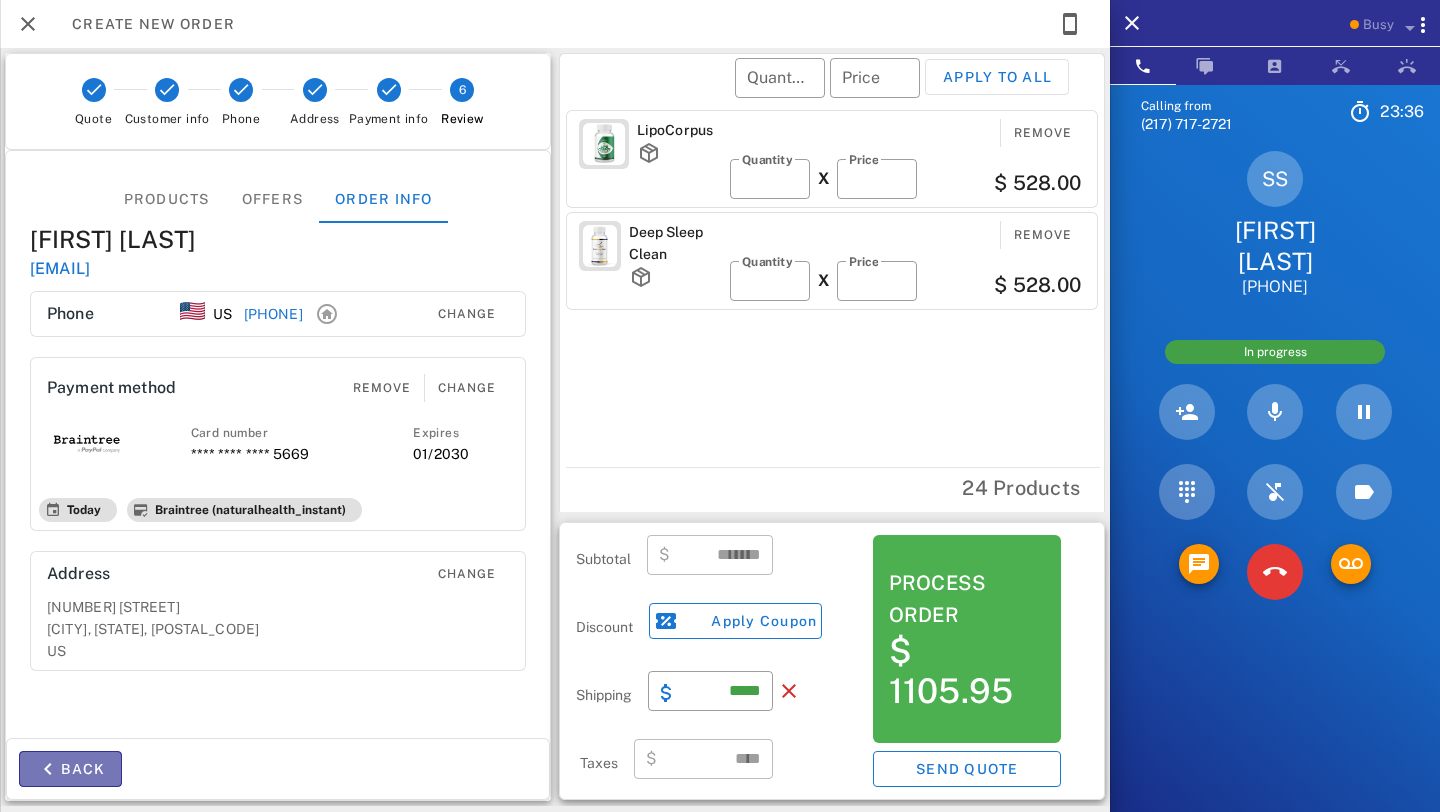 click on "Back" at bounding box center [70, 769] 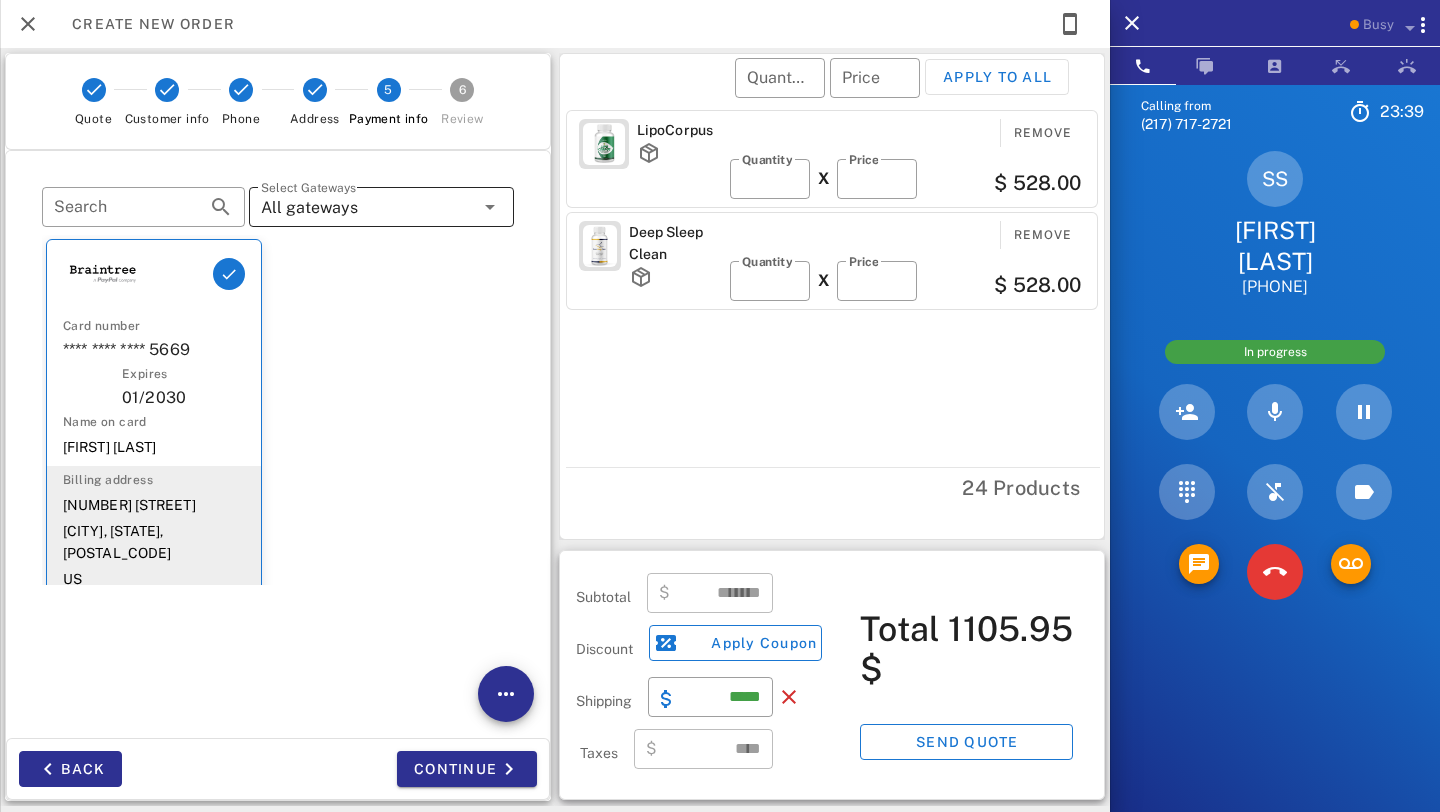 click on "All gateways" at bounding box center [367, 207] 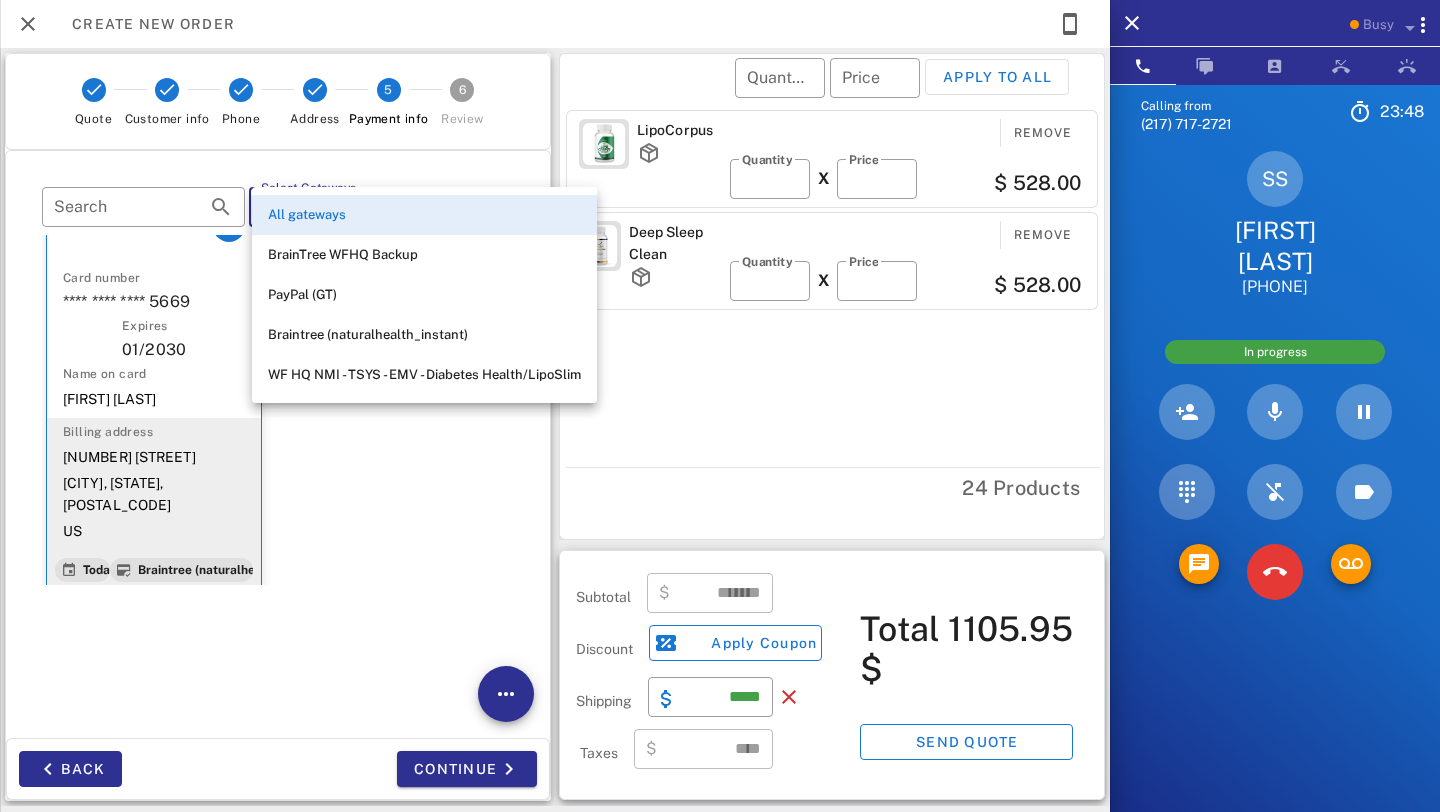 scroll, scrollTop: 0, scrollLeft: 0, axis: both 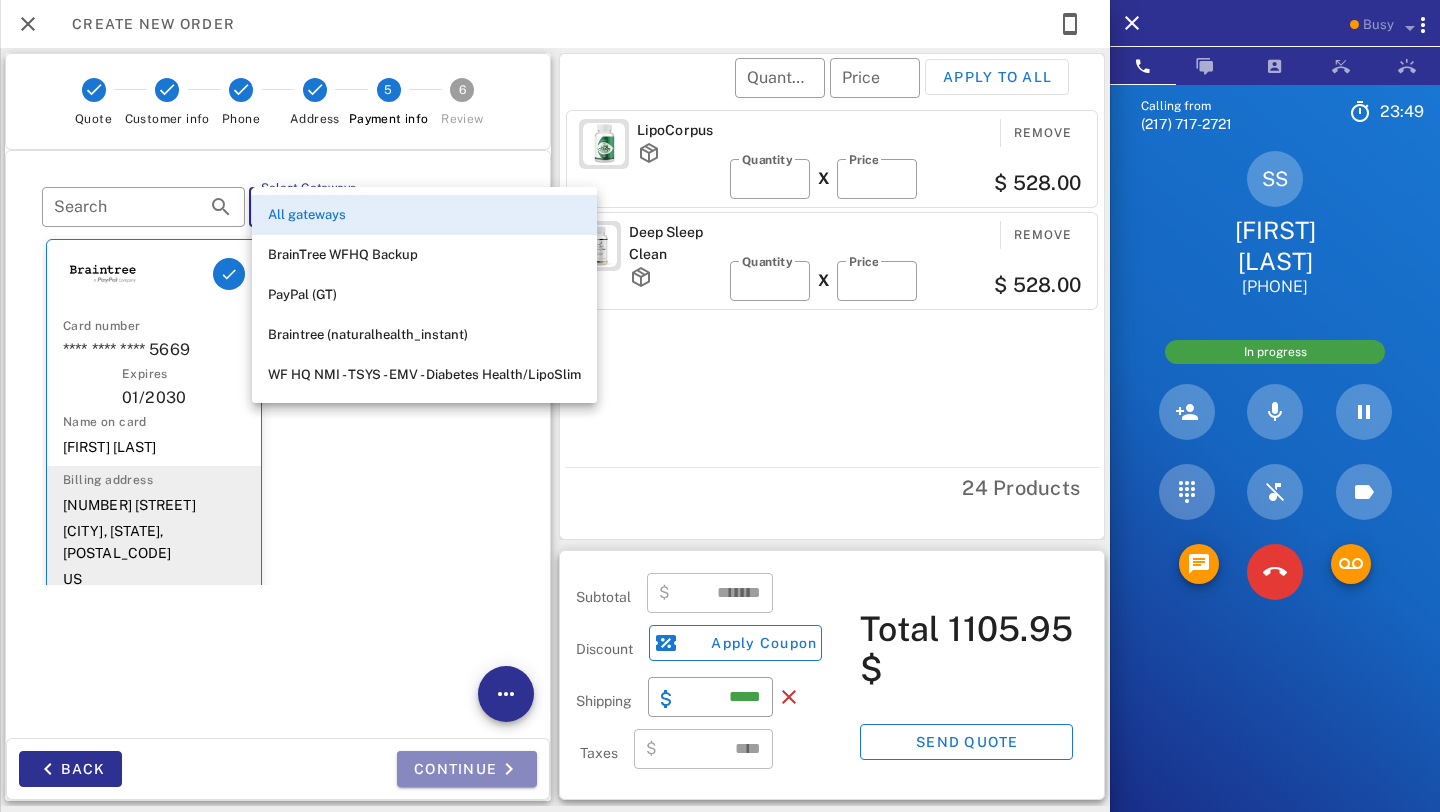 click on "Continue" at bounding box center (467, 769) 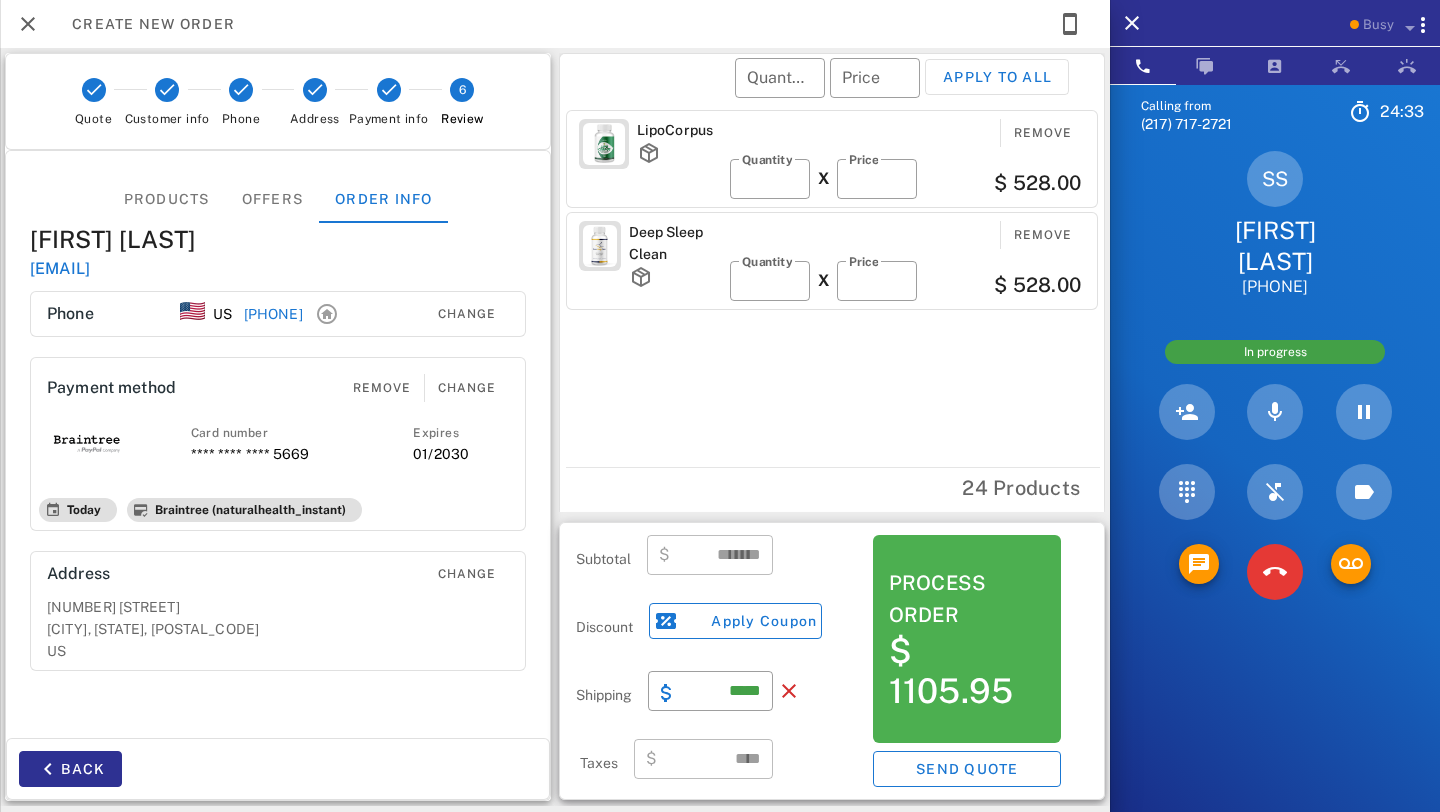 click on "LipoCorpus  Remove  ​ Quantity ** X ​ Price **  $ 528.00  Deep Sleep Clean  Remove  ​ Quantity ** X ​ Price **  $ 528.00" at bounding box center [835, 284] 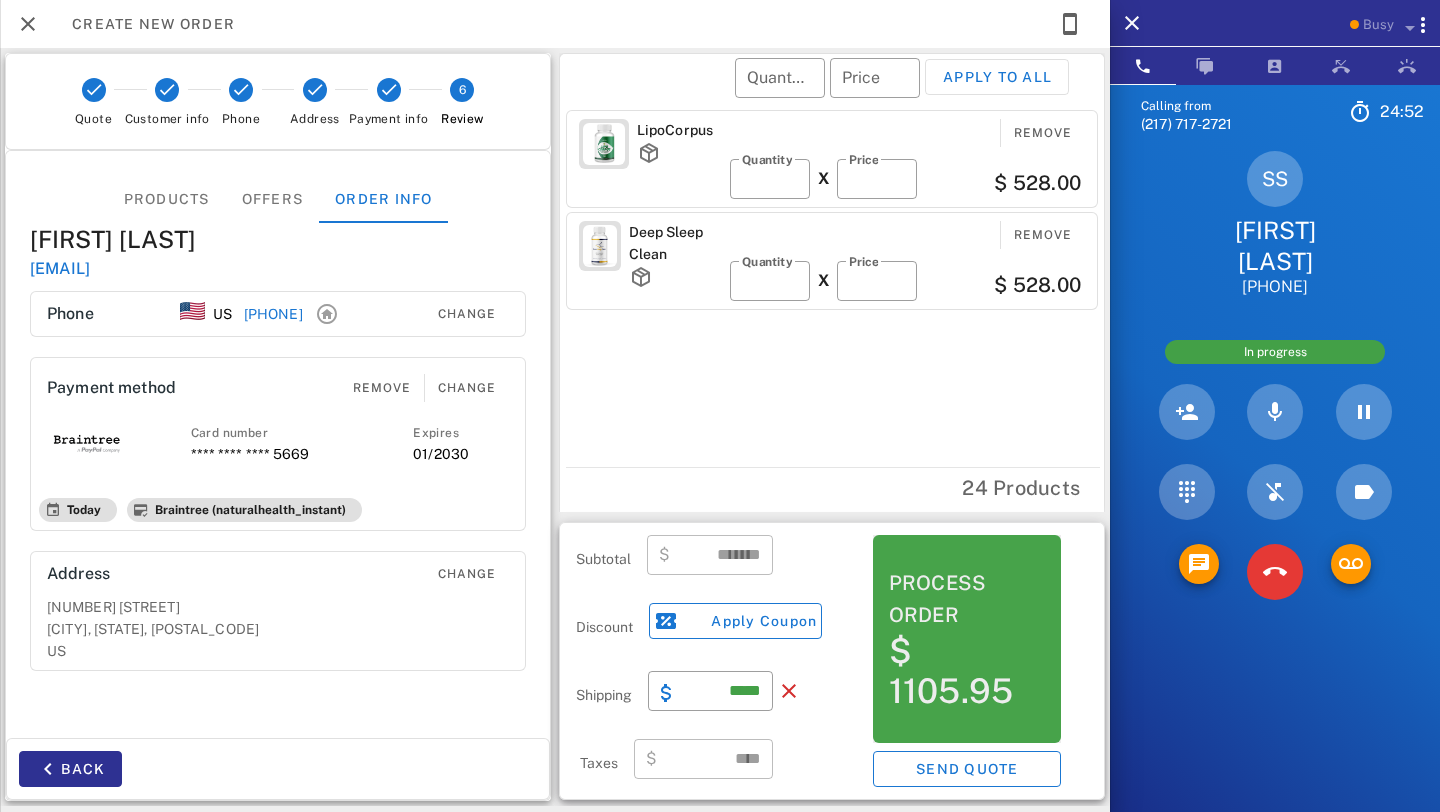 click on "$ 1105.95" at bounding box center (967, 671) 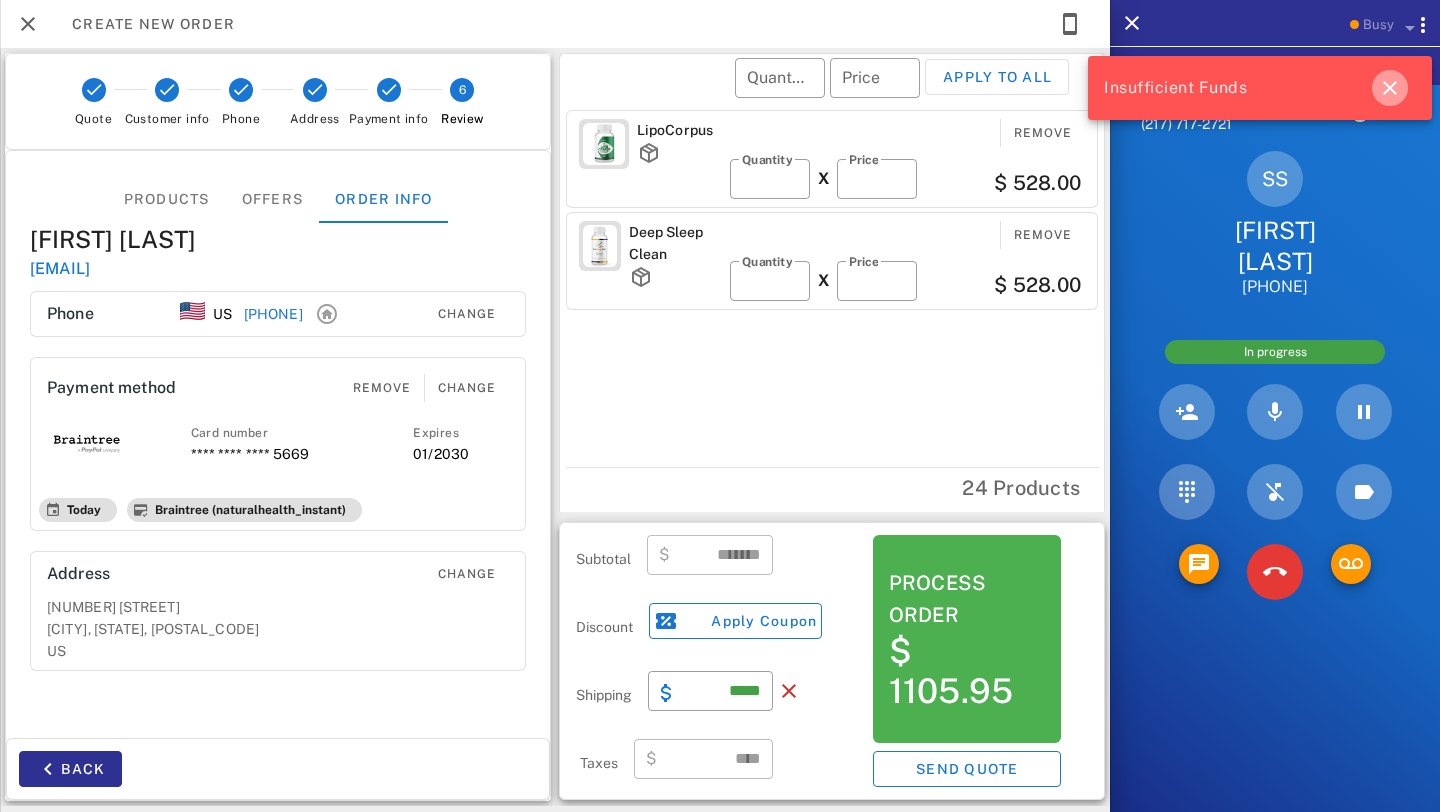click at bounding box center [1390, 88] 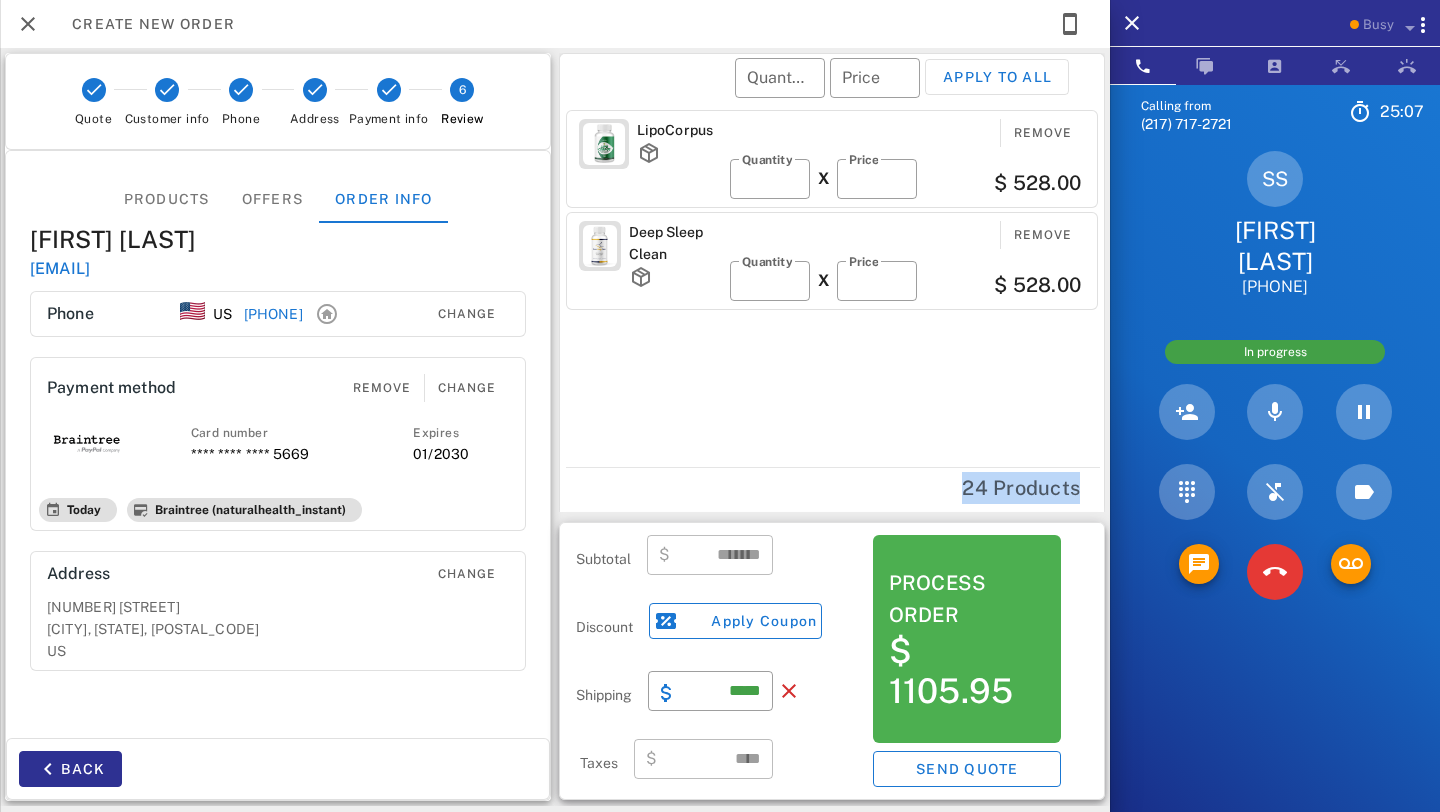 drag, startPoint x: 955, startPoint y: 488, endPoint x: 1077, endPoint y: 496, distance: 122.26202 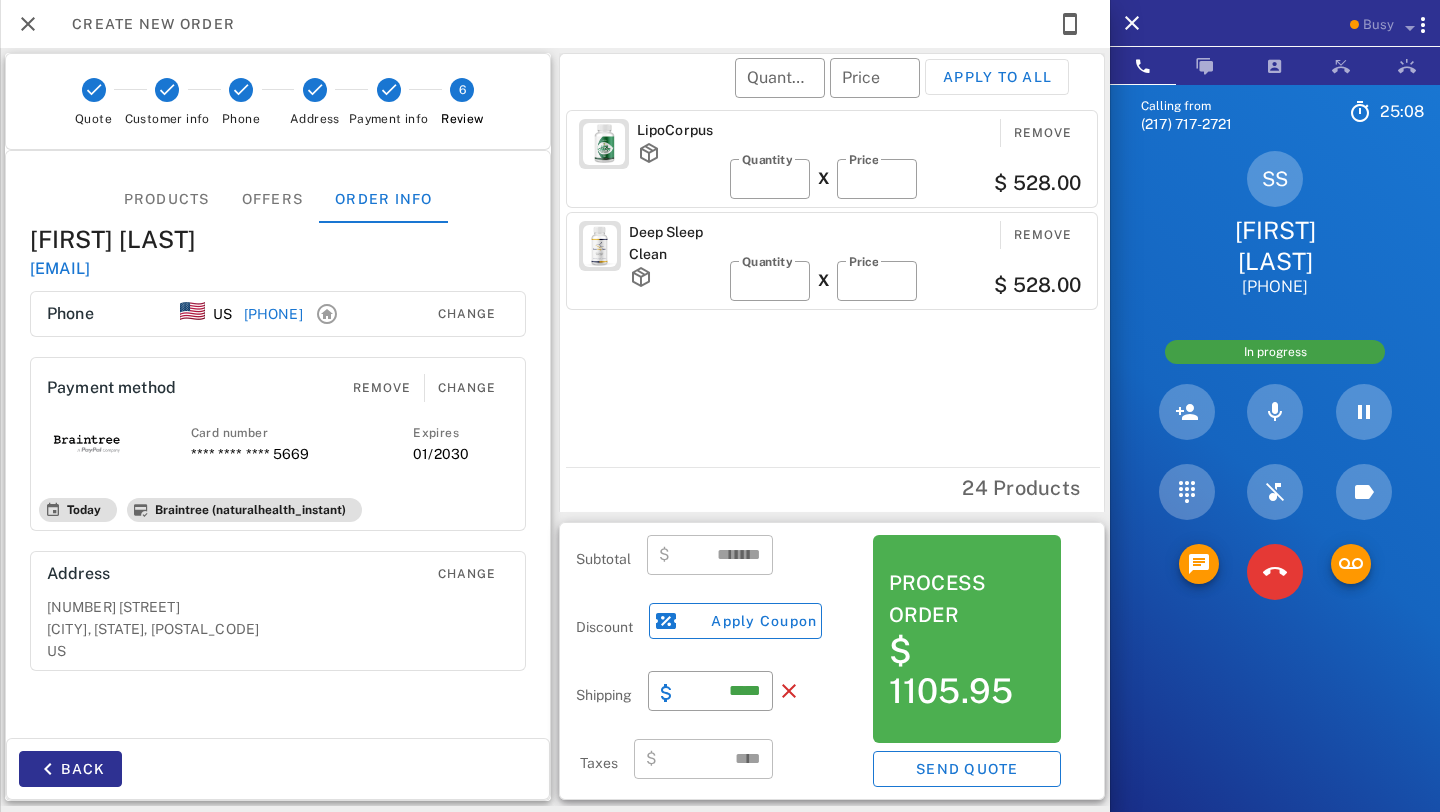 click on "24 Products" at bounding box center (833, 487) 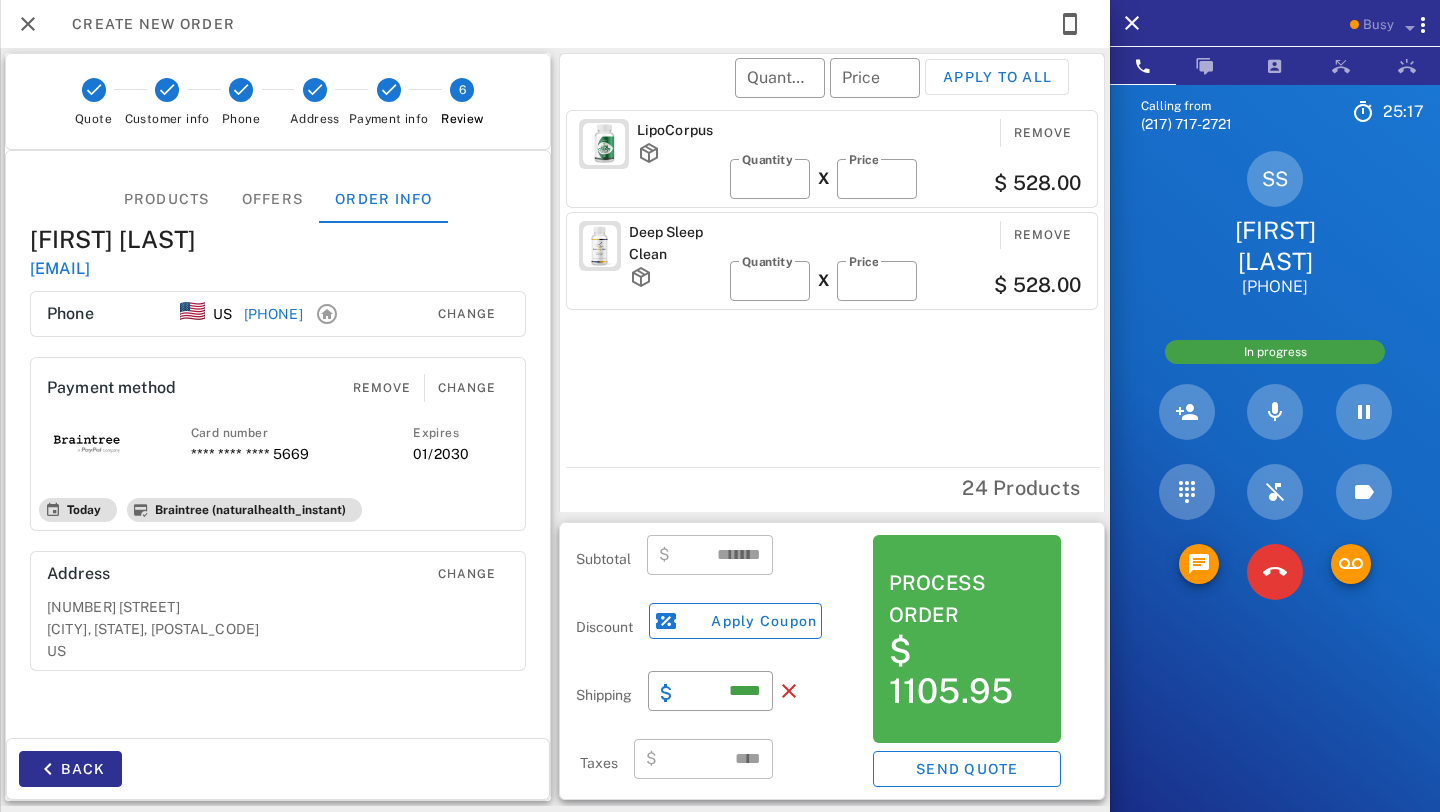 scroll, scrollTop: 406, scrollLeft: 0, axis: vertical 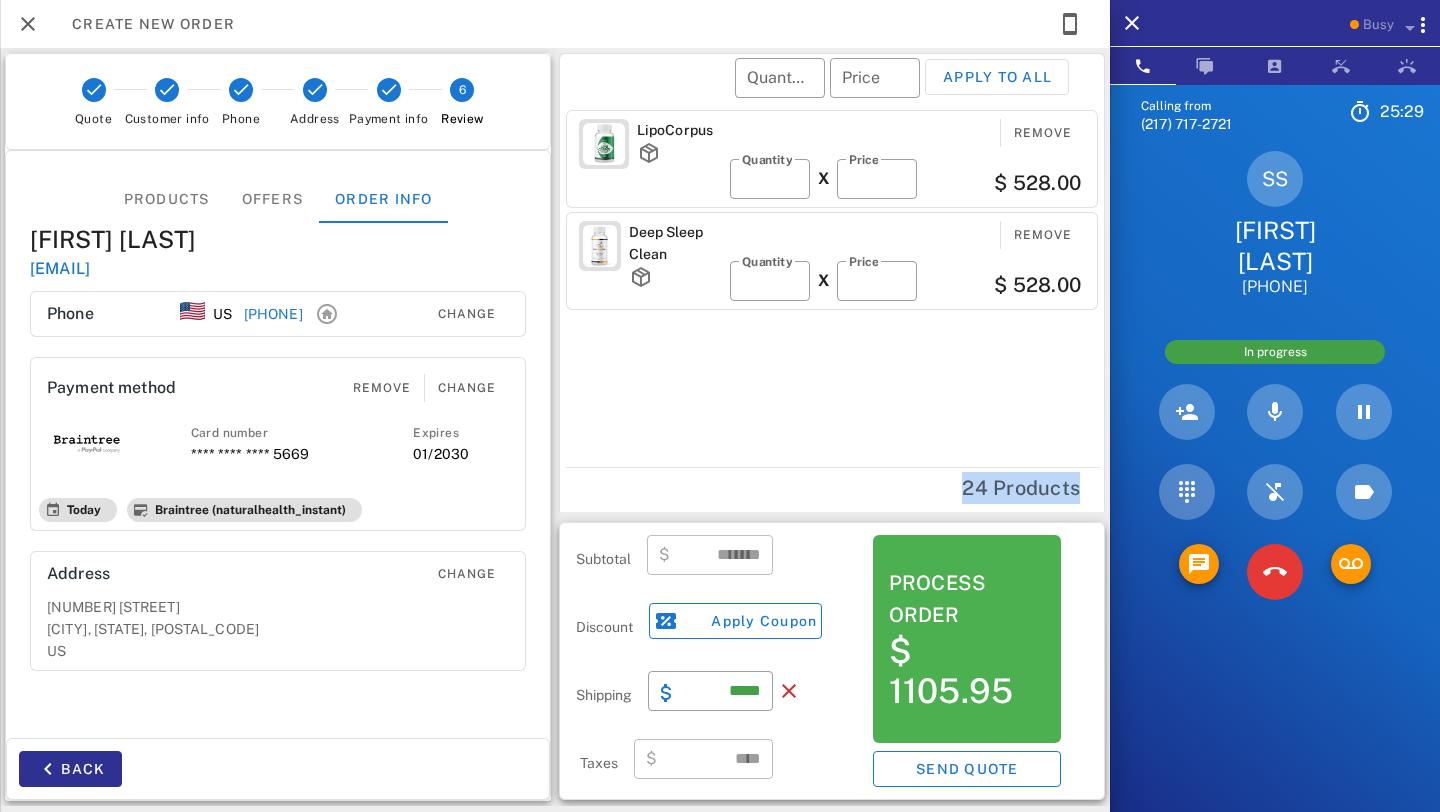 drag, startPoint x: 1082, startPoint y: 497, endPoint x: 944, endPoint y: 483, distance: 138.70833 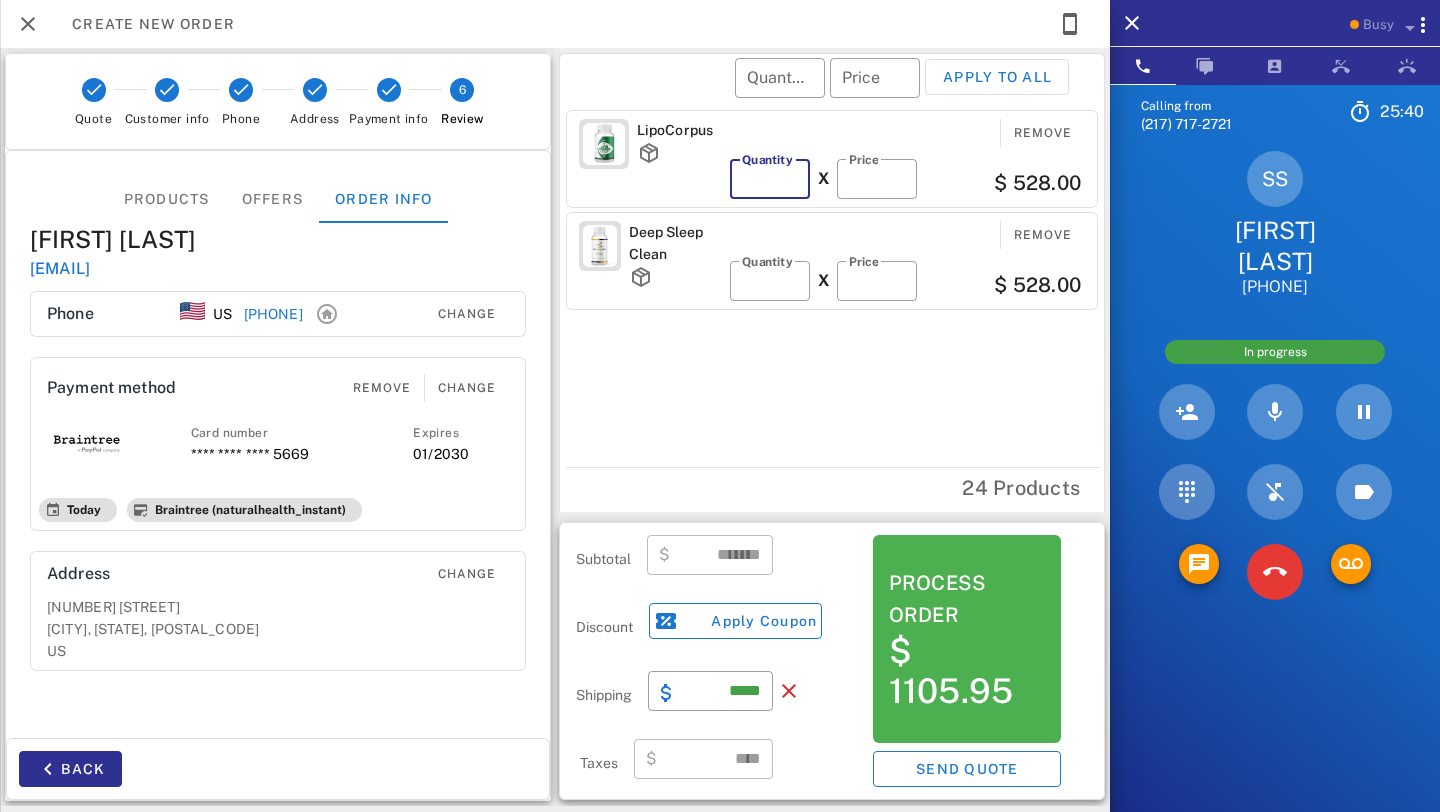 click on "**" at bounding box center [770, 179] 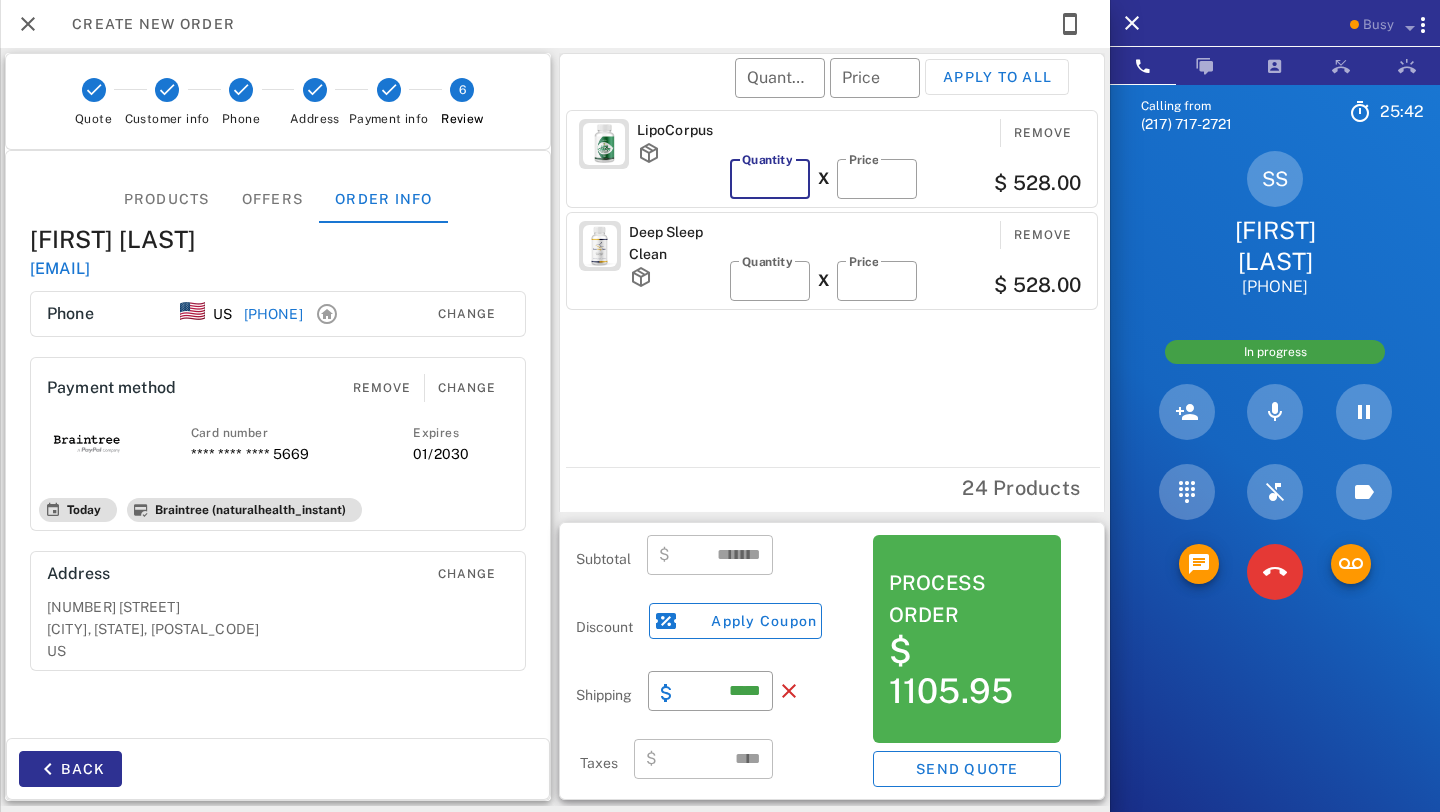 drag, startPoint x: 764, startPoint y: 179, endPoint x: 723, endPoint y: 178, distance: 41.01219 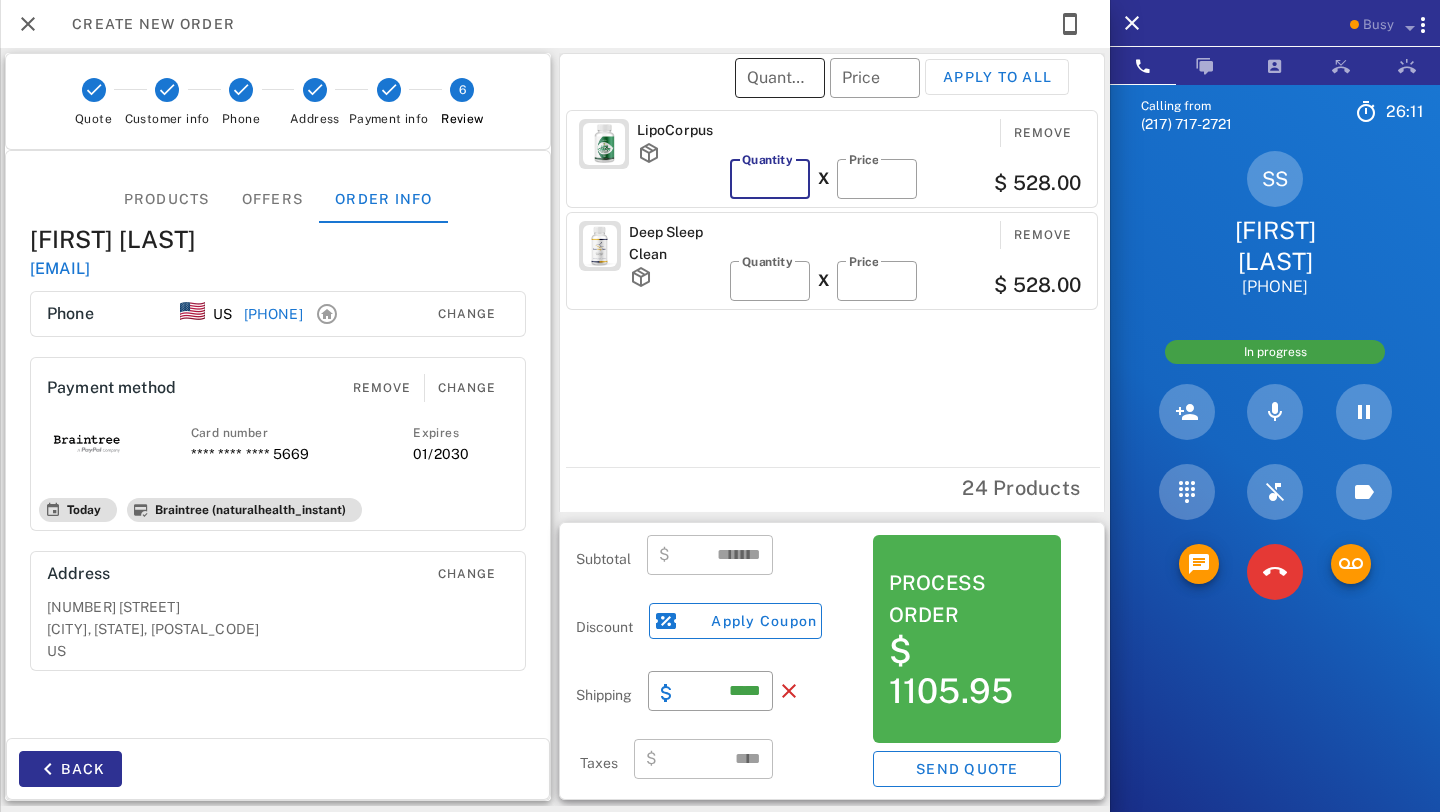 type on "*" 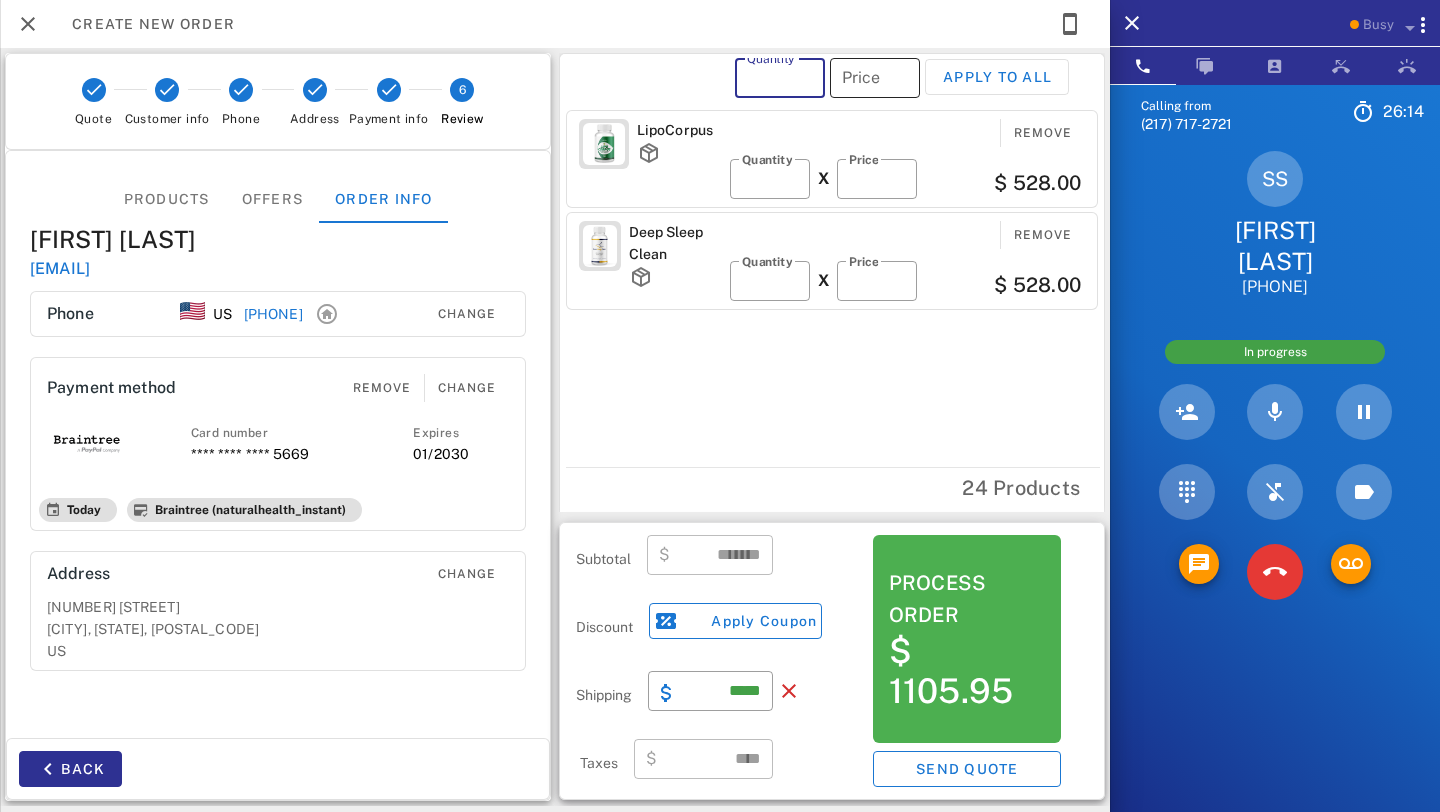 type on "*" 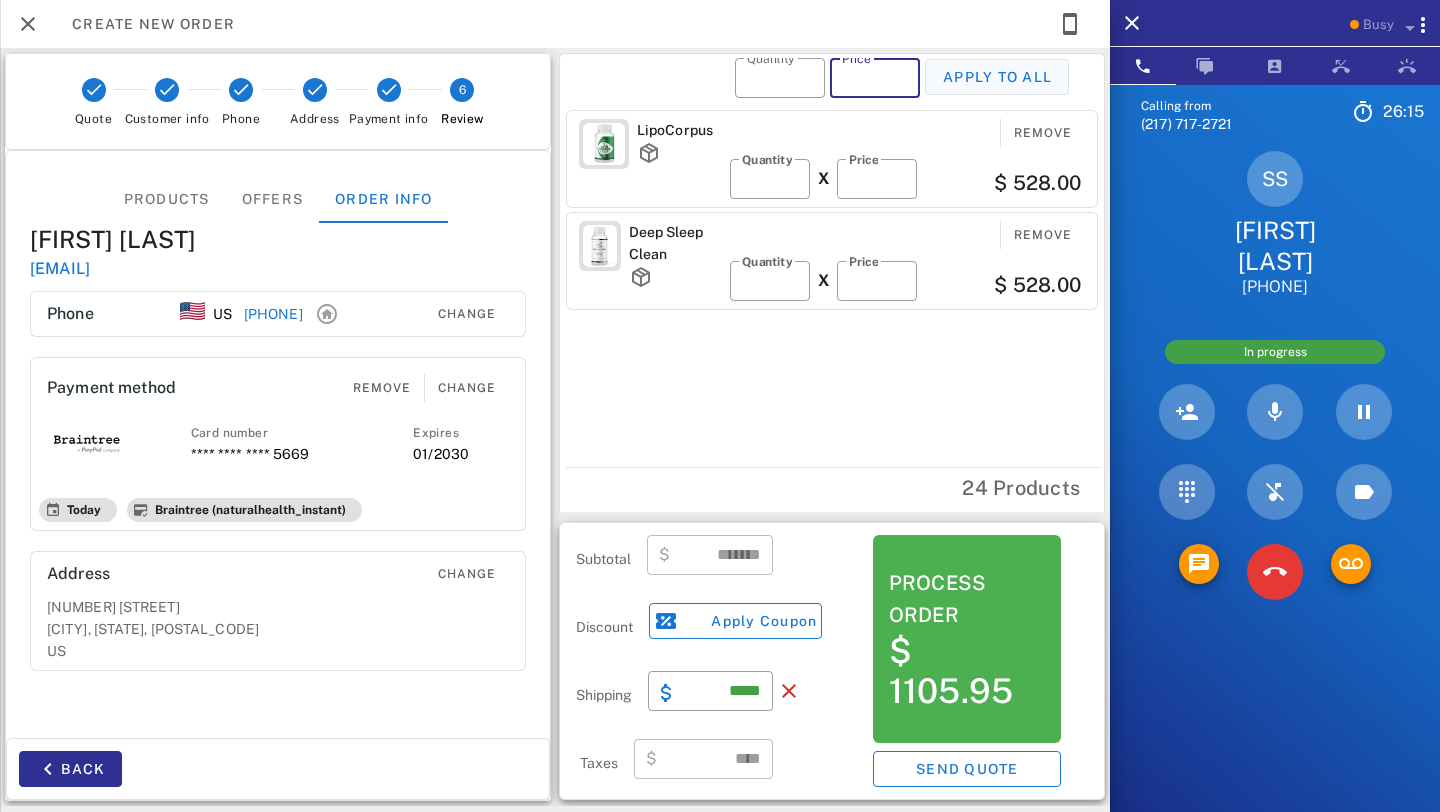 type on "**" 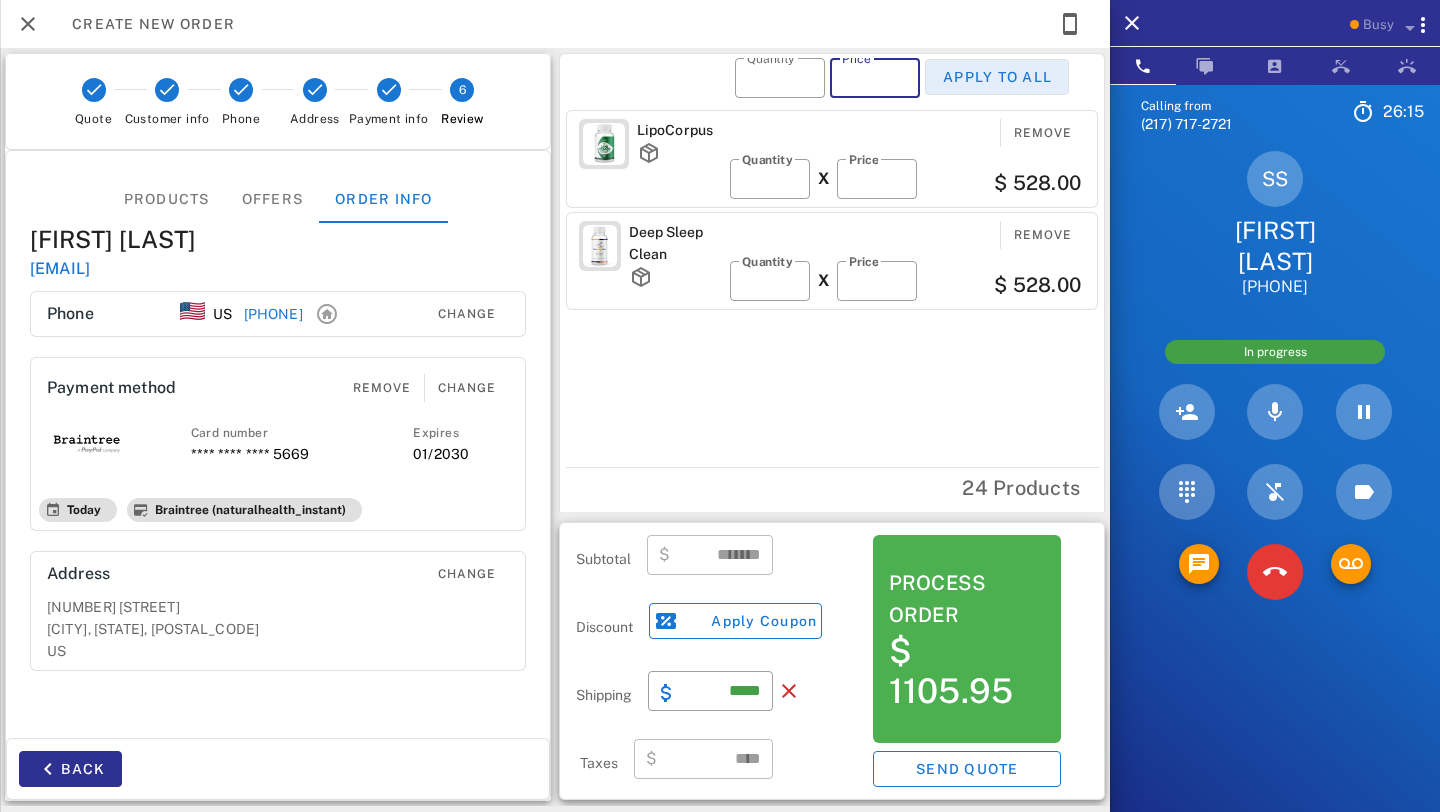 click on "Apply to all" at bounding box center (997, 77) 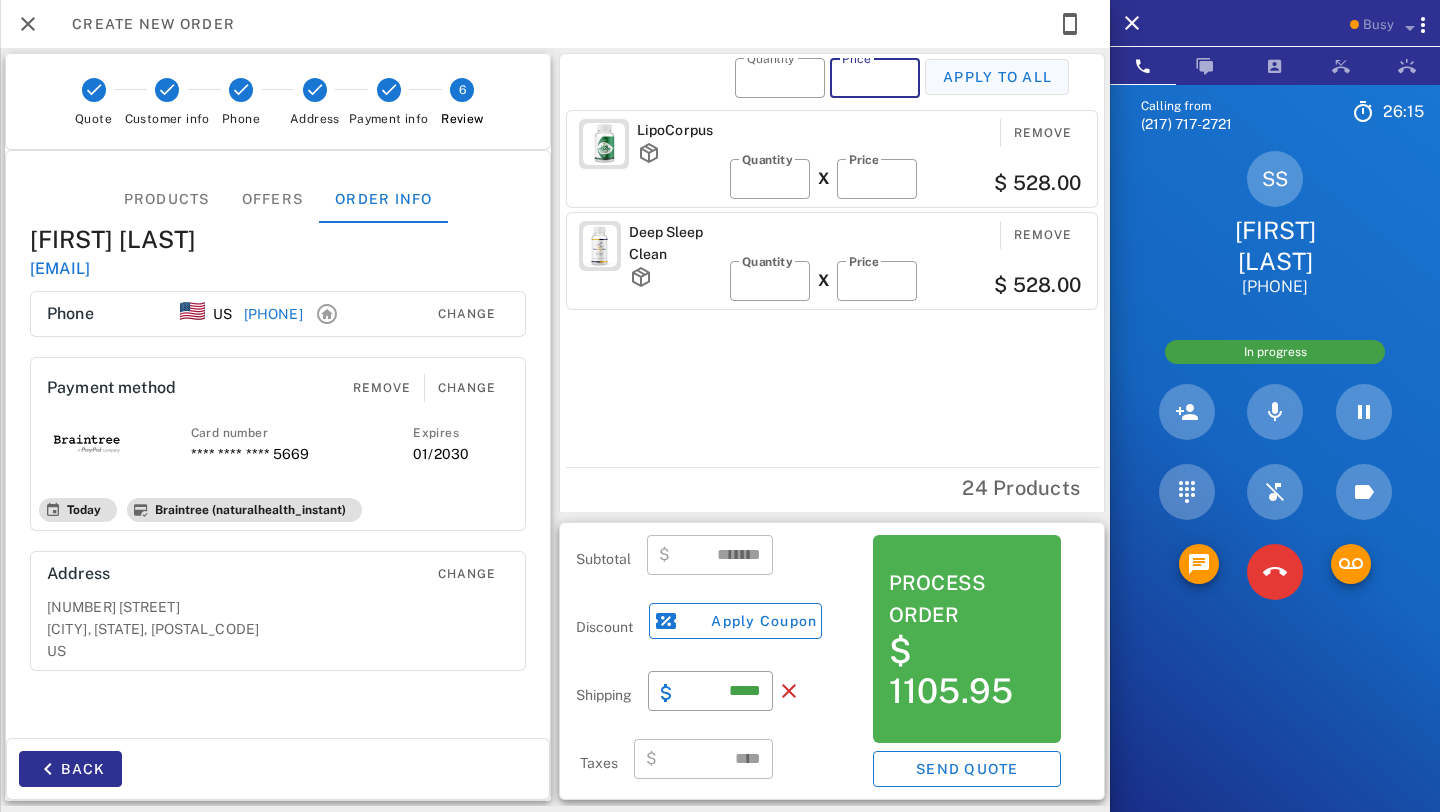 type on "*" 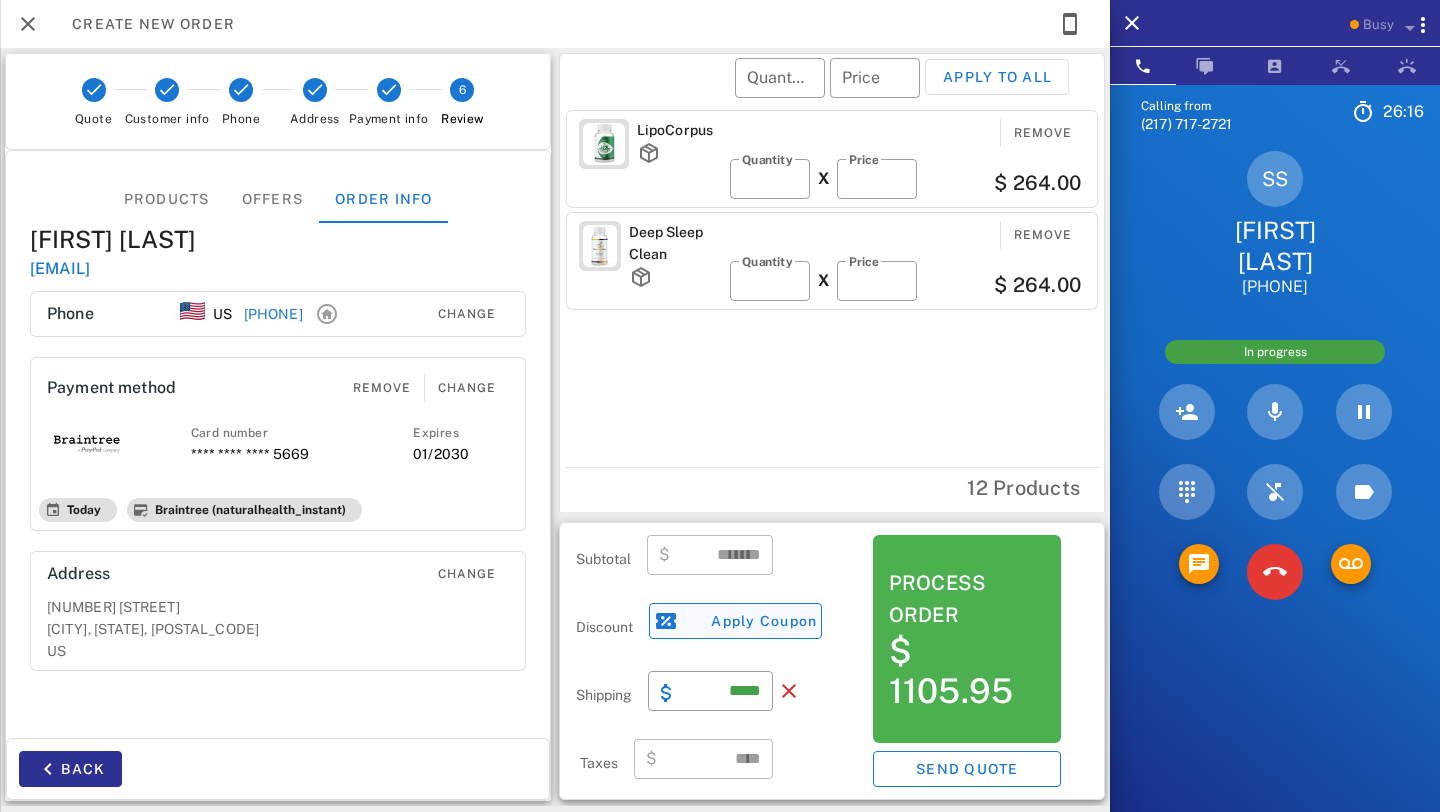 type on "******" 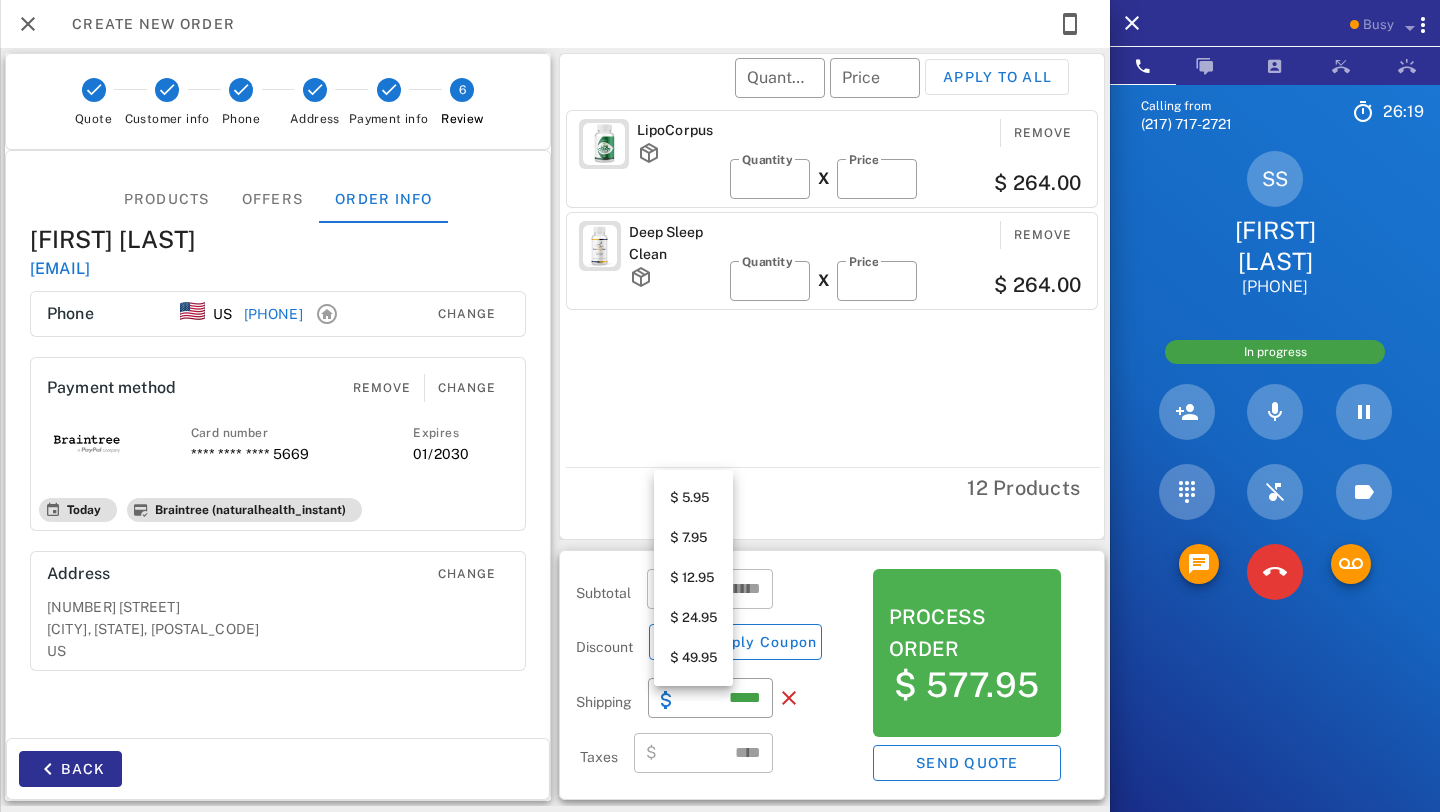 click on "$ 24.95" at bounding box center (693, 618) 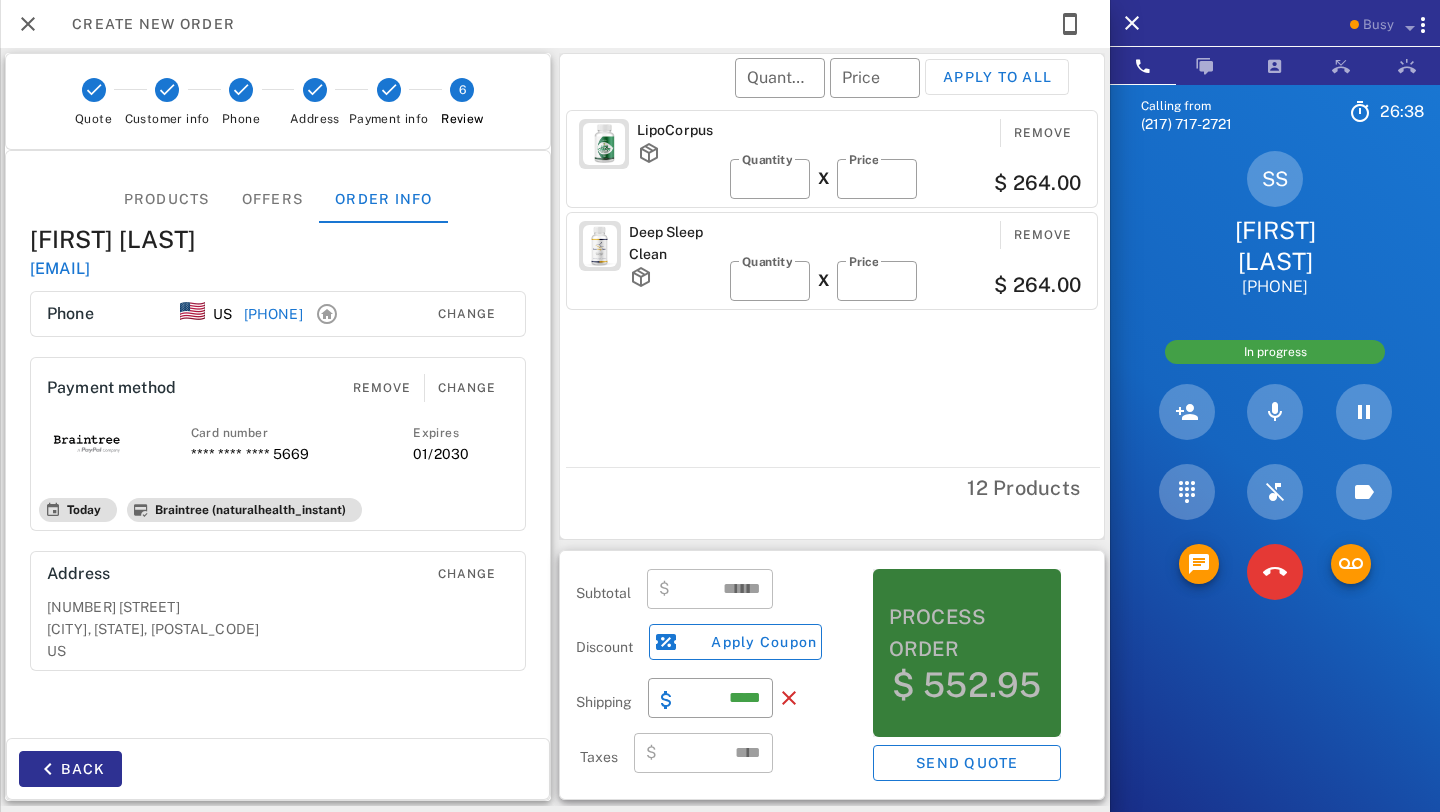 click on "Process order" at bounding box center [967, 633] 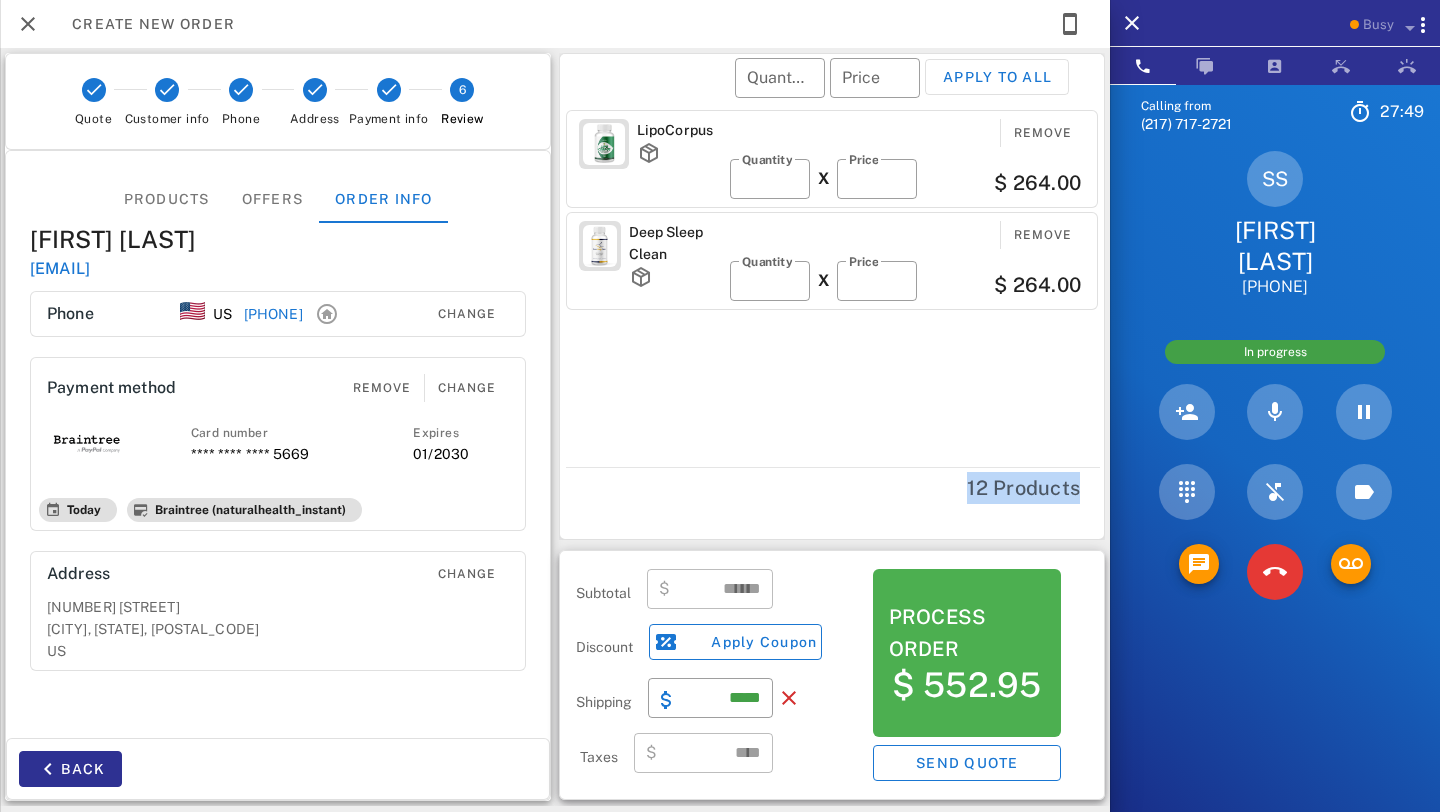 drag, startPoint x: 966, startPoint y: 481, endPoint x: 1083, endPoint y: 492, distance: 117.51595 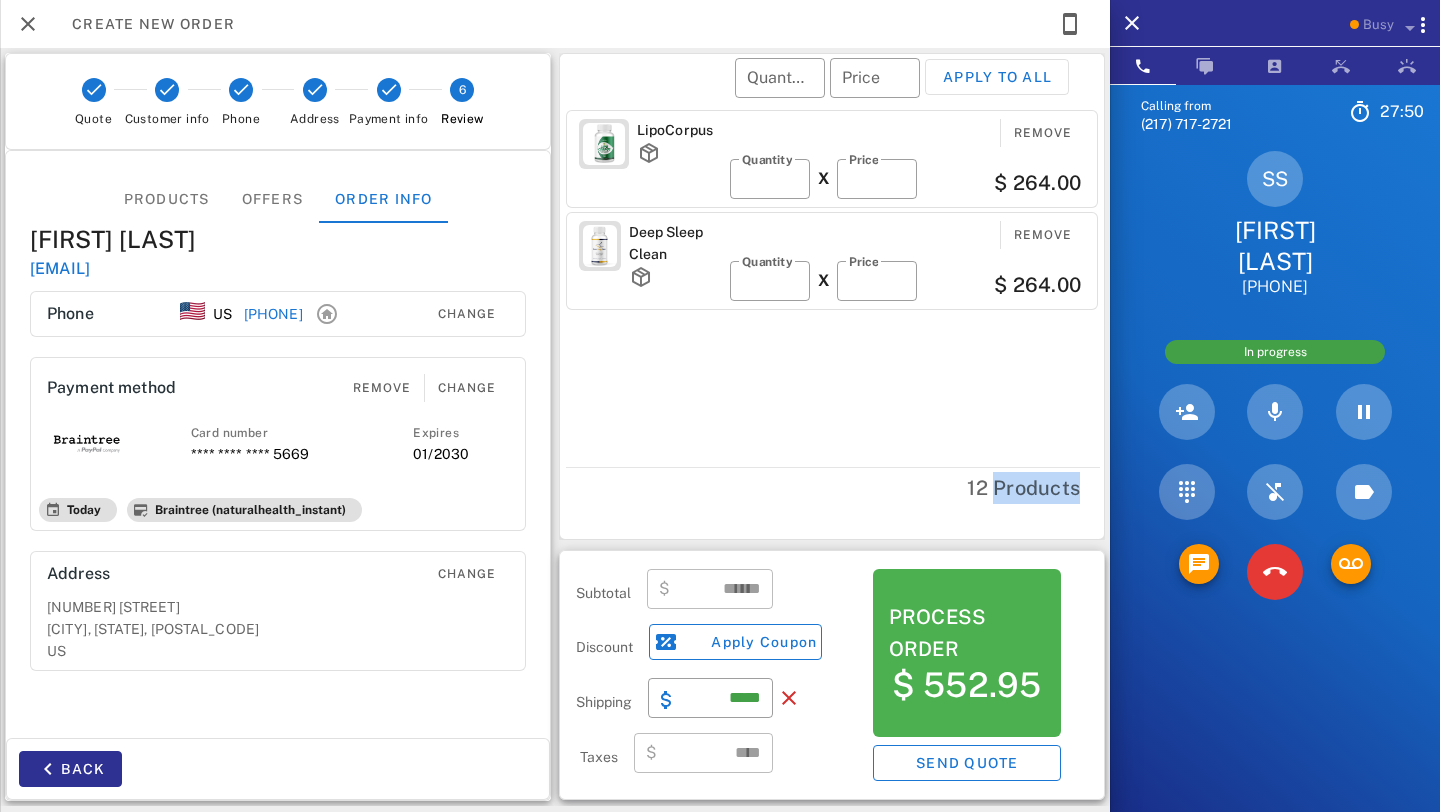 click on "12 Products" at bounding box center (1023, 488) 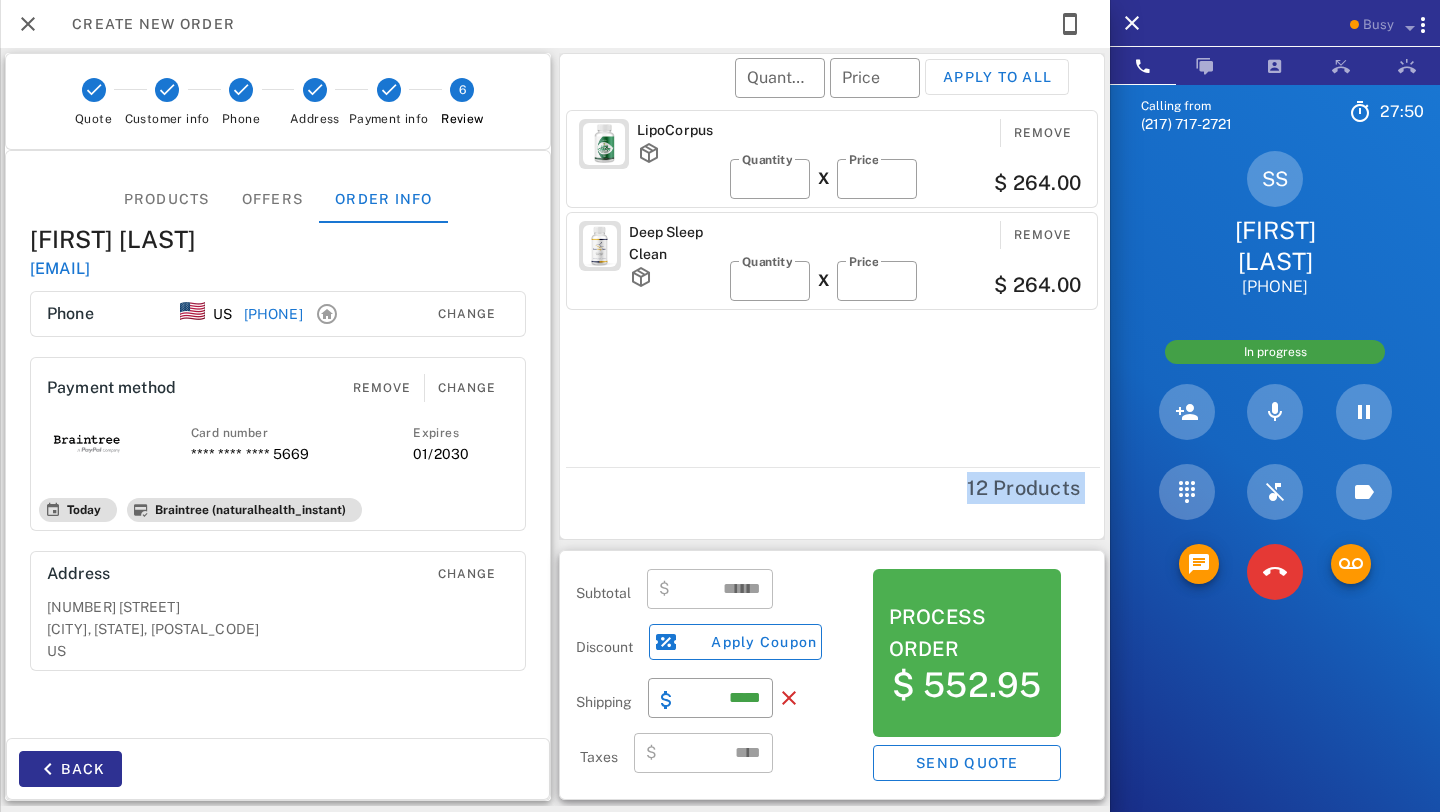 click on "12 Products" at bounding box center [1023, 488] 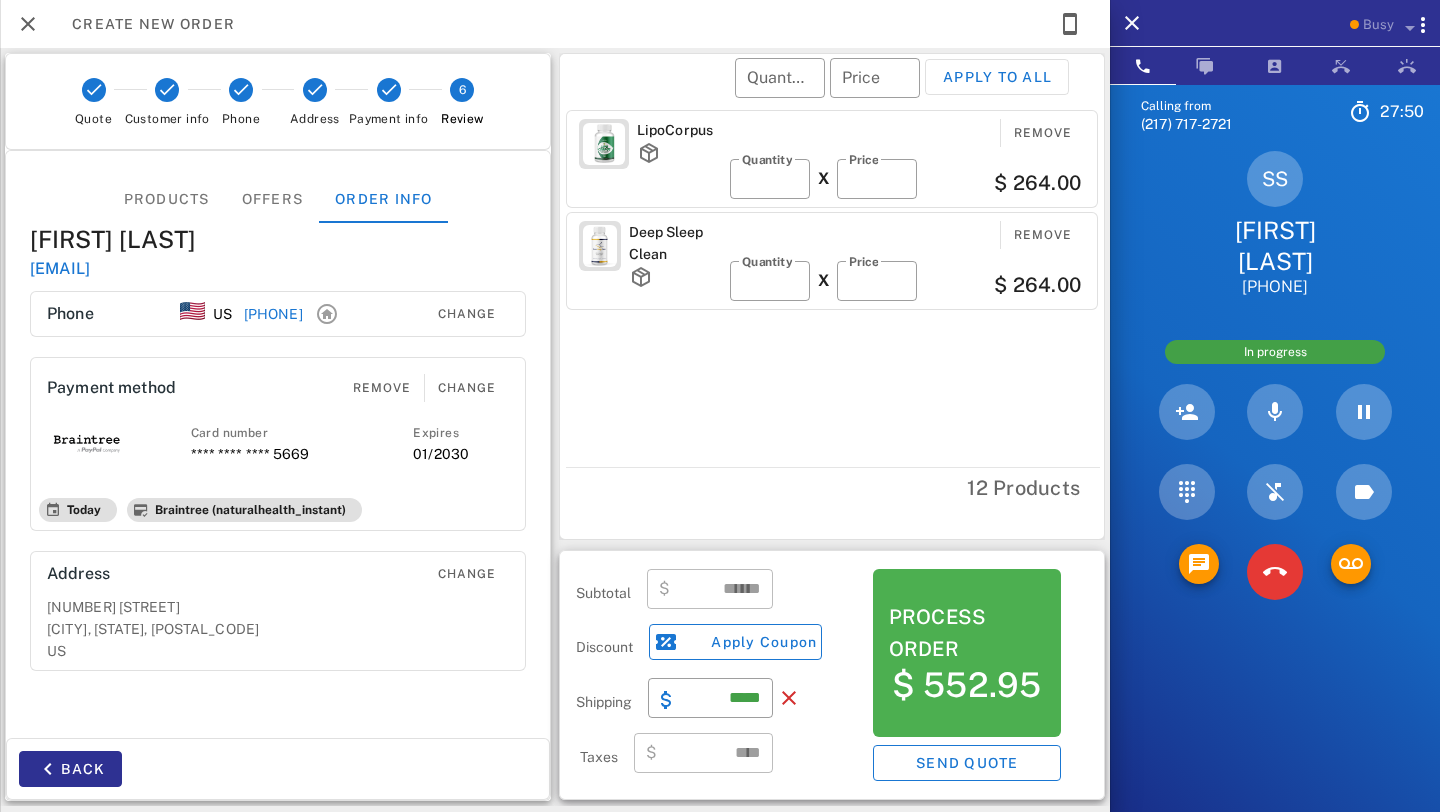 click on "LipoCorpus  Remove  ​ Quantity * X ​ Price **  $ 264.00  Deep Sleep Clean  Remove  ​ Quantity * X ​ Price **  $ 264.00" at bounding box center (835, 284) 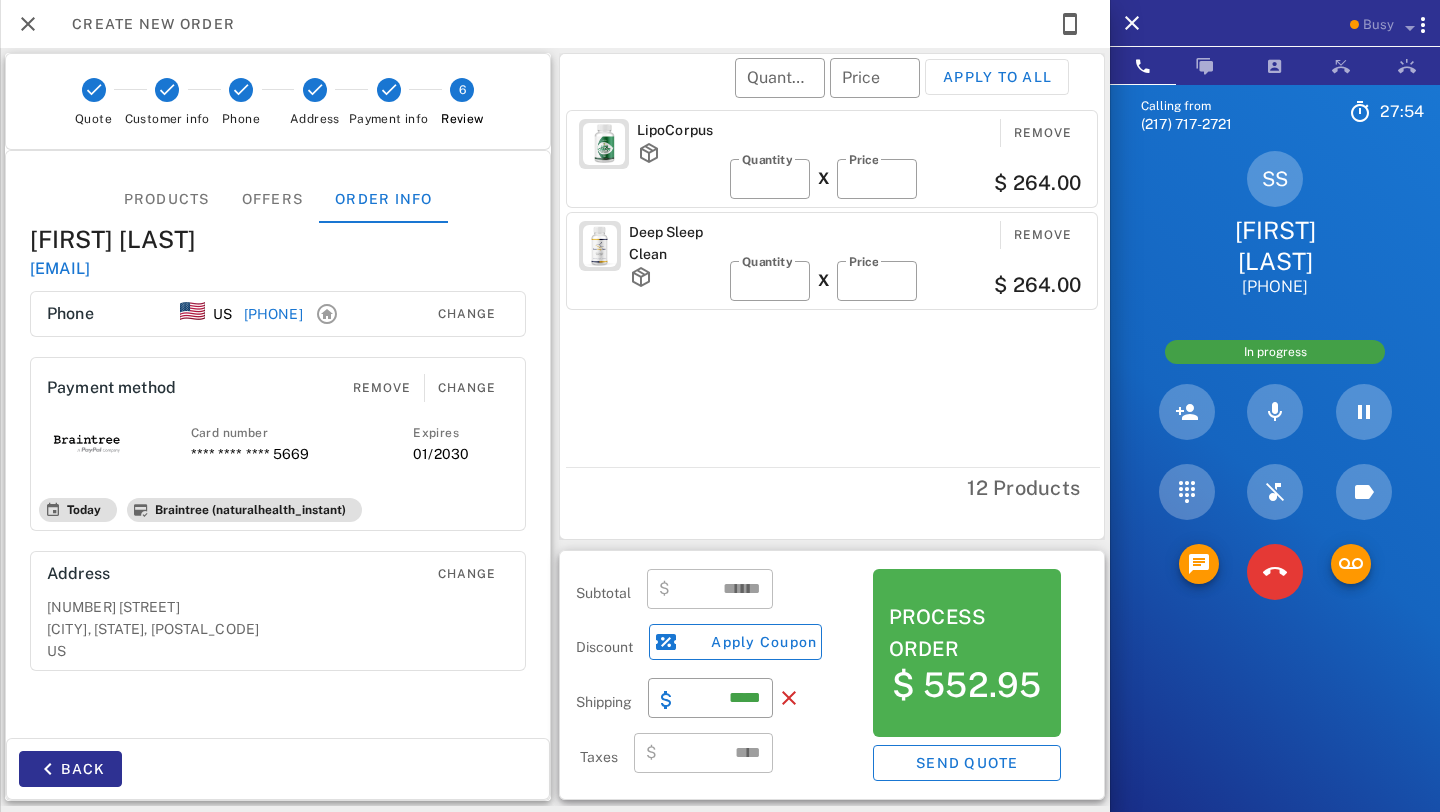scroll, scrollTop: 399, scrollLeft: 0, axis: vertical 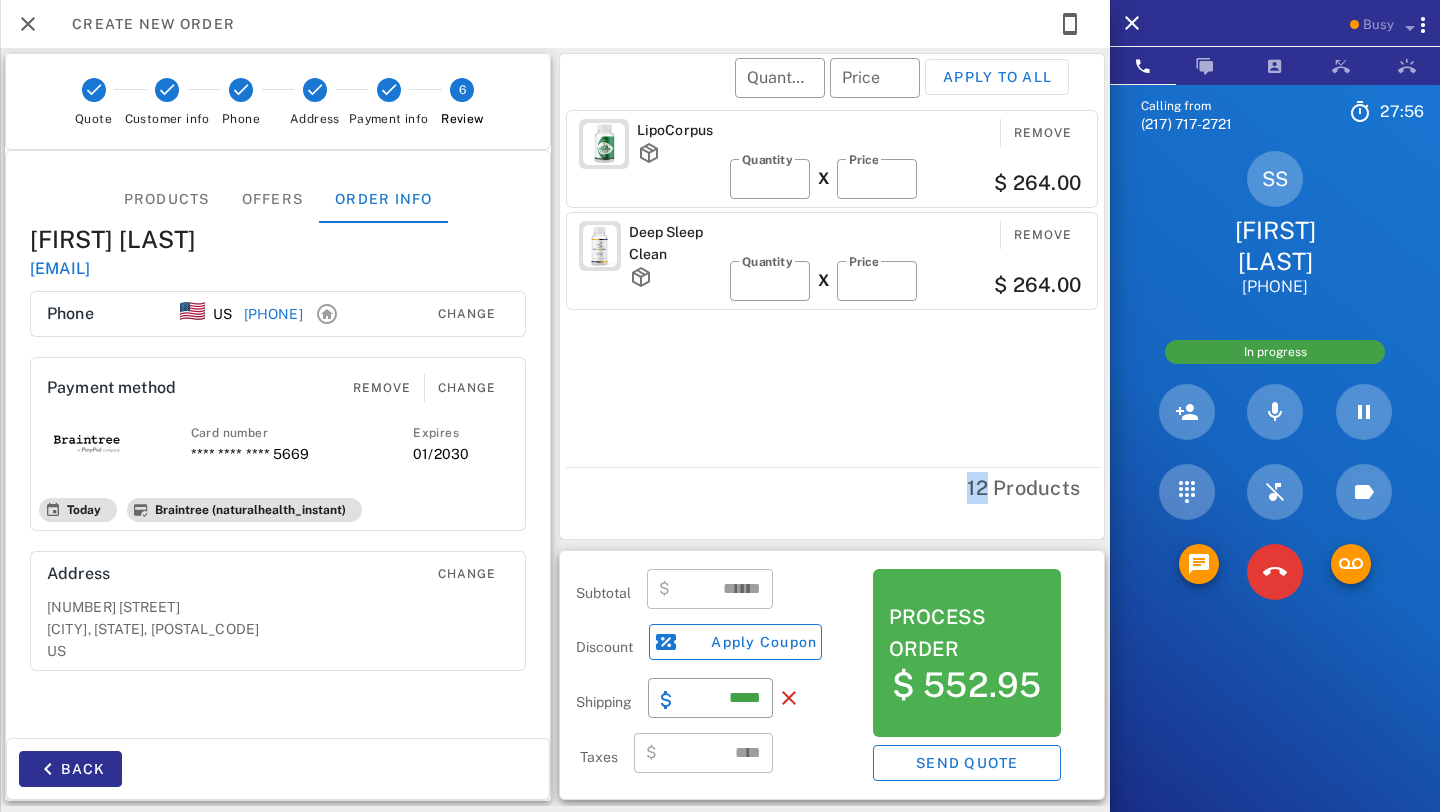 drag, startPoint x: 970, startPoint y: 487, endPoint x: 987, endPoint y: 493, distance: 18.027756 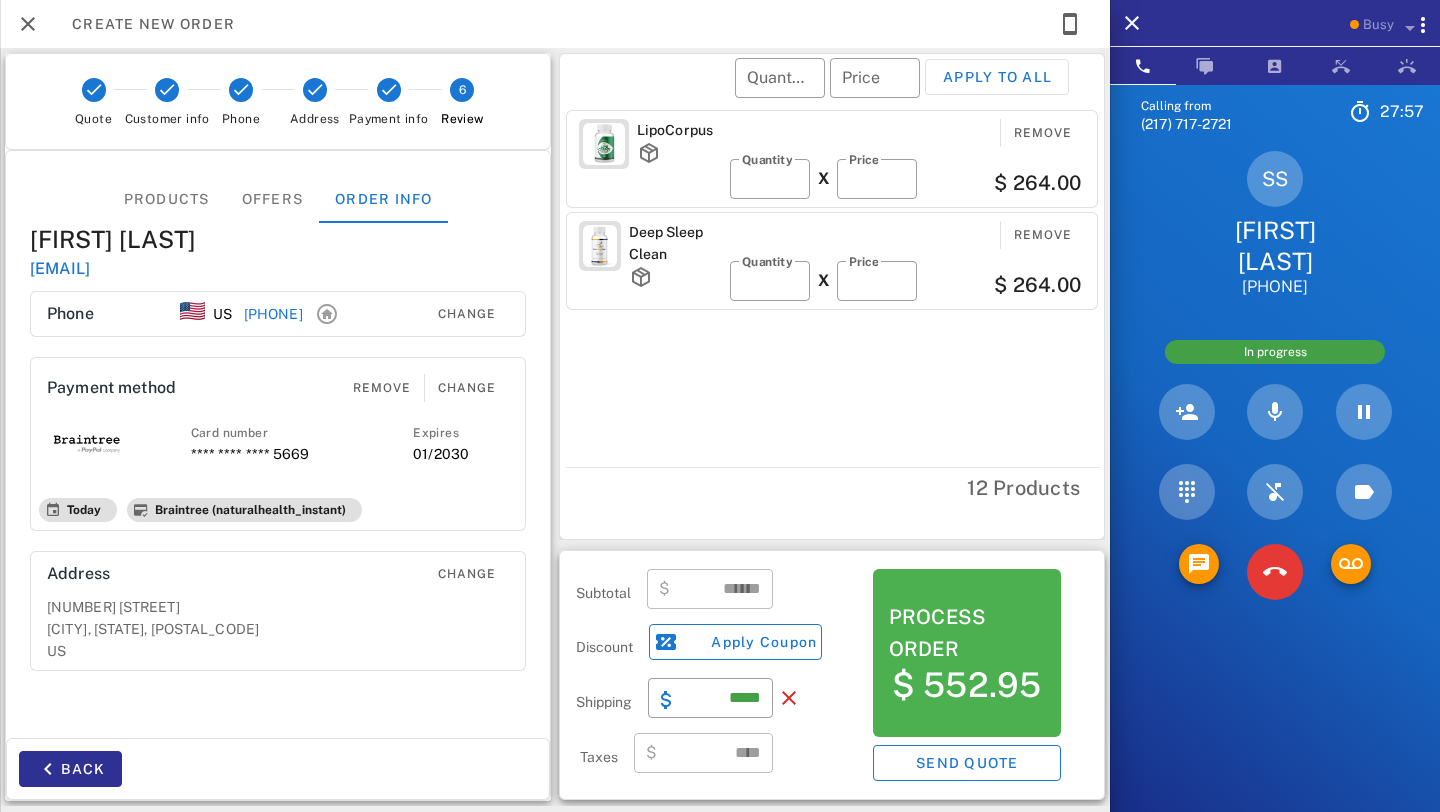 click on "12 Products" at bounding box center [1023, 488] 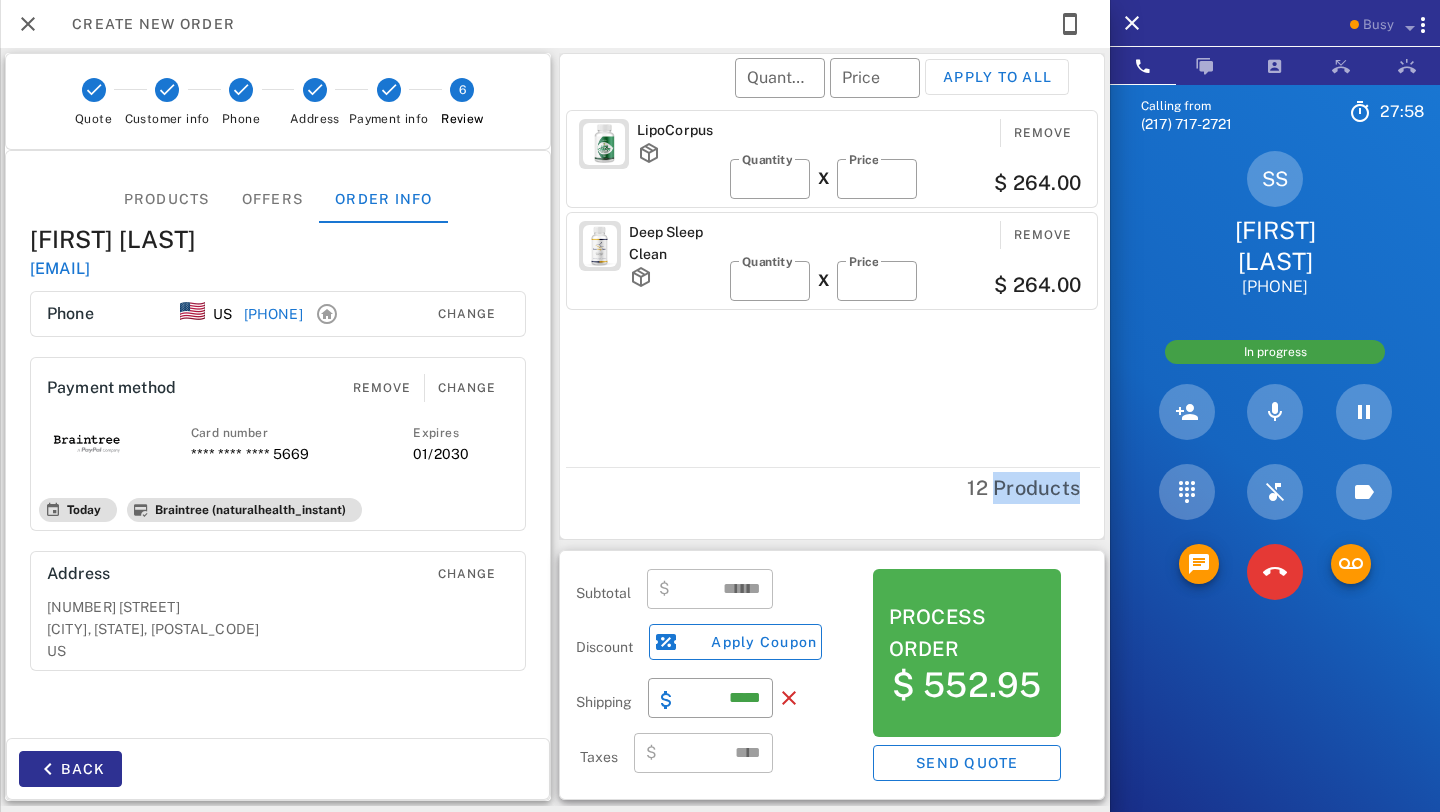 click on "12 Products" at bounding box center [1023, 488] 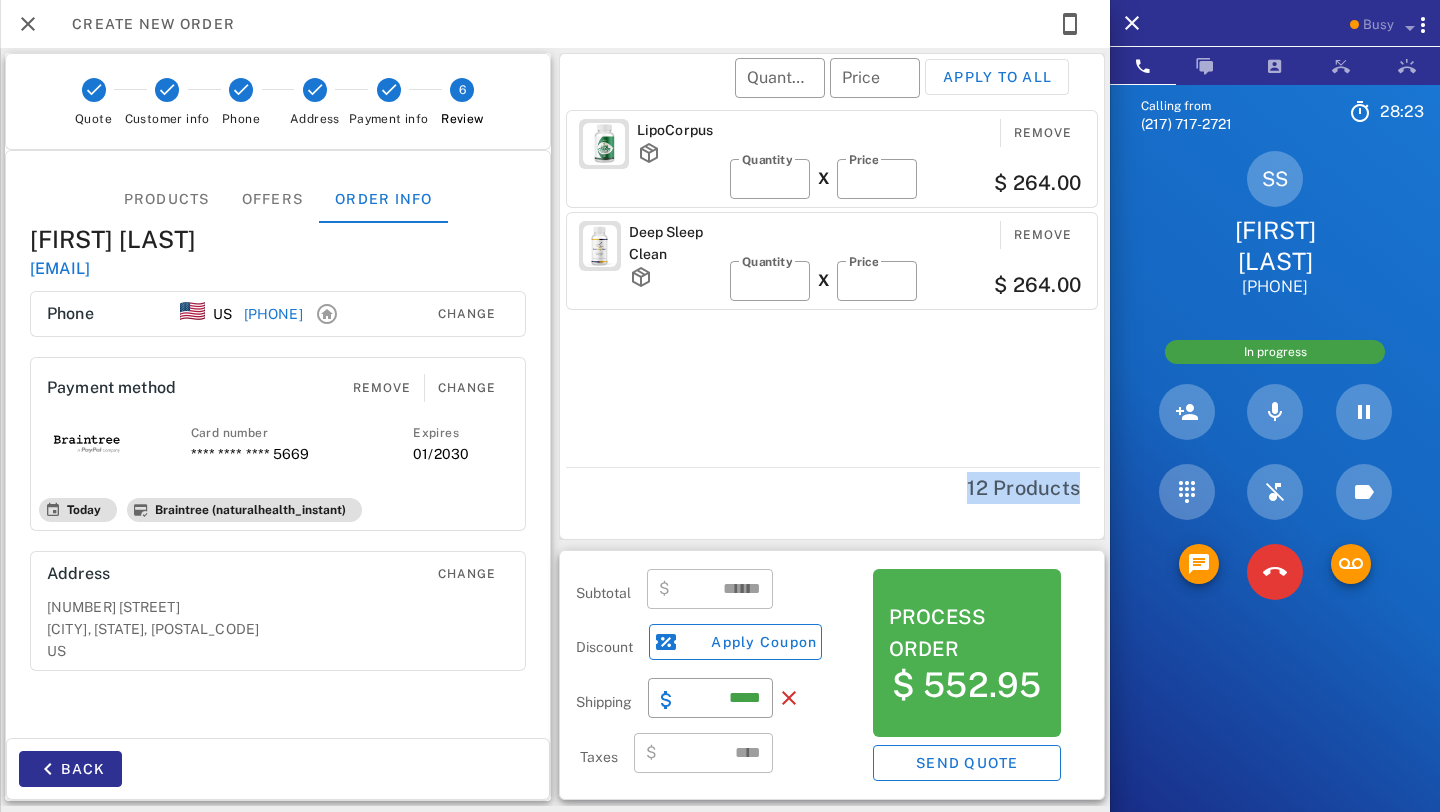 drag, startPoint x: 968, startPoint y: 478, endPoint x: 1089, endPoint y: 491, distance: 121.69634 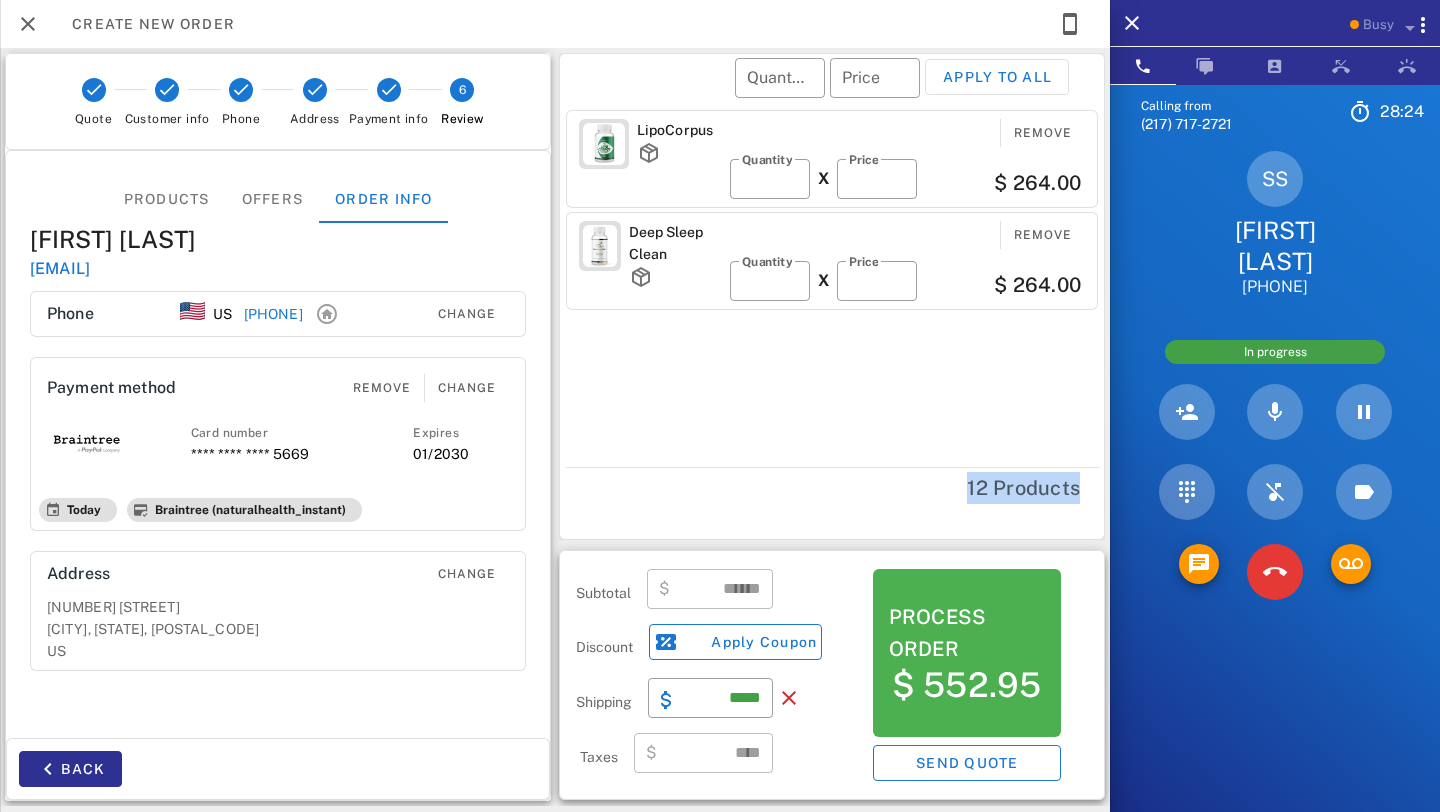 click on "12 Products" at bounding box center [833, 487] 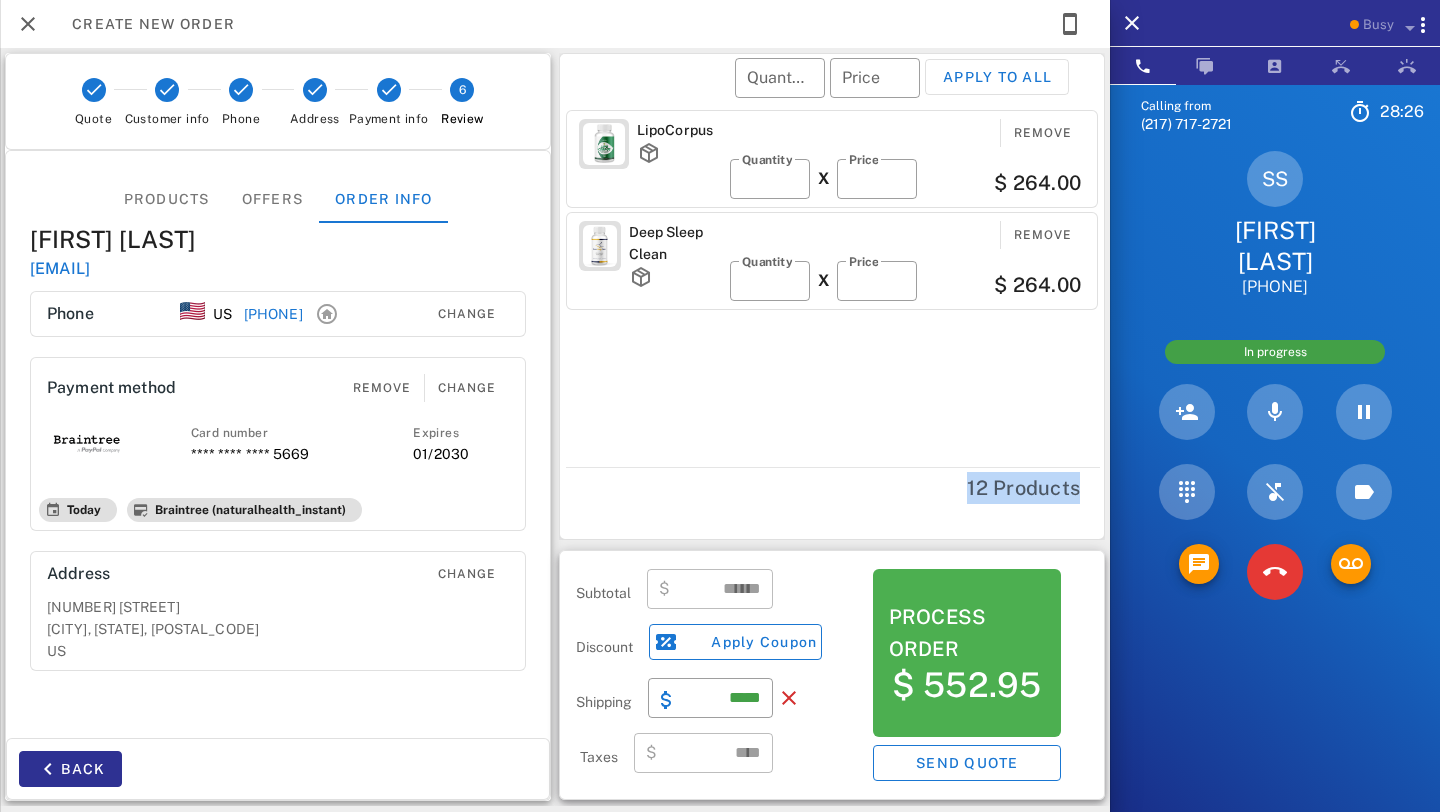 drag, startPoint x: 1088, startPoint y: 491, endPoint x: 952, endPoint y: 494, distance: 136.03308 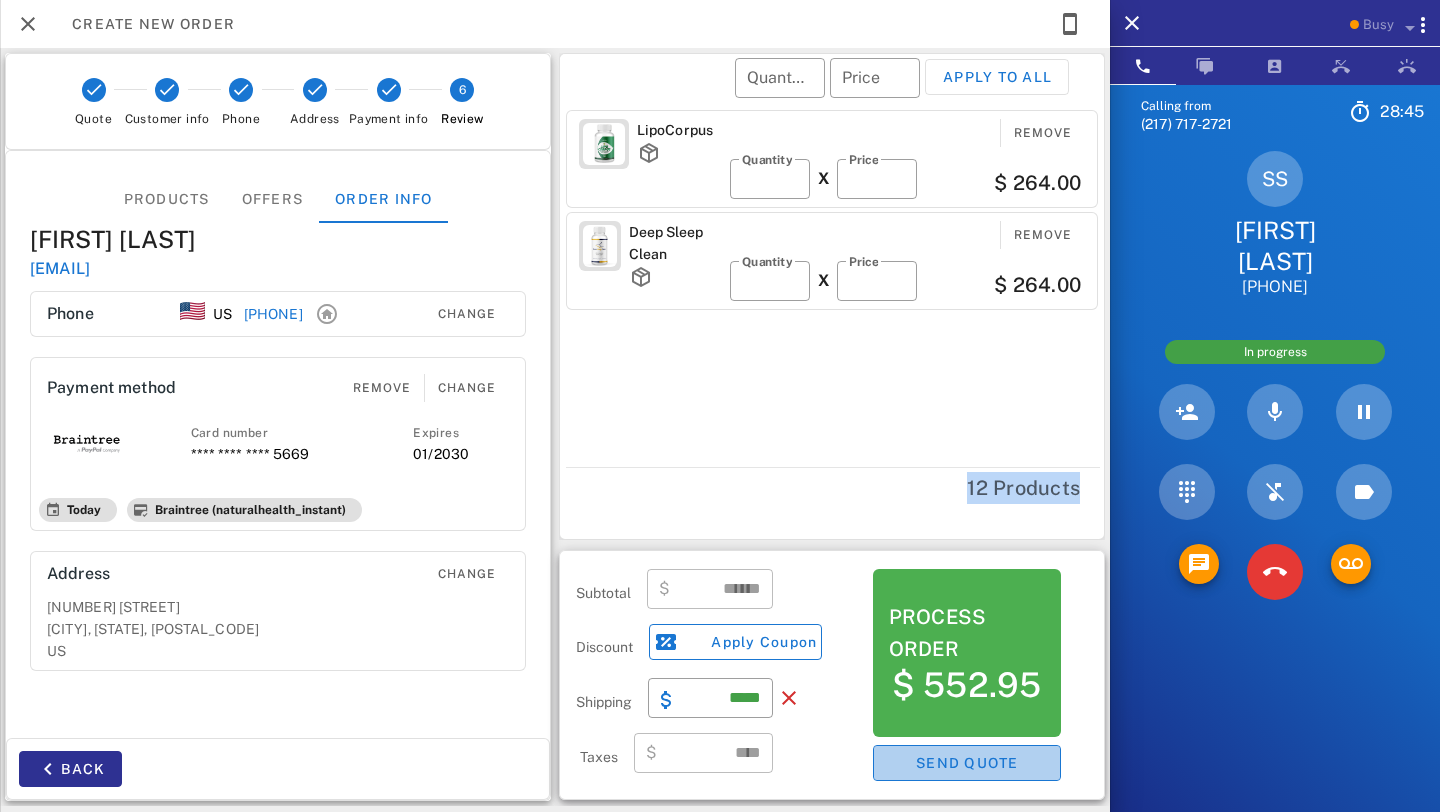 click on "Send quote" at bounding box center [967, 763] 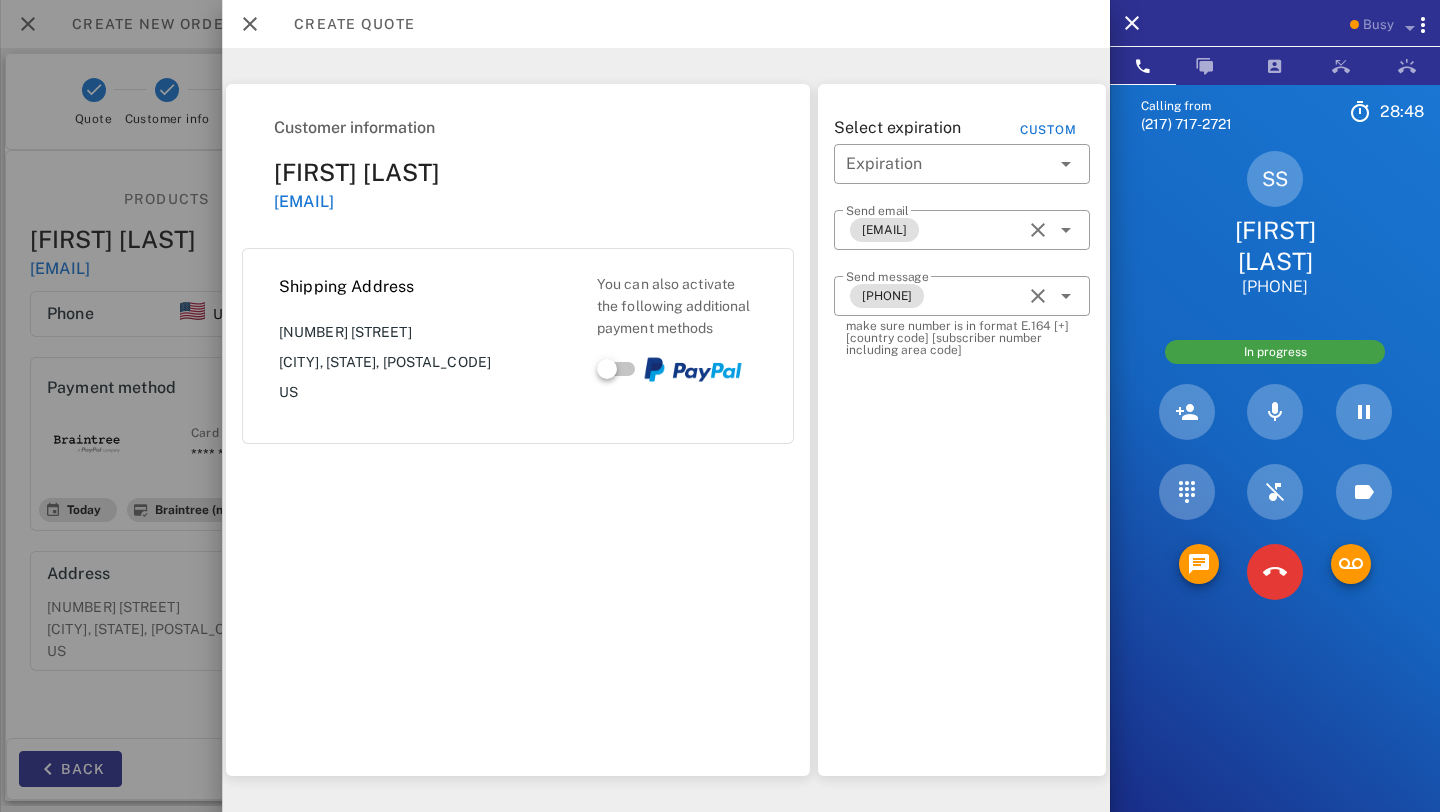 click at bounding box center (962, 195) 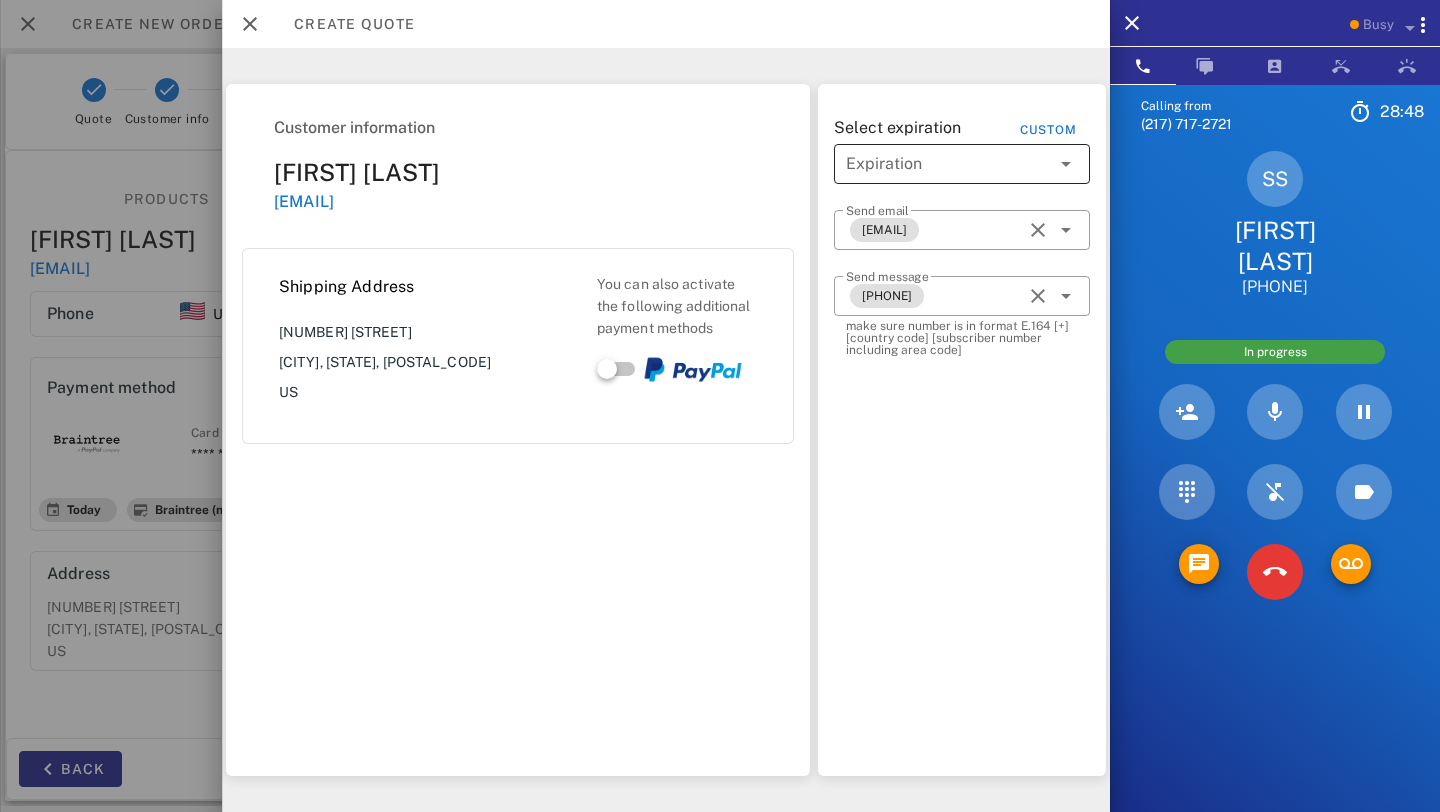 click at bounding box center [948, 164] 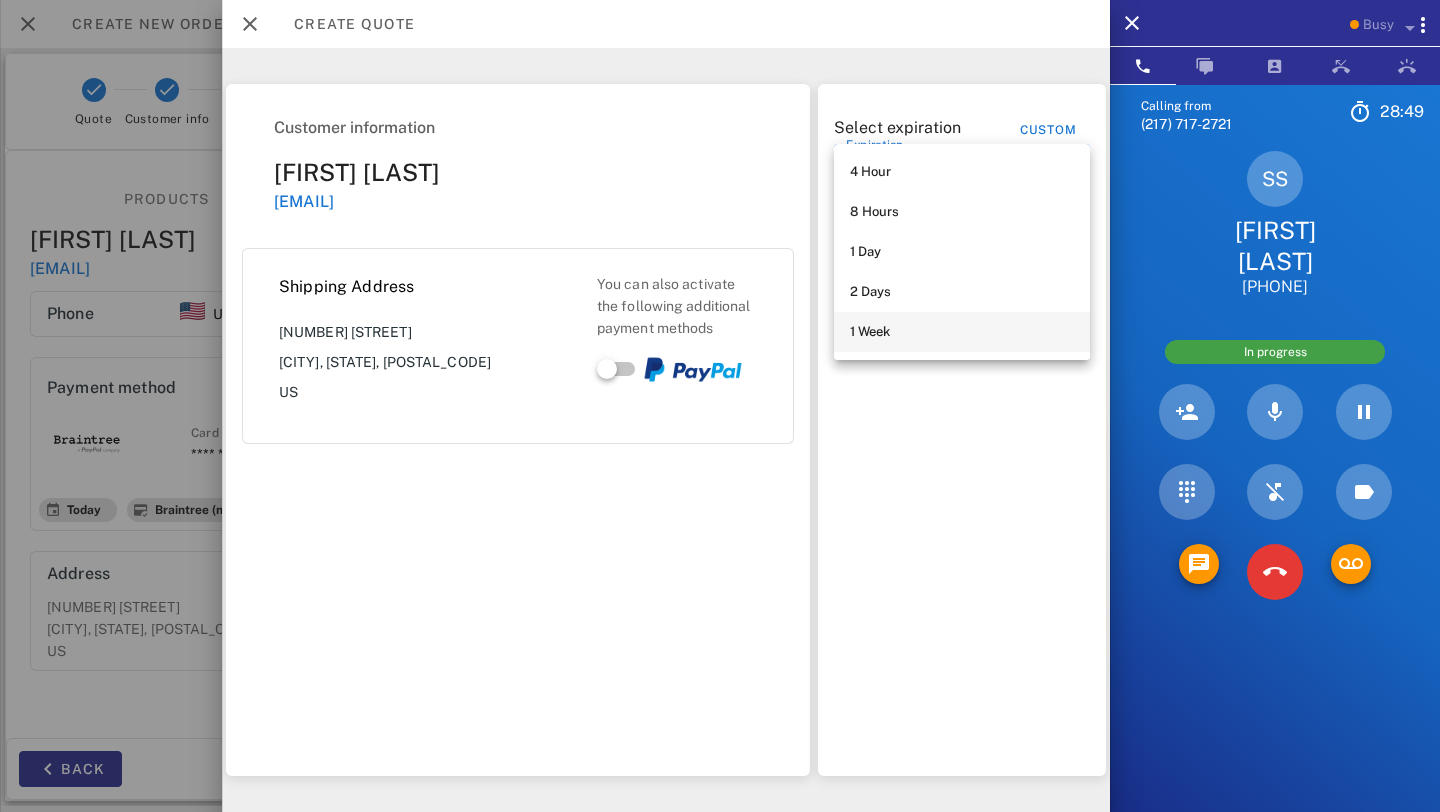 click on "1 Week" at bounding box center [962, 332] 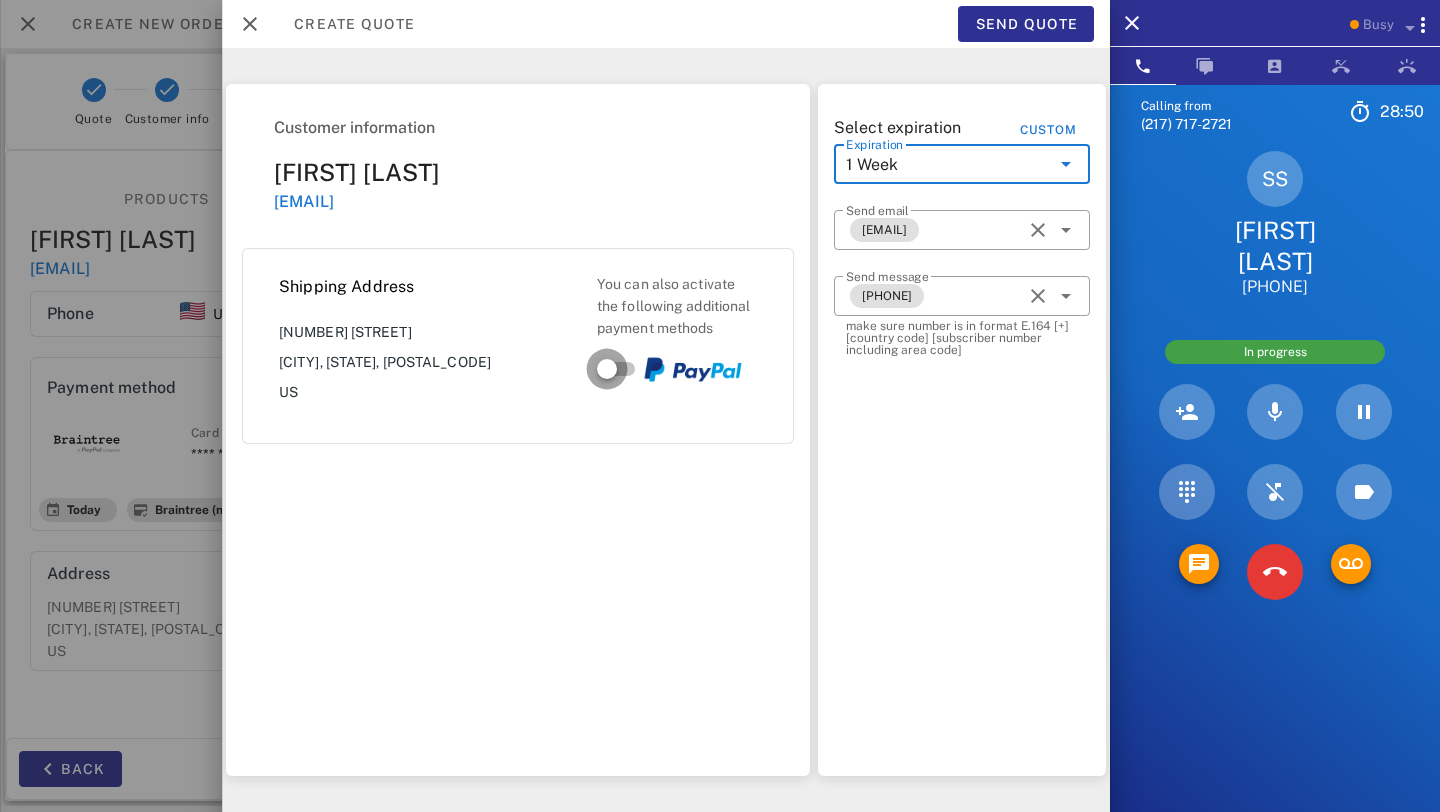 click at bounding box center [607, 369] 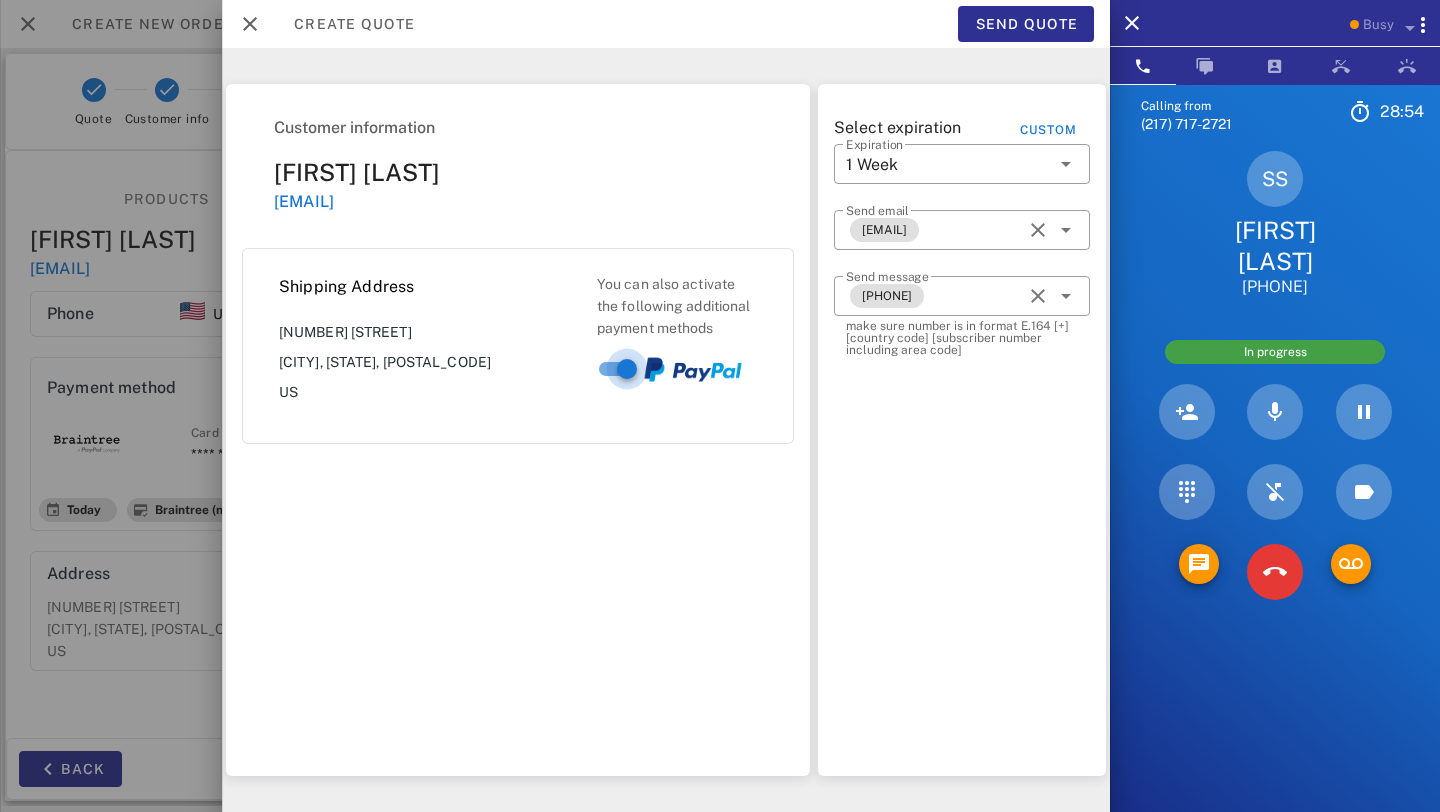 click at bounding box center (627, 369) 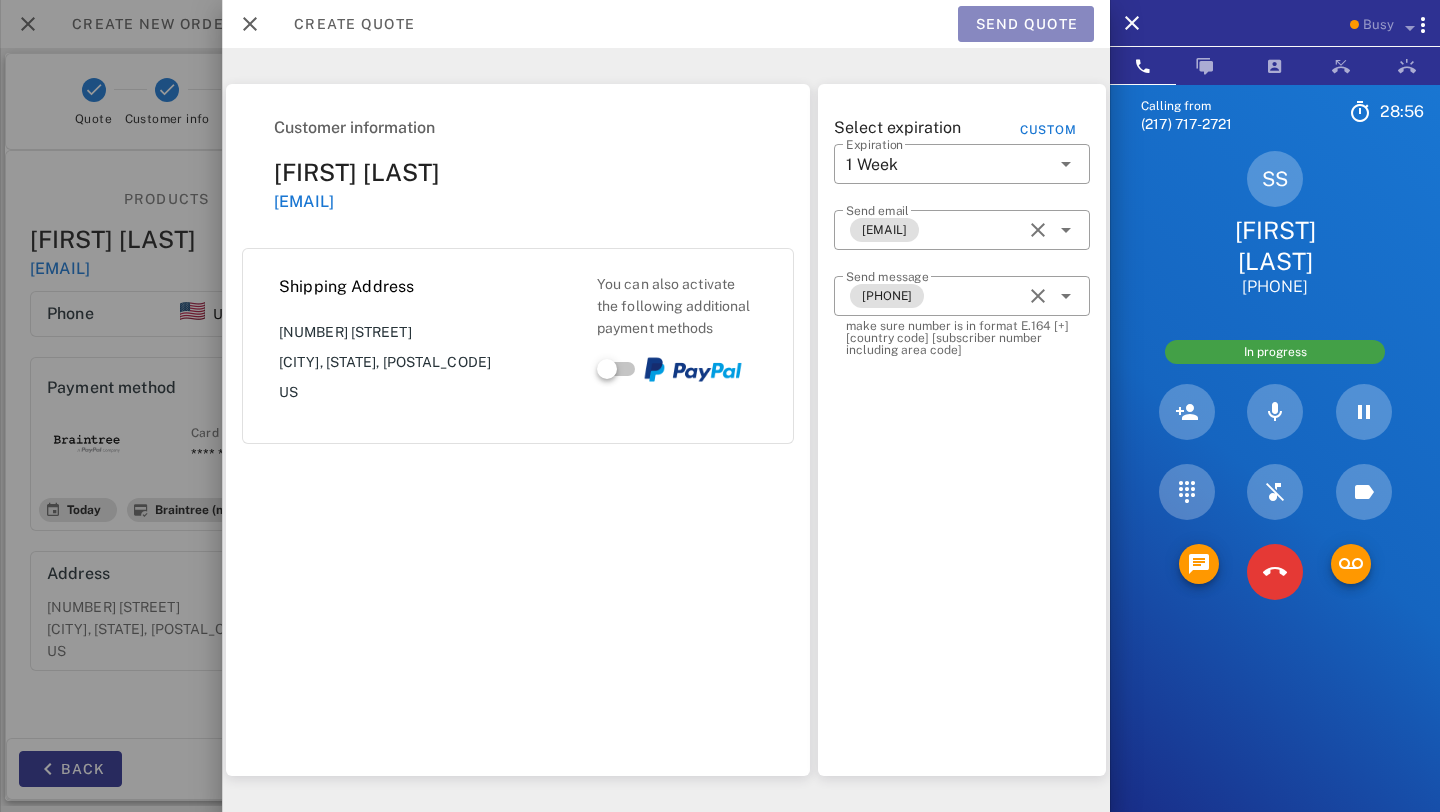 click on "Send quote" at bounding box center [1026, 24] 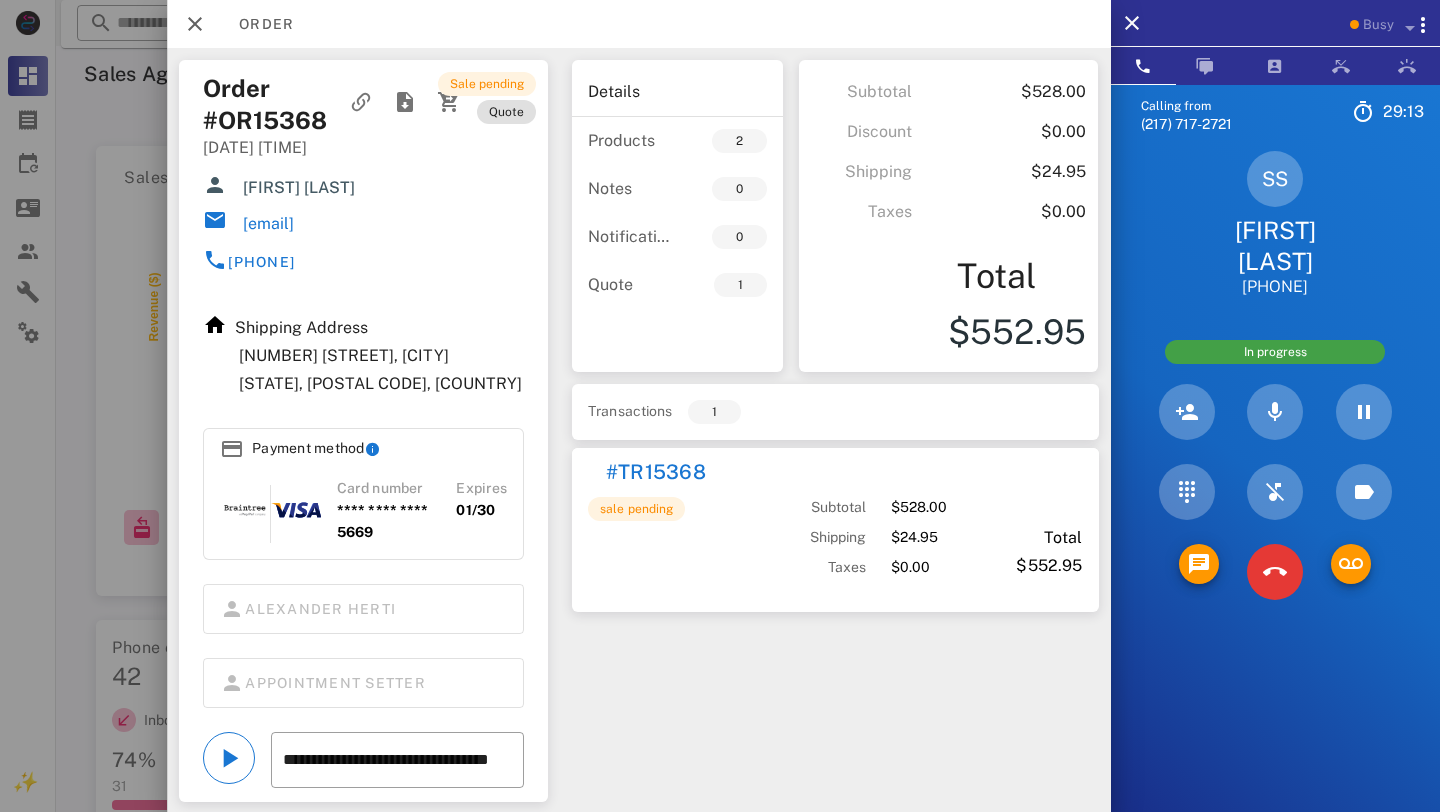 scroll, scrollTop: 0, scrollLeft: 0, axis: both 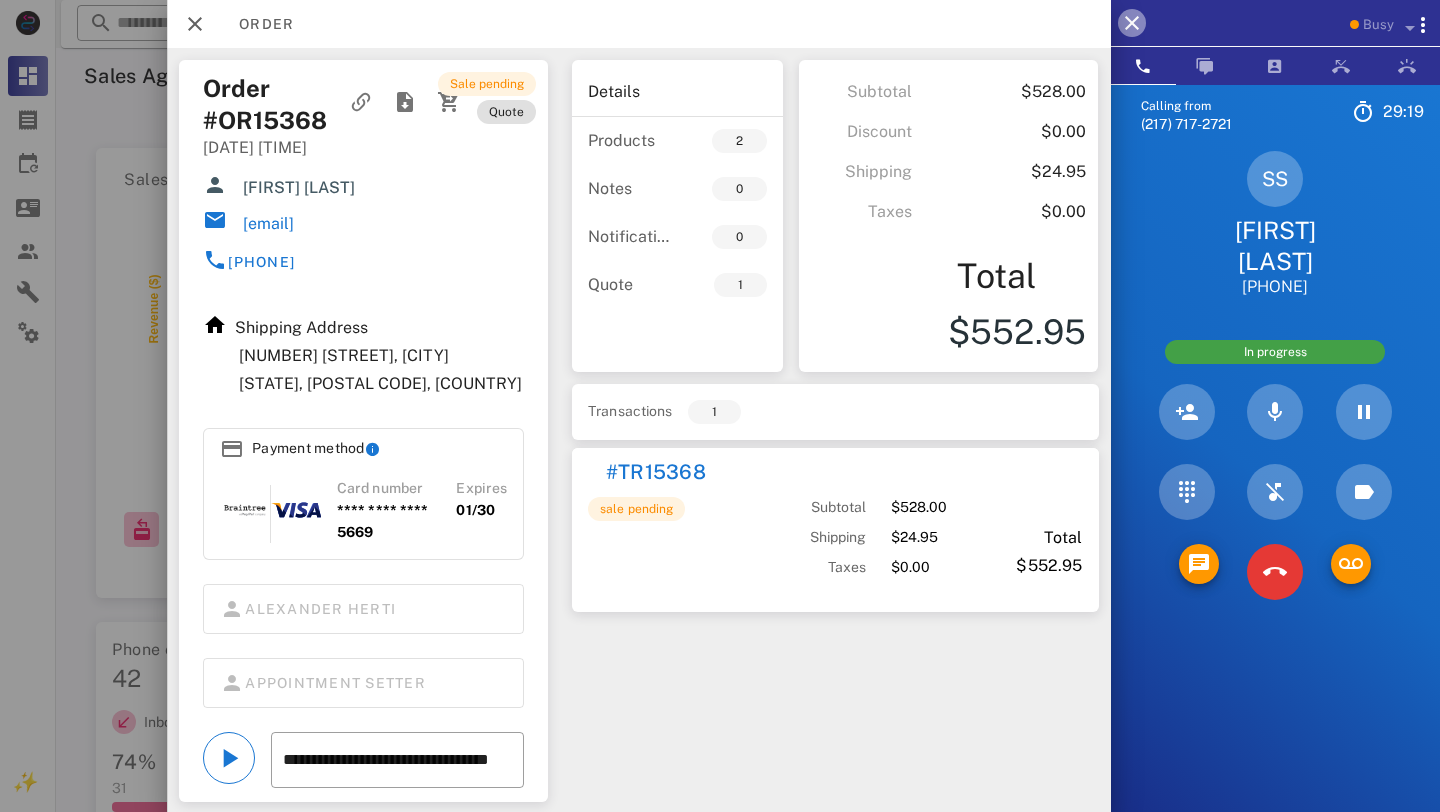 click at bounding box center (1132, 23) 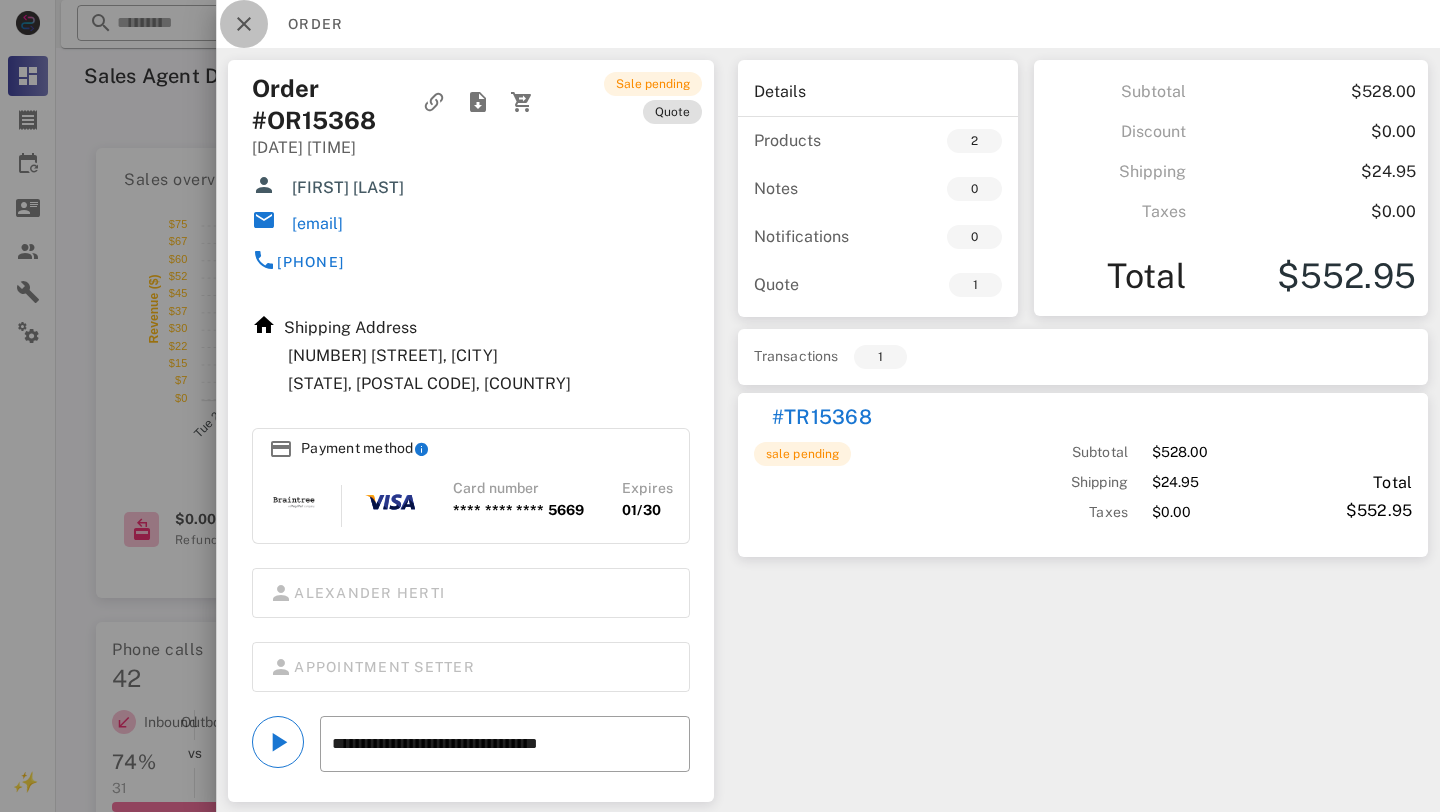 click at bounding box center (244, 24) 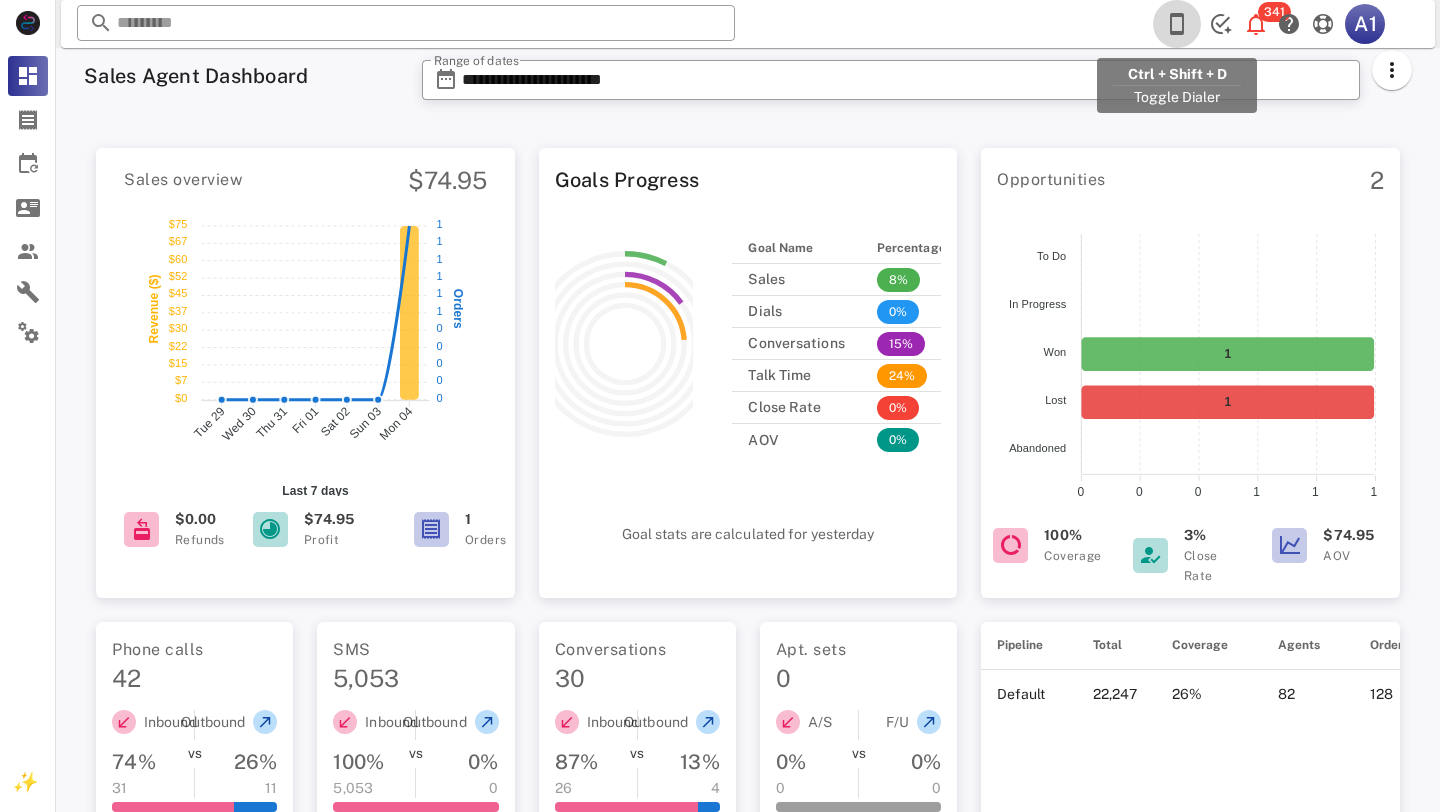 click at bounding box center (1177, 24) 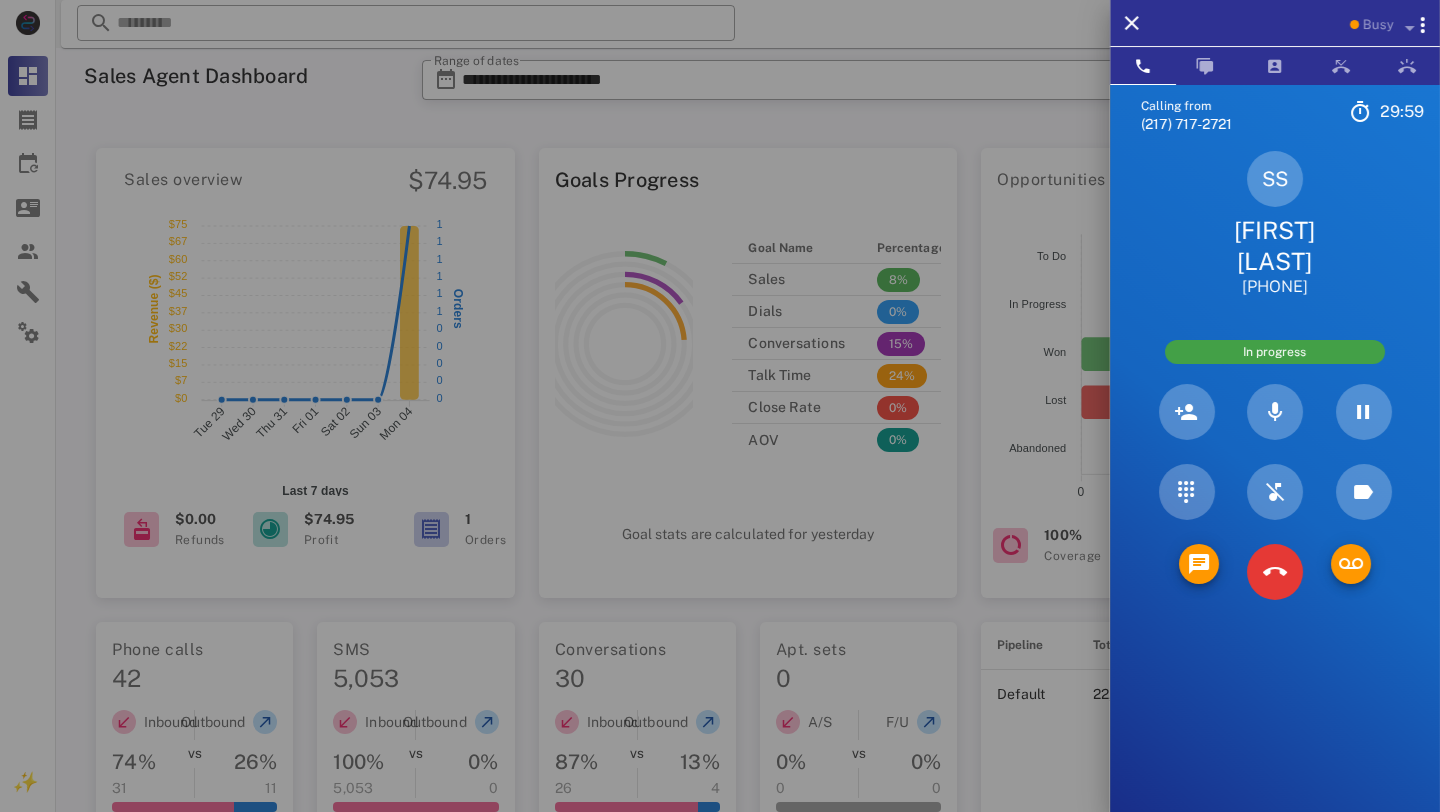 click on "[FIRST] [LAST]" at bounding box center (1275, 246) 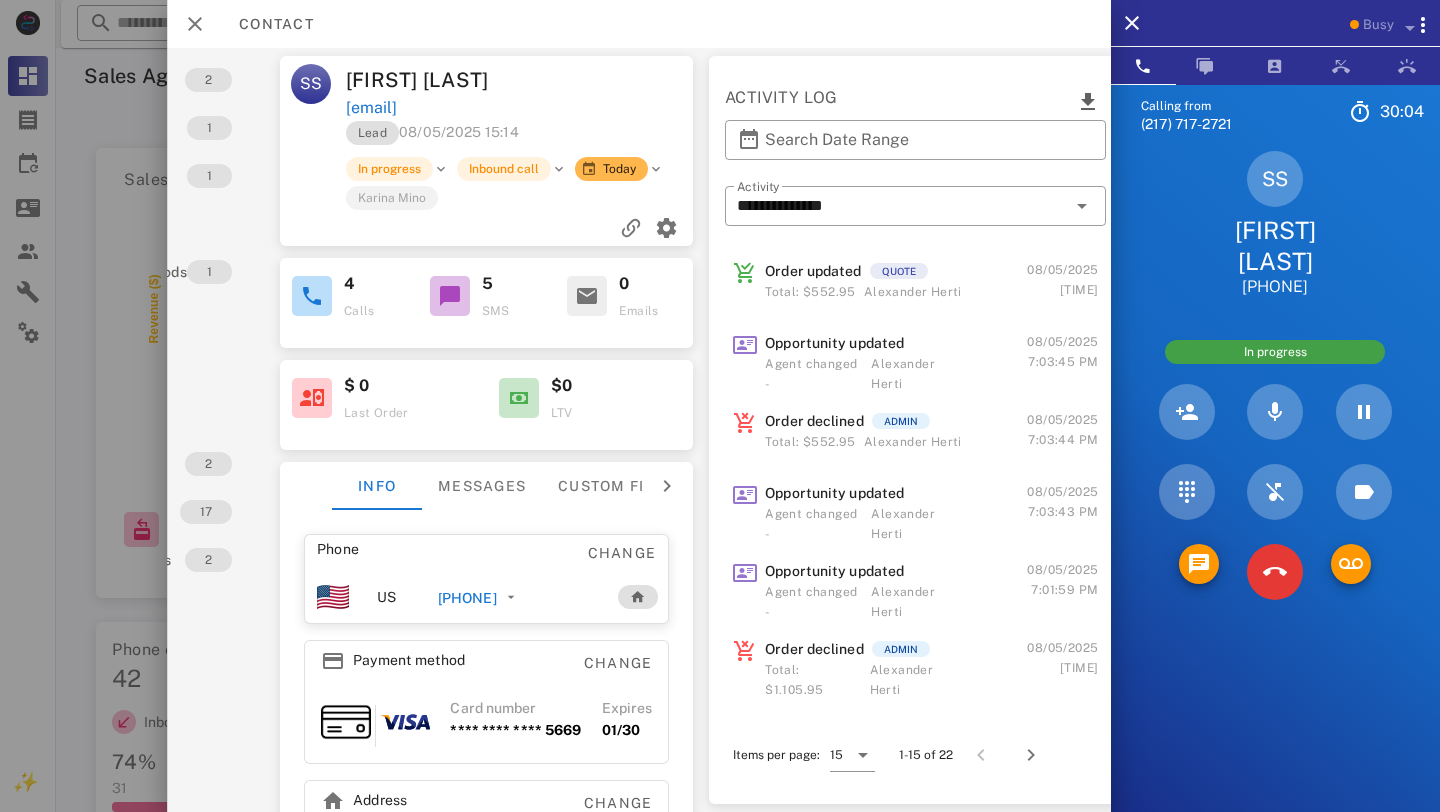scroll, scrollTop: 0, scrollLeft: 172, axis: horizontal 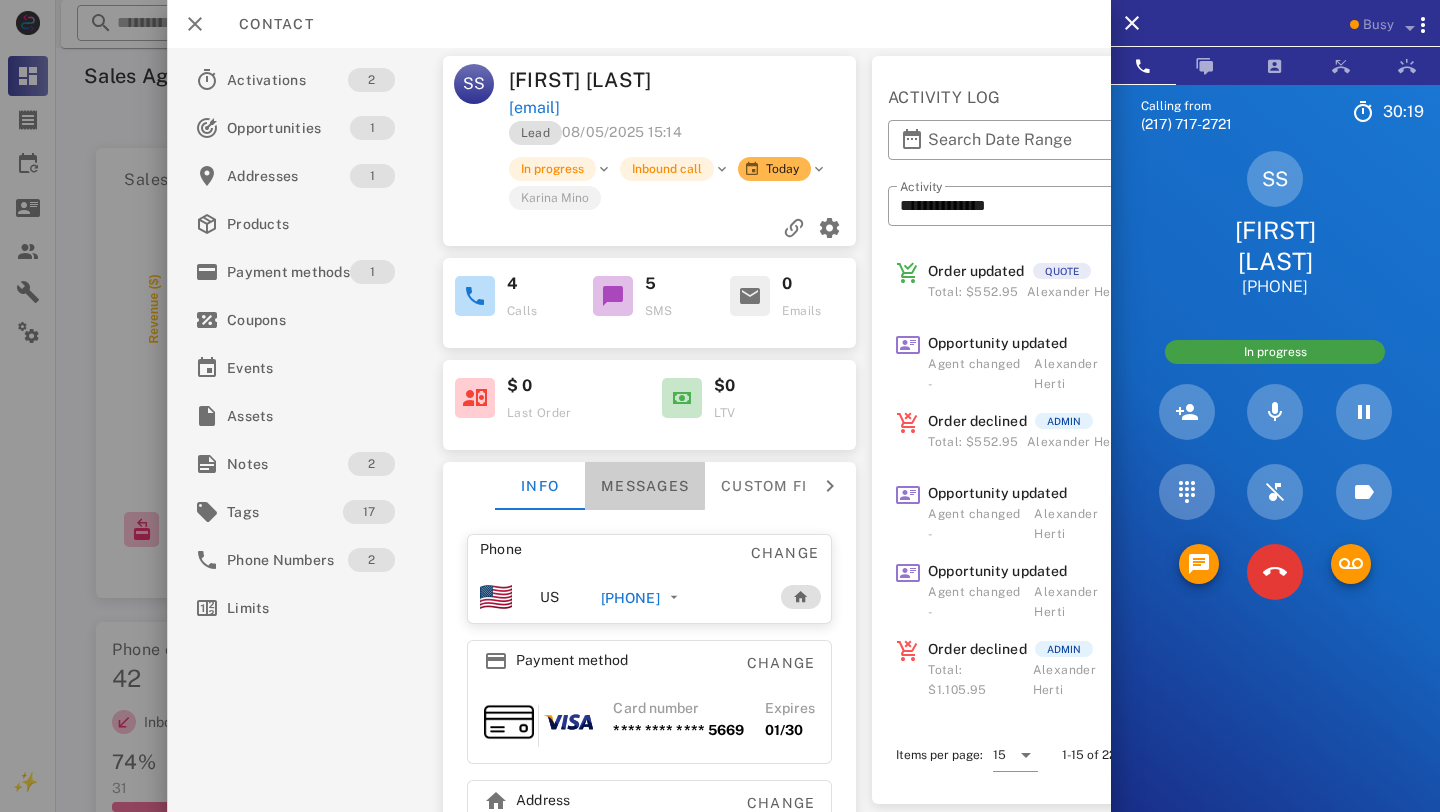 click on "Messages" at bounding box center [644, 486] 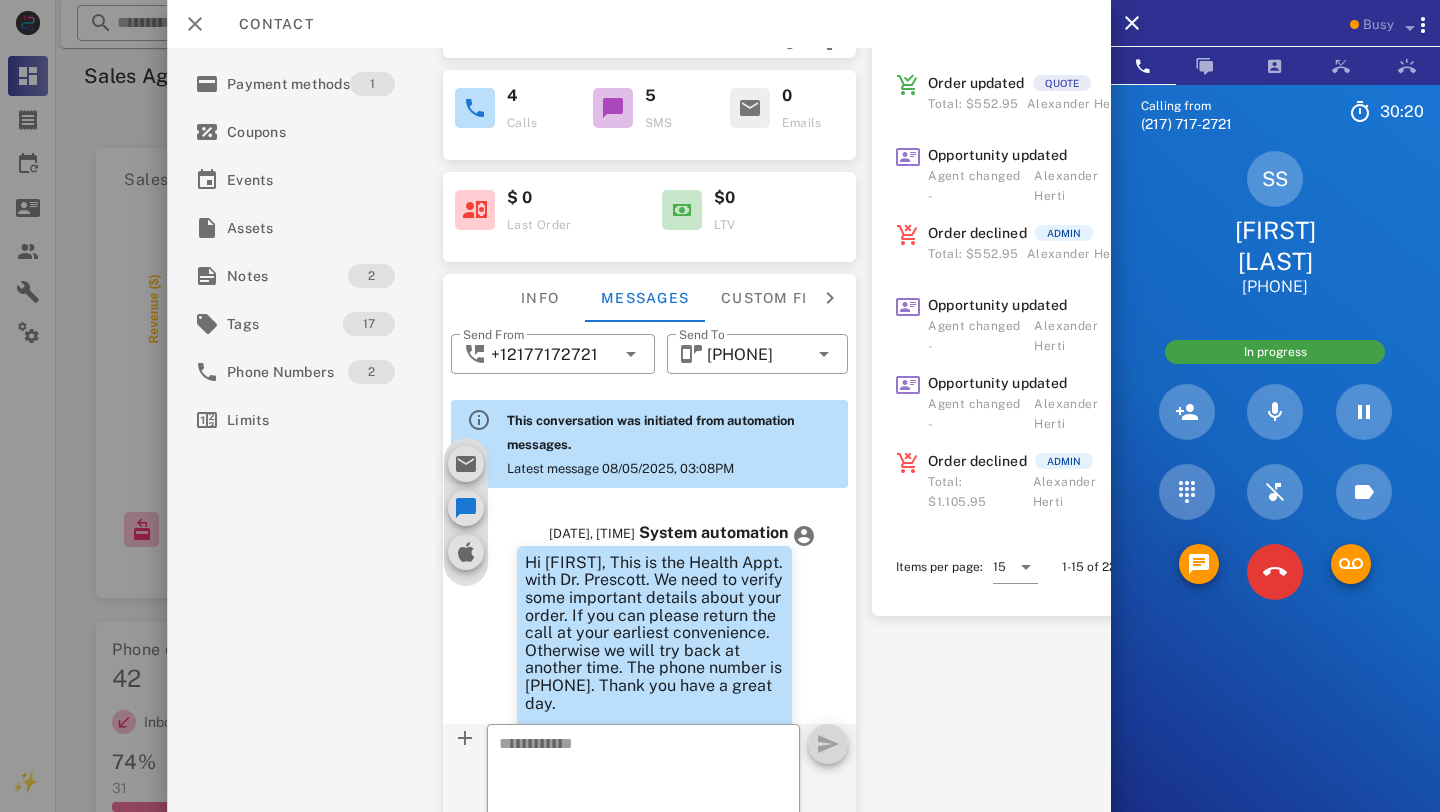 scroll, scrollTop: 259, scrollLeft: 0, axis: vertical 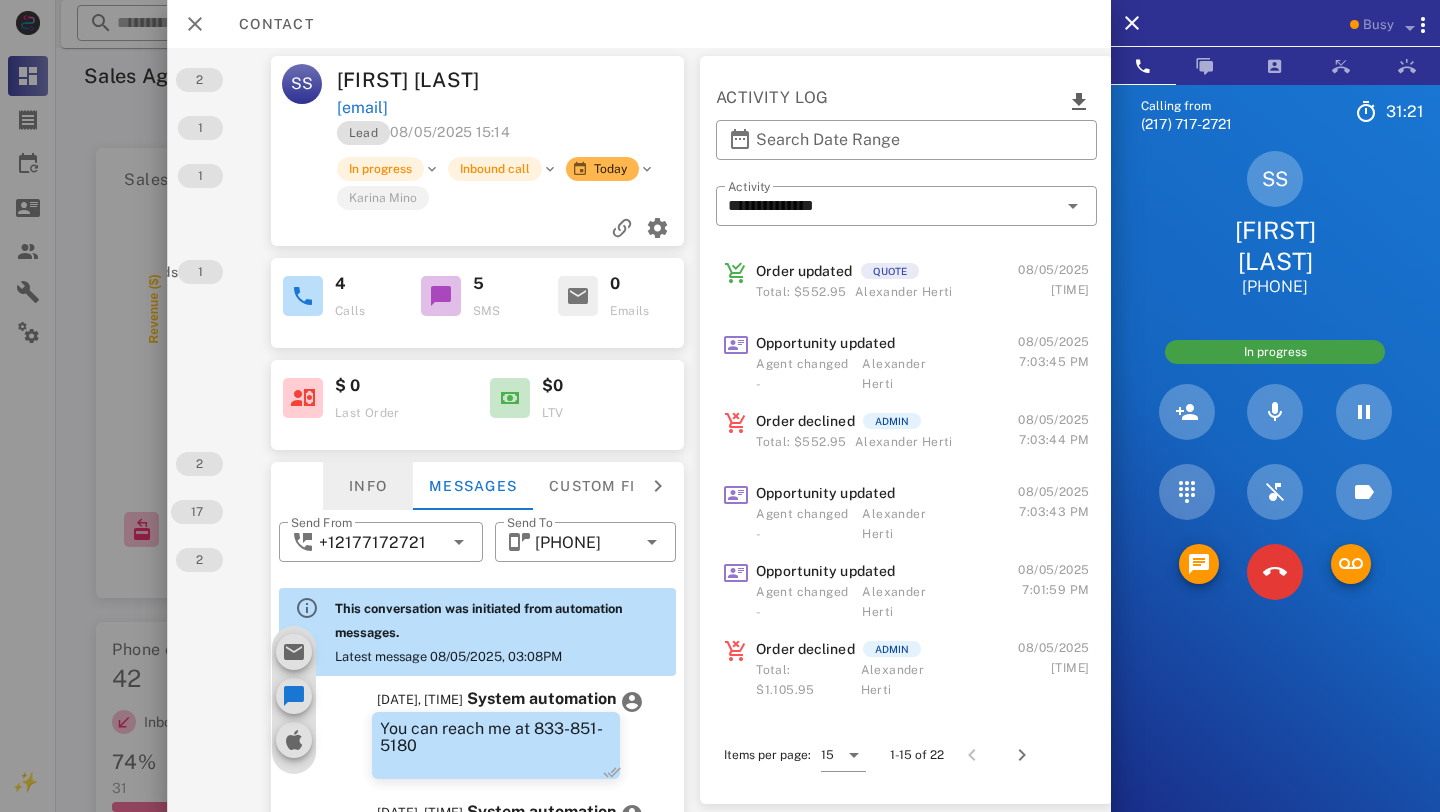 click on "Info" at bounding box center [367, 486] 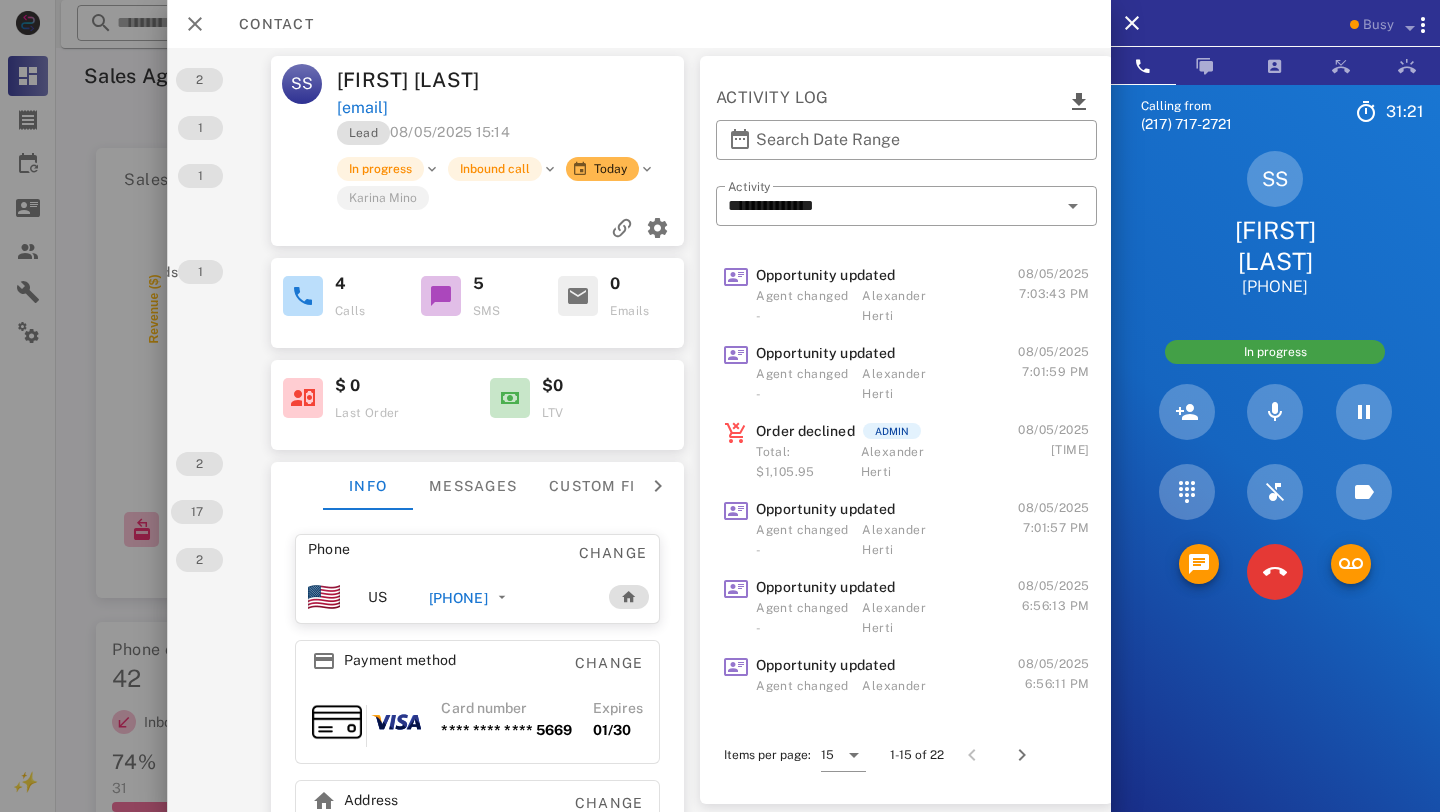 scroll, scrollTop: 282, scrollLeft: 0, axis: vertical 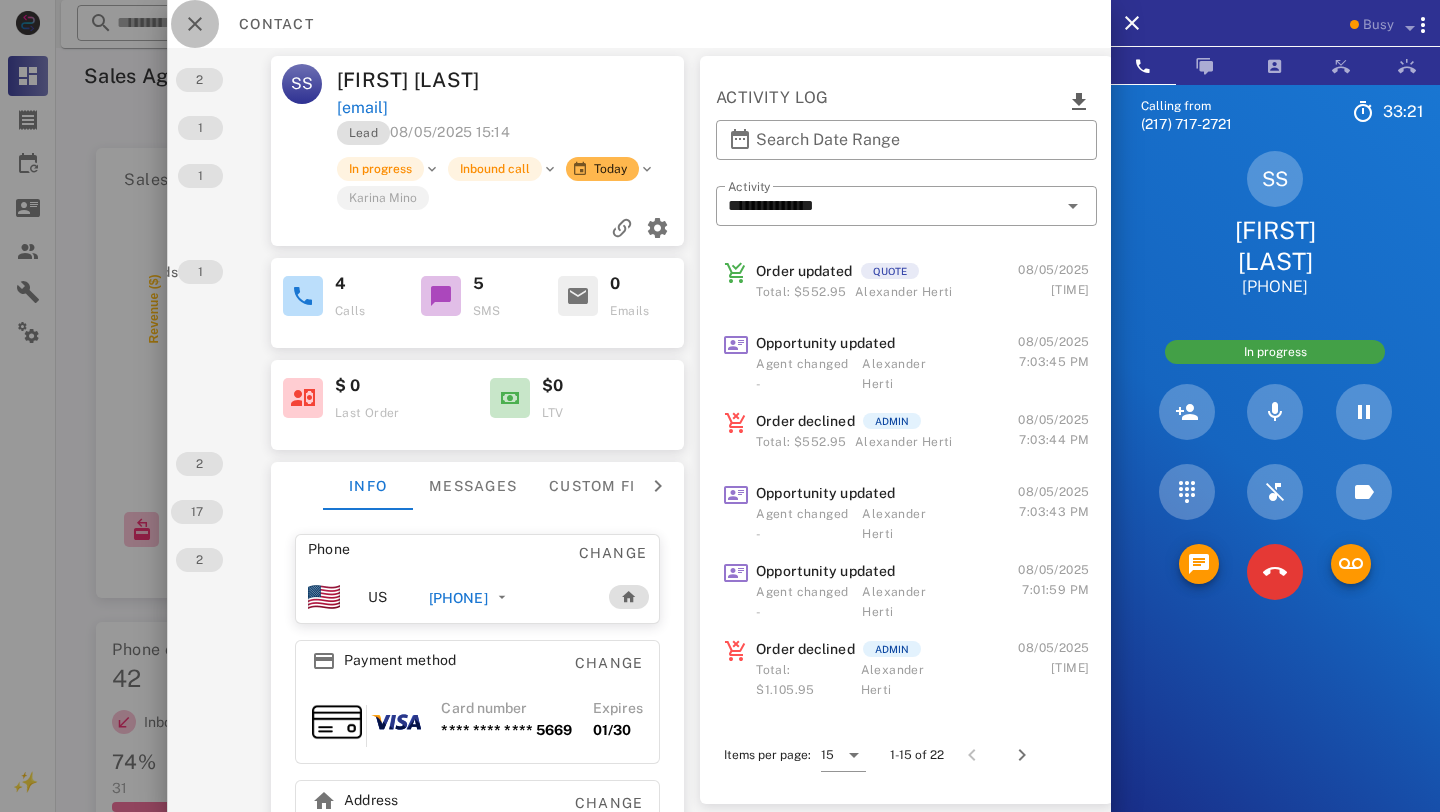 click at bounding box center [195, 24] 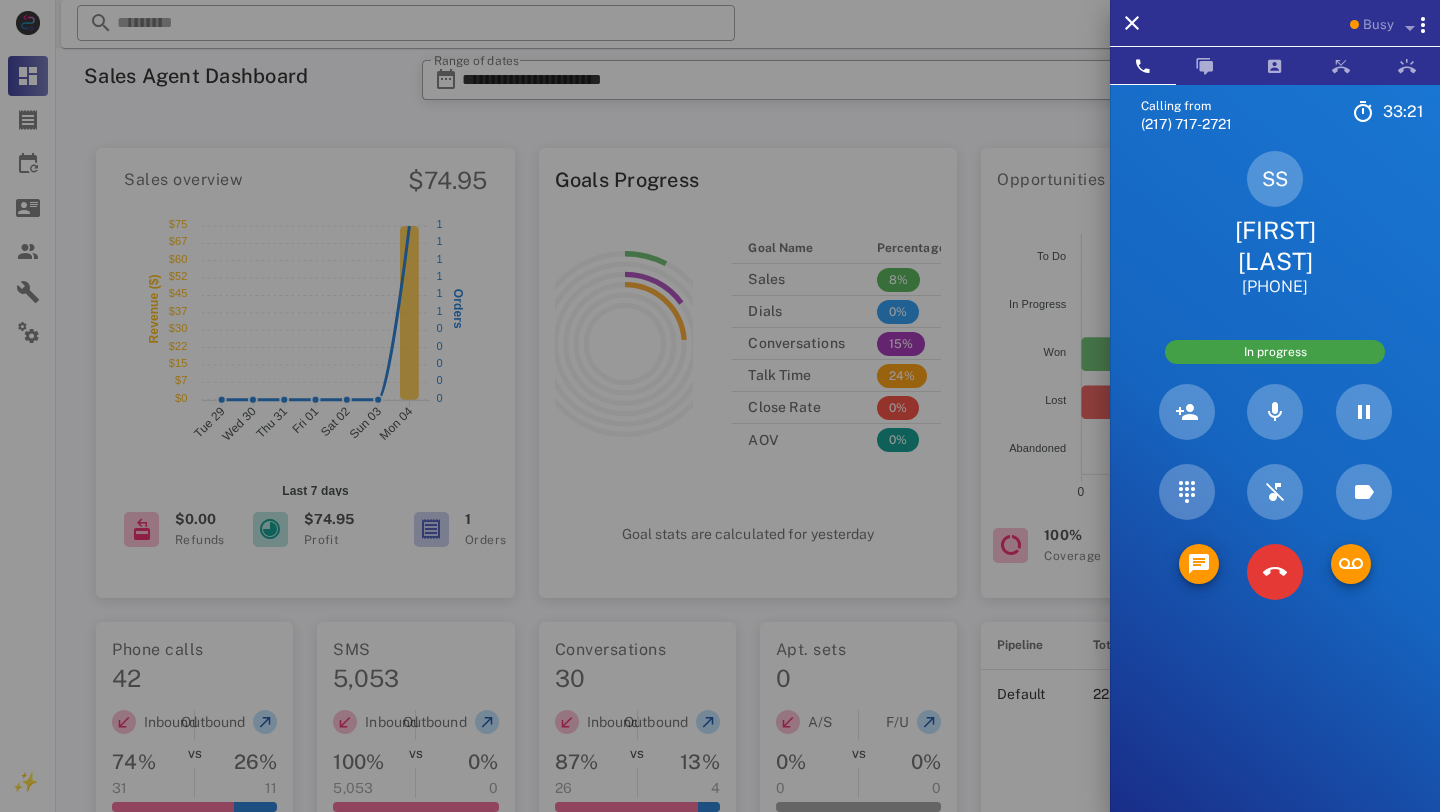 click at bounding box center (720, 406) 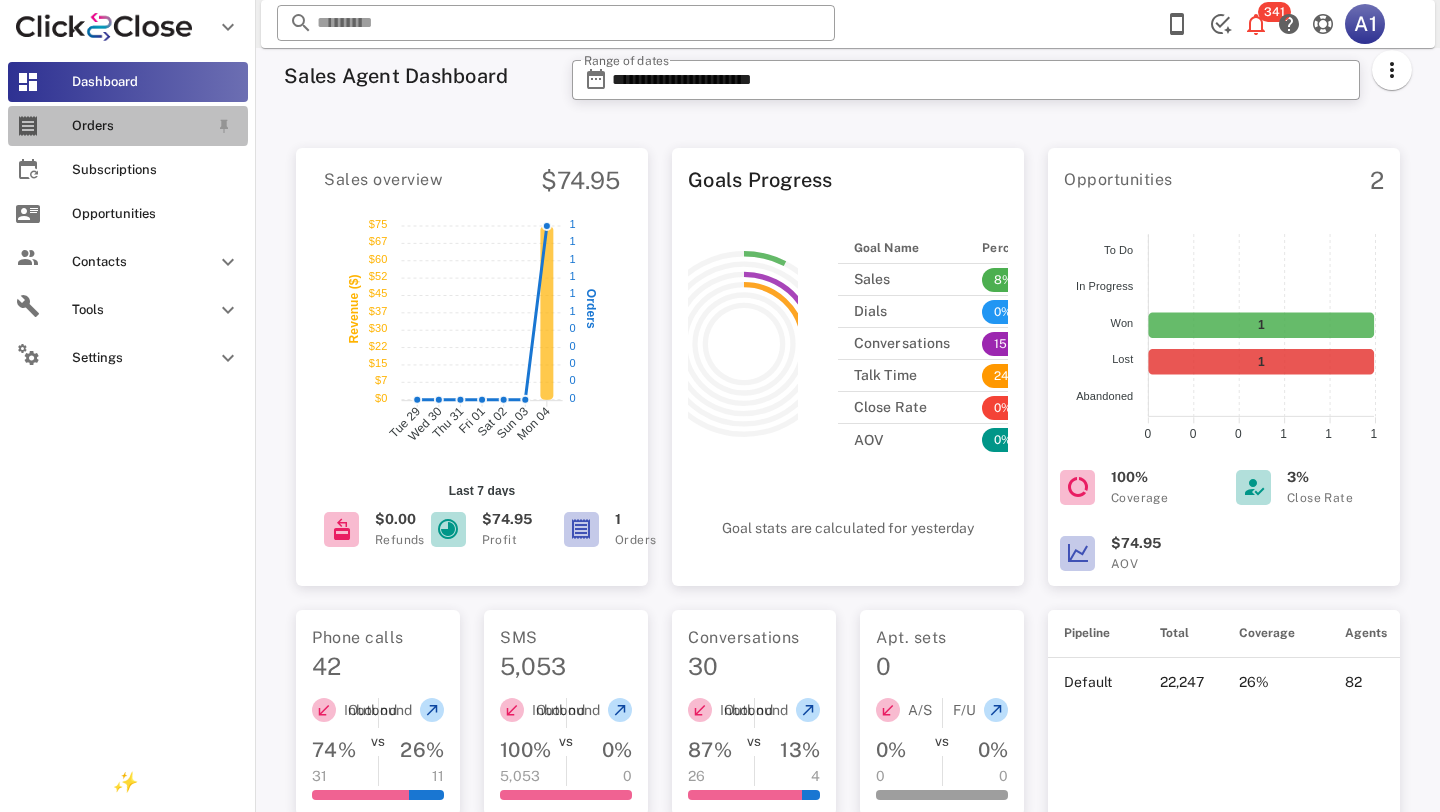click on "Orders" at bounding box center [128, 126] 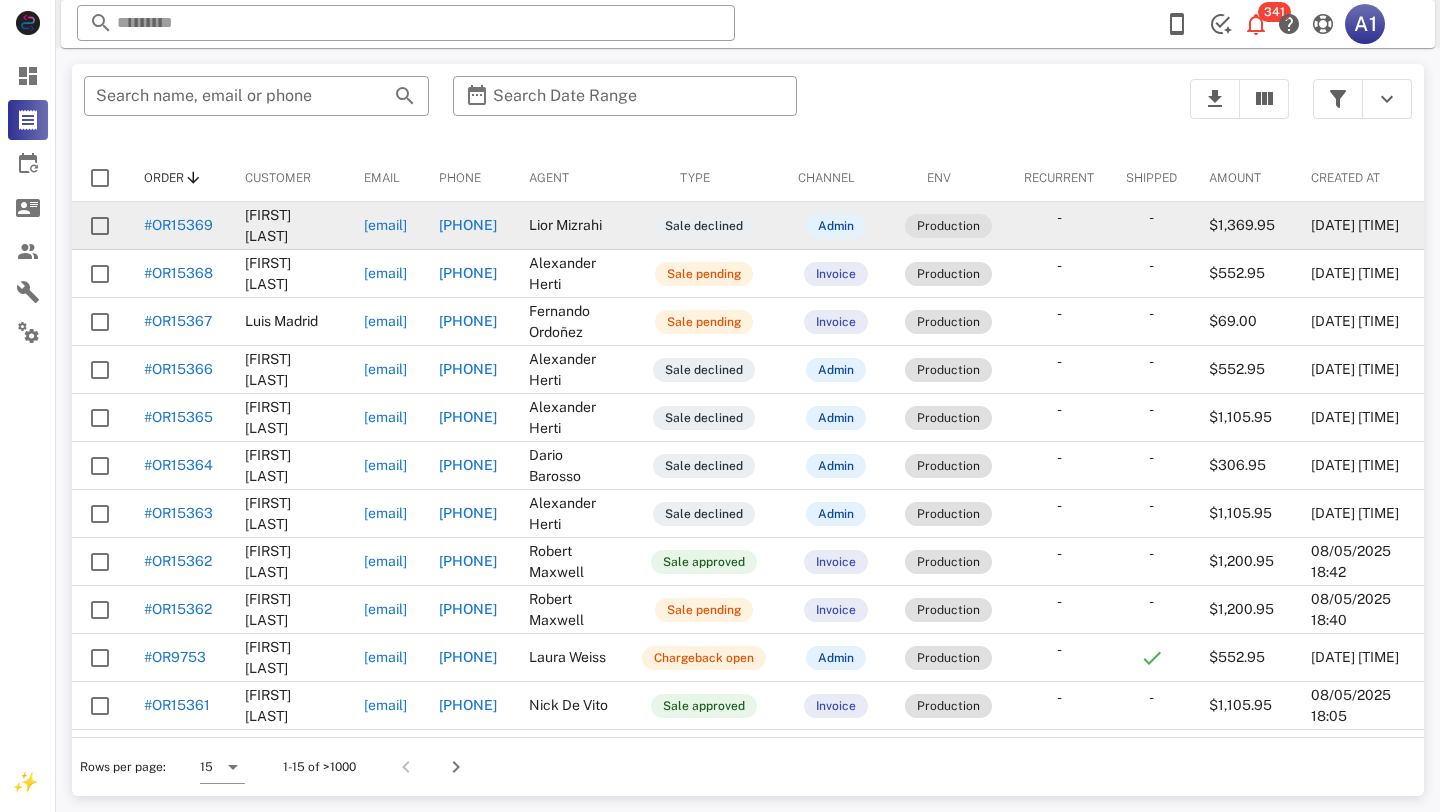 scroll, scrollTop: 0, scrollLeft: 0, axis: both 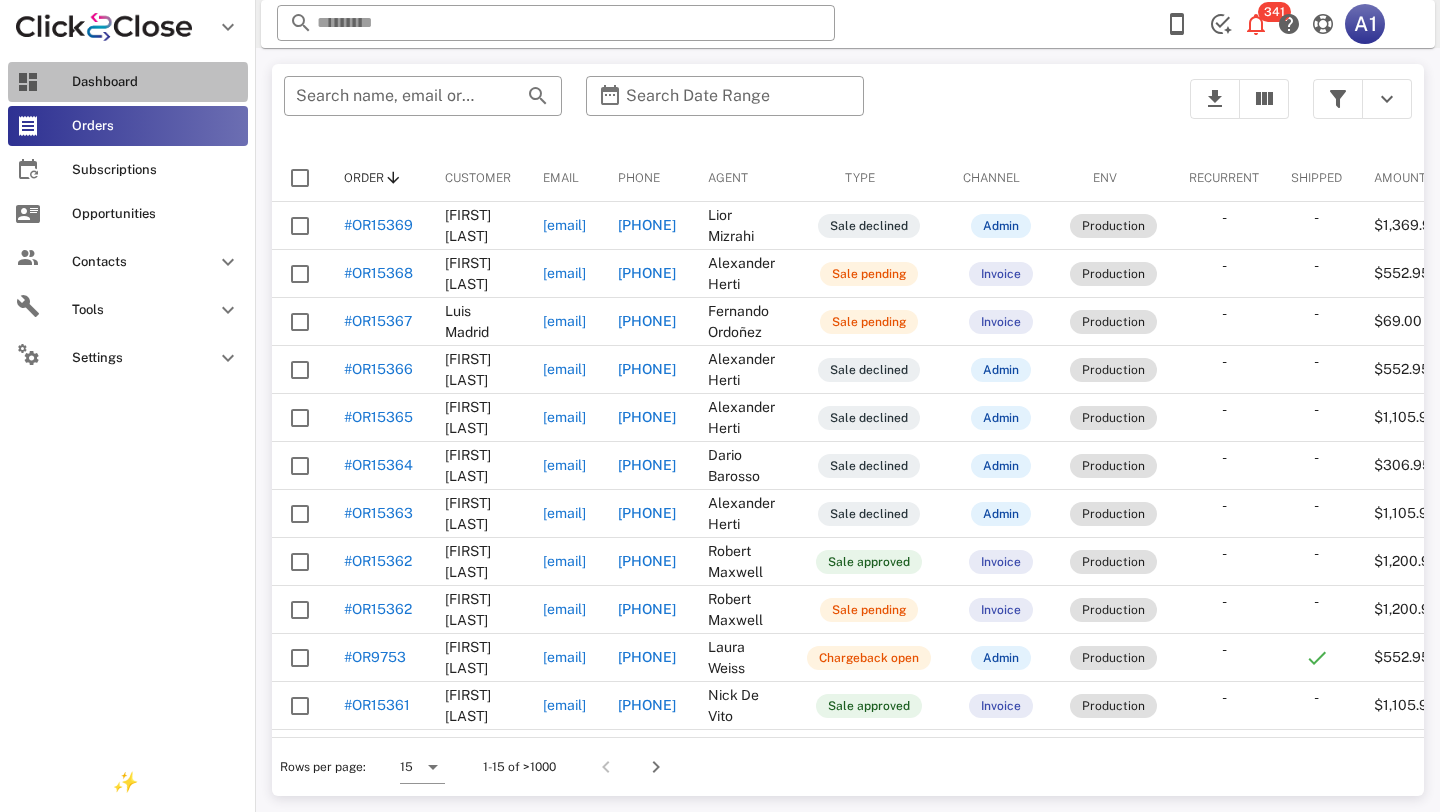 click on "Dashboard" at bounding box center (128, 82) 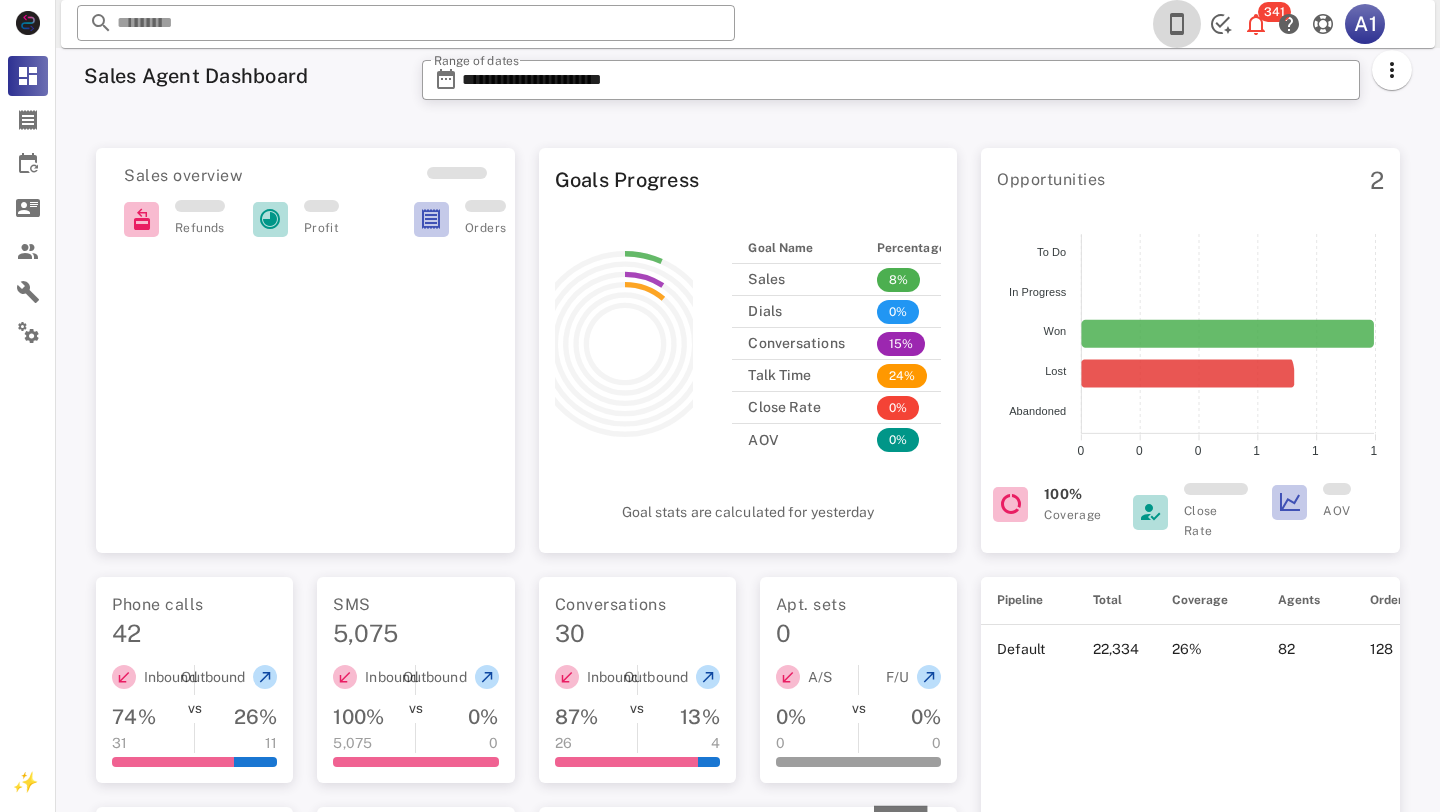click at bounding box center (1177, 24) 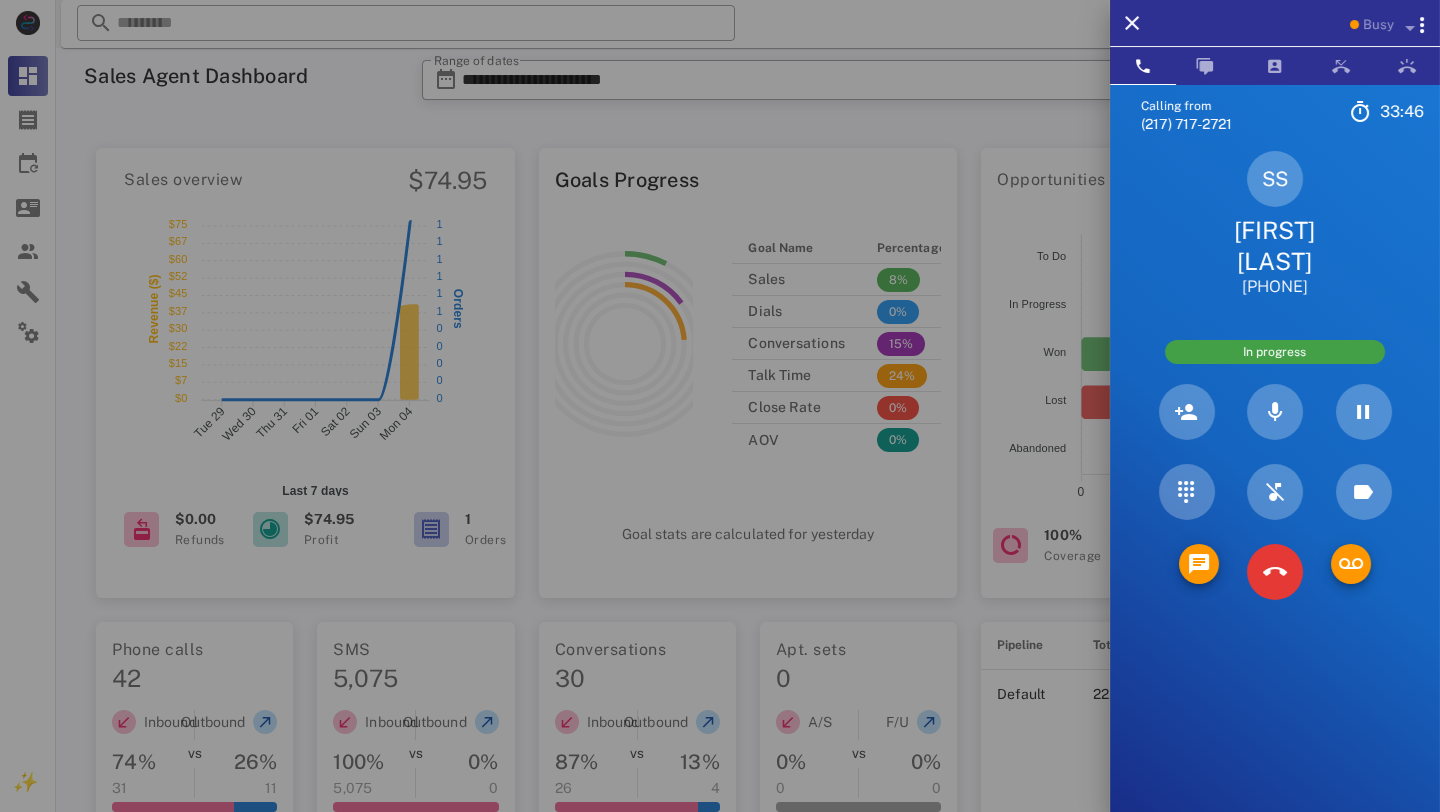 click on "[FIRST] [LAST]" at bounding box center [1275, 246] 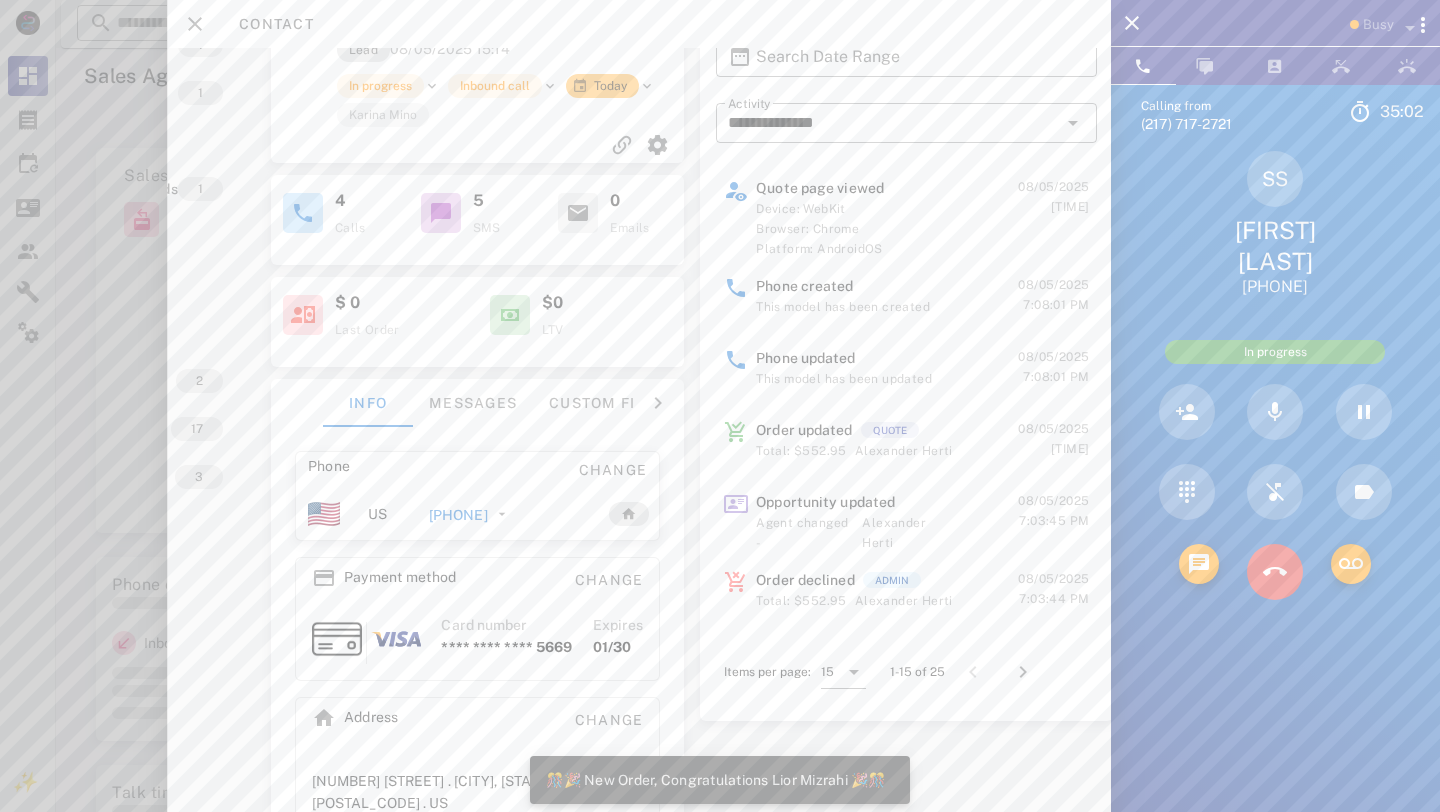 scroll, scrollTop: 0, scrollLeft: 172, axis: horizontal 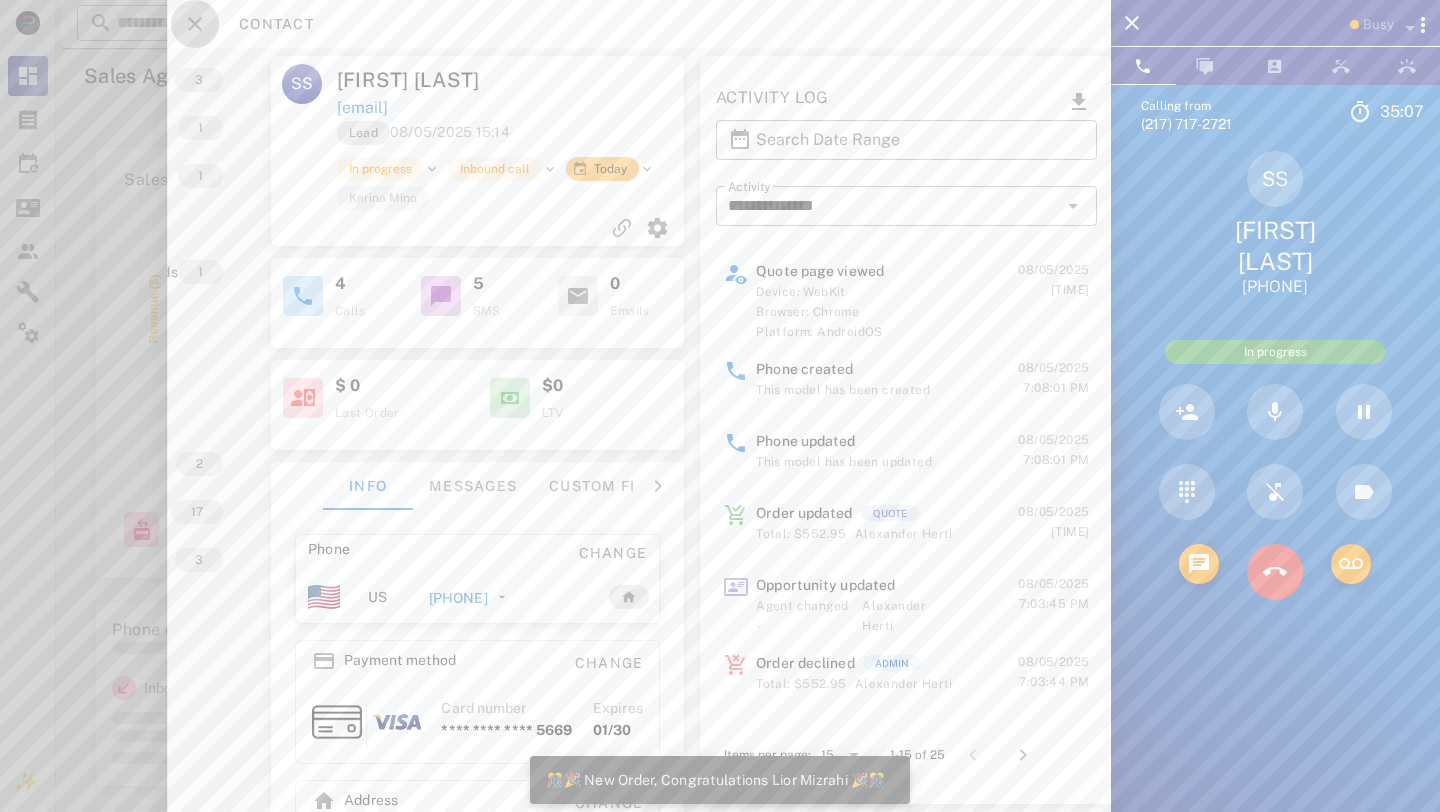 click at bounding box center [195, 24] 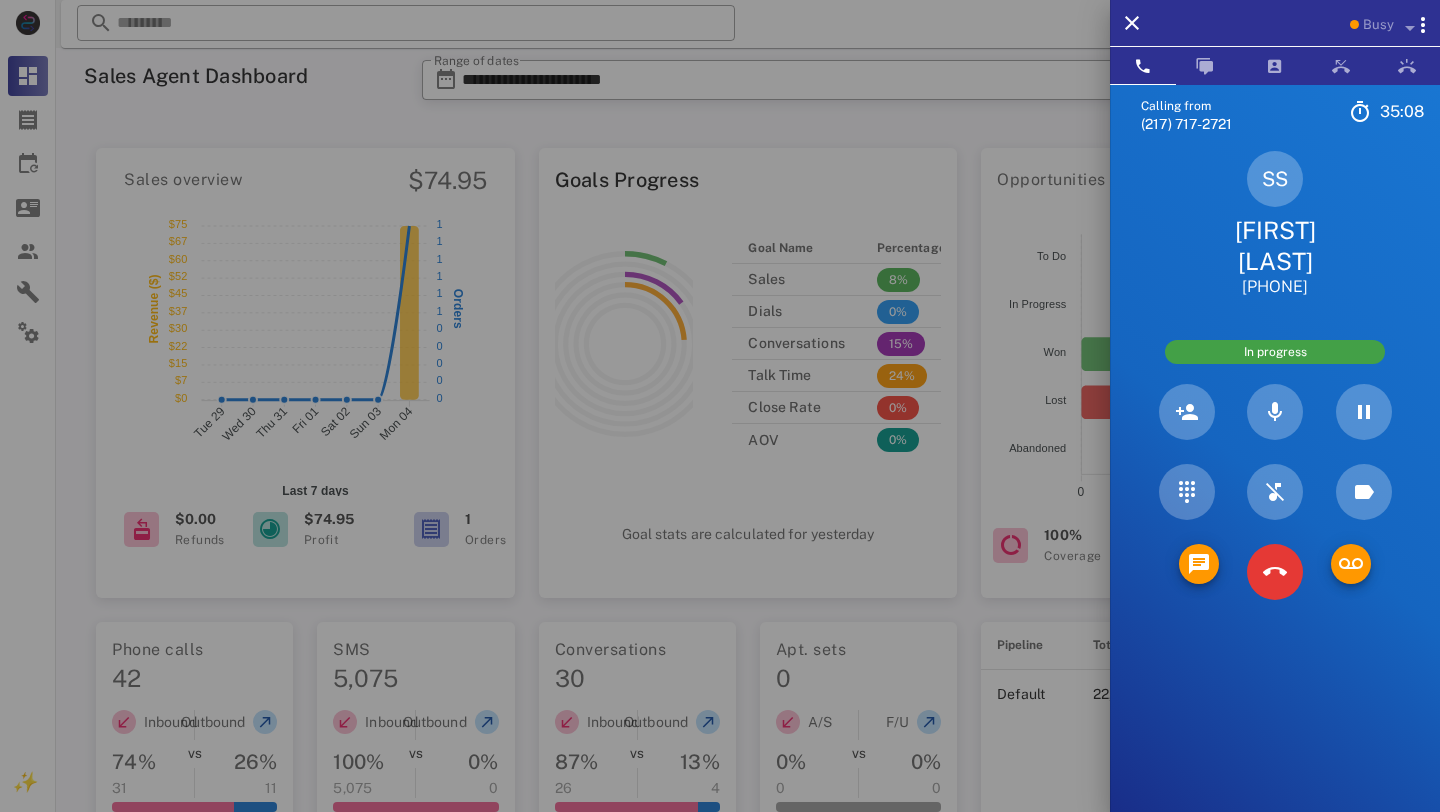 click at bounding box center (720, 406) 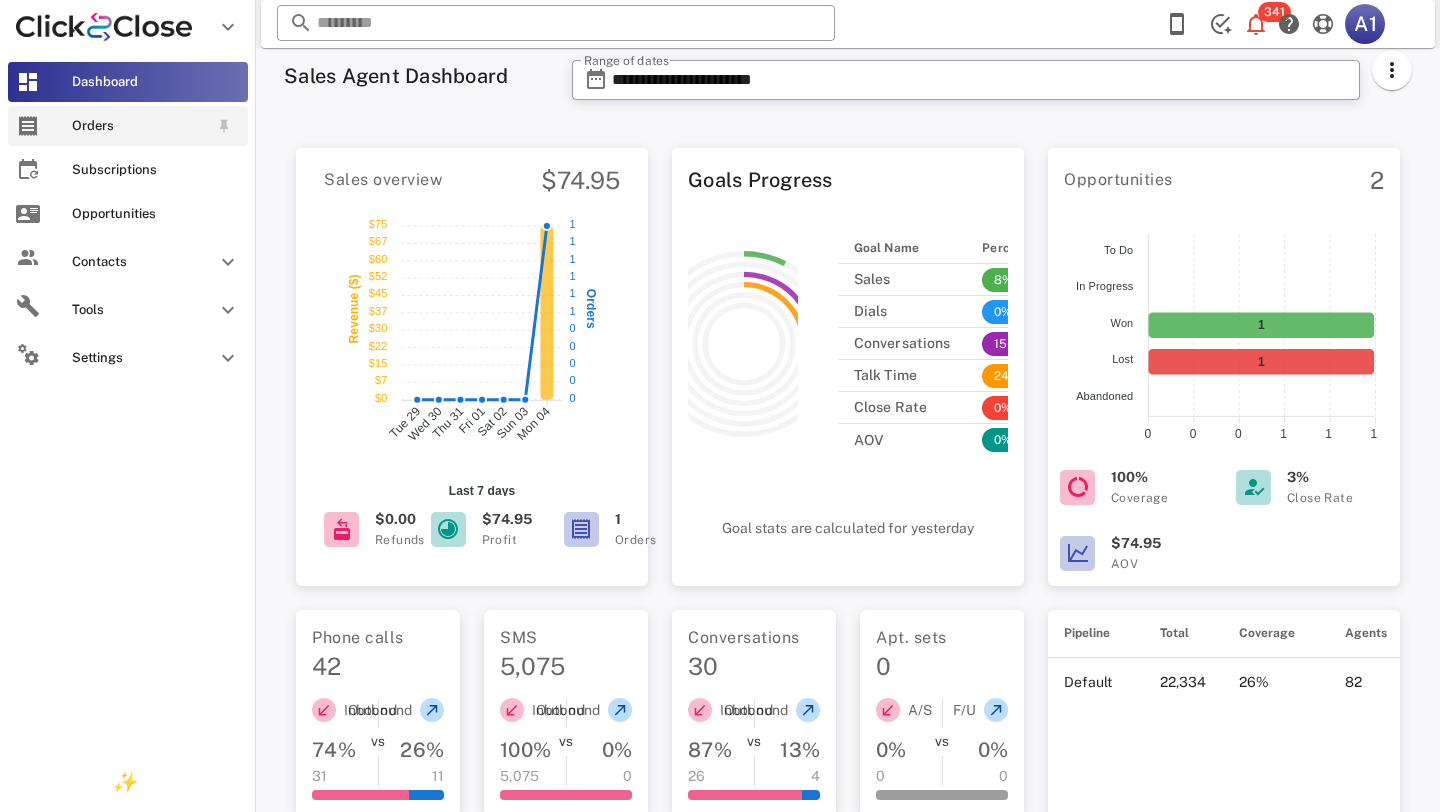 click on "Orders" at bounding box center [140, 126] 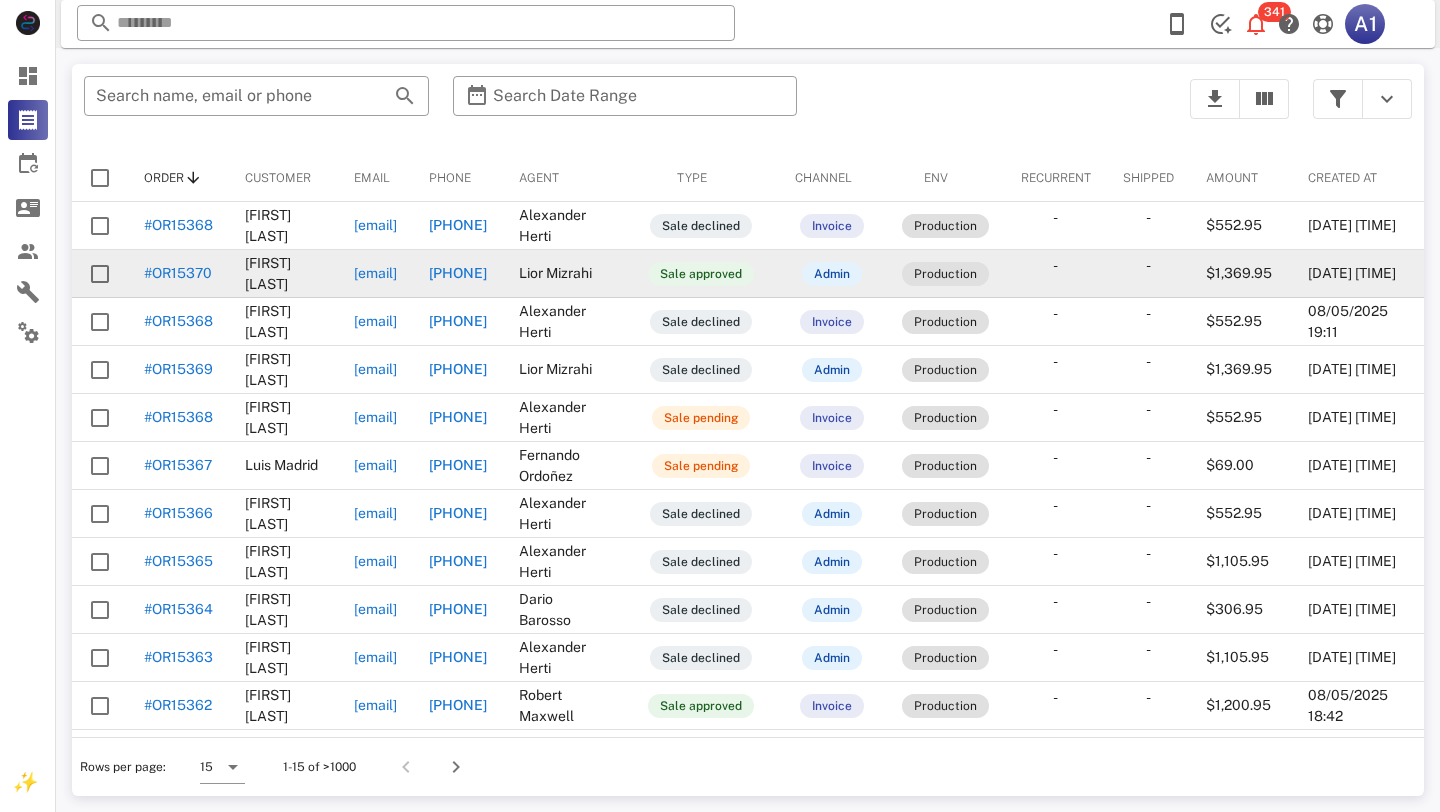 scroll, scrollTop: 0, scrollLeft: 0, axis: both 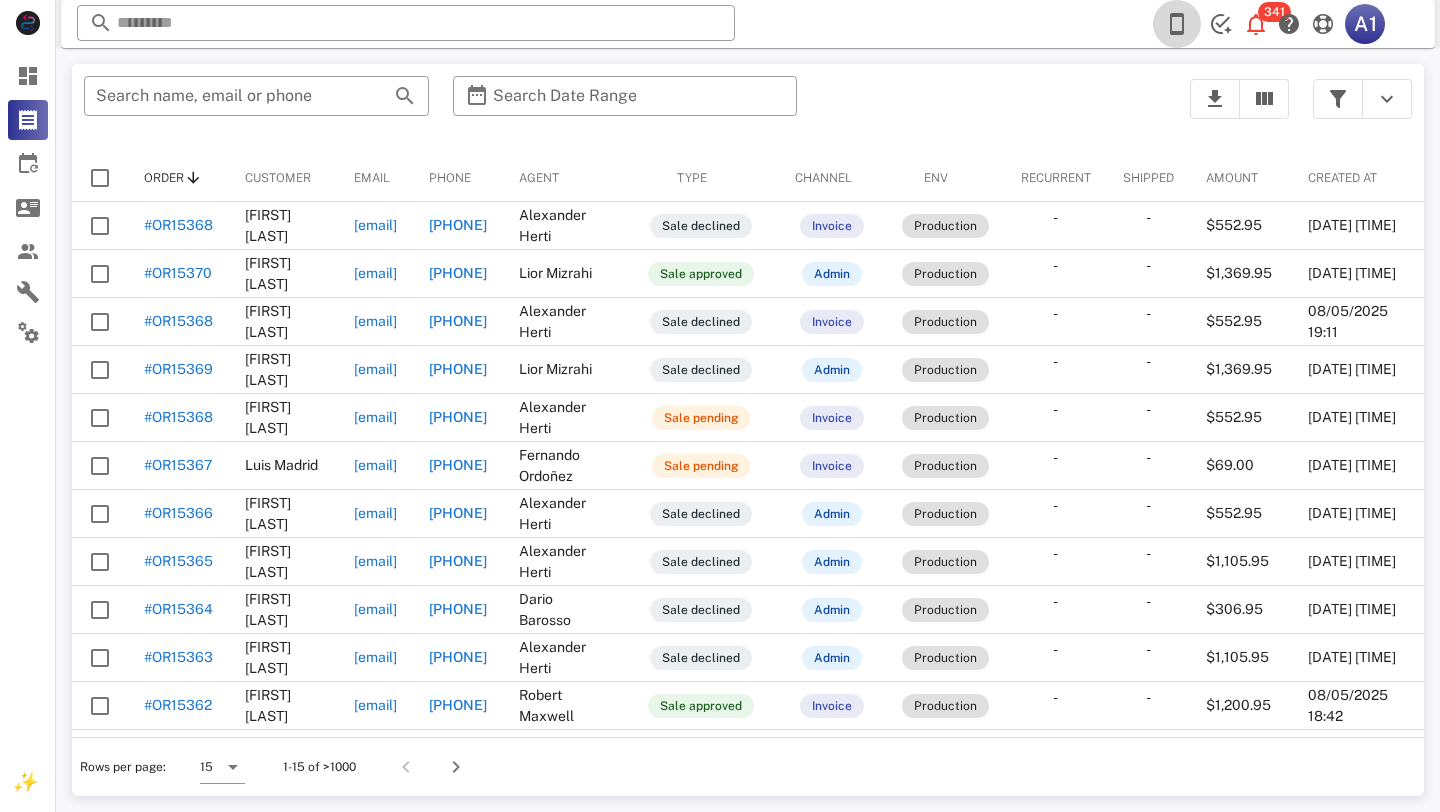 click at bounding box center (1177, 24) 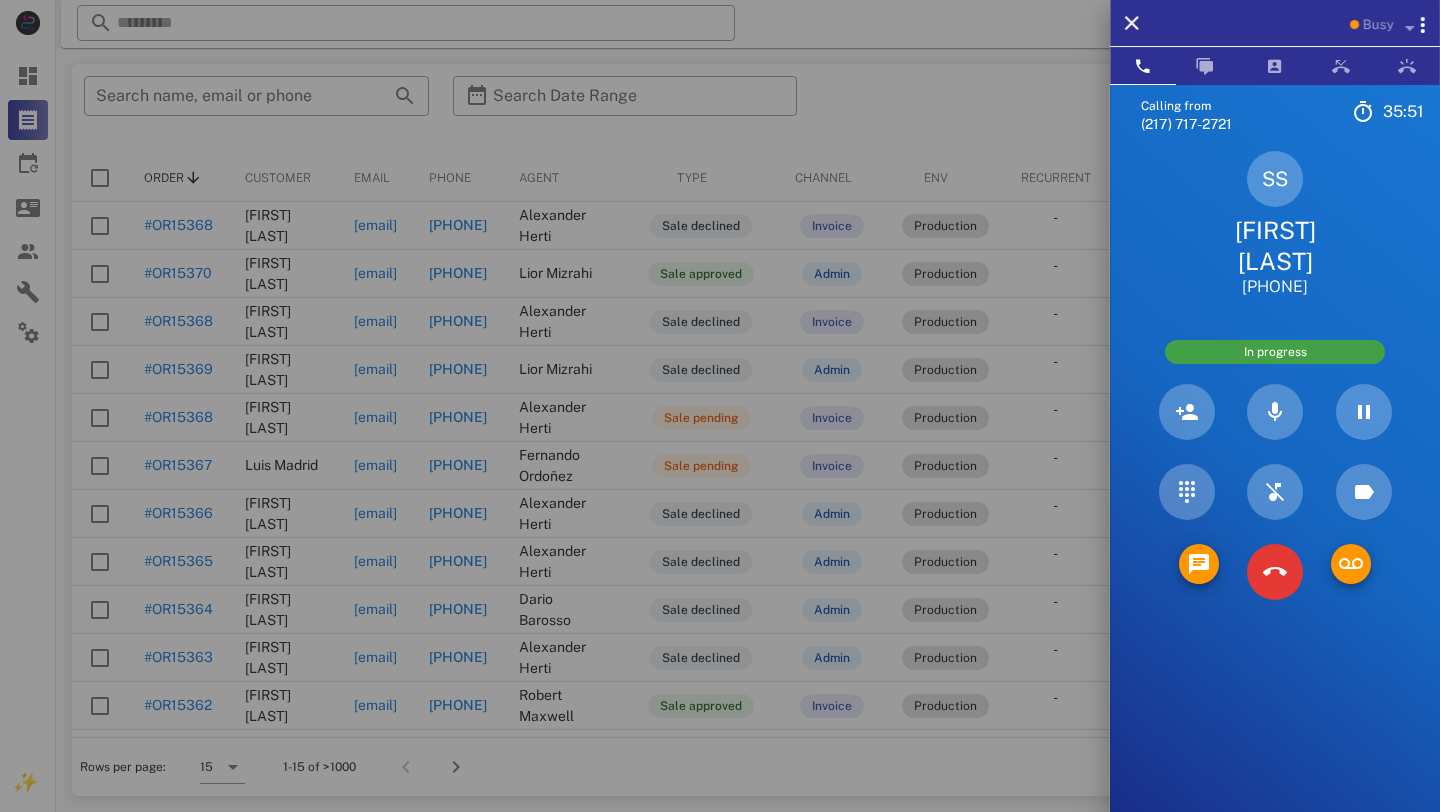 click on "[FIRST] [LAST]" at bounding box center [1275, 246] 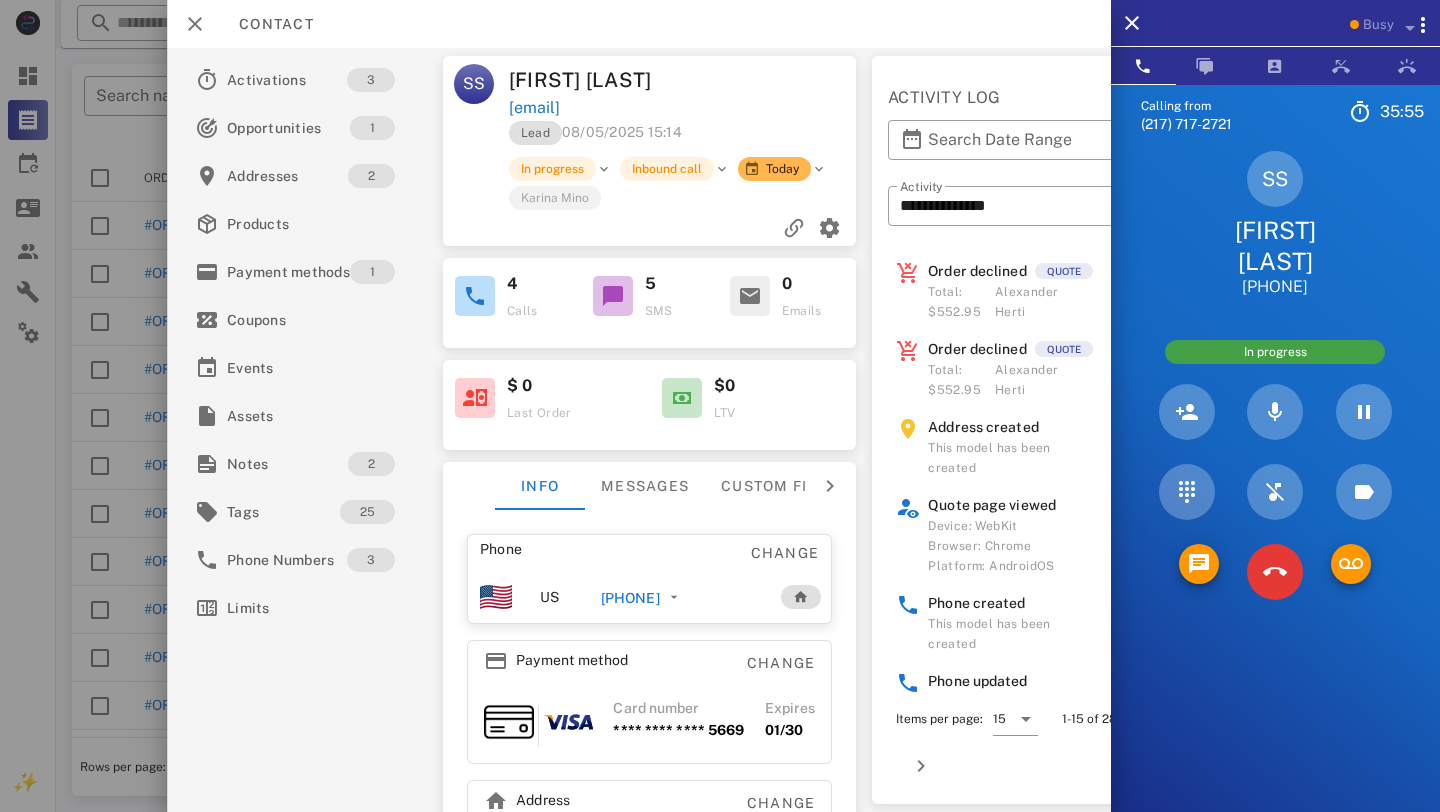 scroll, scrollTop: 0, scrollLeft: 98, axis: horizontal 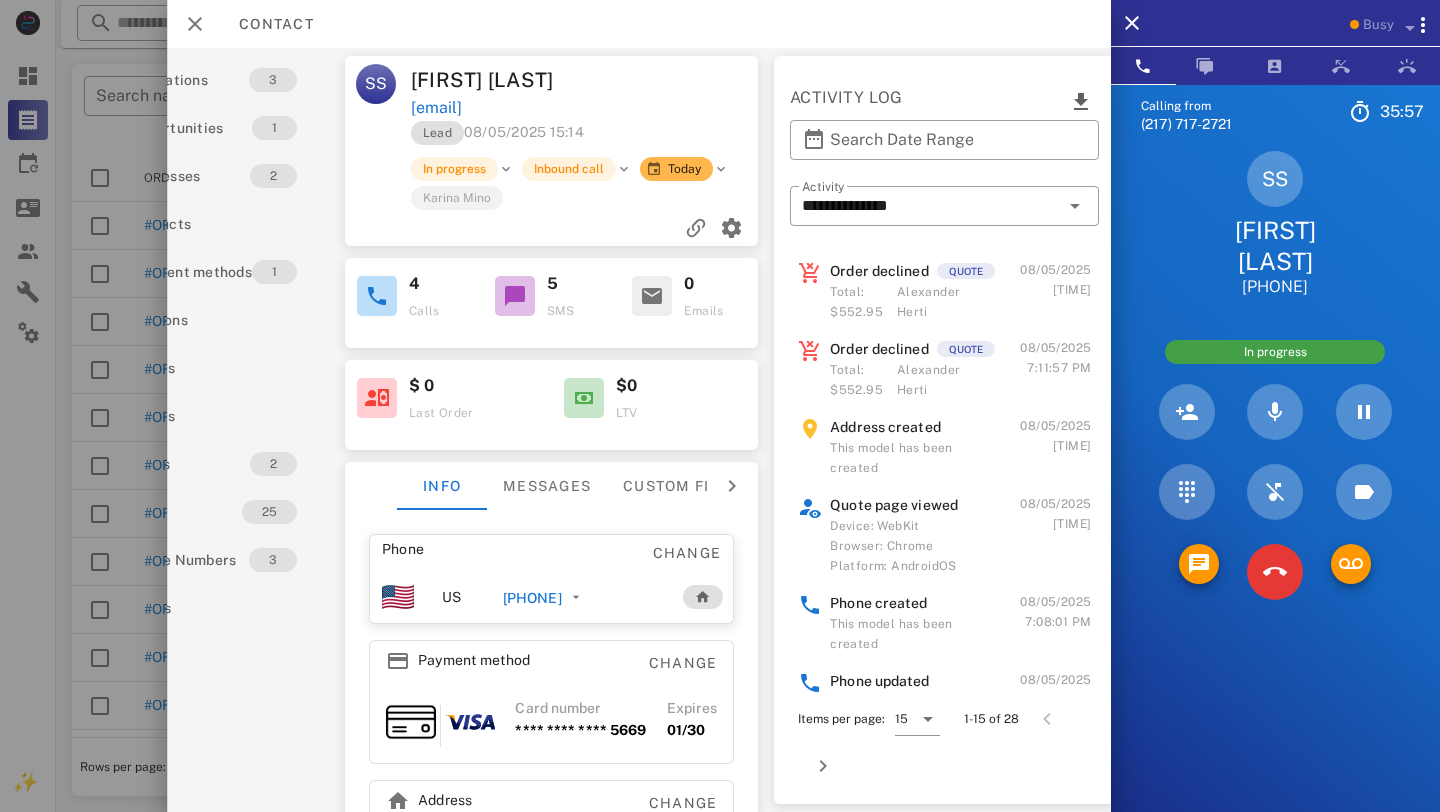 click on "Order declined" at bounding box center [879, 271] 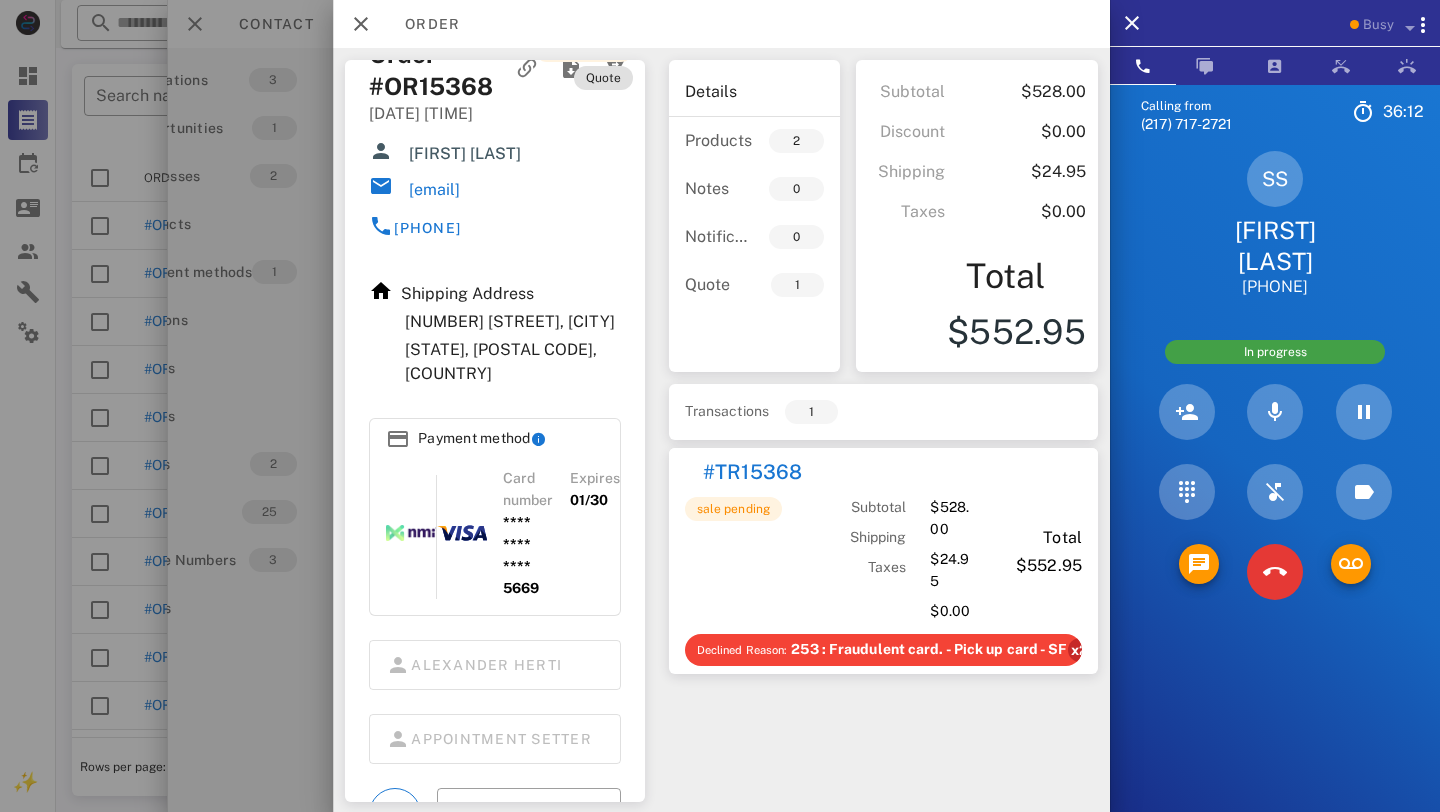 scroll, scrollTop: 0, scrollLeft: 0, axis: both 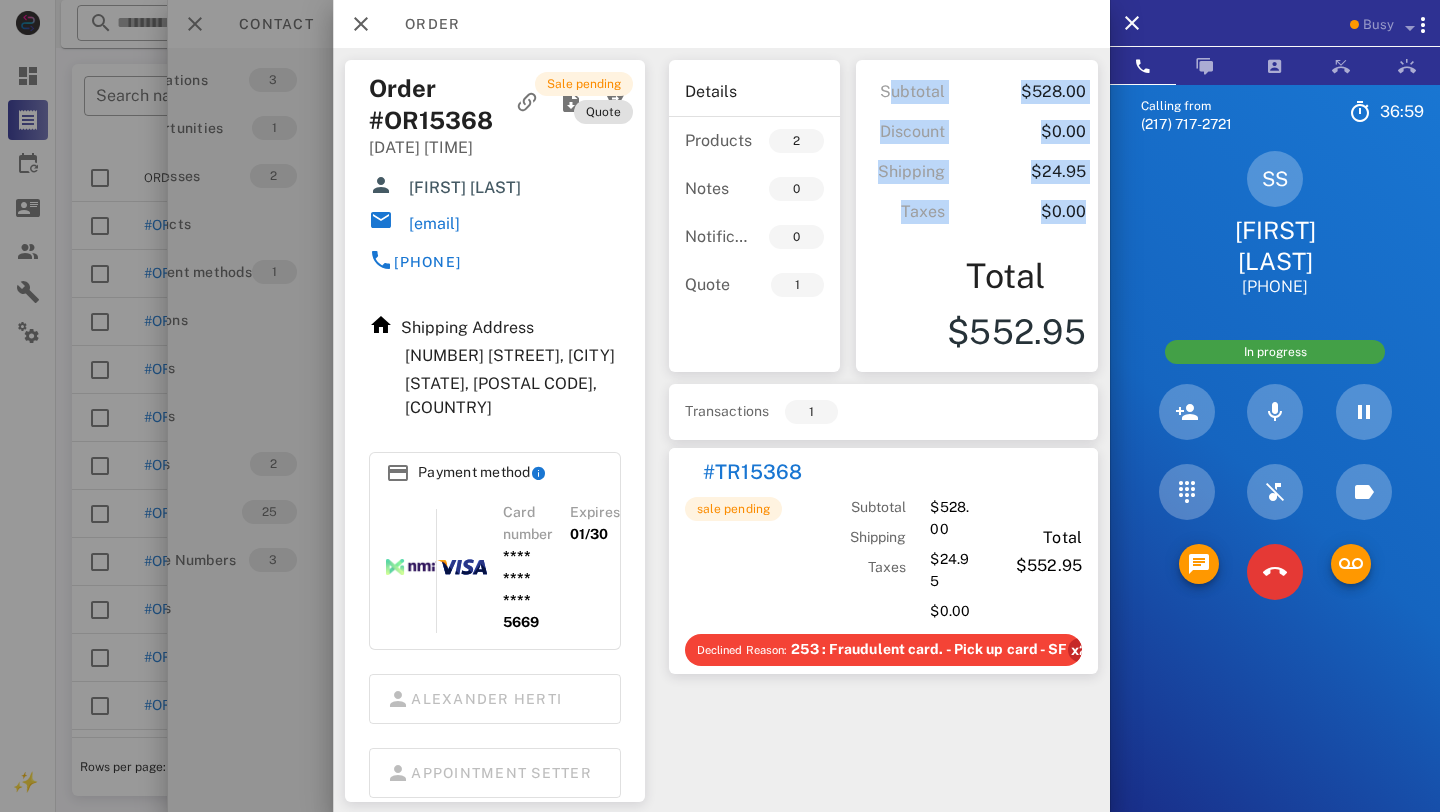drag, startPoint x: 881, startPoint y: 97, endPoint x: 1090, endPoint y: 213, distance: 239.03348 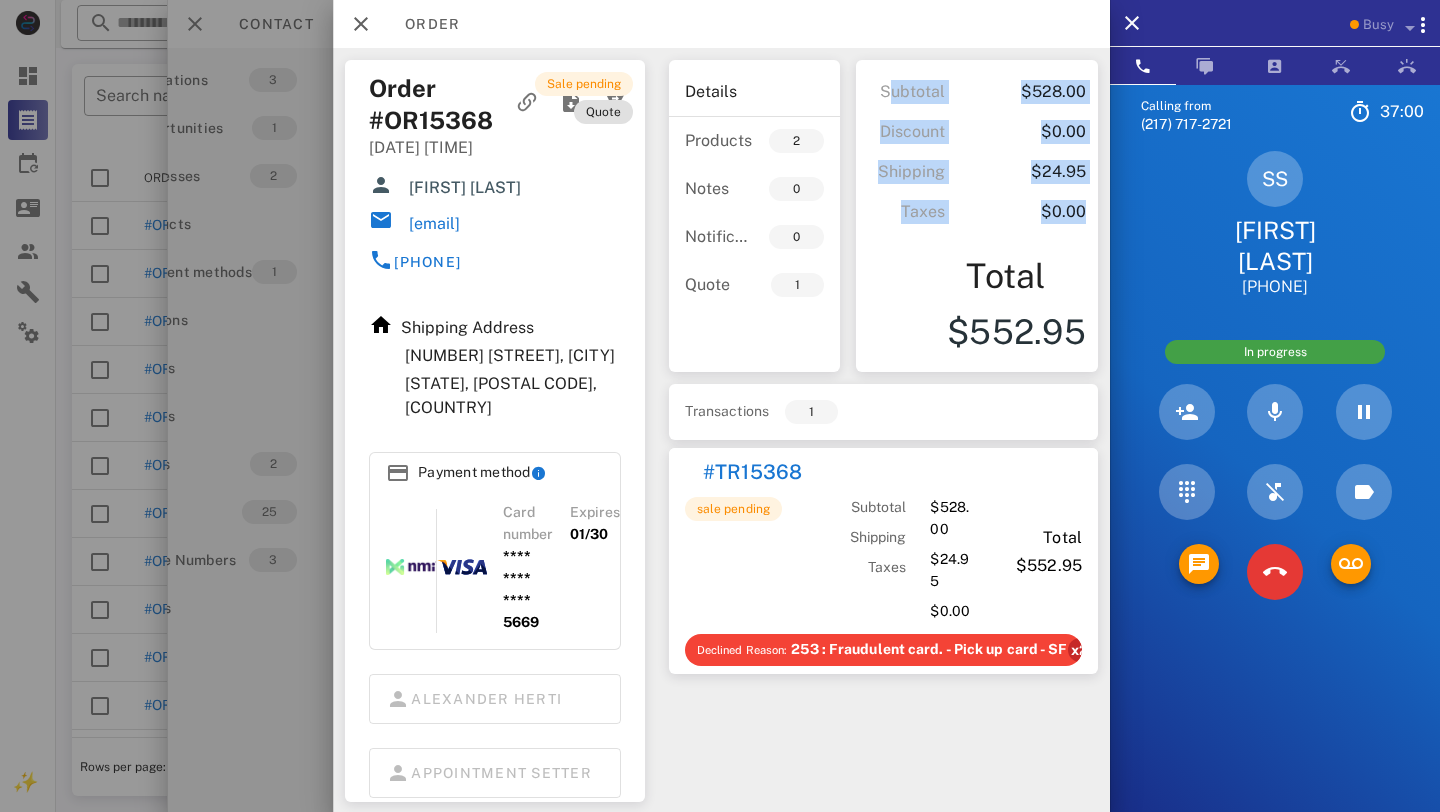 click on "$0.00" at bounding box center [1047, 212] 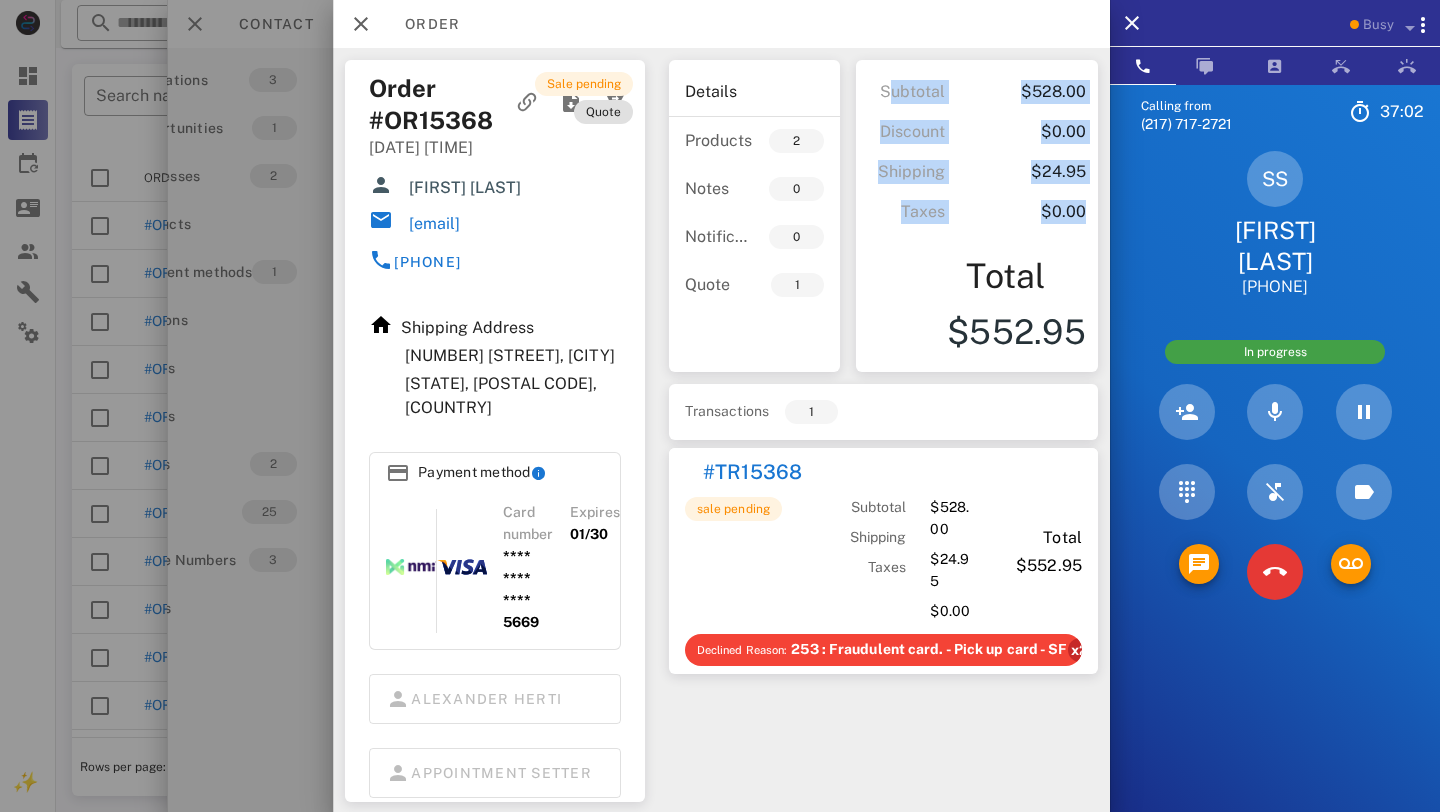 drag, startPoint x: 1087, startPoint y: 214, endPoint x: 897, endPoint y: 79, distance: 233.07724 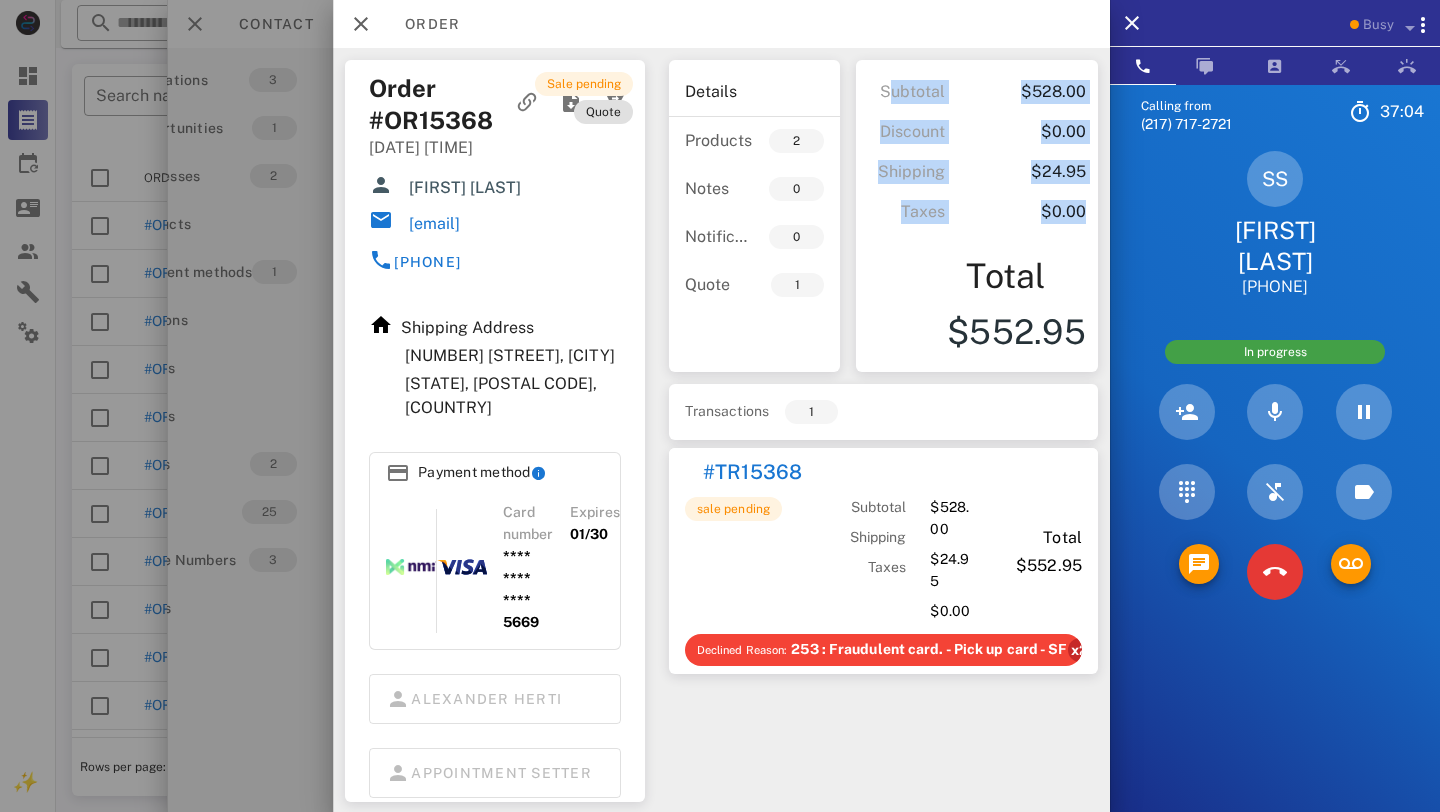 click on "Shipping" at bounding box center [906, 172] 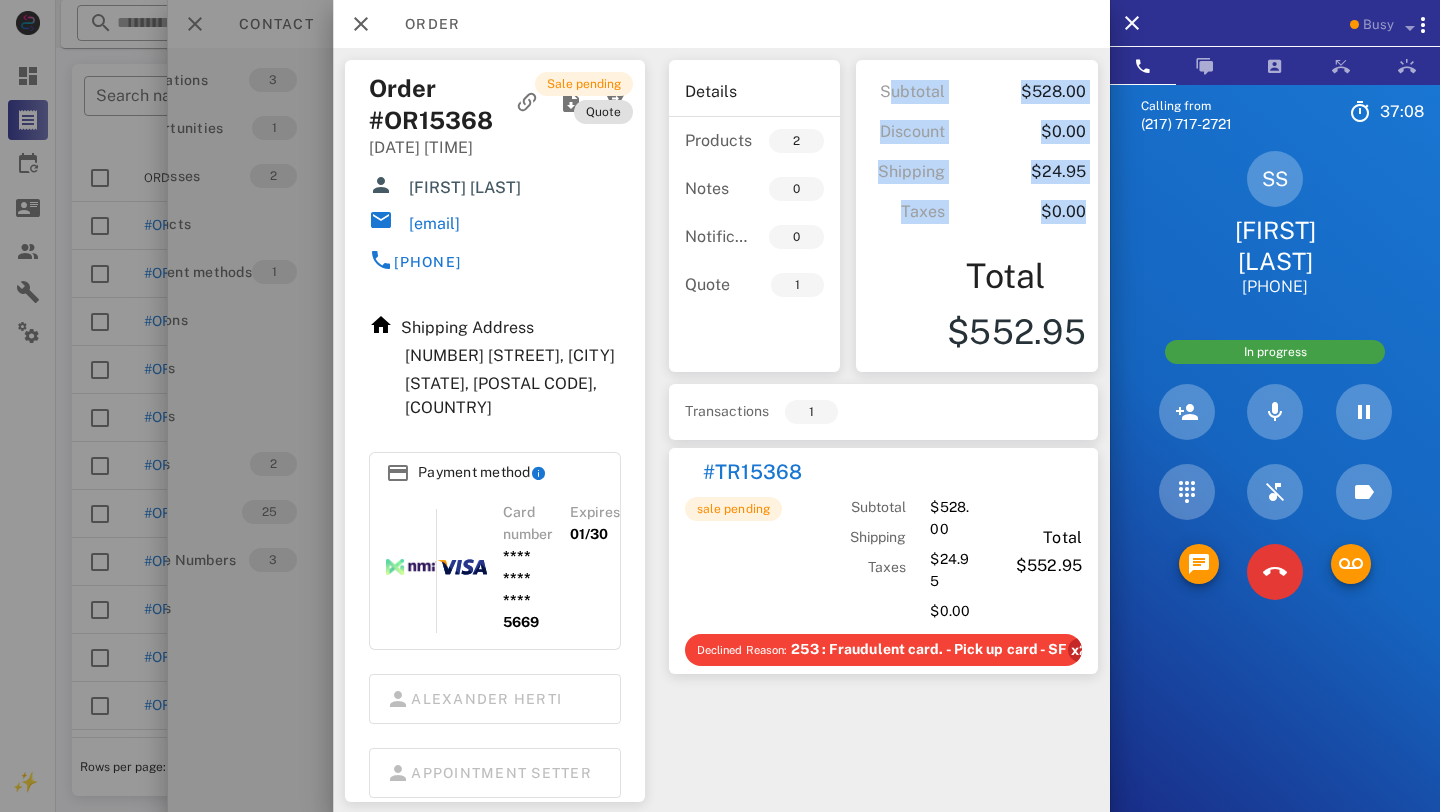 drag, startPoint x: 879, startPoint y: 88, endPoint x: 1087, endPoint y: 234, distance: 254.12595 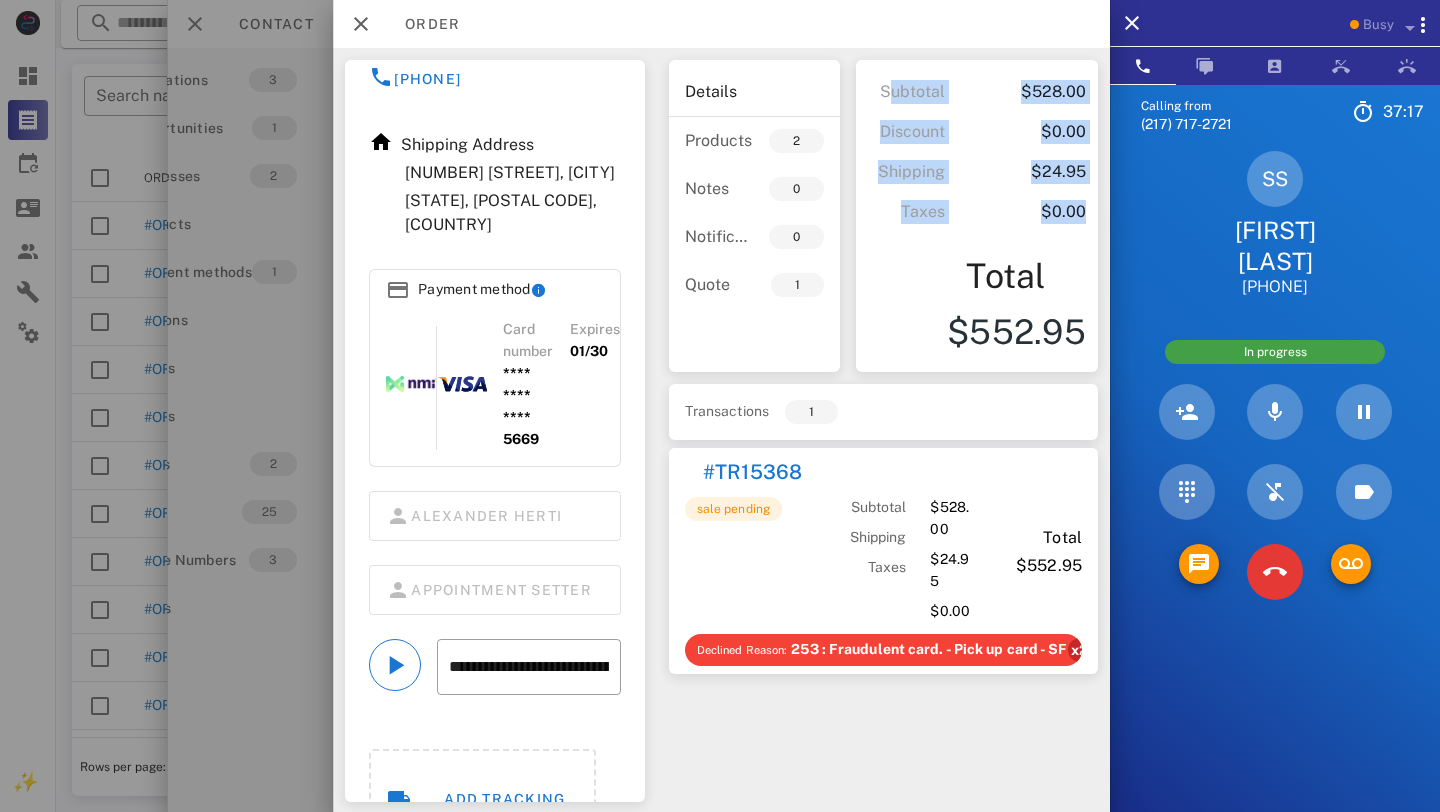 scroll, scrollTop: 0, scrollLeft: 0, axis: both 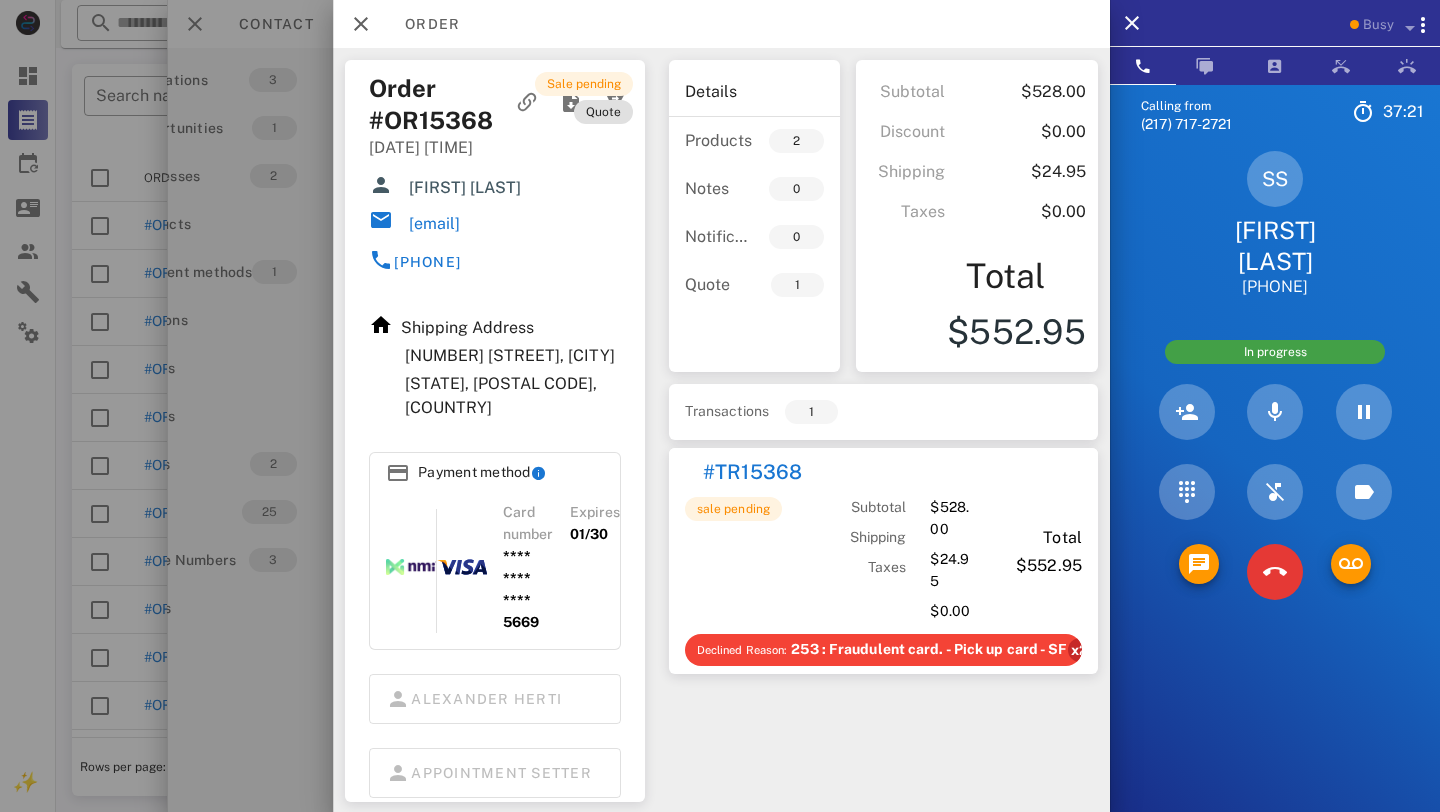 click on "$0.00" at bounding box center [1047, 212] 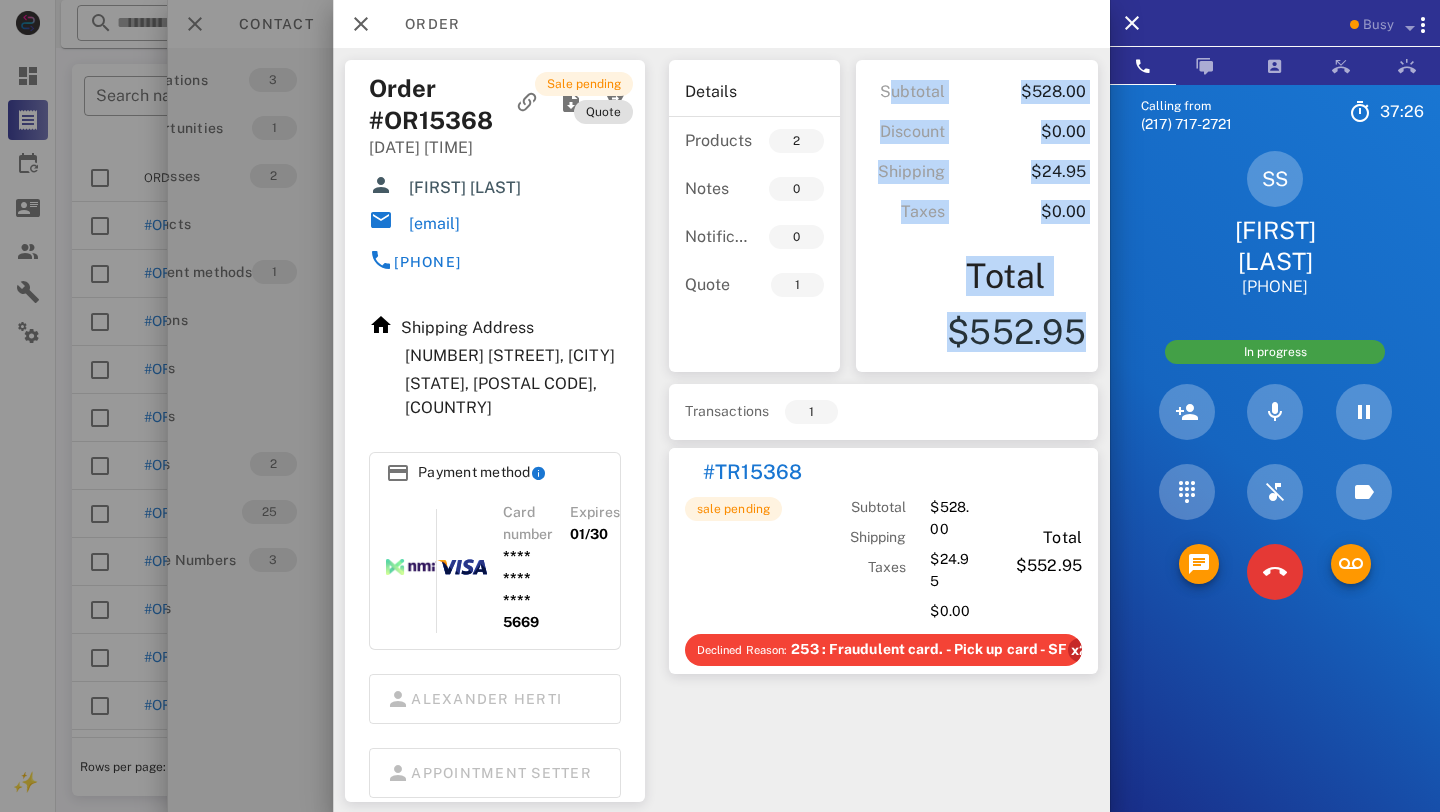 drag, startPoint x: 885, startPoint y: 93, endPoint x: 1079, endPoint y: 315, distance: 294.822 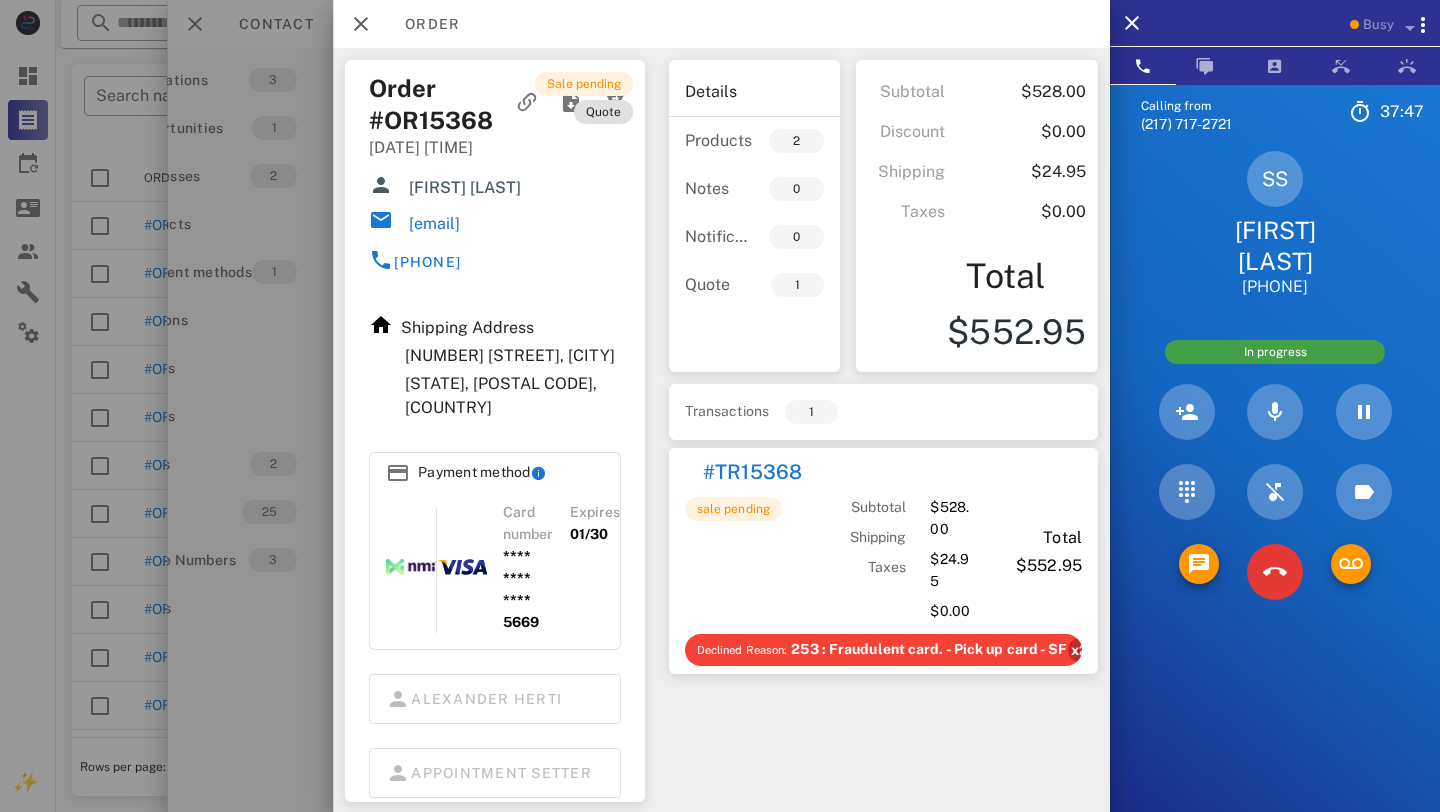 click on "[SSN] [FIRST] [LAST] [PHONE]" at bounding box center (1275, 224) 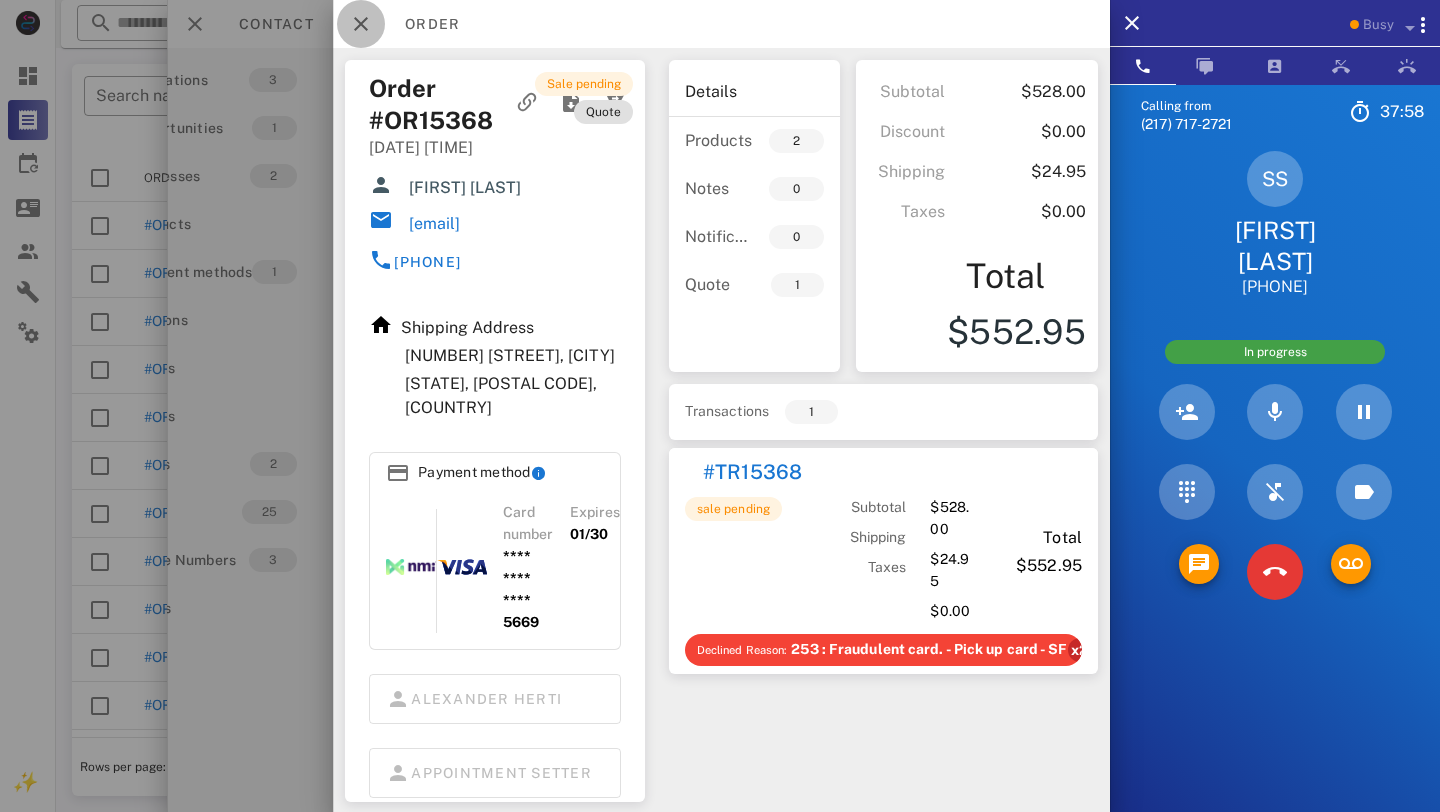 click at bounding box center (361, 24) 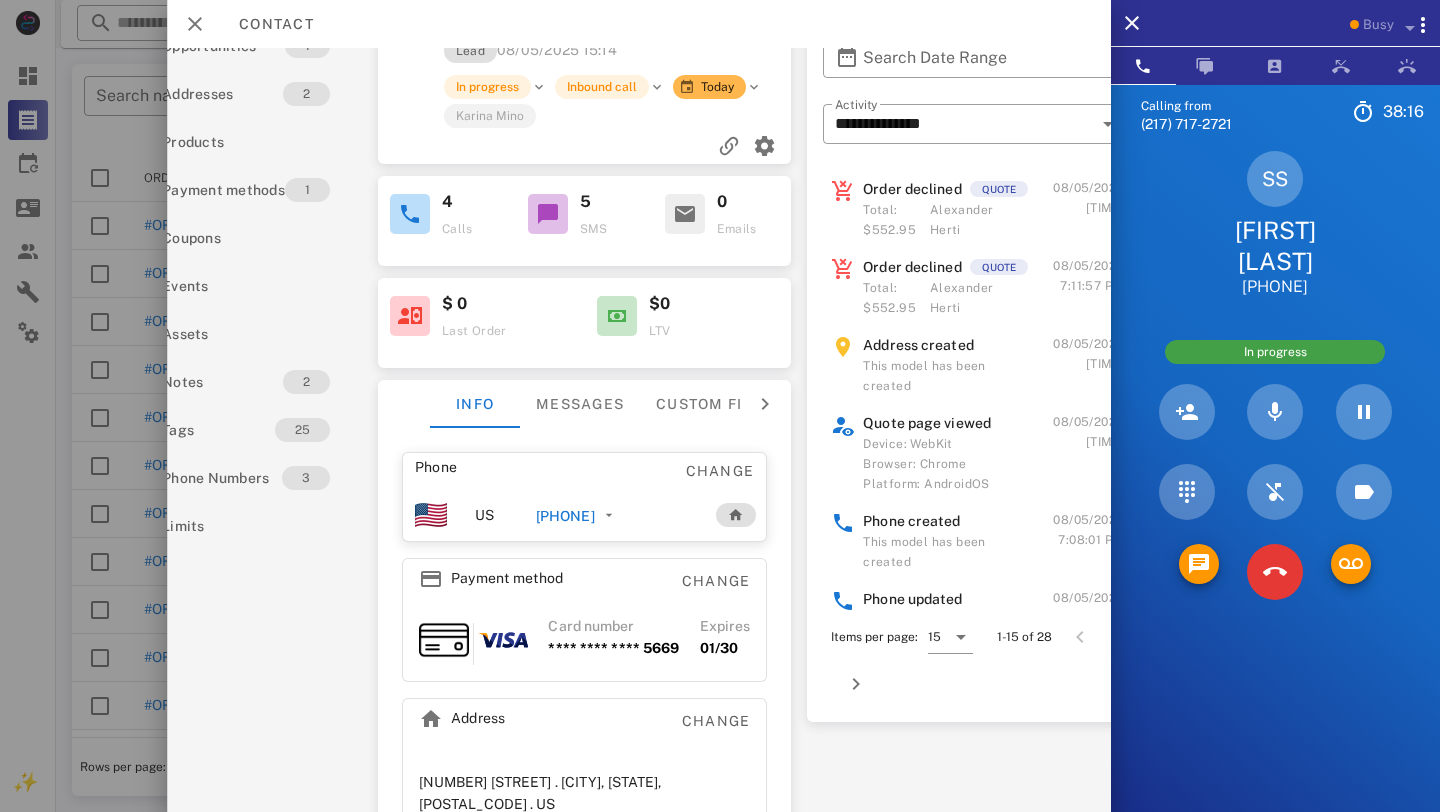 scroll, scrollTop: 82, scrollLeft: 67, axis: both 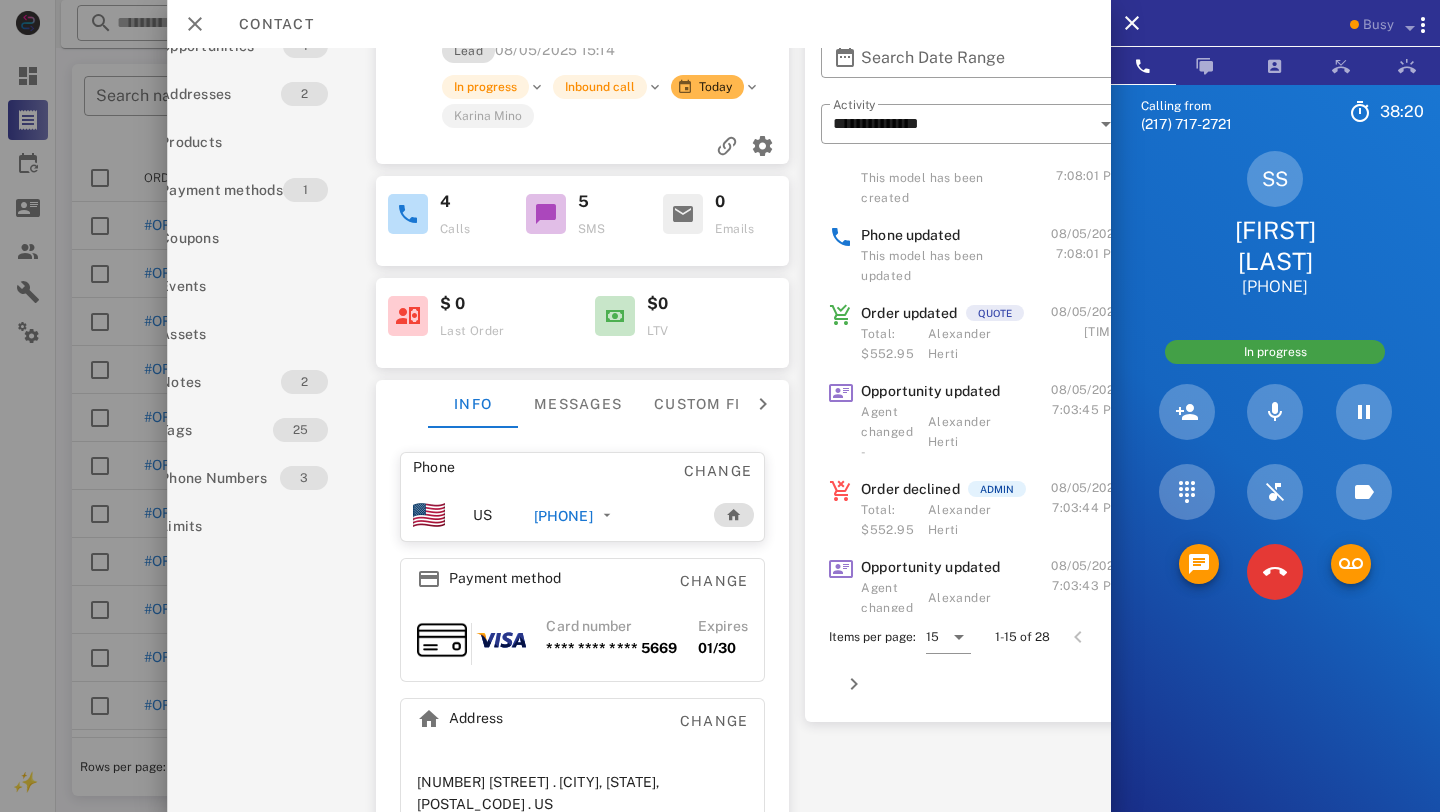 click on "Order updated" at bounding box center (909, 313) 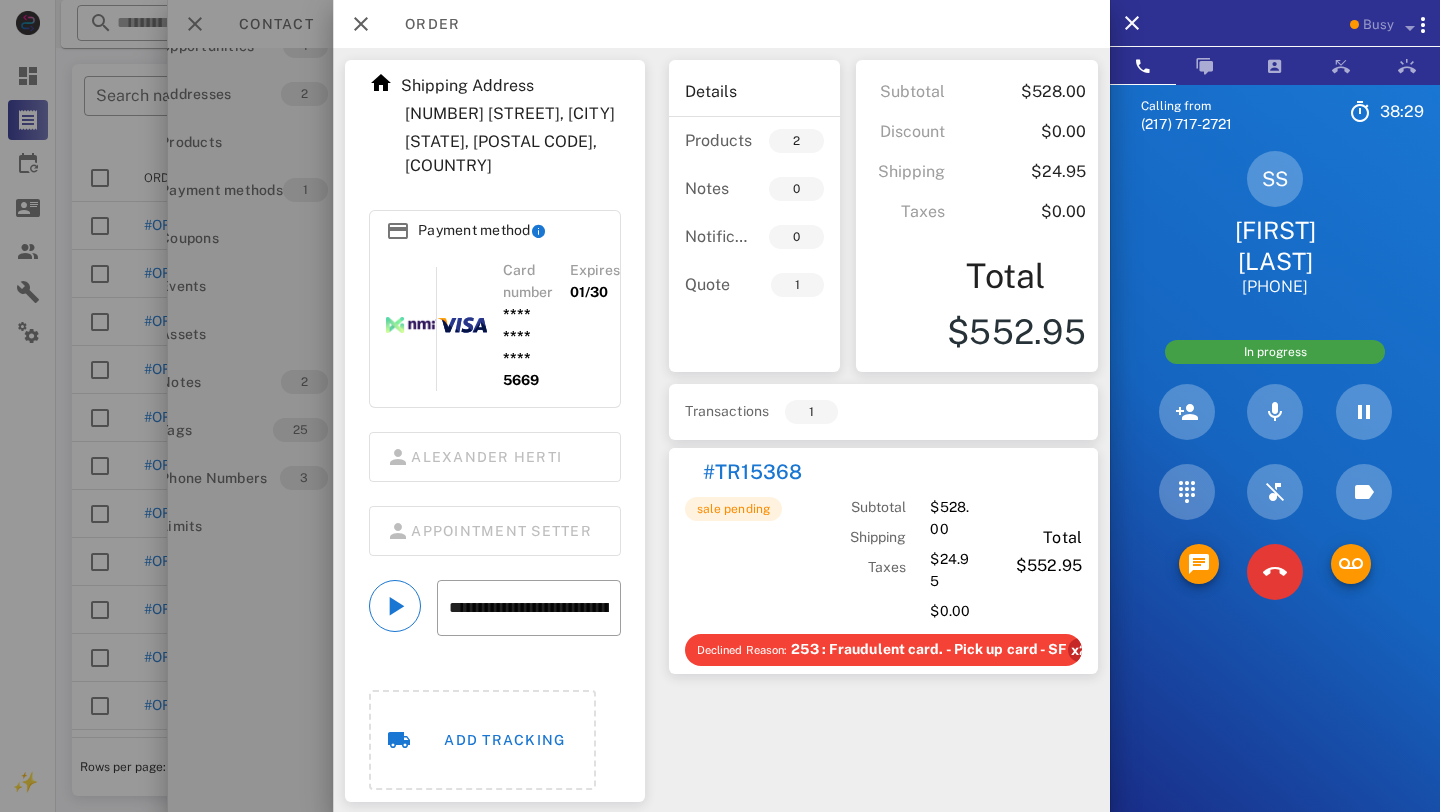 scroll, scrollTop: 0, scrollLeft: 0, axis: both 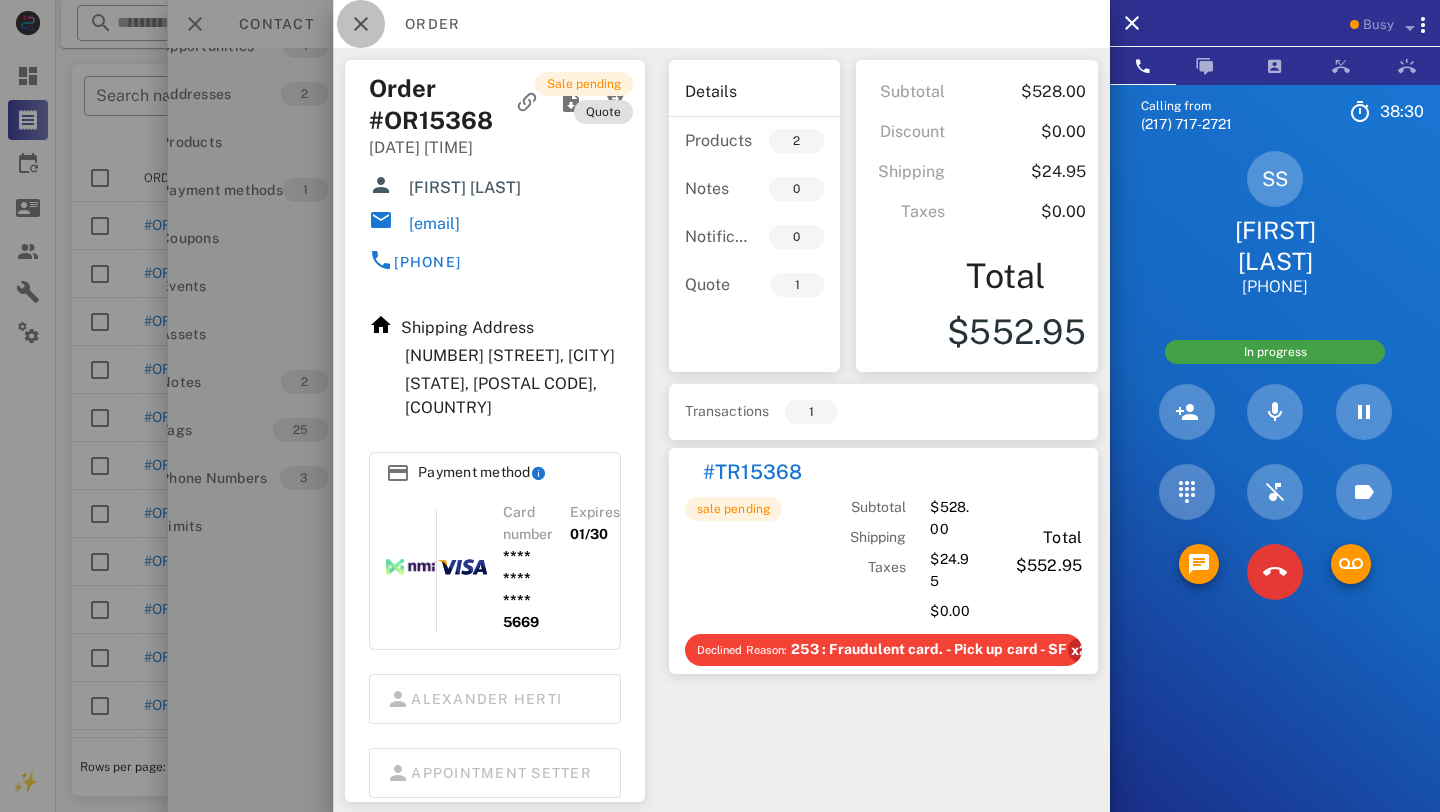 click at bounding box center [361, 24] 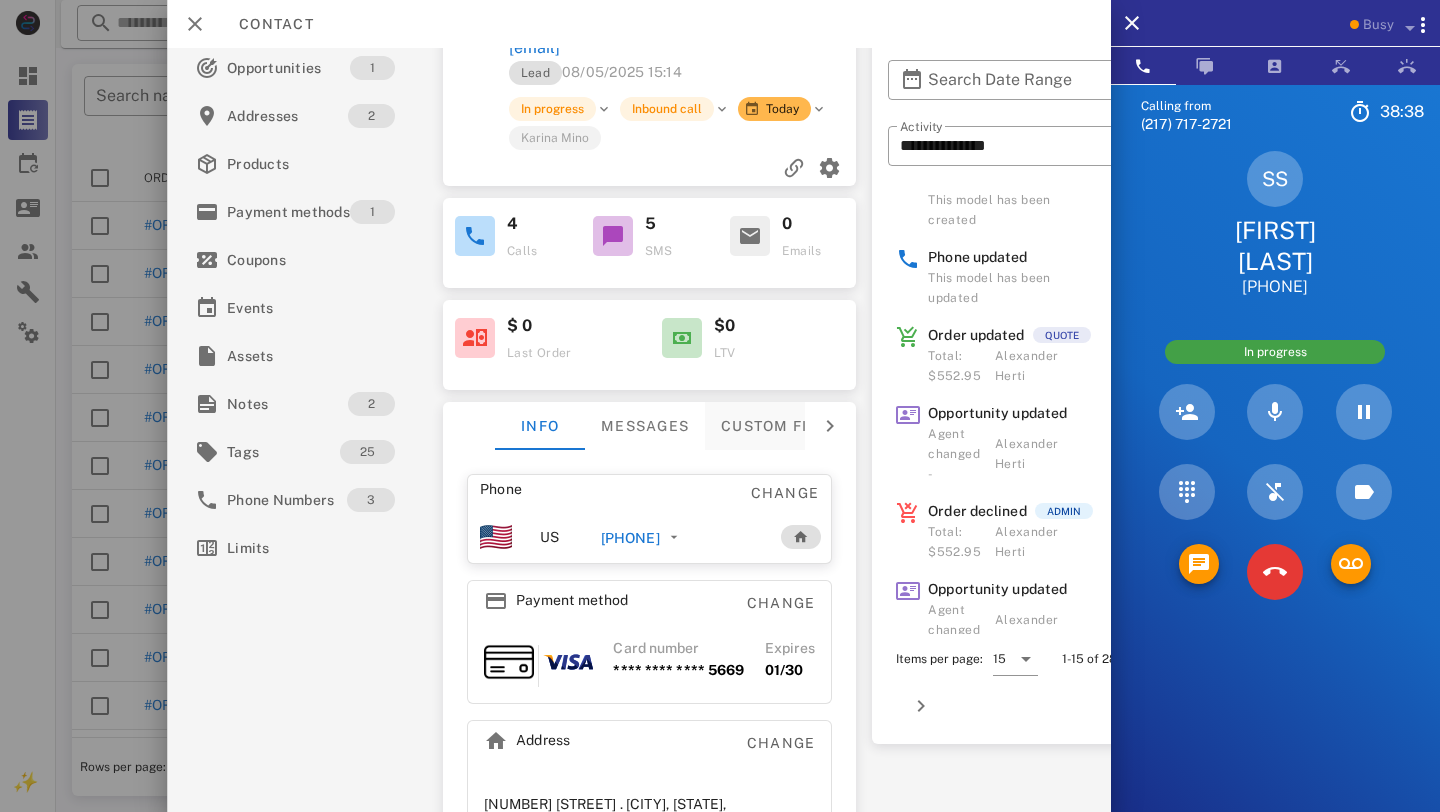 scroll, scrollTop: 0, scrollLeft: 0, axis: both 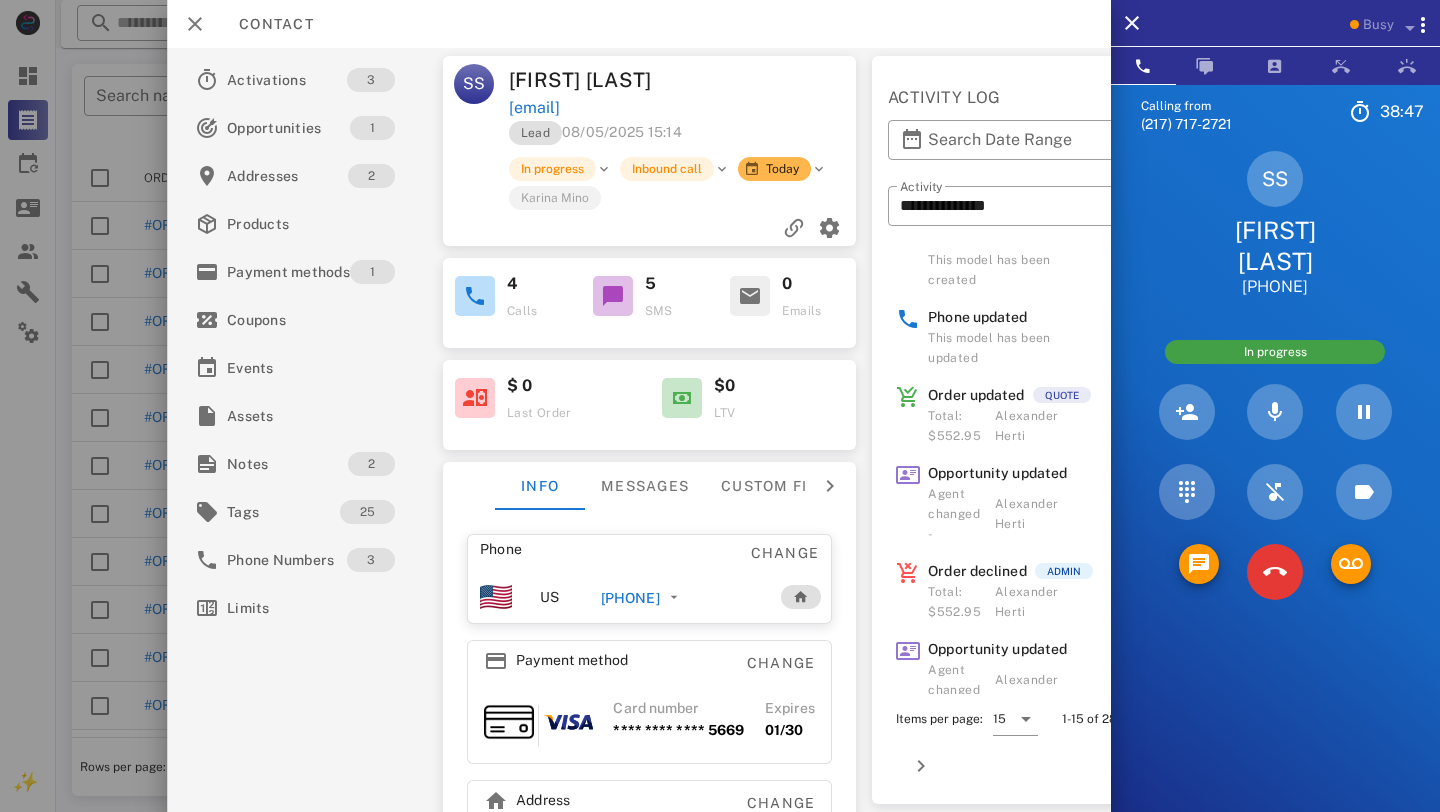 click on "[EMAIL]" at bounding box center [533, 108] 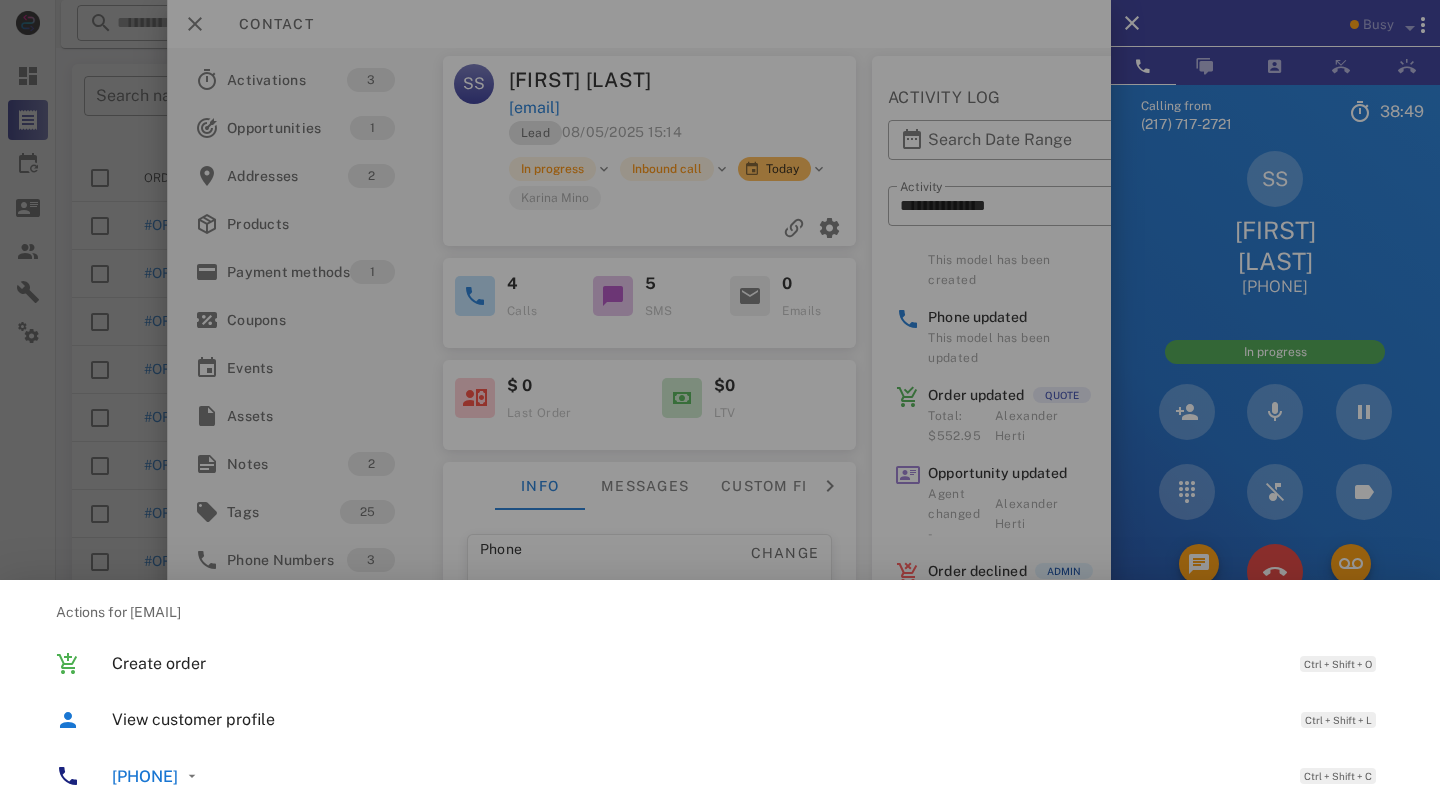 click at bounding box center (720, 406) 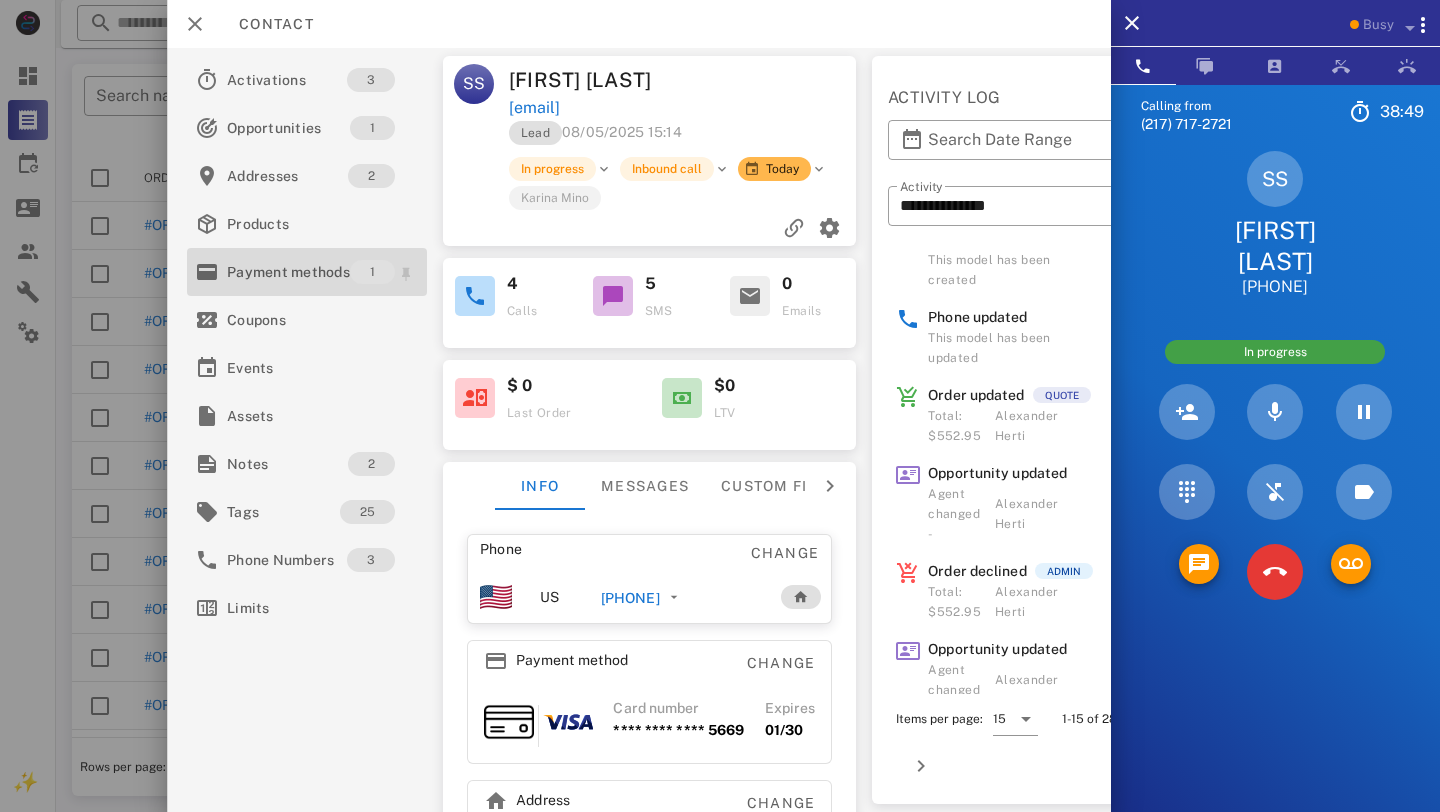 click on "Payment methods" at bounding box center (288, 272) 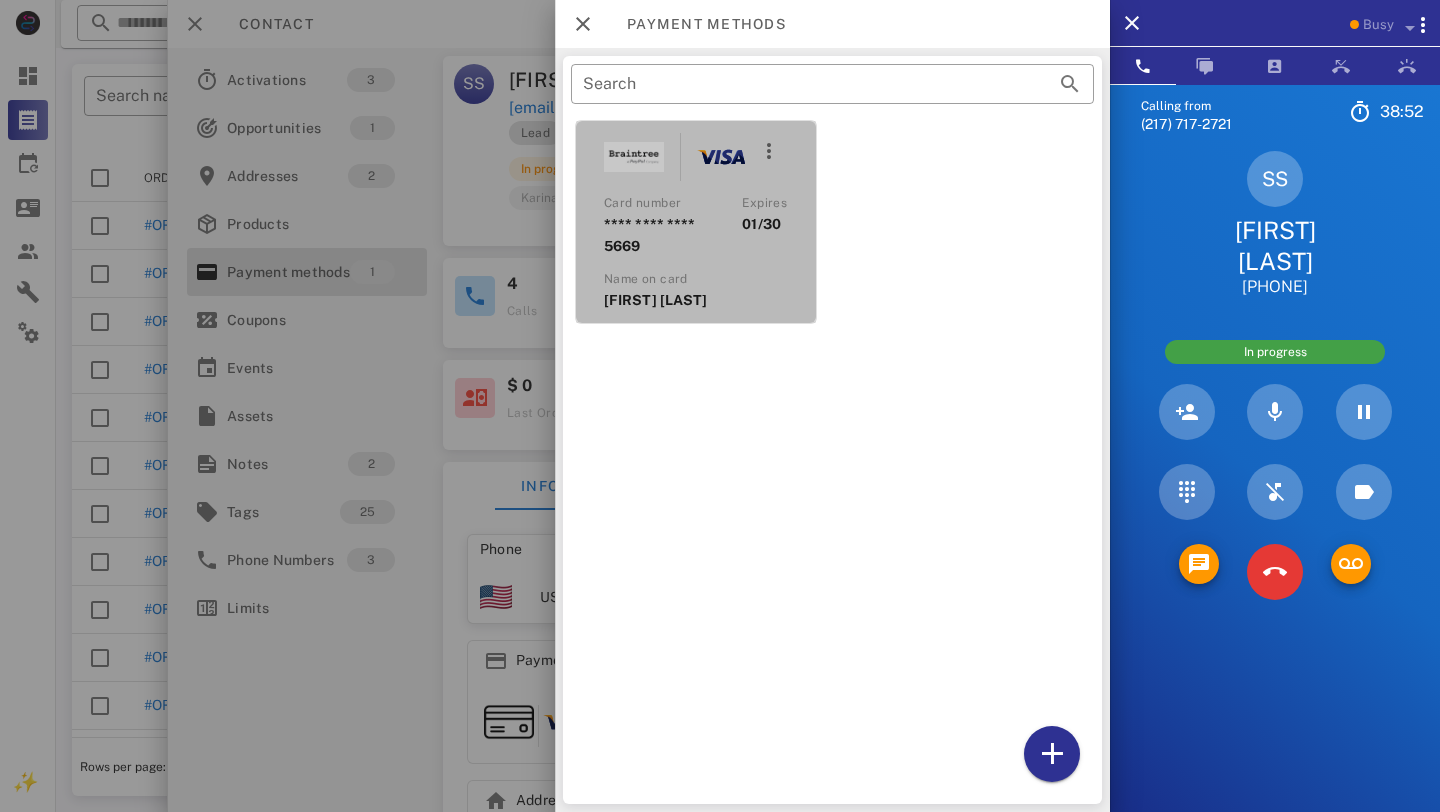 click on "[FIRST] [LAST]" at bounding box center (696, 300) 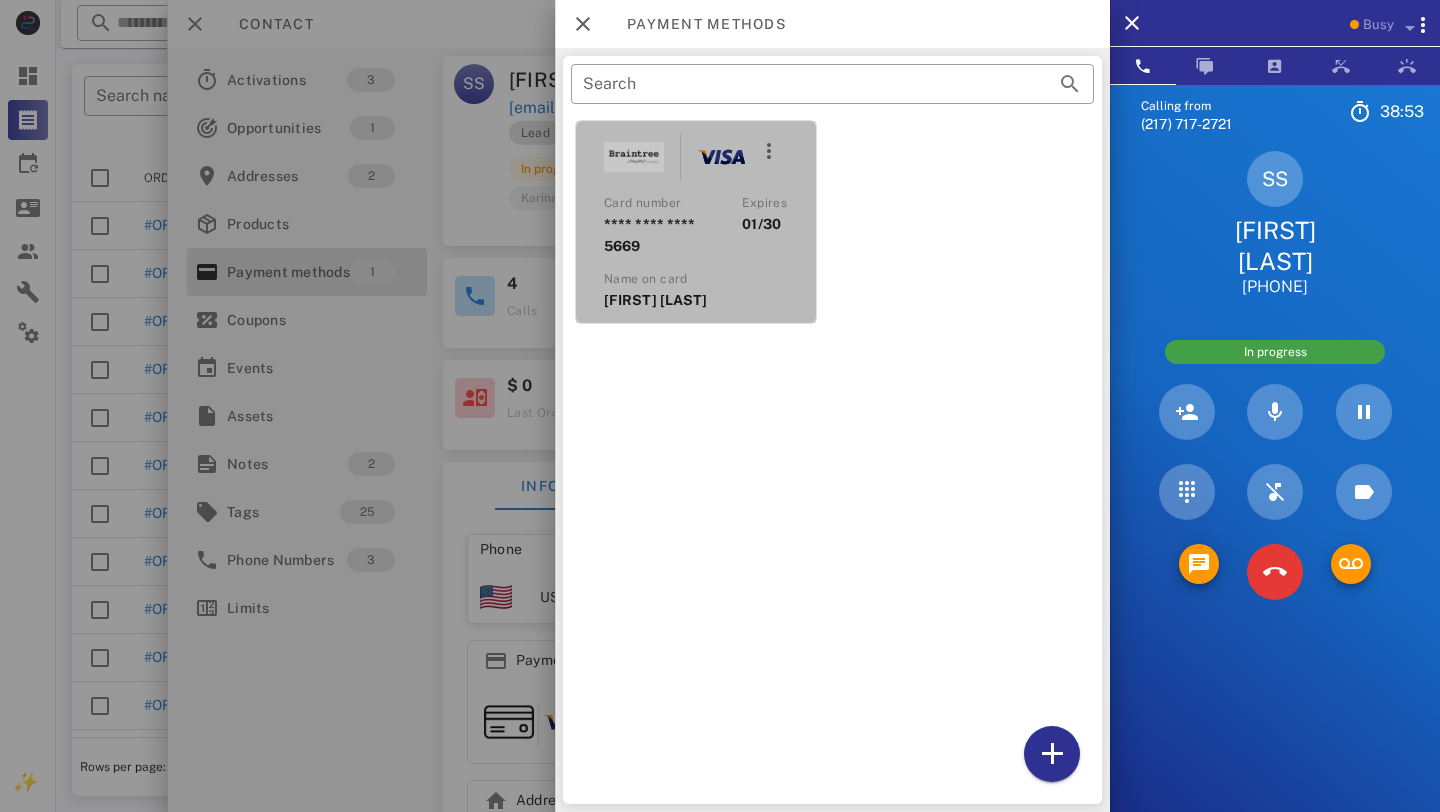 click on "01/30" at bounding box center (764, 224) 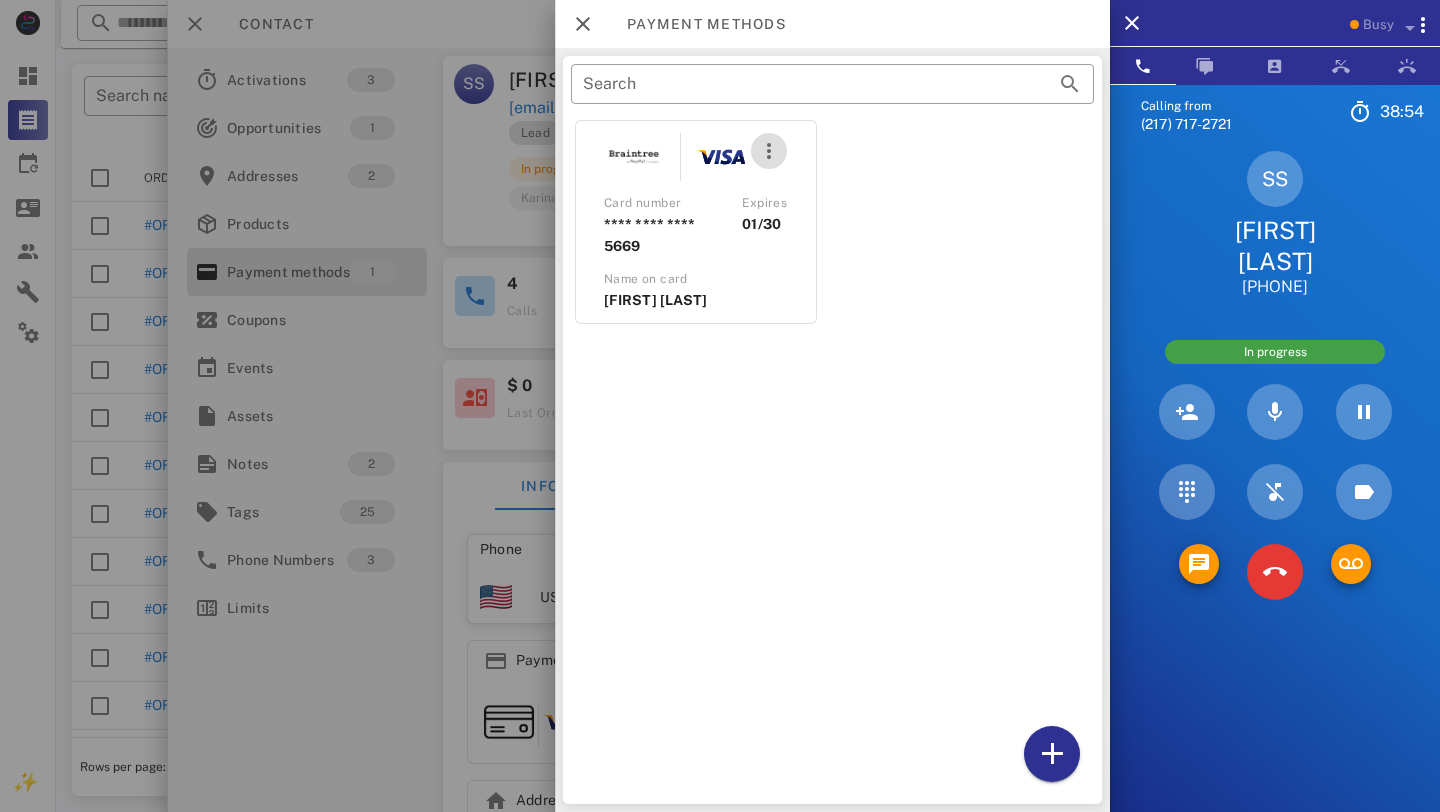 click at bounding box center (769, 151) 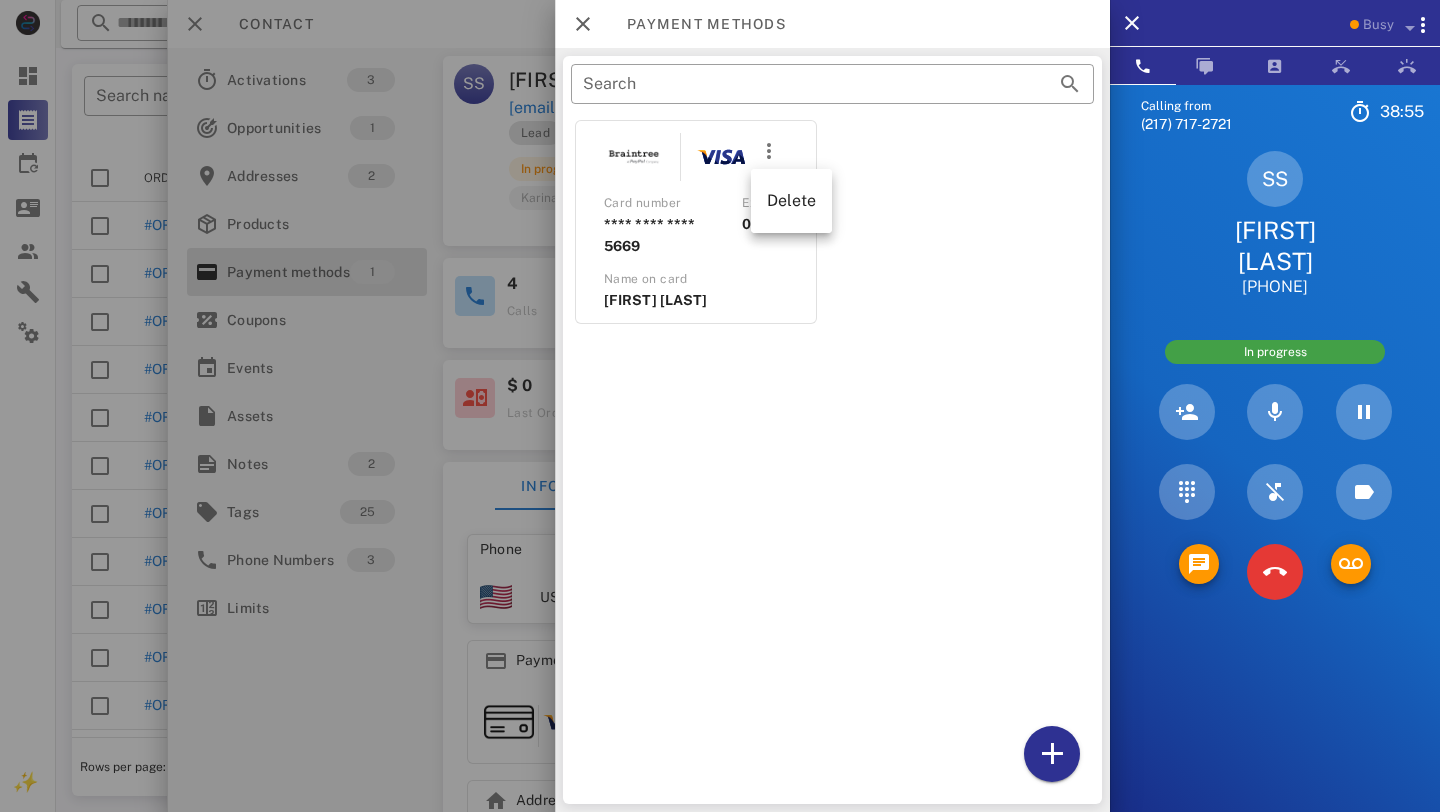 click on "Card number   **** **** **** 5669   Expires   01/30   Name on card   [FIRST] [LAST]" at bounding box center (832, 202) 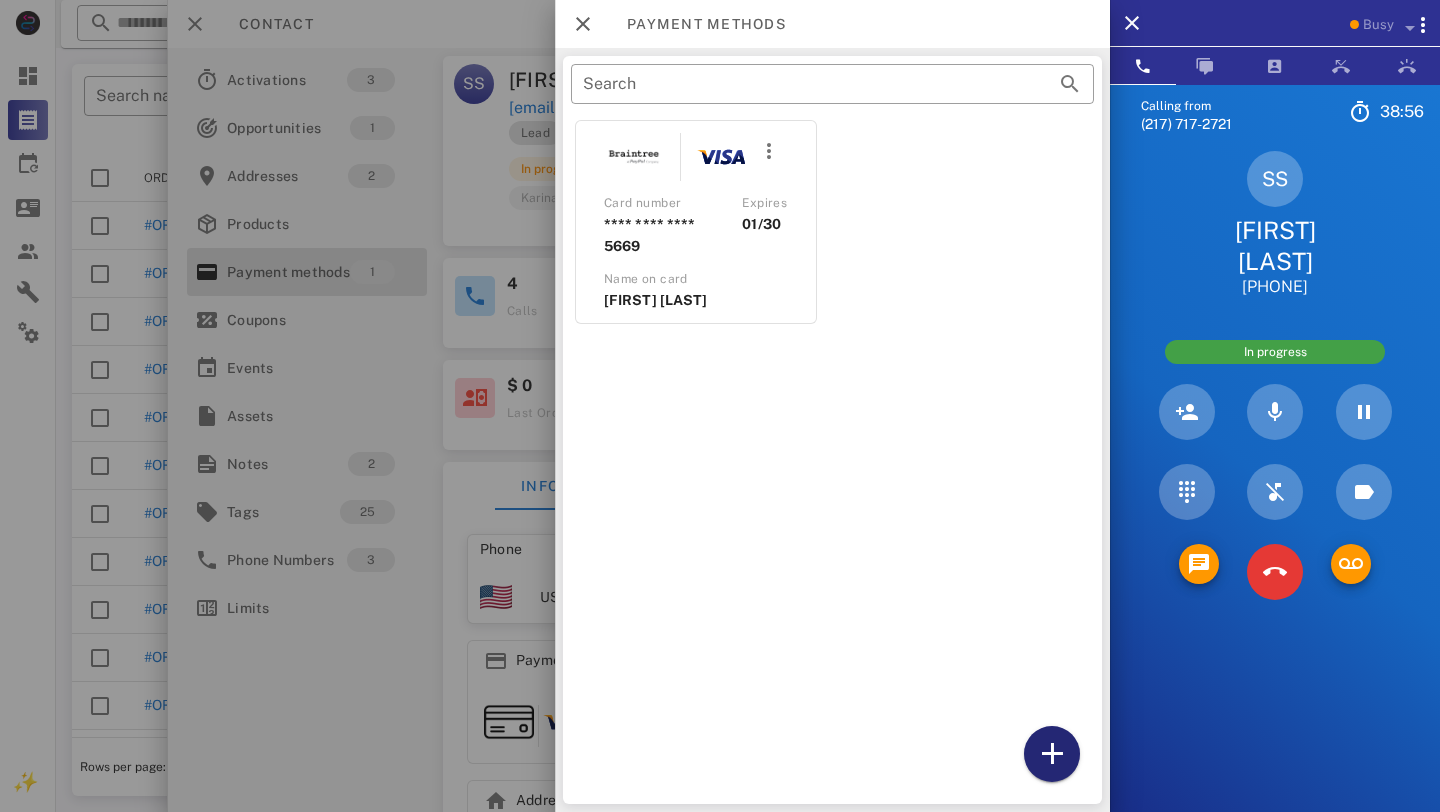 click at bounding box center [1052, 754] 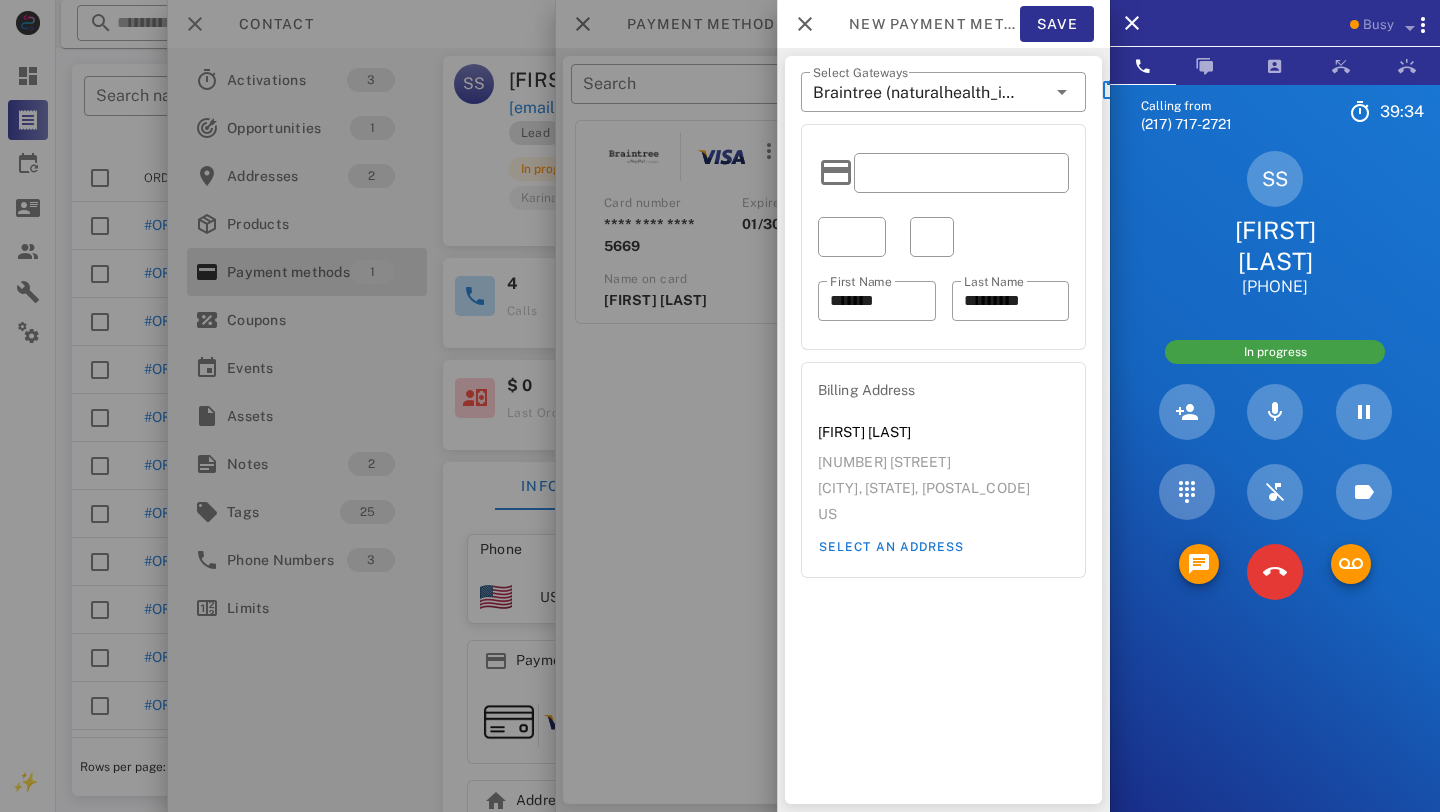click at bounding box center [852, 237] 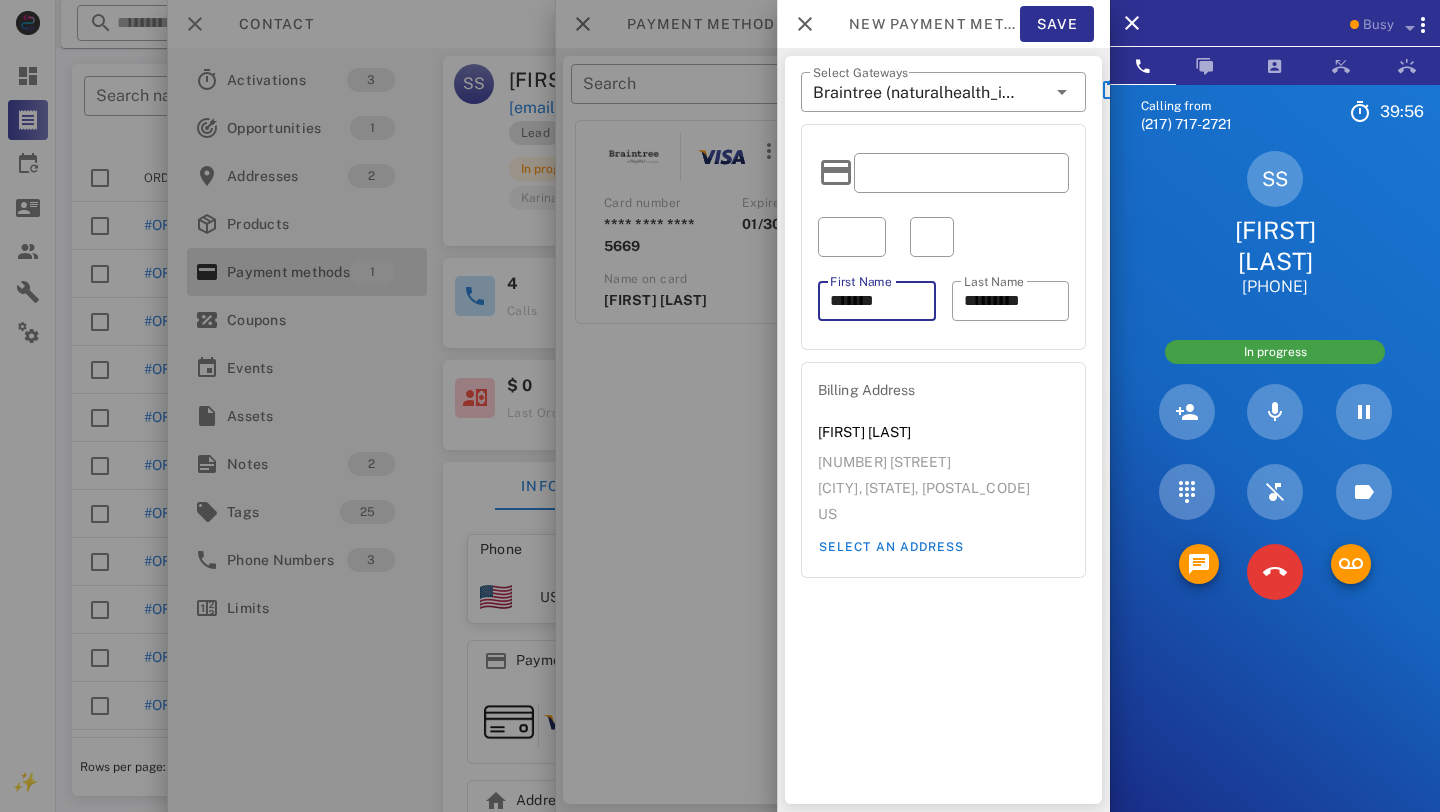 drag, startPoint x: 912, startPoint y: 301, endPoint x: 808, endPoint y: 300, distance: 104.00481 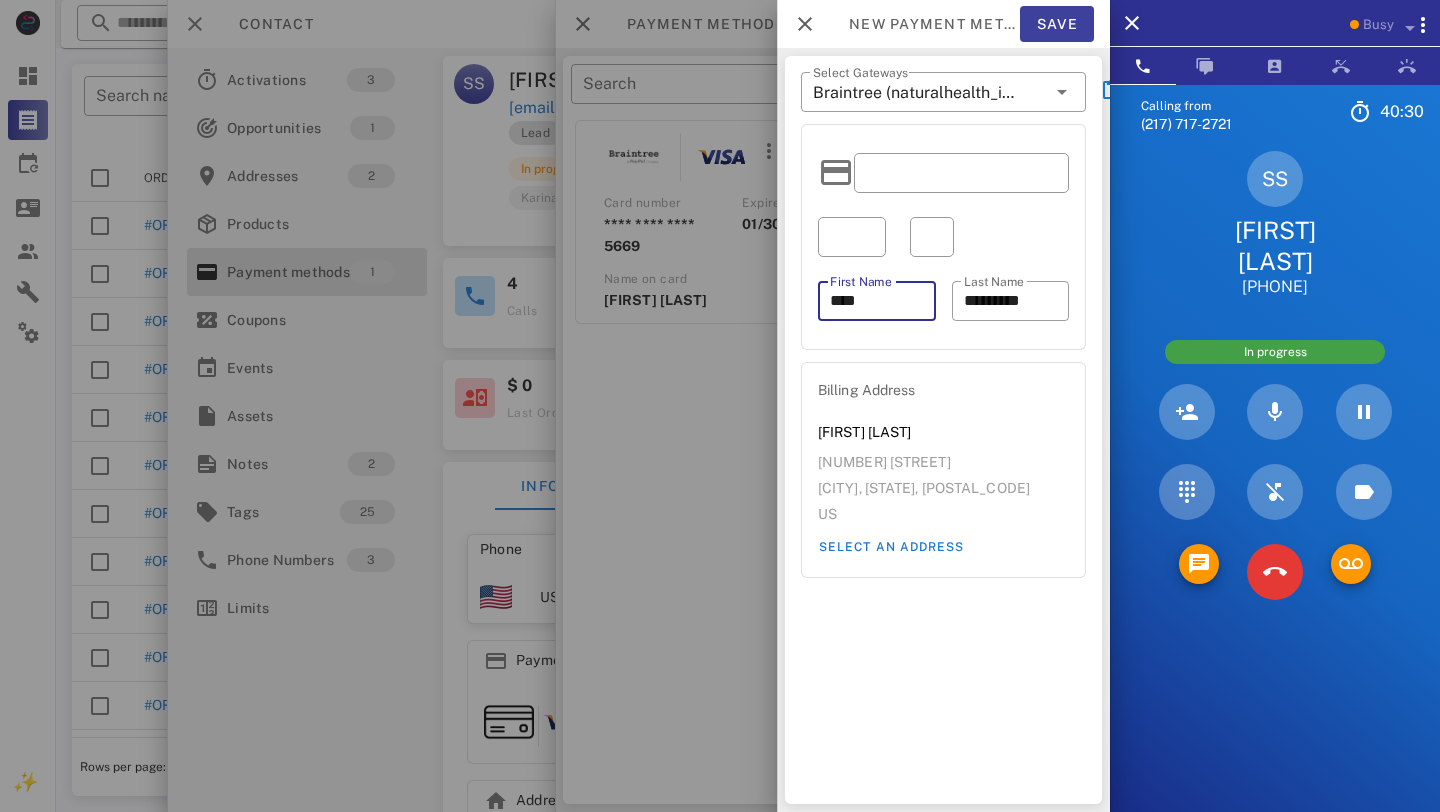 type on "****" 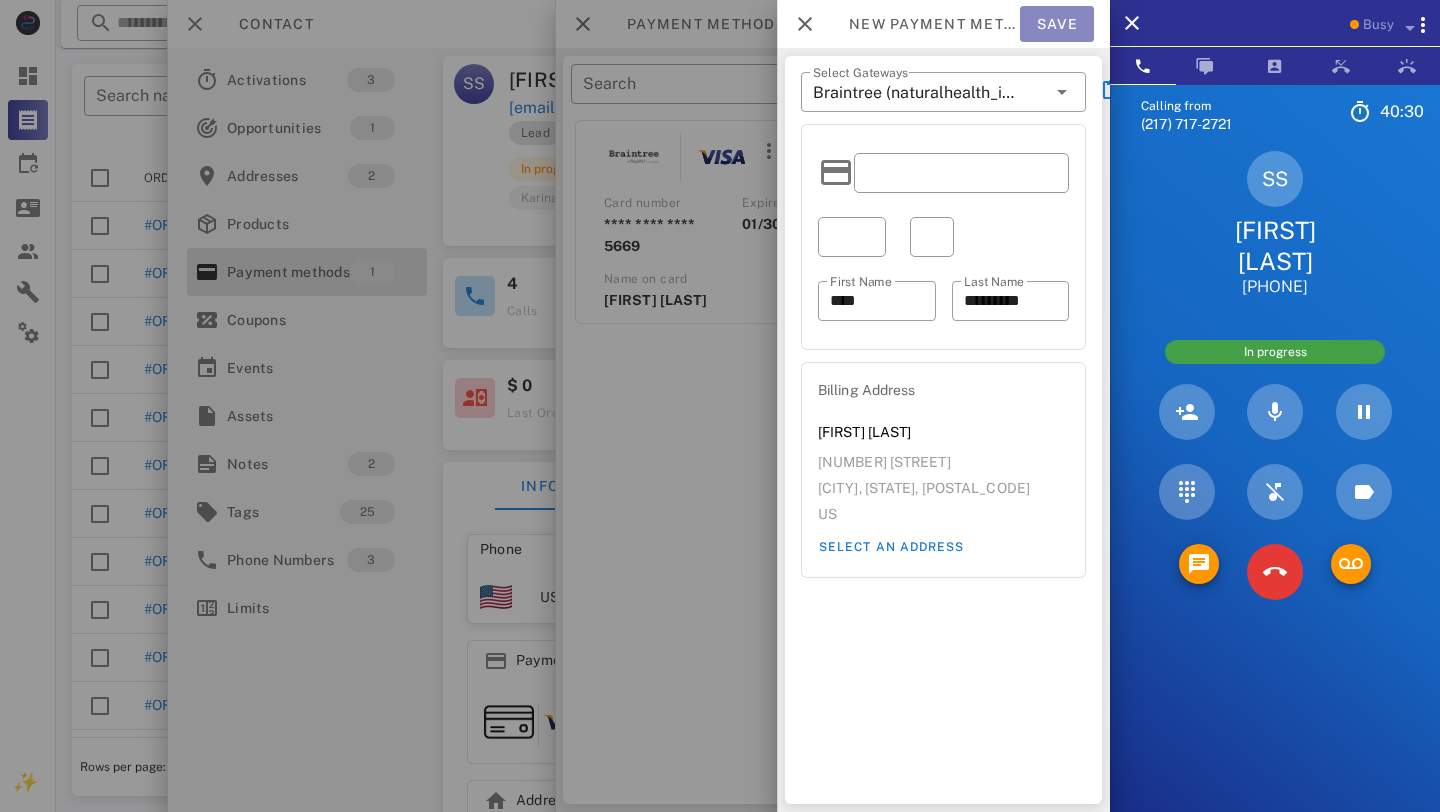 click on "Save" at bounding box center [1057, 24] 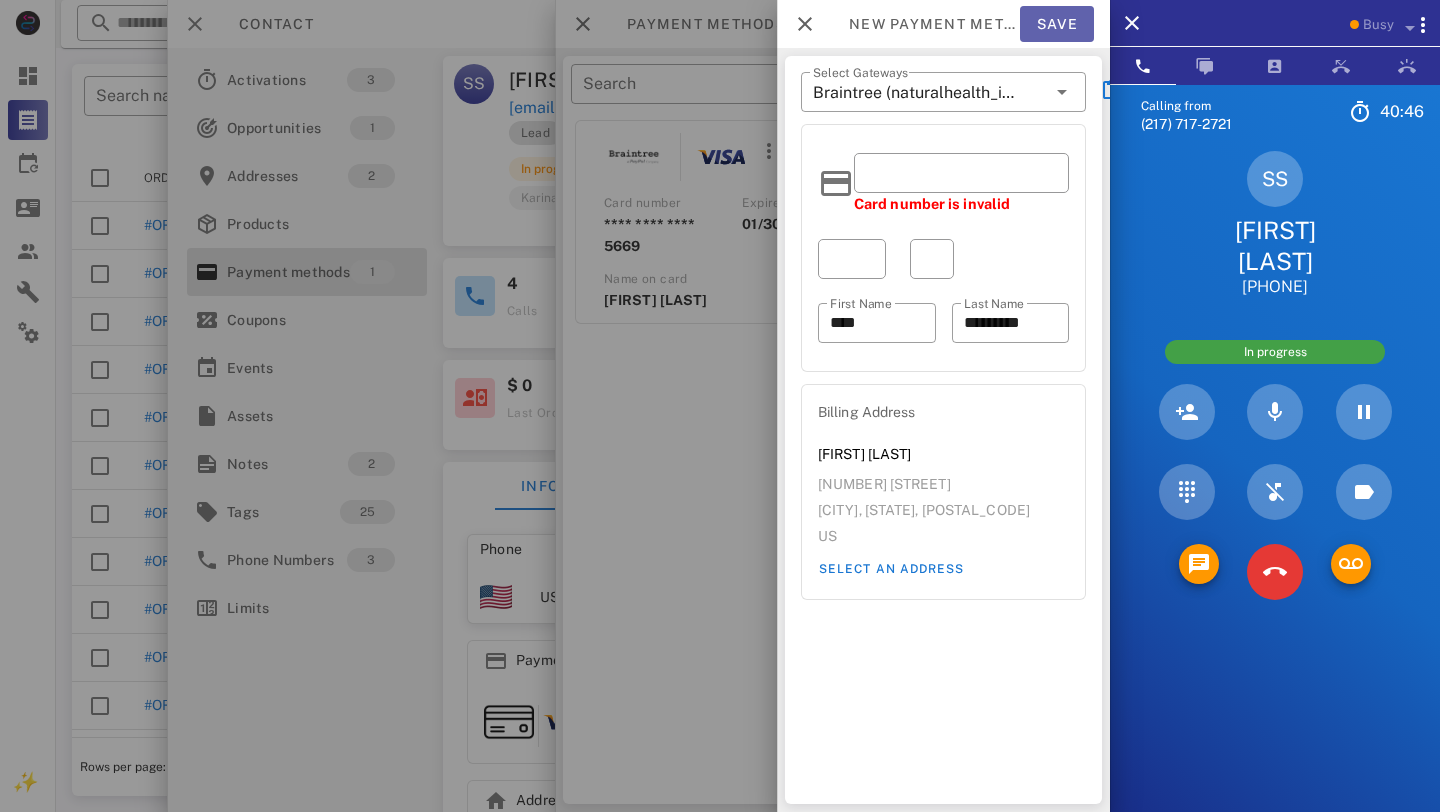 click on "Save" at bounding box center [1057, 24] 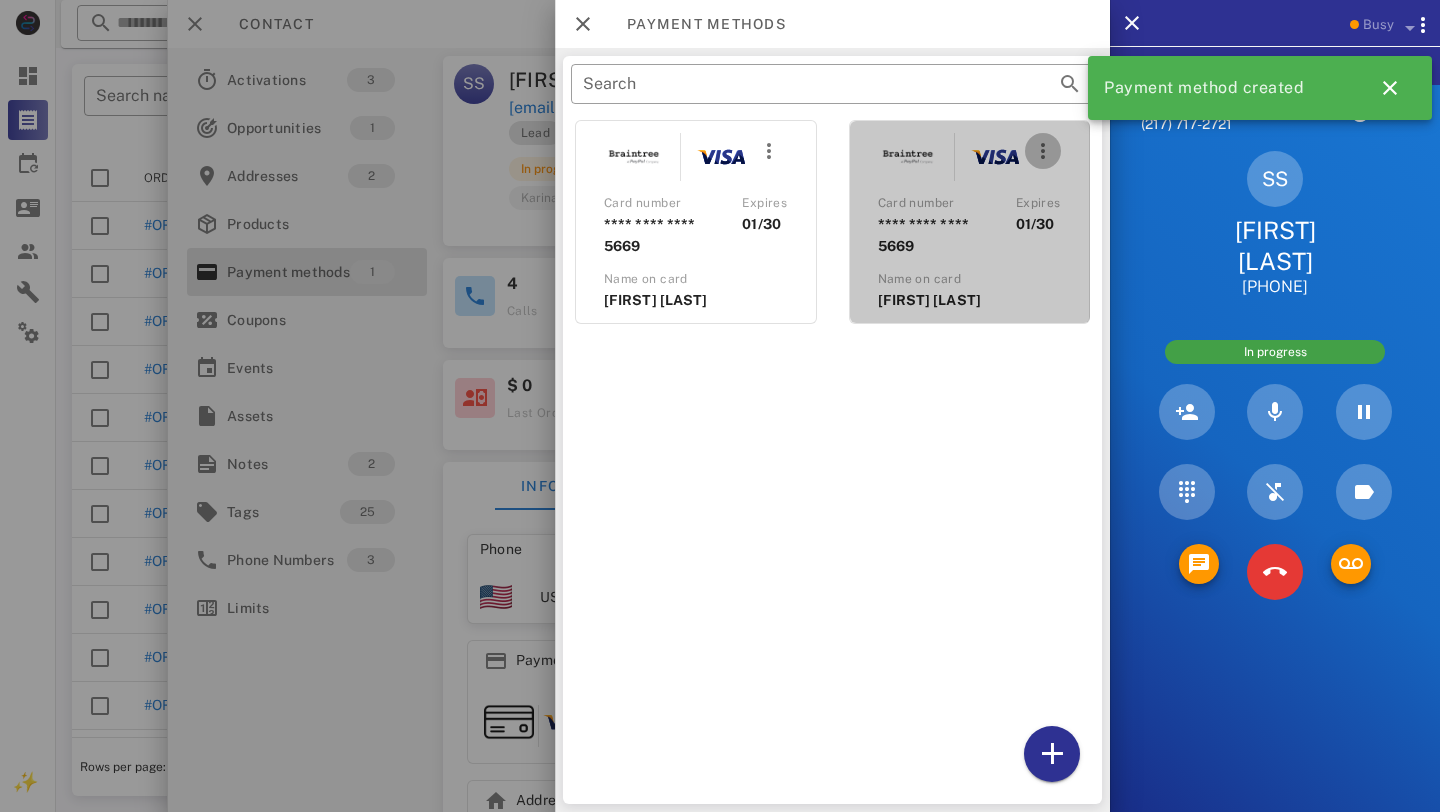 click at bounding box center [1043, 151] 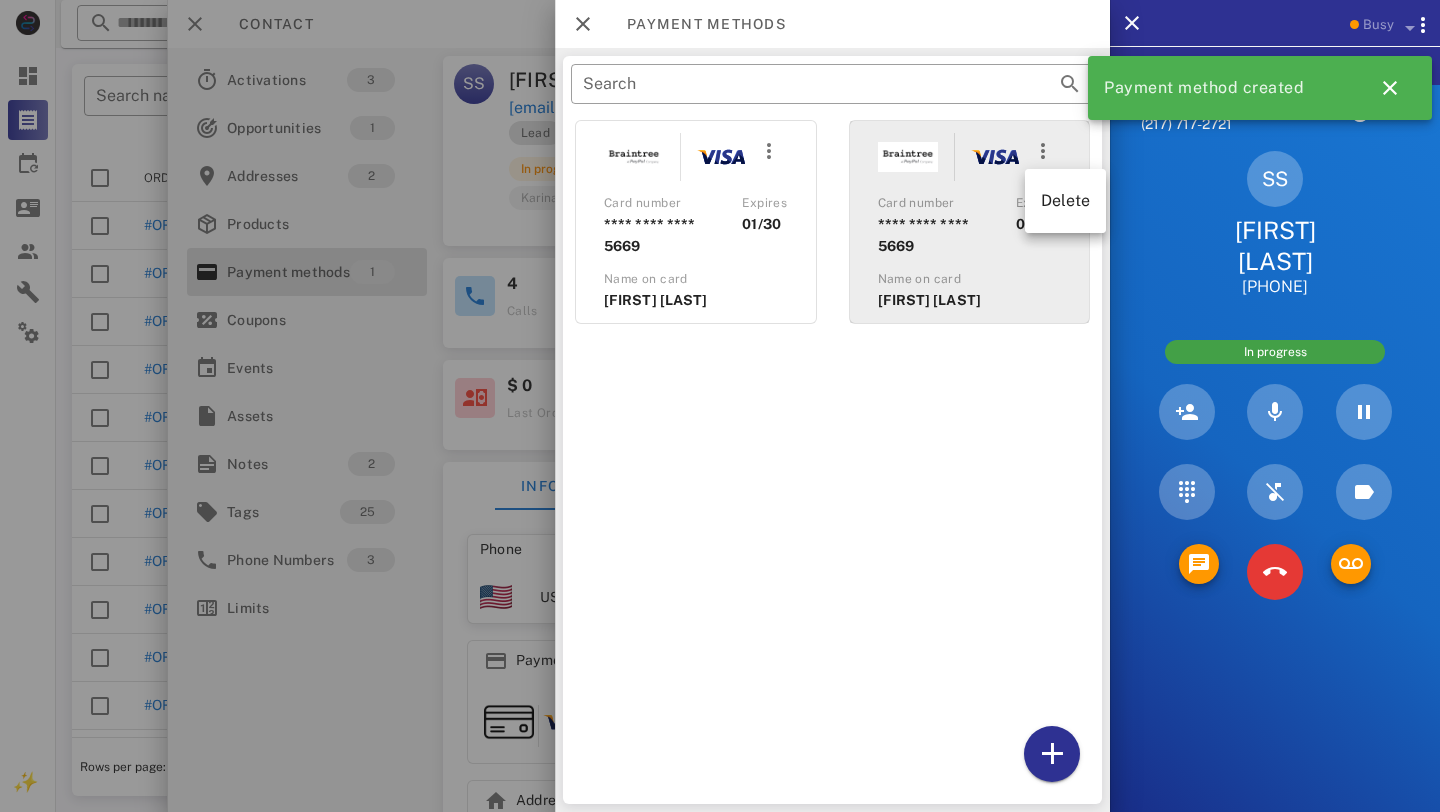 click on "[FIRST] [LAST]" at bounding box center [970, 300] 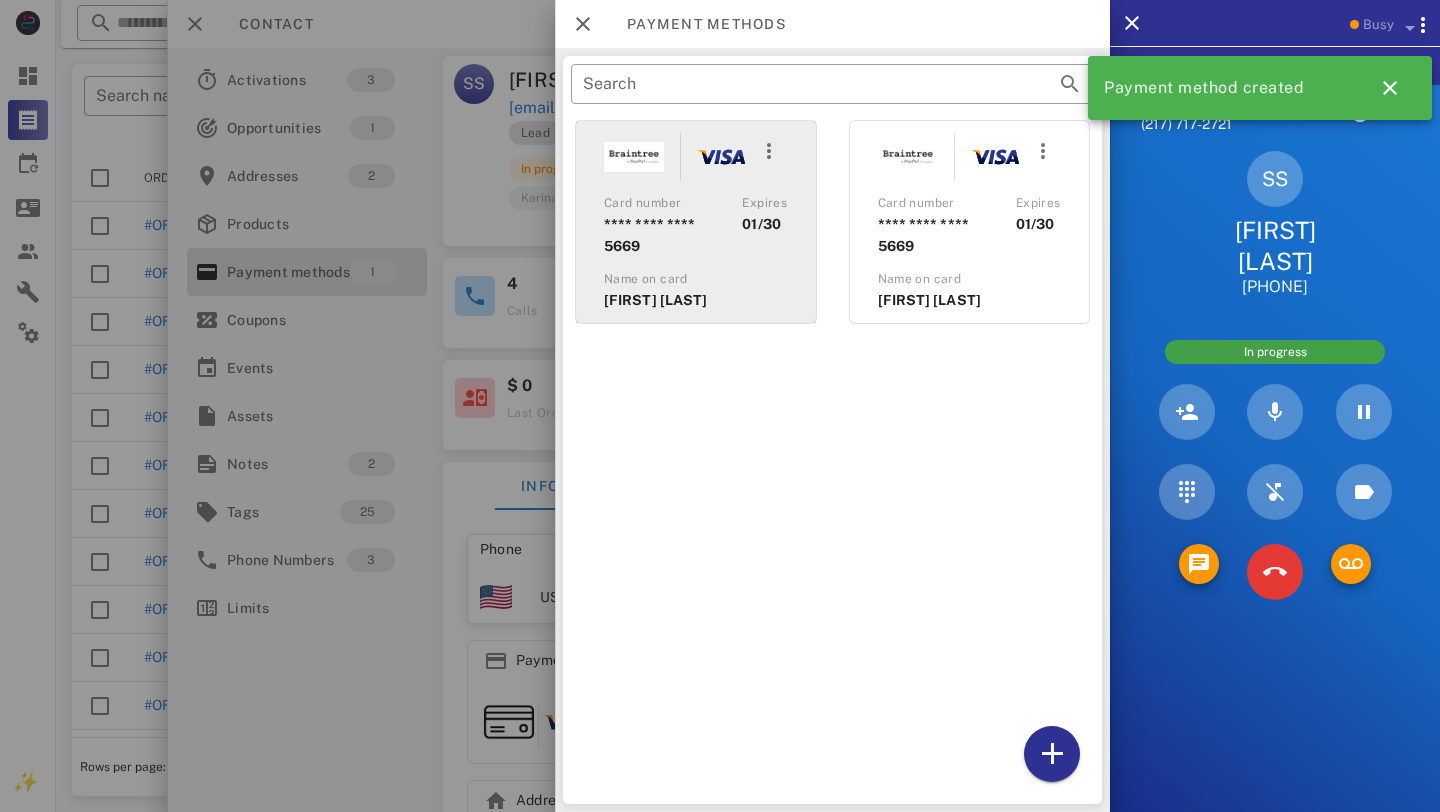 click on "Card number   **** **** **** 5669" at bounding box center (661, 225) 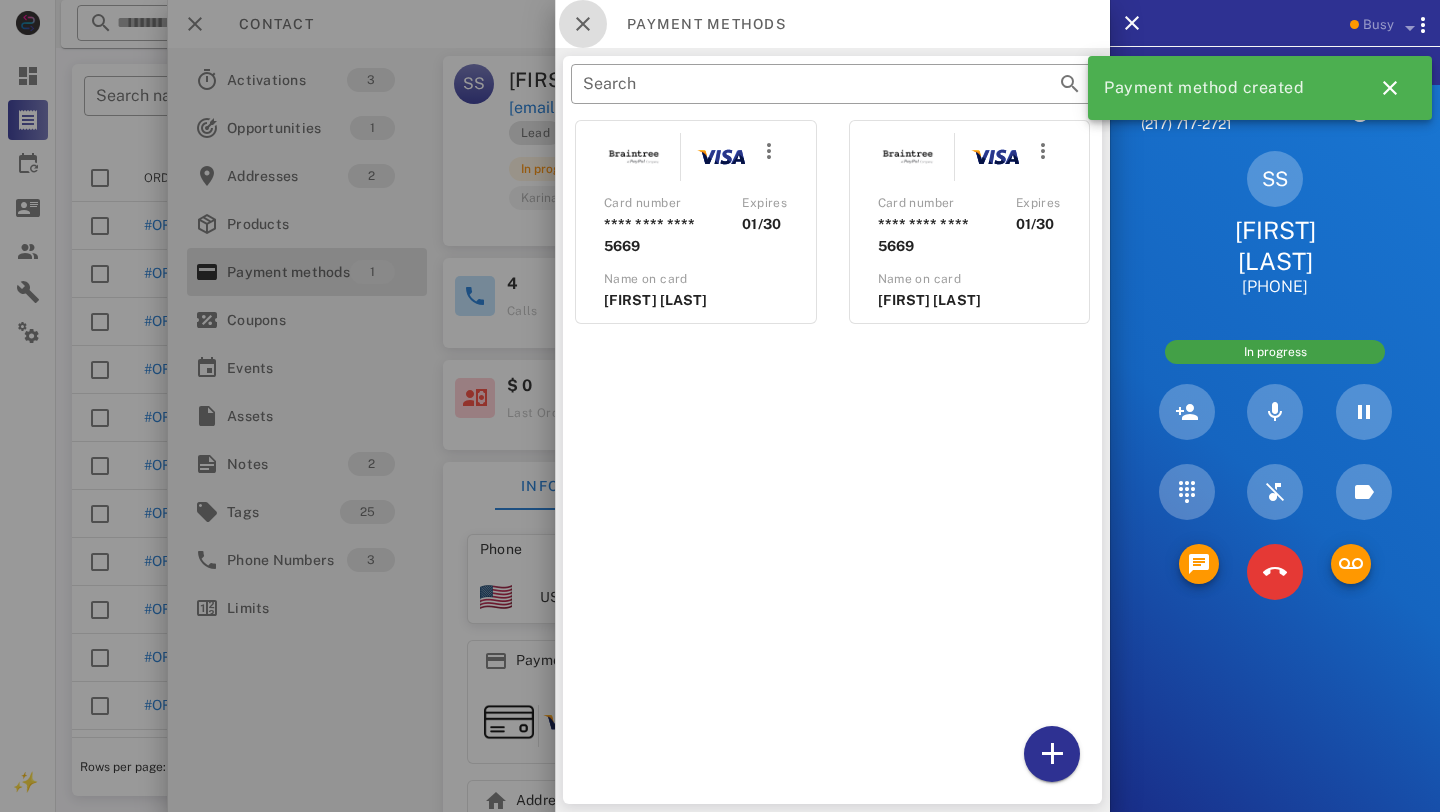click at bounding box center [583, 24] 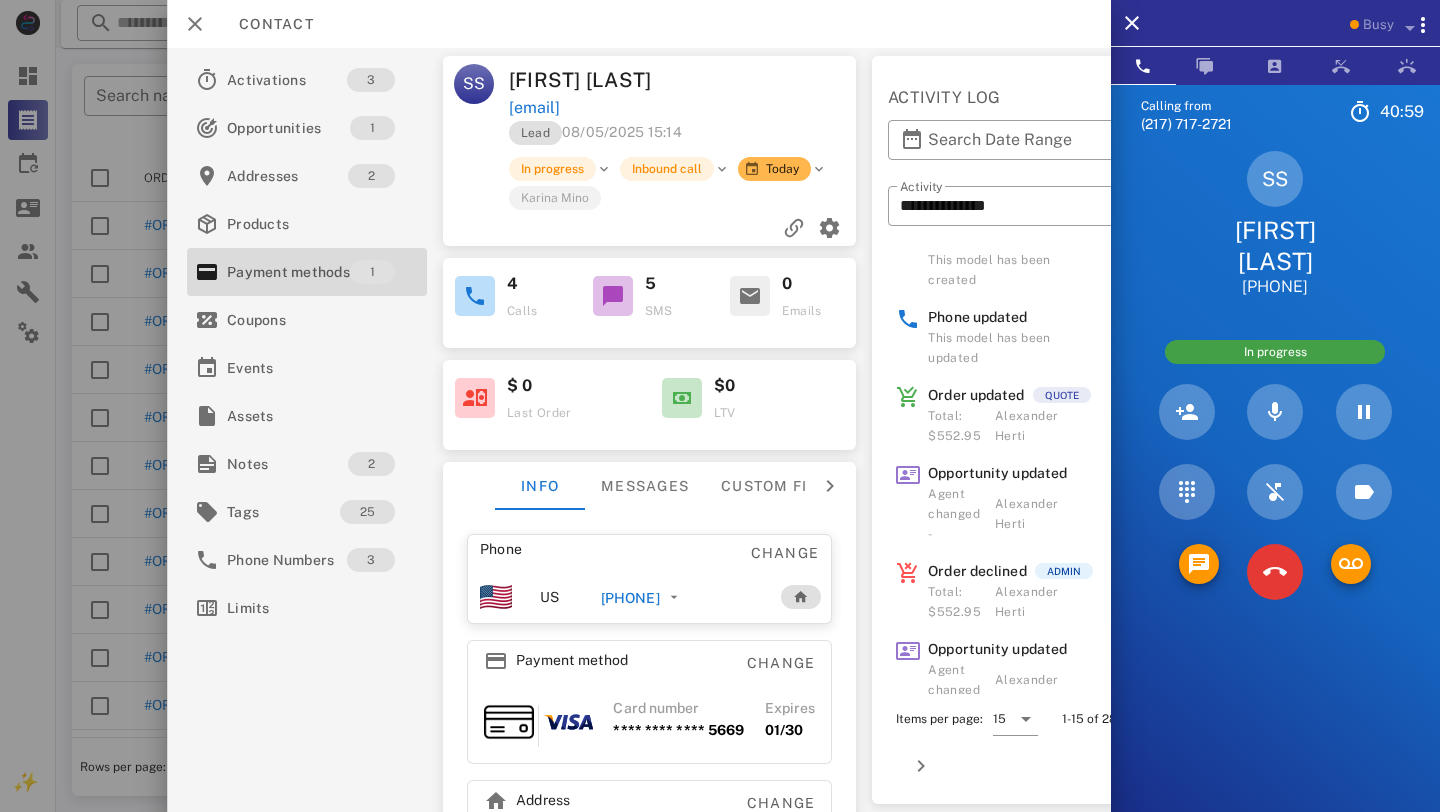 scroll, scrollTop: 74, scrollLeft: 0, axis: vertical 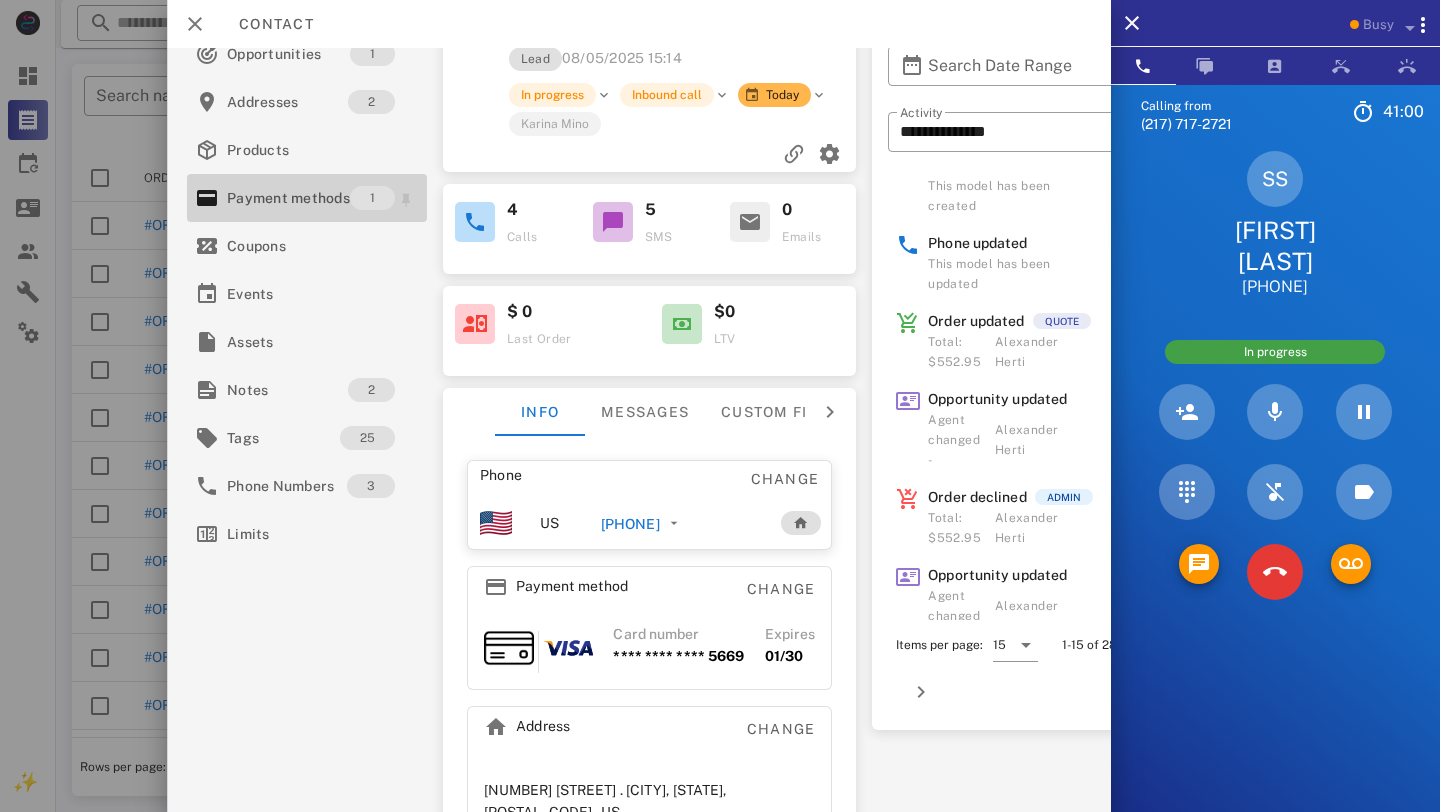 click on "Payment methods" at bounding box center [288, 198] 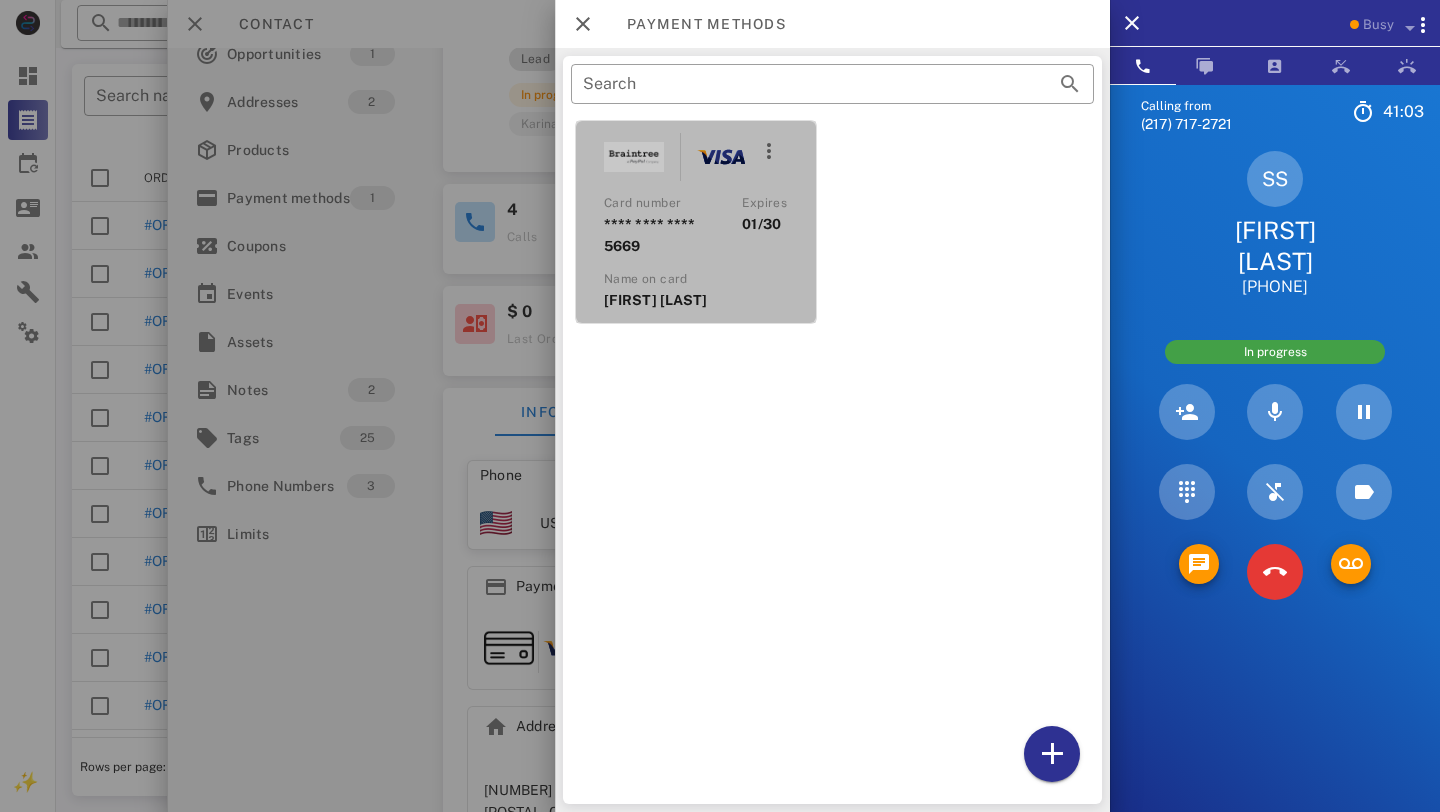 click on "Expires   01/30" at bounding box center (764, 225) 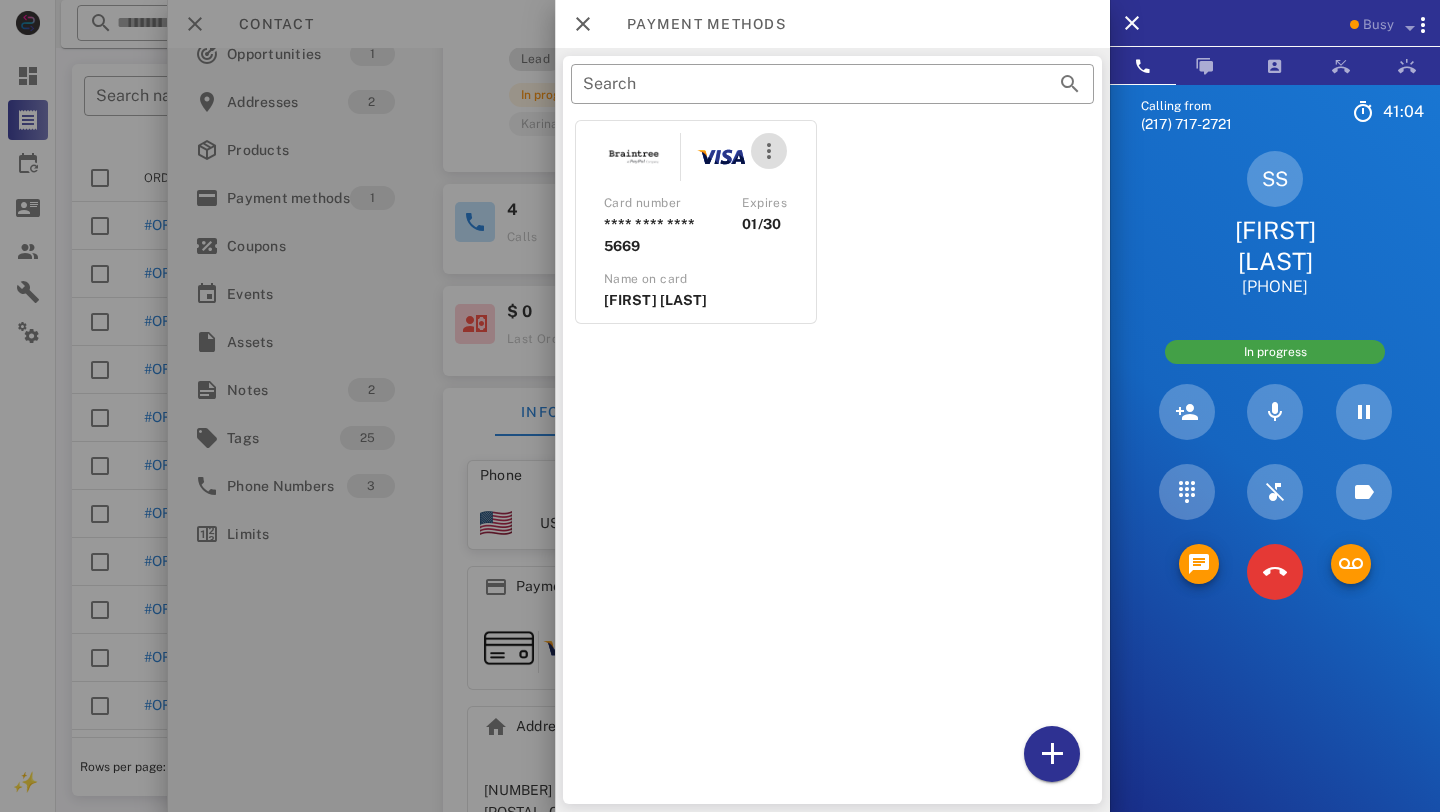 click at bounding box center [769, 151] 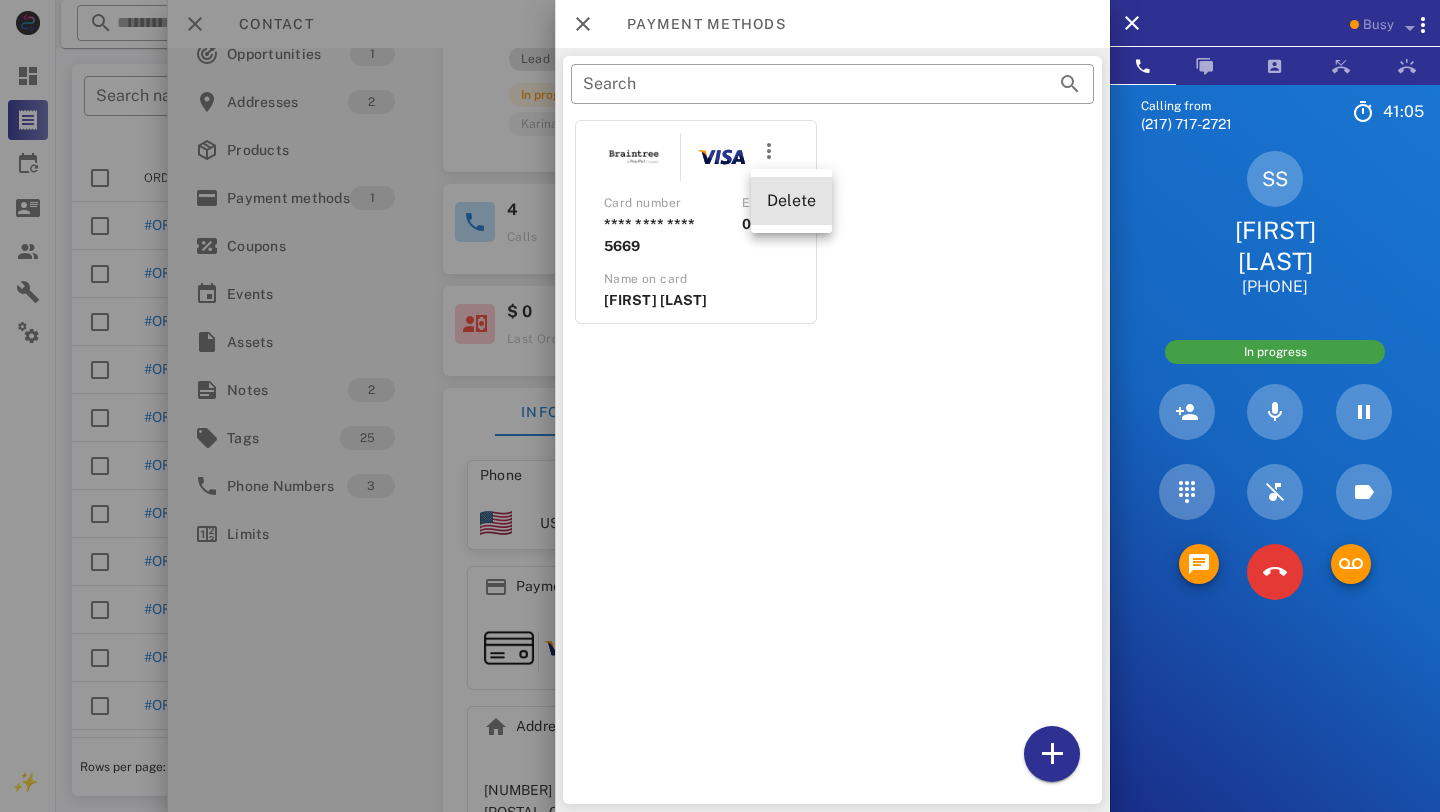 click on "Delete" at bounding box center (791, 200) 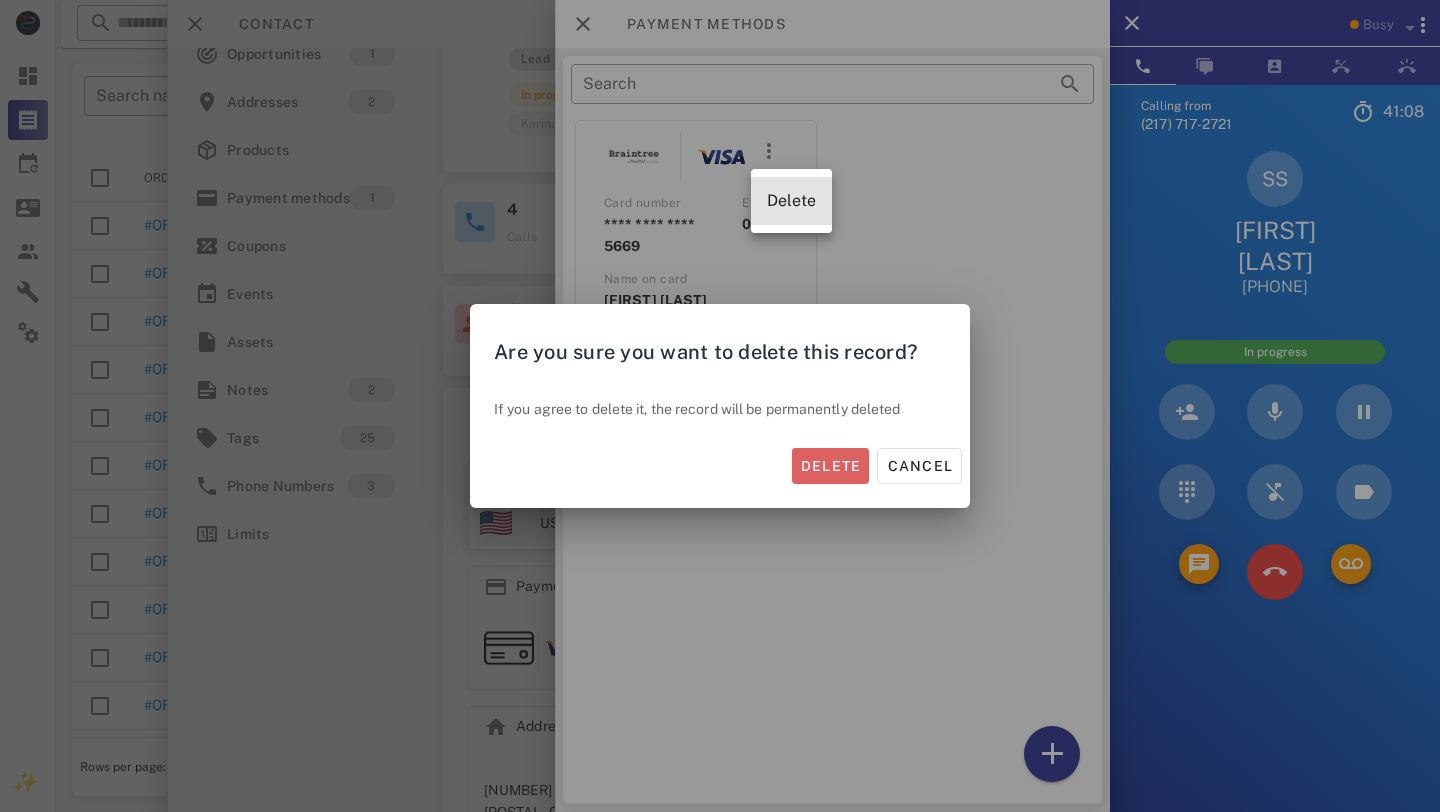 click on "Delete" at bounding box center [831, 466] 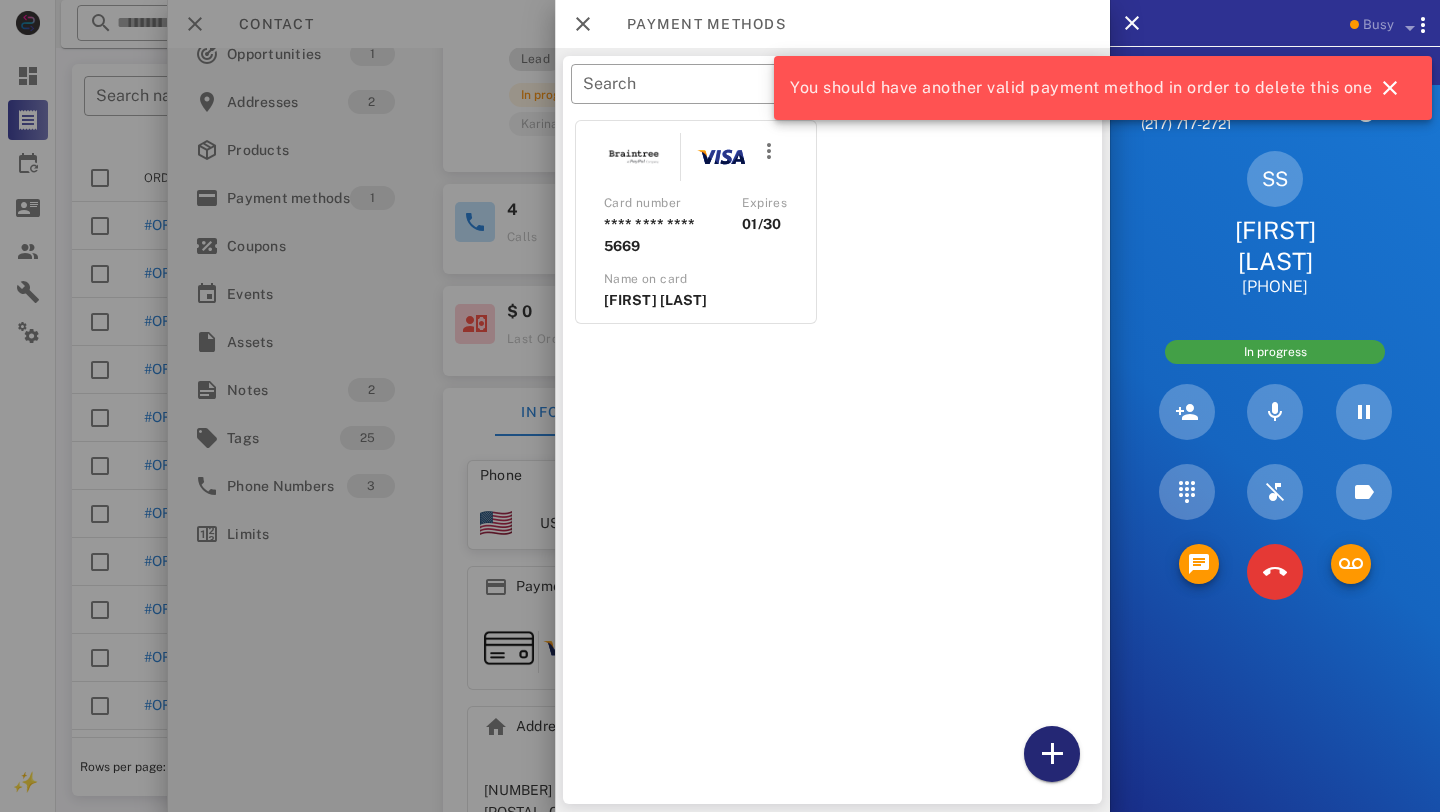click at bounding box center (1052, 754) 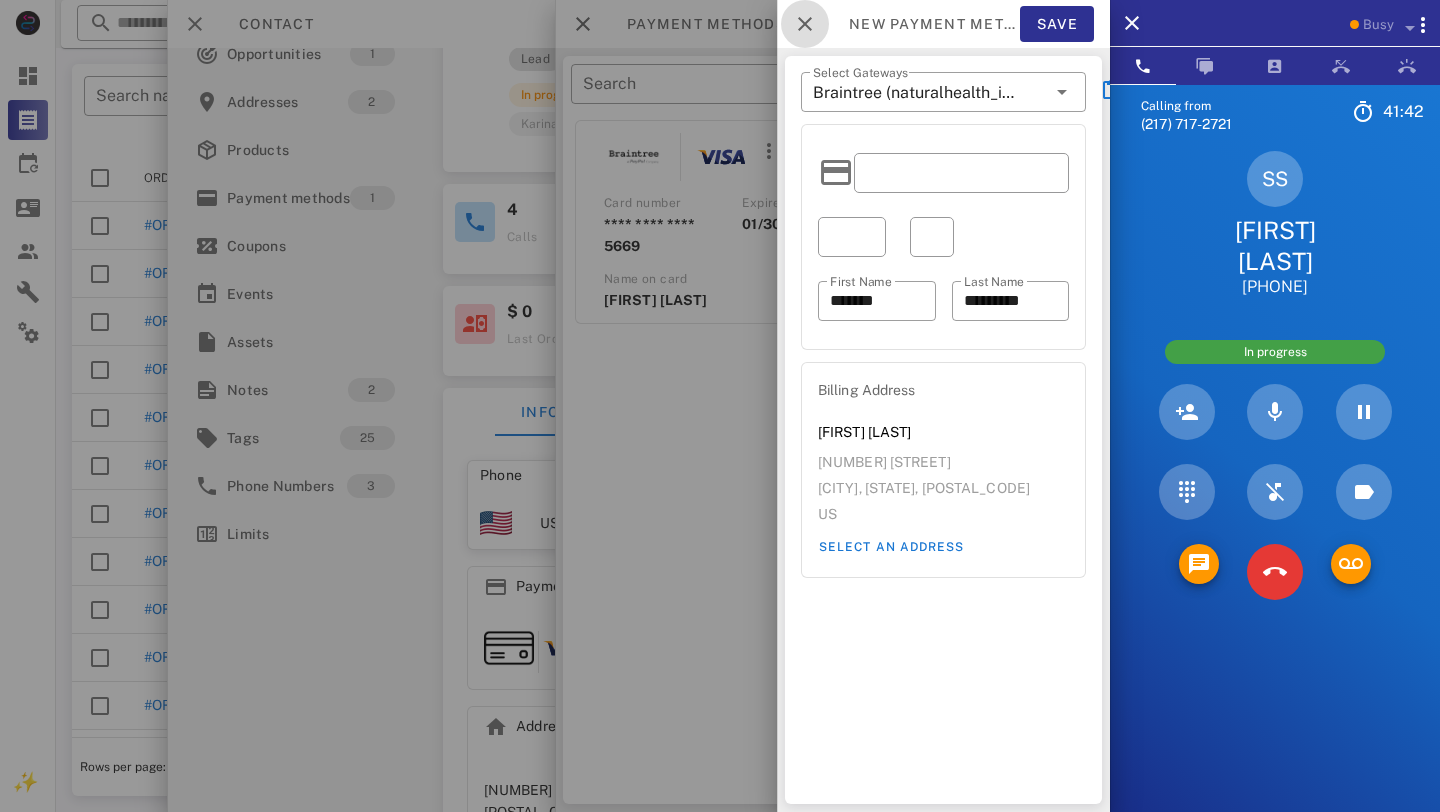 click at bounding box center [805, 24] 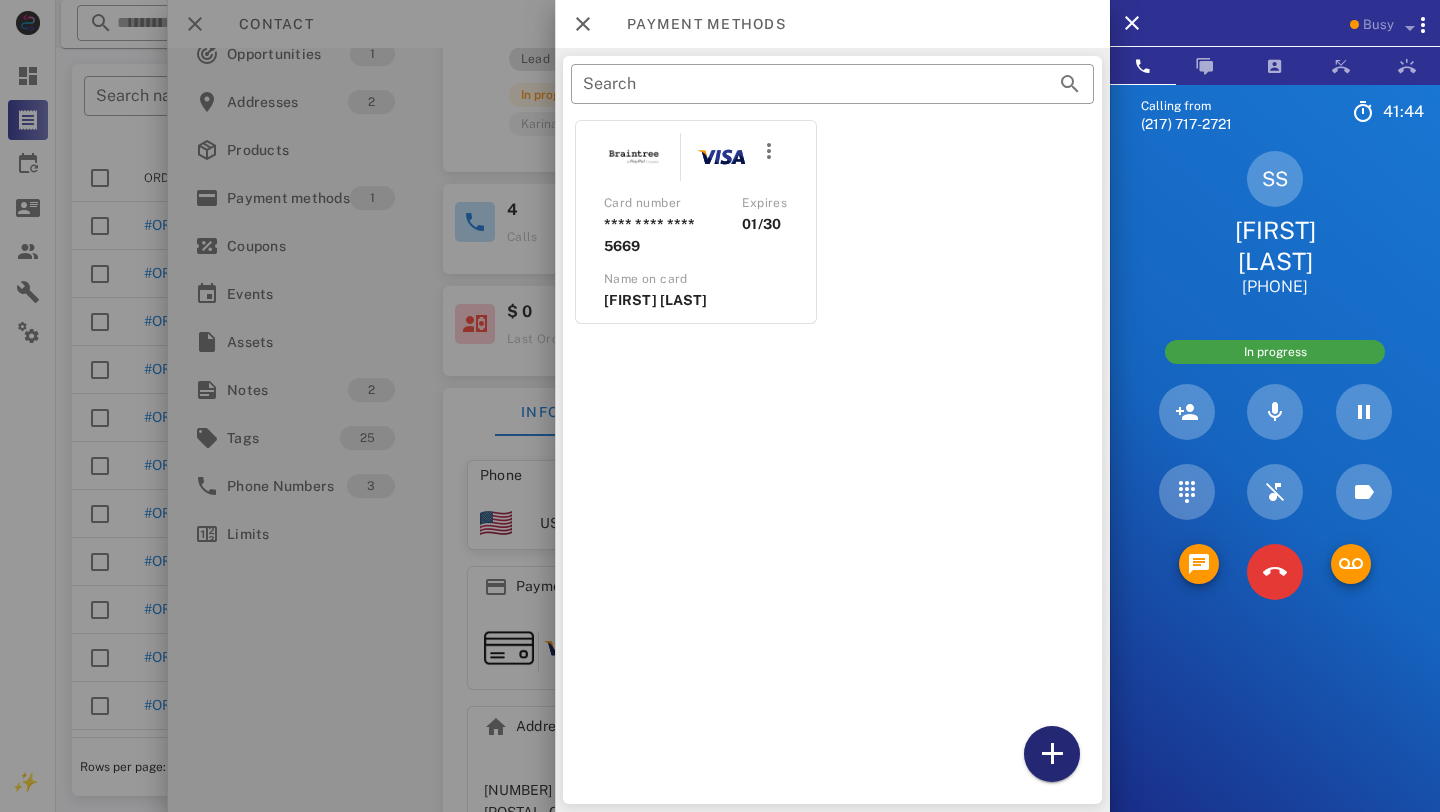 click at bounding box center [1052, 754] 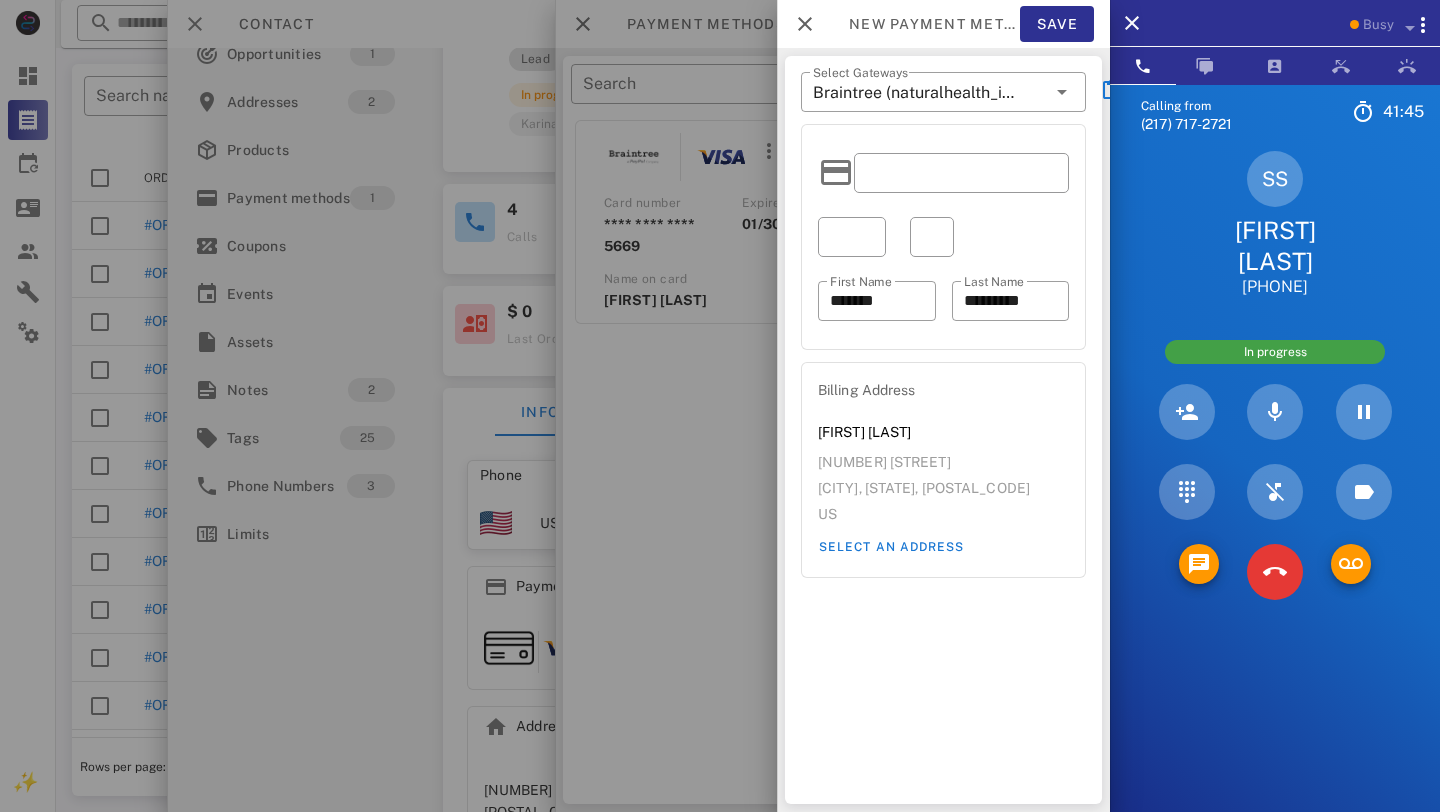 click at bounding box center [961, 173] 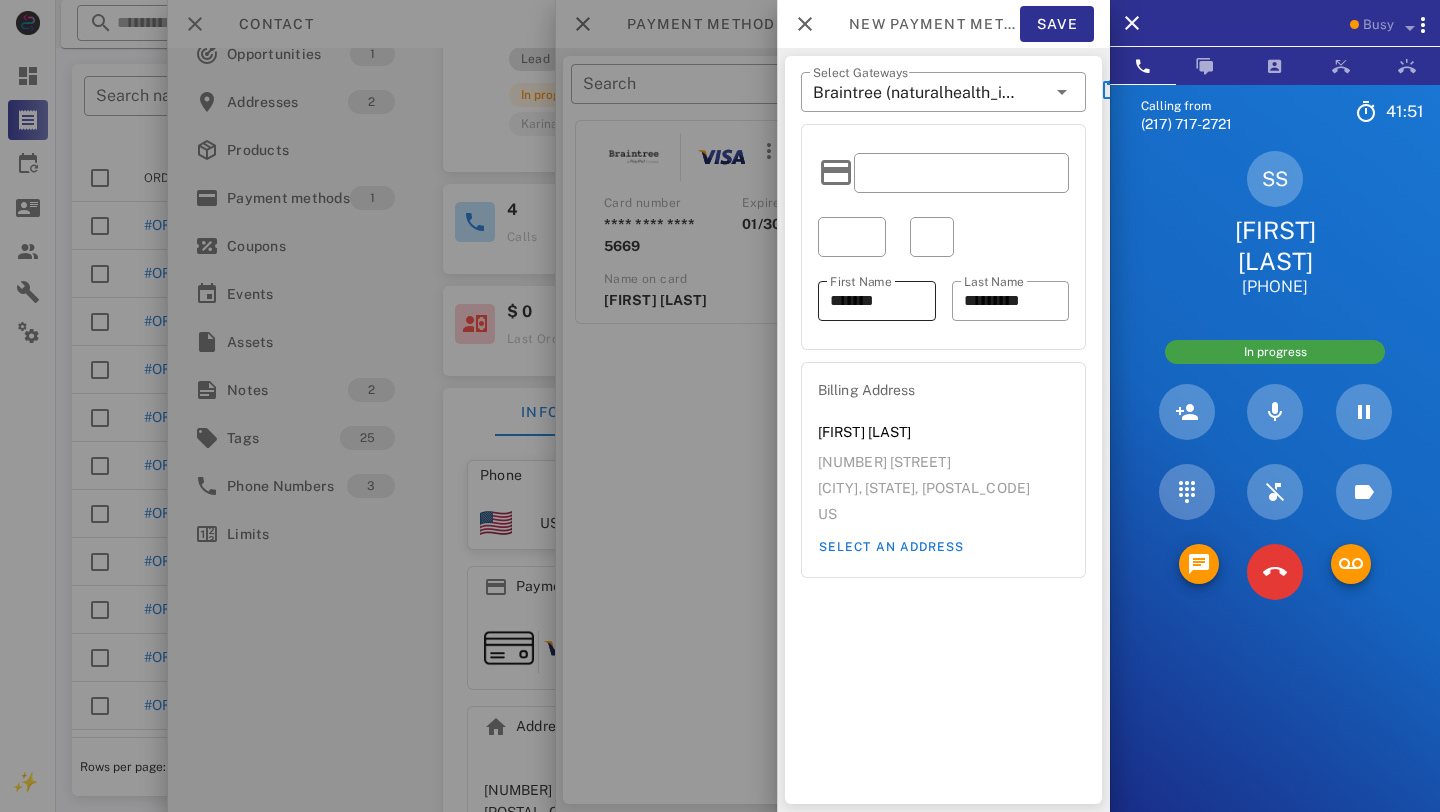 click on "*******" at bounding box center (877, 301) 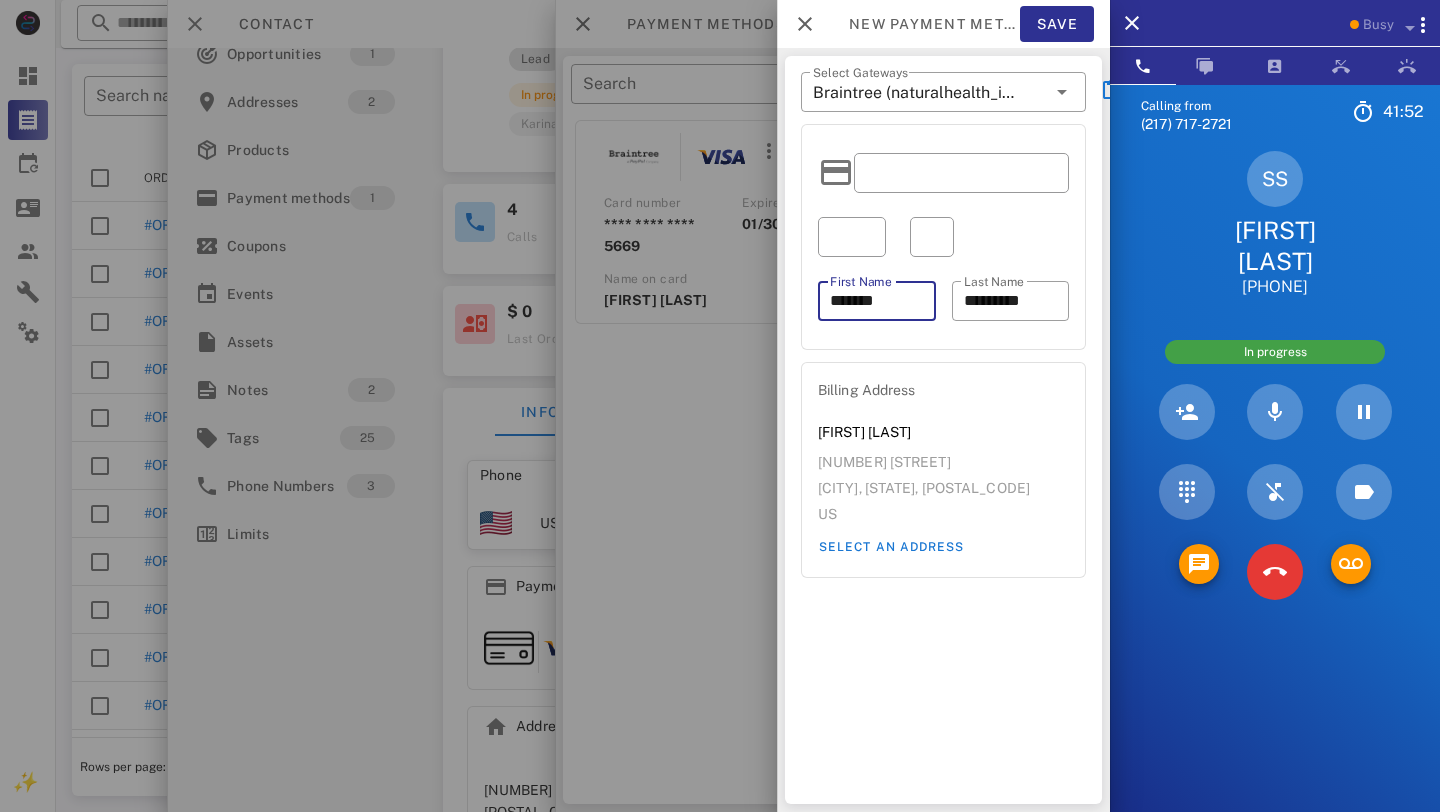 click on "*******" at bounding box center [877, 301] 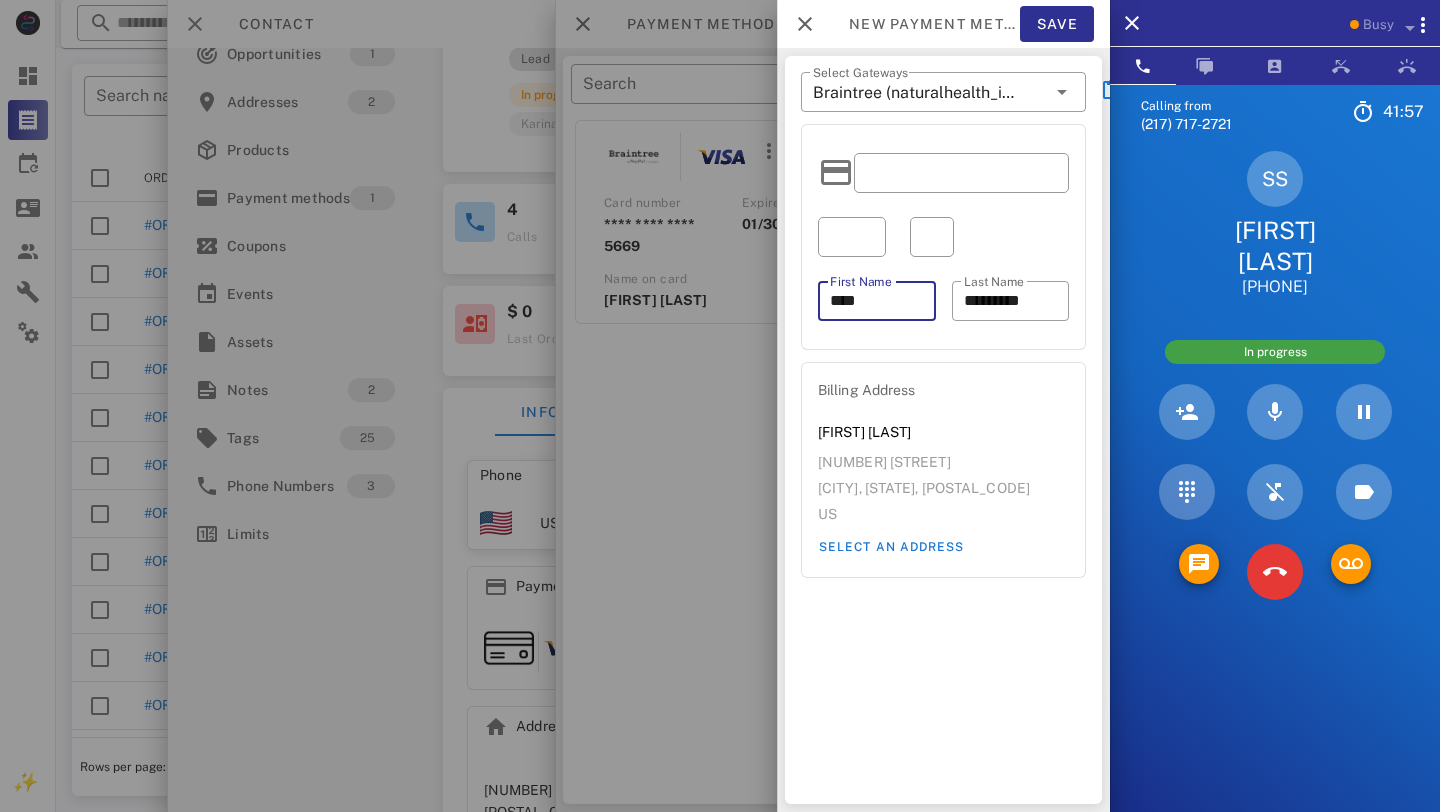 type on "****" 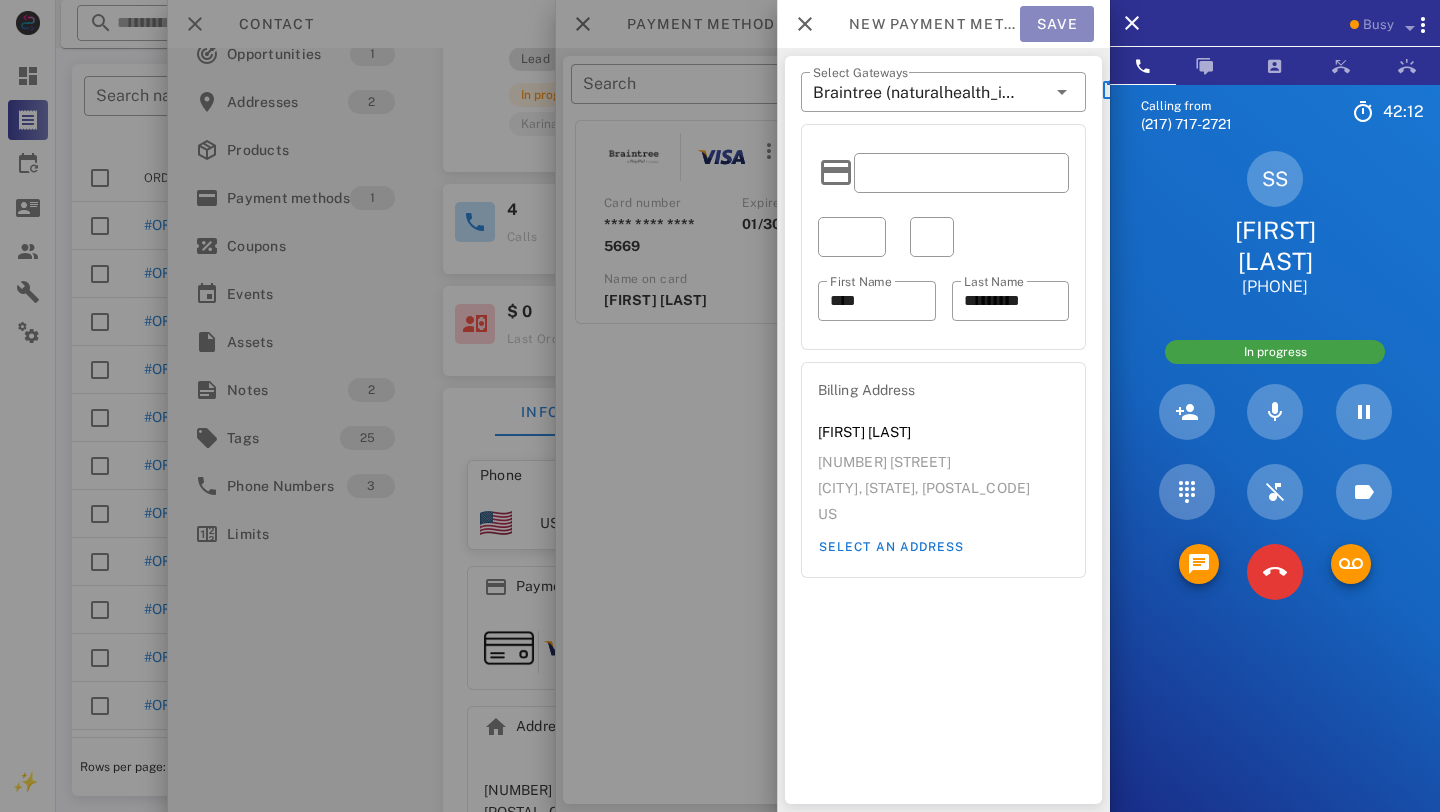click on "Save" at bounding box center [1057, 24] 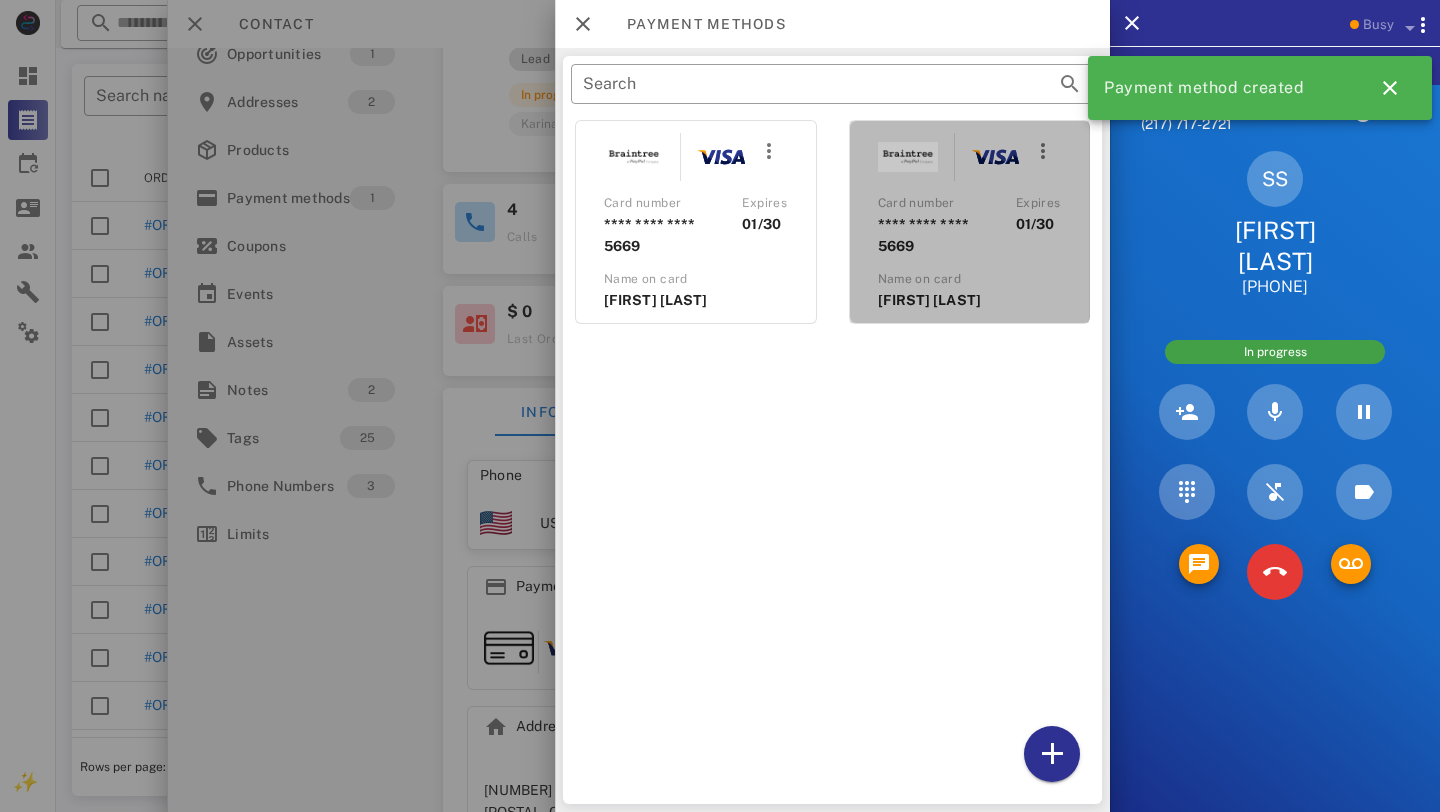 click on "**** **** **** 5669" at bounding box center [935, 235] 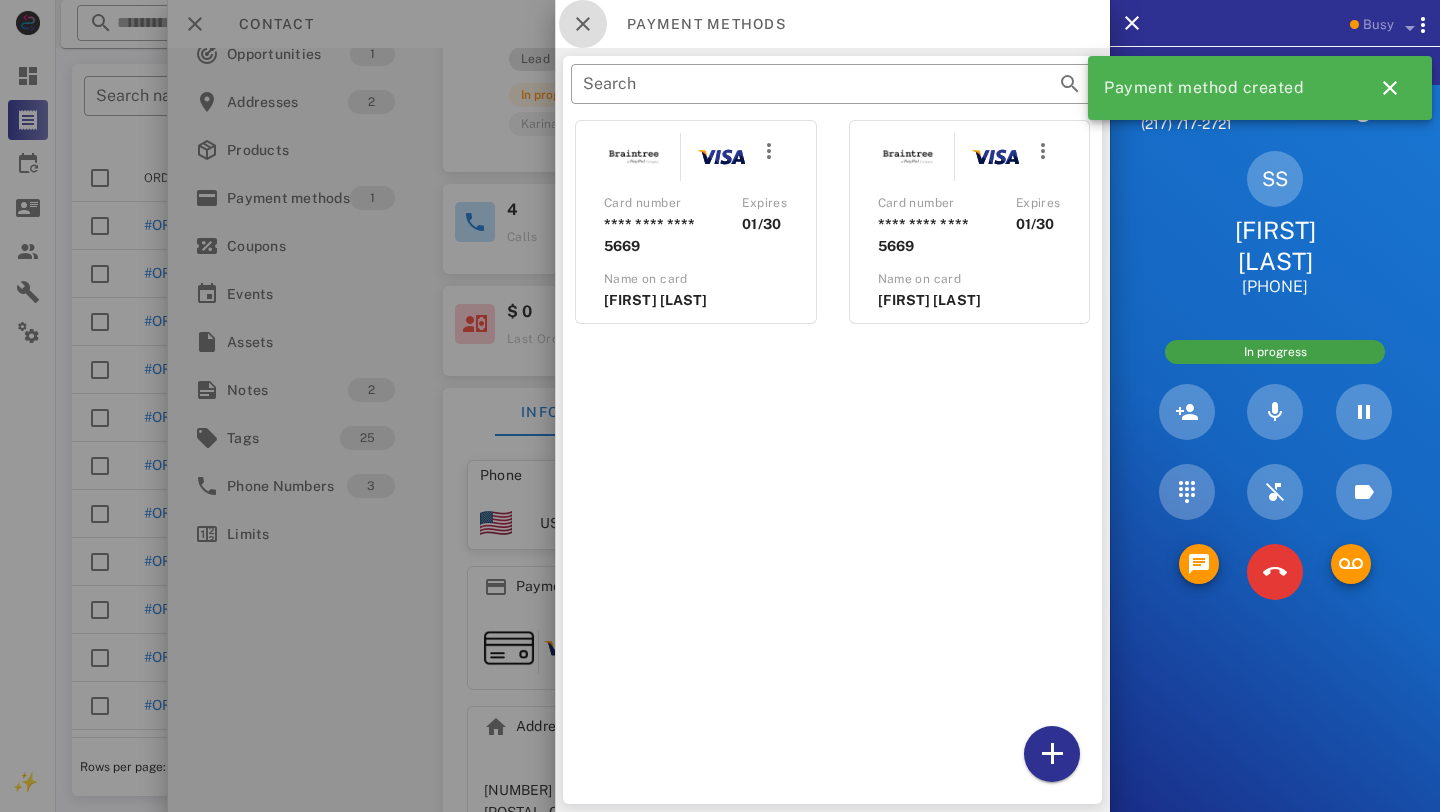 click at bounding box center (583, 24) 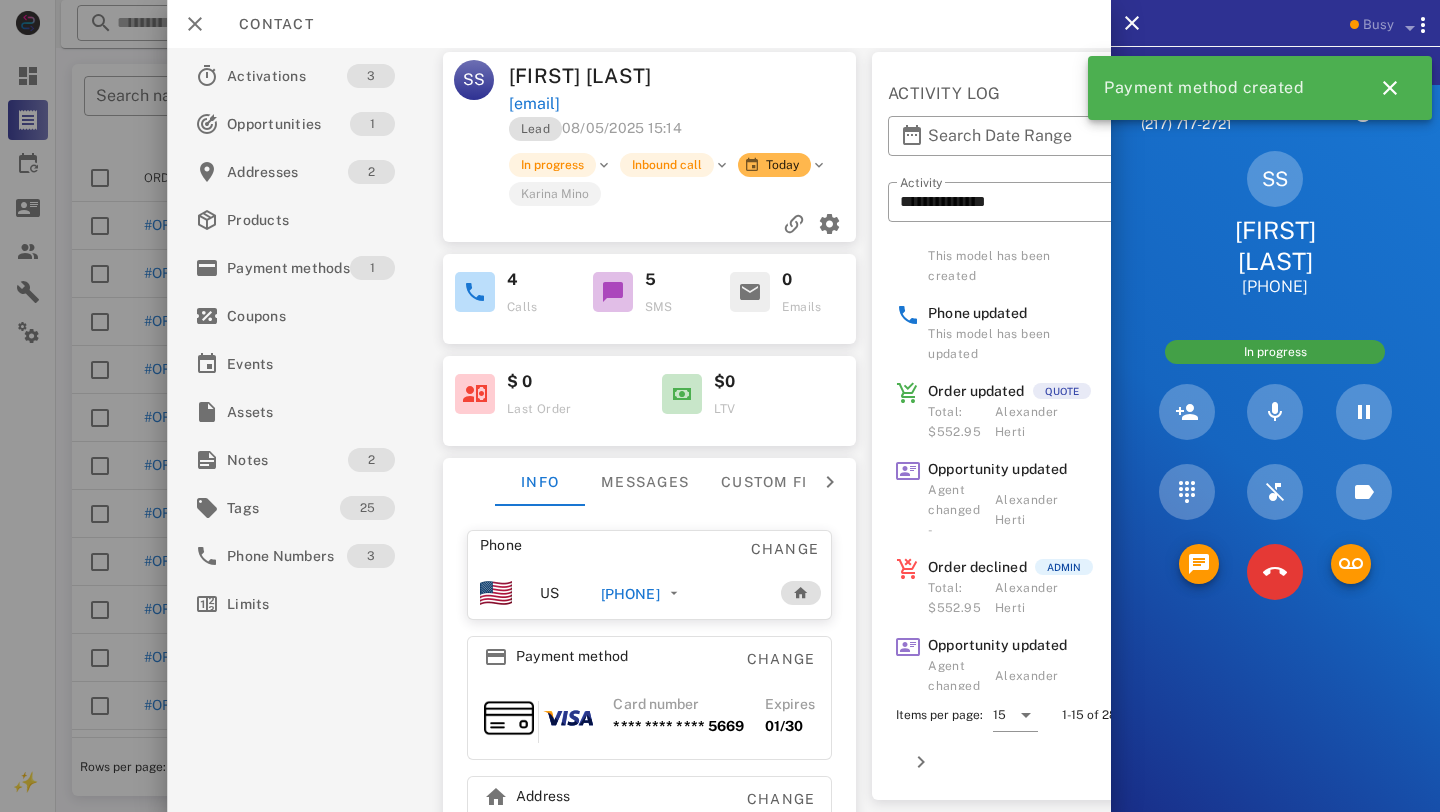 scroll, scrollTop: 0, scrollLeft: 0, axis: both 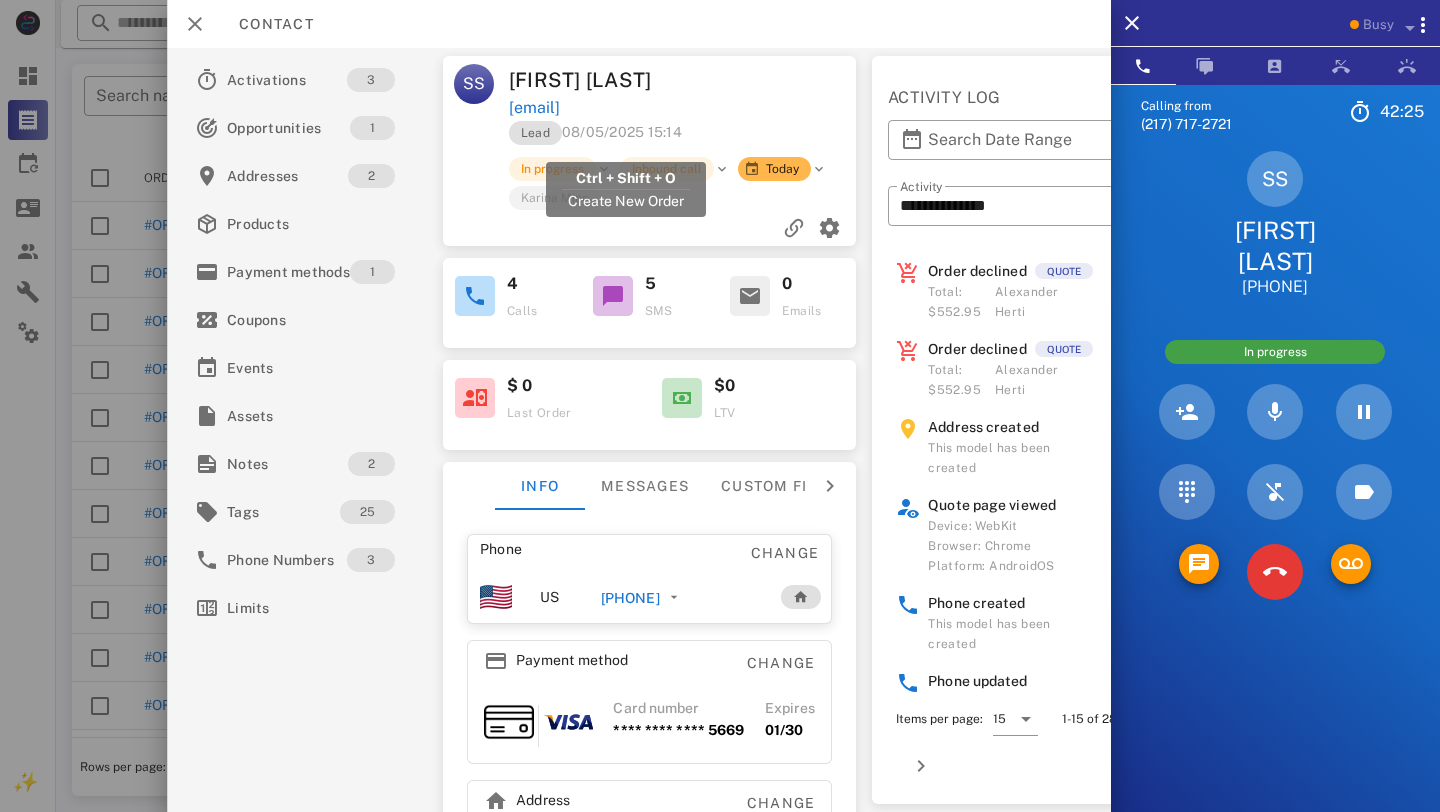 click on "[EMAIL]" at bounding box center [533, 108] 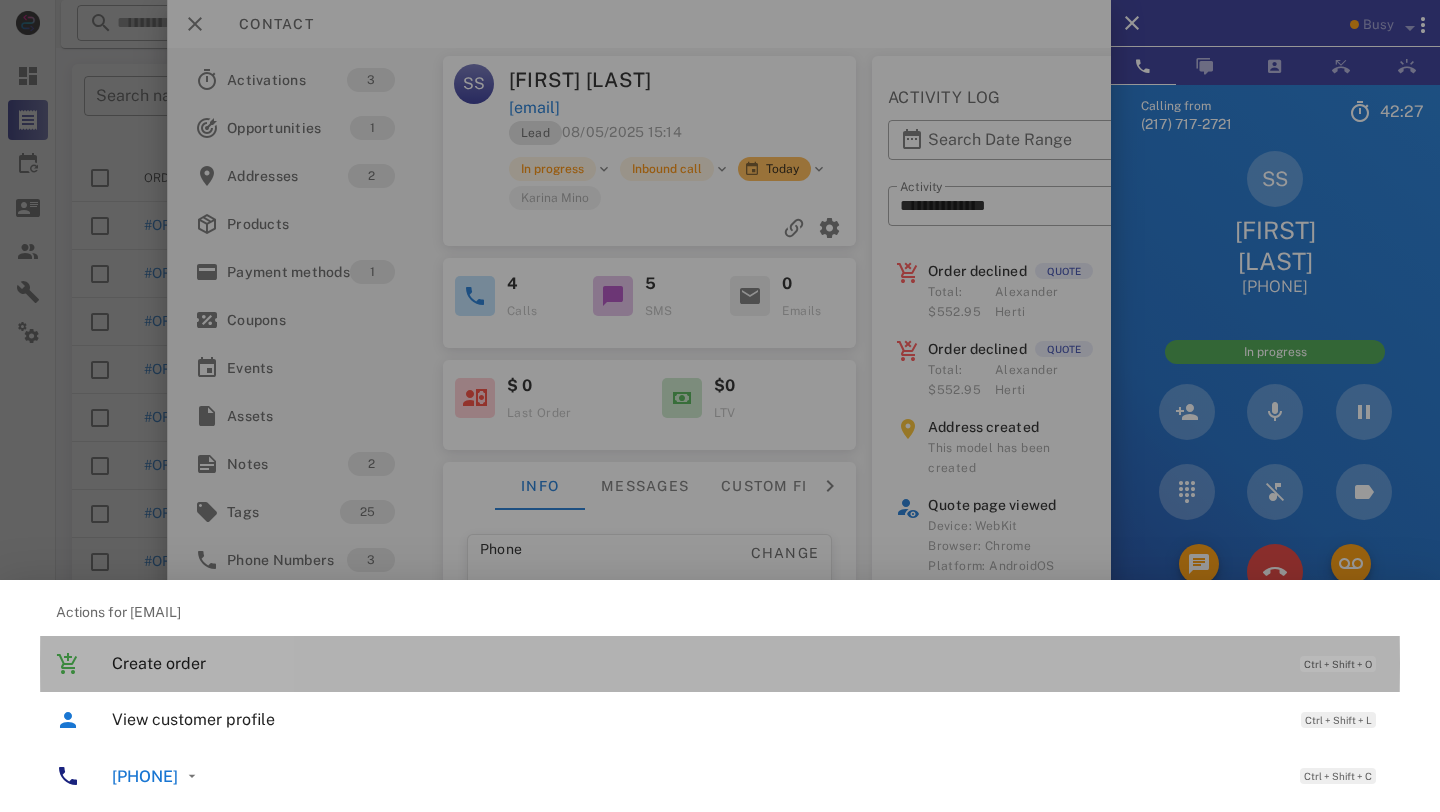 click on "Create order Ctrl + Shift + O" at bounding box center [748, 663] 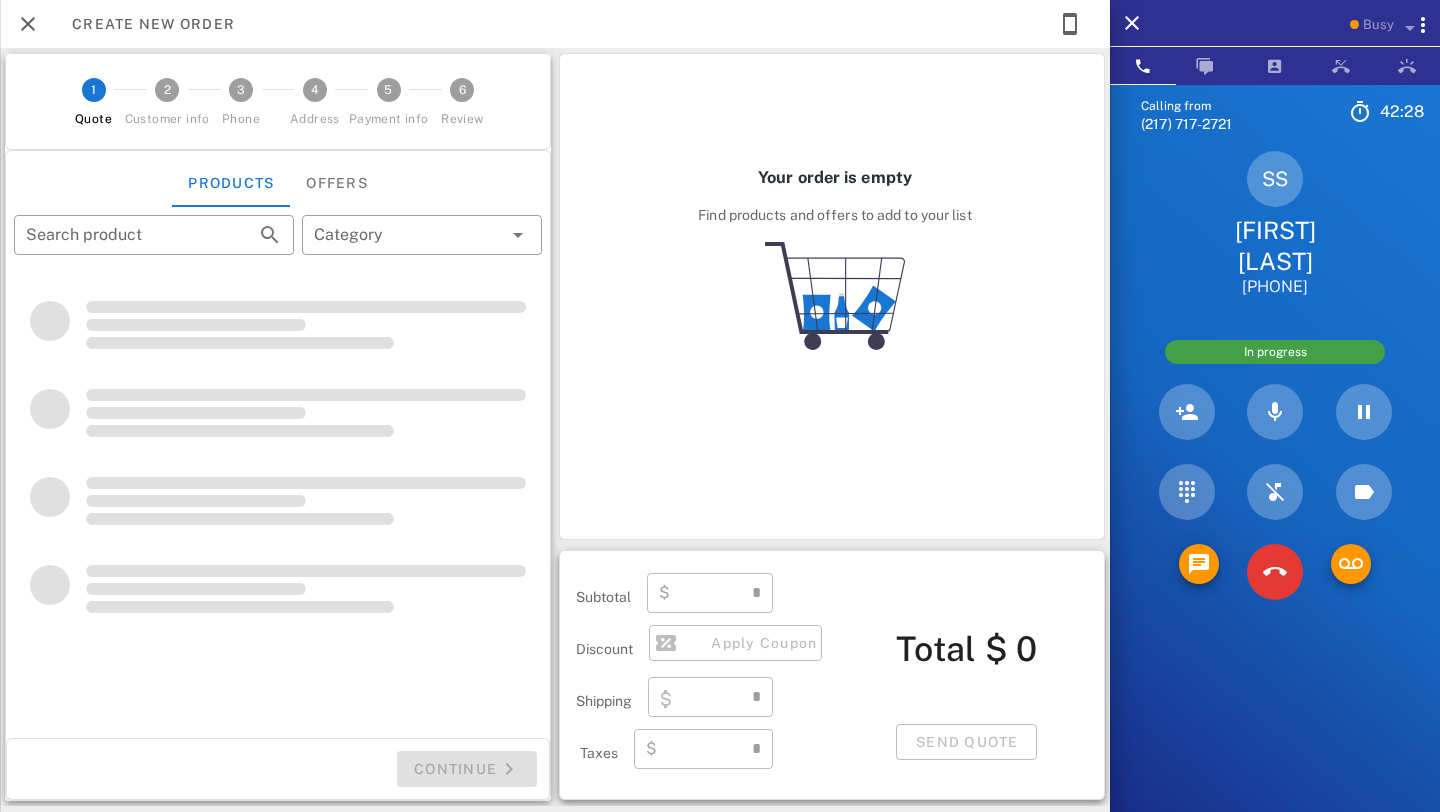 type on "**********" 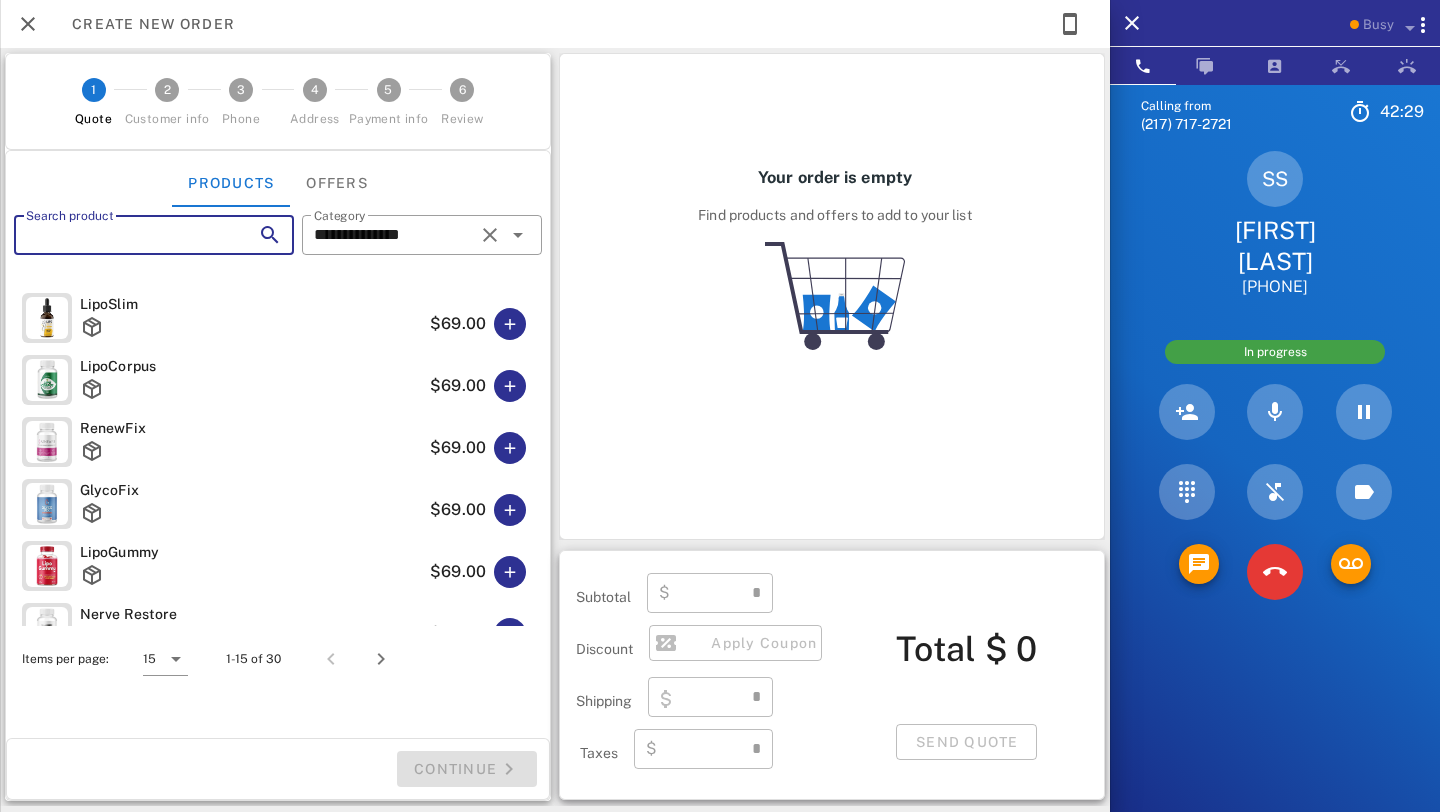 click on "Search product" at bounding box center (126, 235) 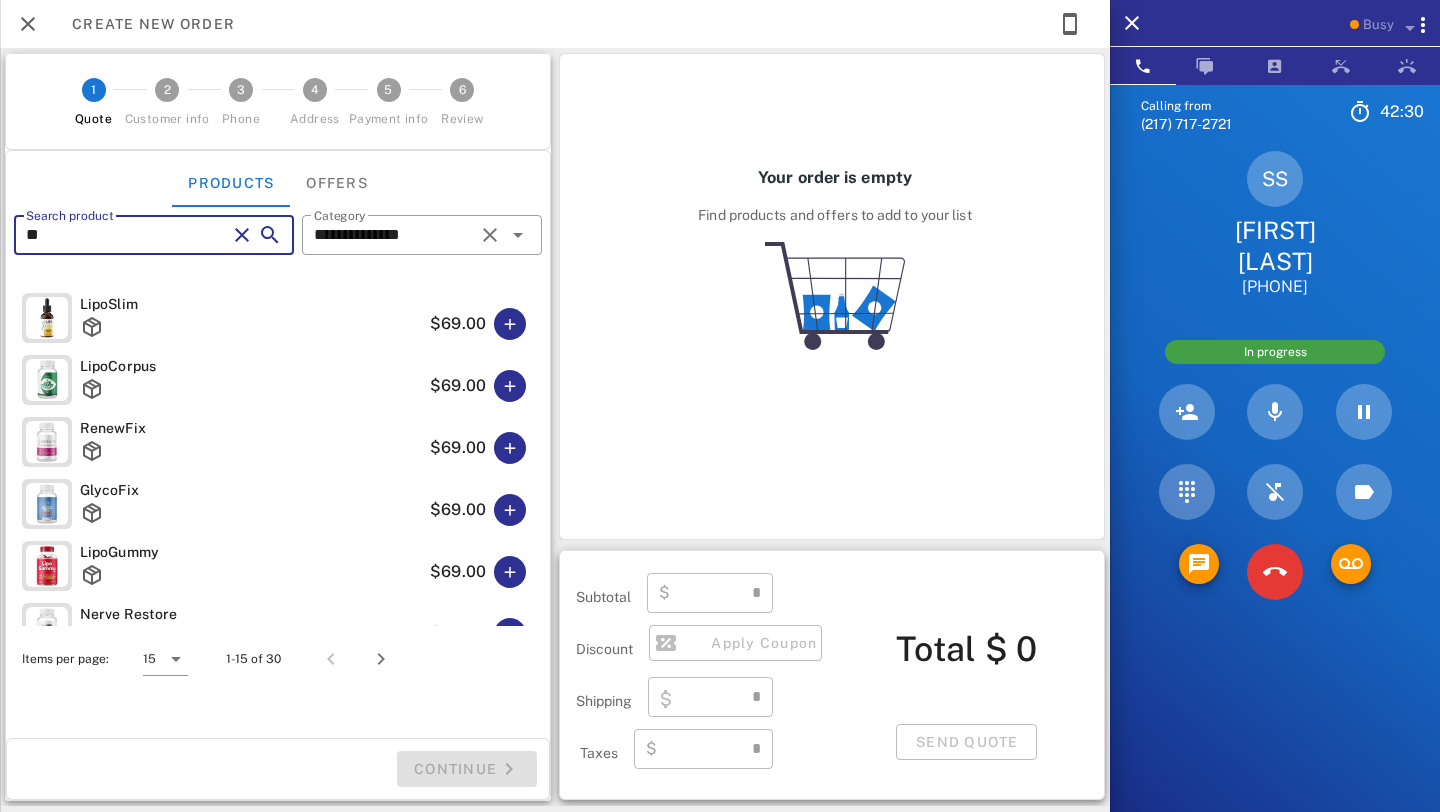 type on "***" 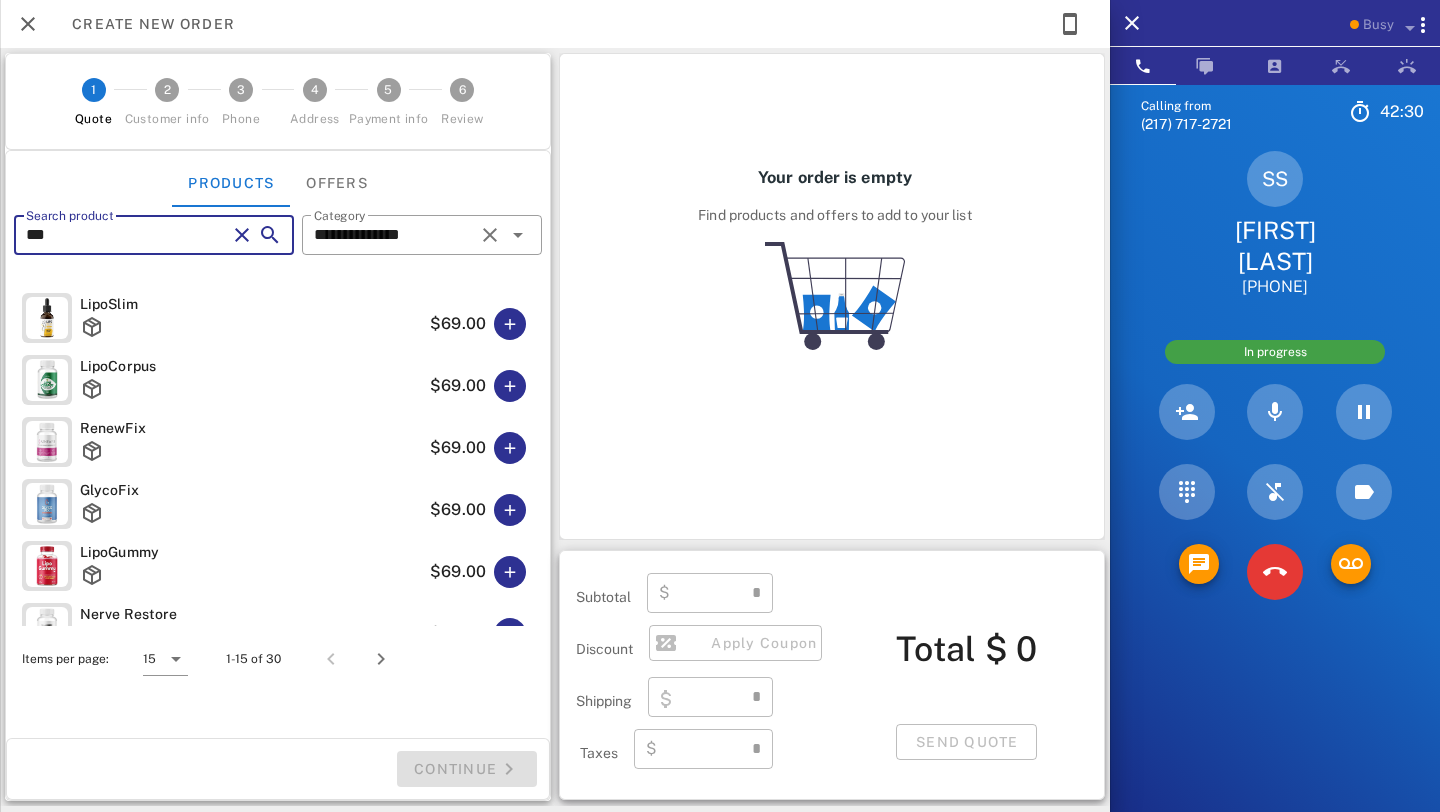 type on "****" 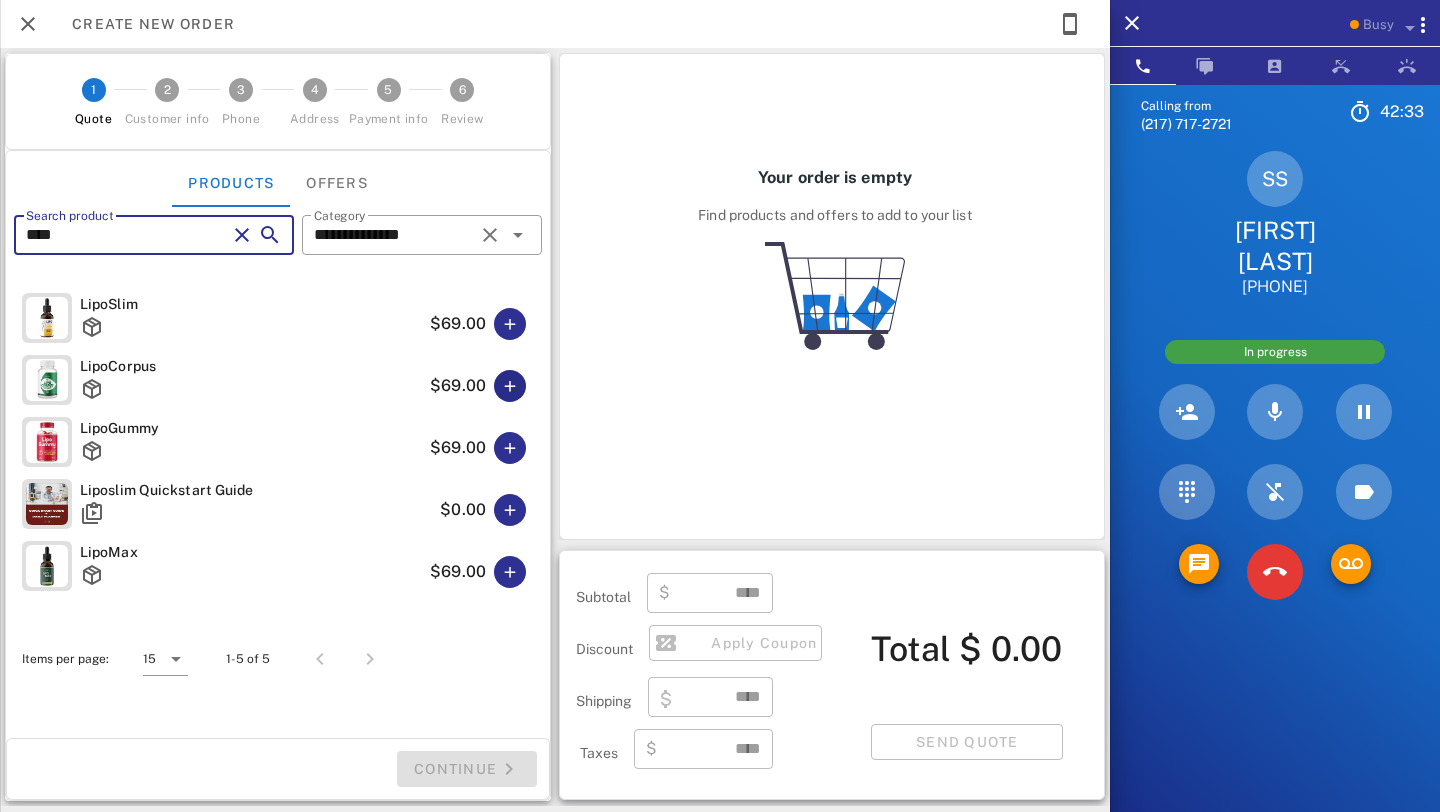 type on "****" 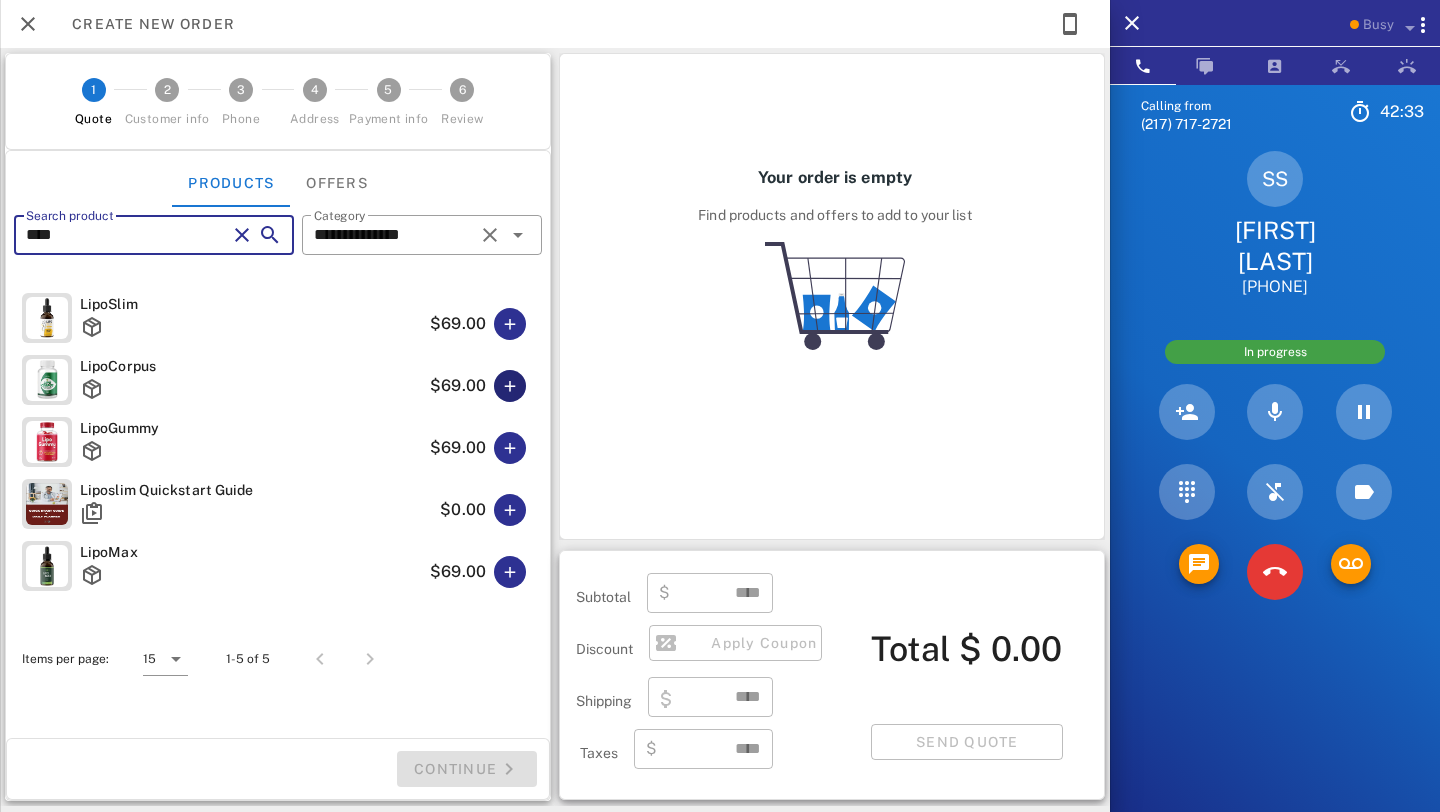 click at bounding box center (510, 386) 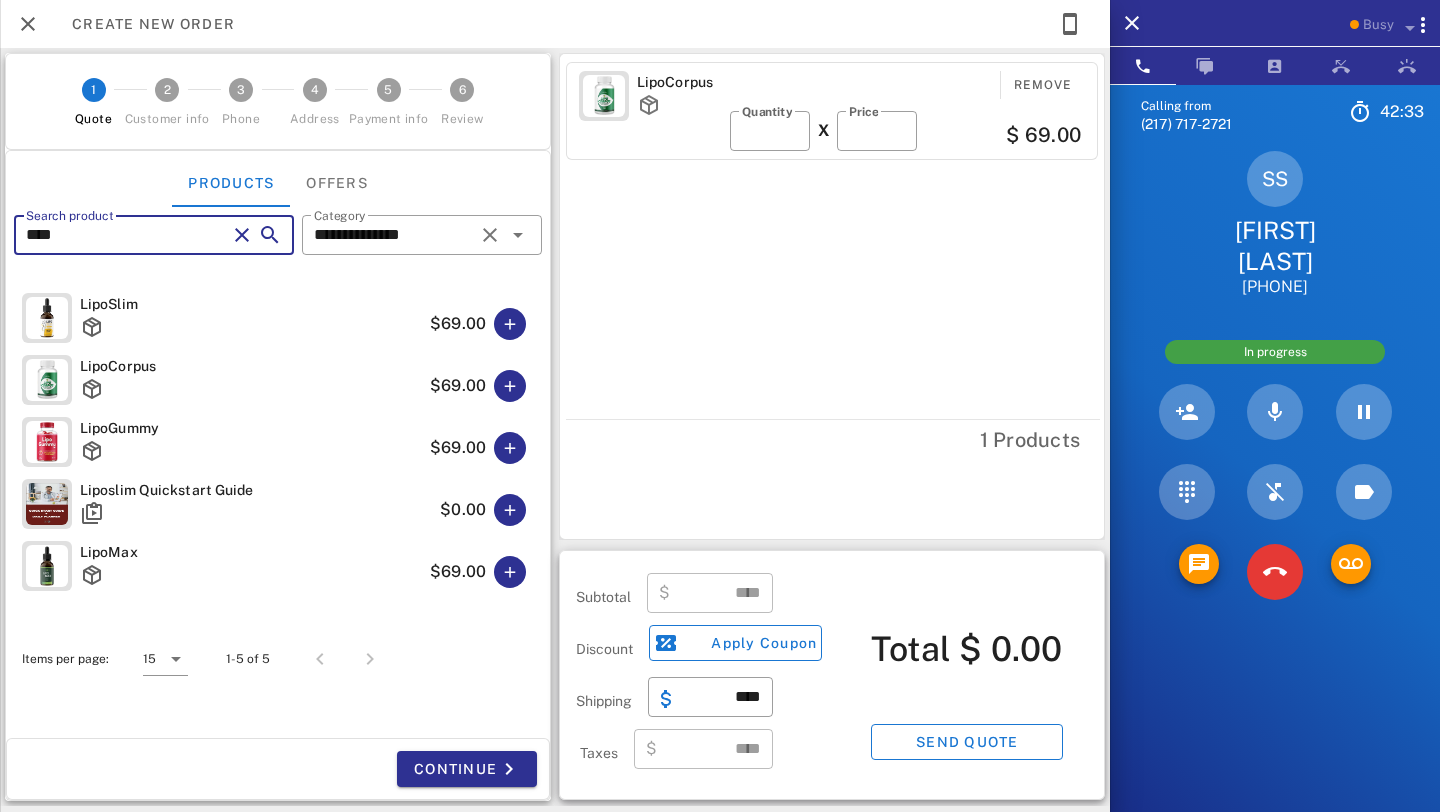 click on "****" at bounding box center (126, 235) 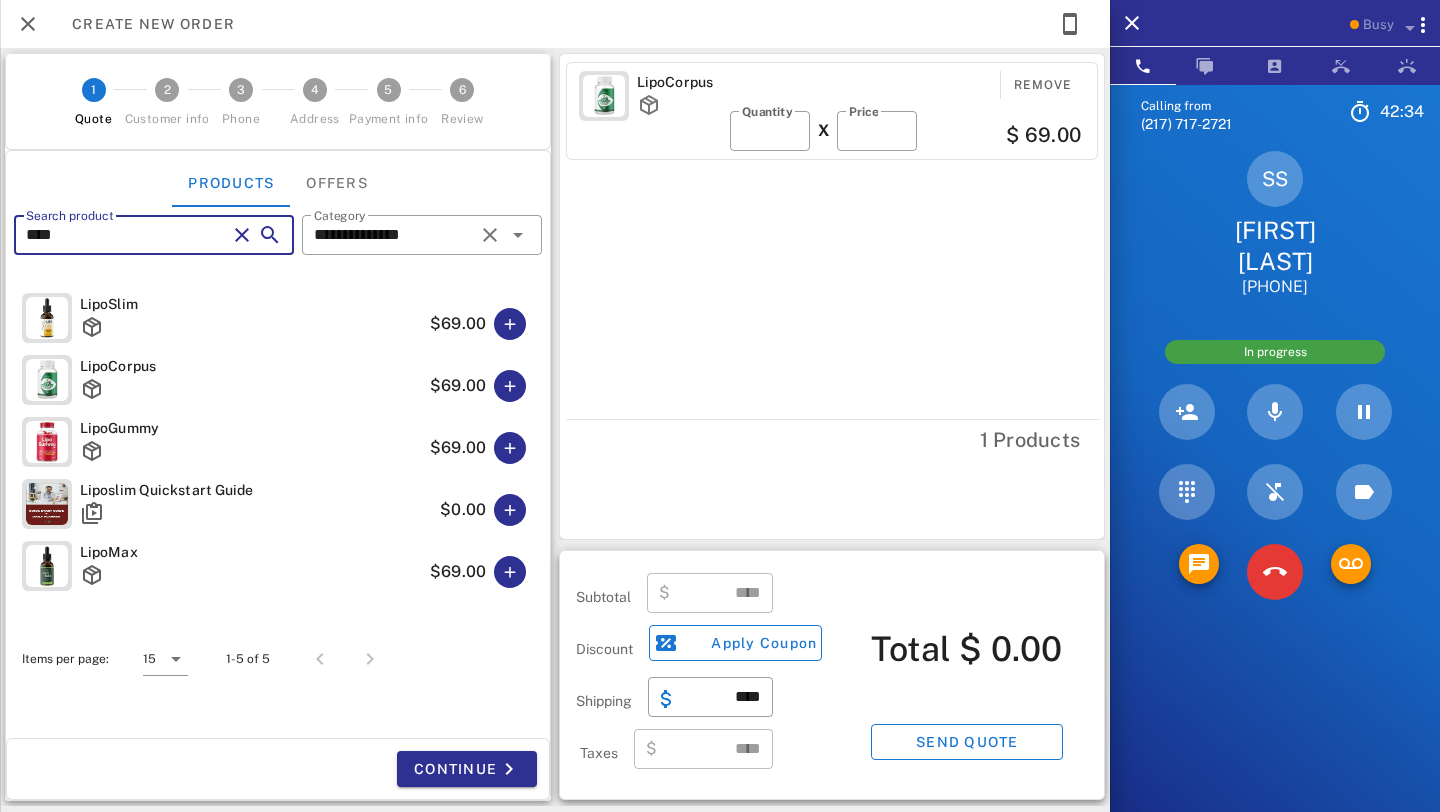 click on "****" at bounding box center (126, 235) 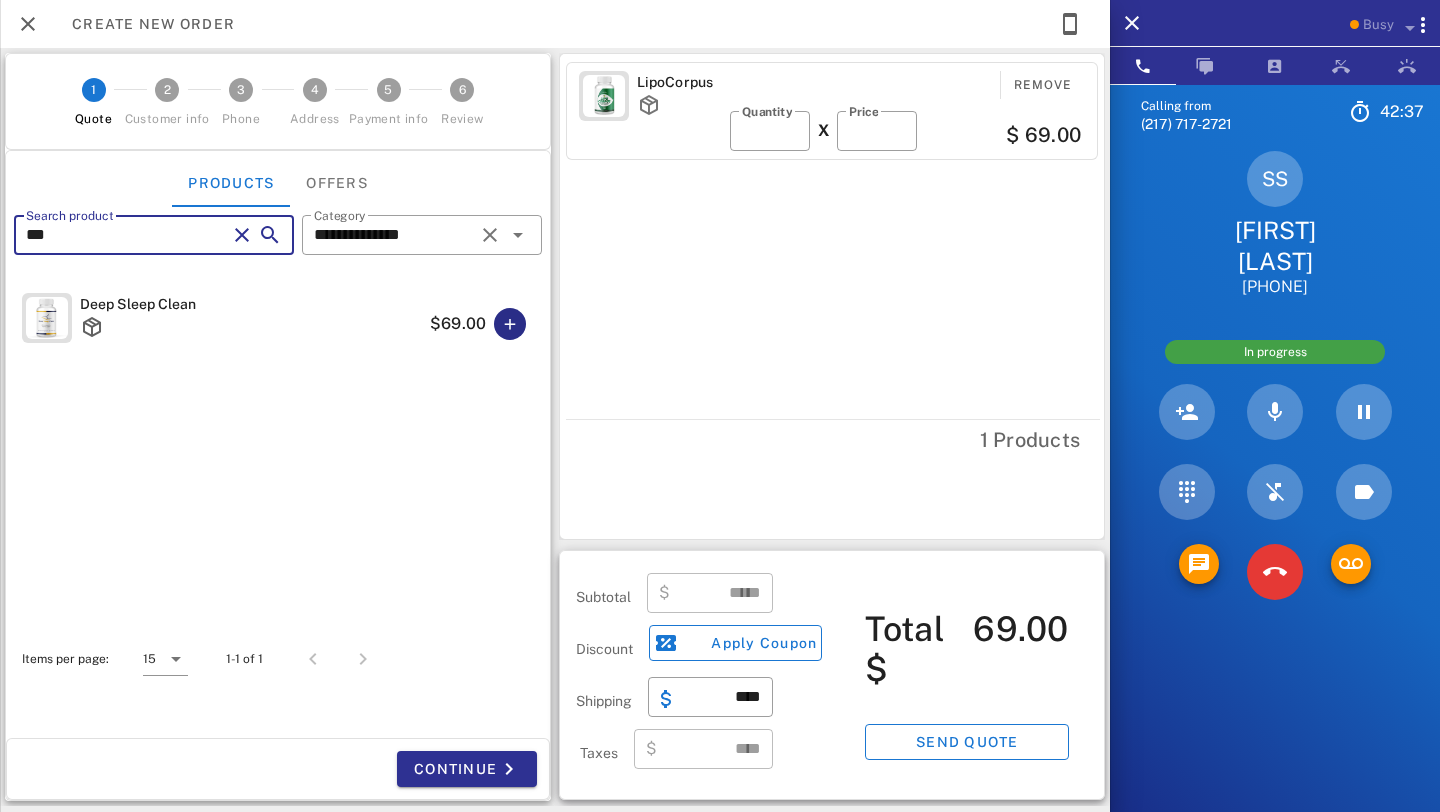 type on "***" 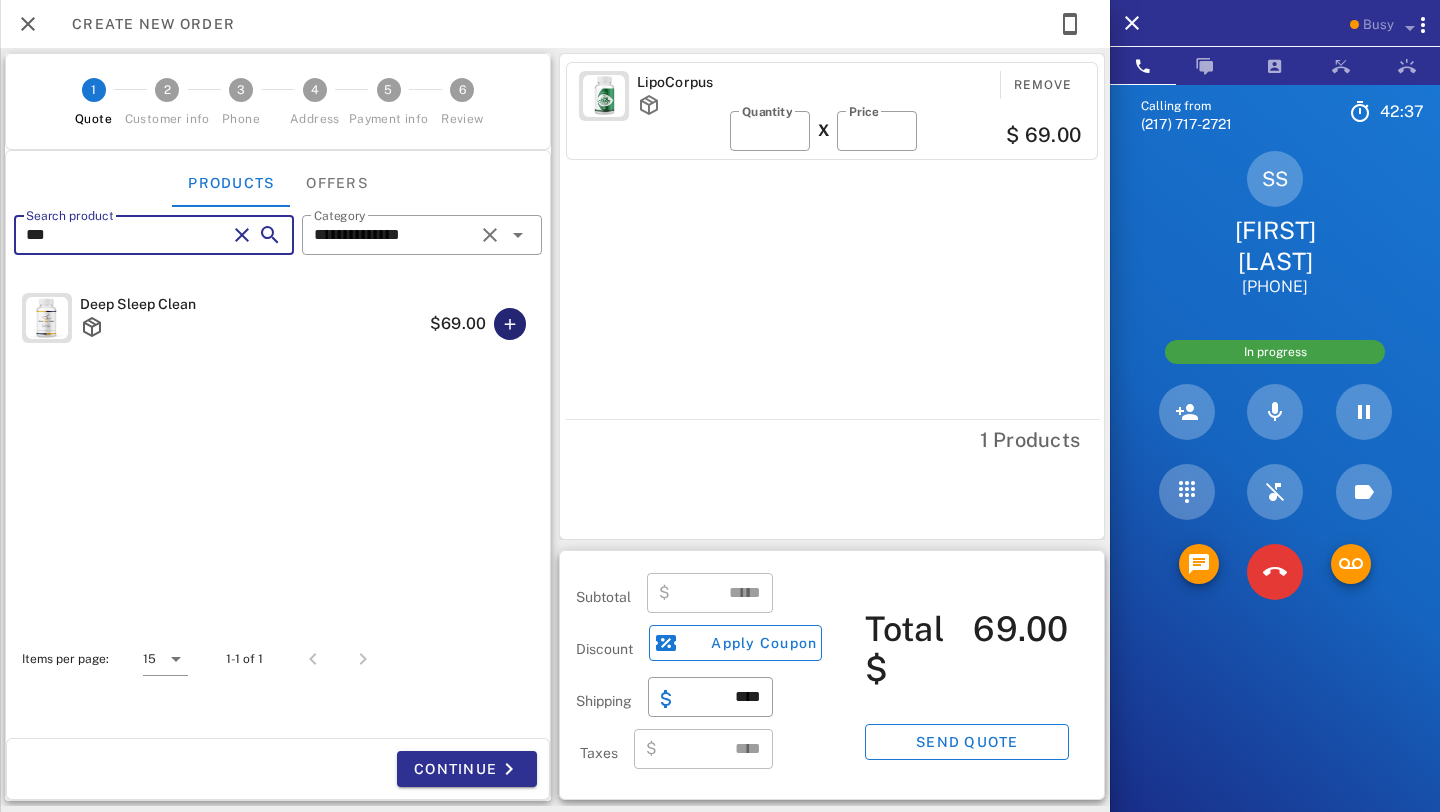 click at bounding box center [510, 324] 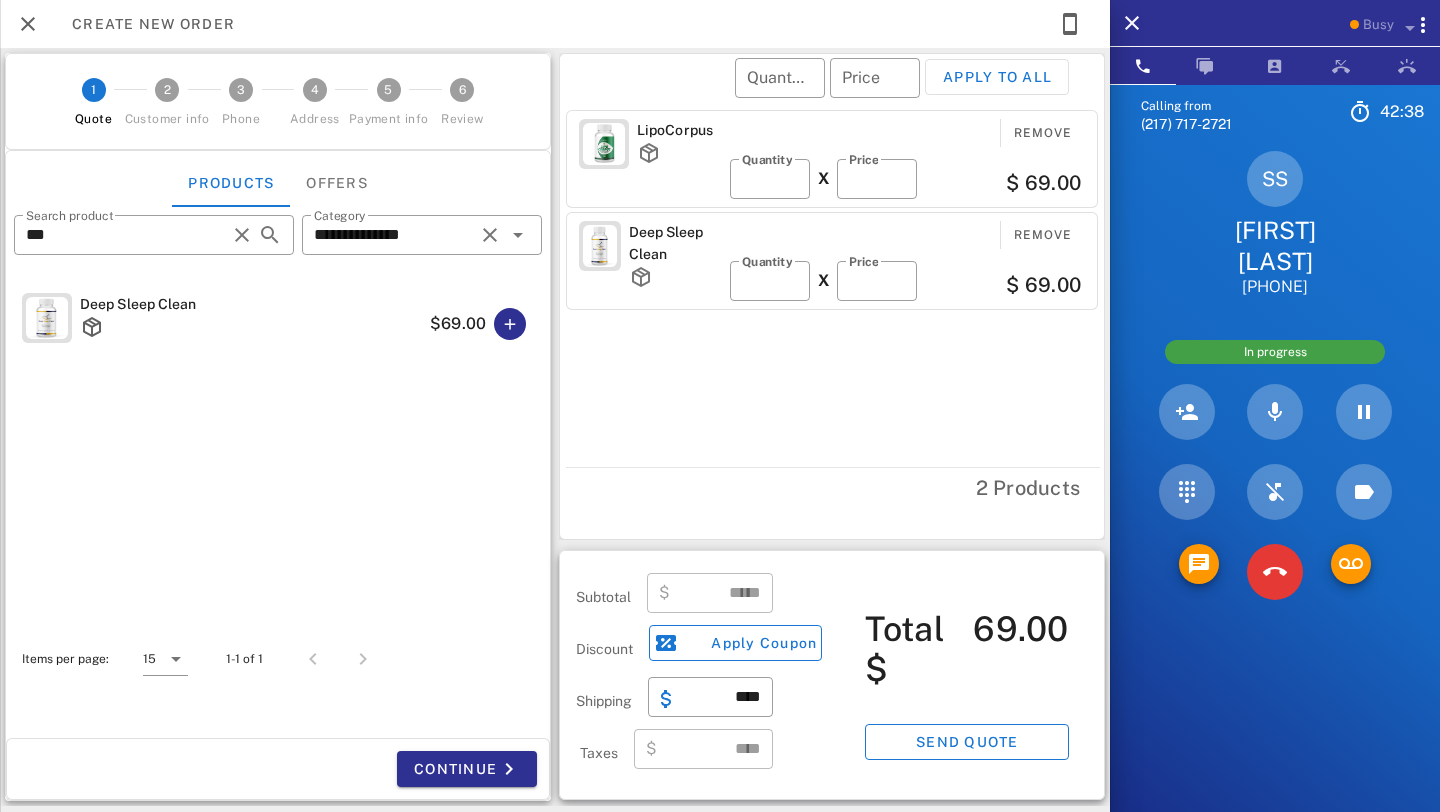type on "******" 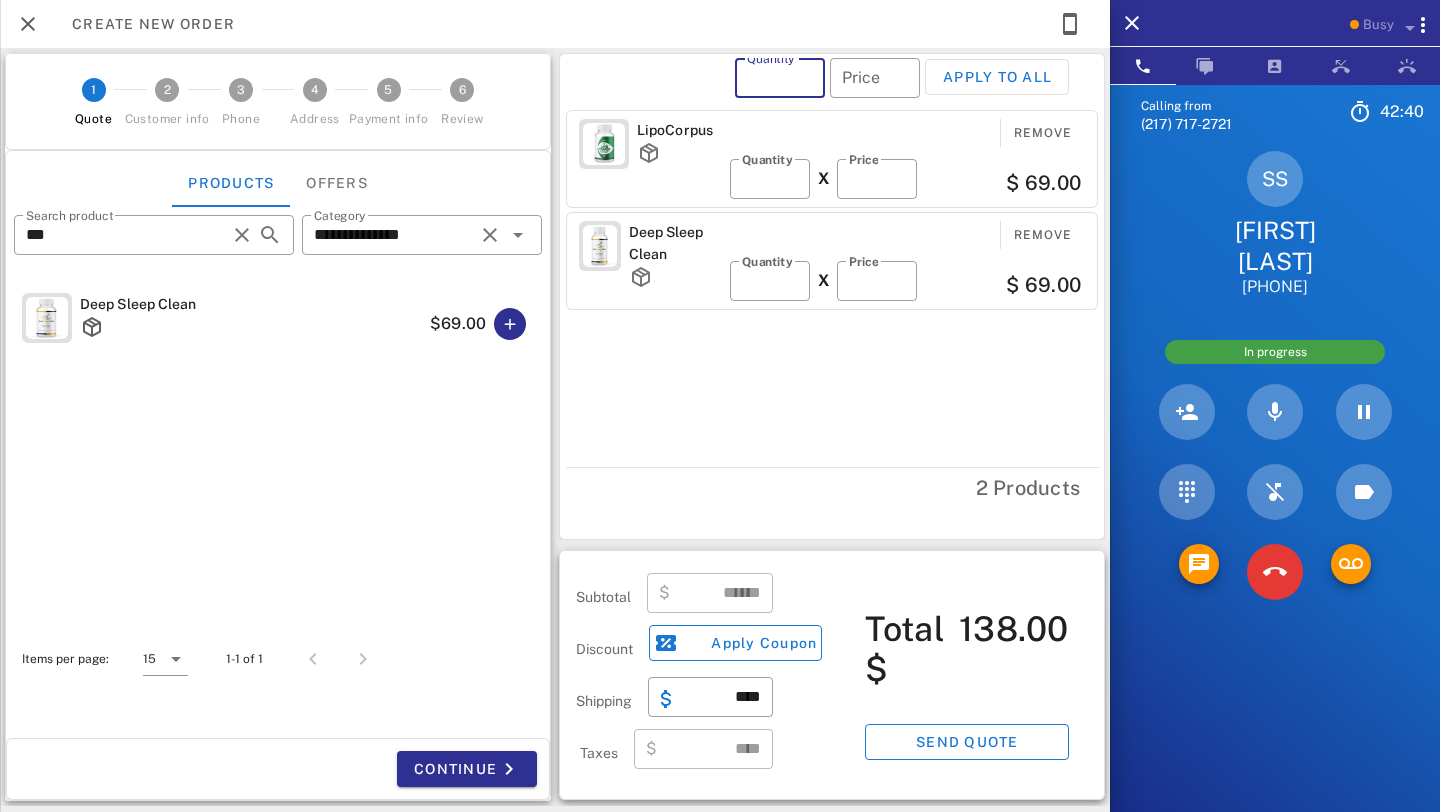 click on "Quantity" at bounding box center (780, 78) 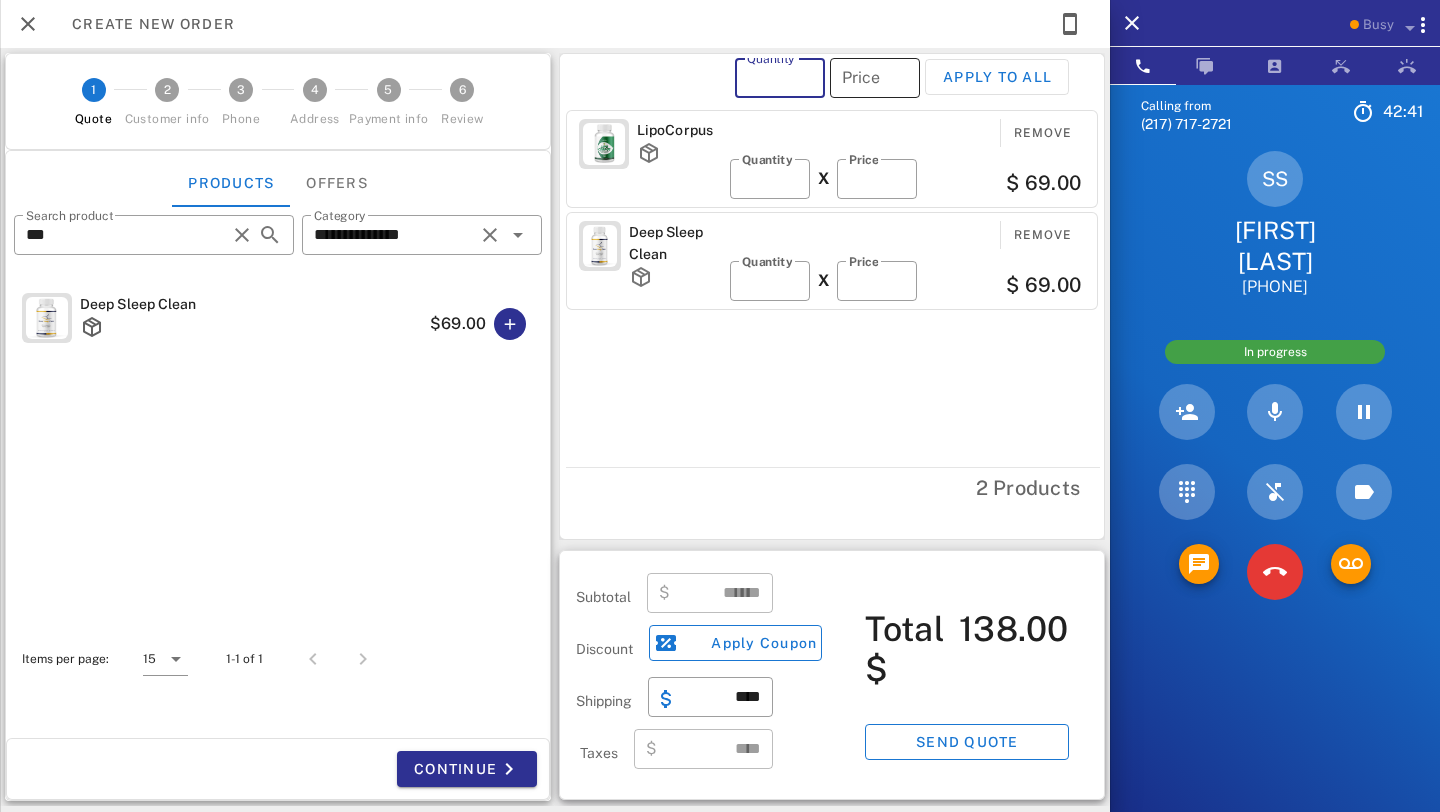 type on "*" 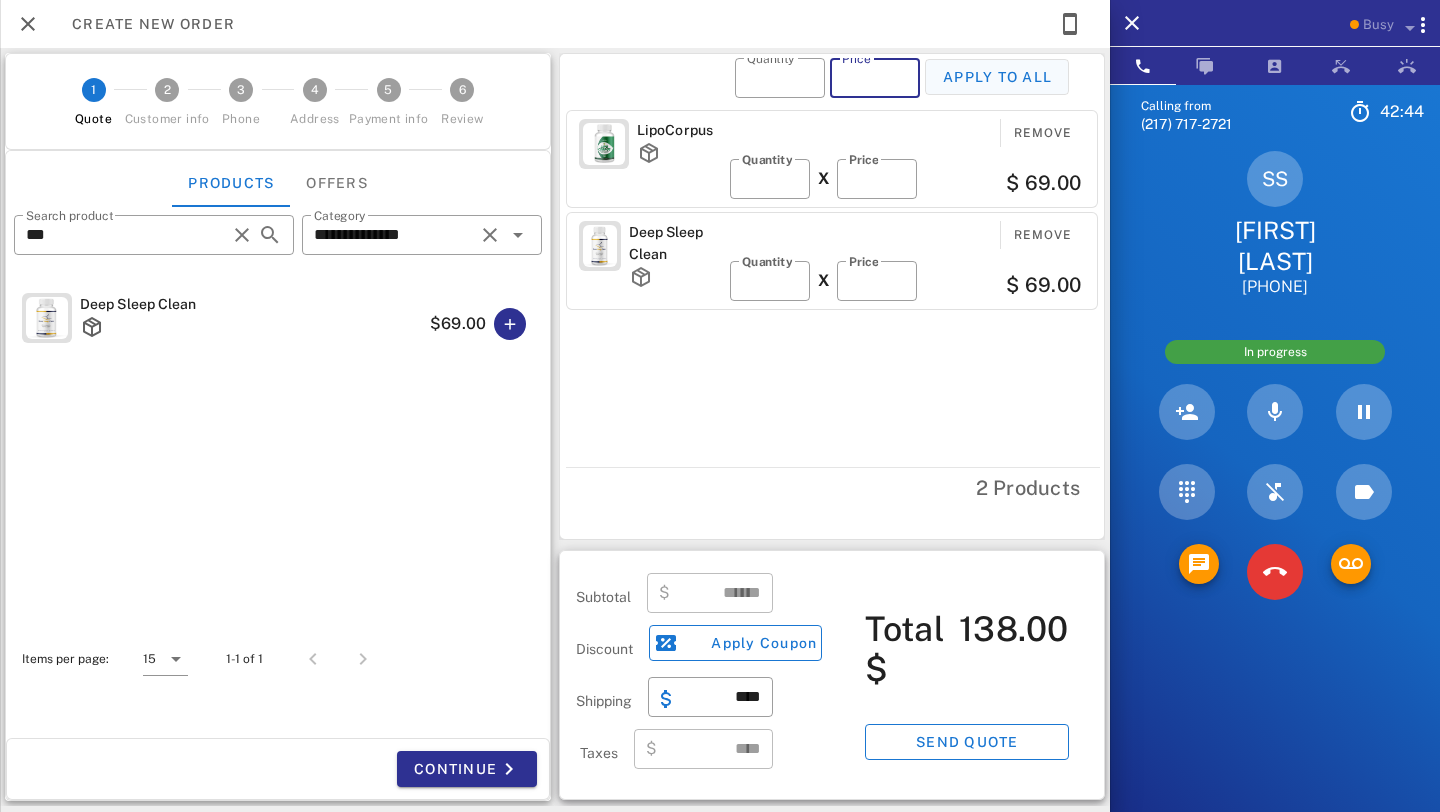 type on "**" 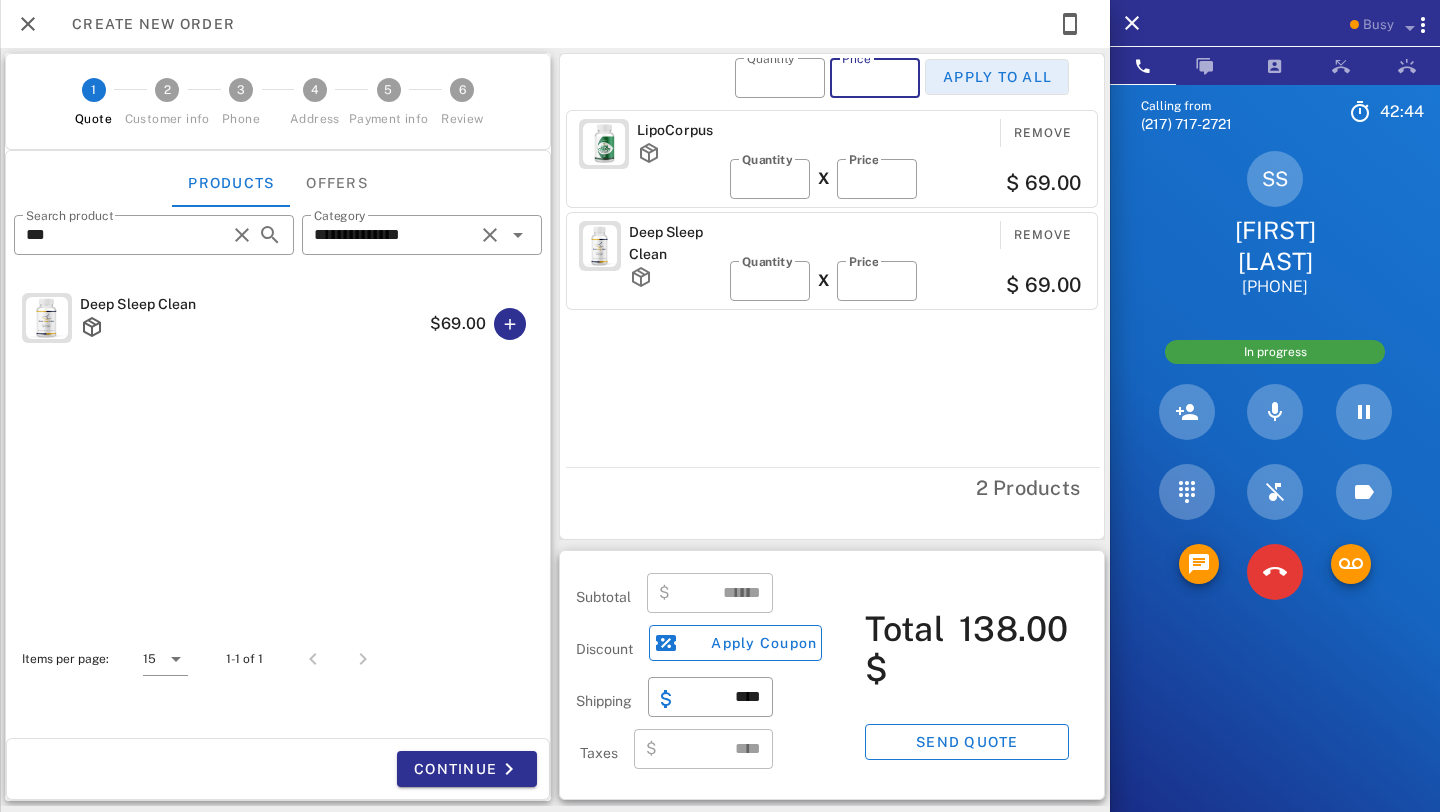 click on "Apply to all" at bounding box center (997, 77) 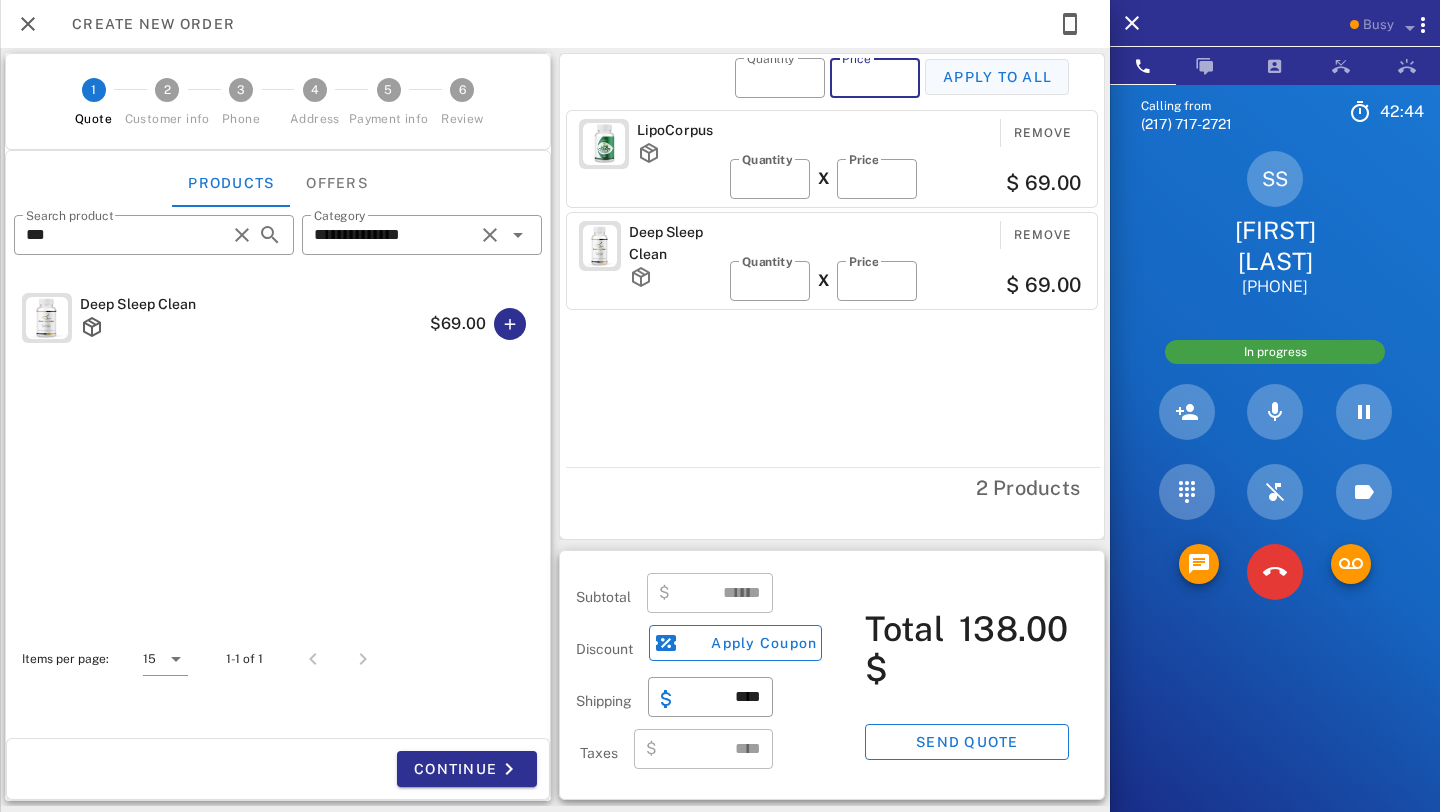 type on "*" 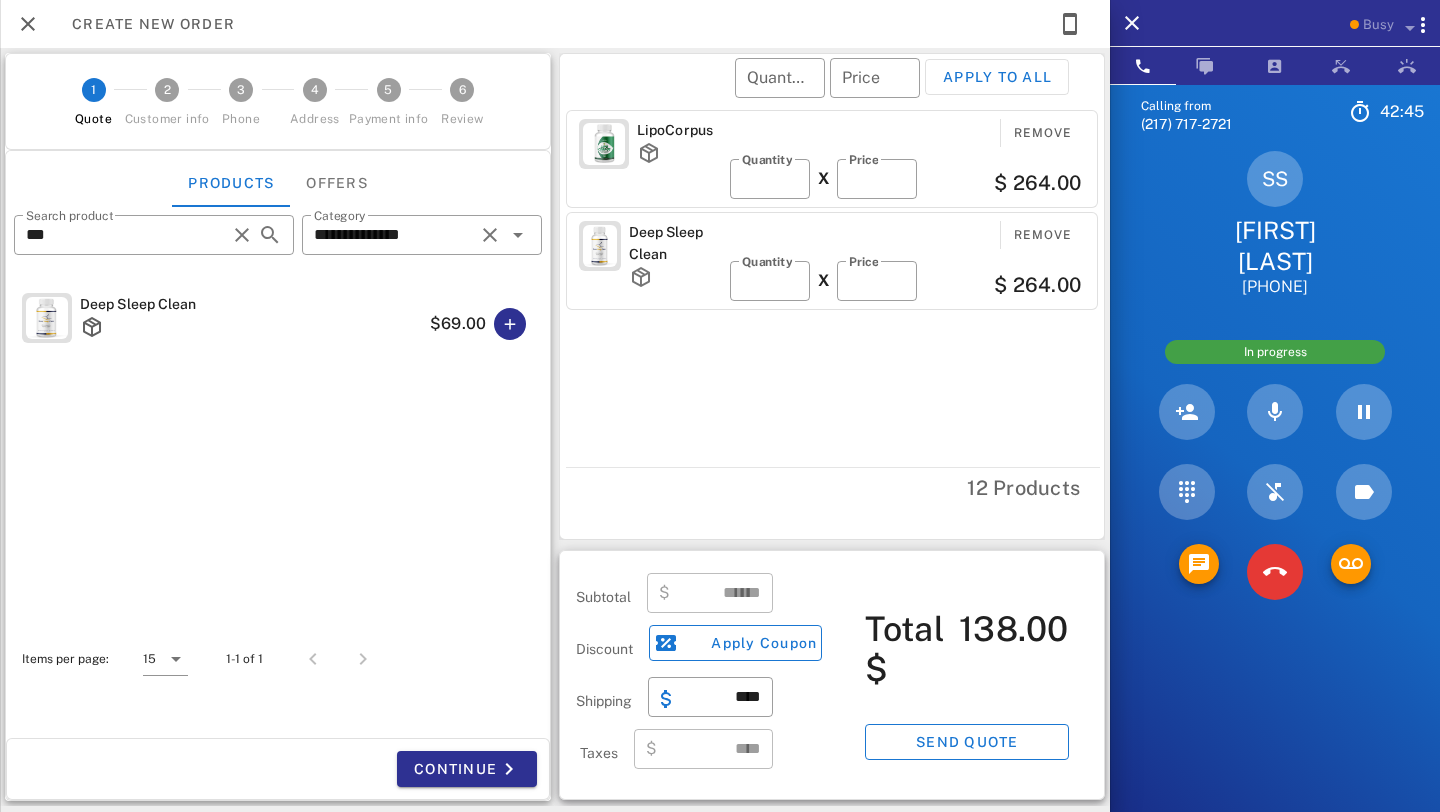 type on "******" 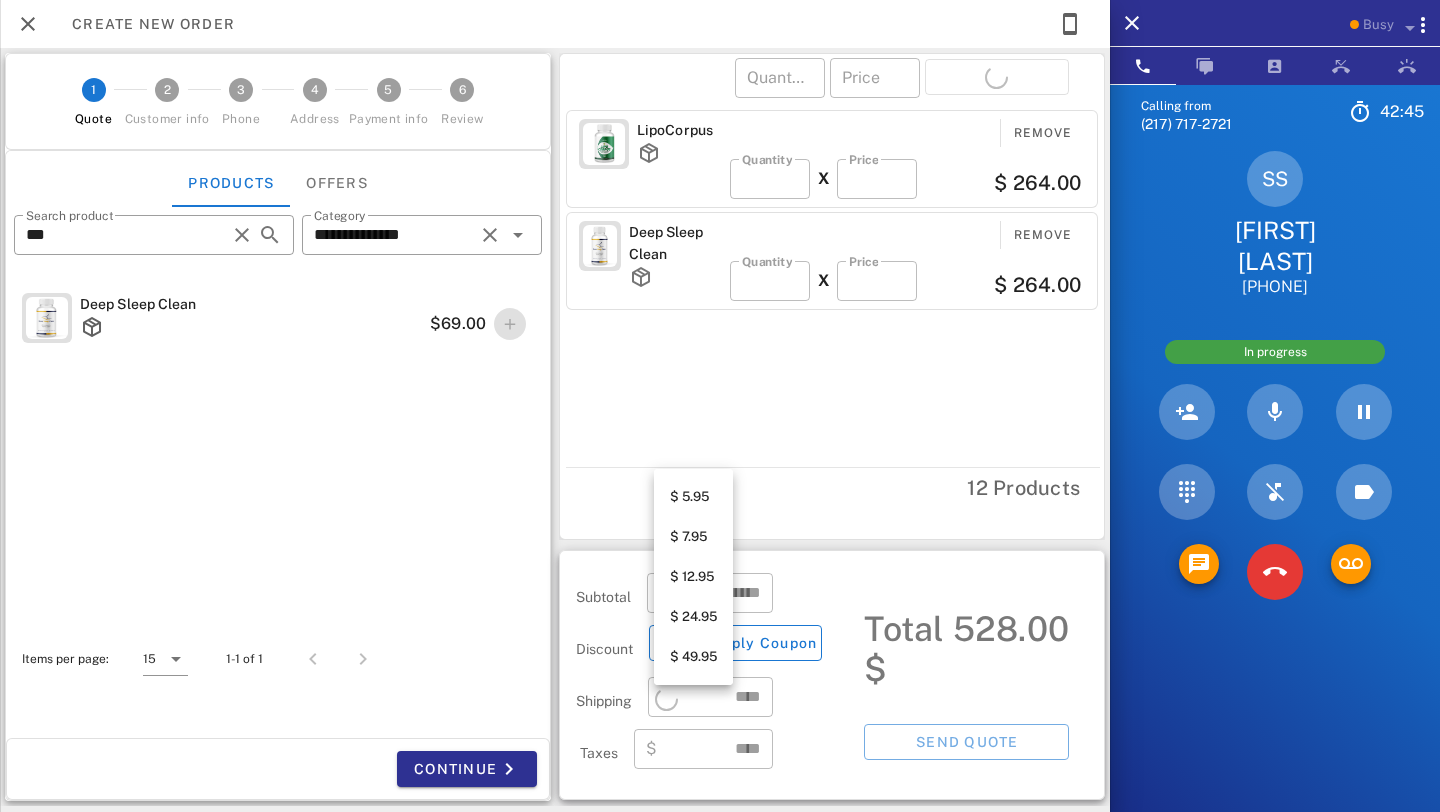 click on "​ ****" at bounding box center [710, 701] 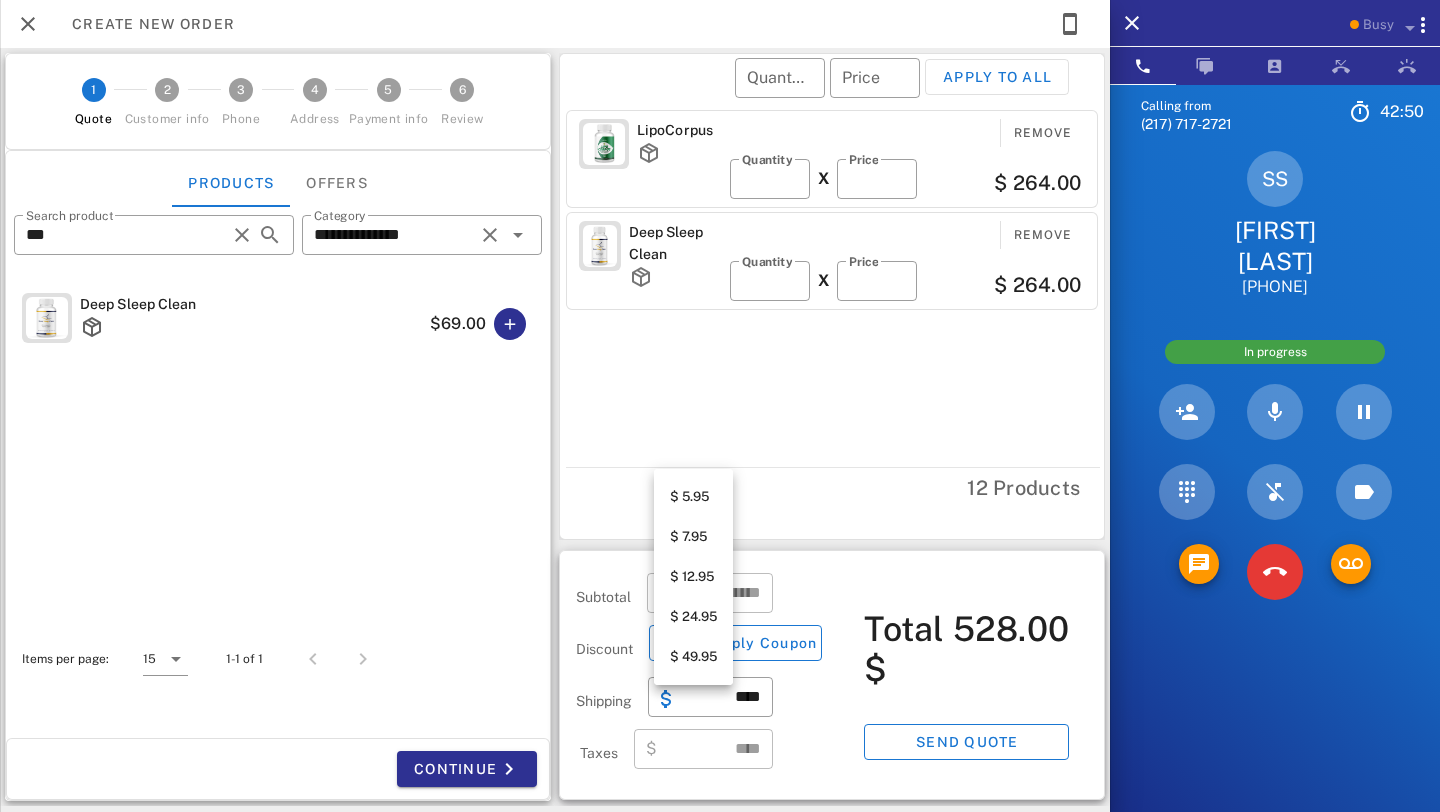 click on "$ 24.95" at bounding box center [693, 617] 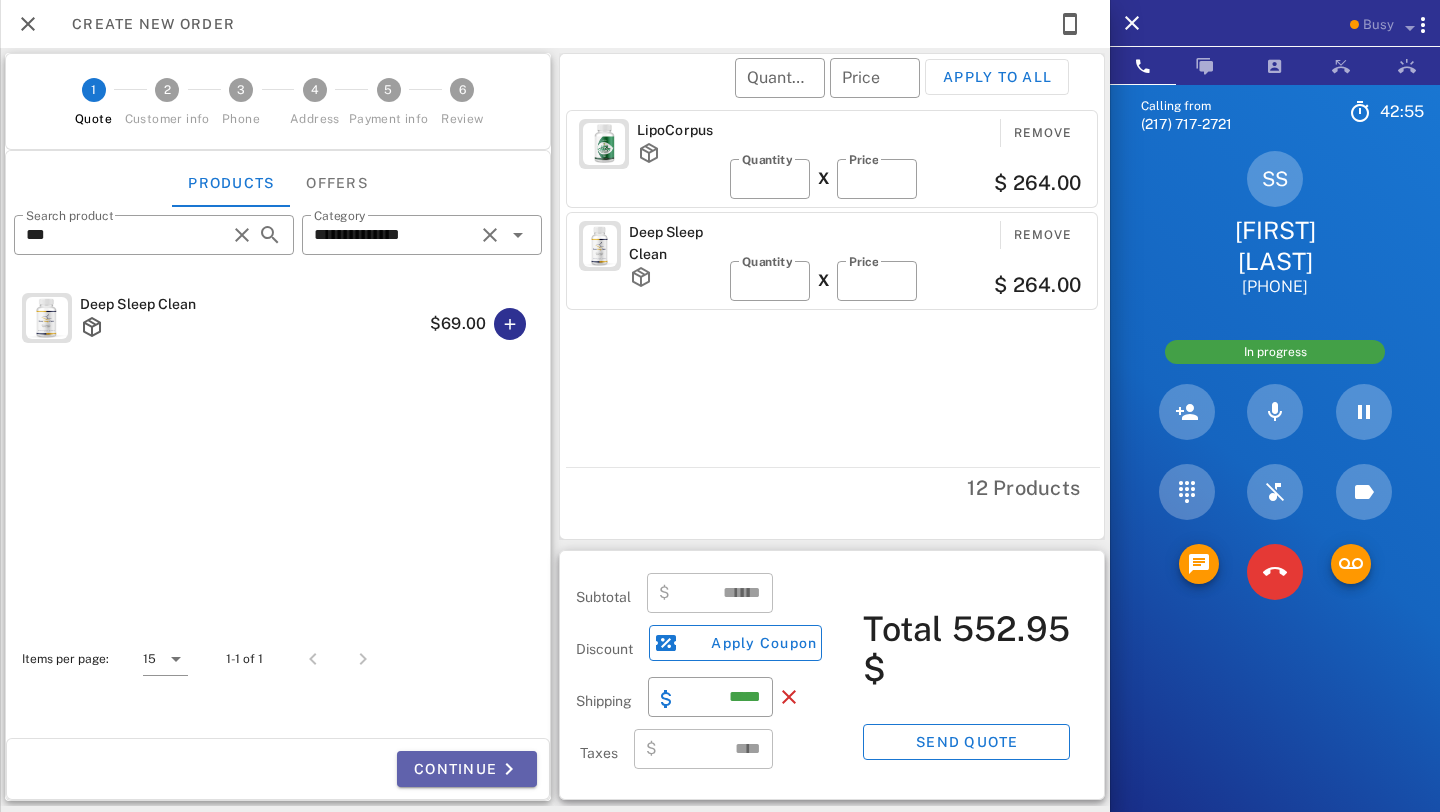 click on "Continue" at bounding box center [467, 769] 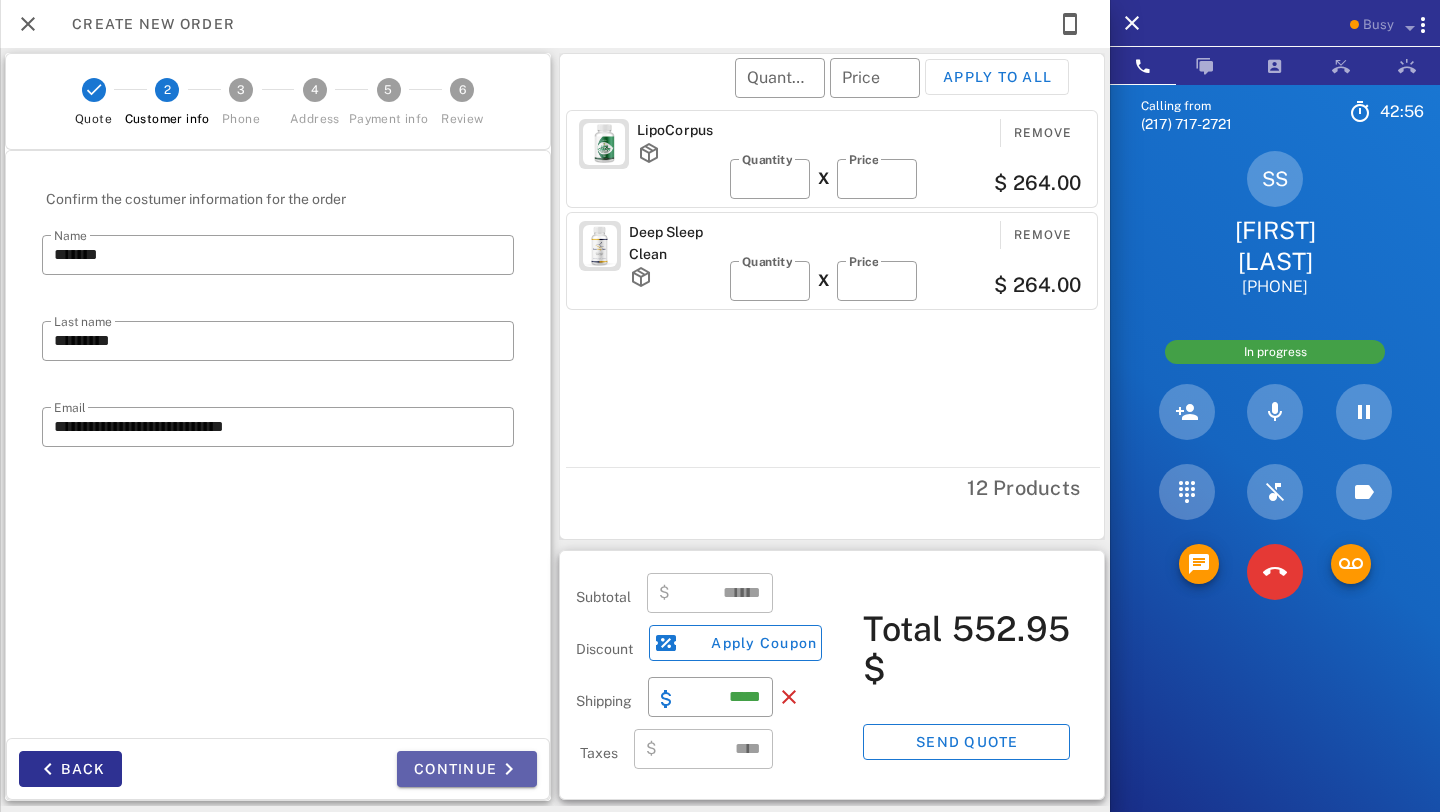 click on "Continue" at bounding box center (467, 769) 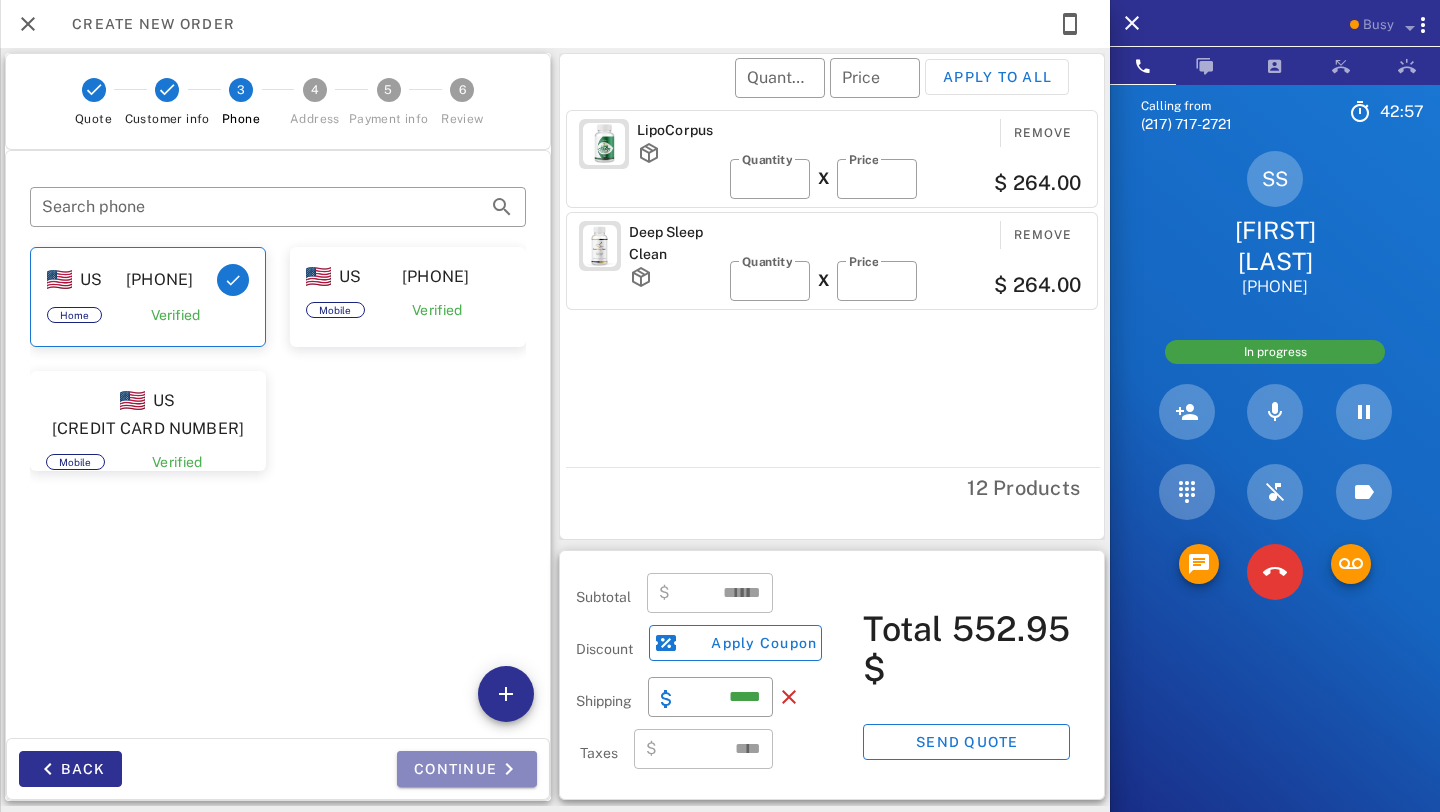 click on "Continue" at bounding box center (467, 769) 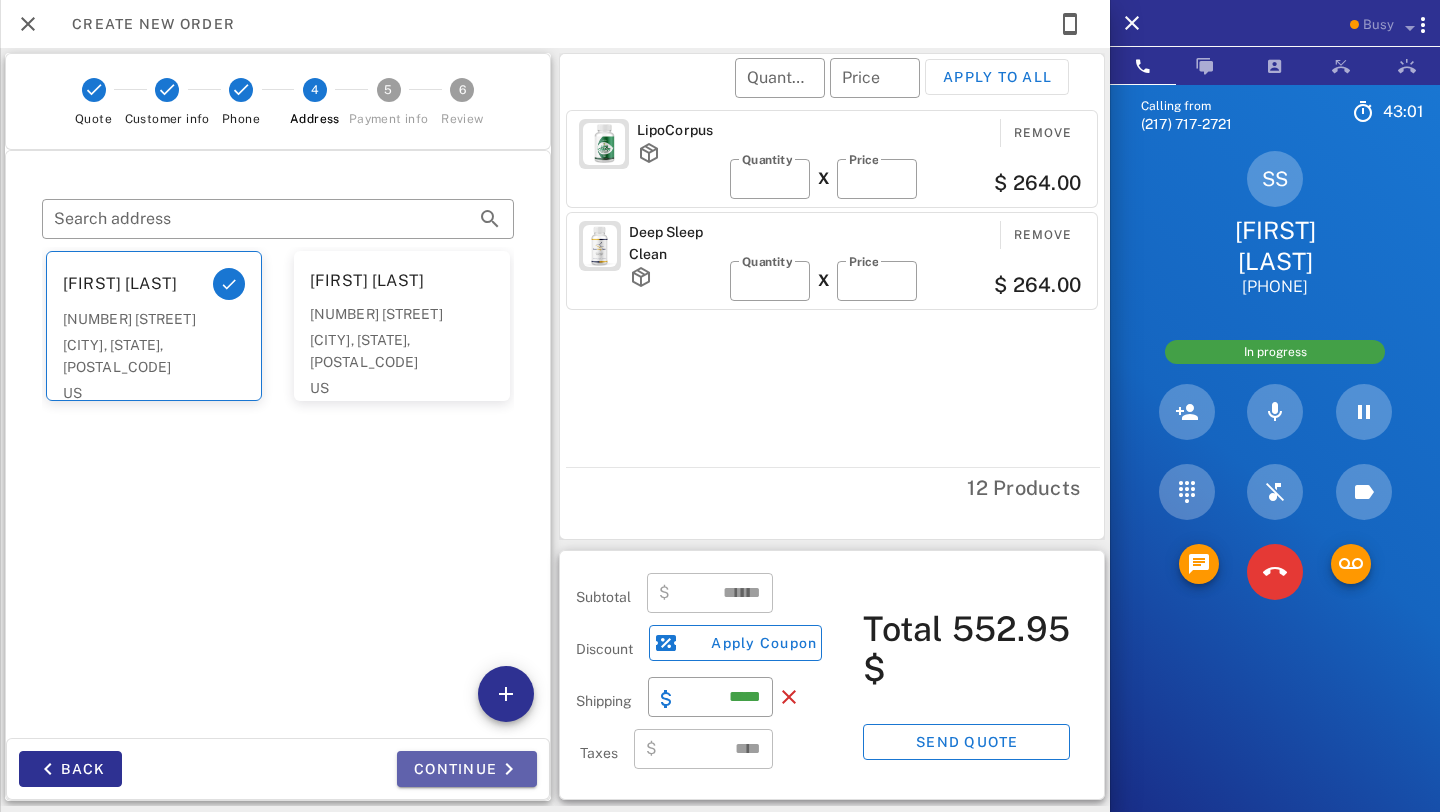 click on "Continue" at bounding box center (467, 769) 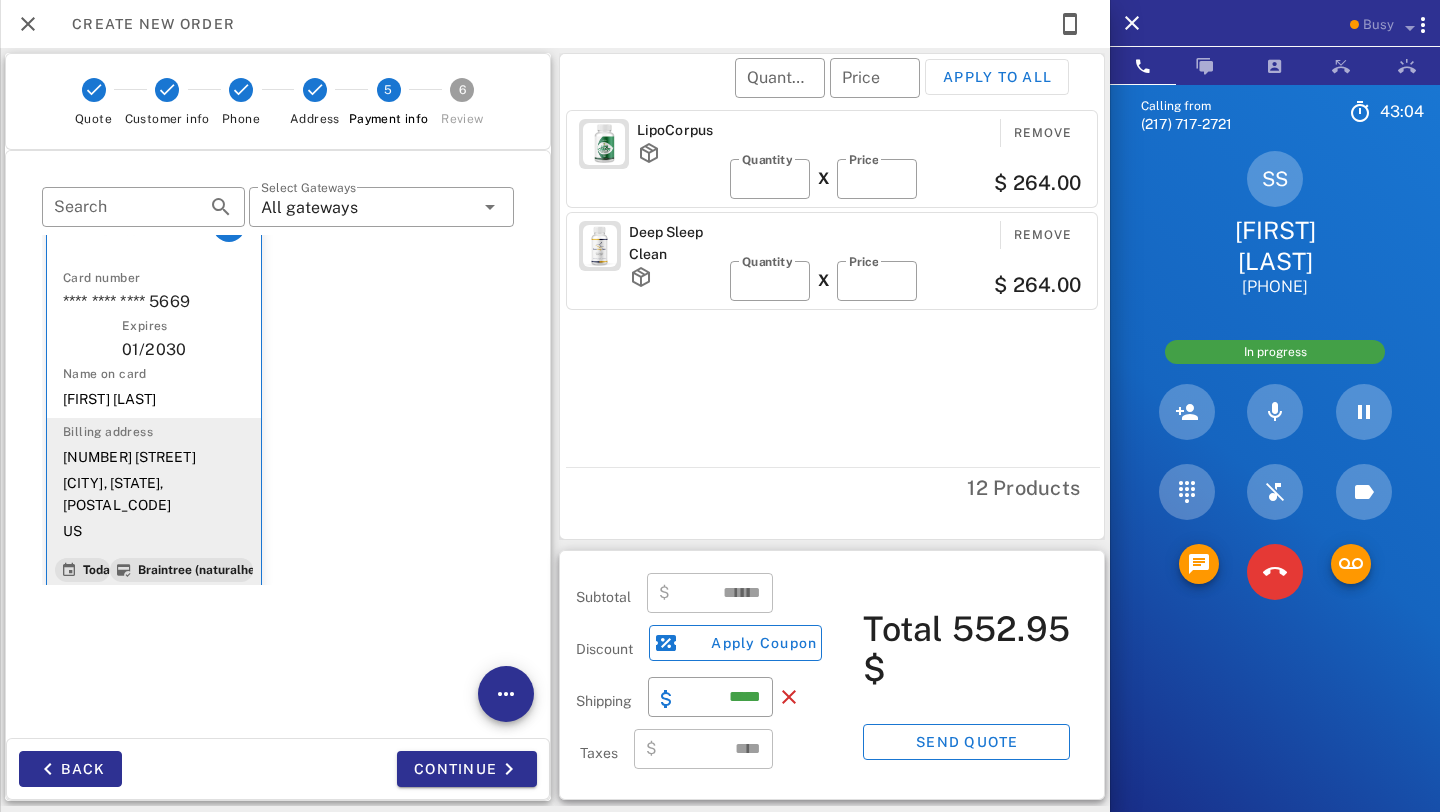 scroll, scrollTop: 0, scrollLeft: 0, axis: both 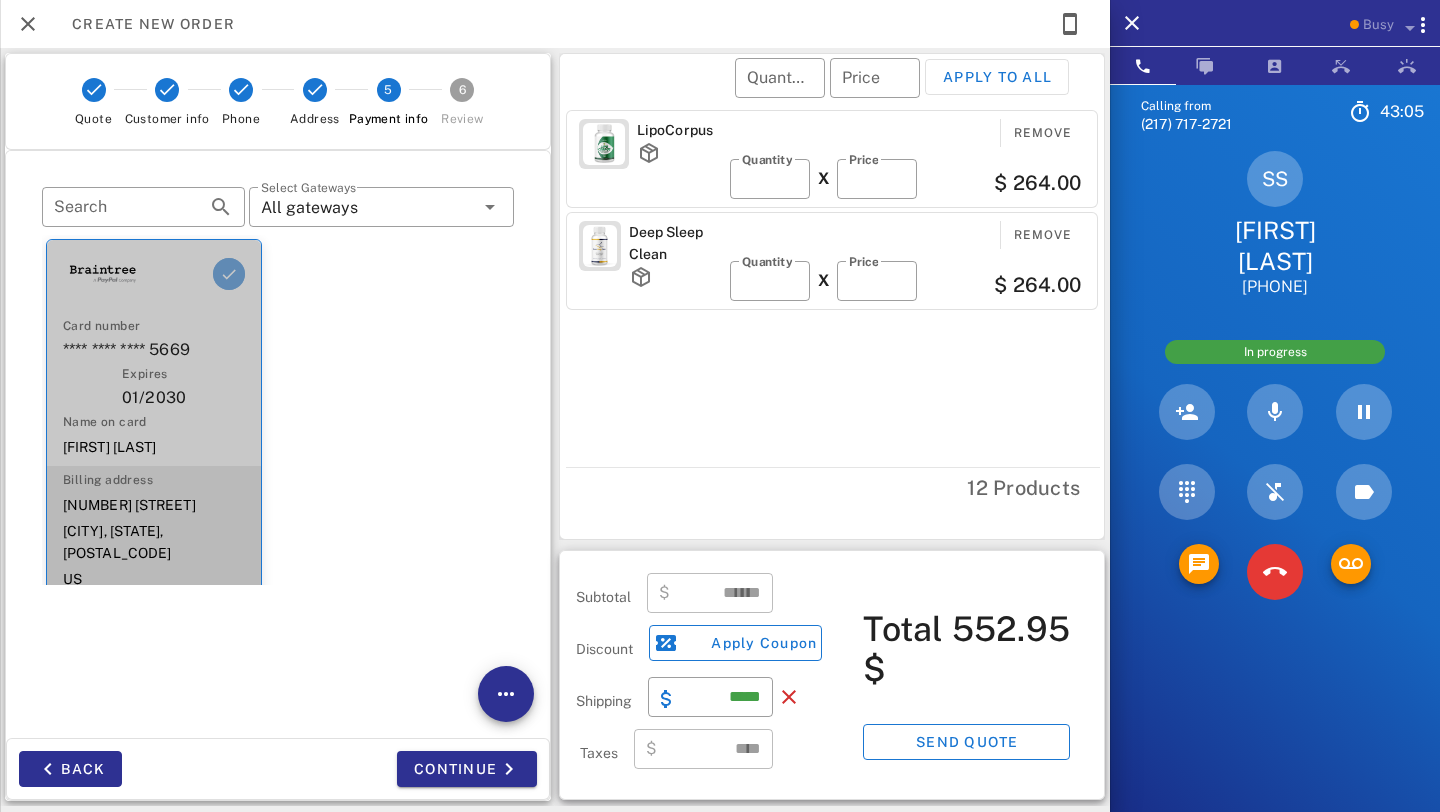 click at bounding box center [229, 274] 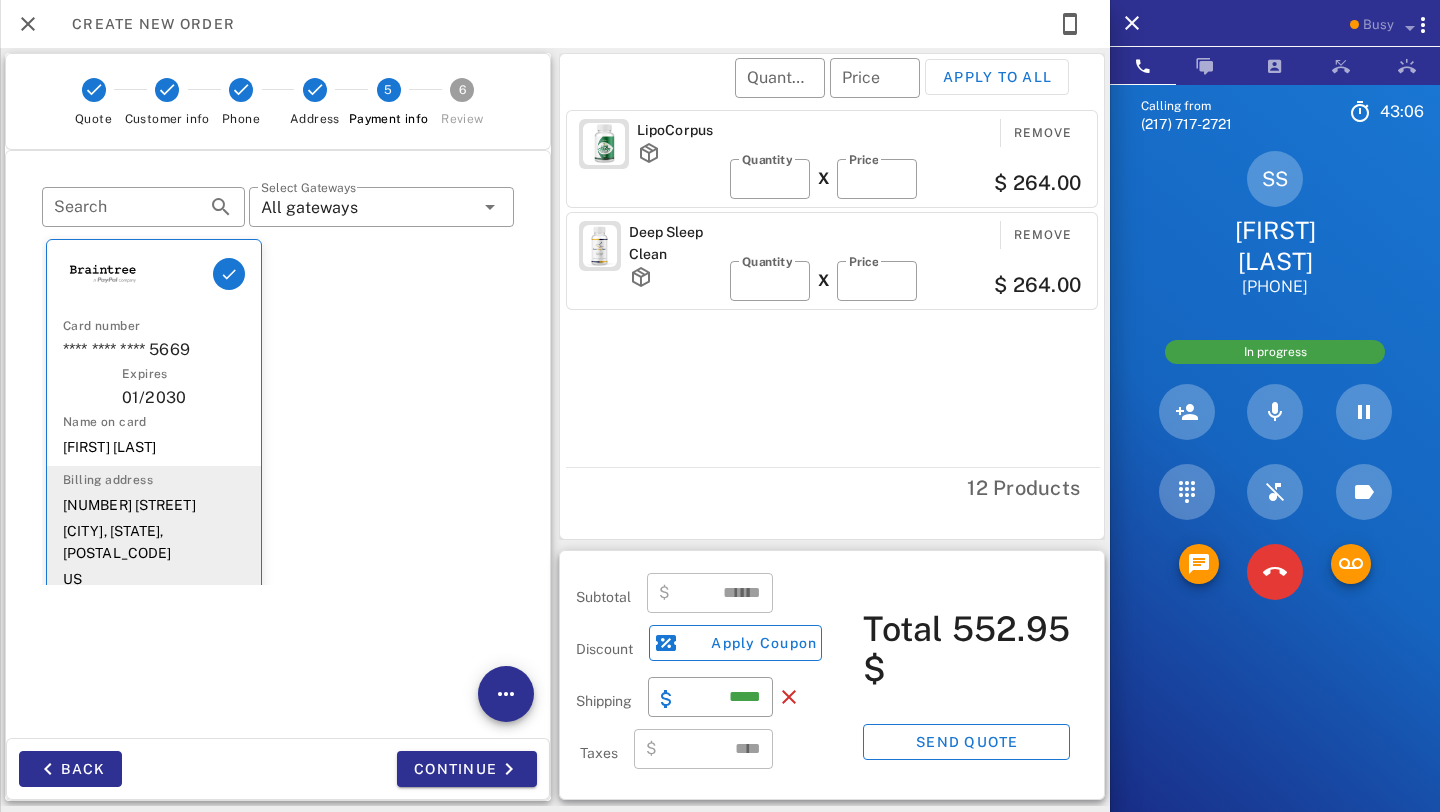 click on "Card number   **** **** **** 5669   Expires   01/30   Name on card   [FIRST] [LAST]   Billing address  [NUMBER] [STREET]   [CITY], [STATE], [POSTAL_CODE]  US  Today   Braintree (naturalhealth_instant)" at bounding box center [278, 439] 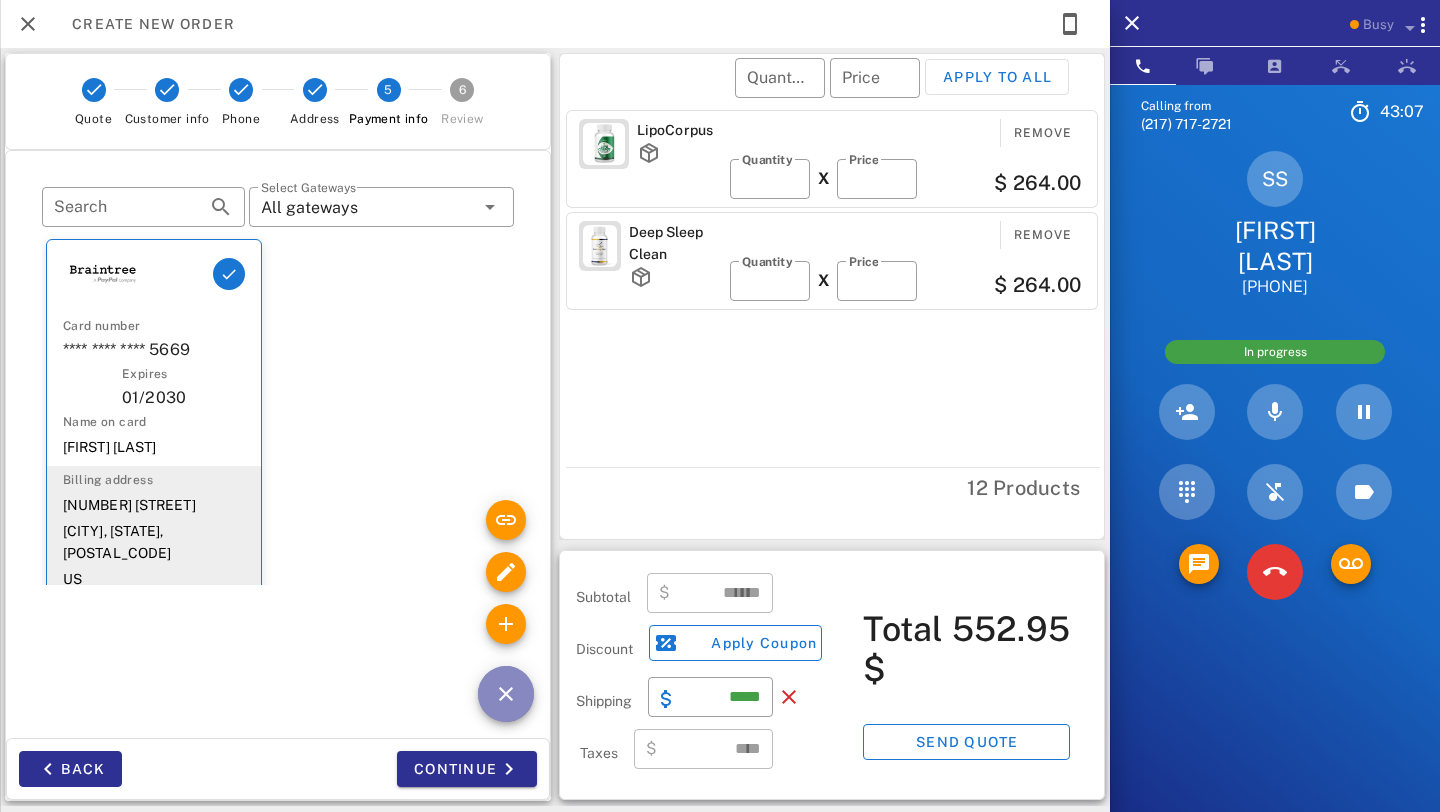 click at bounding box center [506, 694] 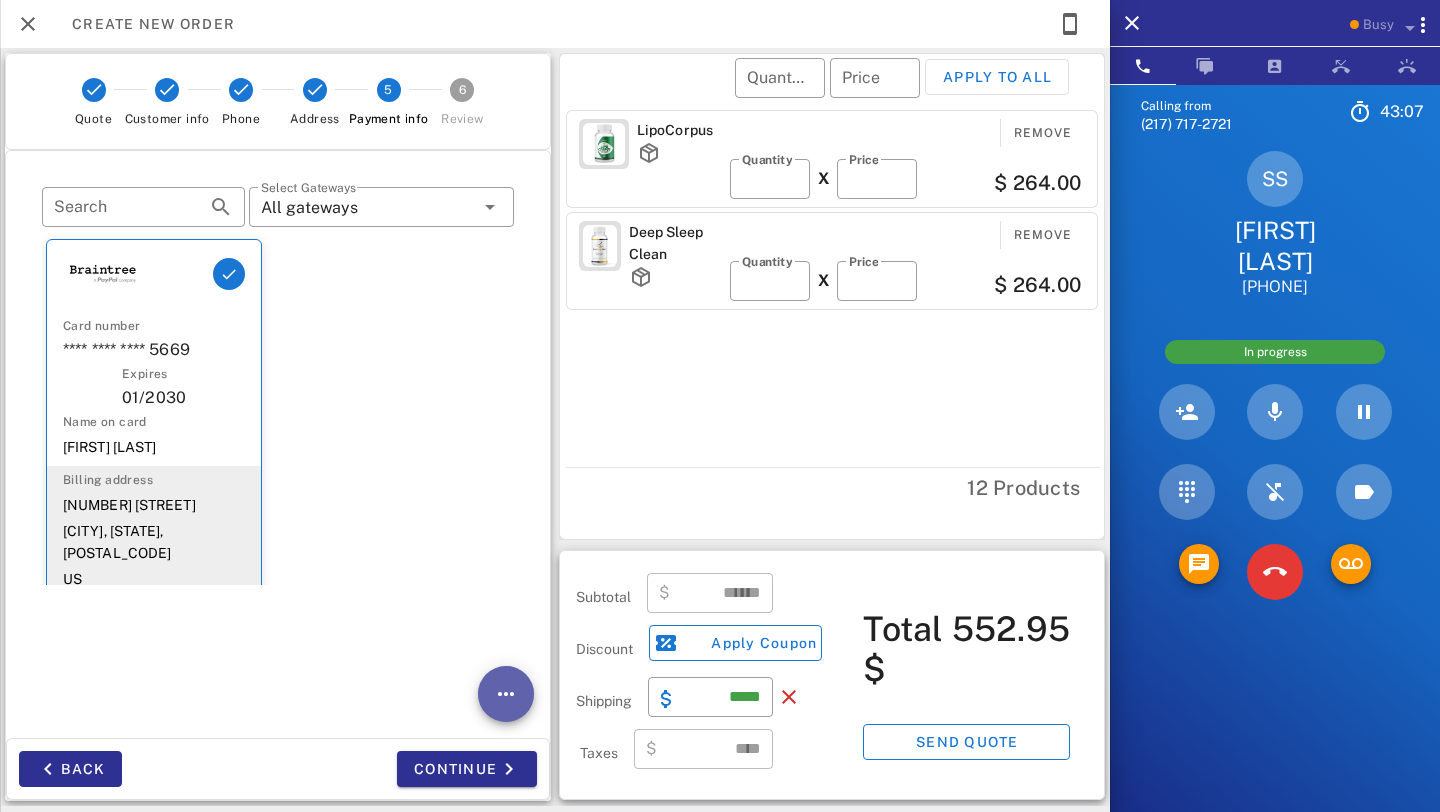 click at bounding box center (506, 694) 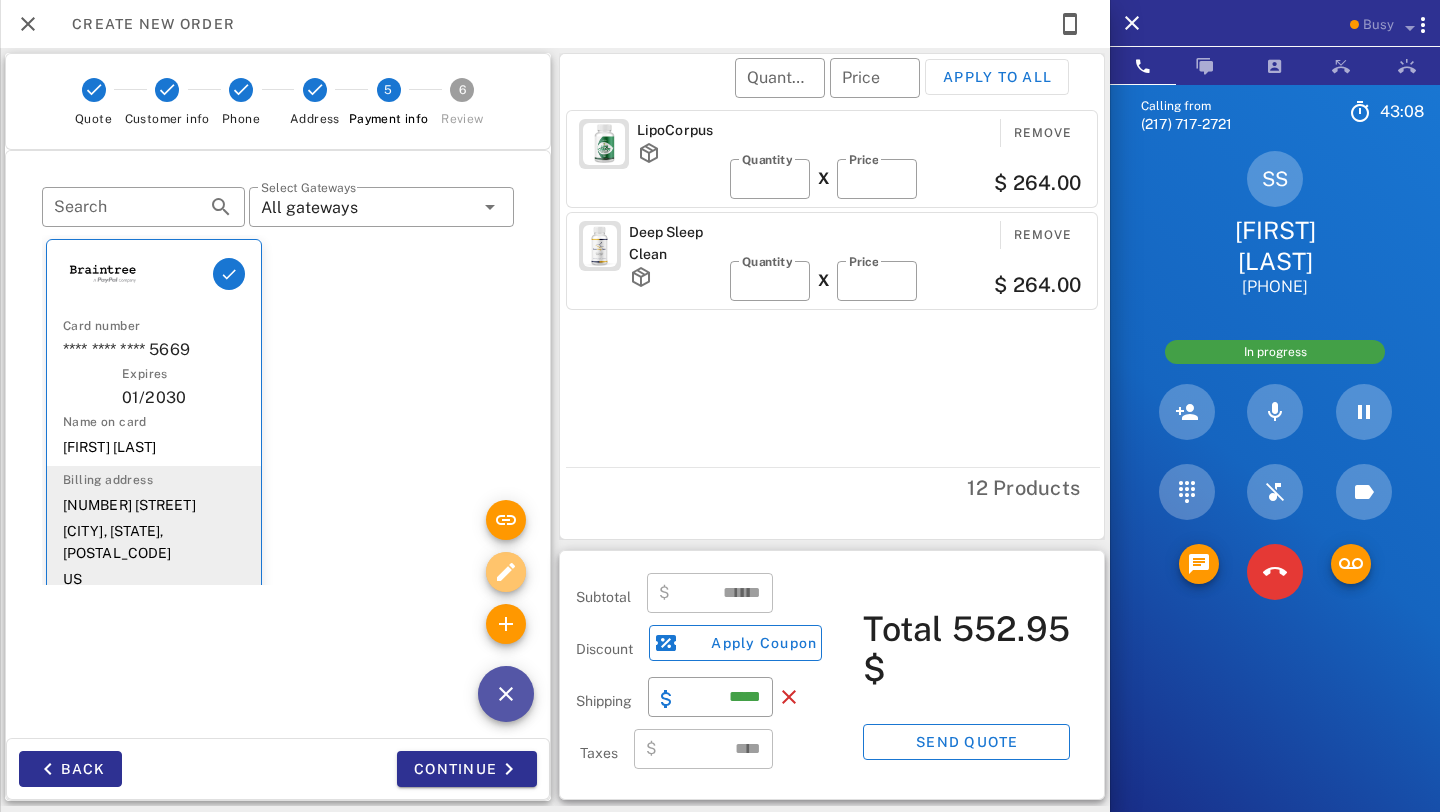 click at bounding box center (506, 572) 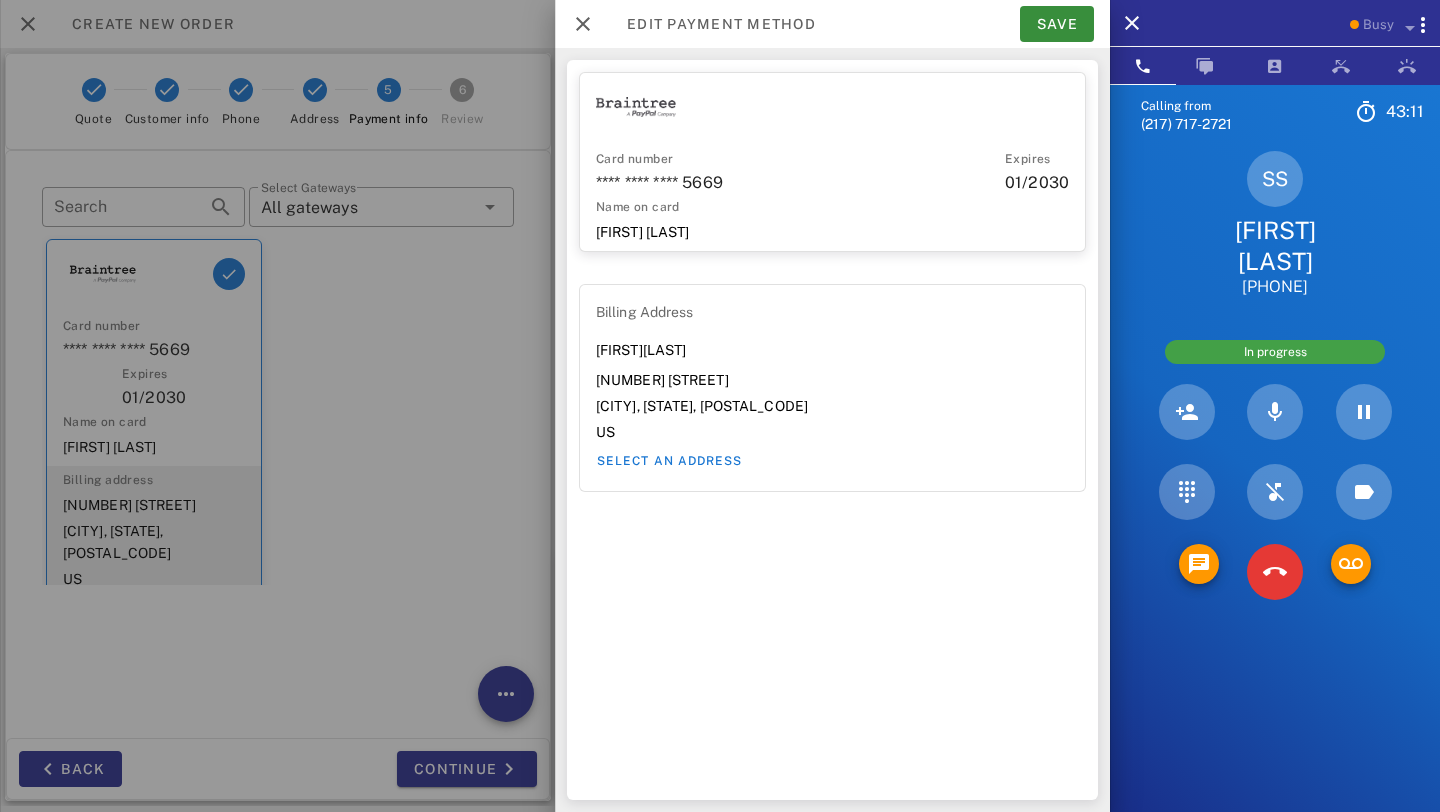 click on "Card number" at bounding box center (800, 159) 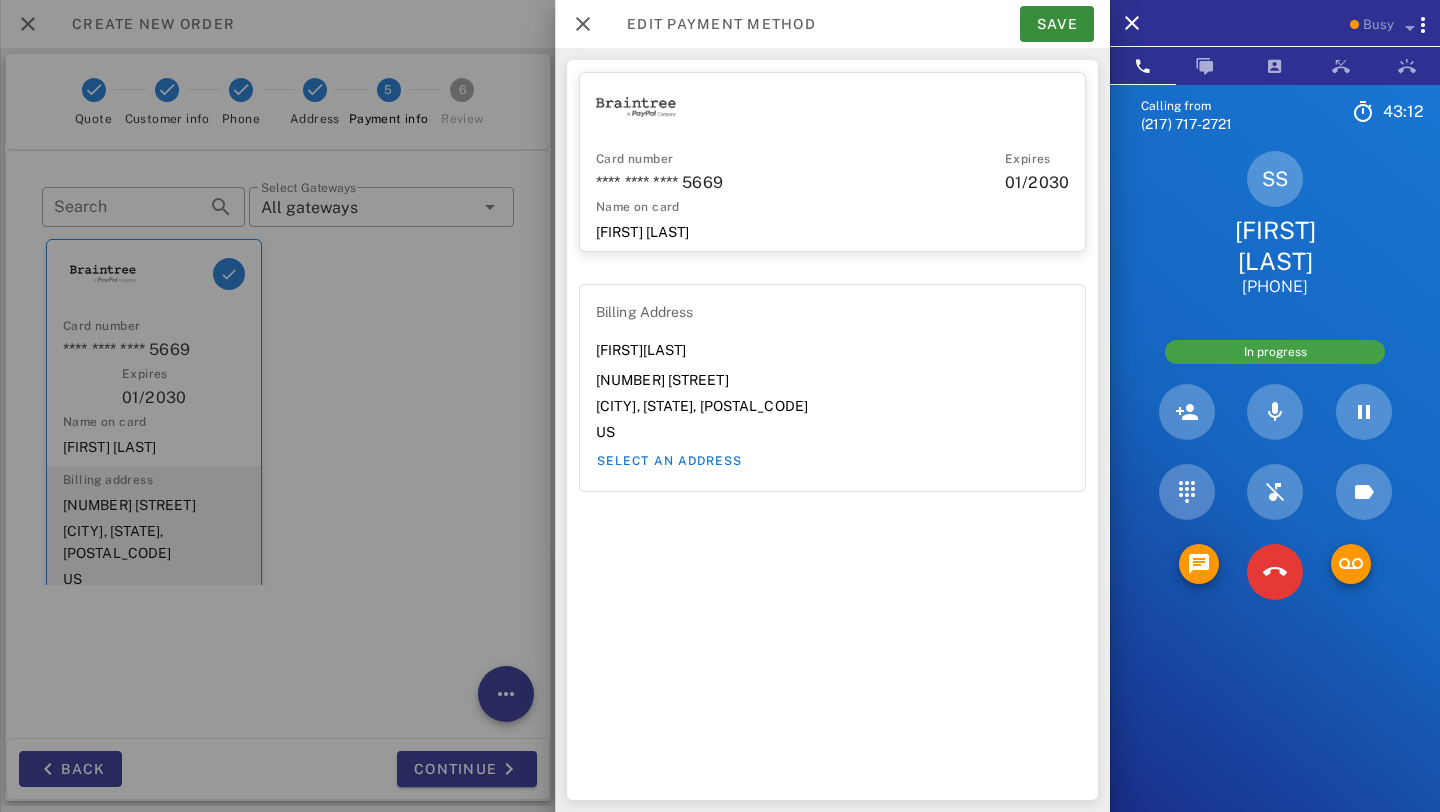 click on "Name on card" at bounding box center (832, 207) 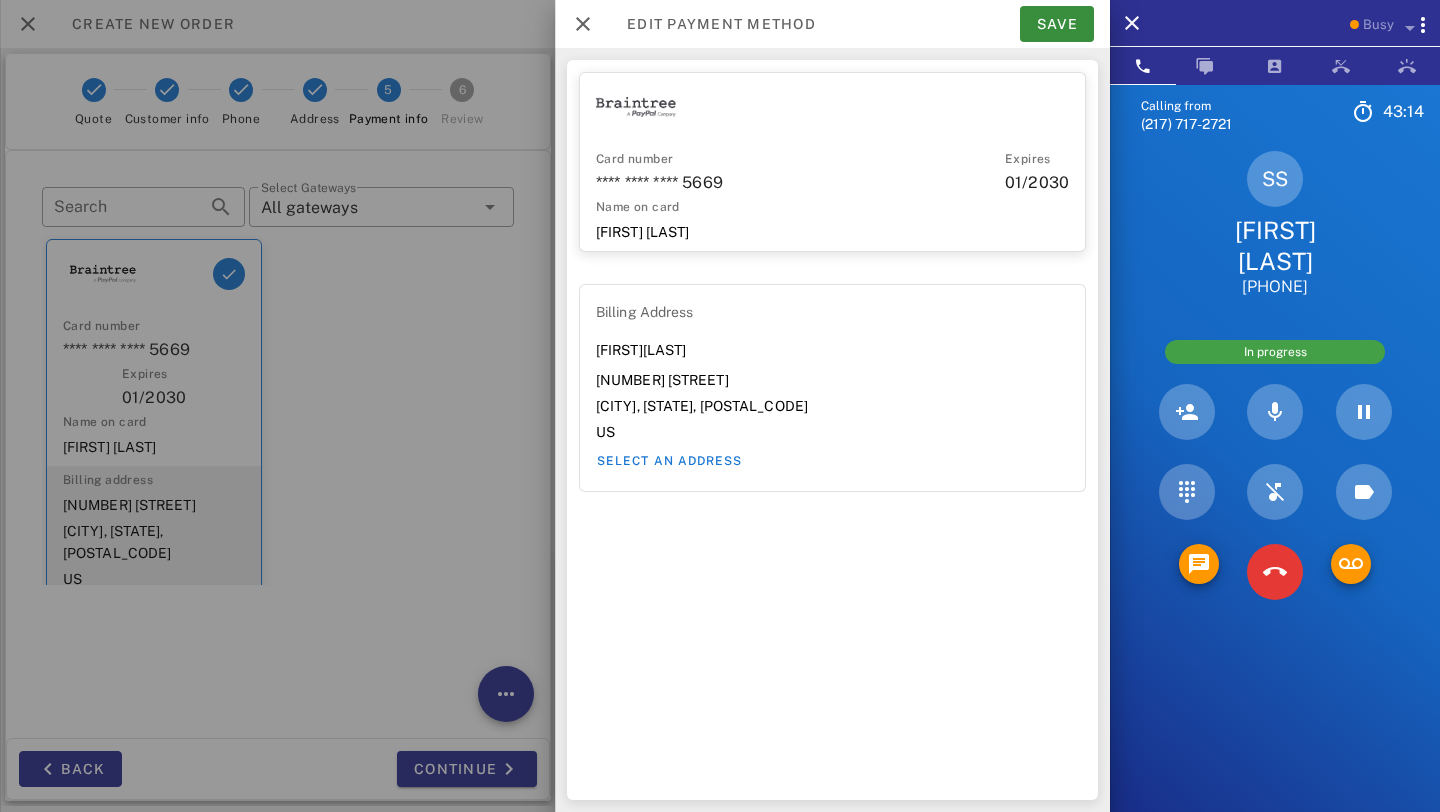 click on "[FIRST] [LAST]" at bounding box center [832, 232] 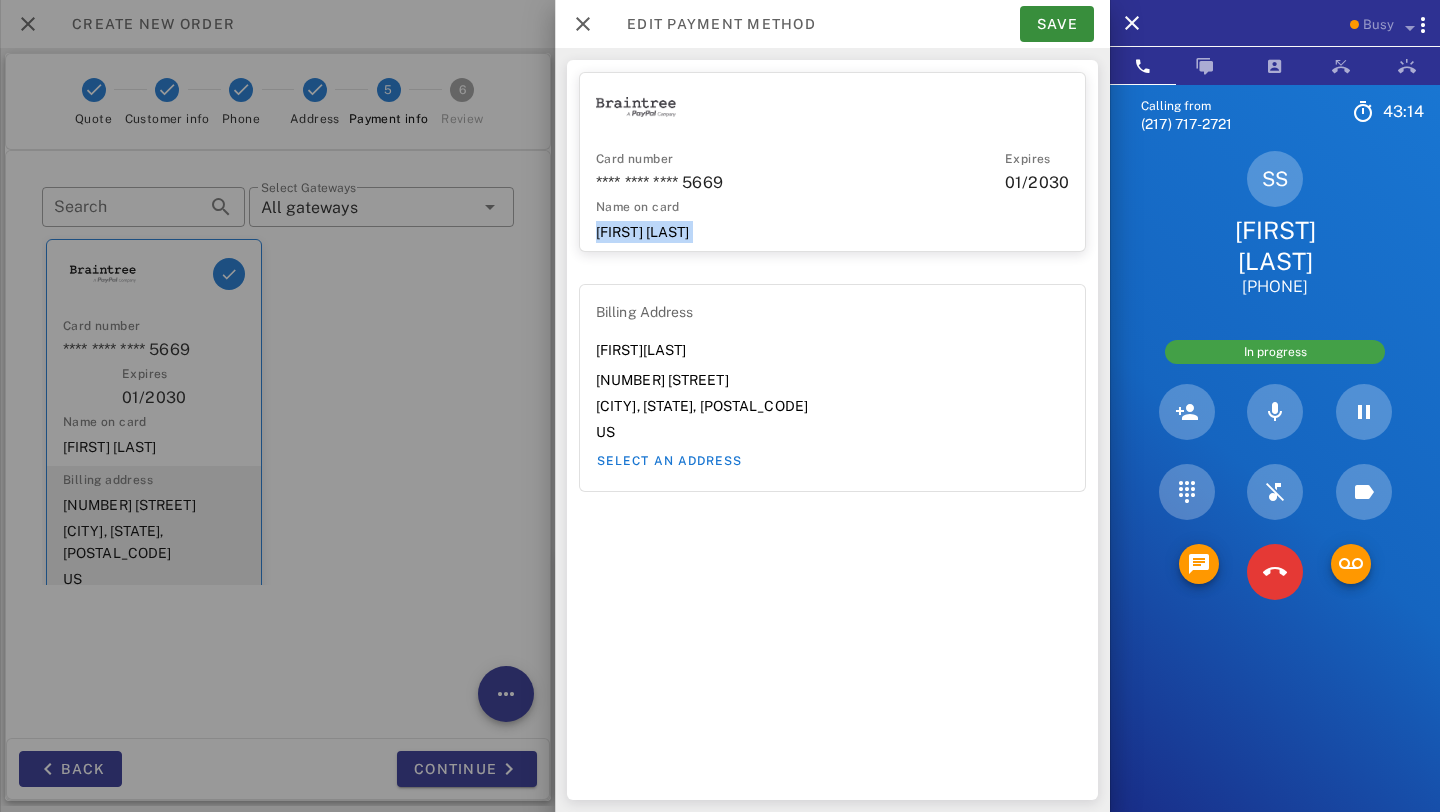 click on "[FIRST] [LAST]" at bounding box center (832, 232) 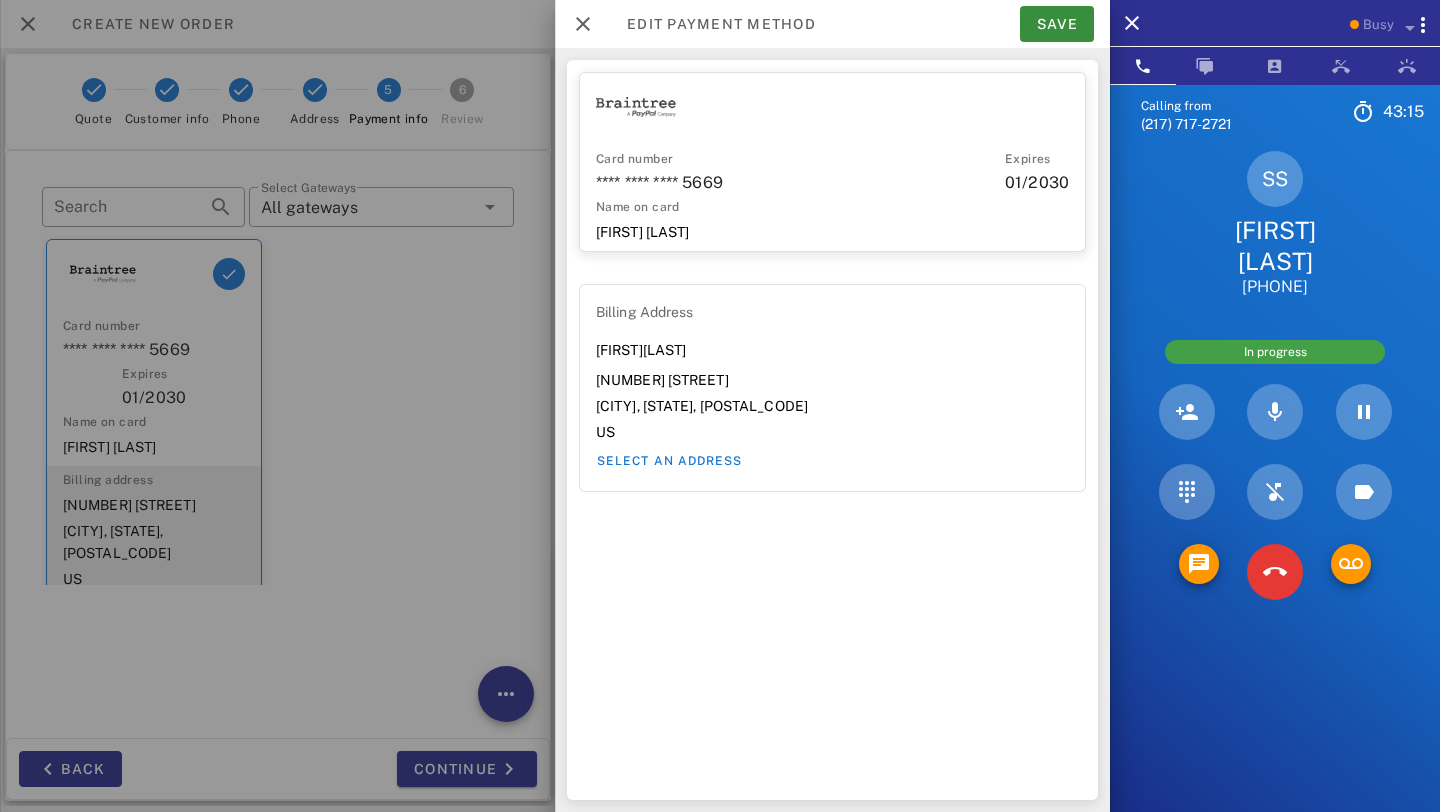click on "**** **** **** 5669" at bounding box center [800, 183] 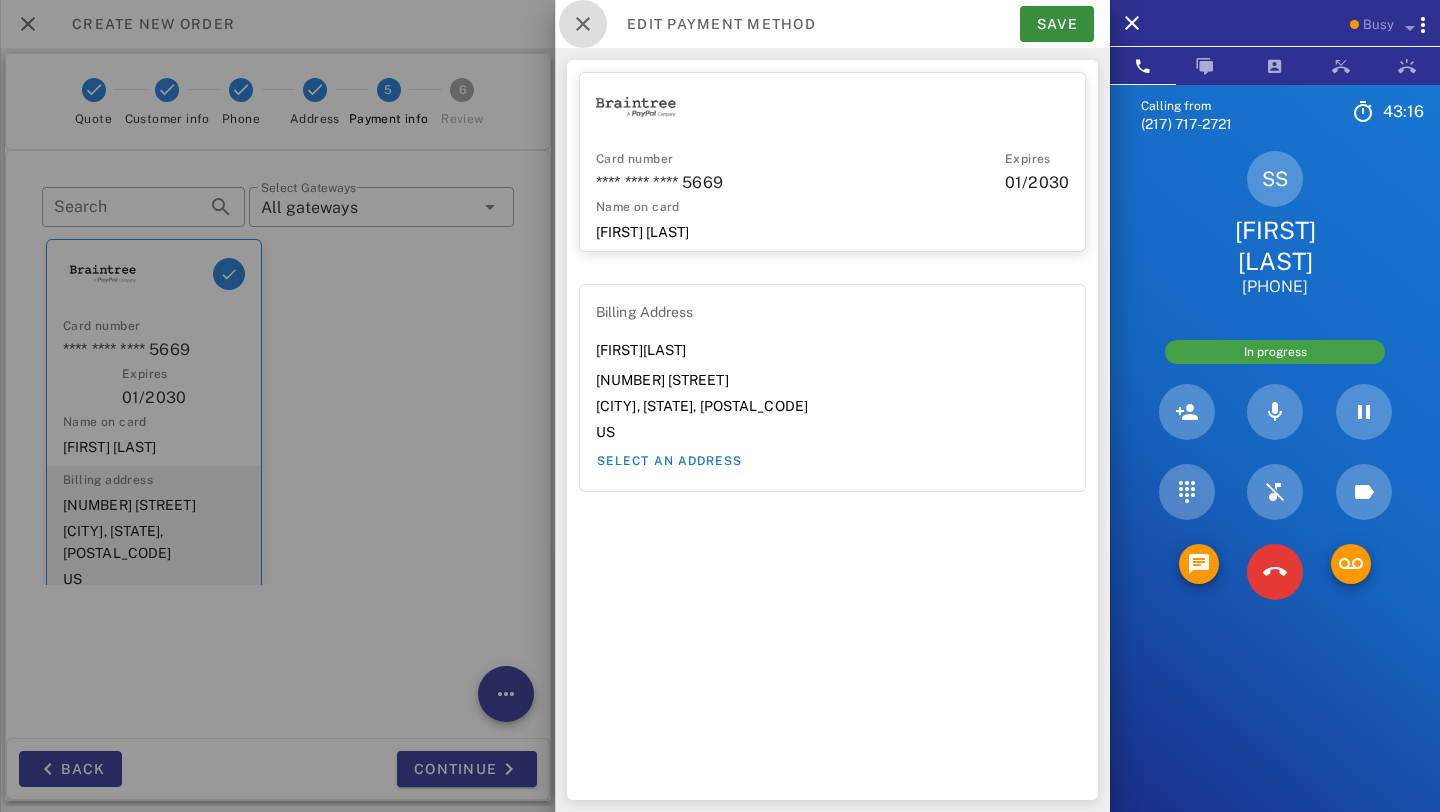 click at bounding box center (583, 24) 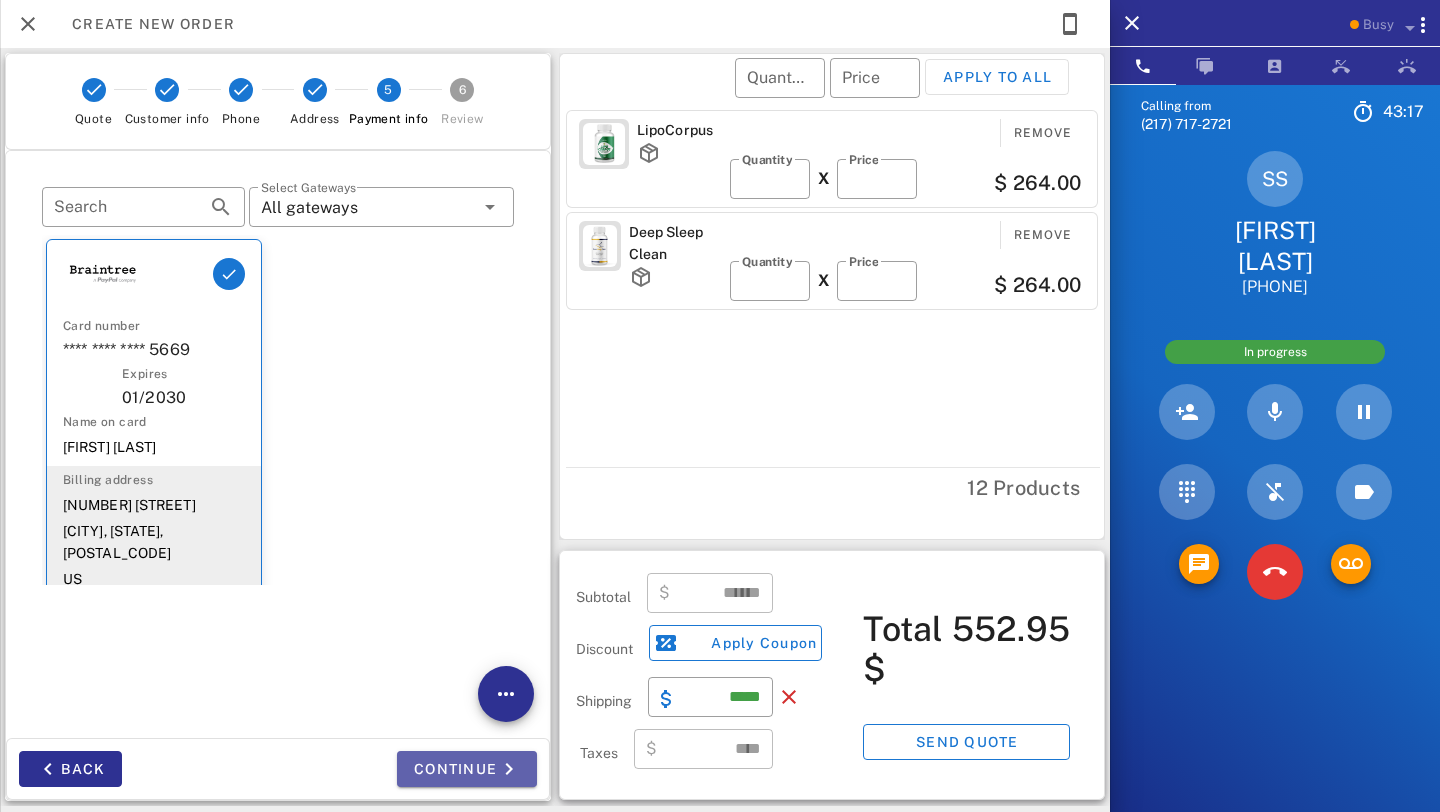 click on "Continue" at bounding box center (467, 769) 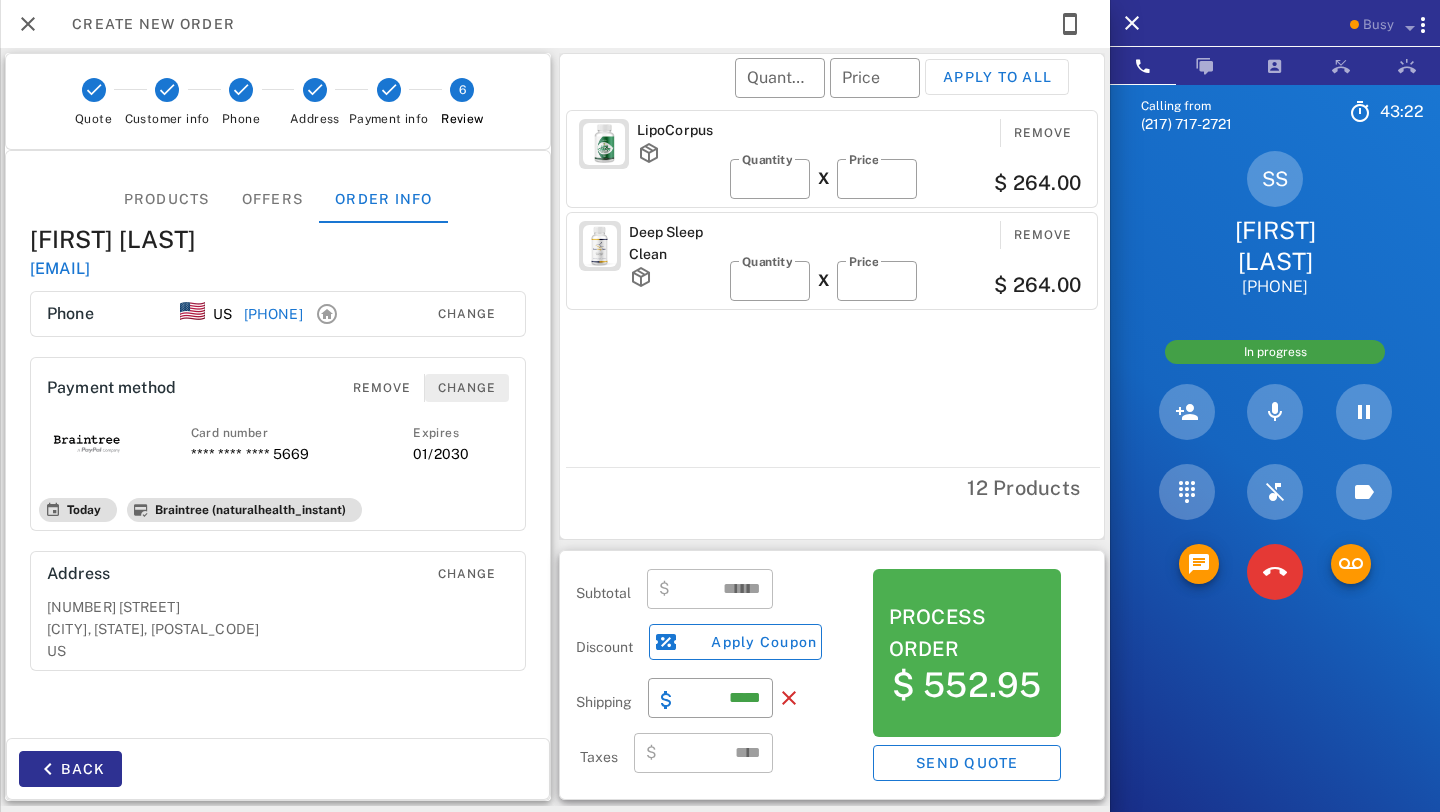 click on "Change" at bounding box center [467, 388] 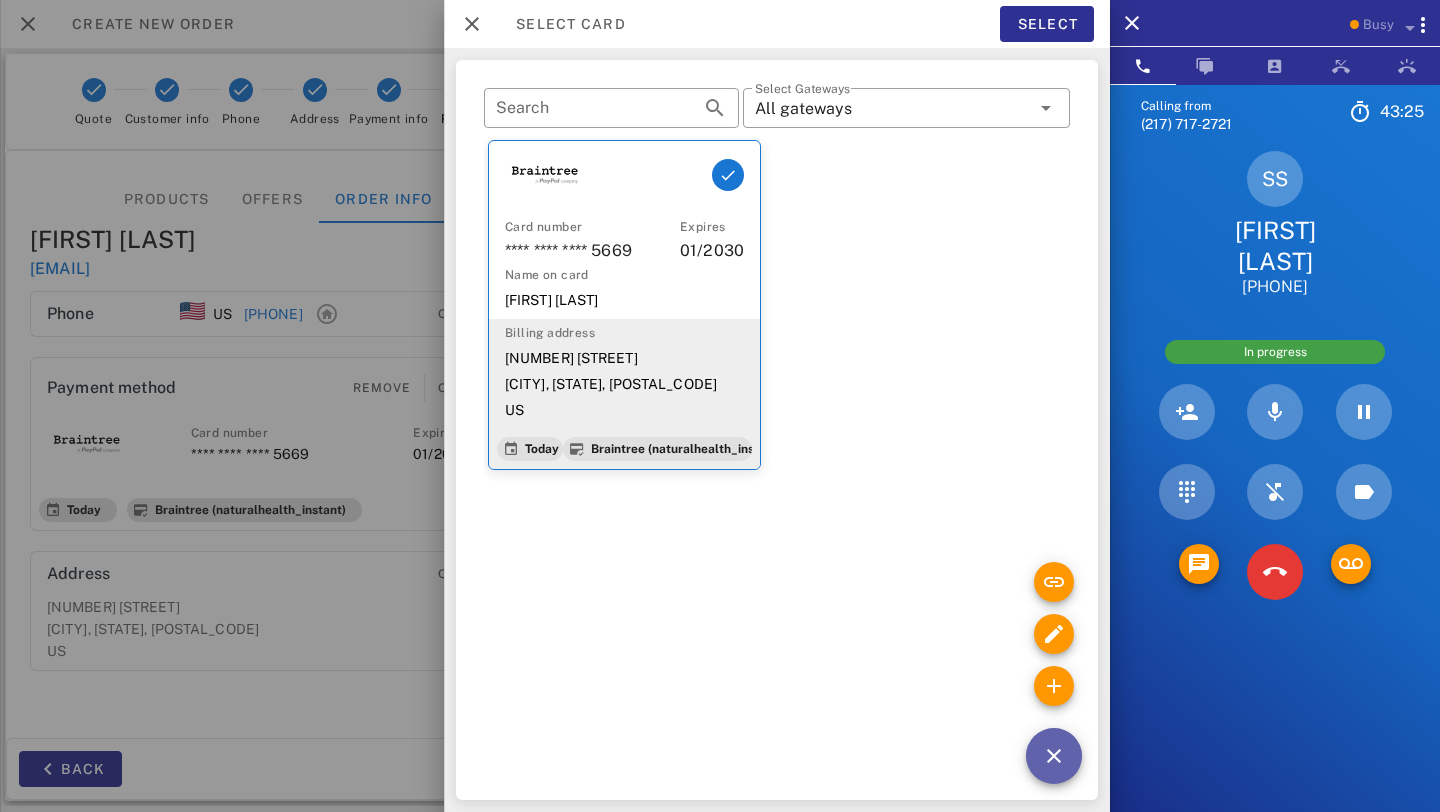 click at bounding box center (1054, 756) 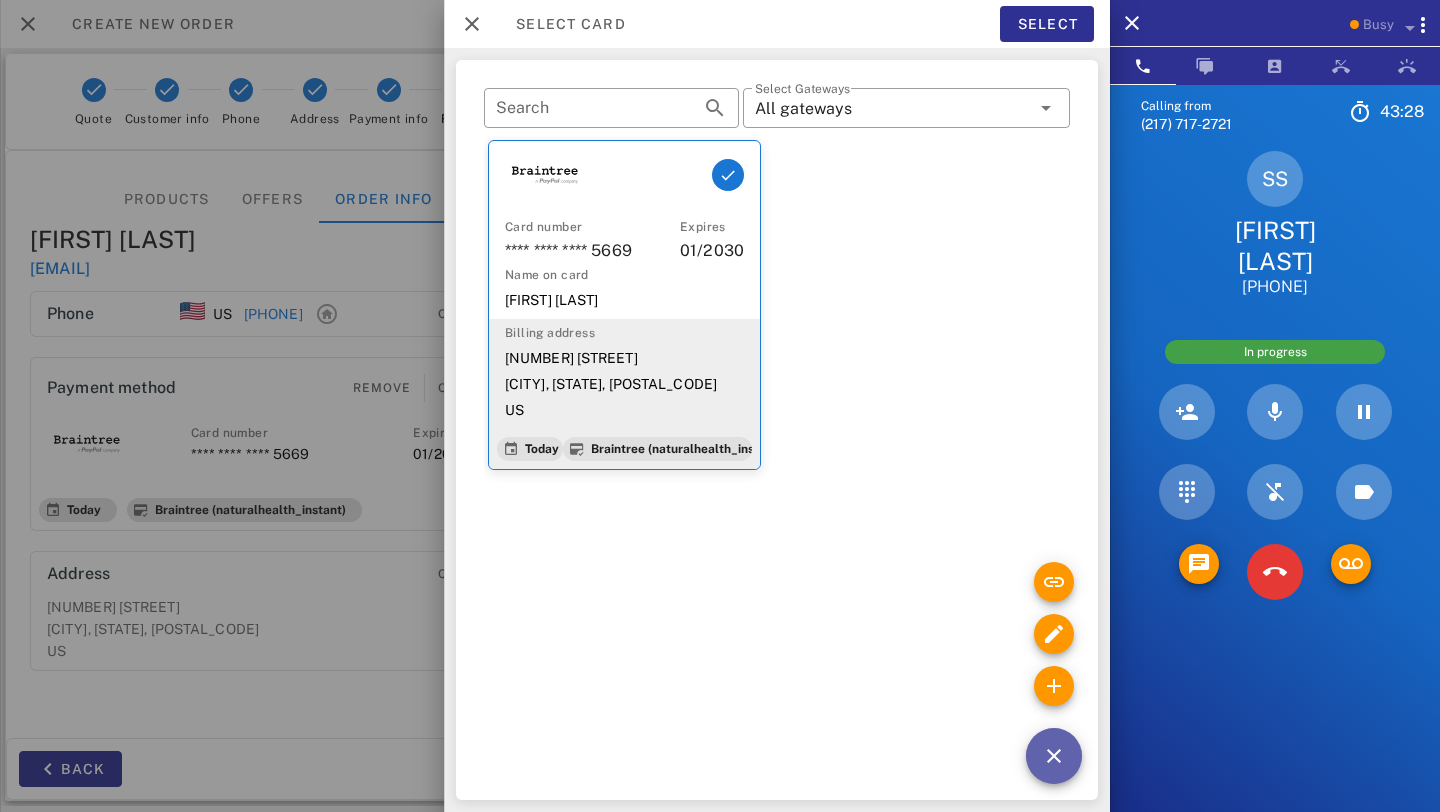 click at bounding box center (1054, 756) 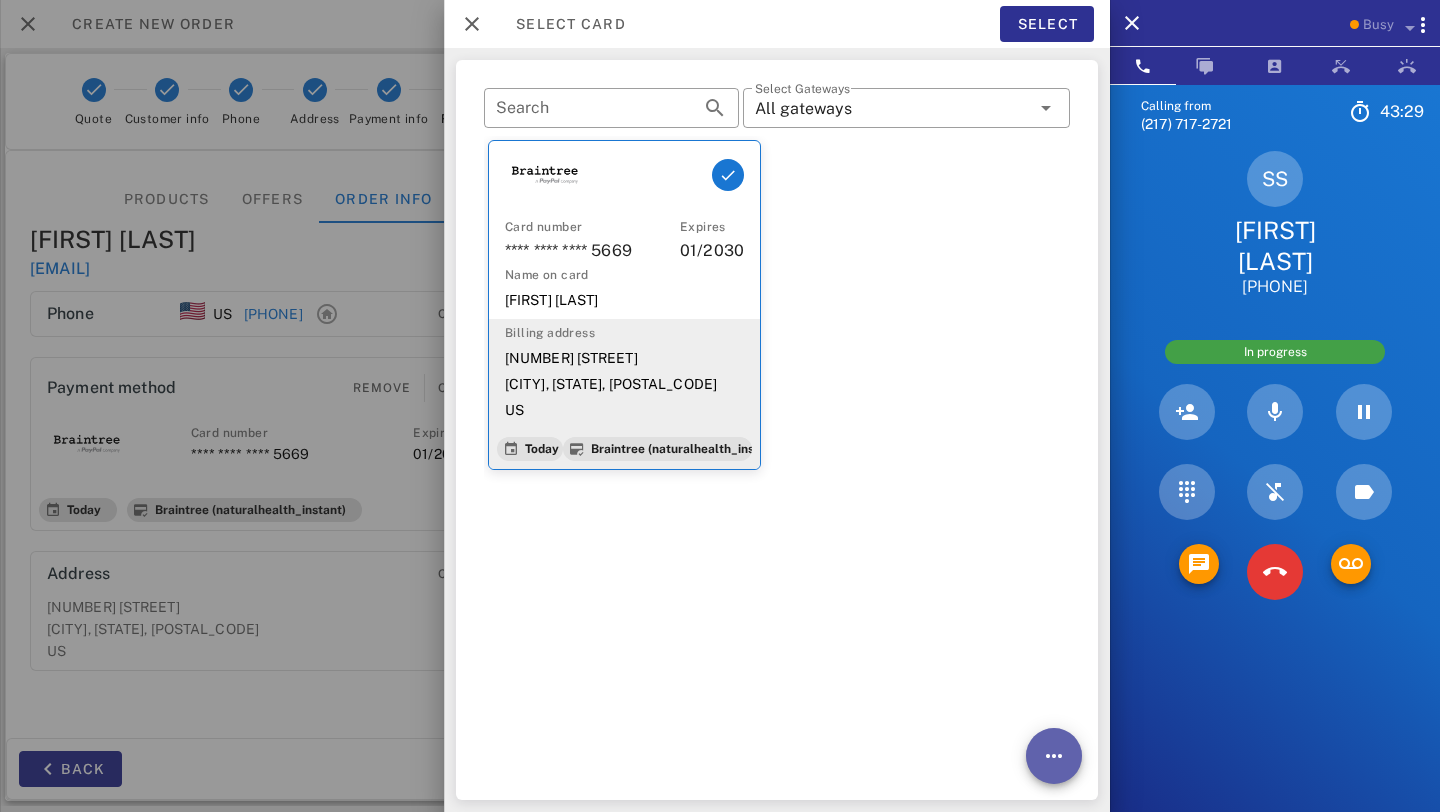 click at bounding box center (1054, 756) 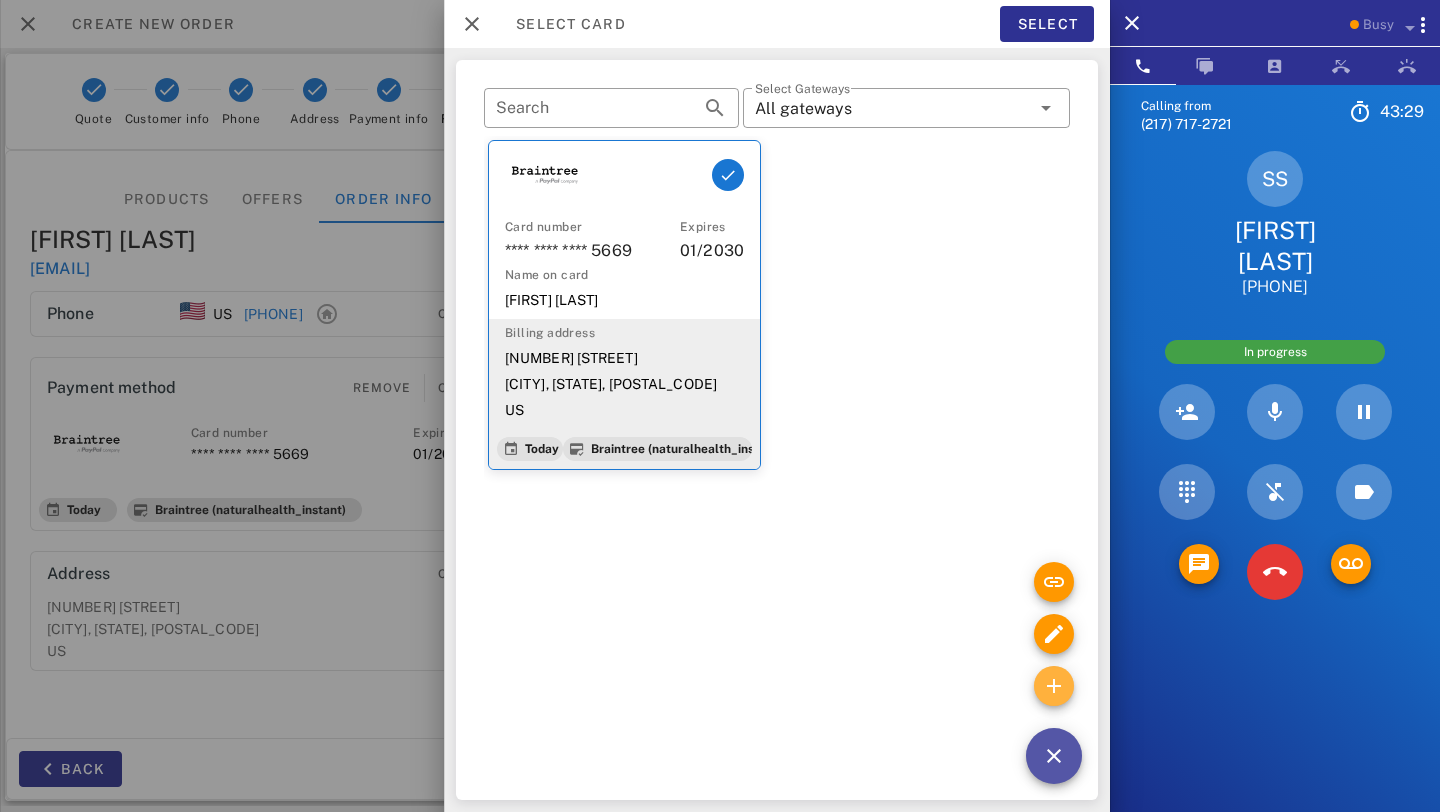 click at bounding box center (1054, 686) 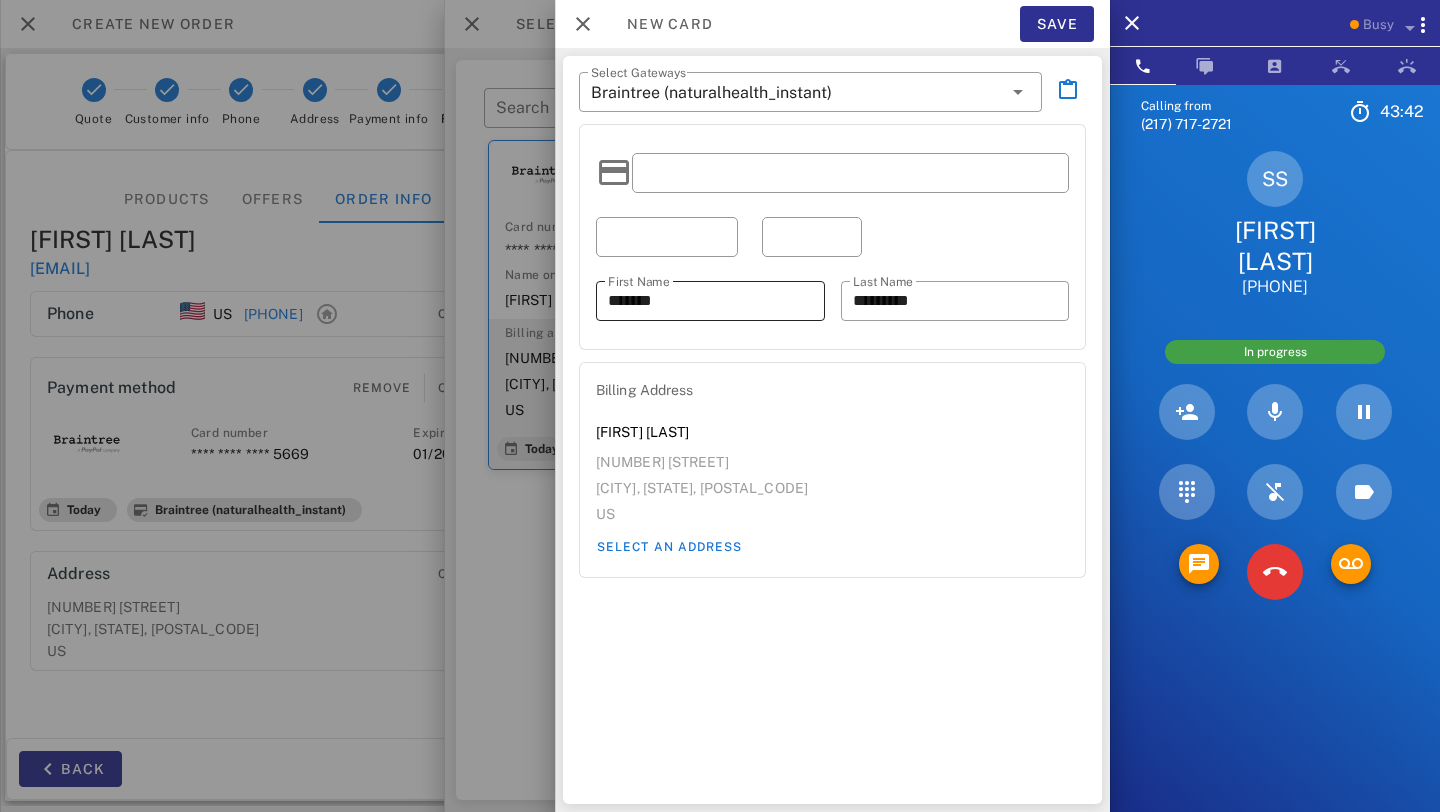 click on "[FIRST] Name *******" at bounding box center (710, 301) 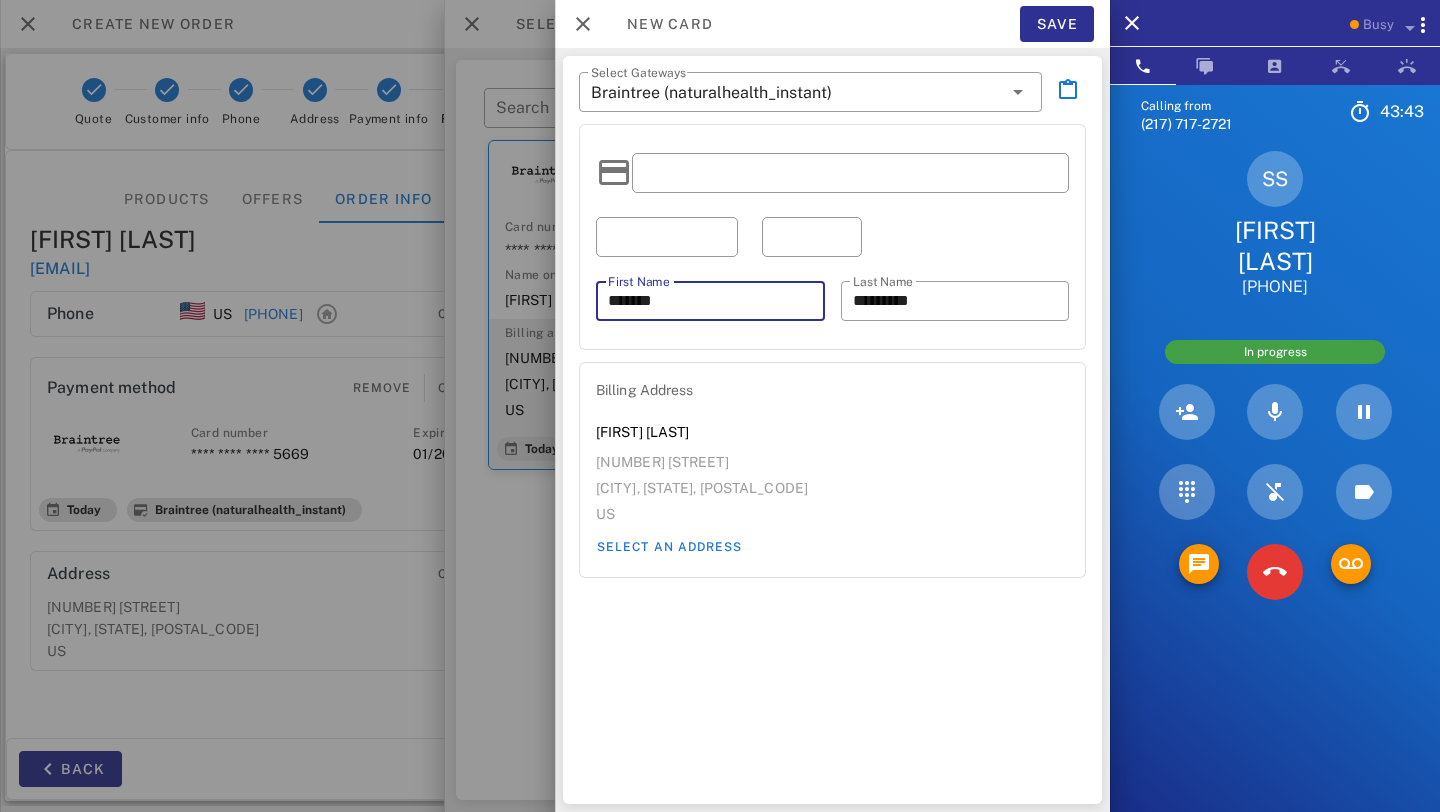 click on "*******" at bounding box center (710, 301) 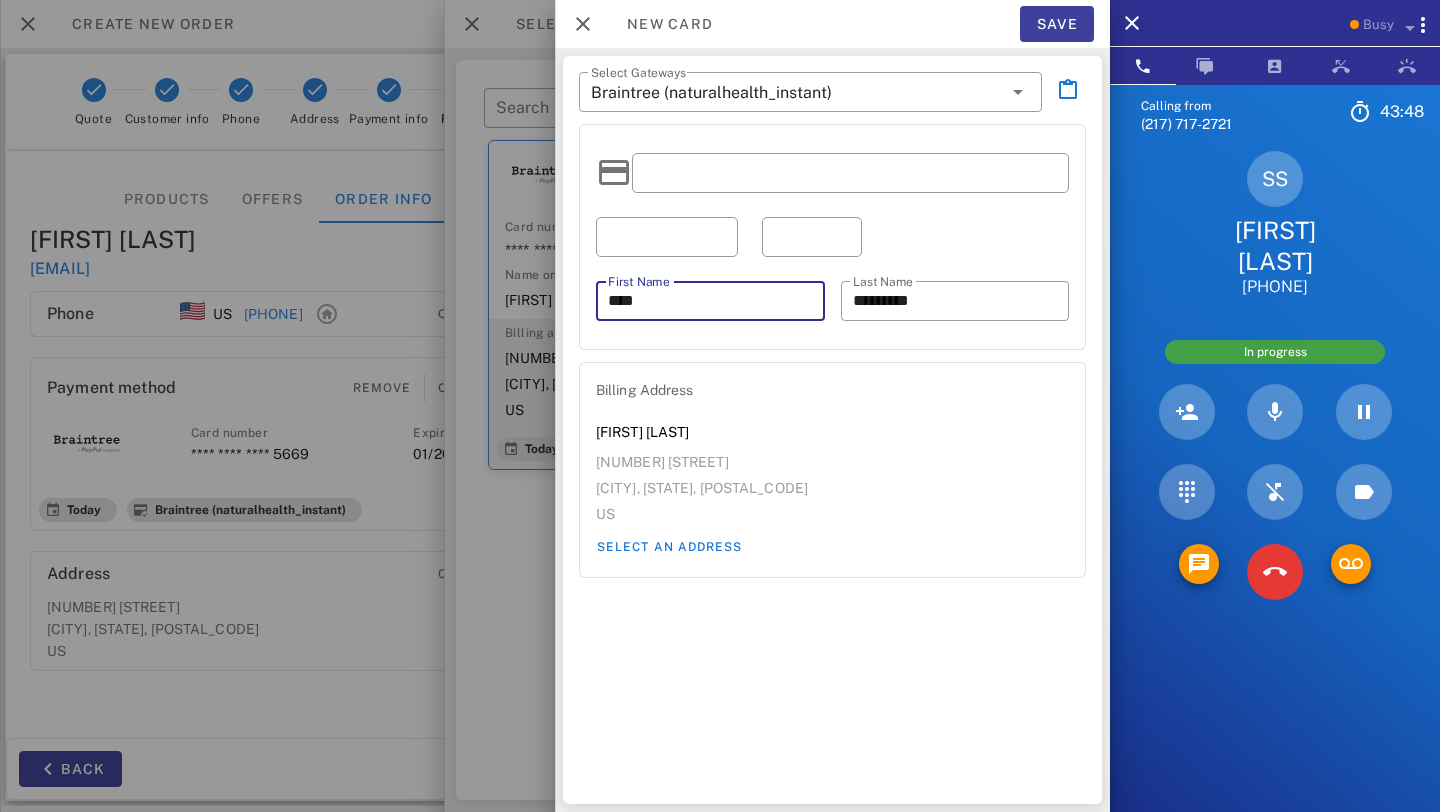 type on "****" 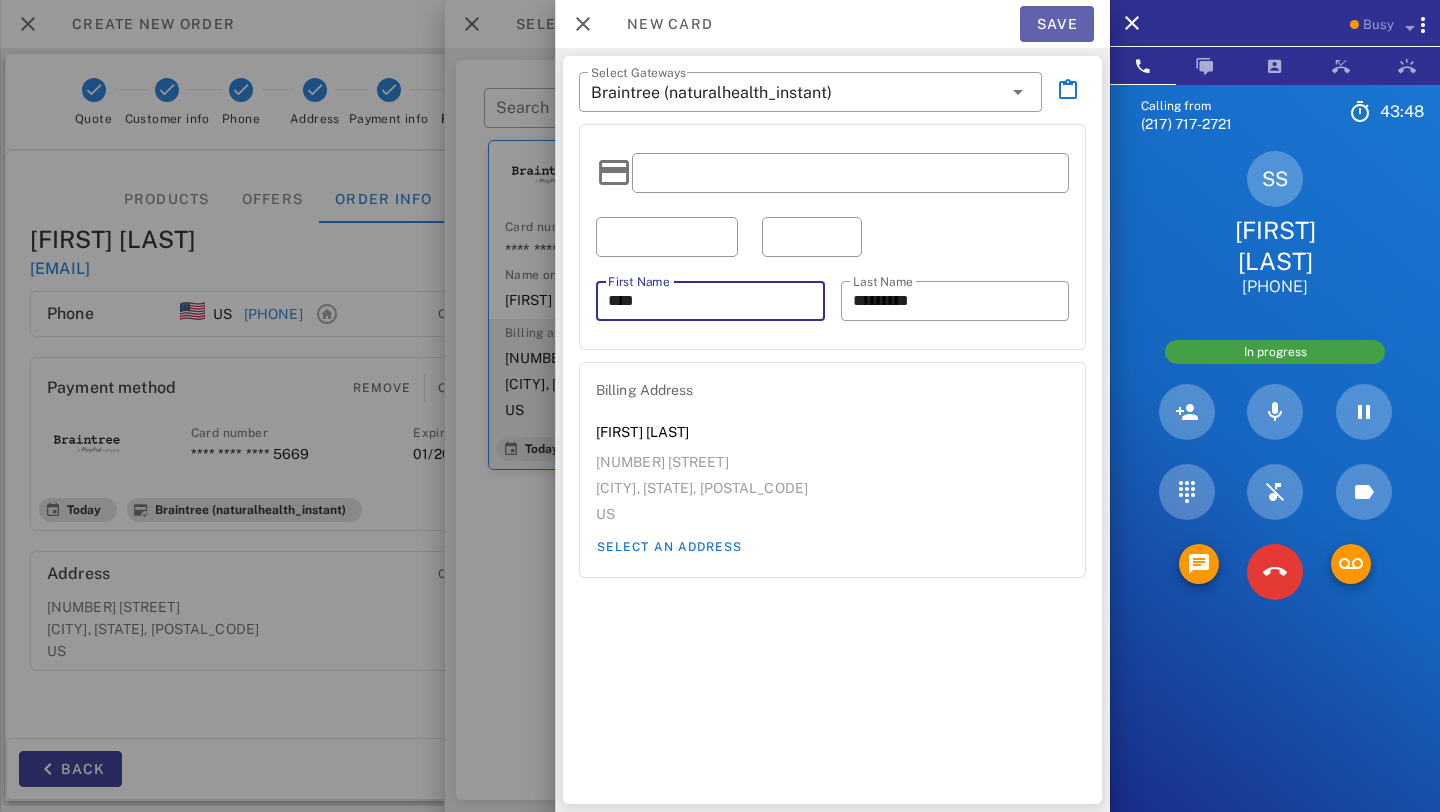 click on "Save" at bounding box center (1057, 24) 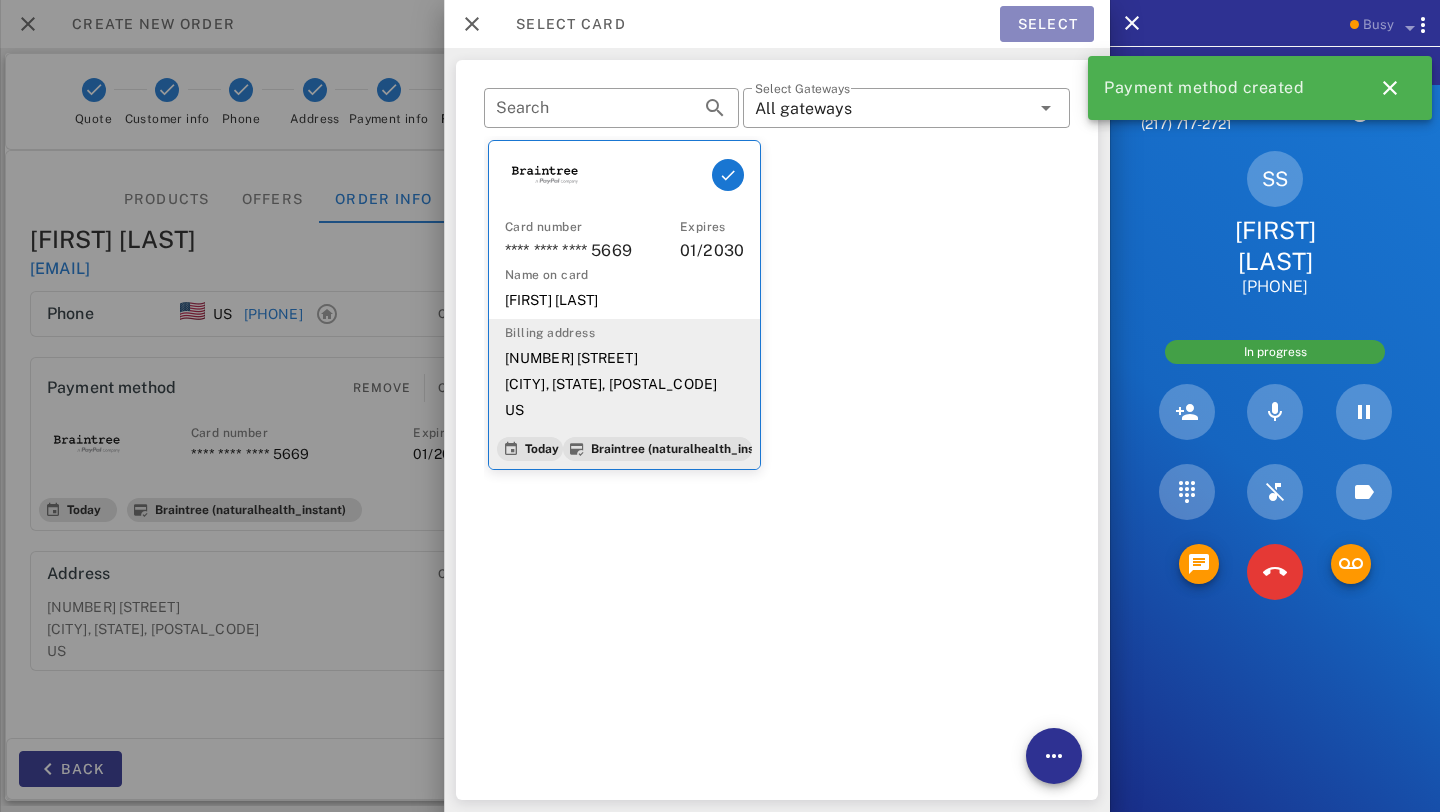 click on "Select" at bounding box center [1047, 24] 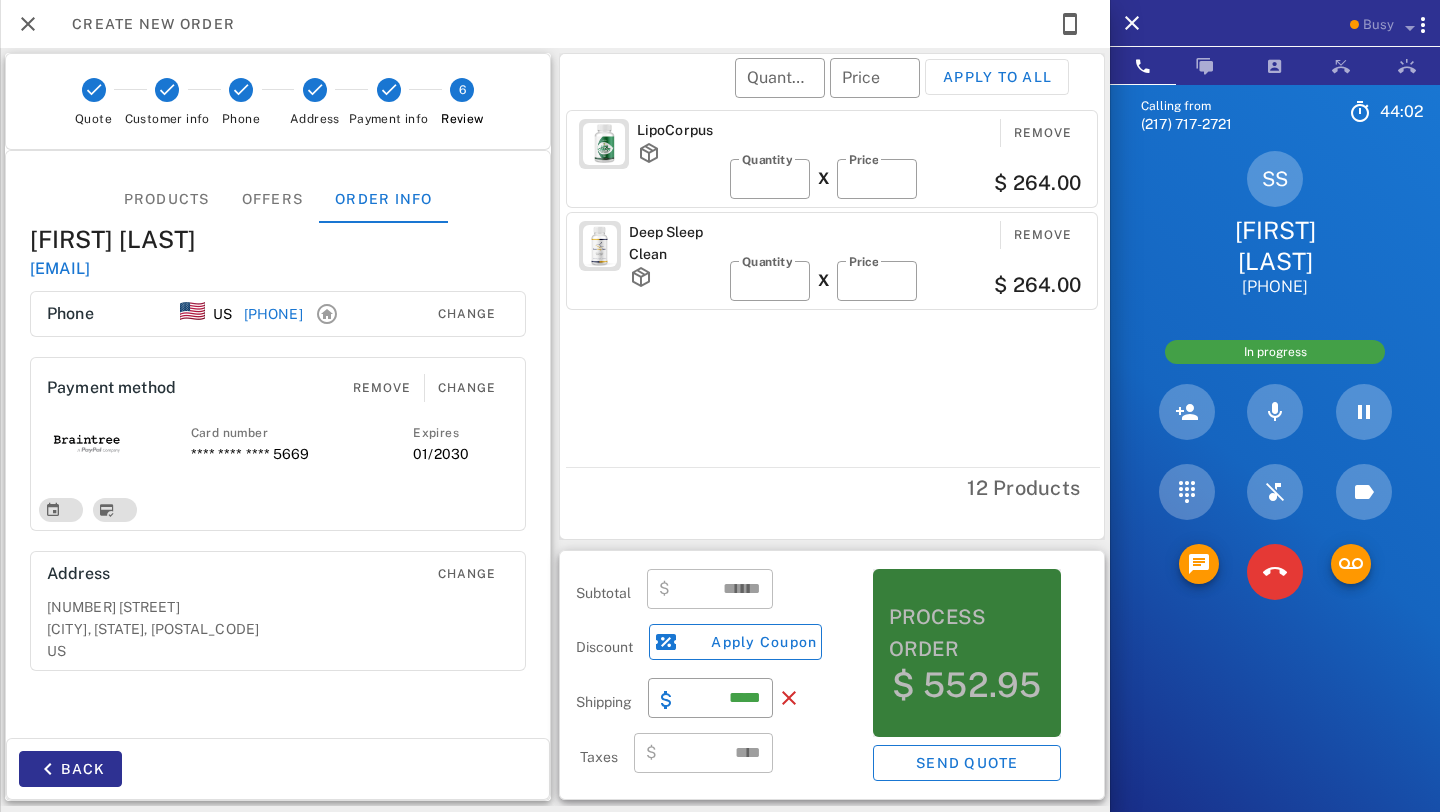 click on "Process order" at bounding box center [967, 633] 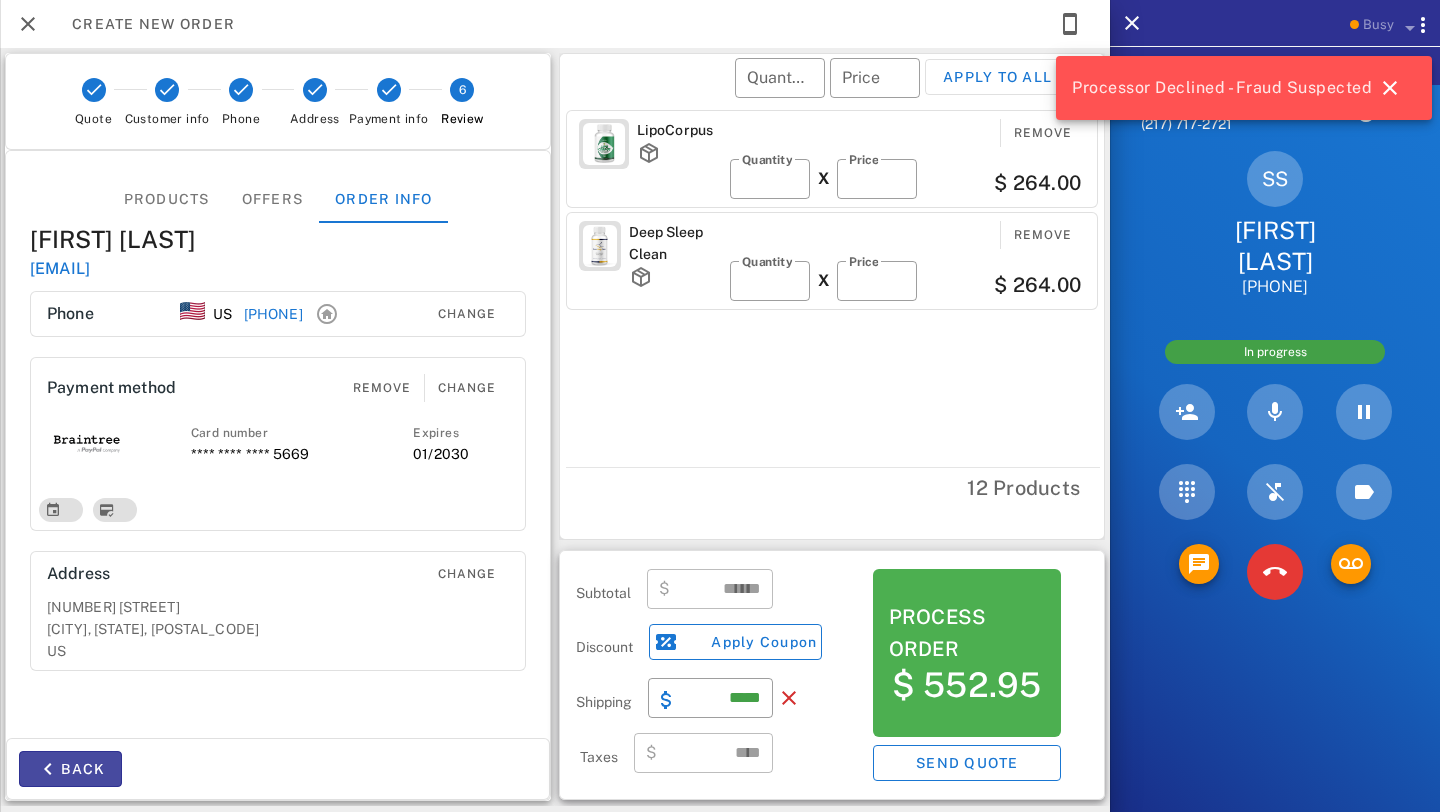 click on "Back" at bounding box center [70, 769] 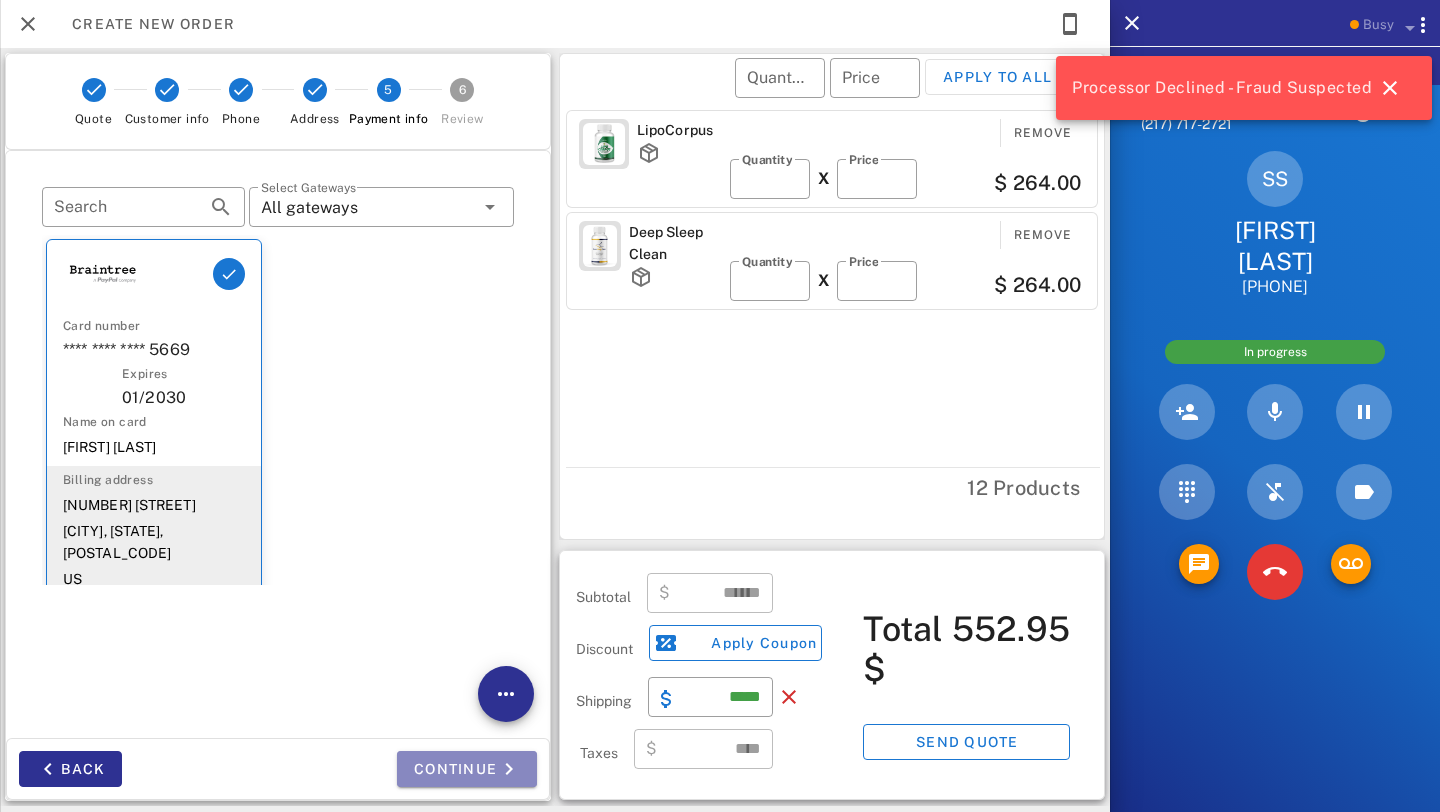 click on "Continue" at bounding box center (467, 769) 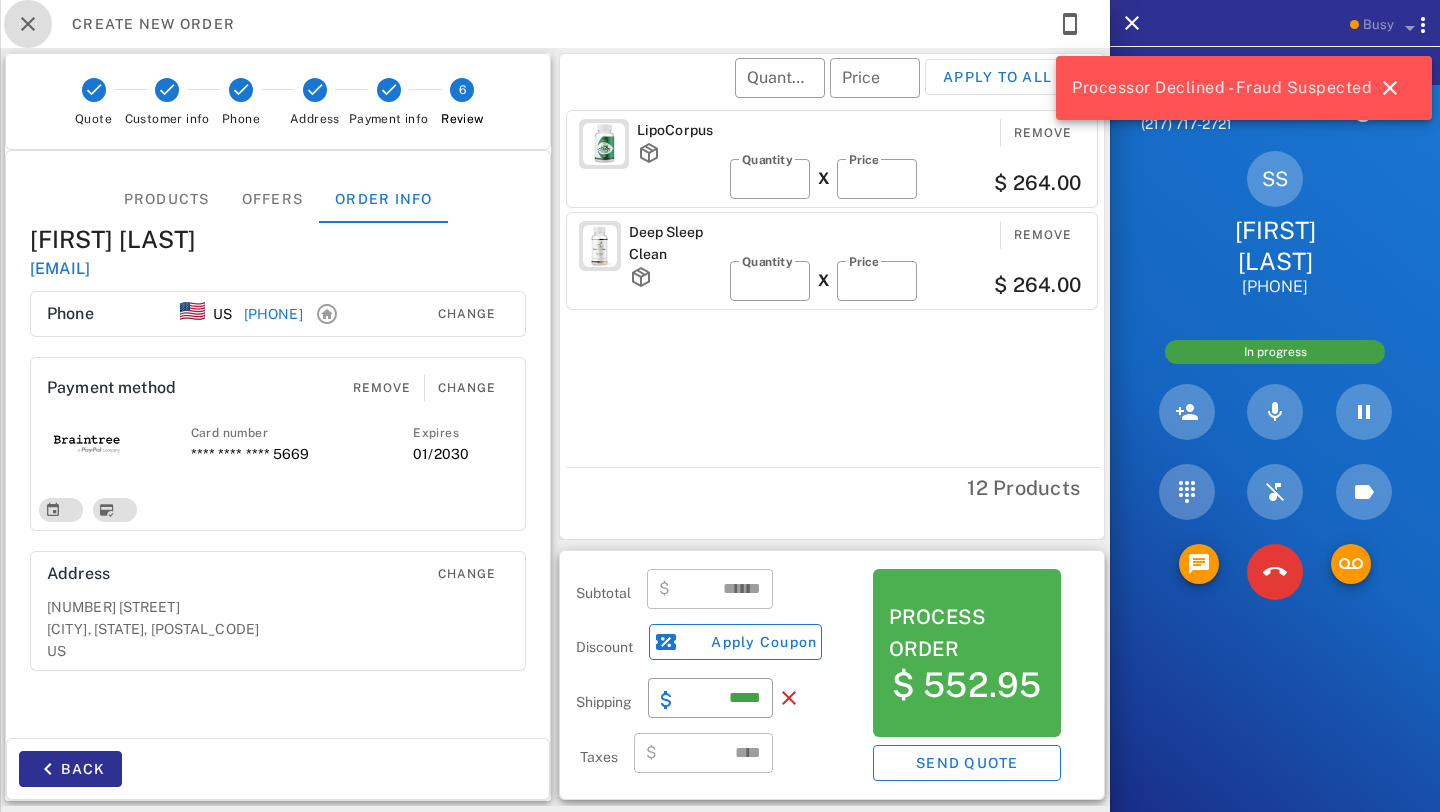 click at bounding box center [28, 24] 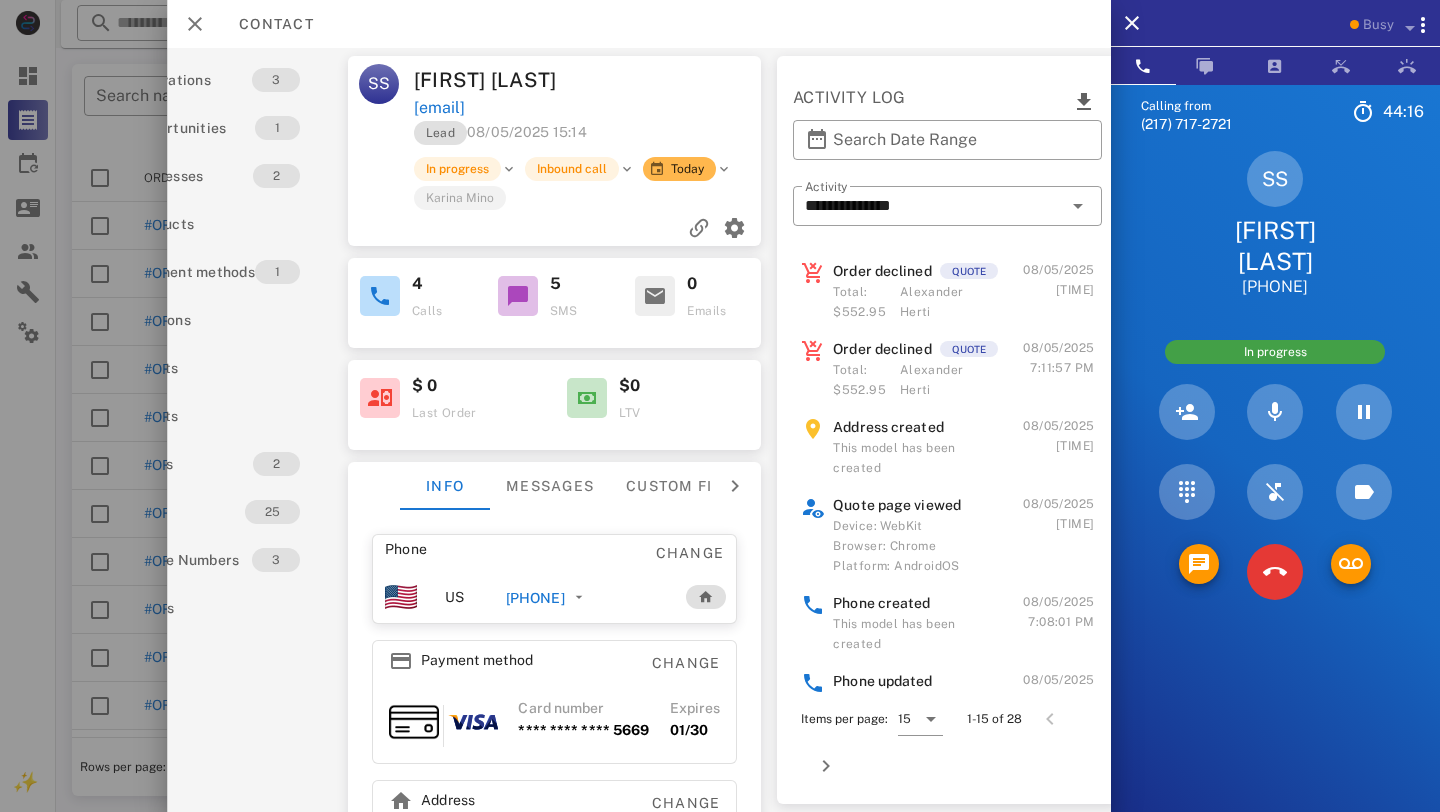 scroll, scrollTop: 0, scrollLeft: 98, axis: horizontal 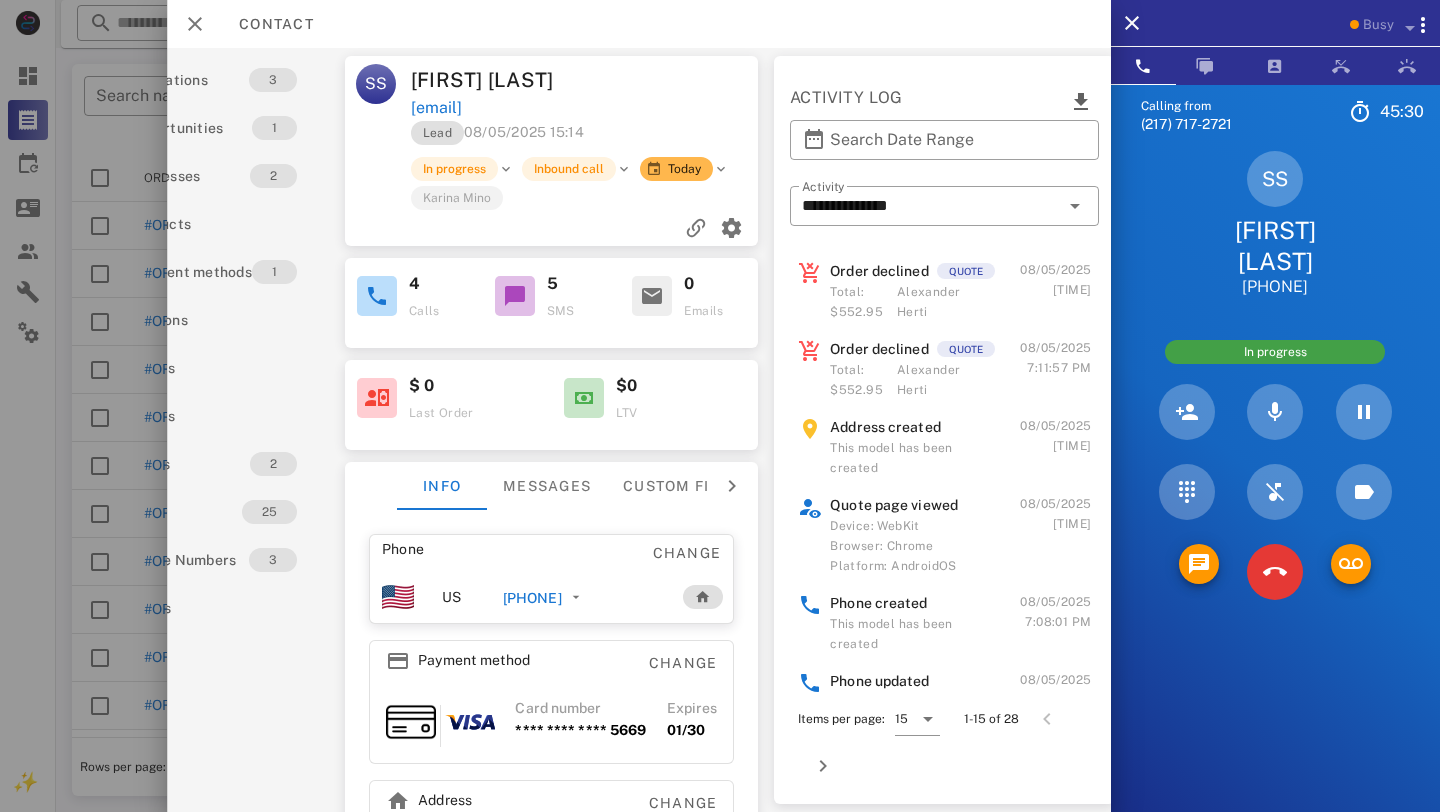 drag, startPoint x: 1333, startPoint y: 273, endPoint x: 1229, endPoint y: 222, distance: 115.83177 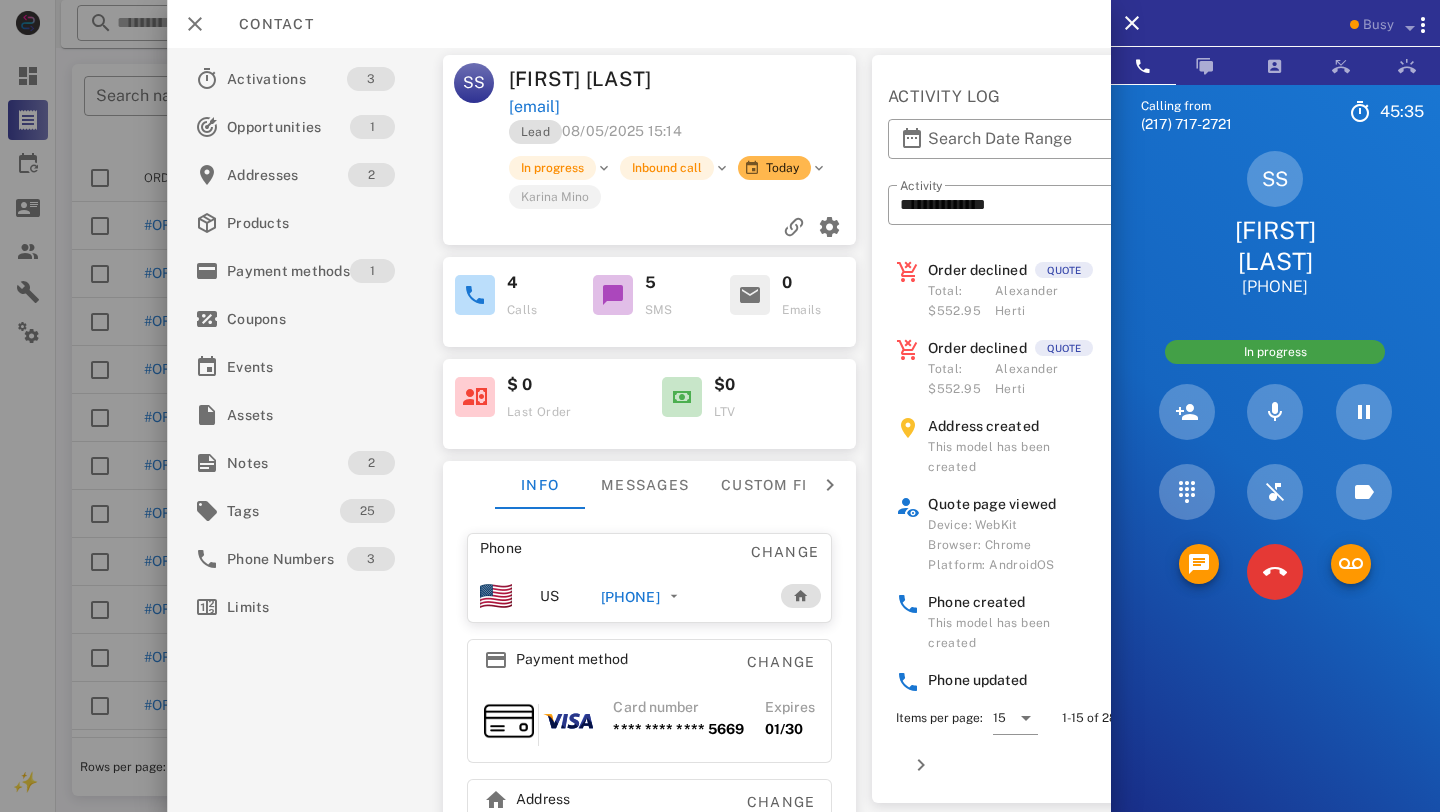 scroll, scrollTop: 0, scrollLeft: 0, axis: both 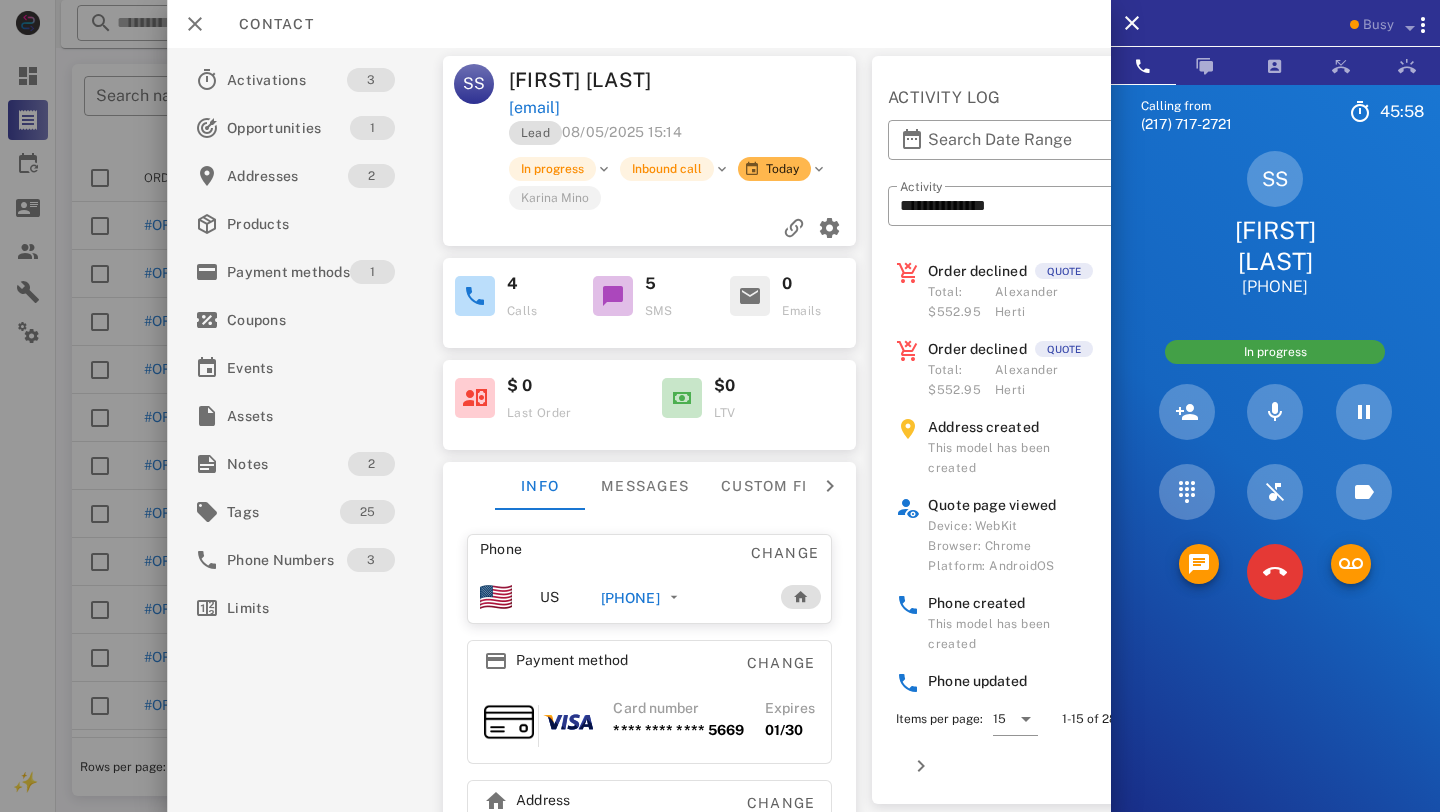 click on "[FIRST] [LAST]" at bounding box center (1275, 246) 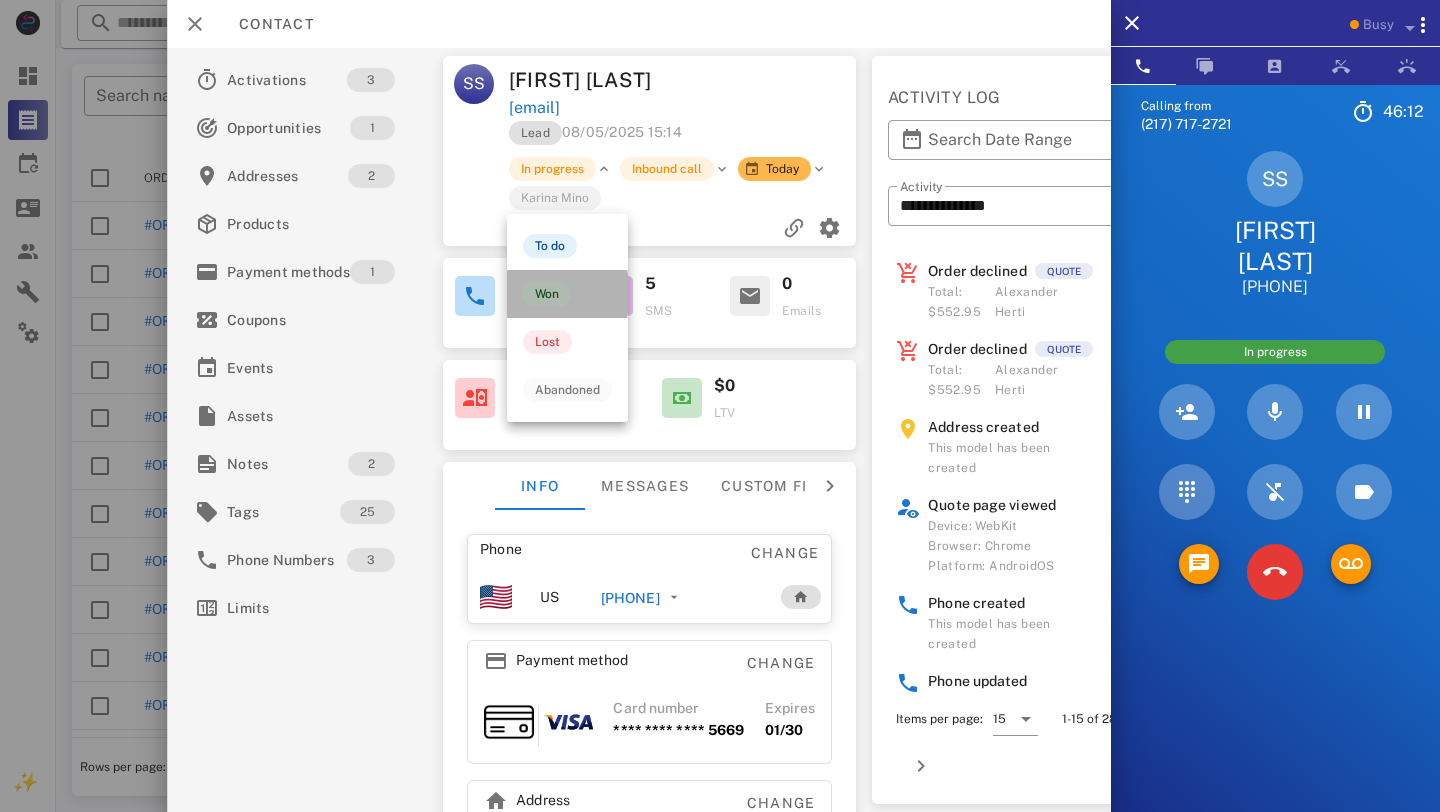 click on "Won" at bounding box center (547, 294) 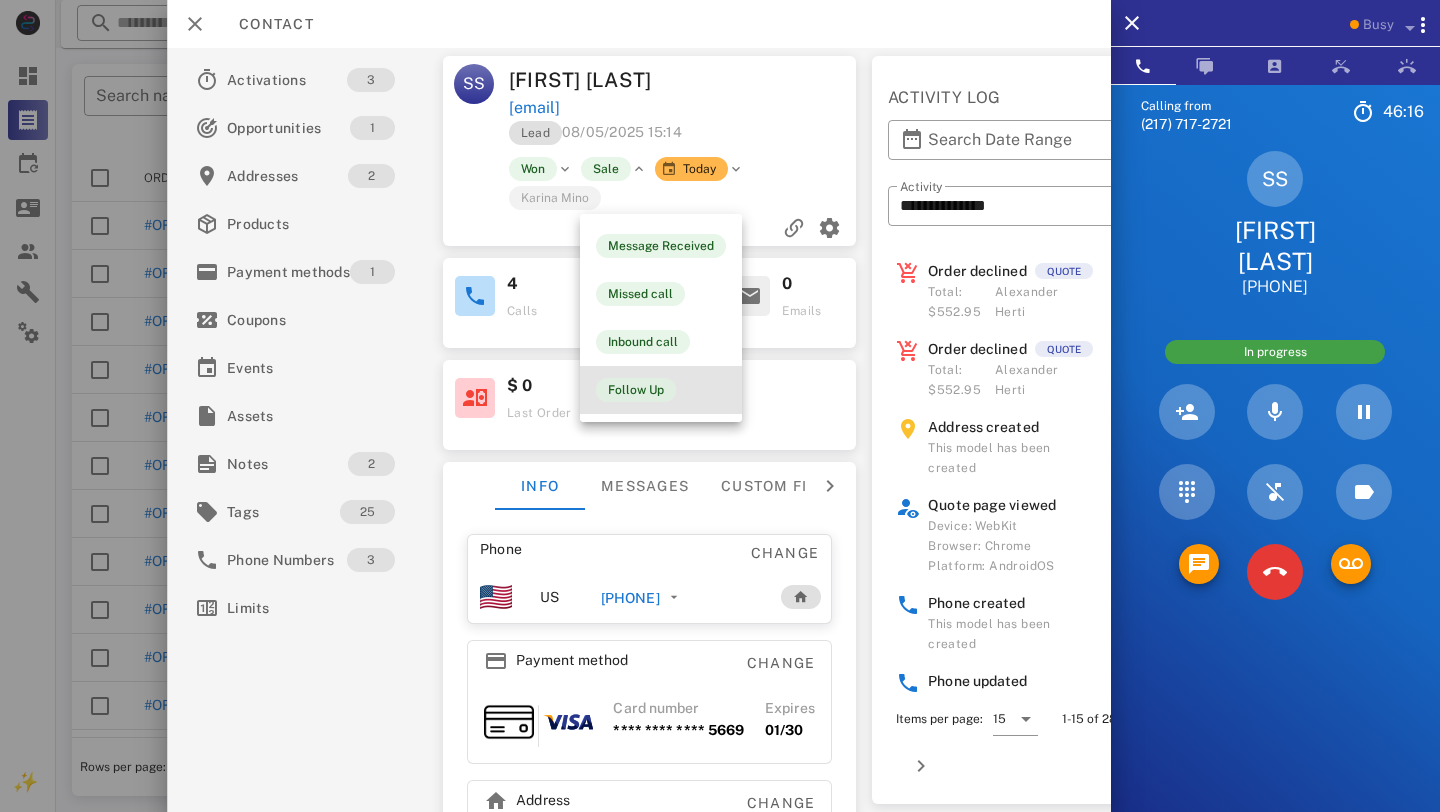 click on "Follow Up" at bounding box center [636, 390] 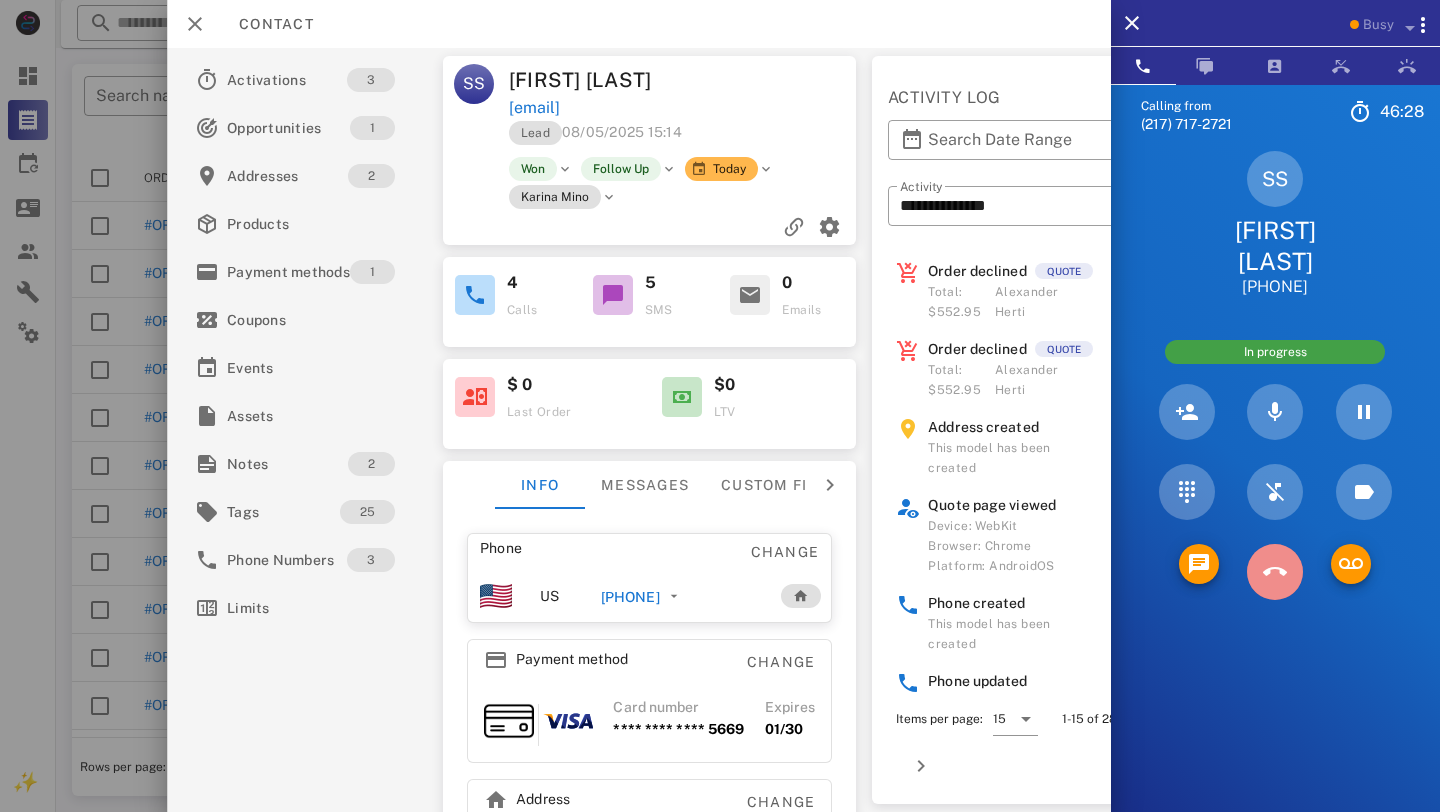 click at bounding box center [1275, 572] 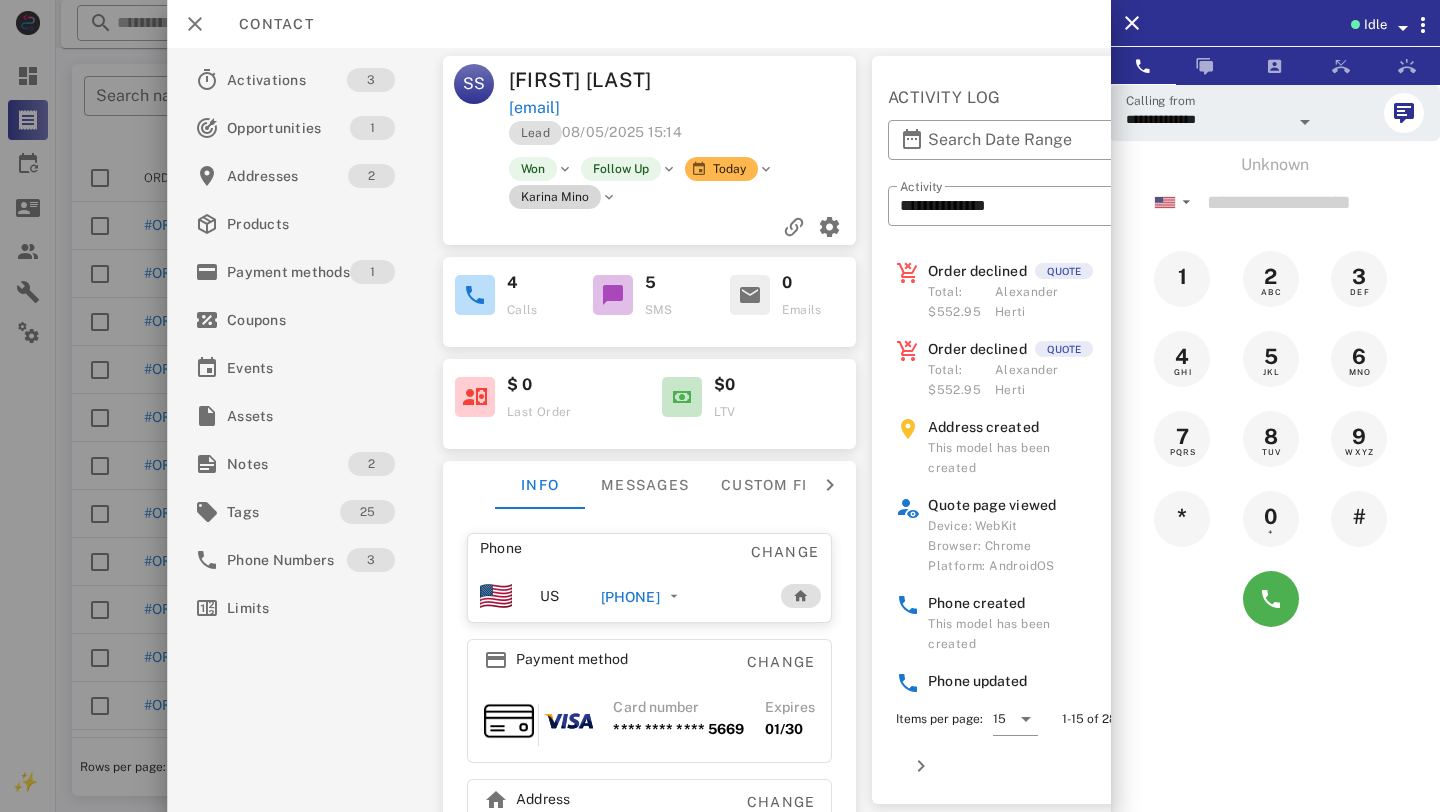 click on "Karina Mino" at bounding box center [554, 197] 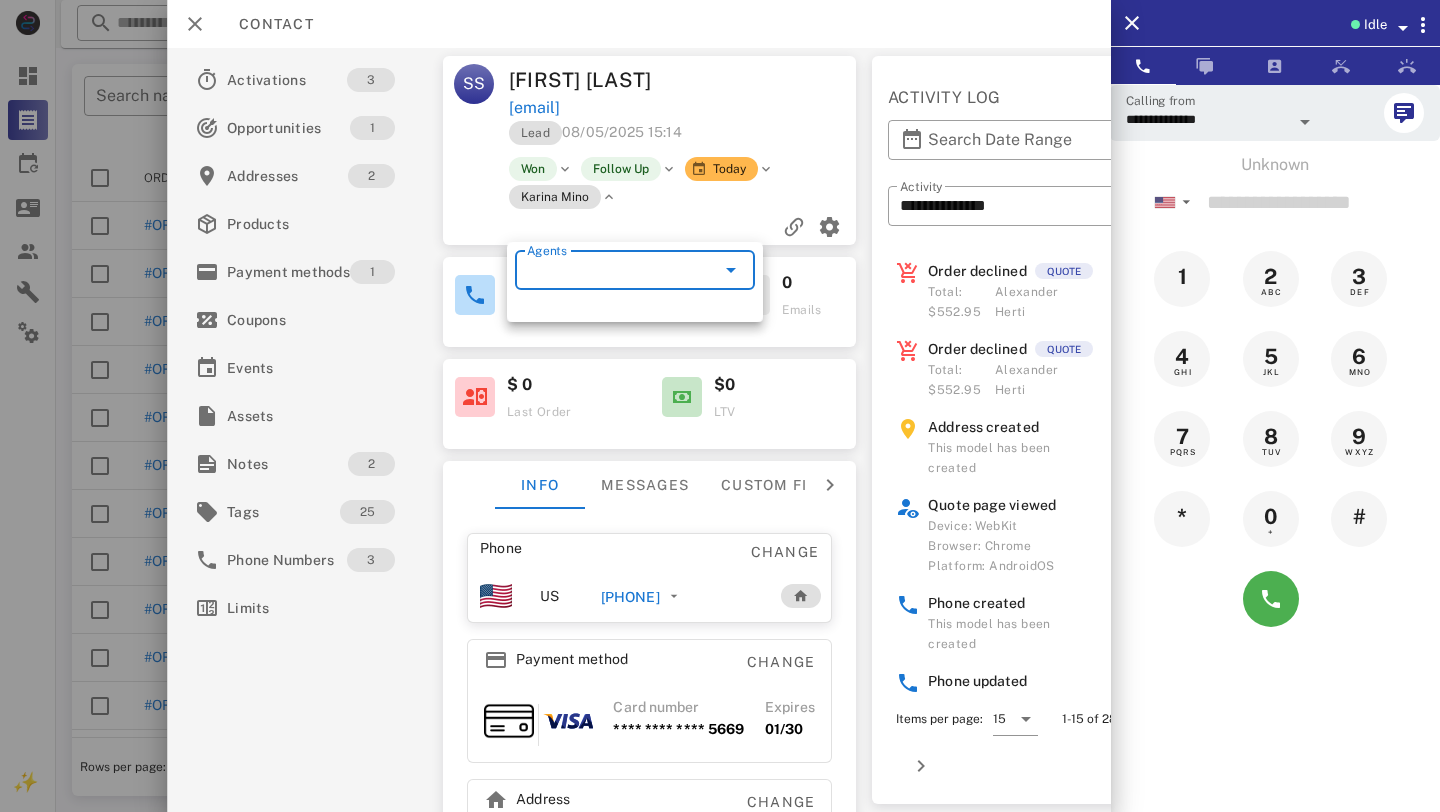 click on "Agents" at bounding box center (607, 270) 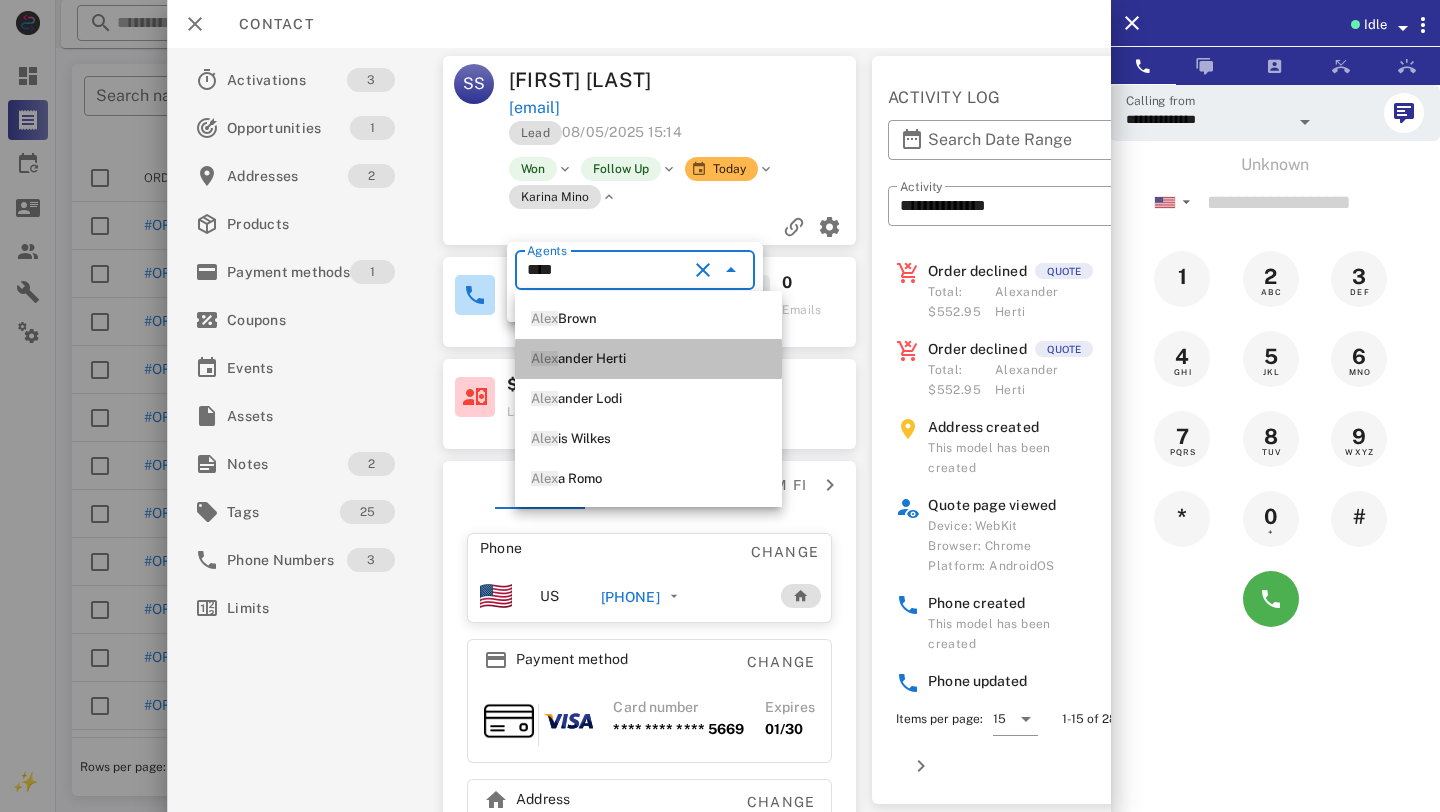 click on "[FIRST] [LAST]" at bounding box center (648, 359) 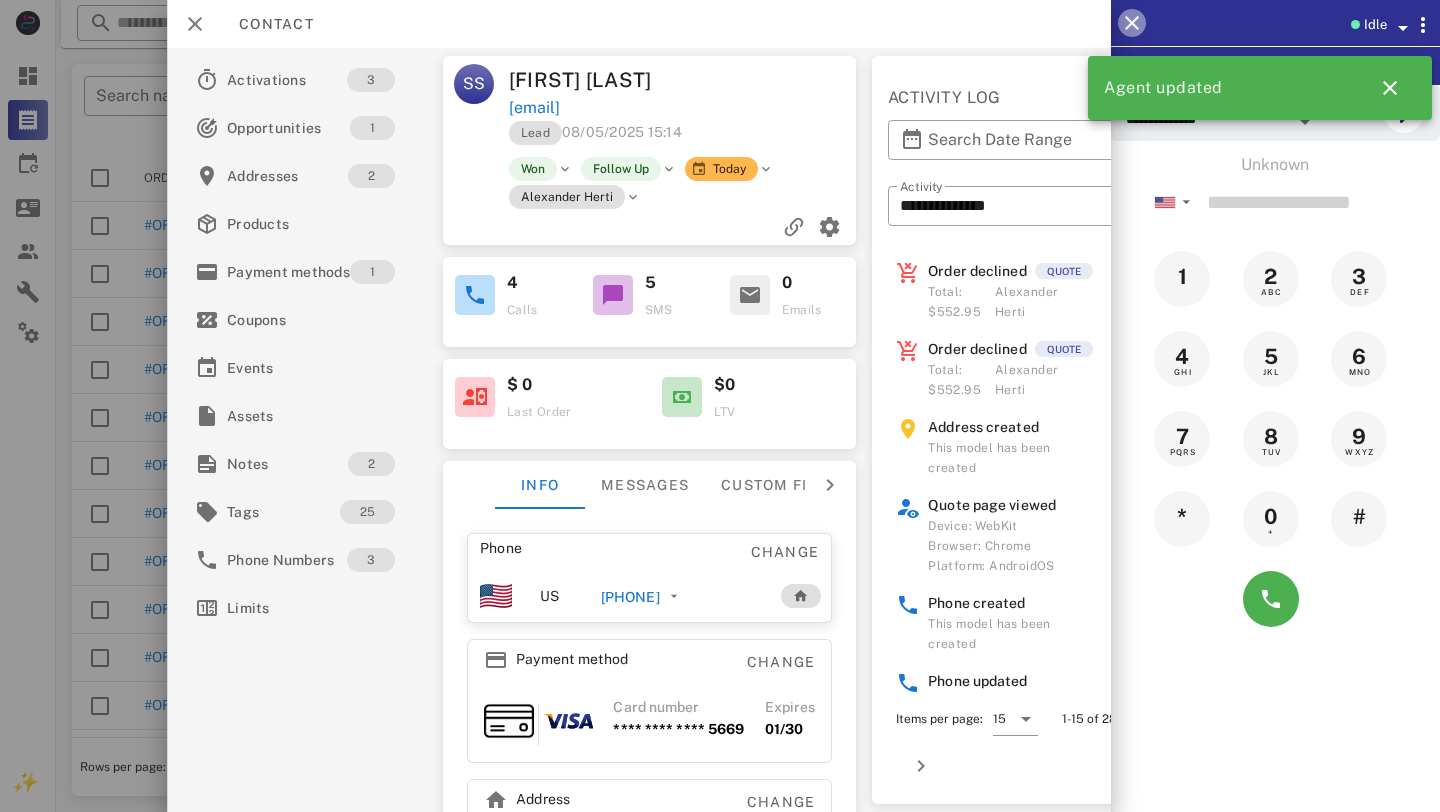 click at bounding box center (1132, 23) 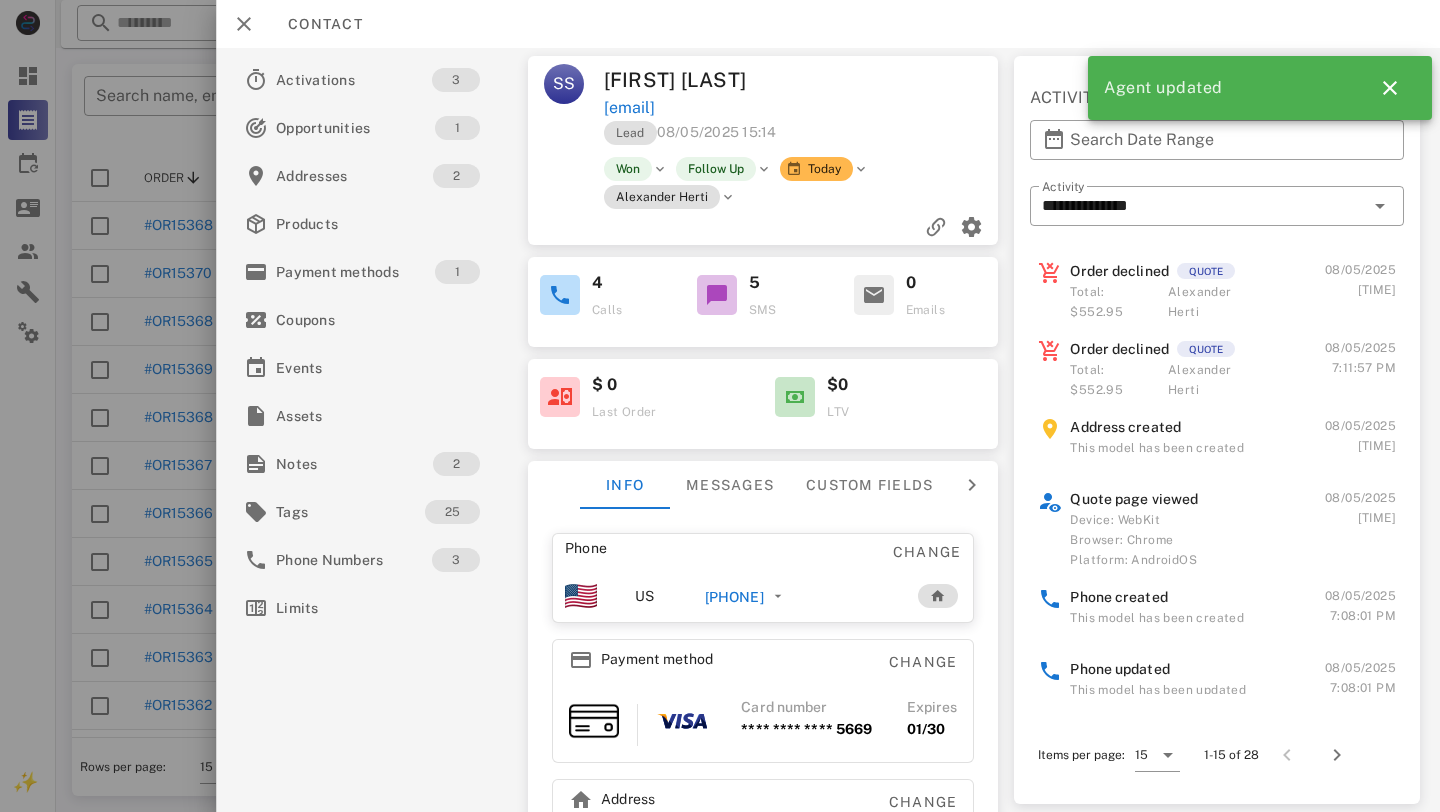 click at bounding box center (861, 169) 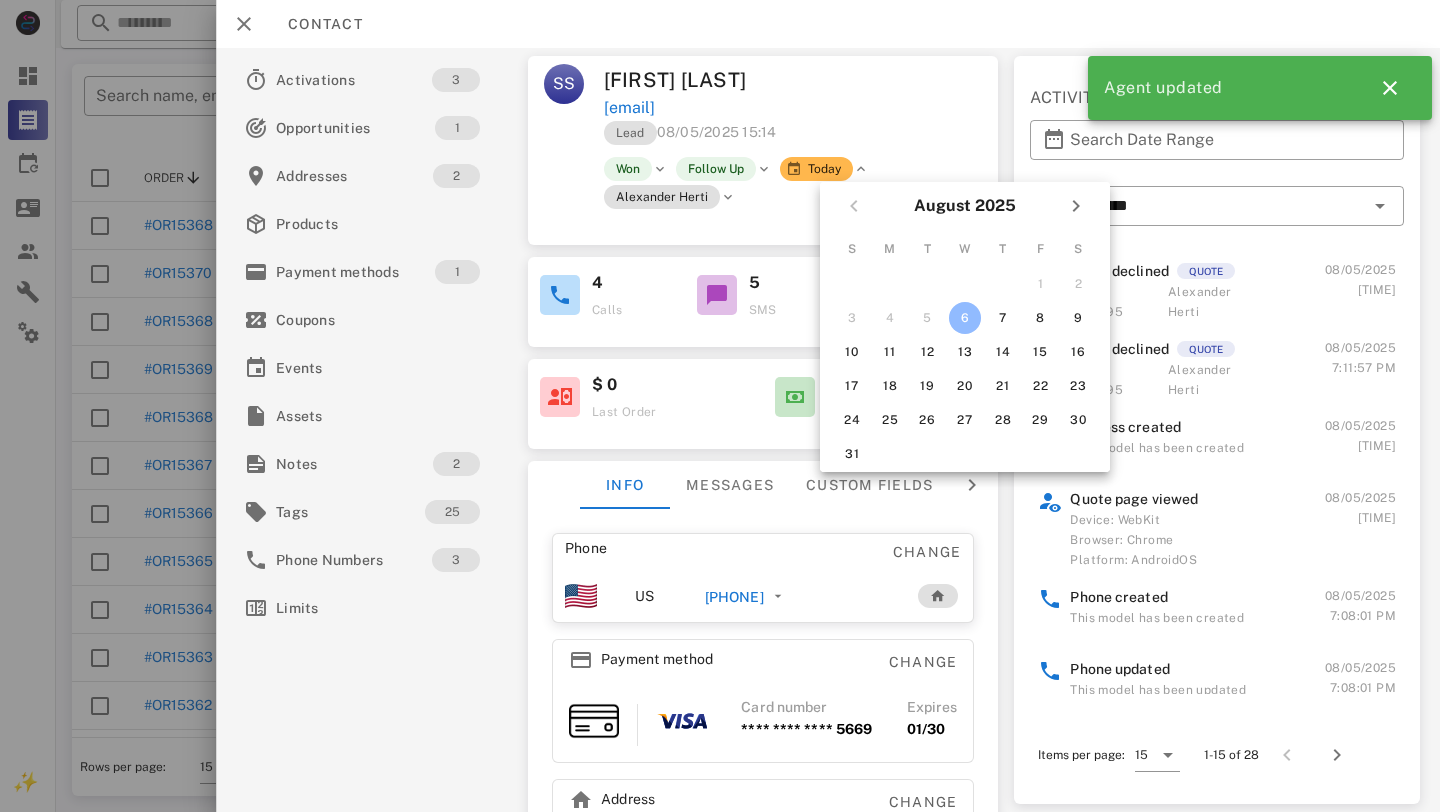 click at bounding box center [902, 80] 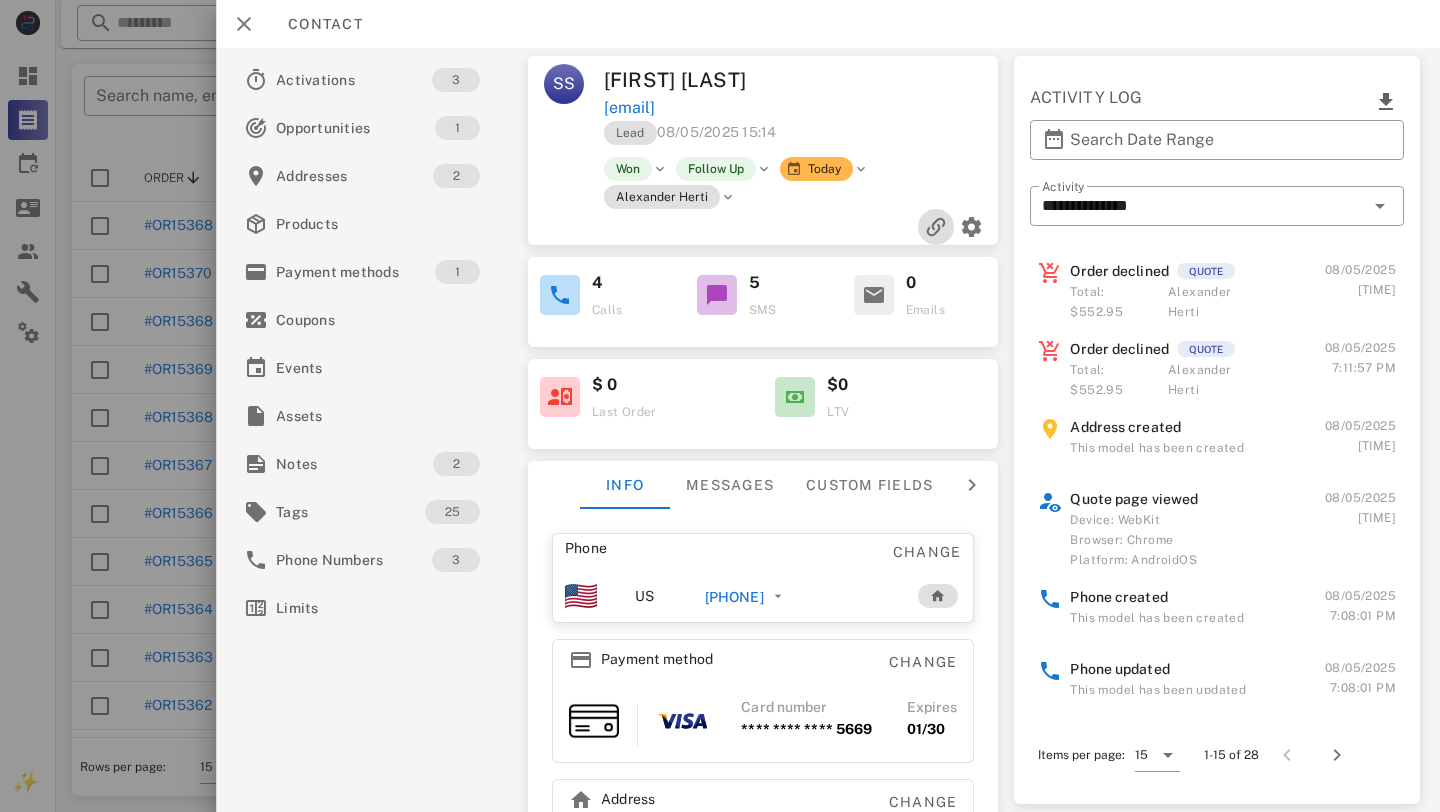 click at bounding box center [936, 227] 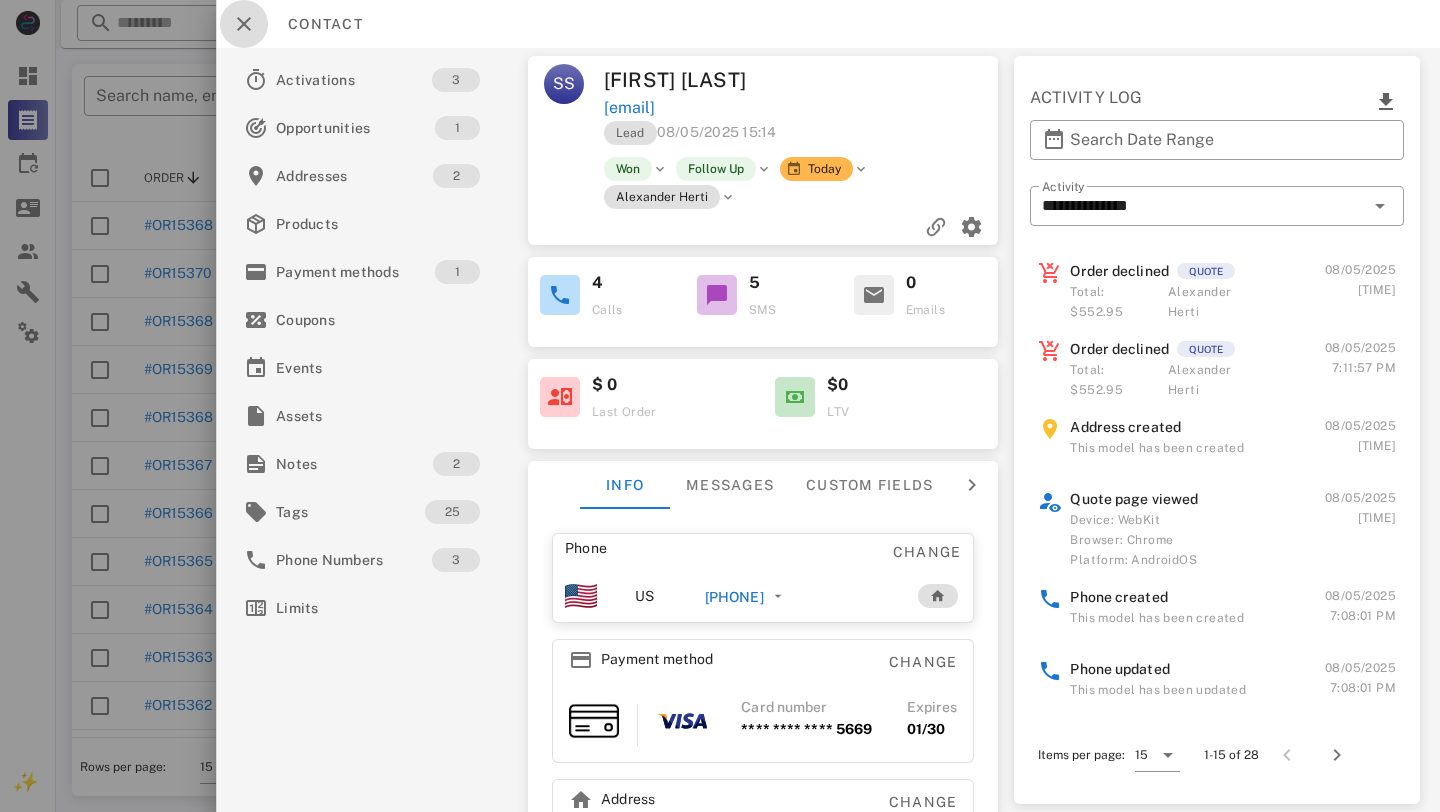 click at bounding box center [244, 24] 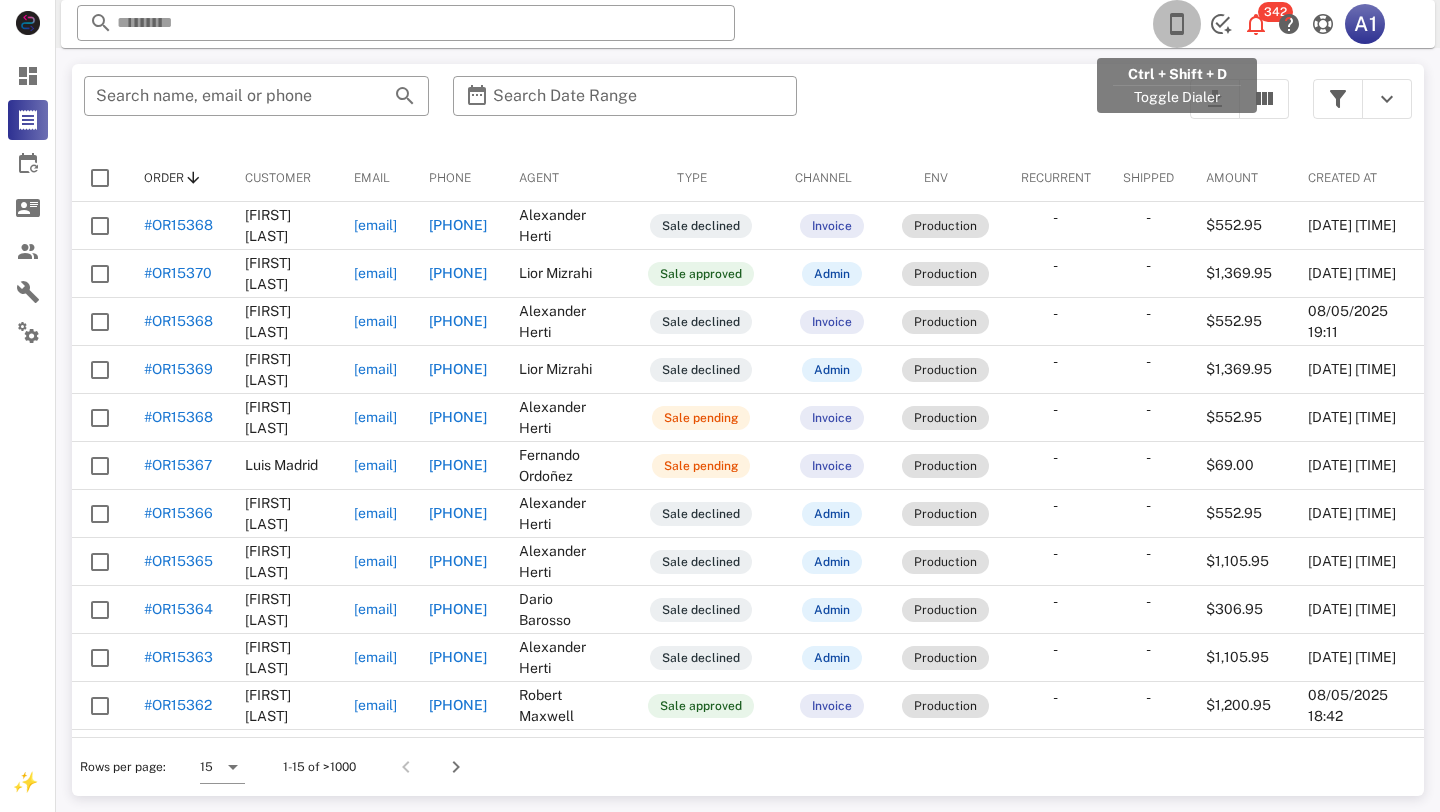 click at bounding box center [1177, 24] 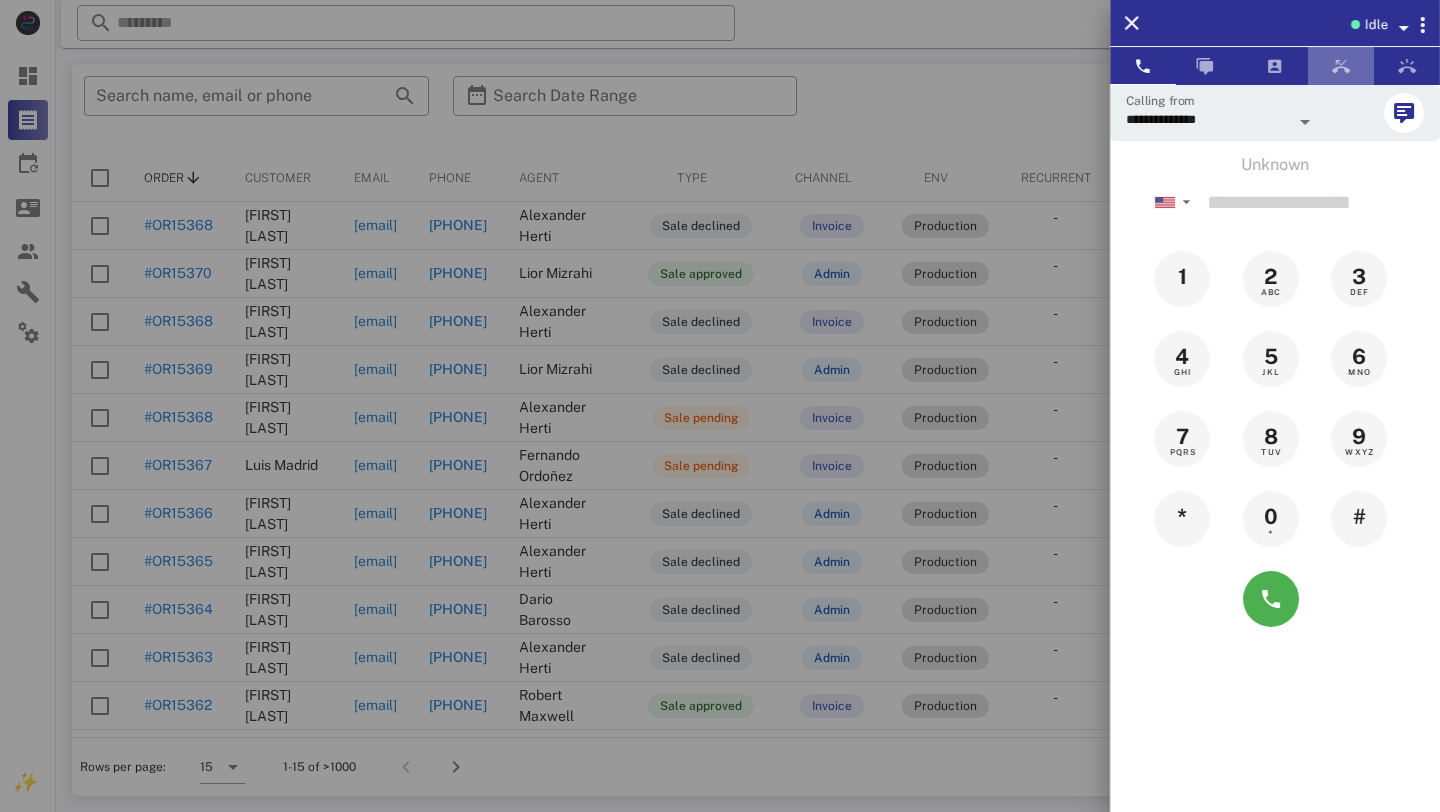 click at bounding box center (1341, 66) 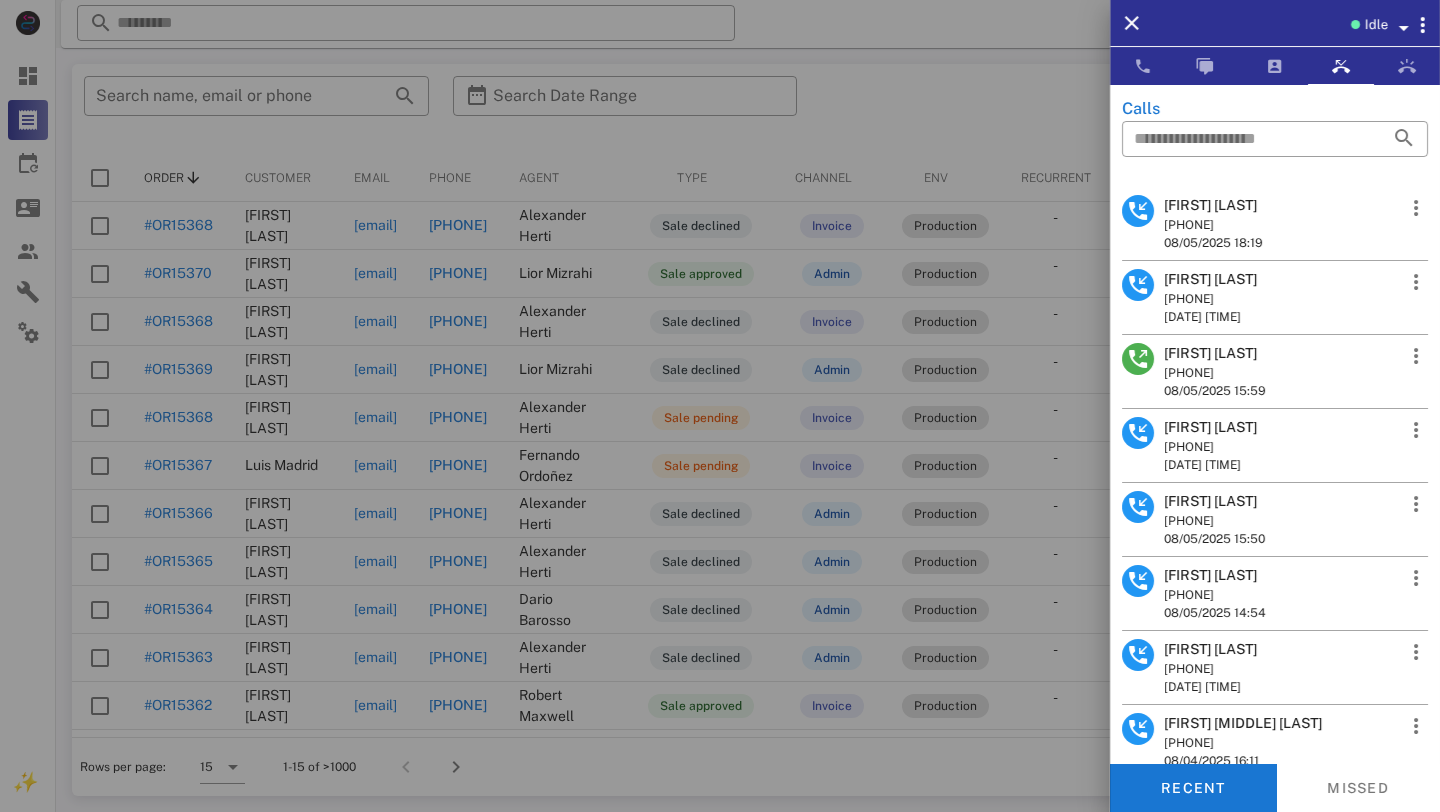 click on "[FIRST] [LAST]" at bounding box center [1213, 205] 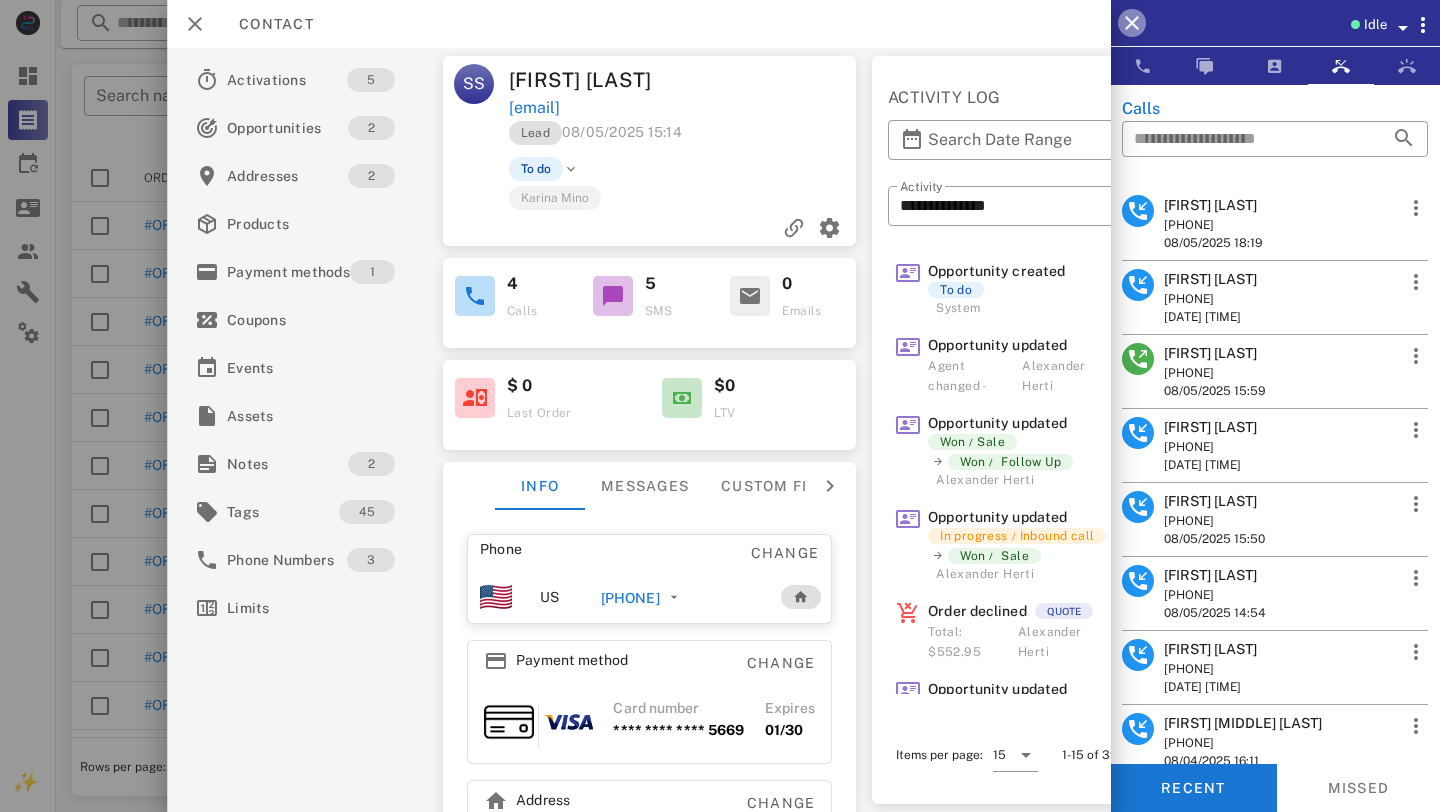 click at bounding box center [1132, 23] 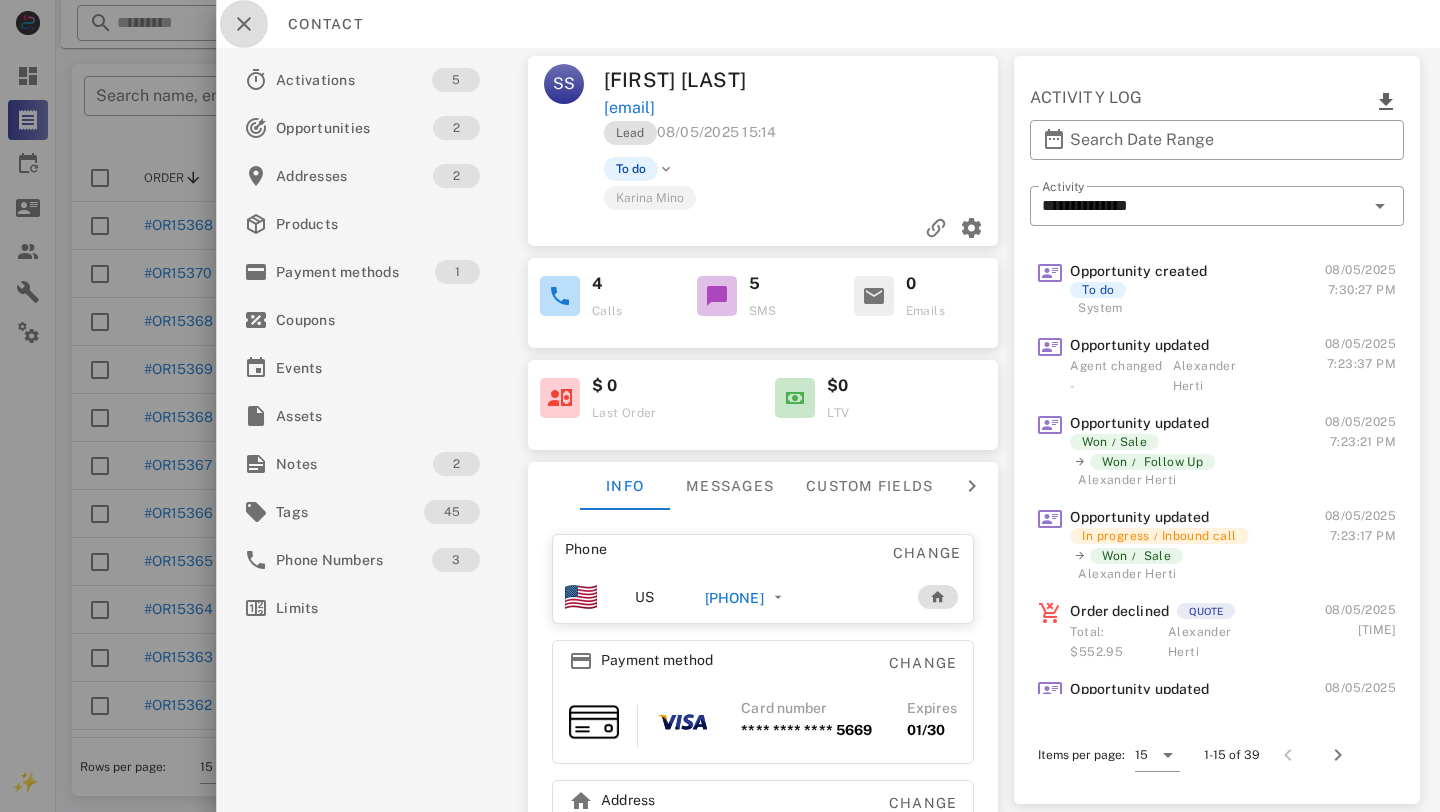 click at bounding box center [244, 24] 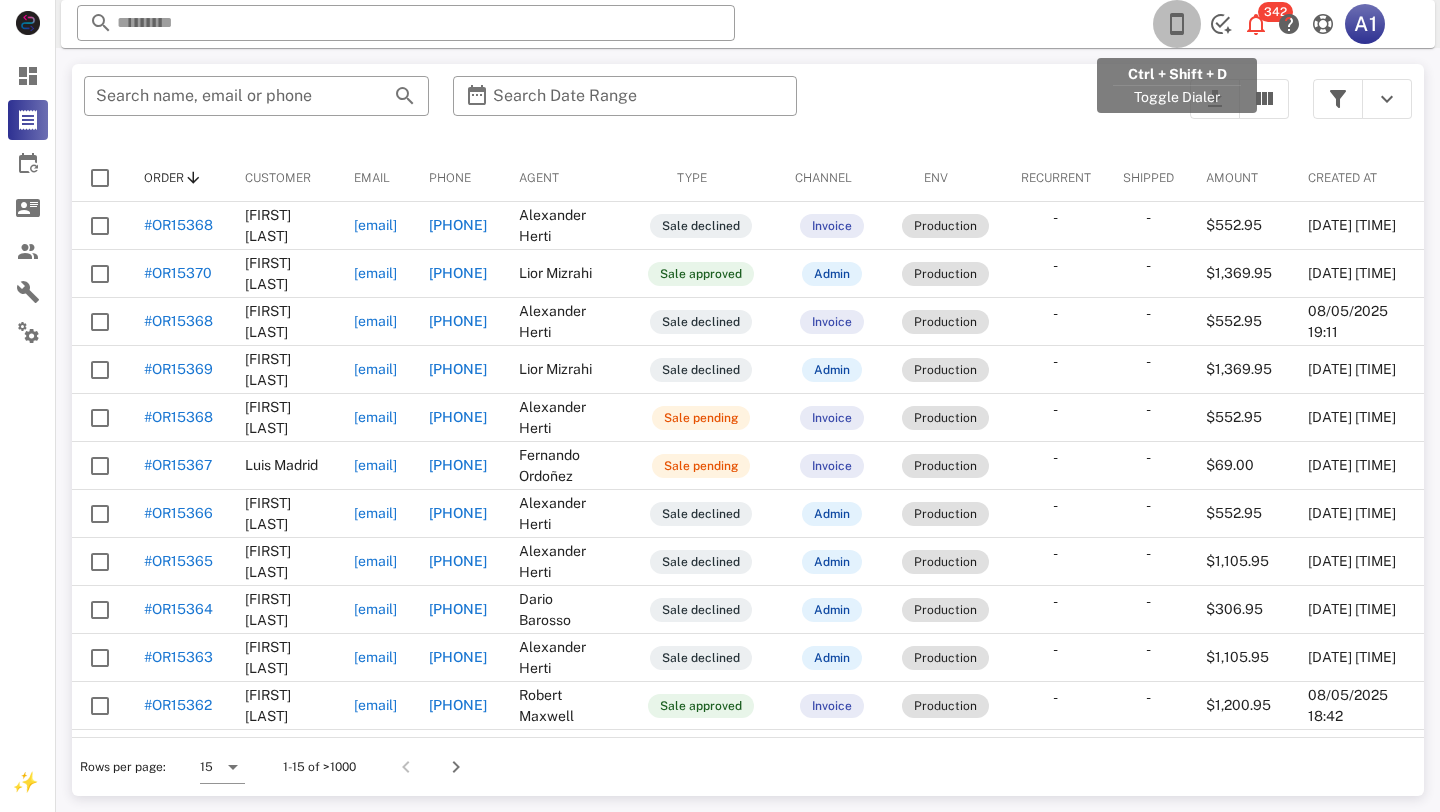 click at bounding box center [1177, 24] 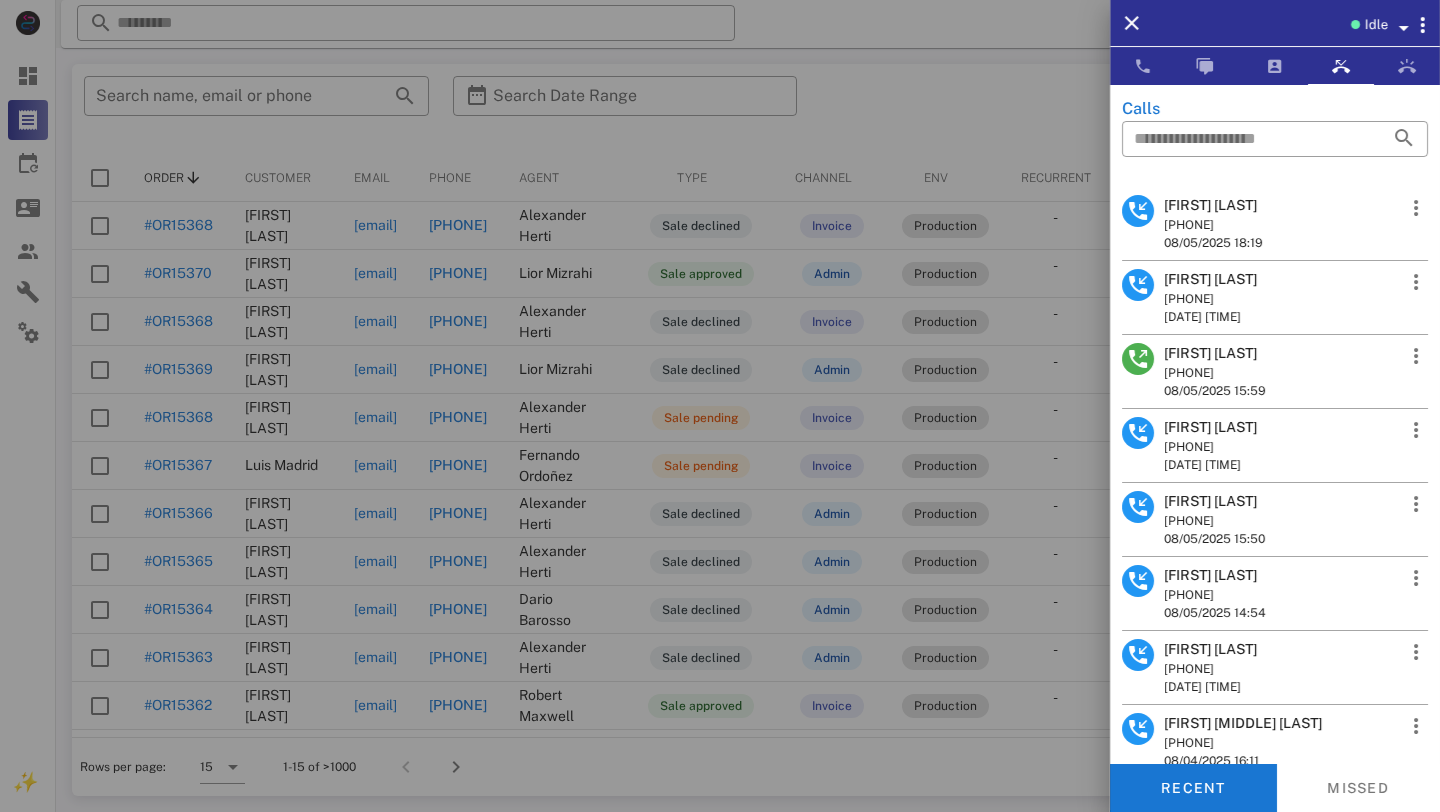 click on "Idle" at bounding box center (1375, 25) 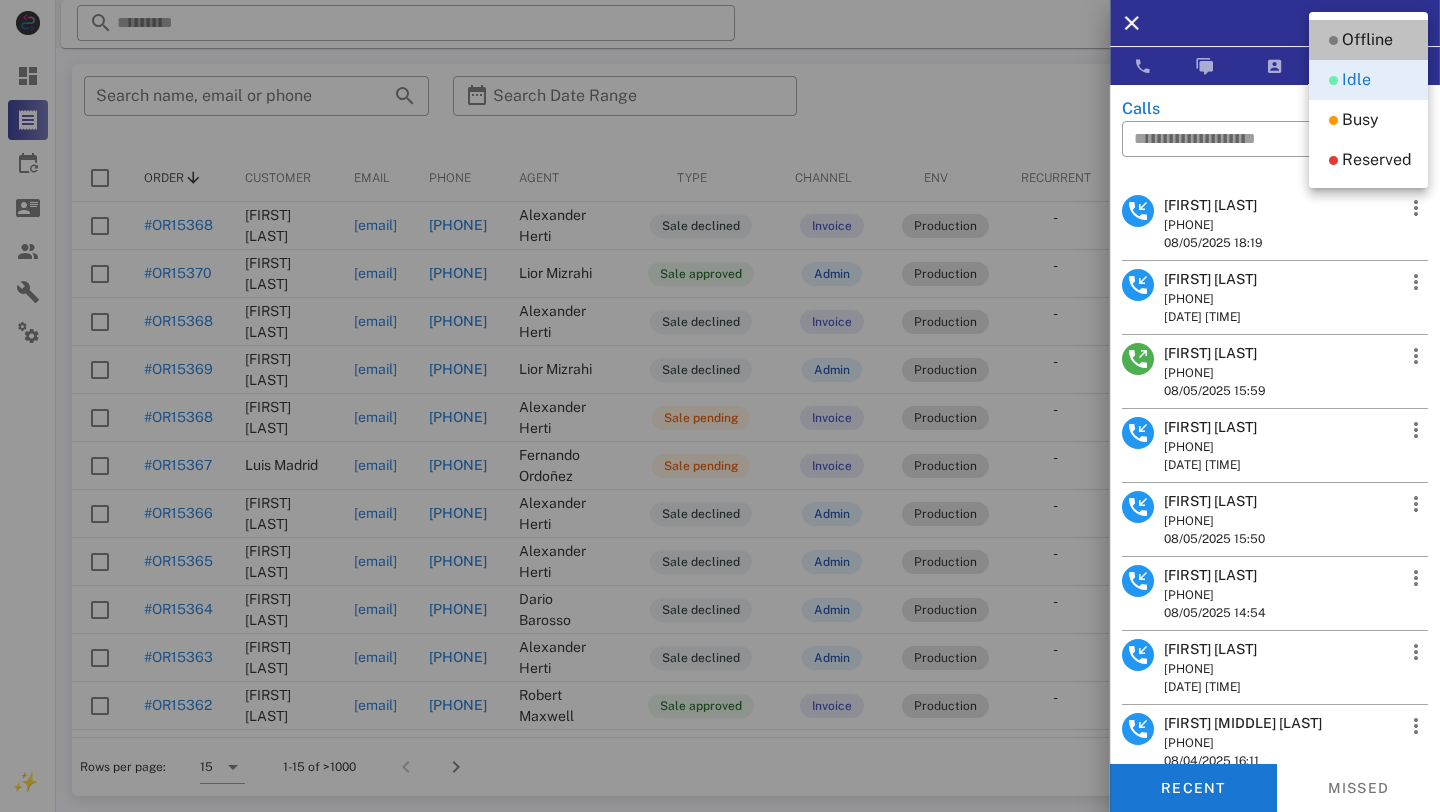 click on "Offline" at bounding box center (1367, 40) 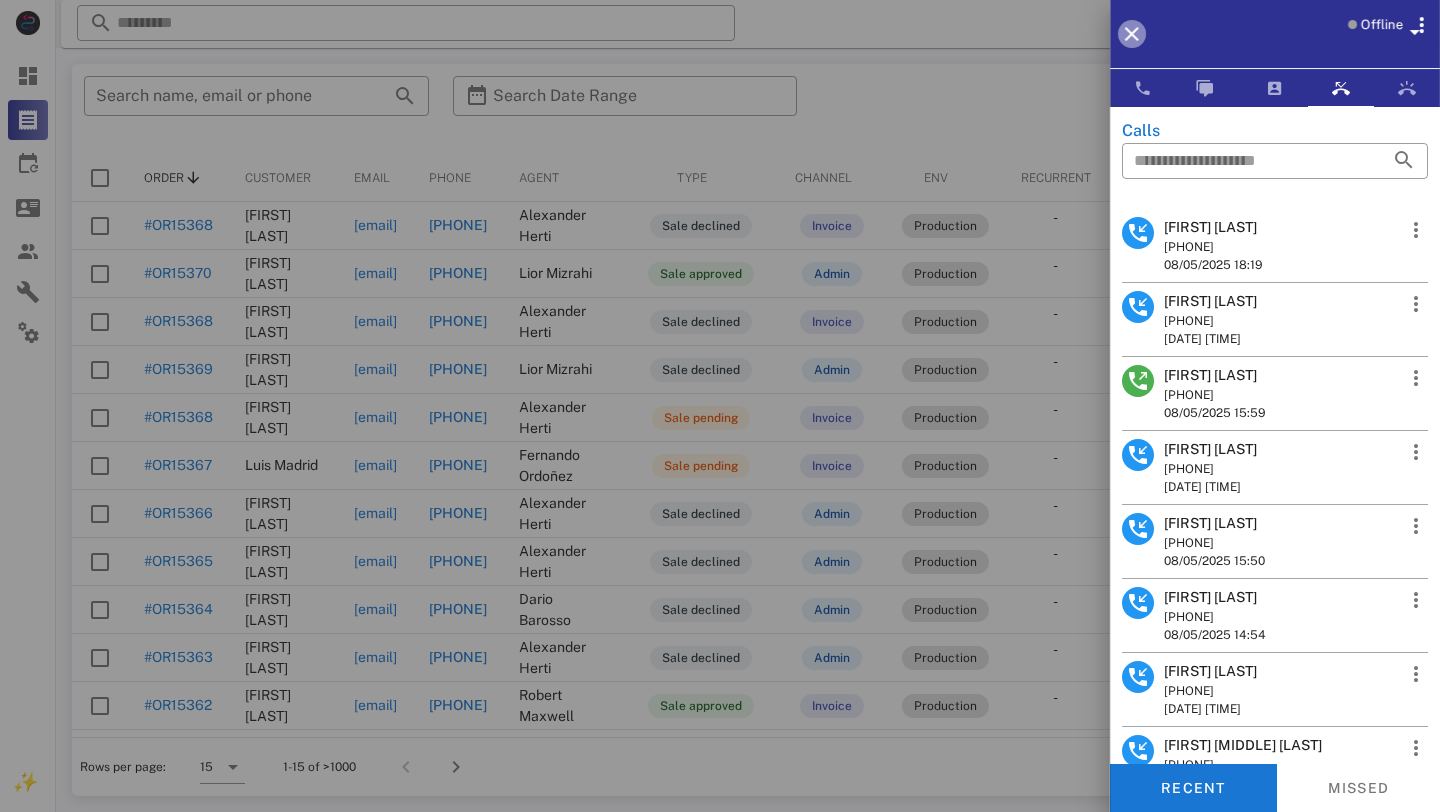 click at bounding box center [1132, 34] 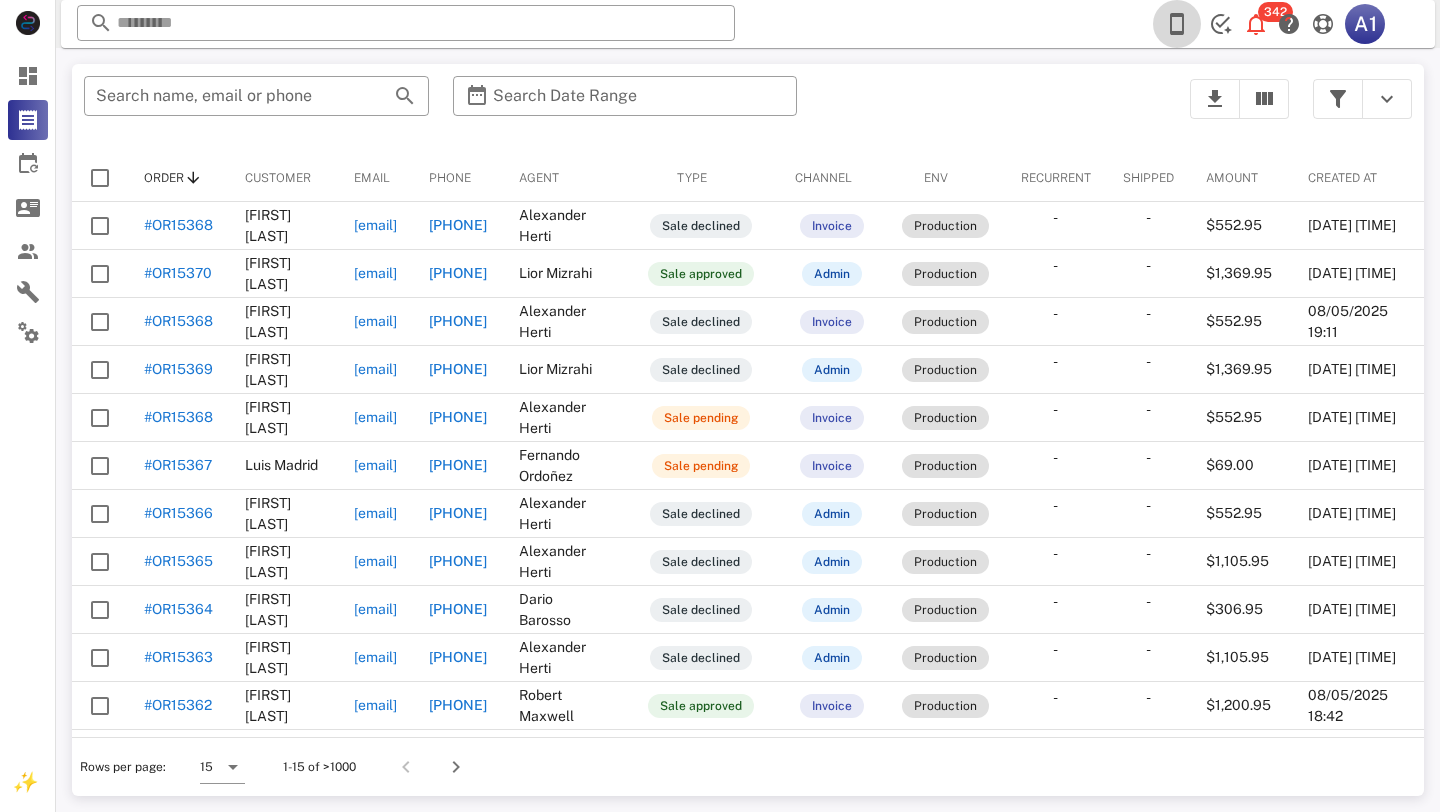 click at bounding box center [1177, 24] 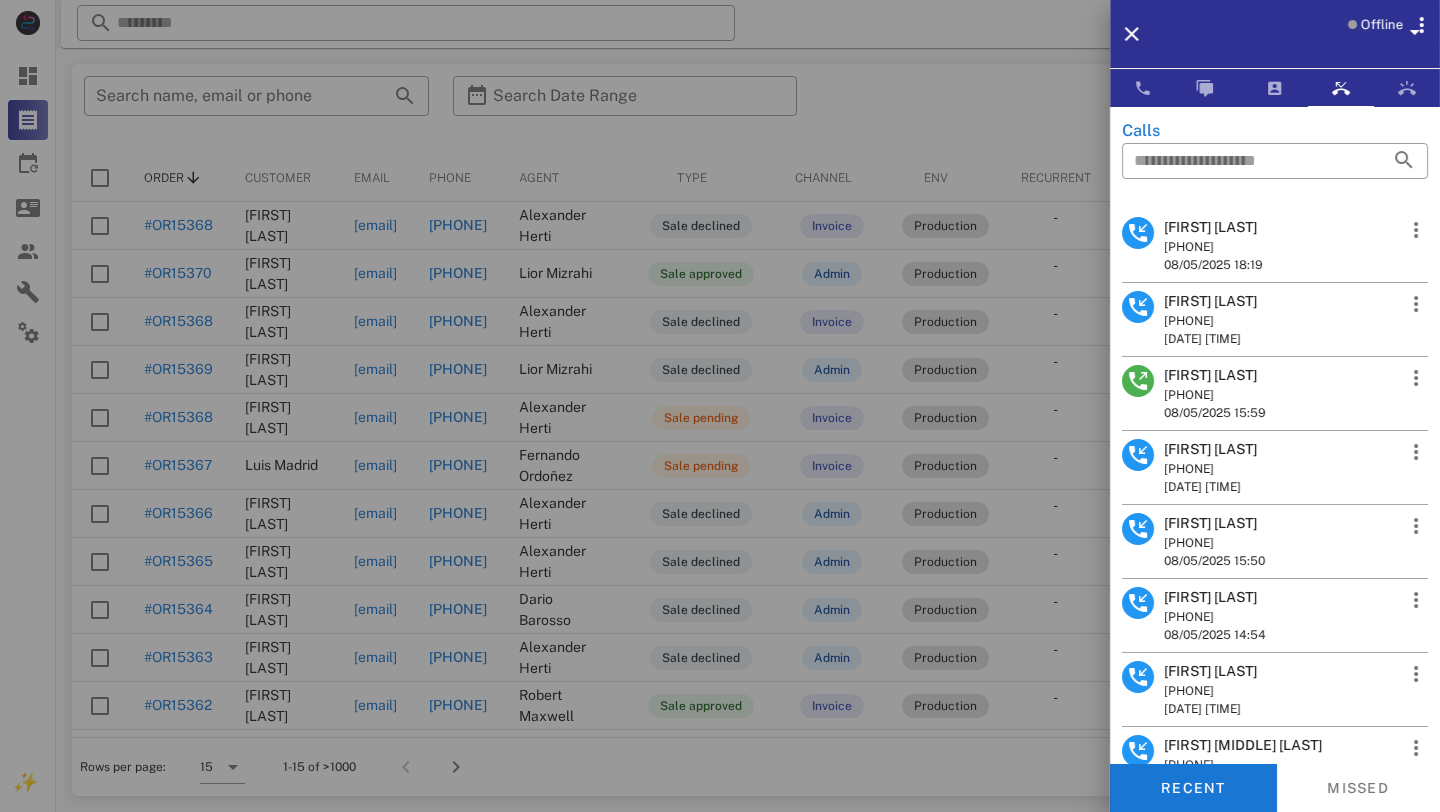 click on "[FIRST] [LAST]" at bounding box center [1213, 227] 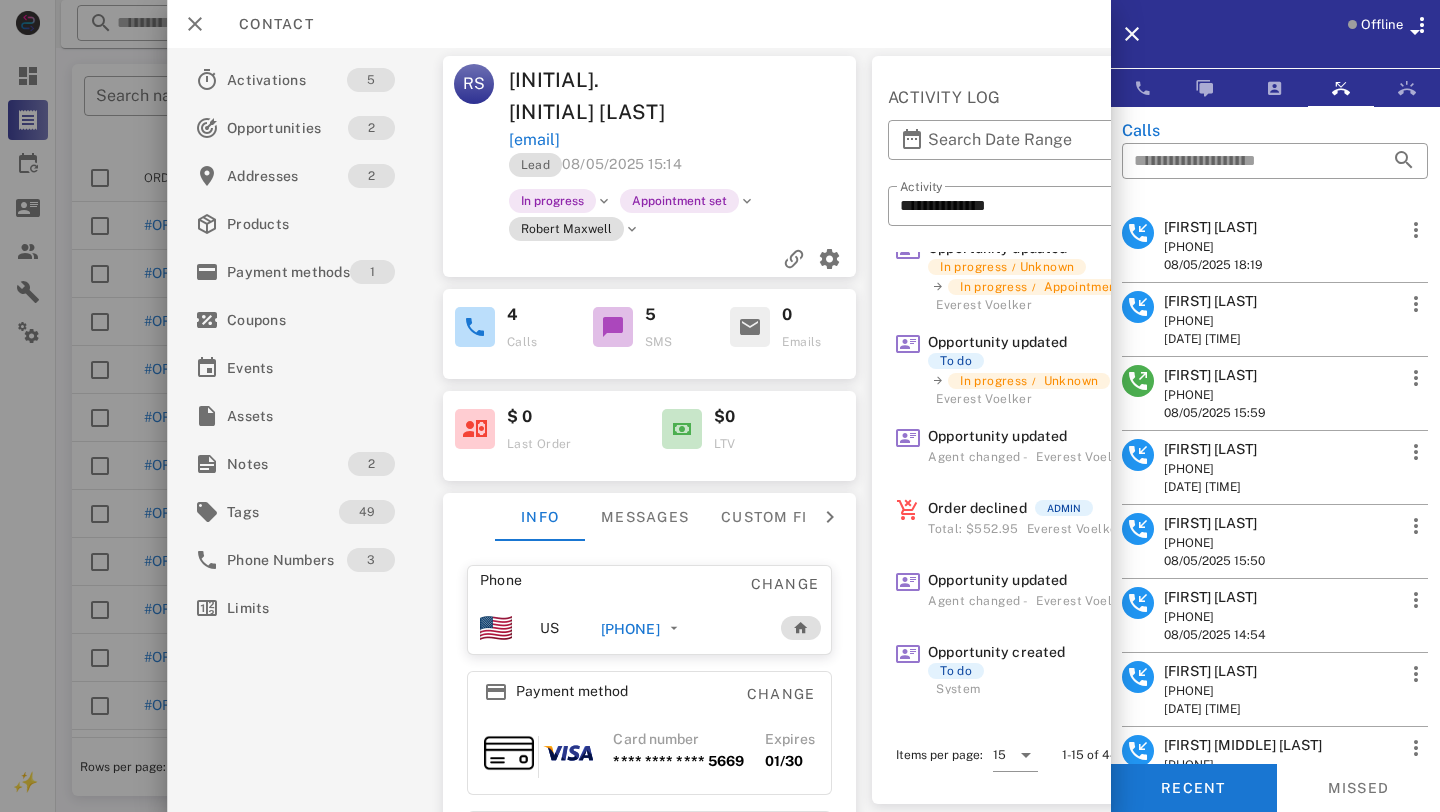 scroll, scrollTop: 30, scrollLeft: 0, axis: vertical 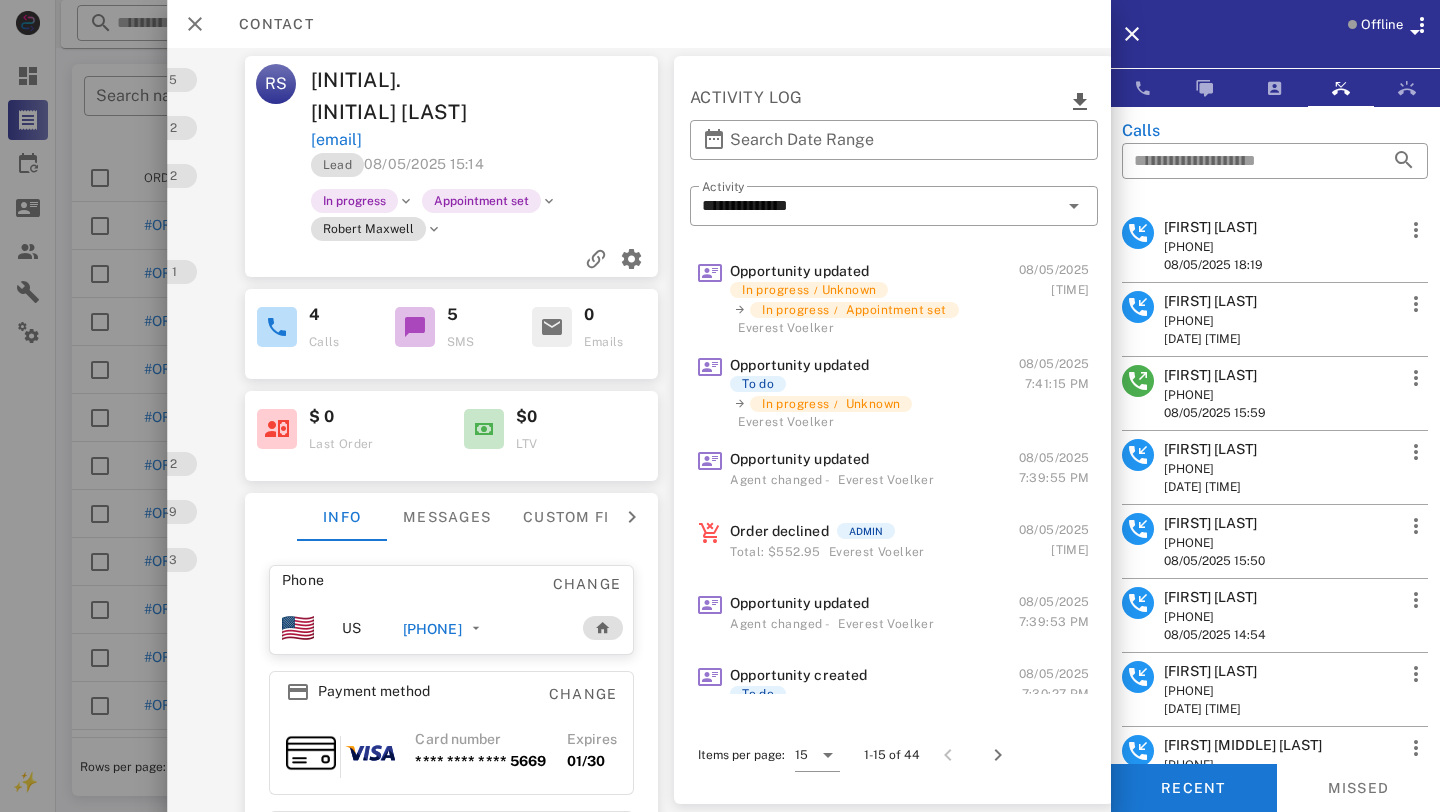 click at bounding box center [433, 229] 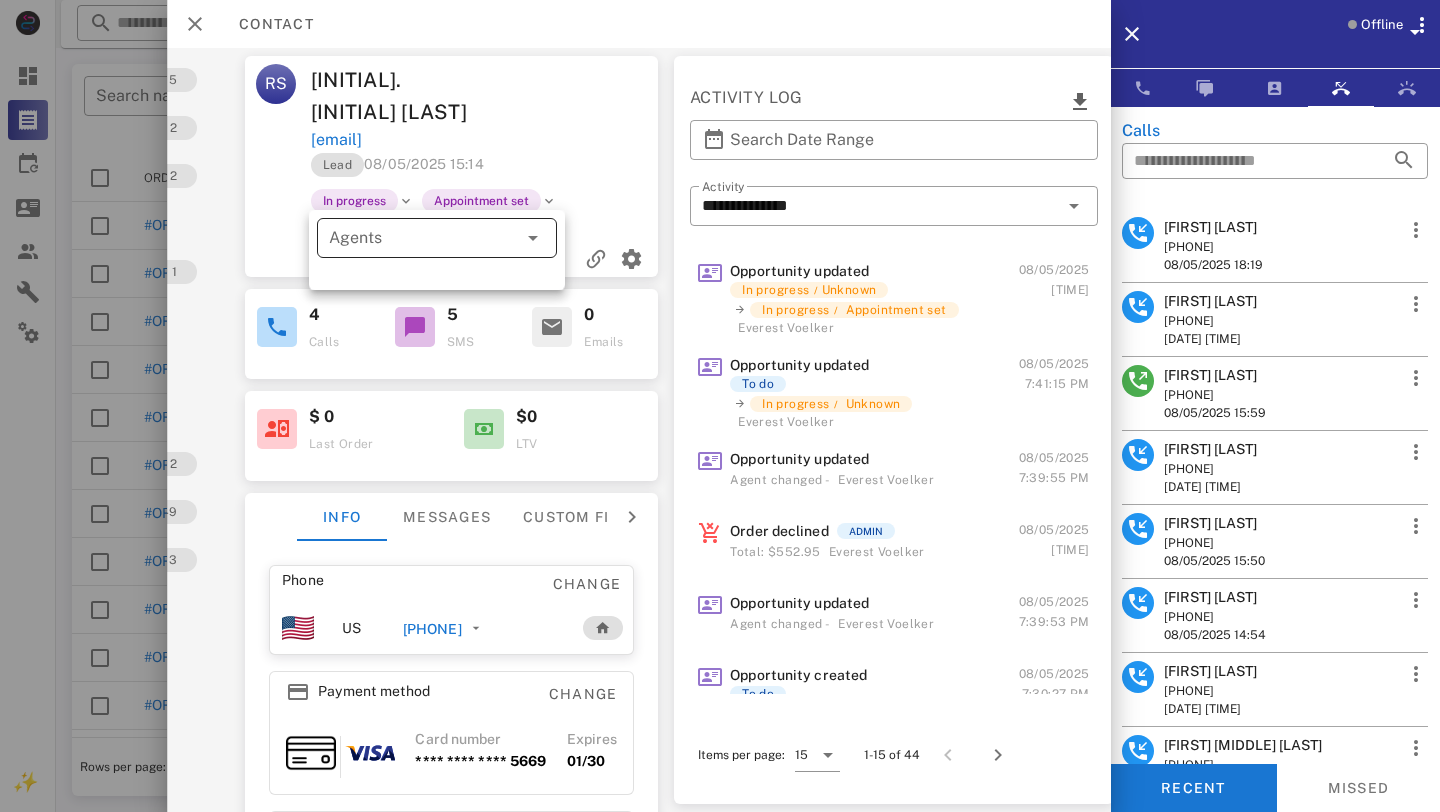 click at bounding box center [505, 238] 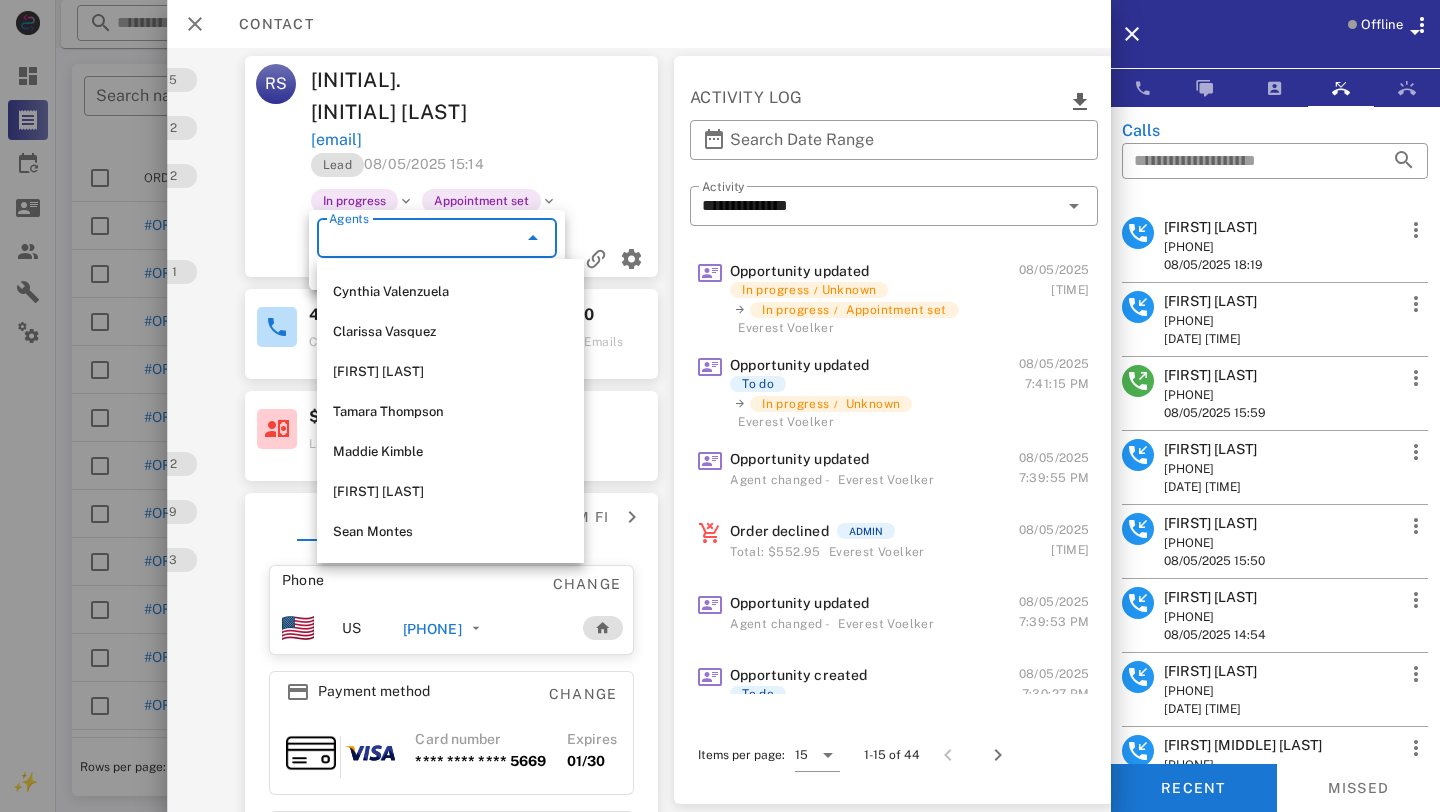 scroll, scrollTop: 0, scrollLeft: 0, axis: both 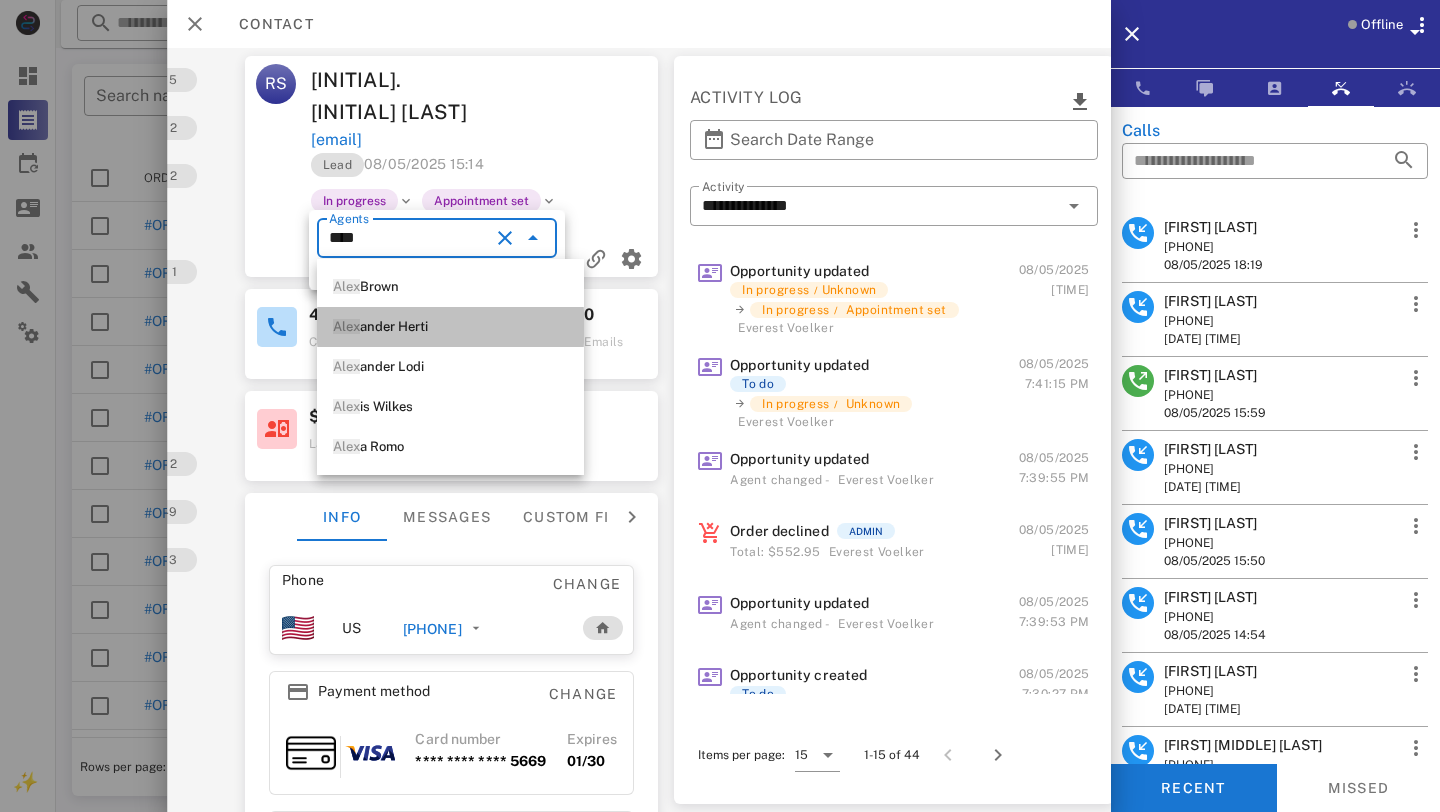 click on "[FIRST] [LAST]" at bounding box center (450, 327) 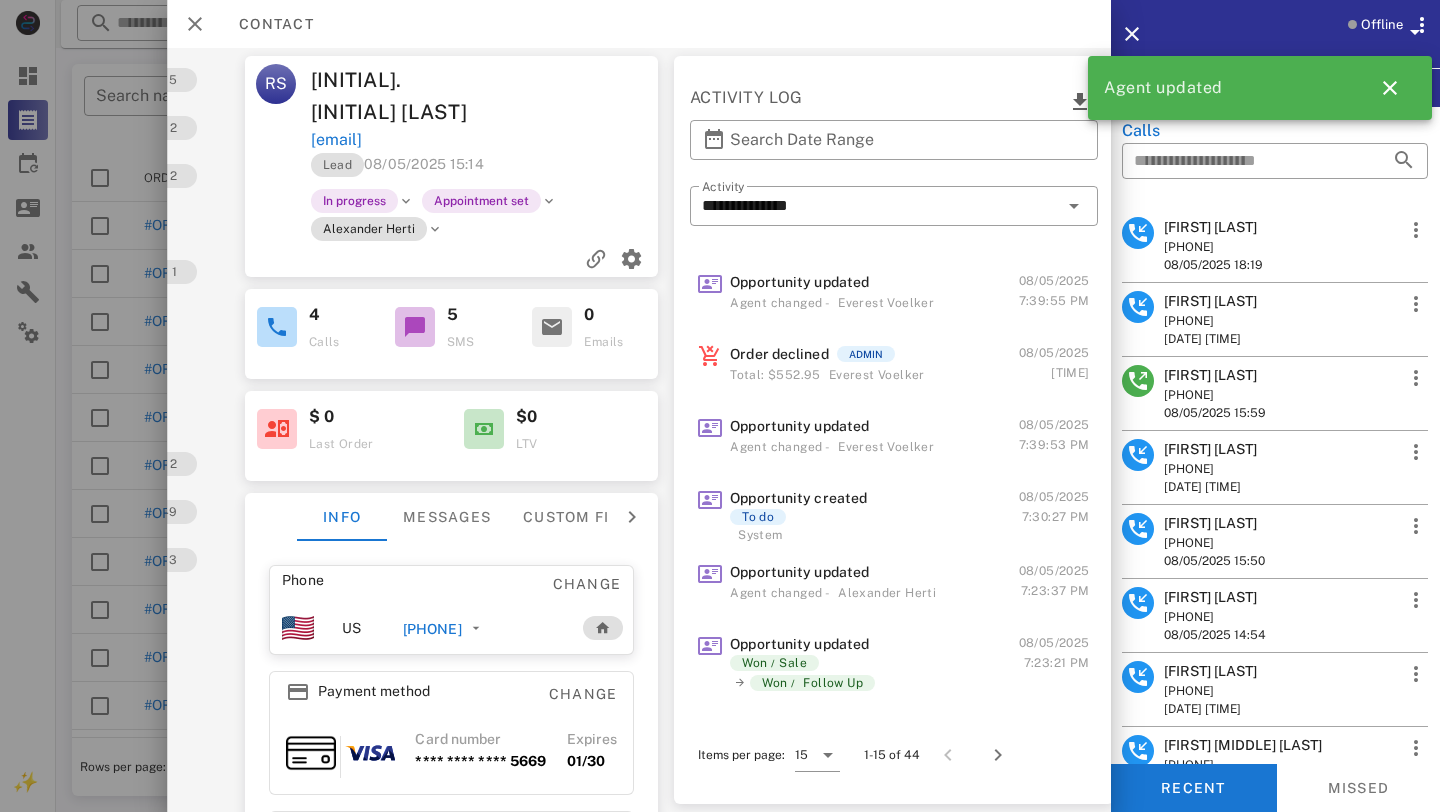 scroll, scrollTop: 0, scrollLeft: 0, axis: both 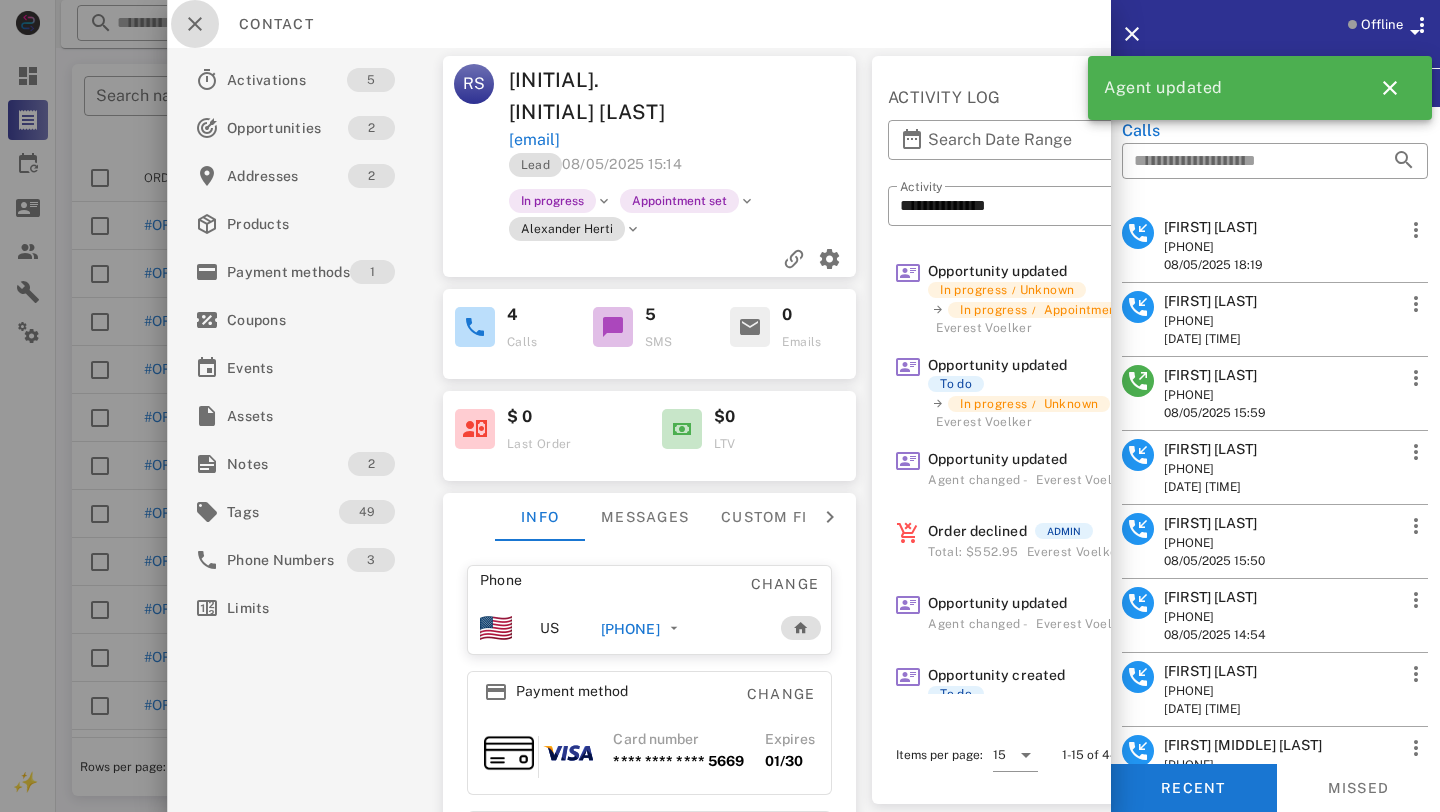 click at bounding box center (195, 24) 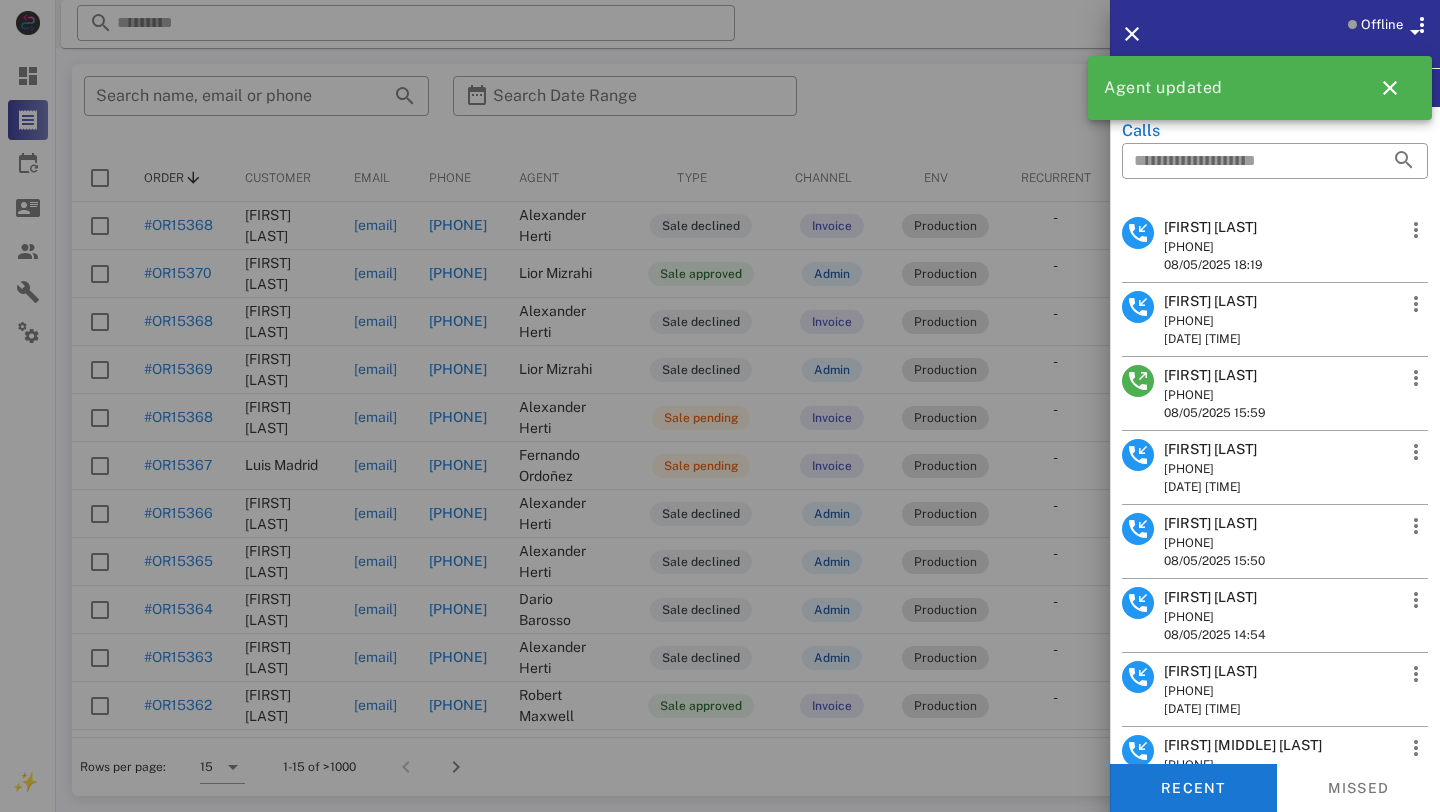 click at bounding box center [720, 406] 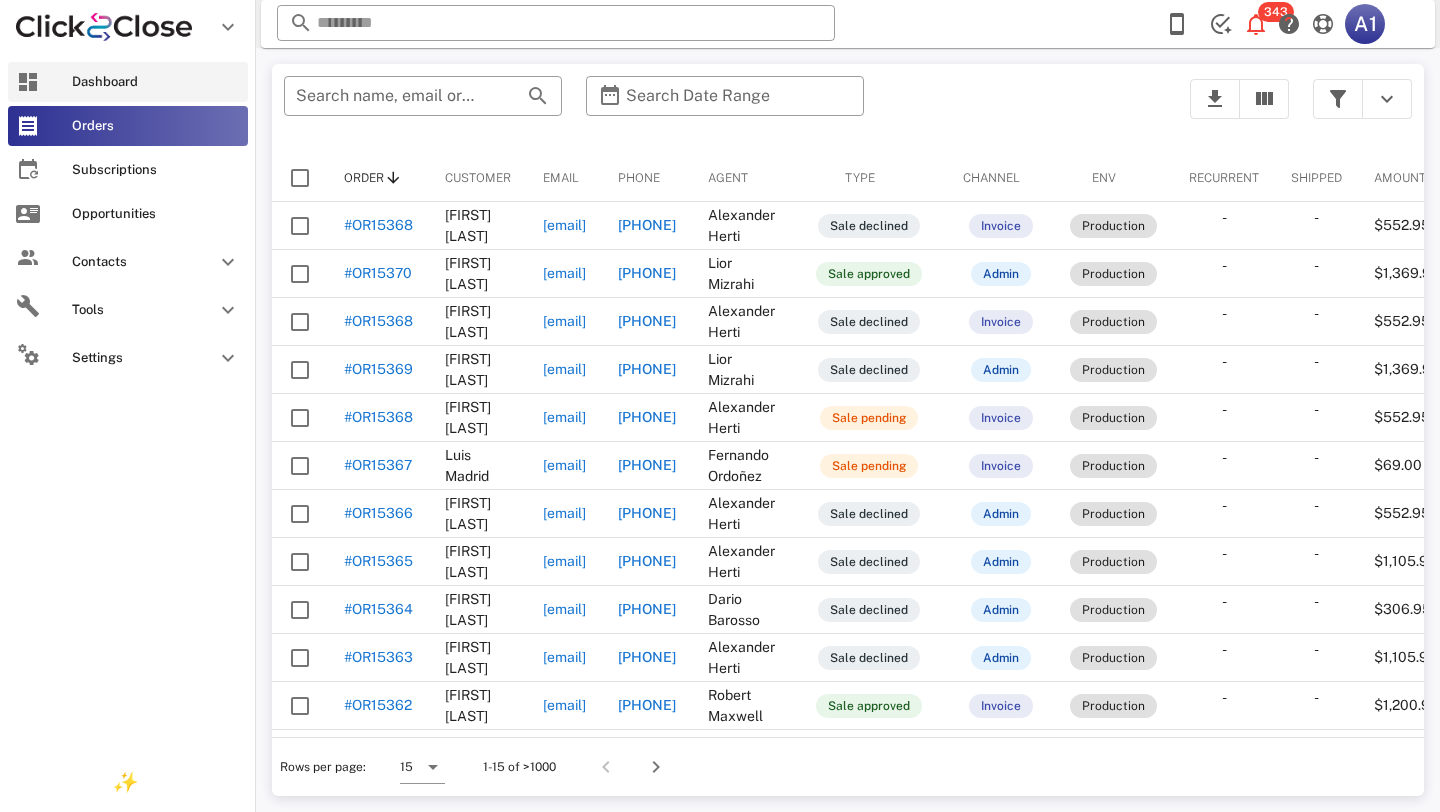 click on "Dashboard" at bounding box center (156, 82) 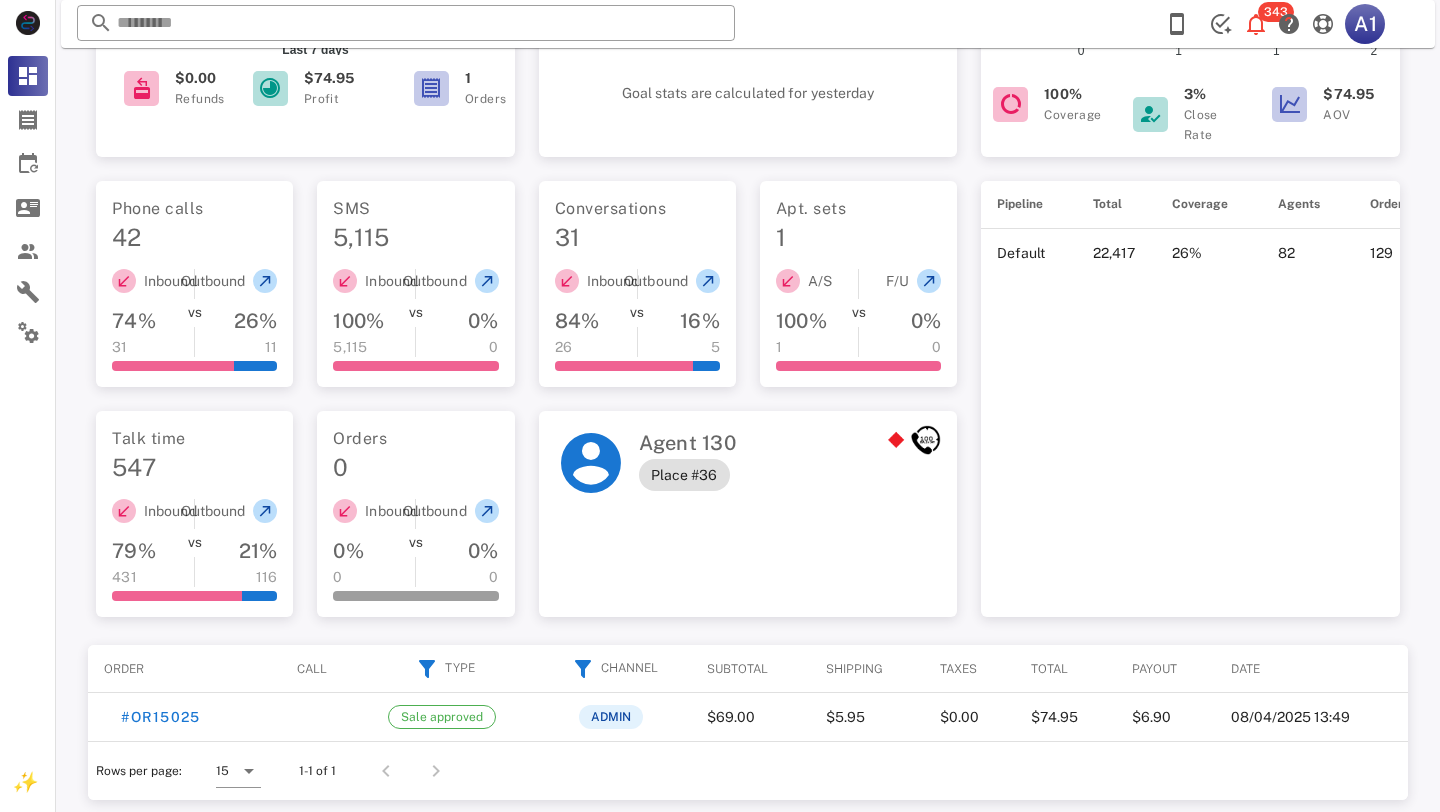 scroll, scrollTop: 0, scrollLeft: 0, axis: both 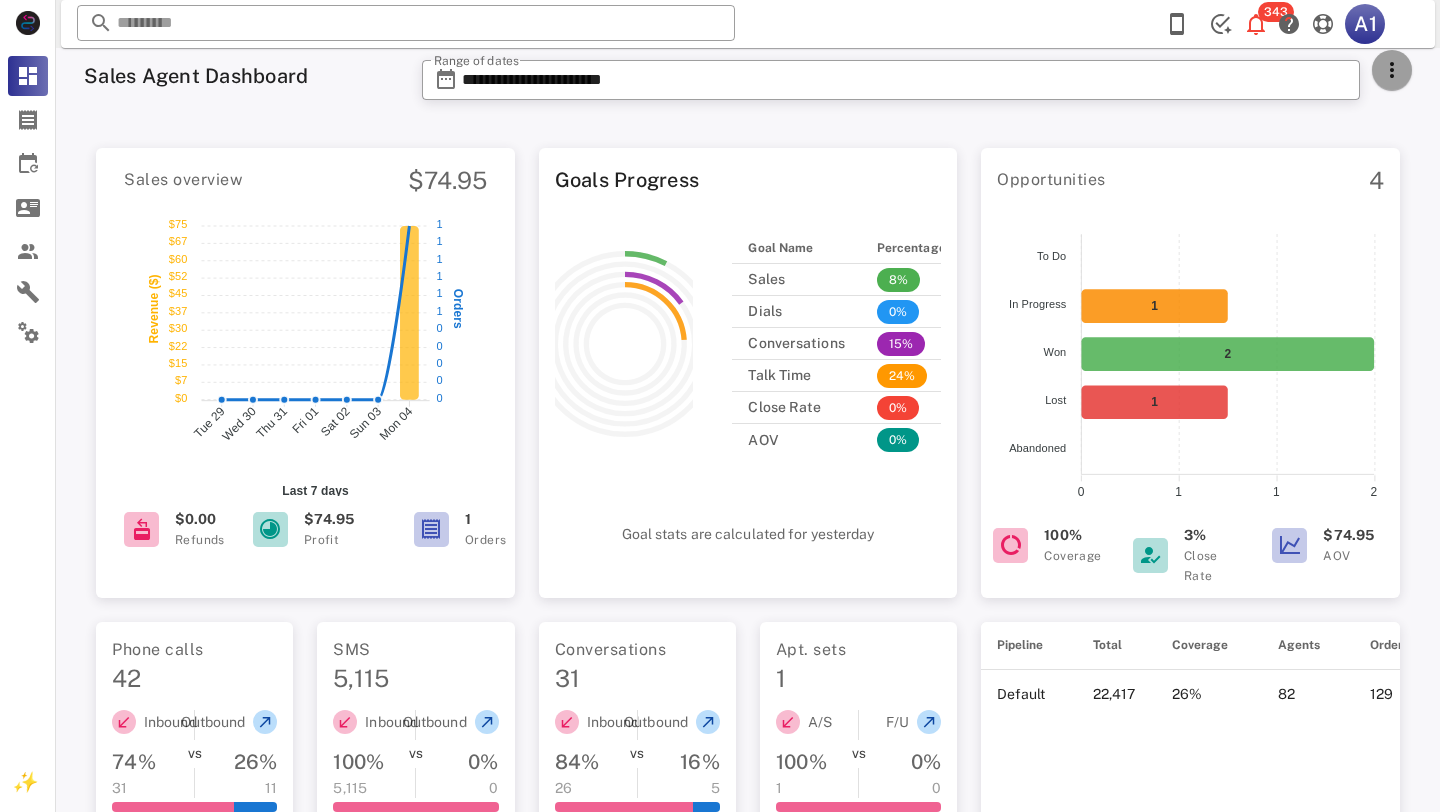 click at bounding box center [1392, 70] 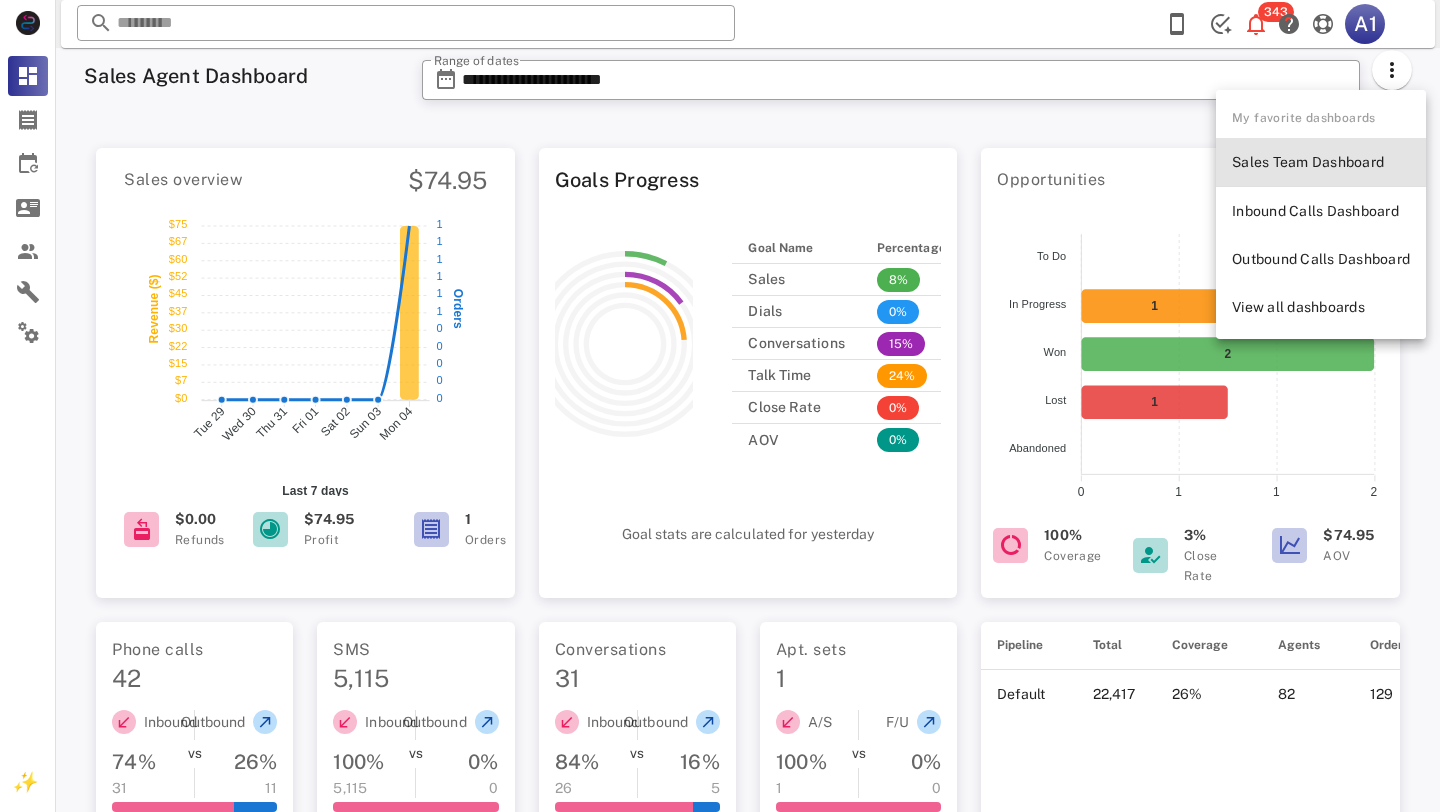 click on "Sales Team Dashboard" at bounding box center (1321, 162) 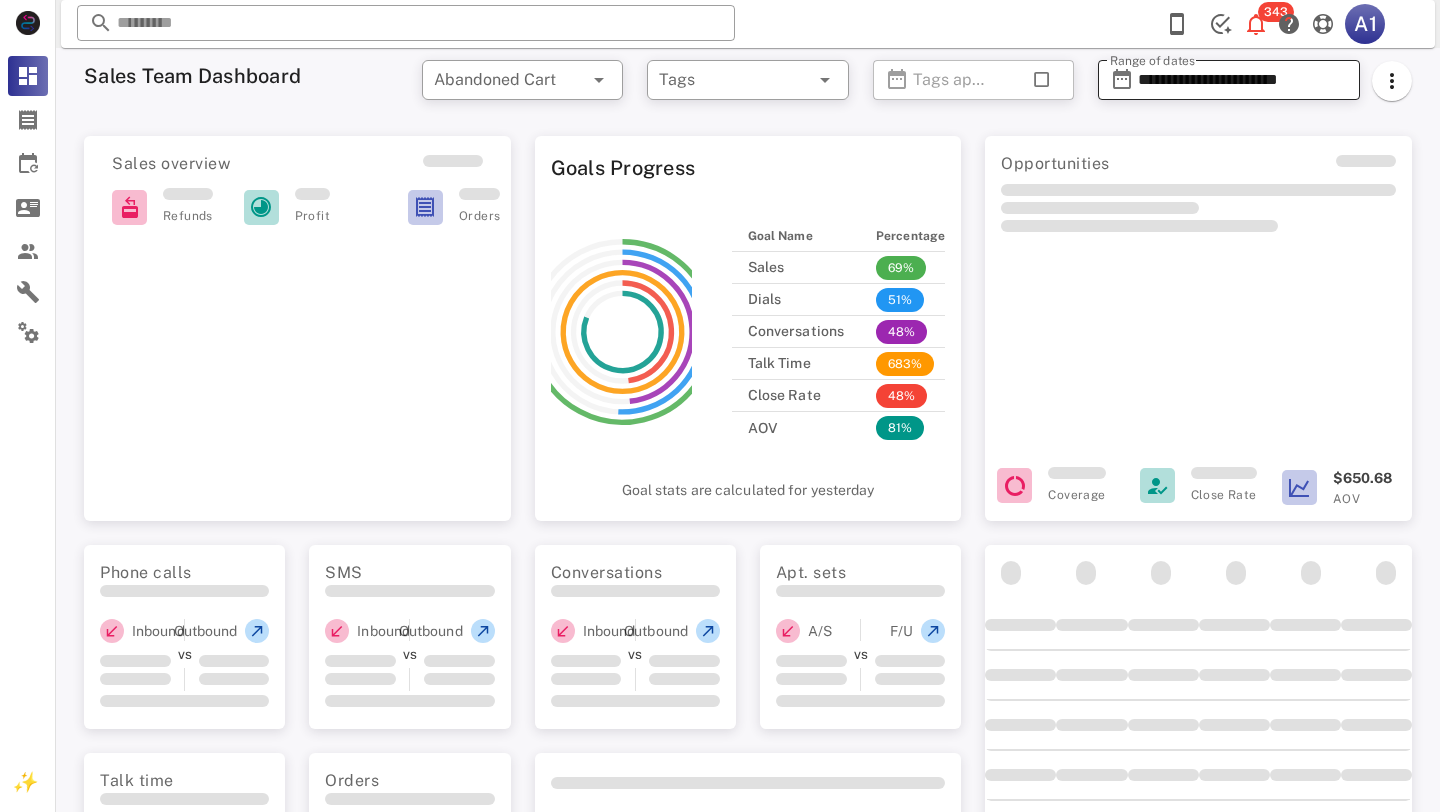 click on "**********" at bounding box center (1243, 80) 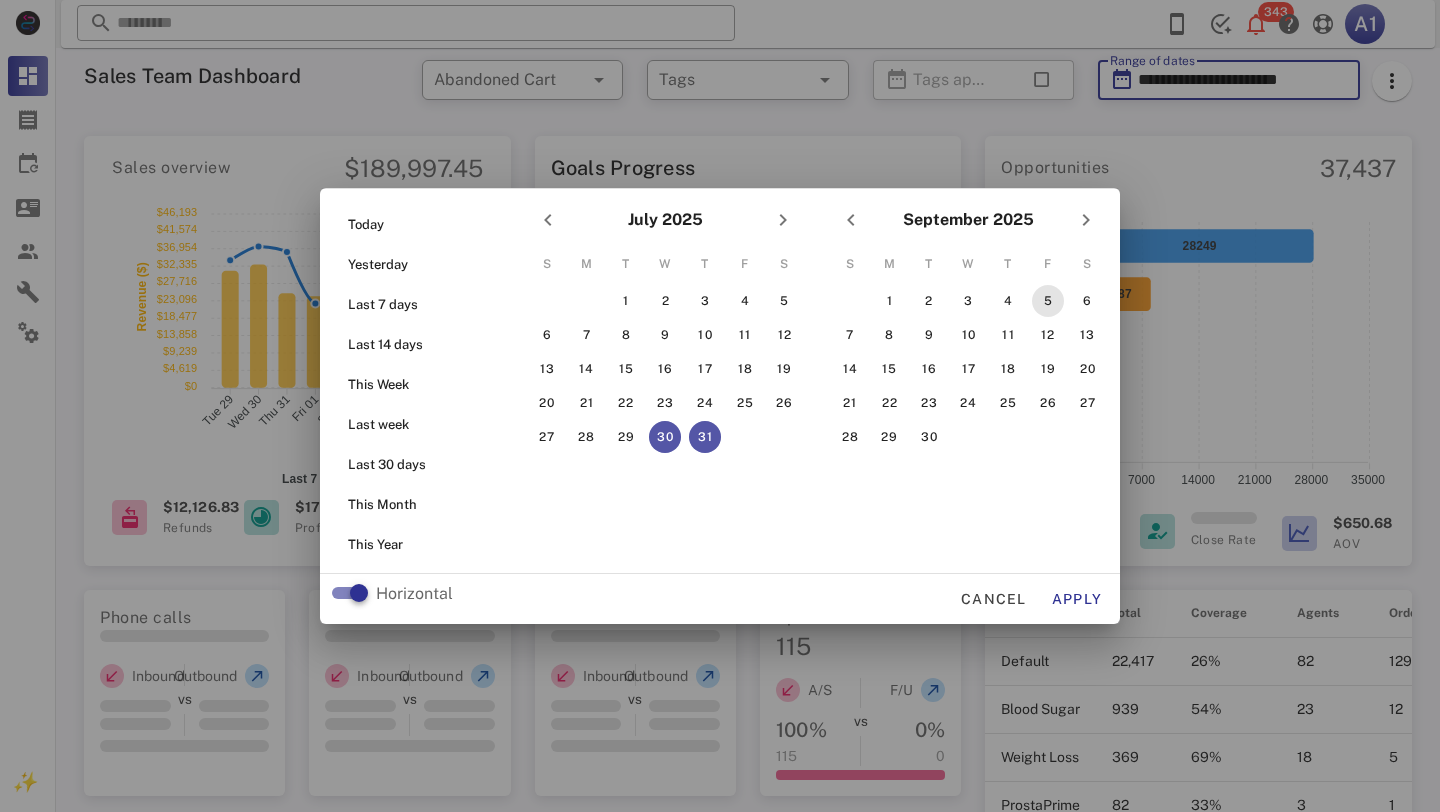 click on "5" at bounding box center [1048, 301] 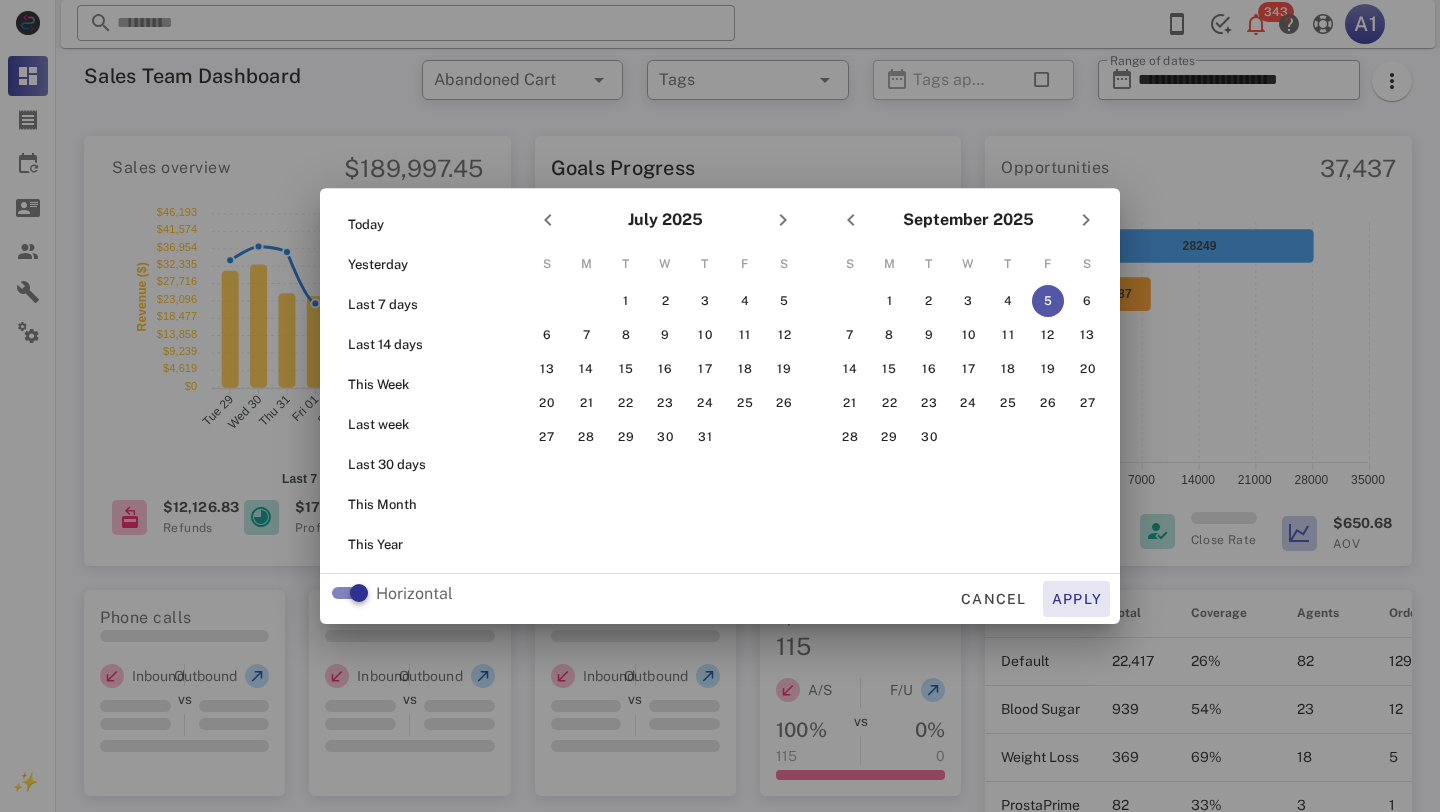 click on "Apply" at bounding box center (1077, 599) 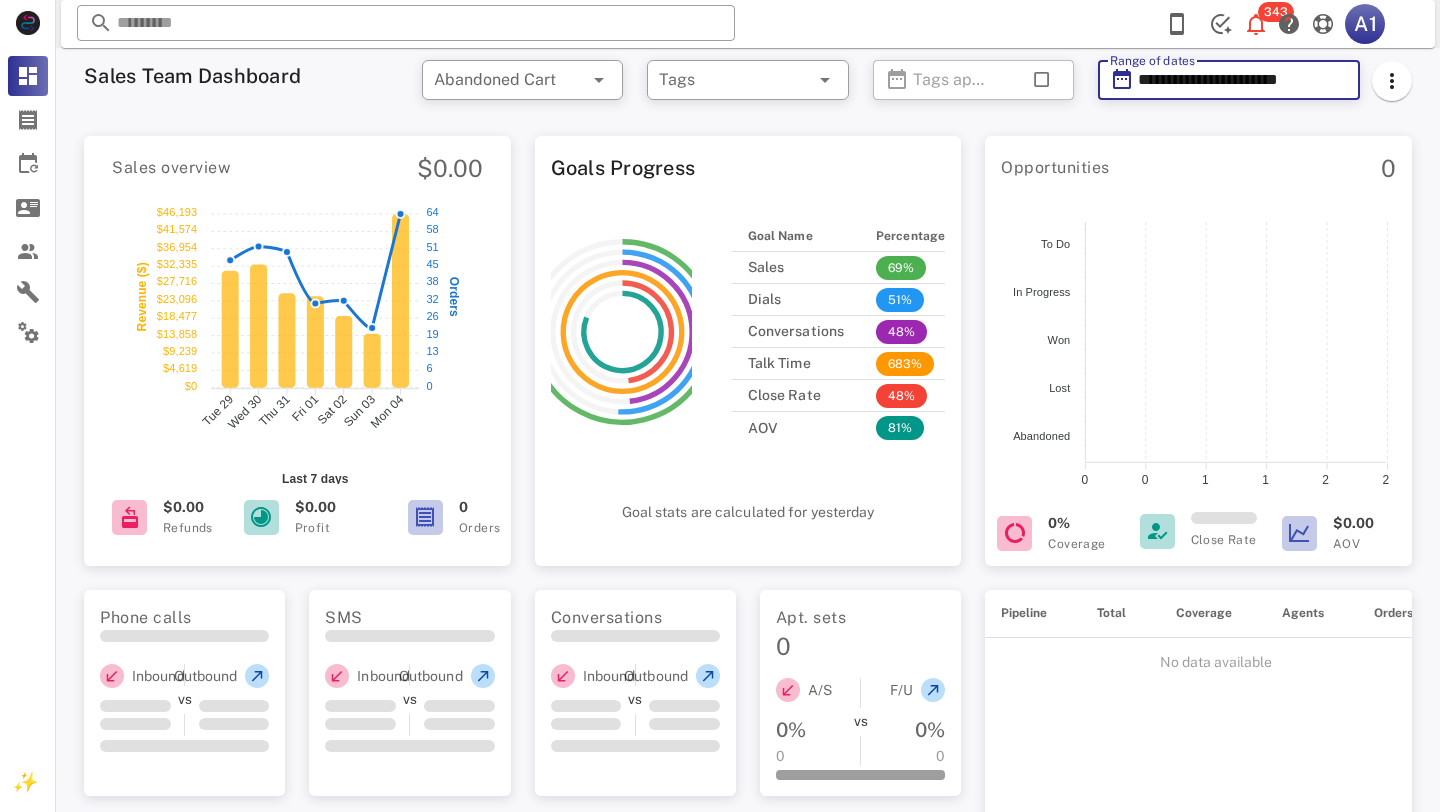 click on "**********" at bounding box center (1243, 80) 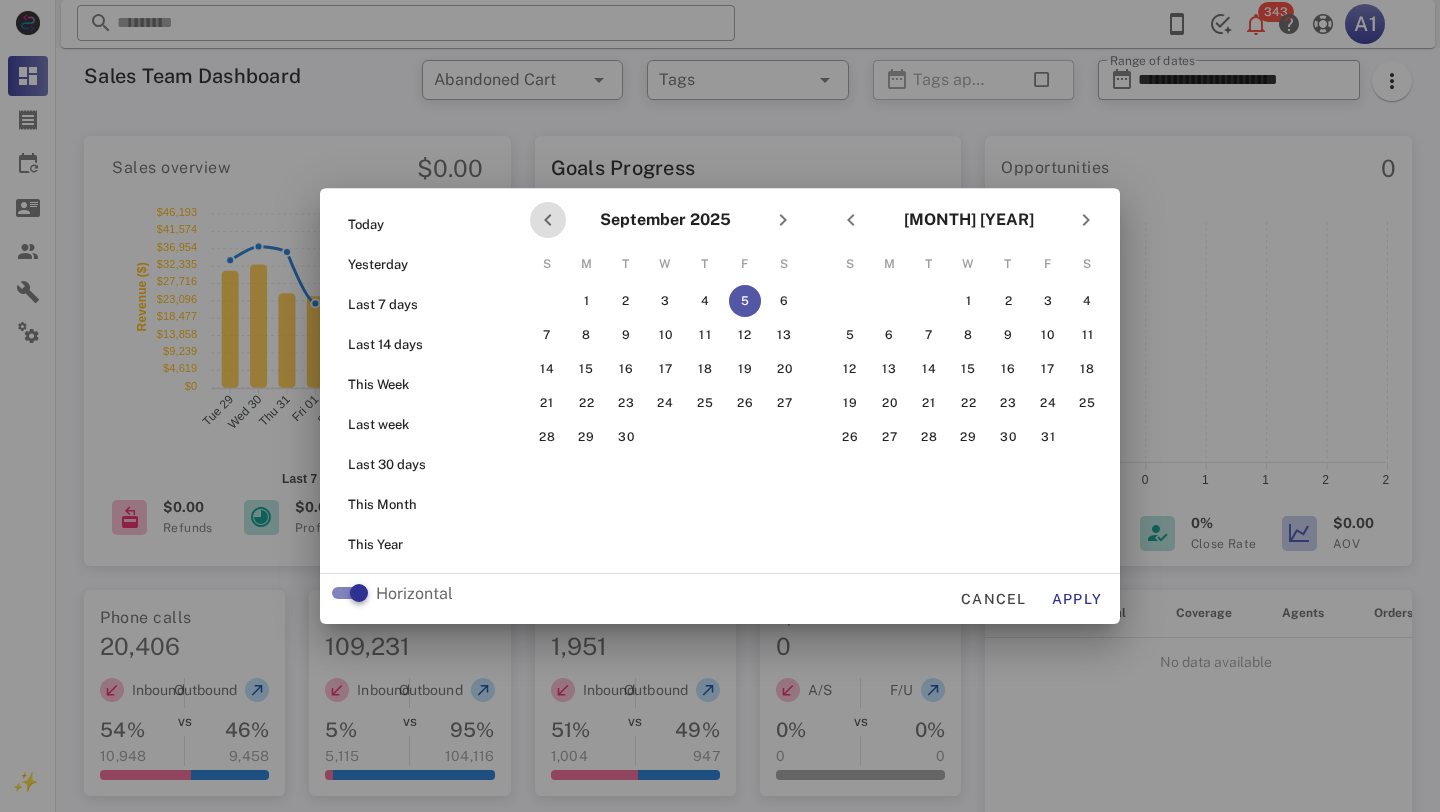 click at bounding box center (548, 220) 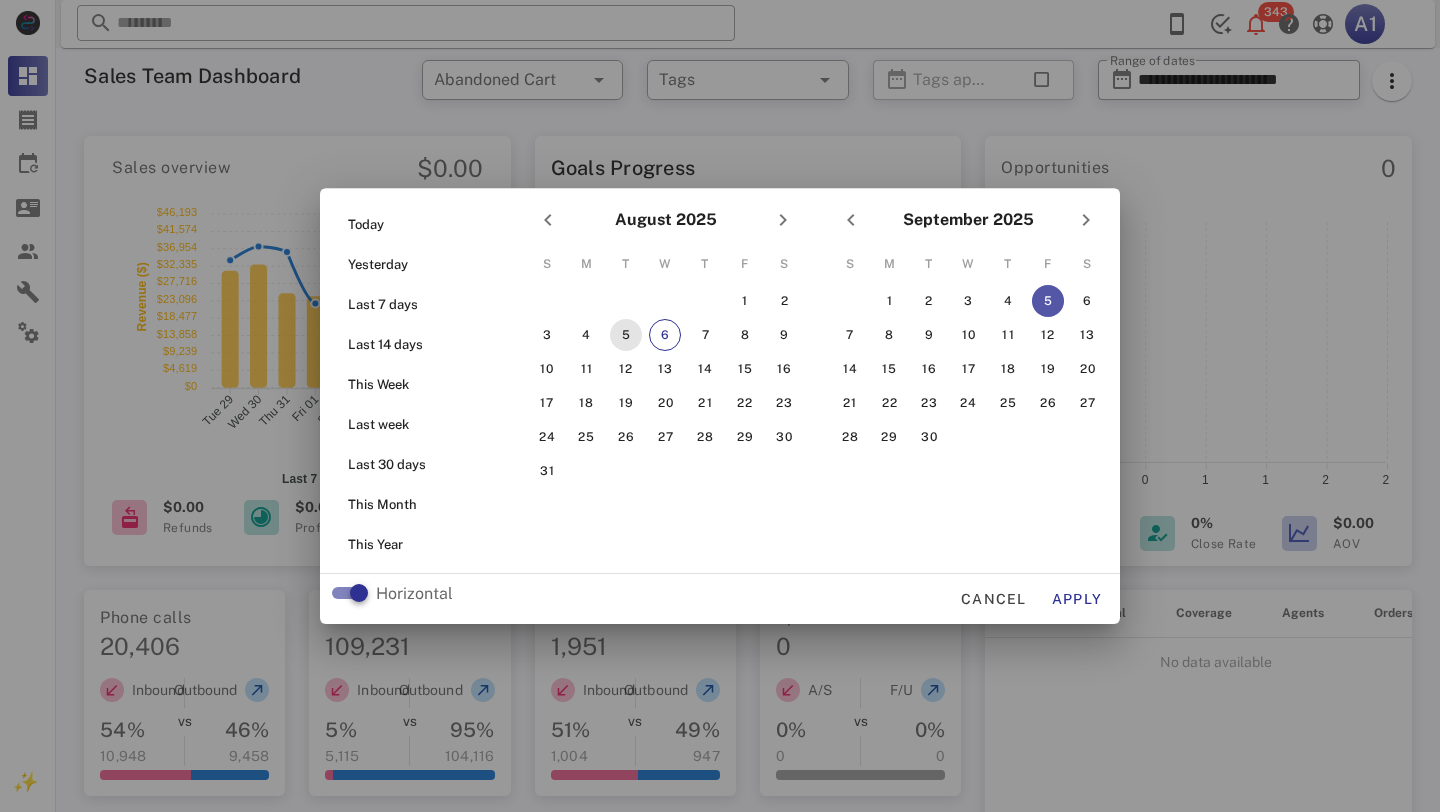 click on "5" at bounding box center [626, 335] 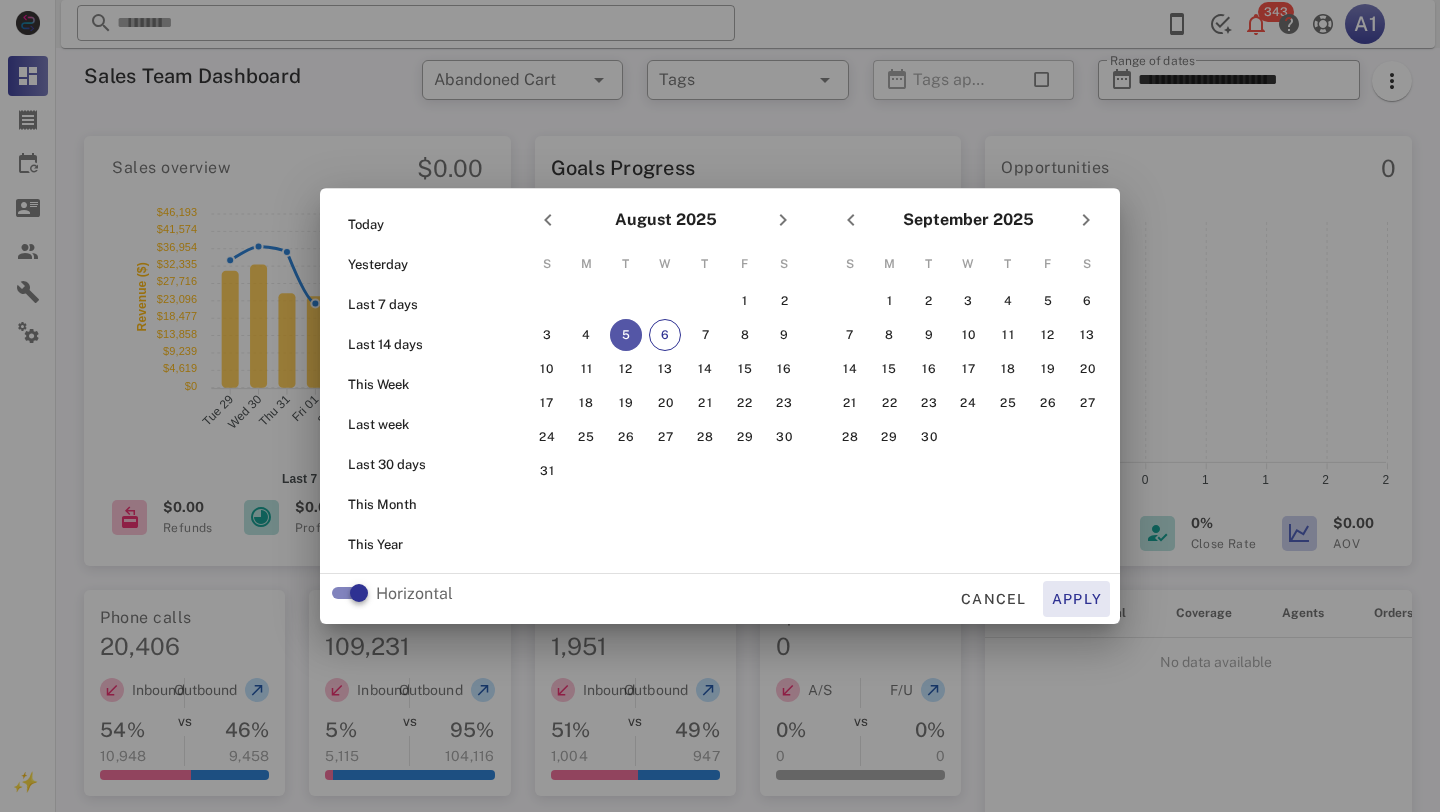click on "Apply" at bounding box center (1077, 599) 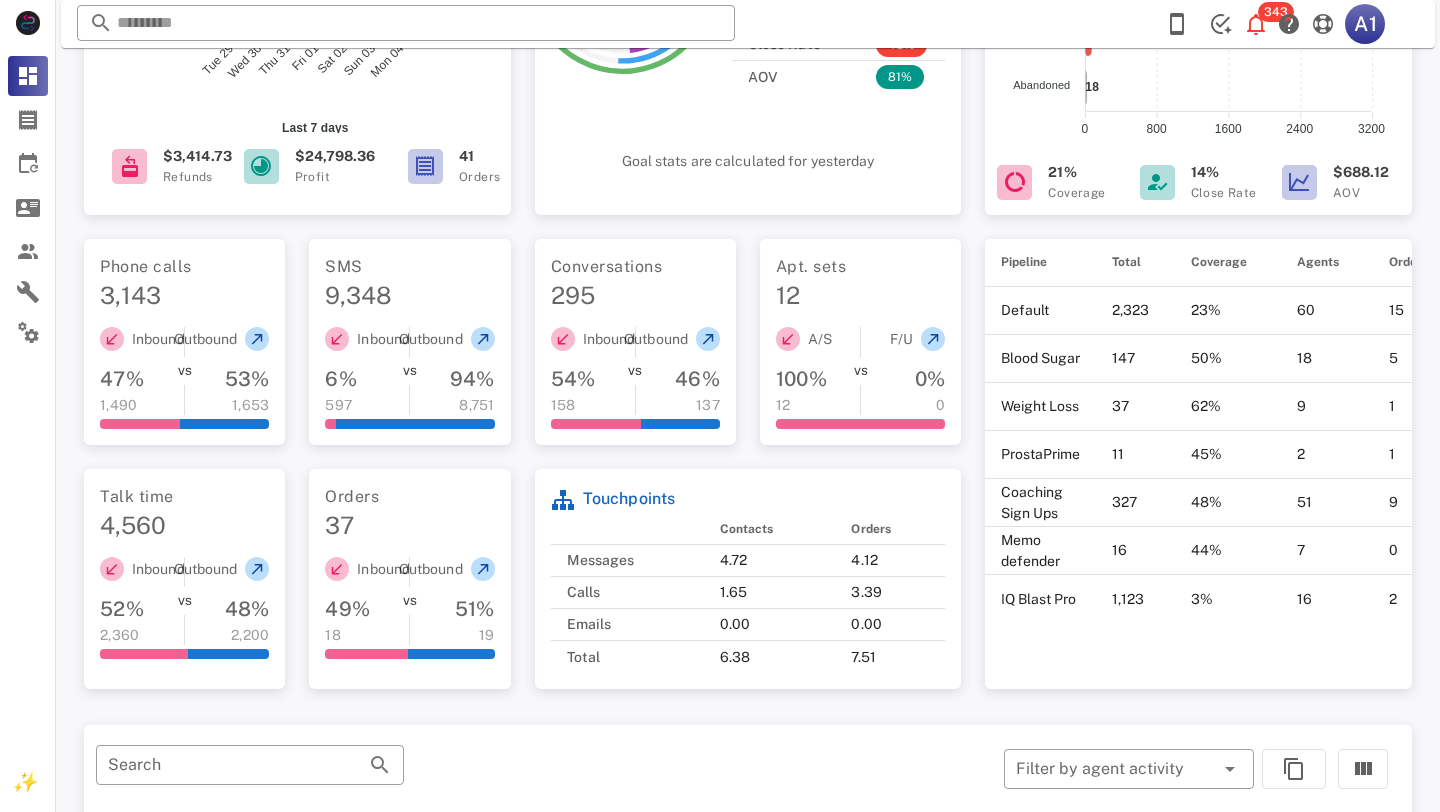 scroll, scrollTop: 1031, scrollLeft: 0, axis: vertical 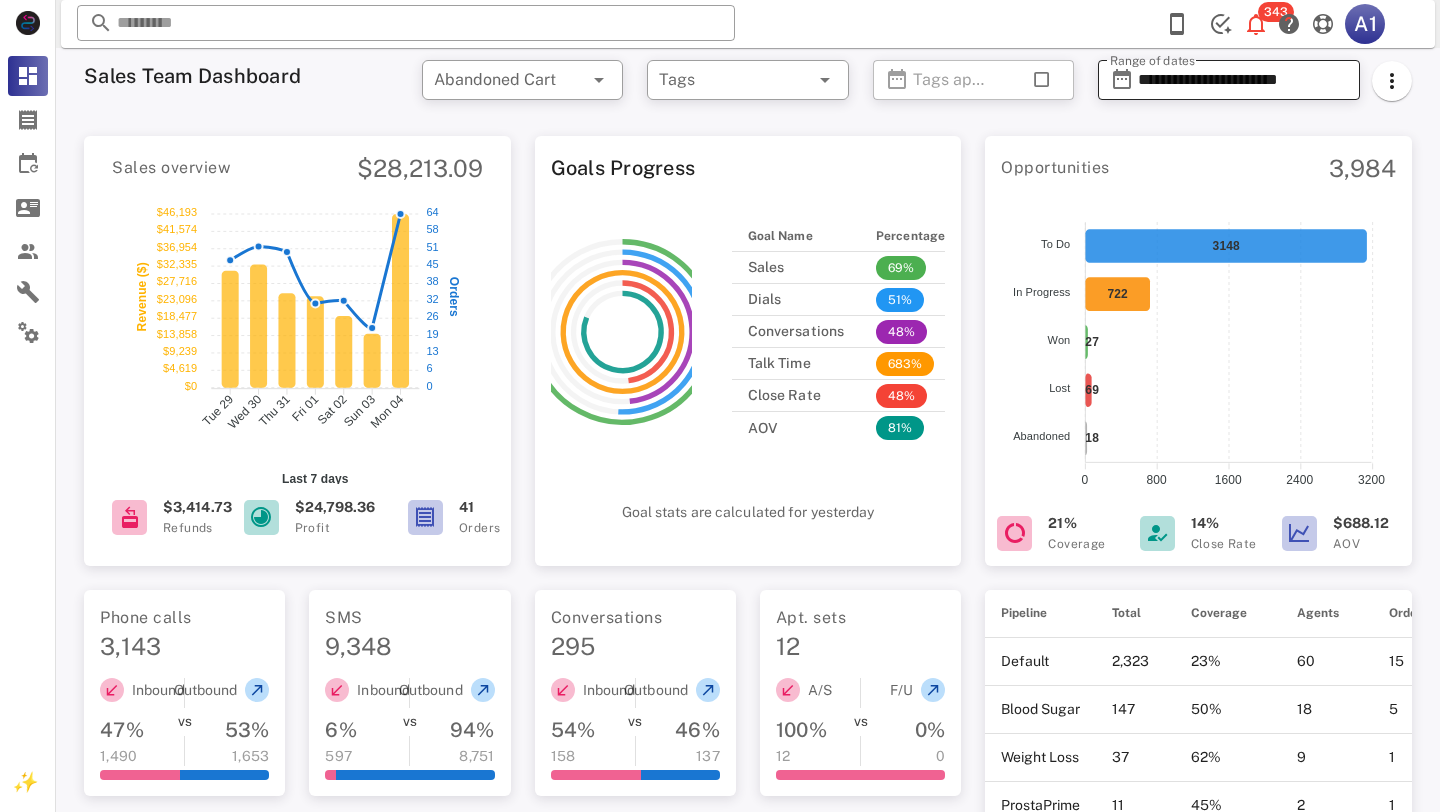 click on "**********" at bounding box center [1243, 80] 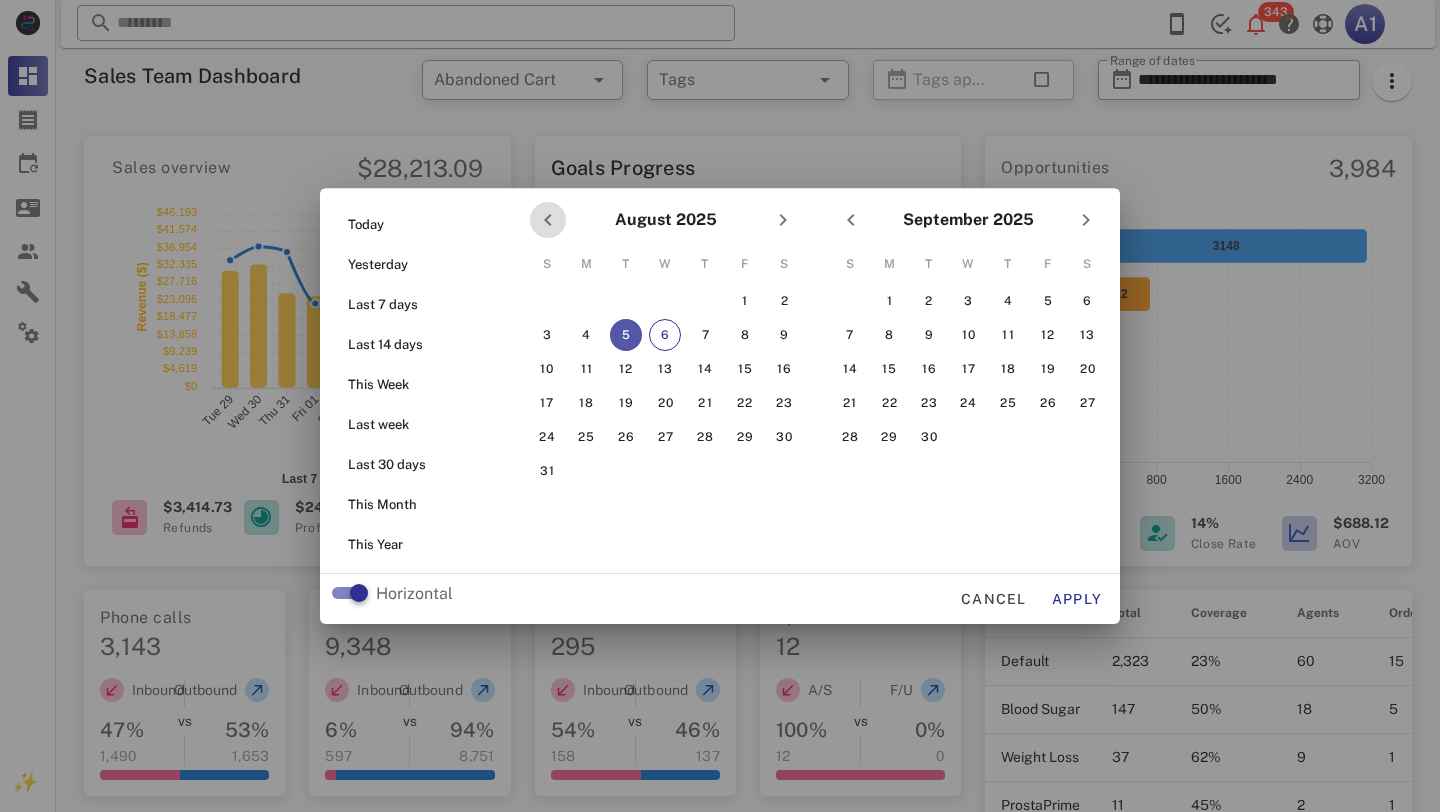 click at bounding box center (548, 220) 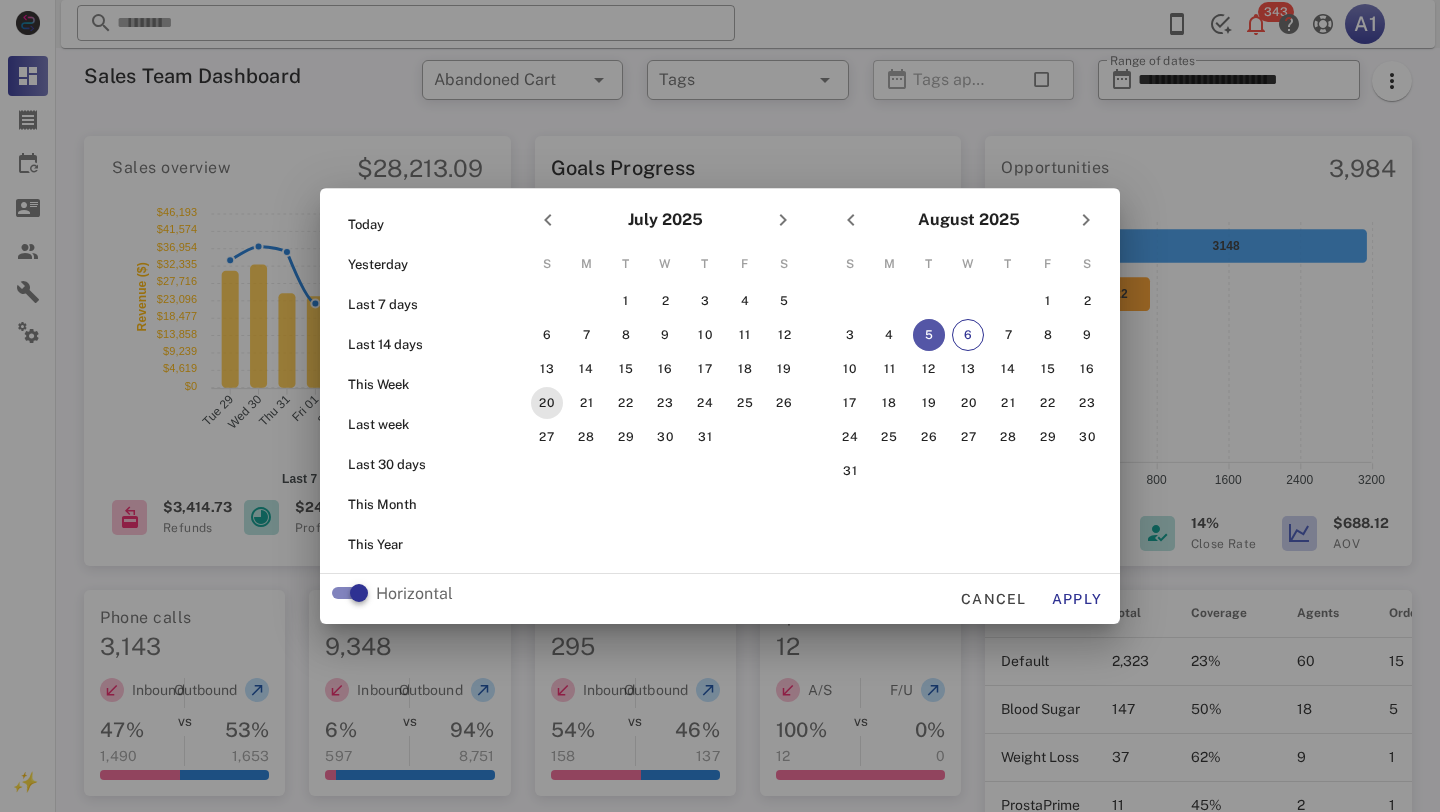 click on "20" at bounding box center [547, 403] 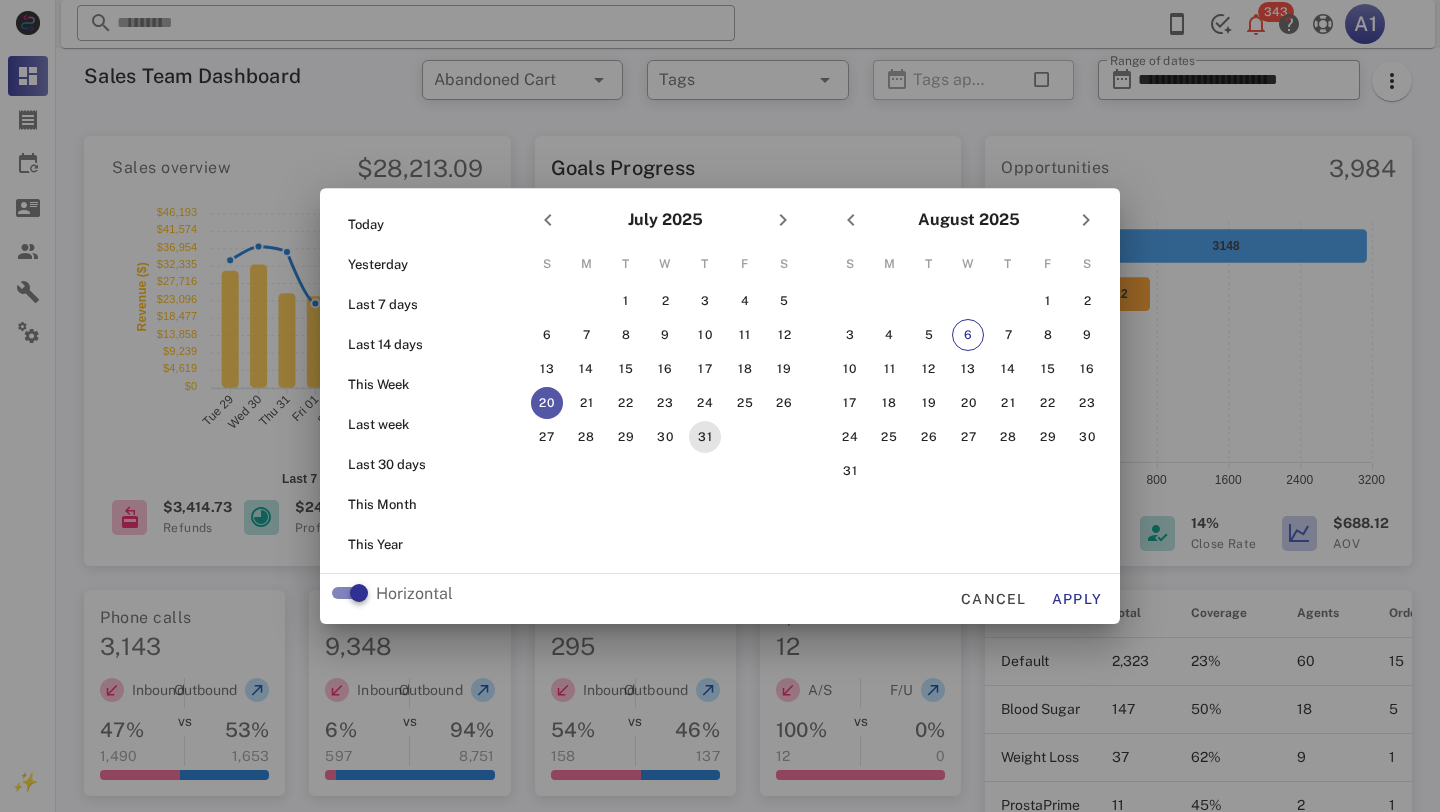click on "31" at bounding box center (705, 437) 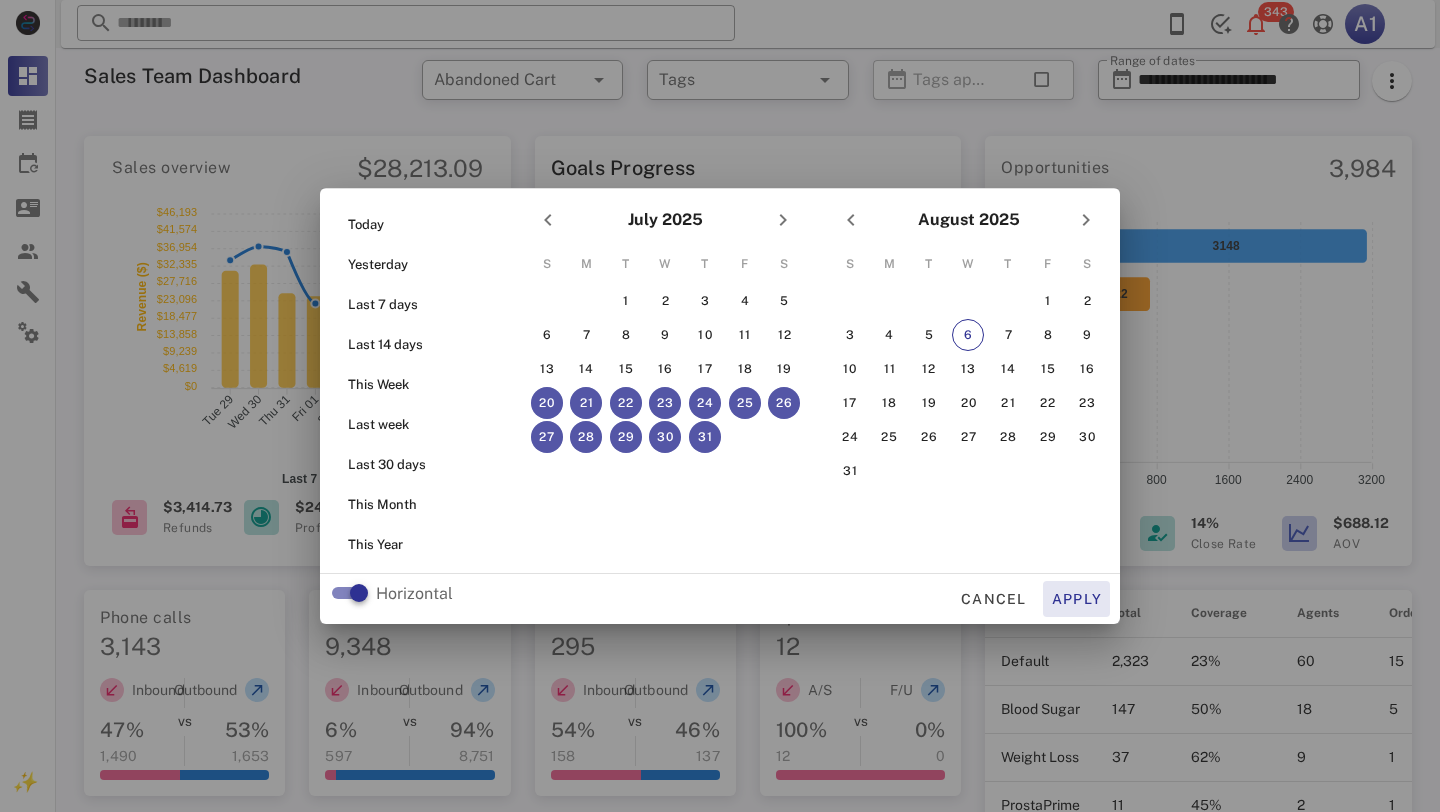 click on "Apply" at bounding box center [1077, 599] 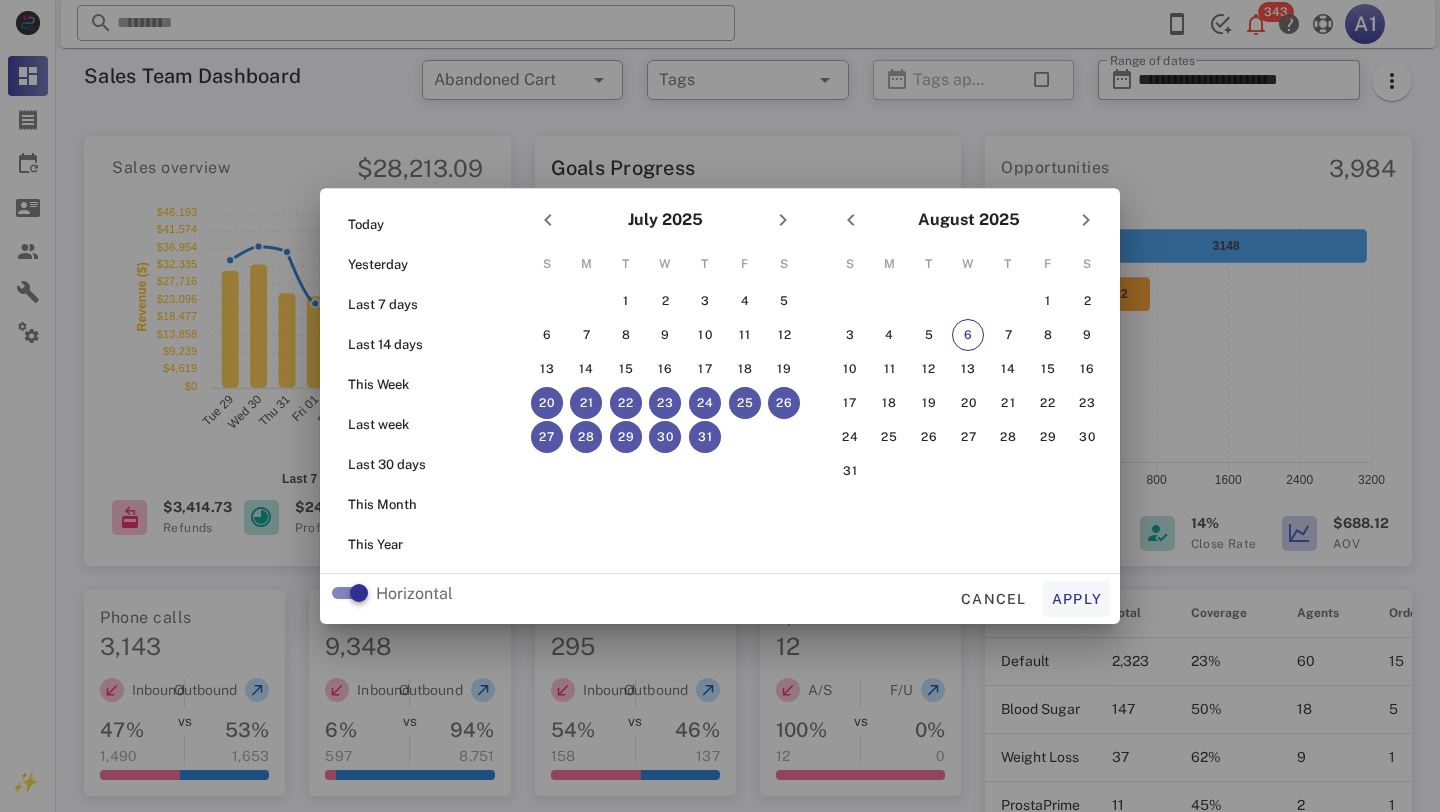 type on "**********" 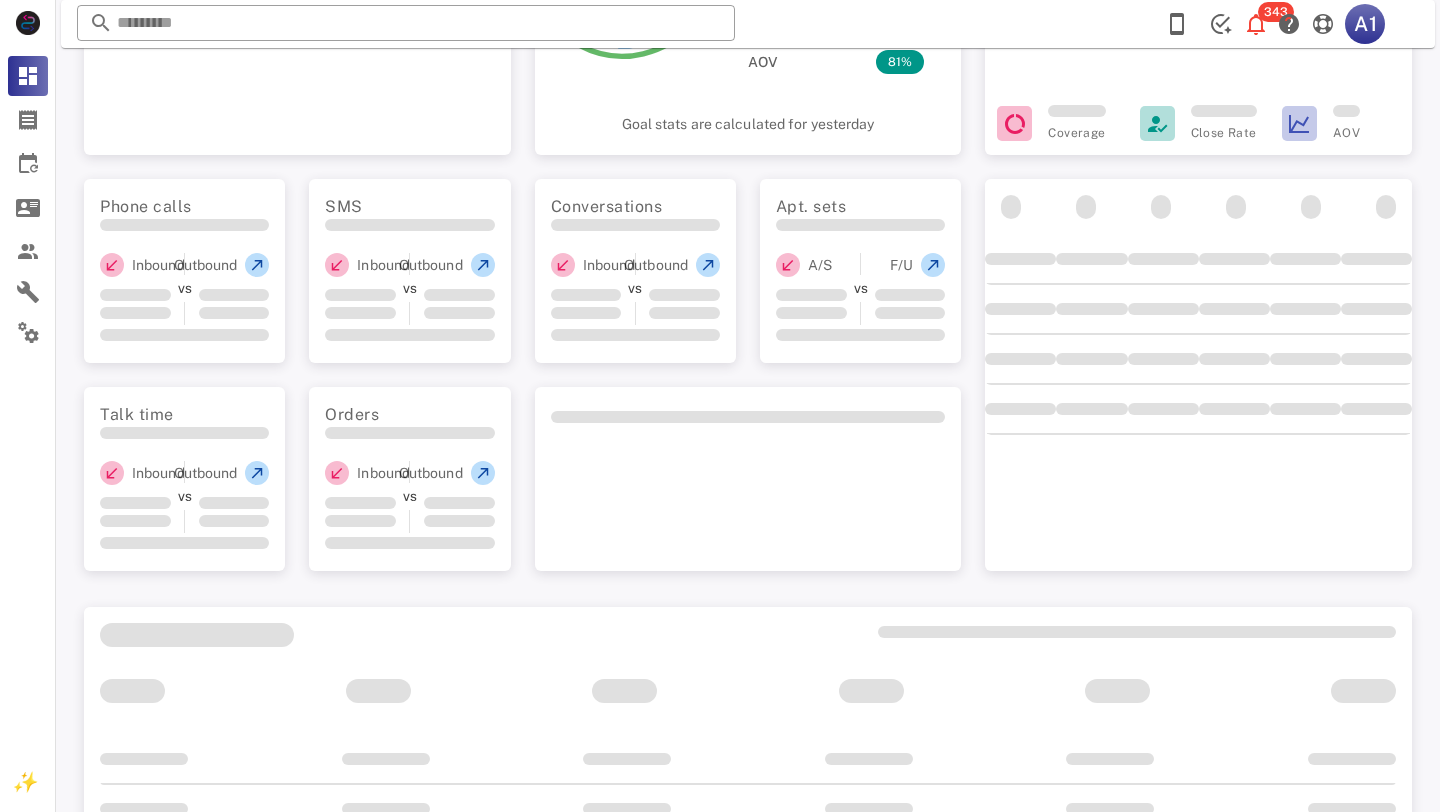 scroll, scrollTop: 688, scrollLeft: 0, axis: vertical 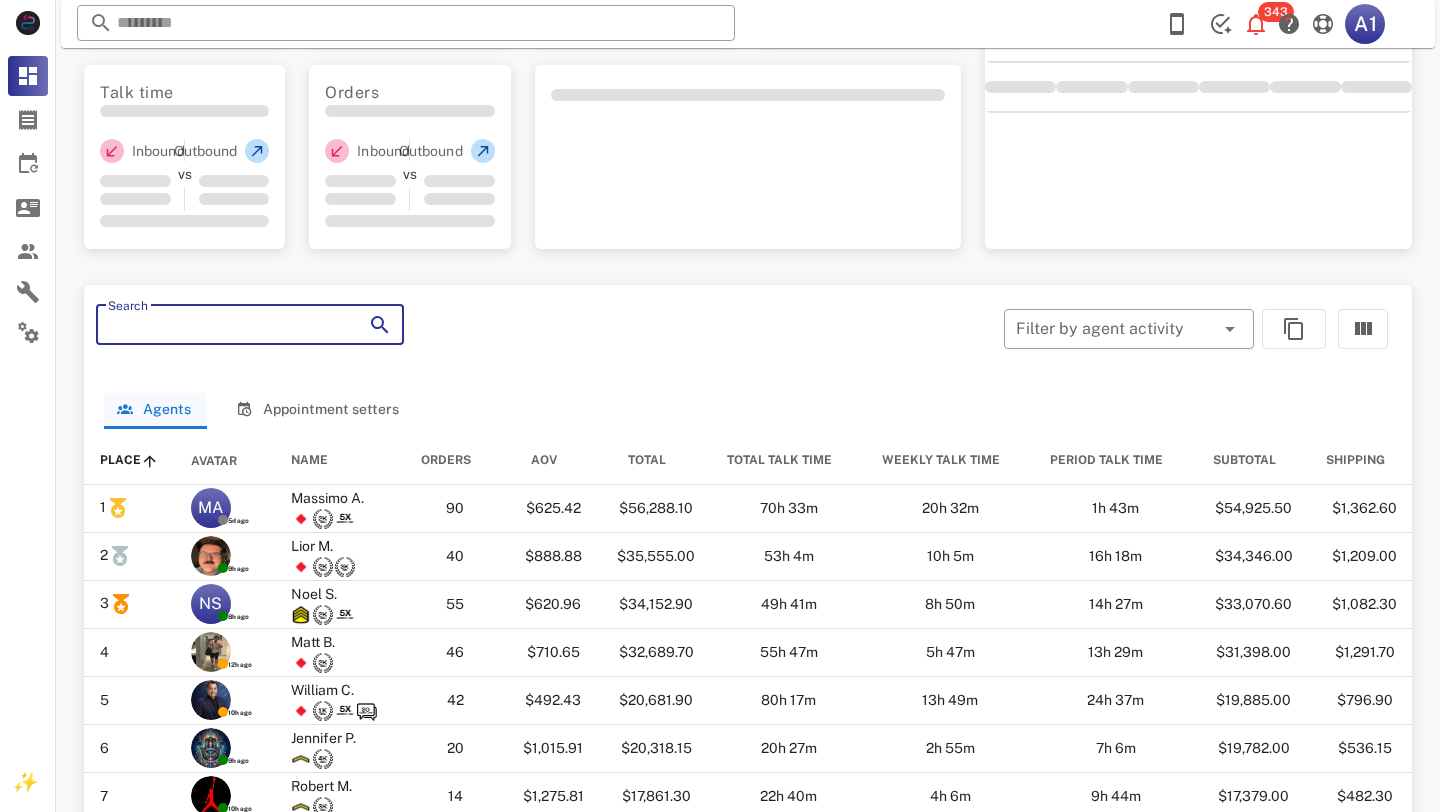 click on "Search" at bounding box center (222, 325) 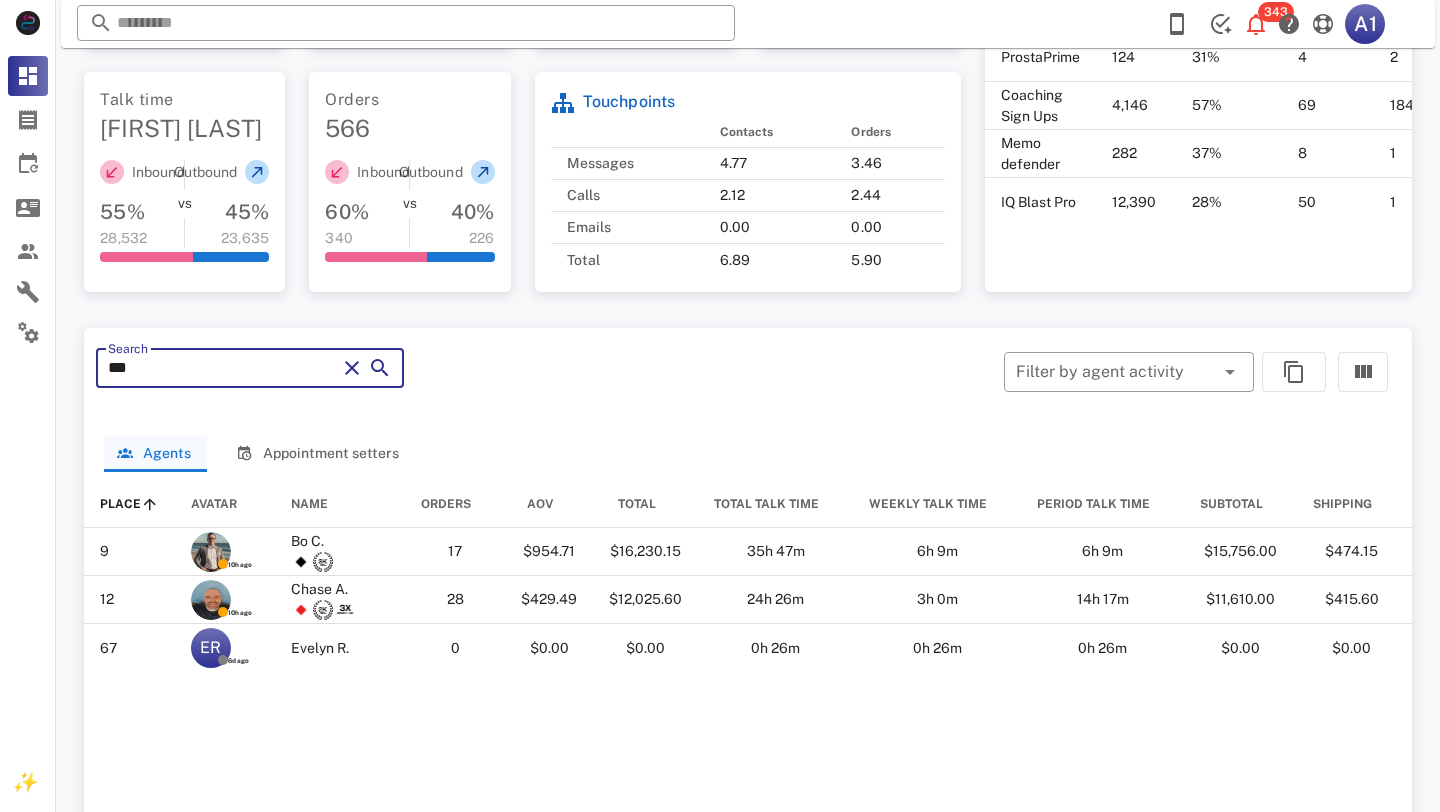 scroll, scrollTop: 0, scrollLeft: 0, axis: both 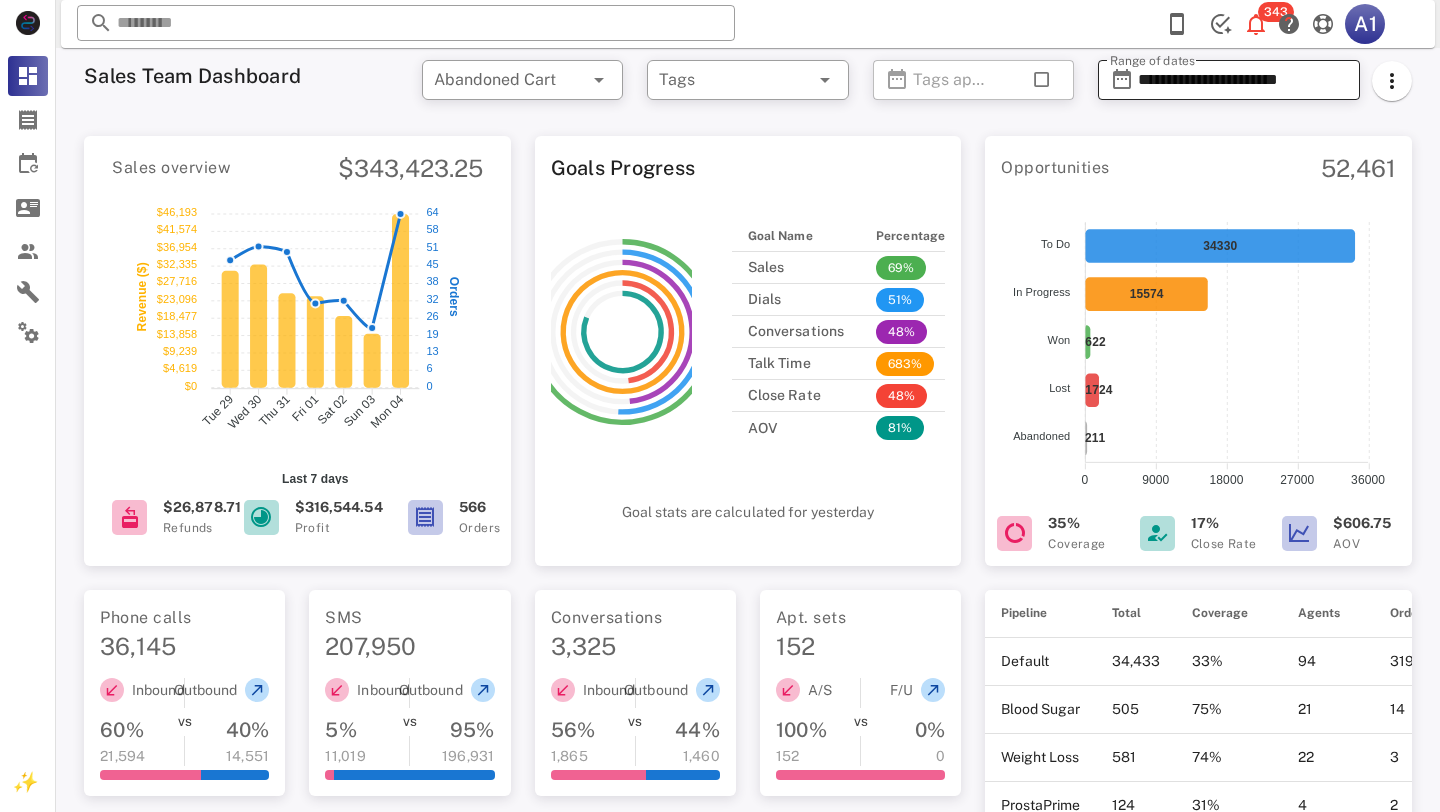 type on "***" 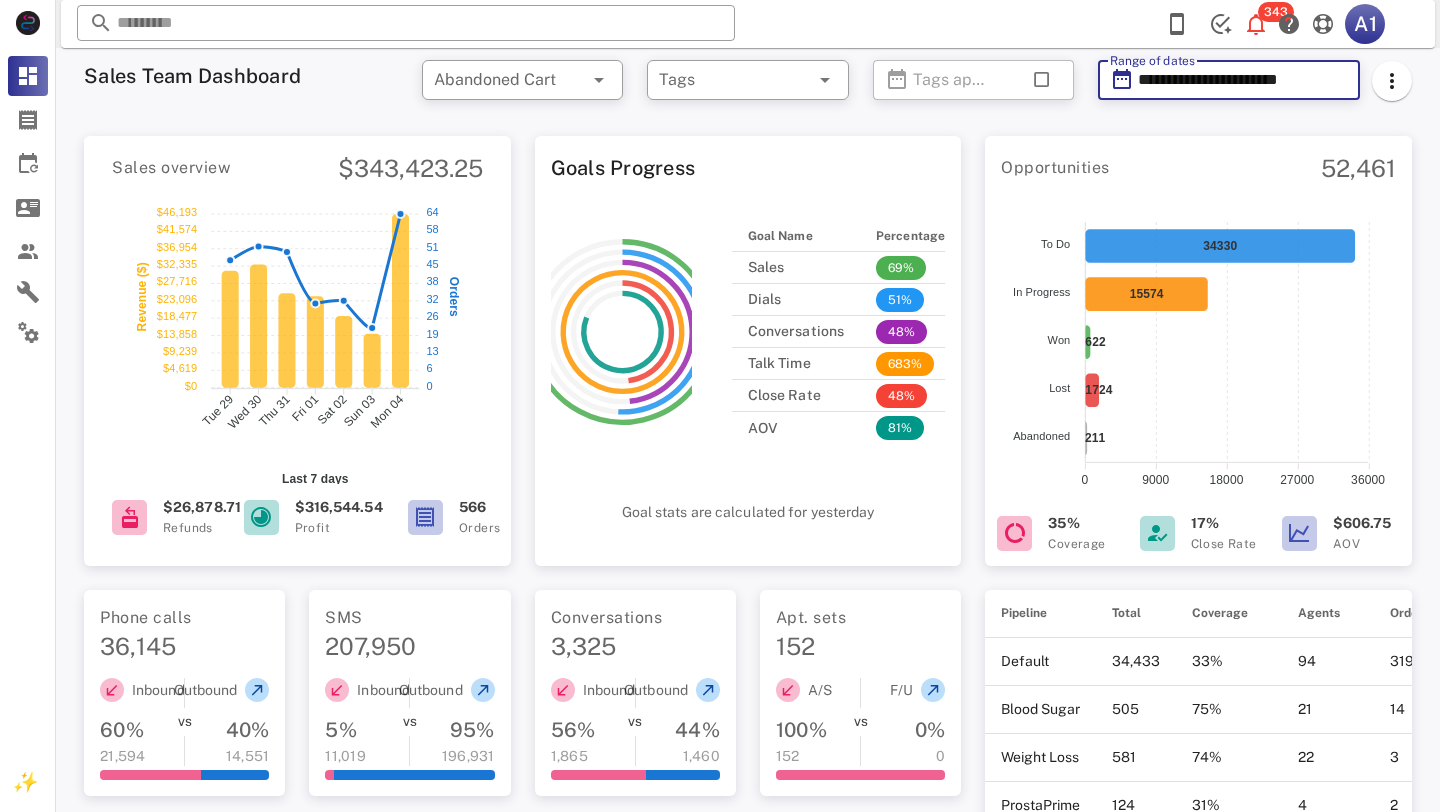 click on "**********" at bounding box center [1243, 80] 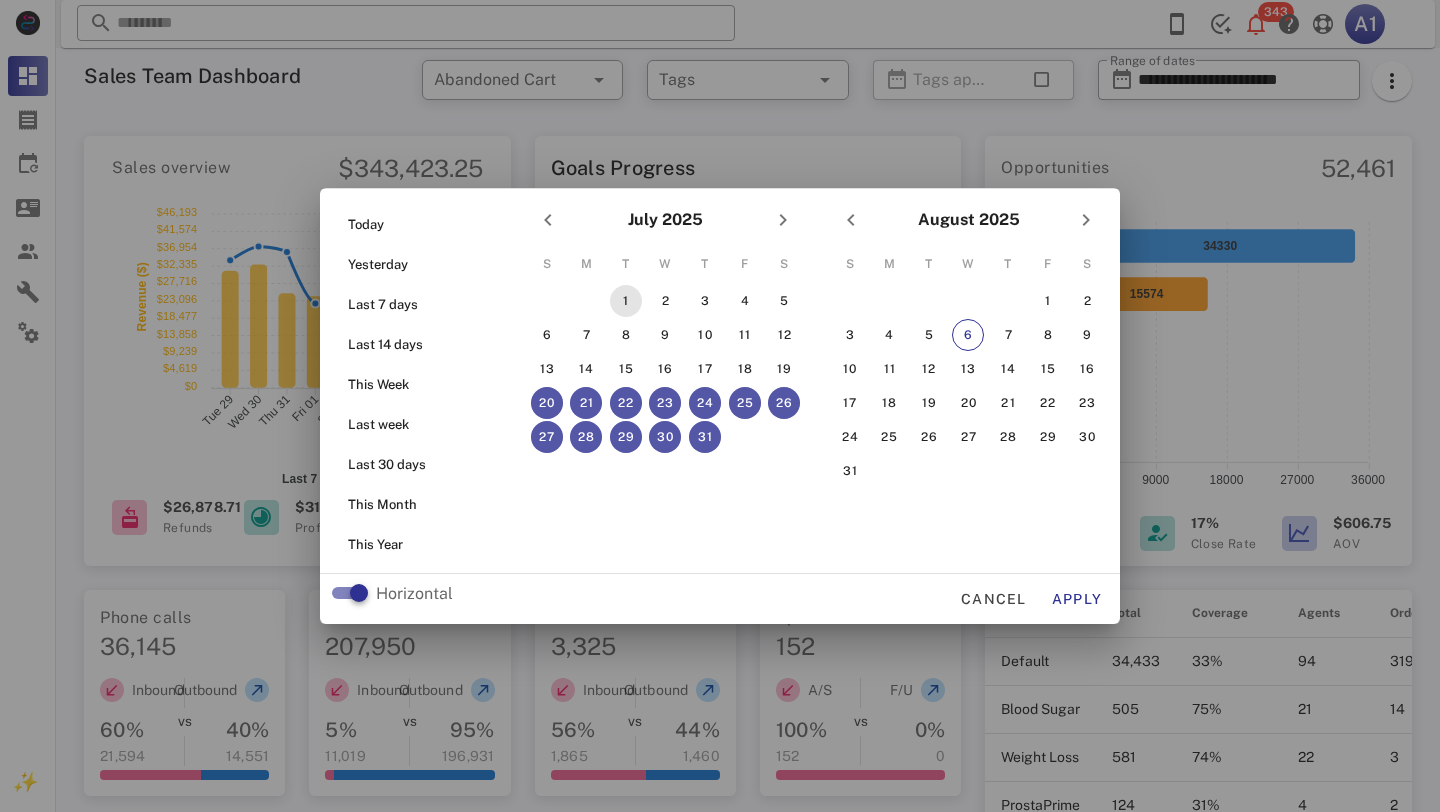 click on "1" at bounding box center (626, 301) 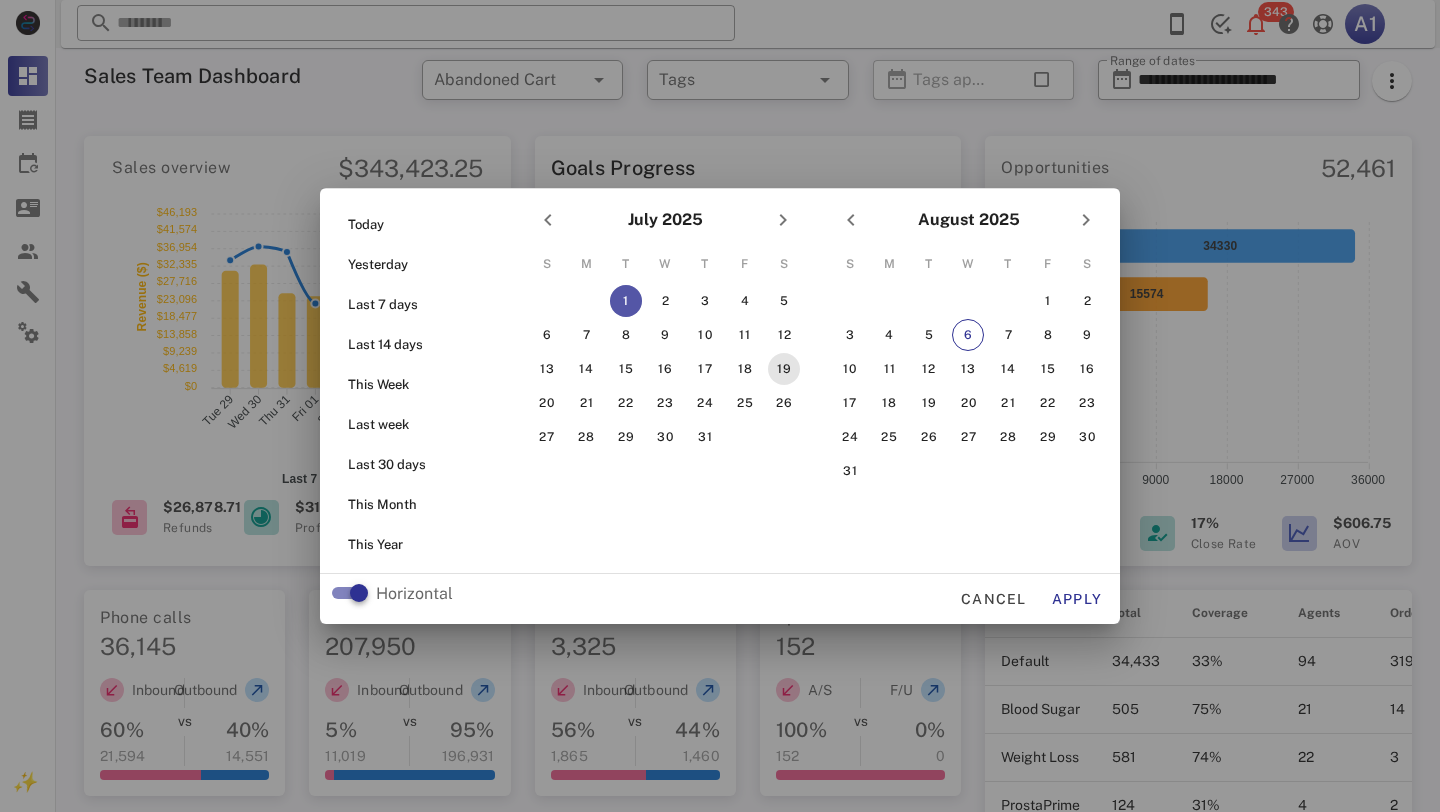 click on "19" at bounding box center (784, 369) 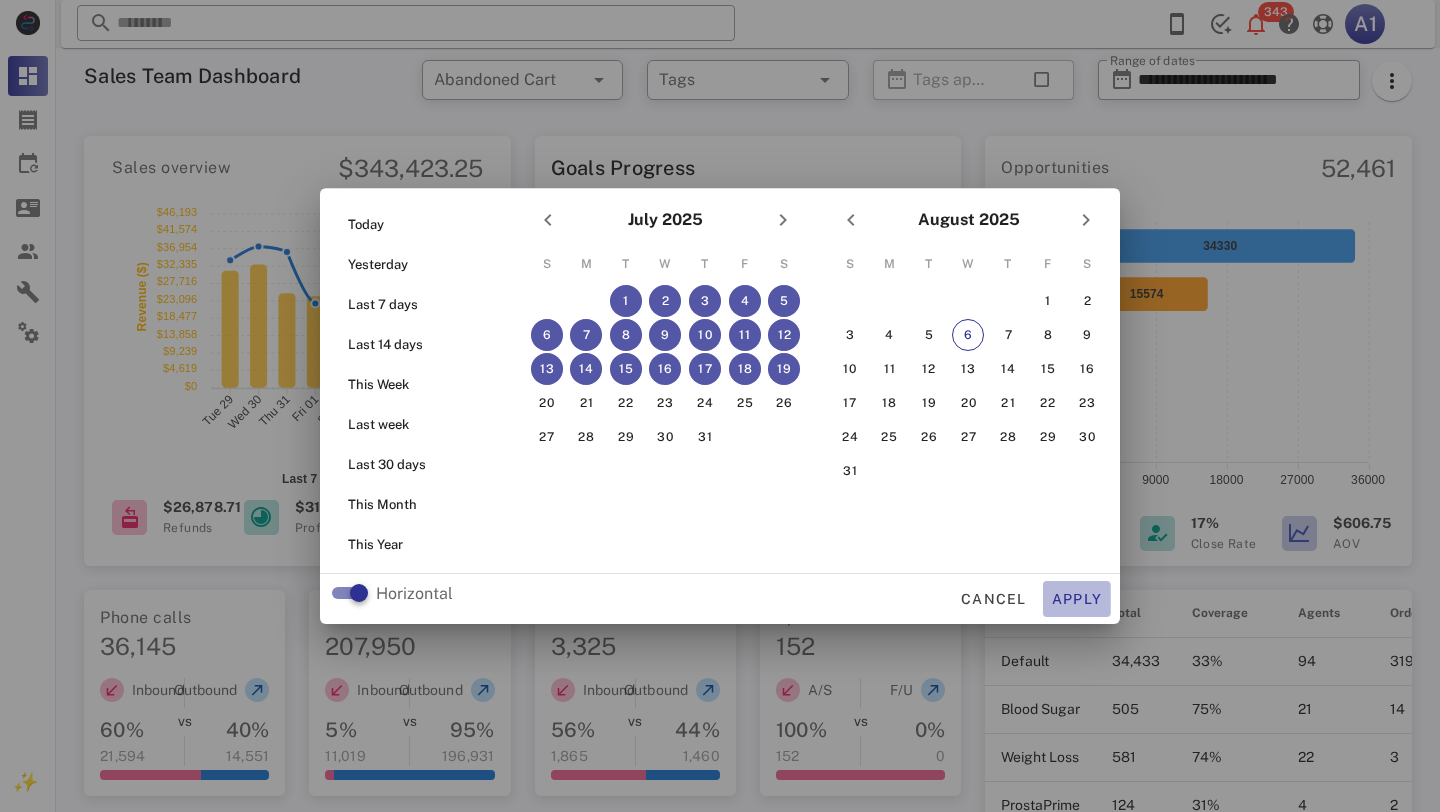 click on "Apply" at bounding box center [1077, 599] 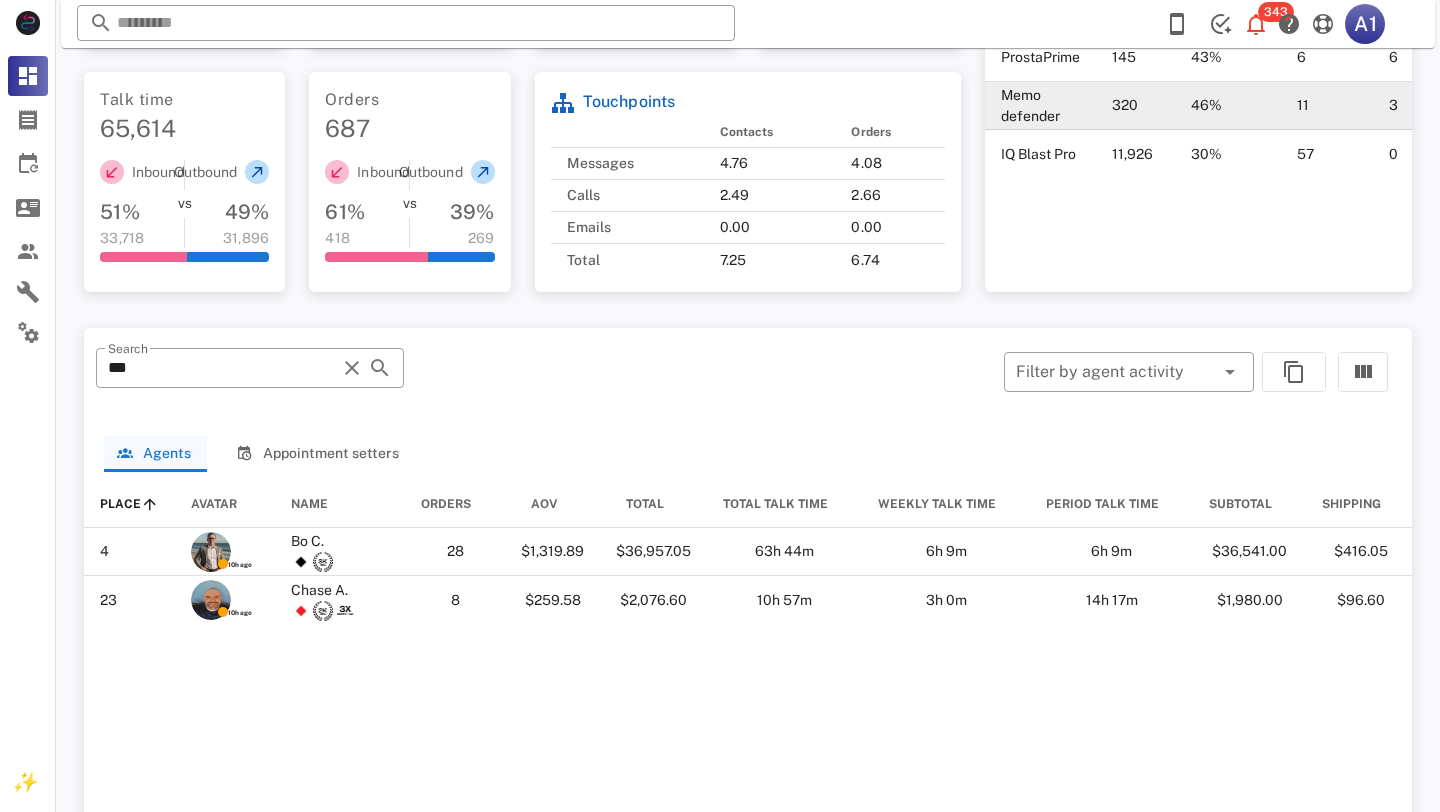 scroll, scrollTop: 0, scrollLeft: 0, axis: both 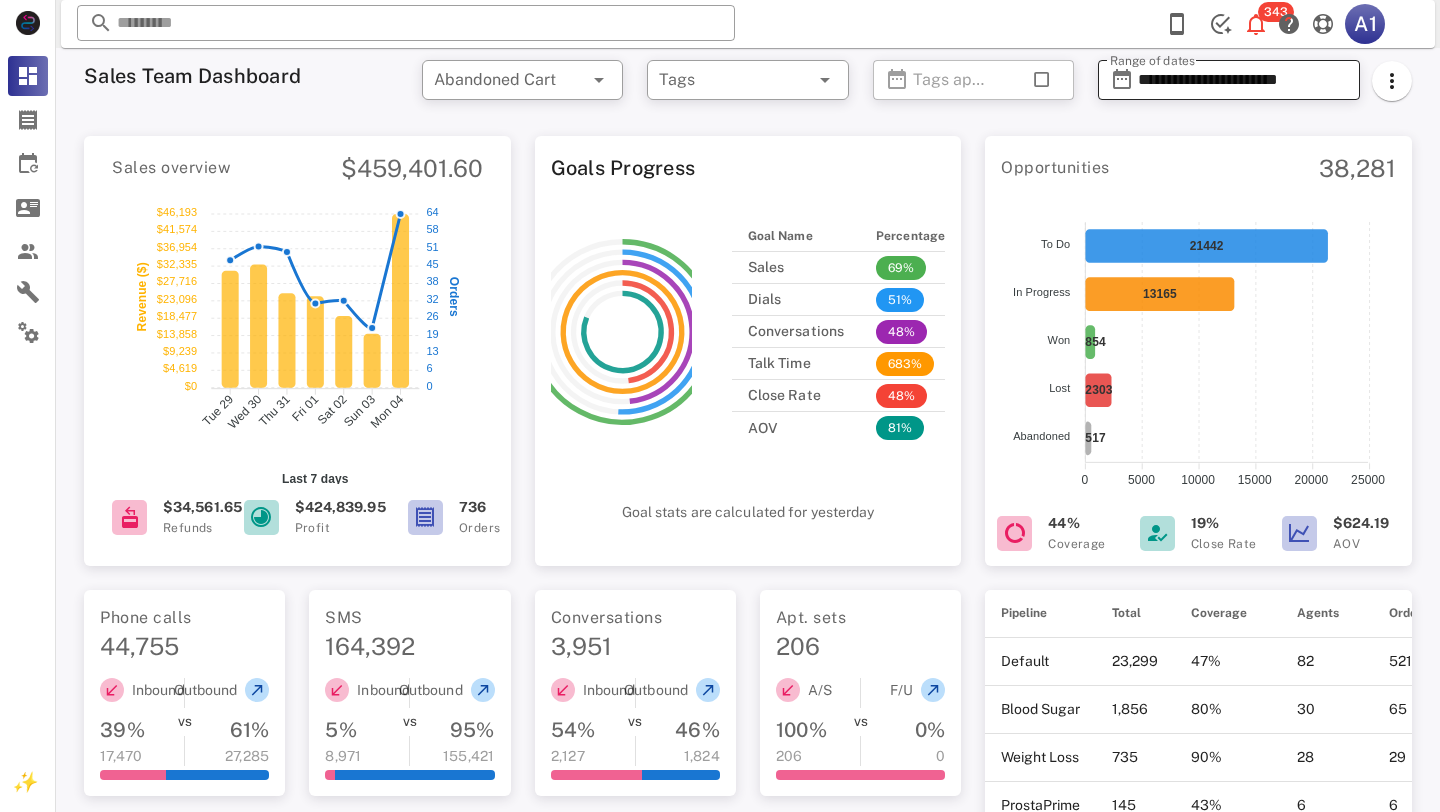 click on "**********" at bounding box center (1243, 80) 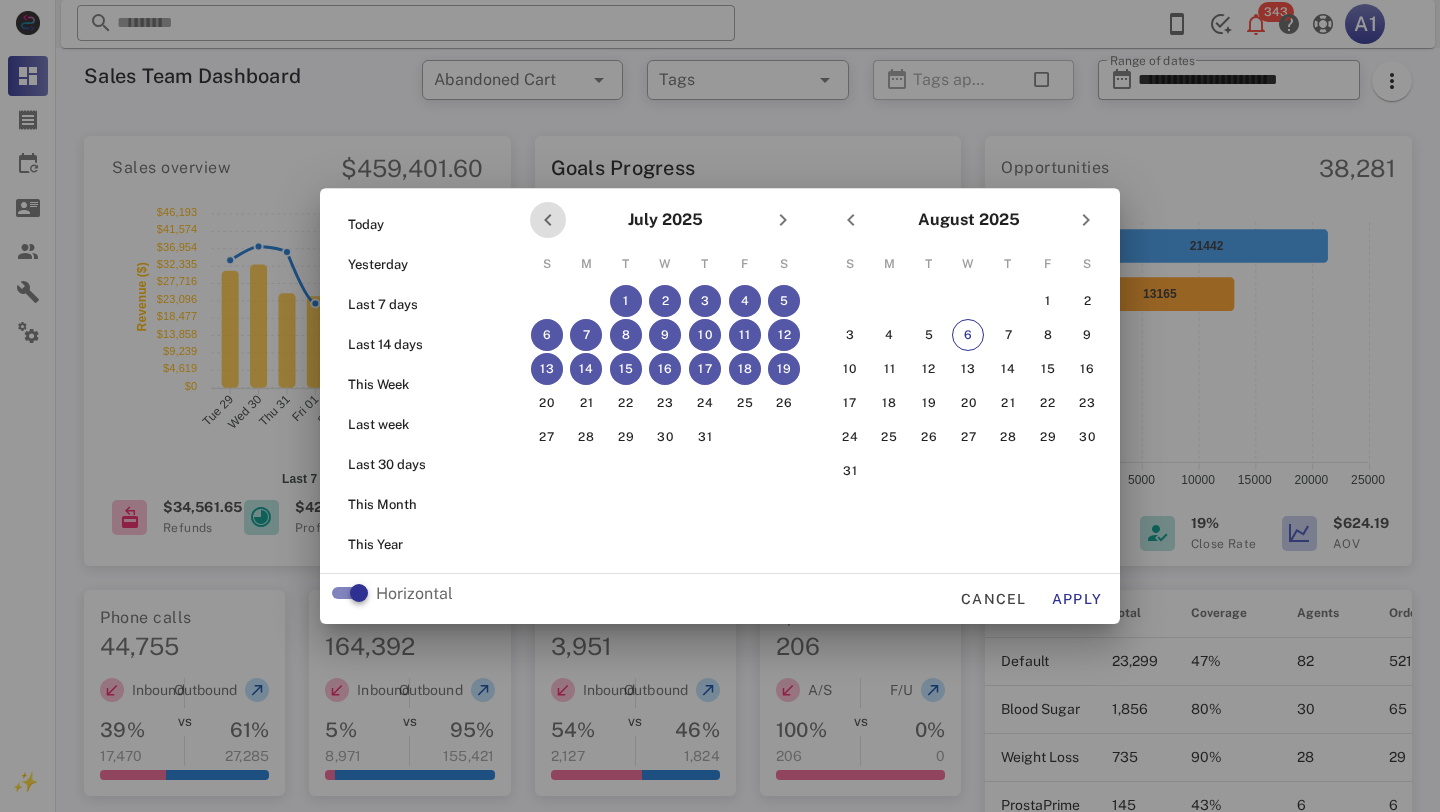 click at bounding box center (548, 220) 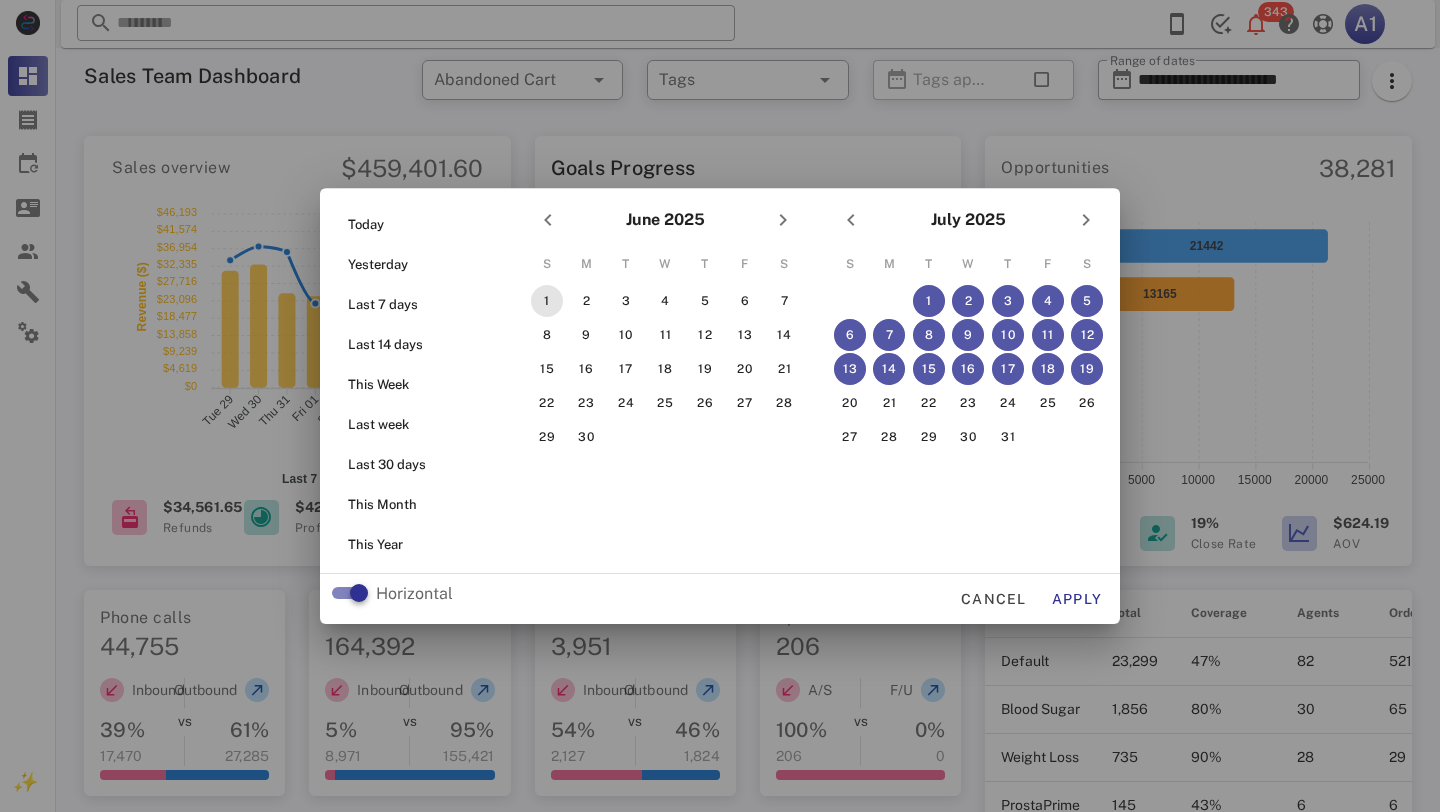 click on "1" at bounding box center [547, 301] 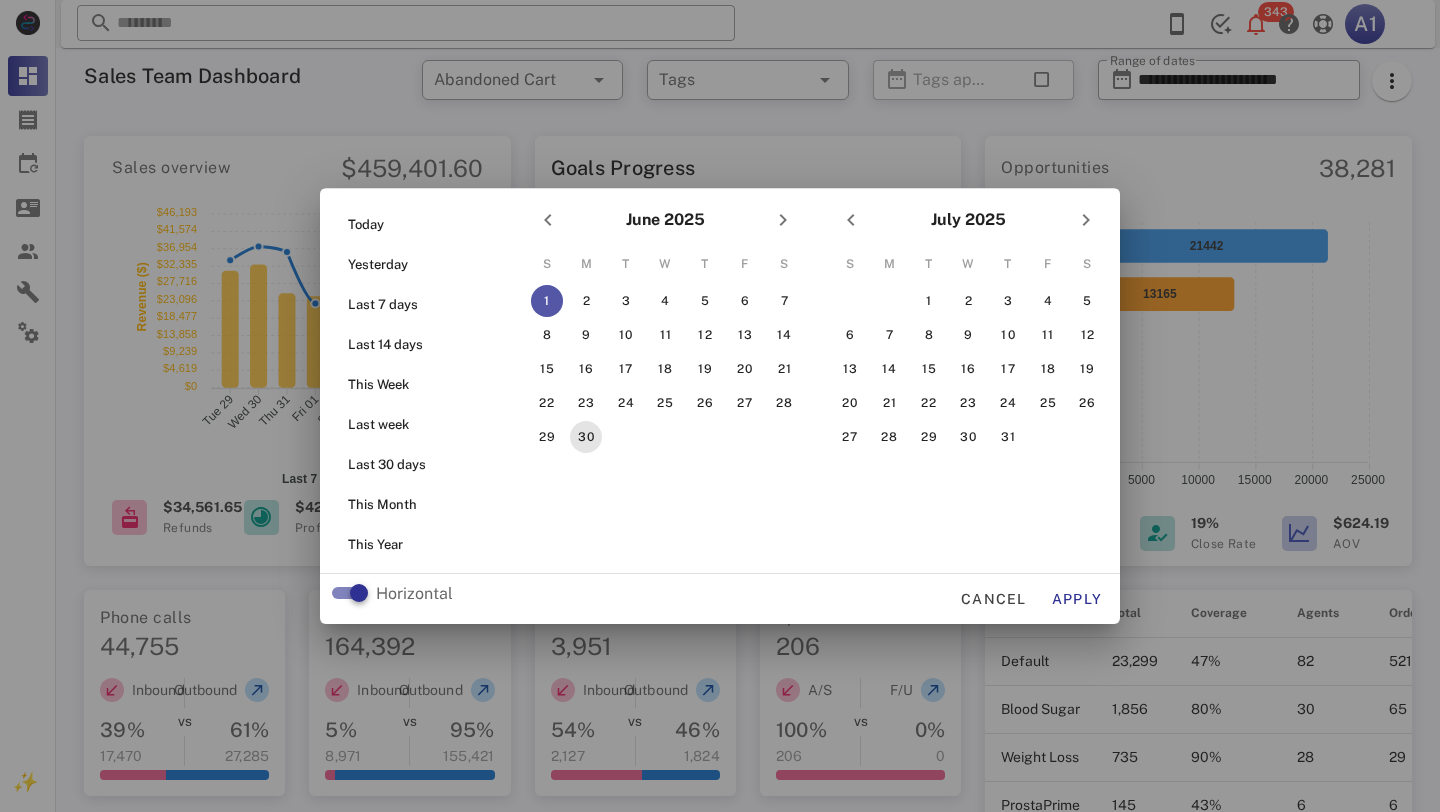 click on "30" at bounding box center (586, 437) 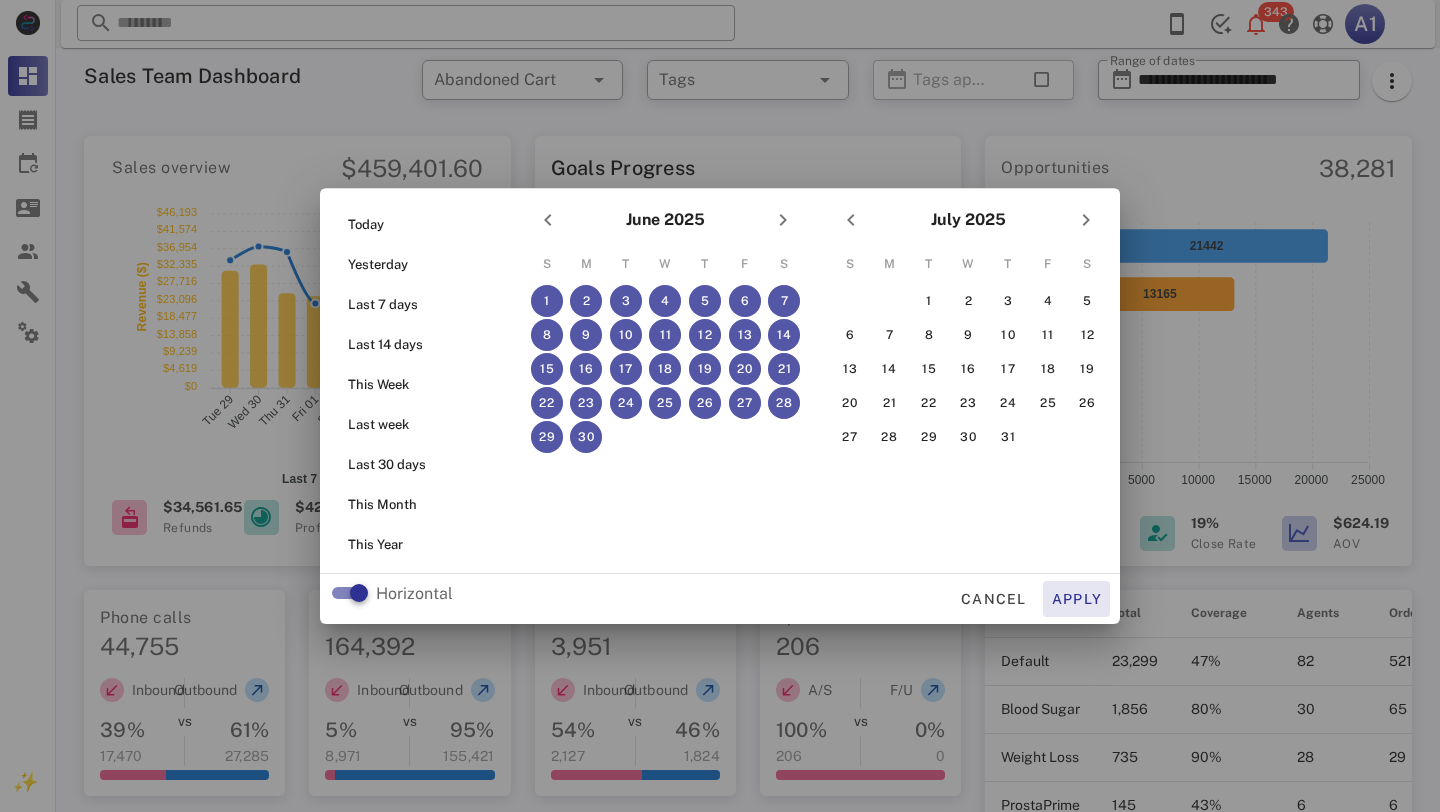 click on "Apply" at bounding box center (1077, 599) 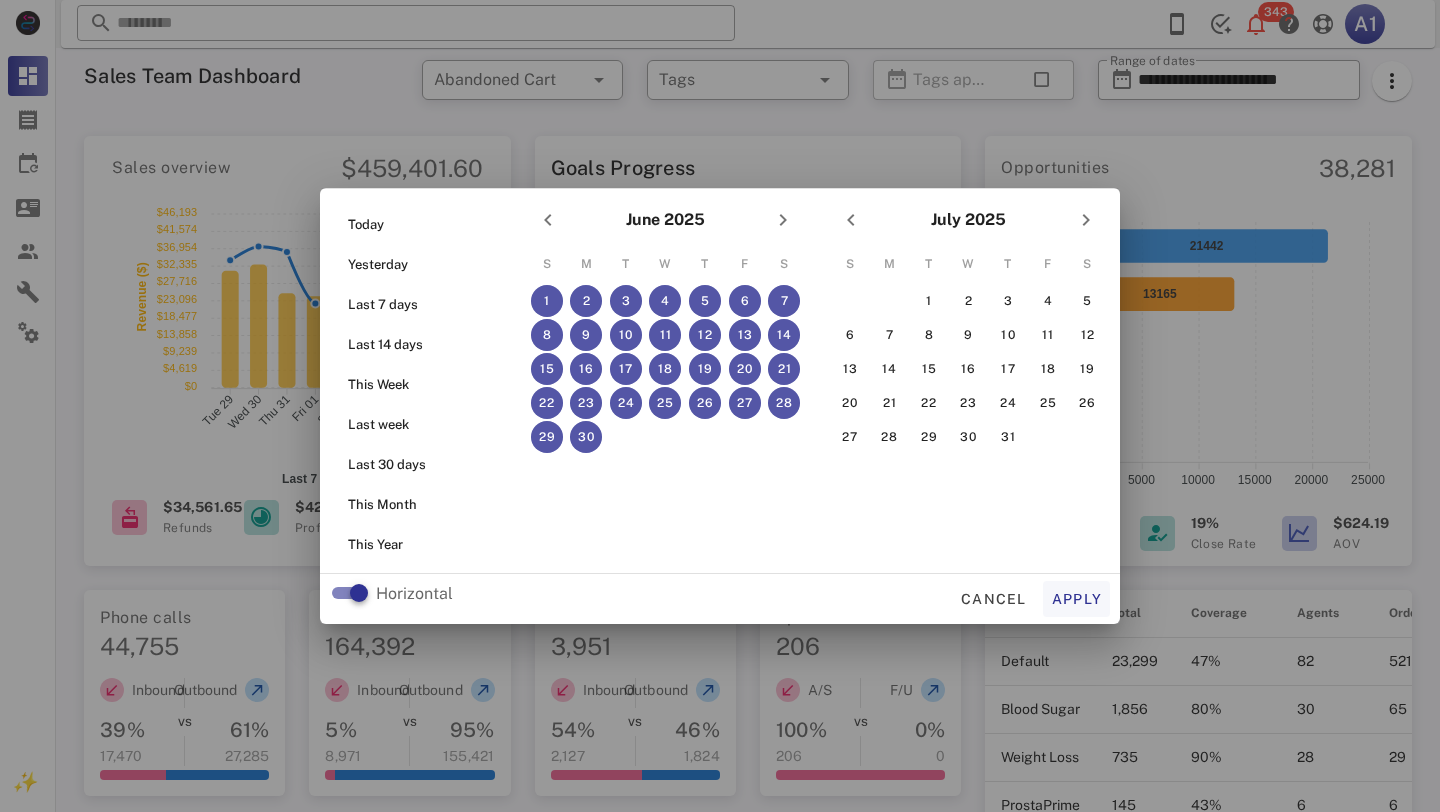 type on "**********" 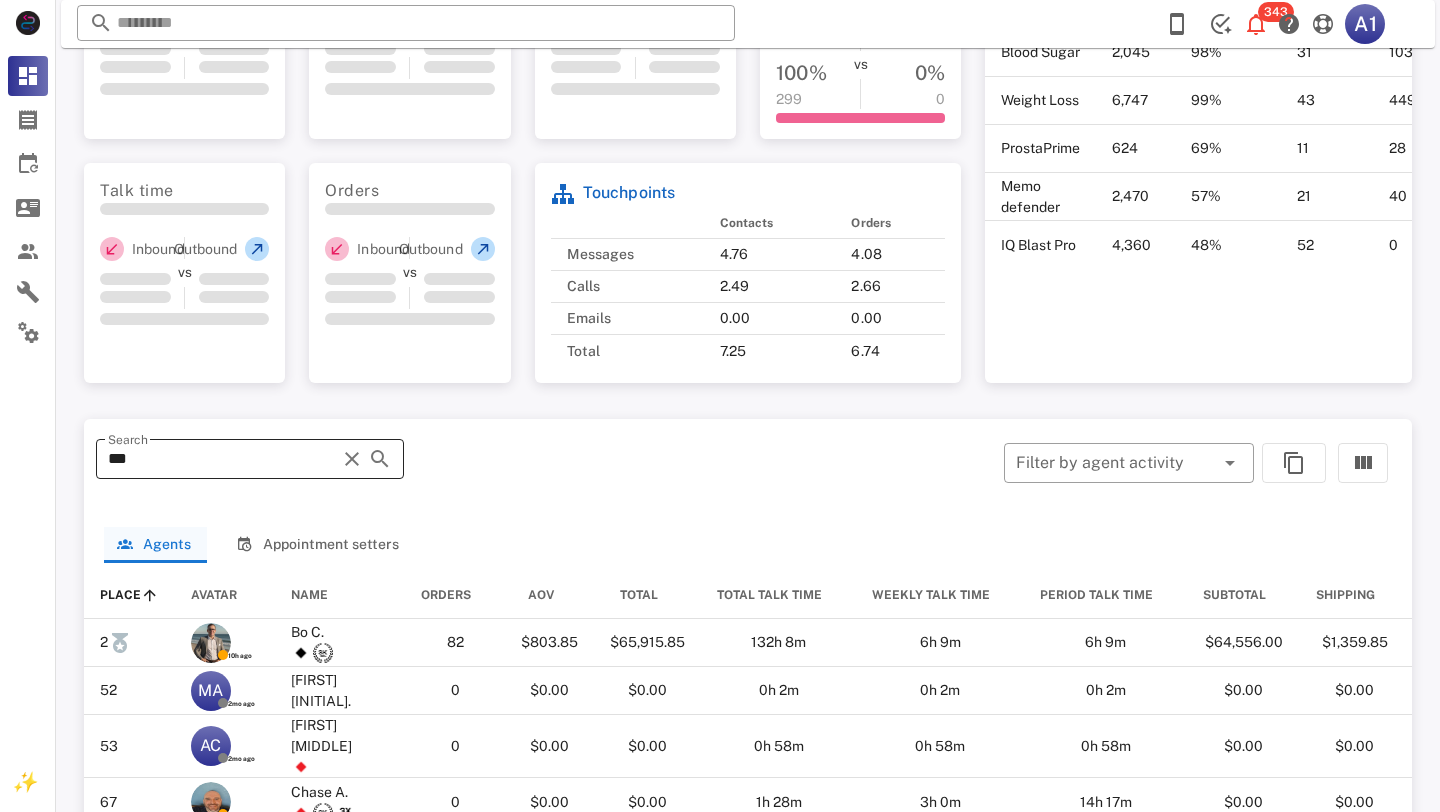 scroll, scrollTop: 671, scrollLeft: 0, axis: vertical 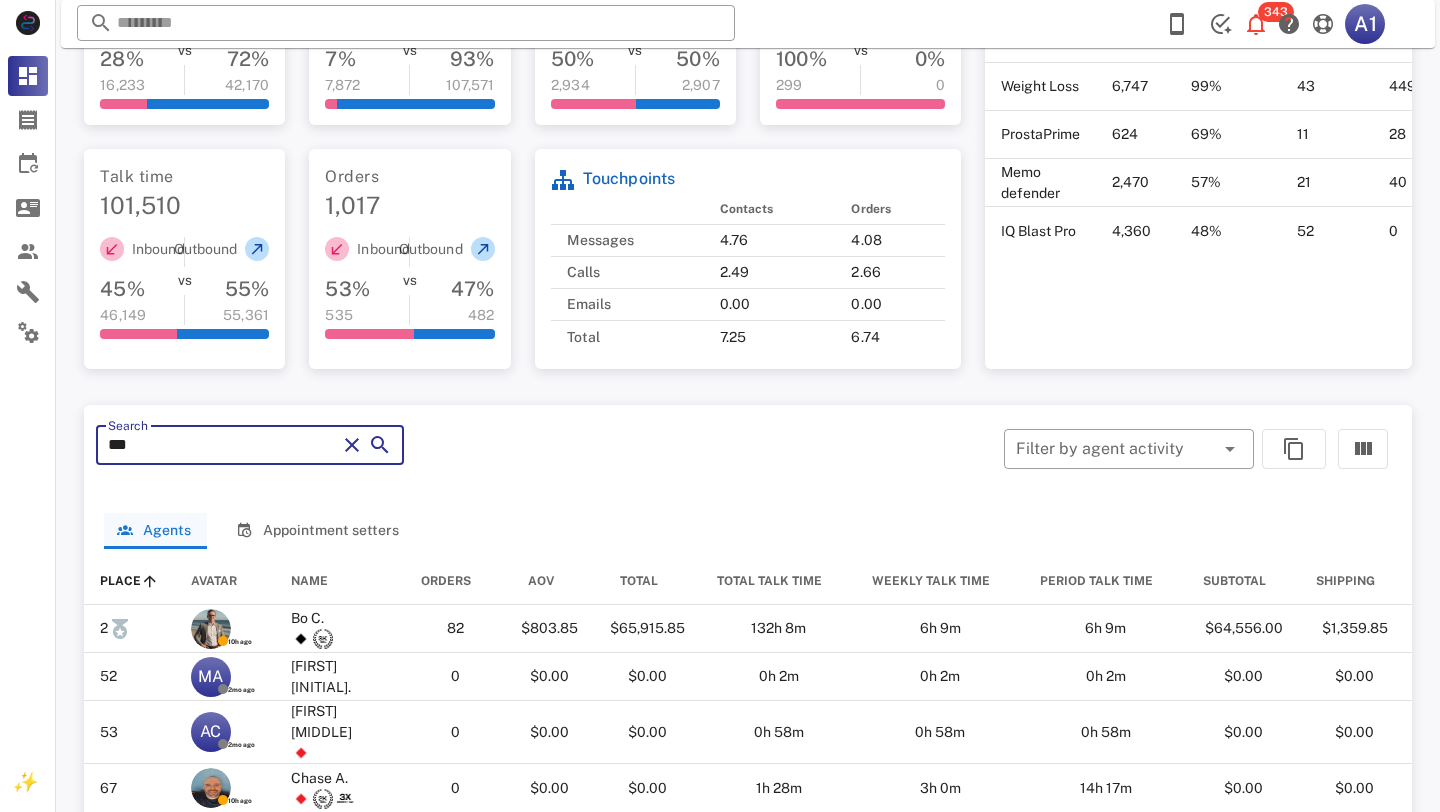 click on "***" at bounding box center [222, 445] 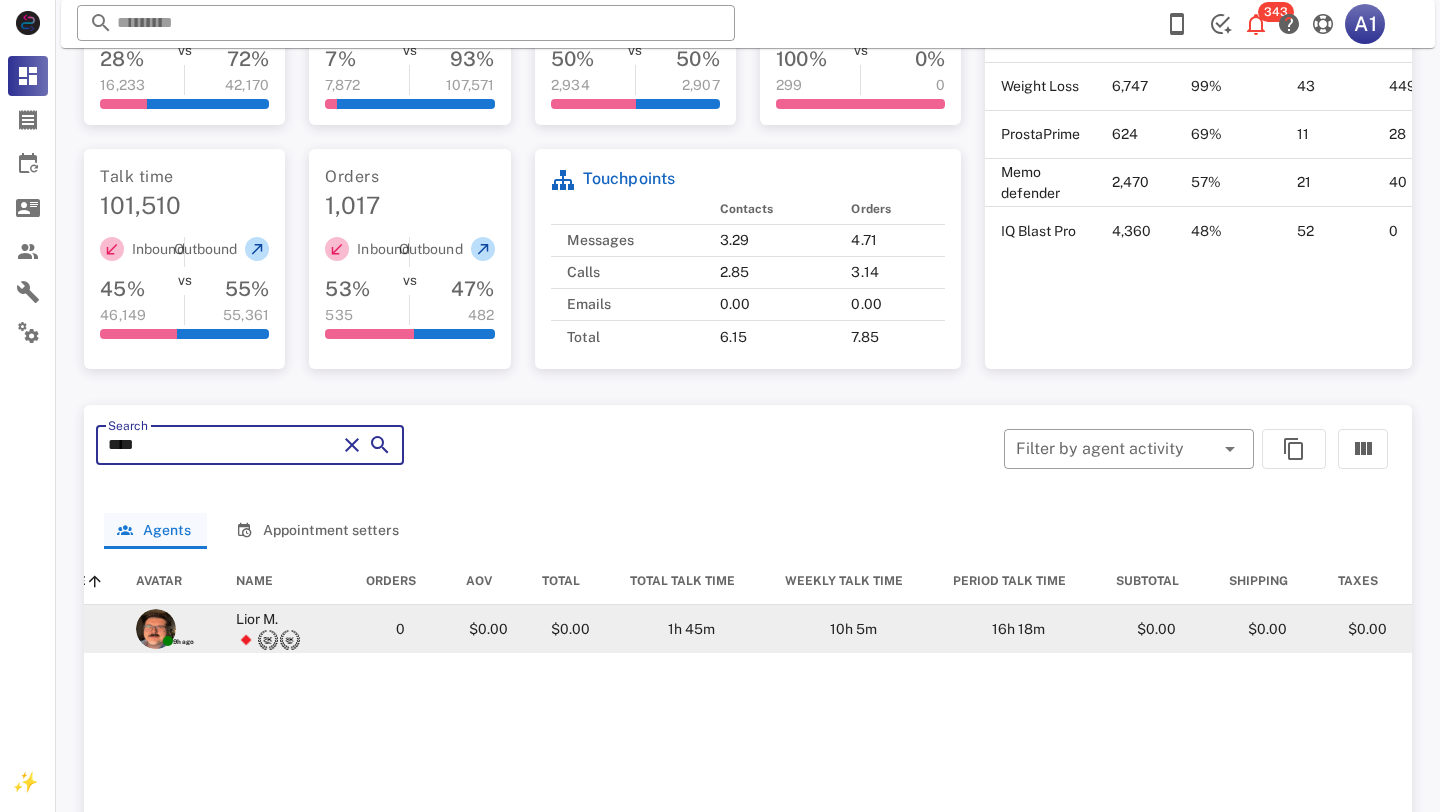 scroll, scrollTop: 0, scrollLeft: 115, axis: horizontal 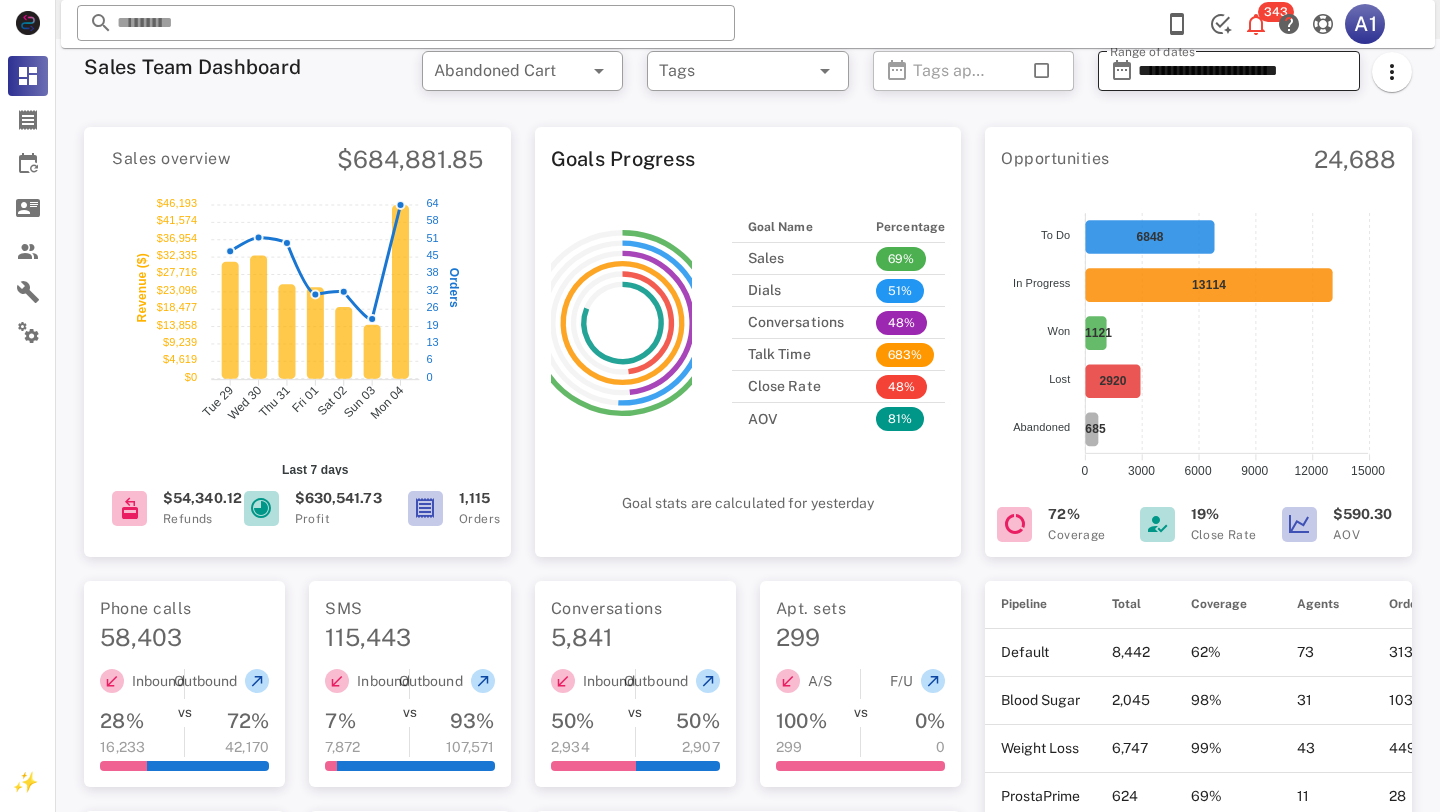 type on "****" 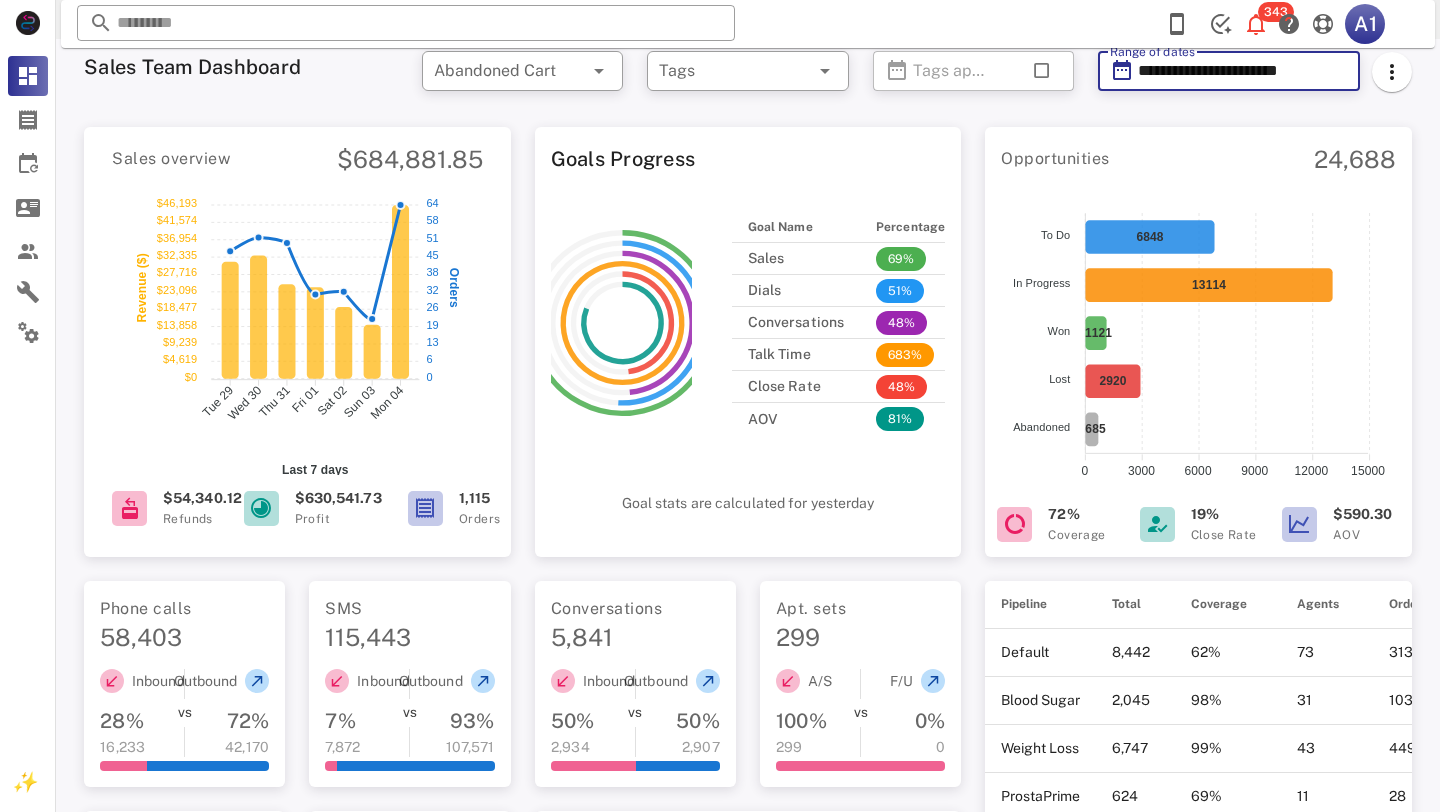 click on "**********" at bounding box center [1243, 71] 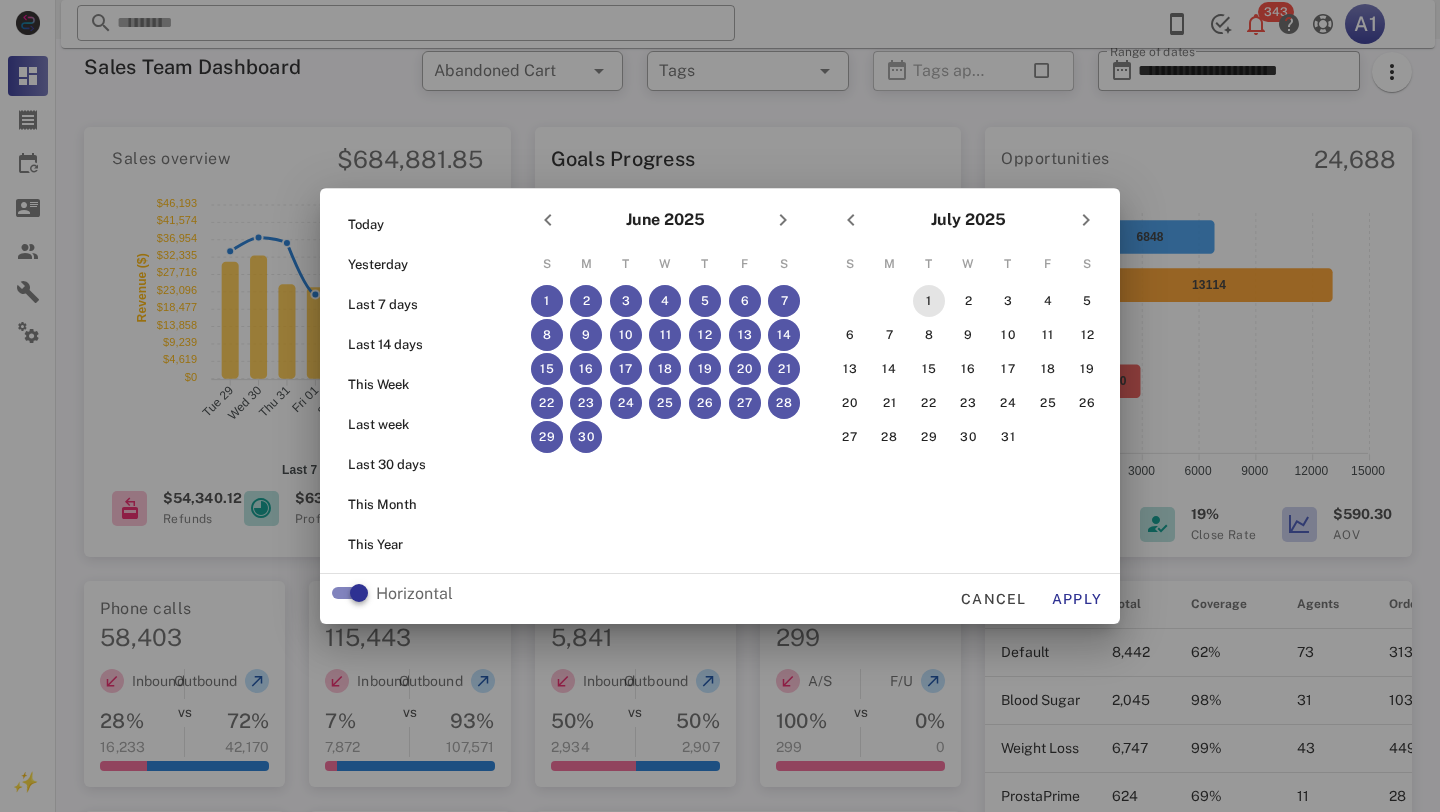 click on "1" at bounding box center (929, 301) 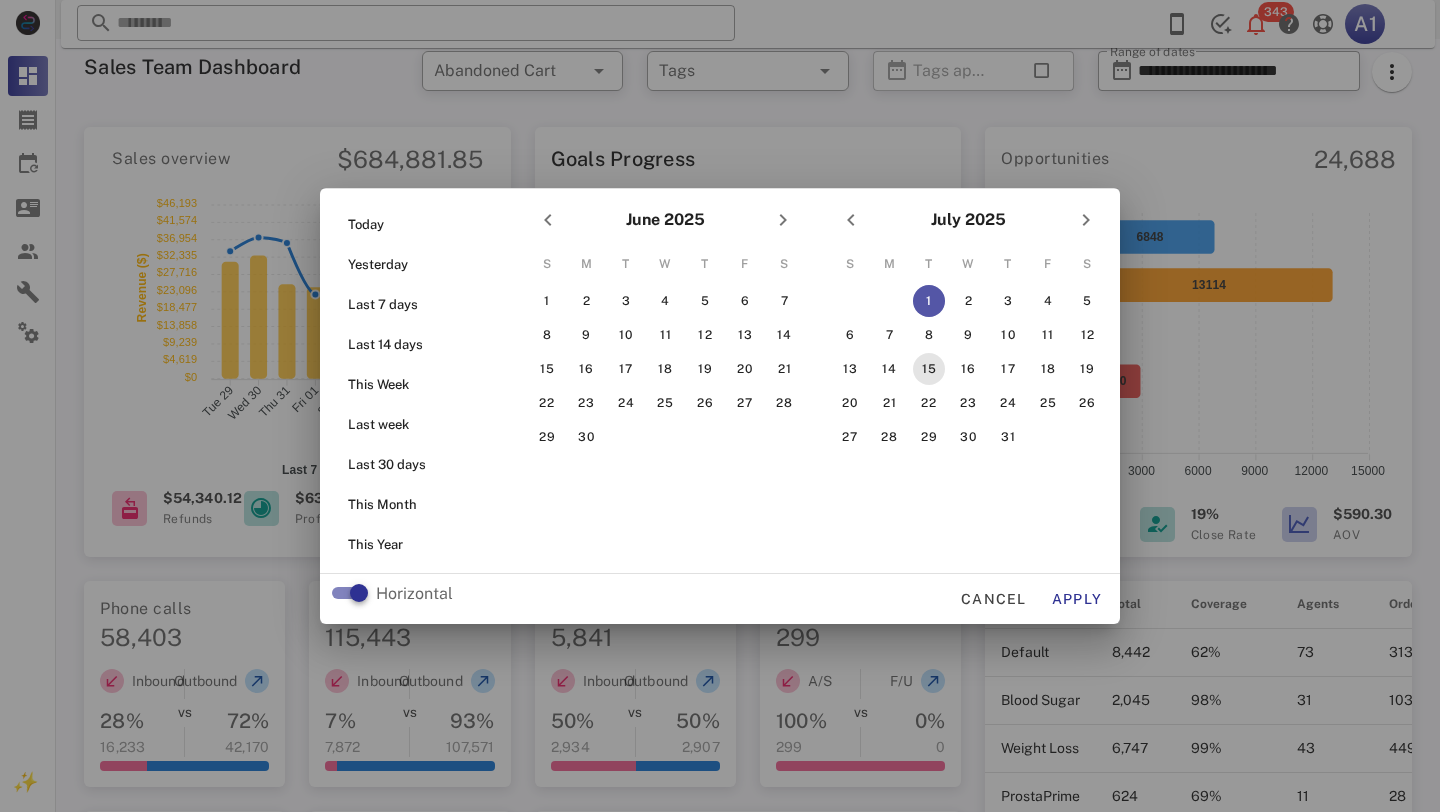 click on "15" at bounding box center (929, 369) 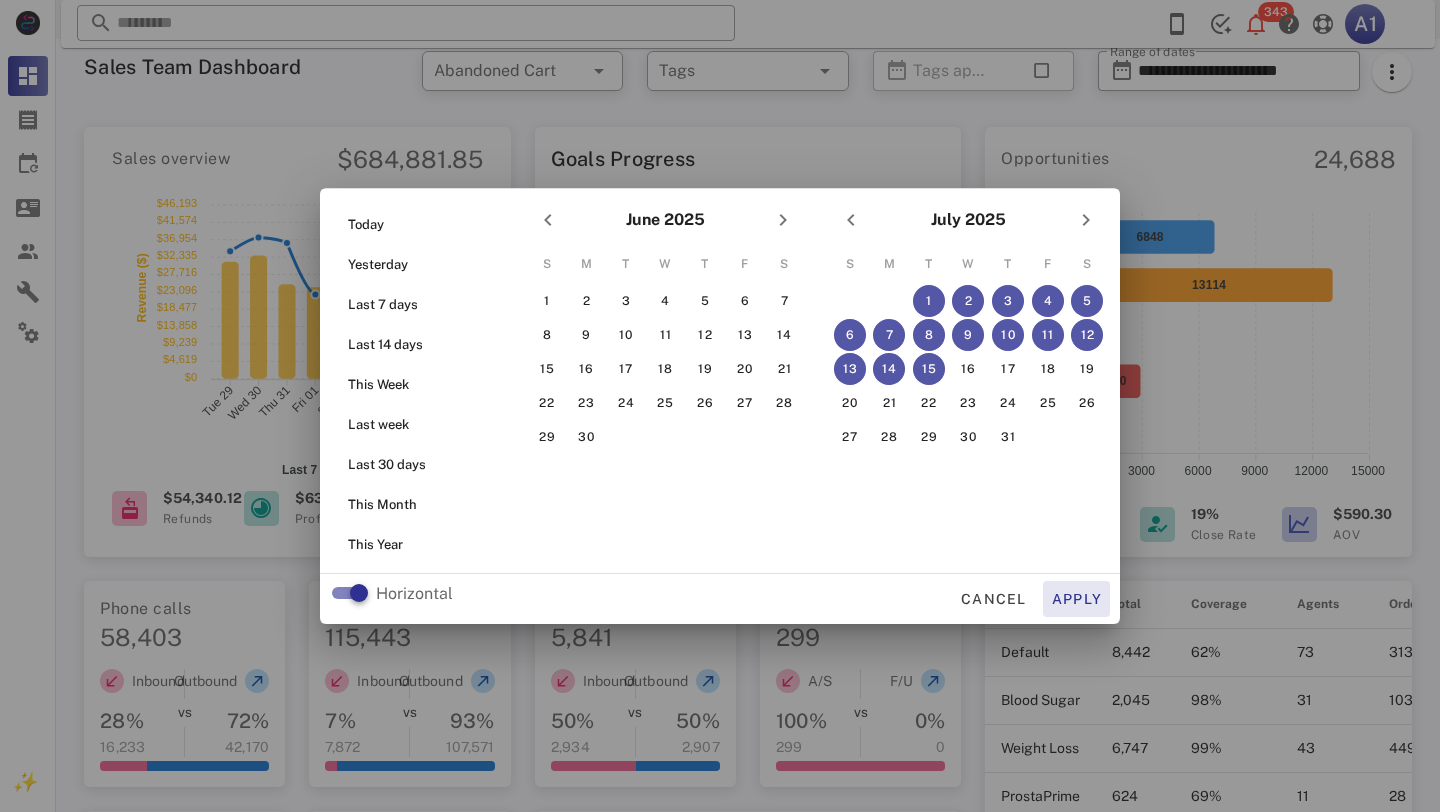 click on "Apply" at bounding box center (1077, 599) 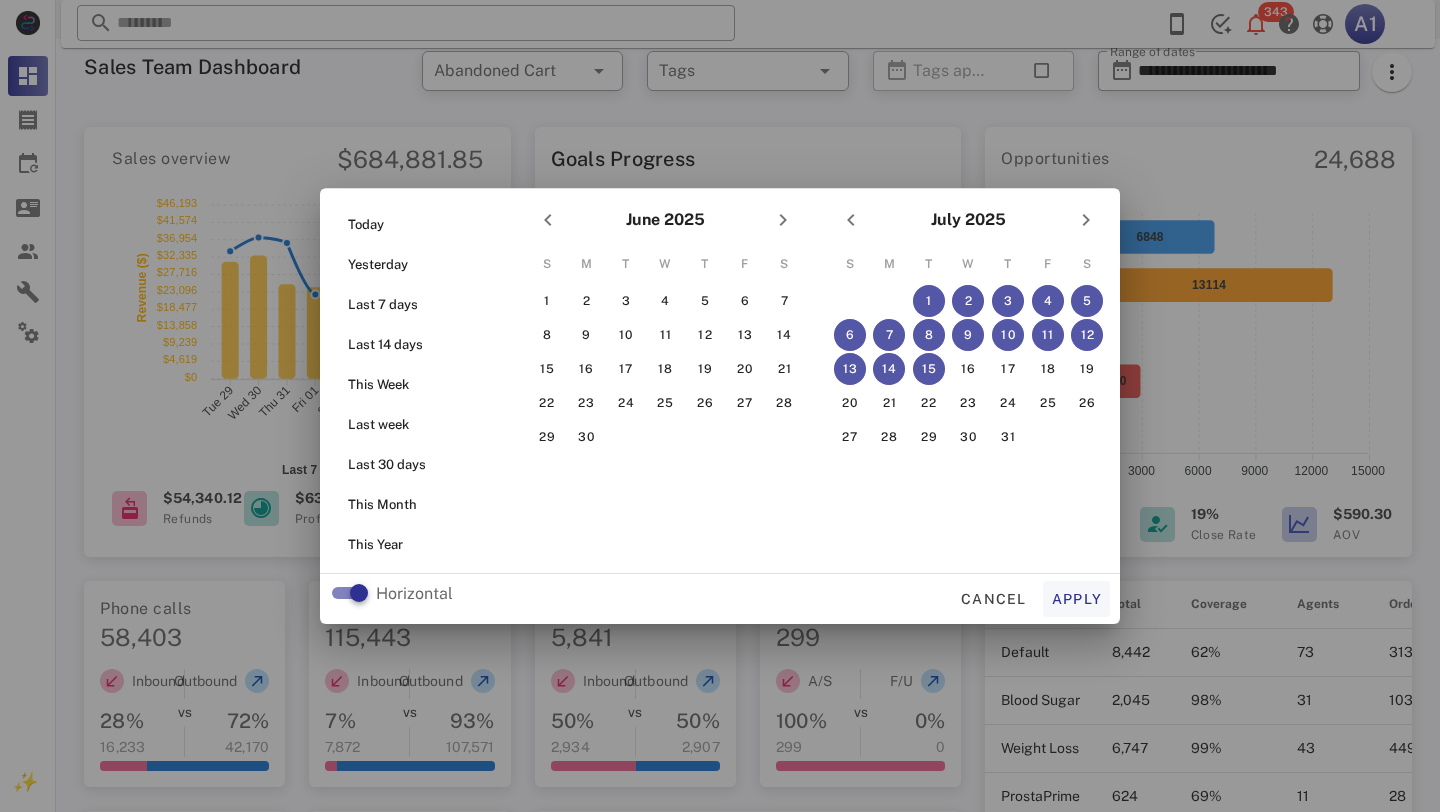 type on "**********" 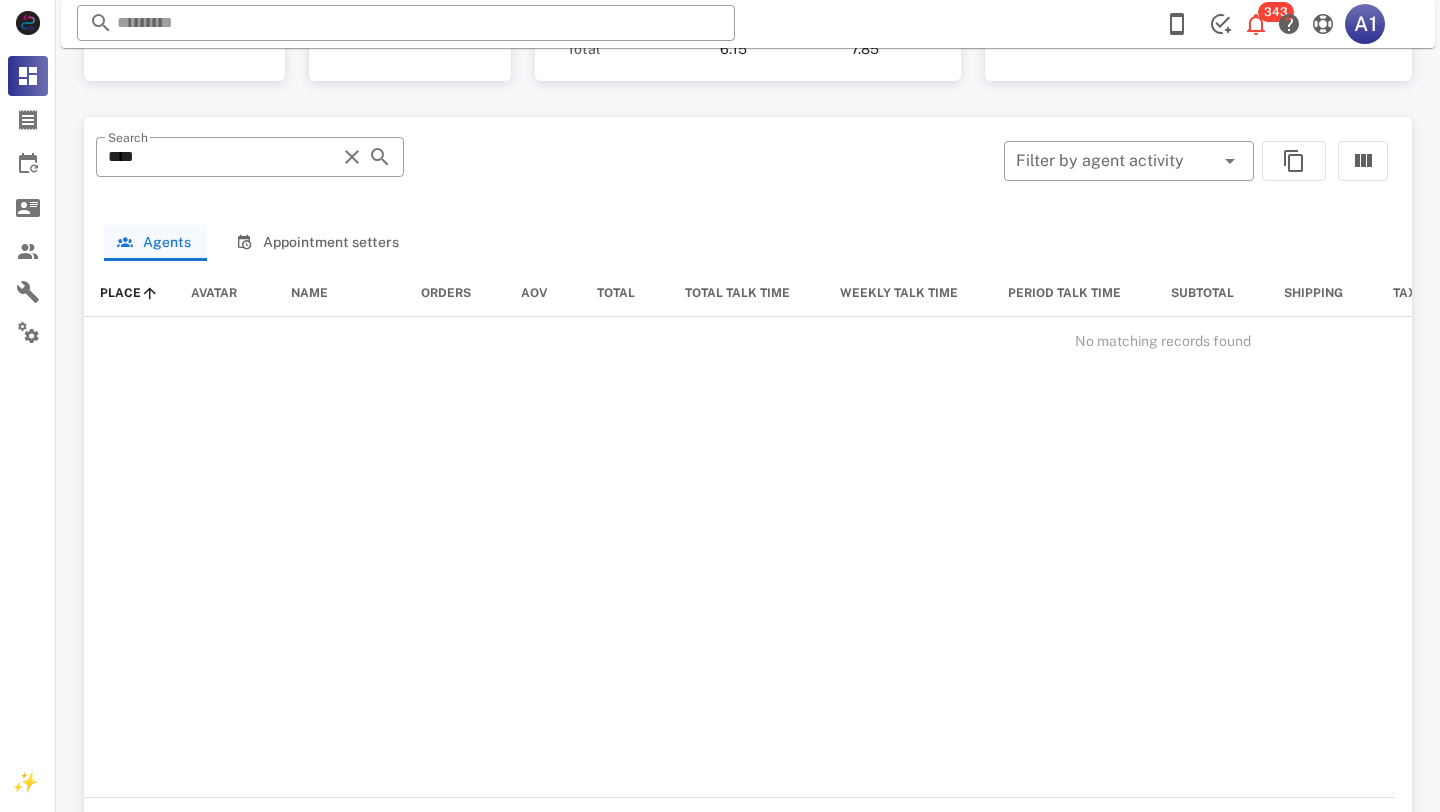 scroll, scrollTop: 973, scrollLeft: 0, axis: vertical 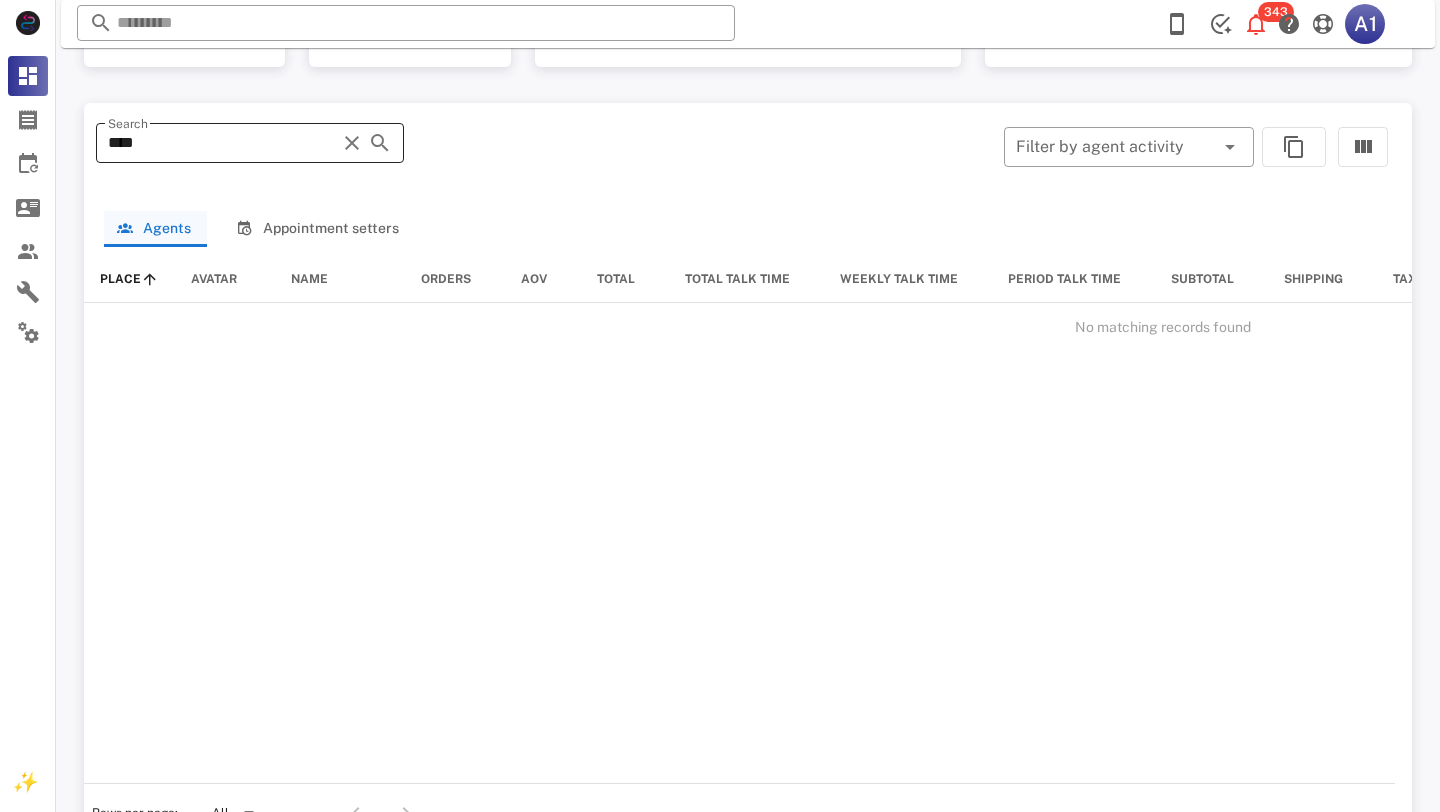 click at bounding box center (380, 143) 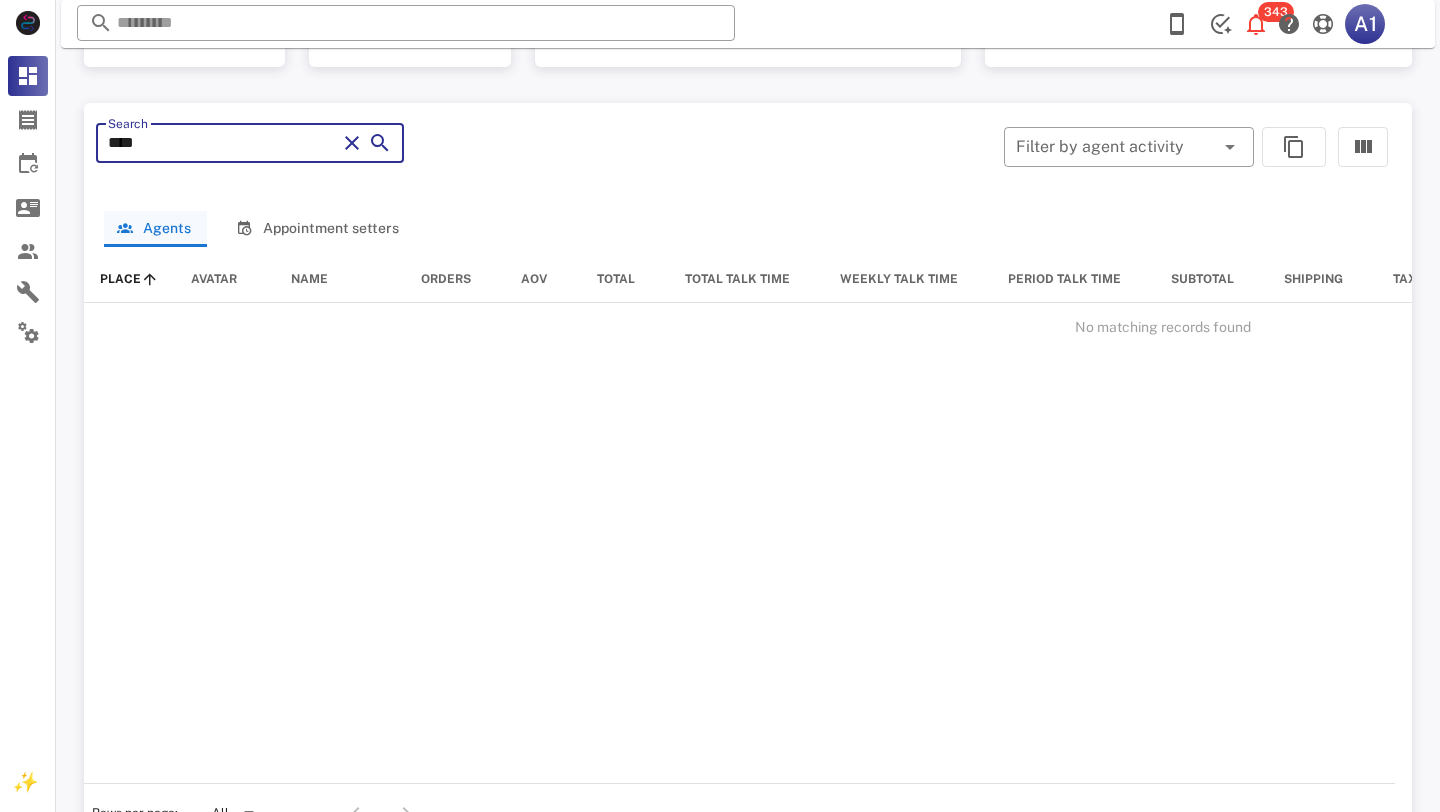 click at bounding box center (380, 143) 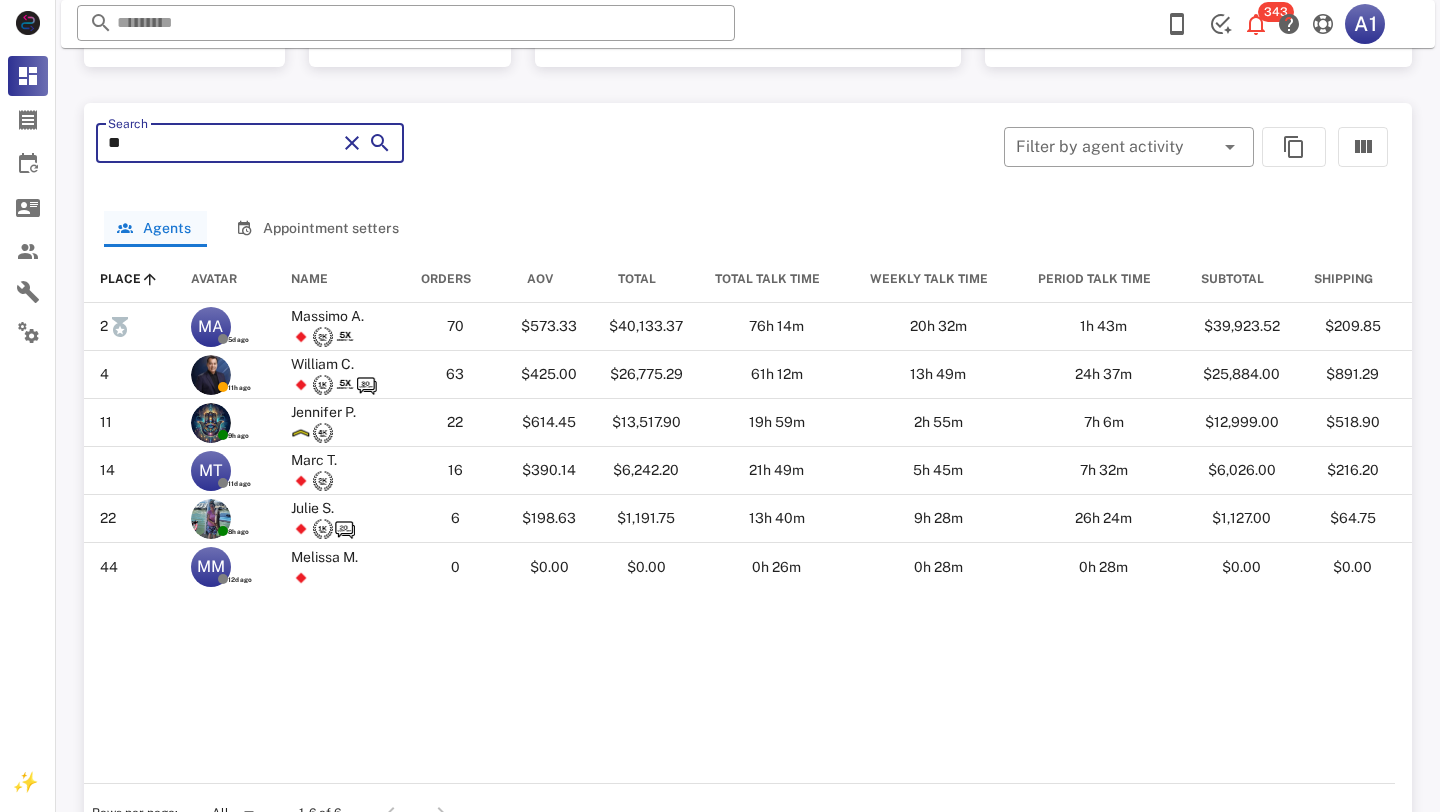 type on "*" 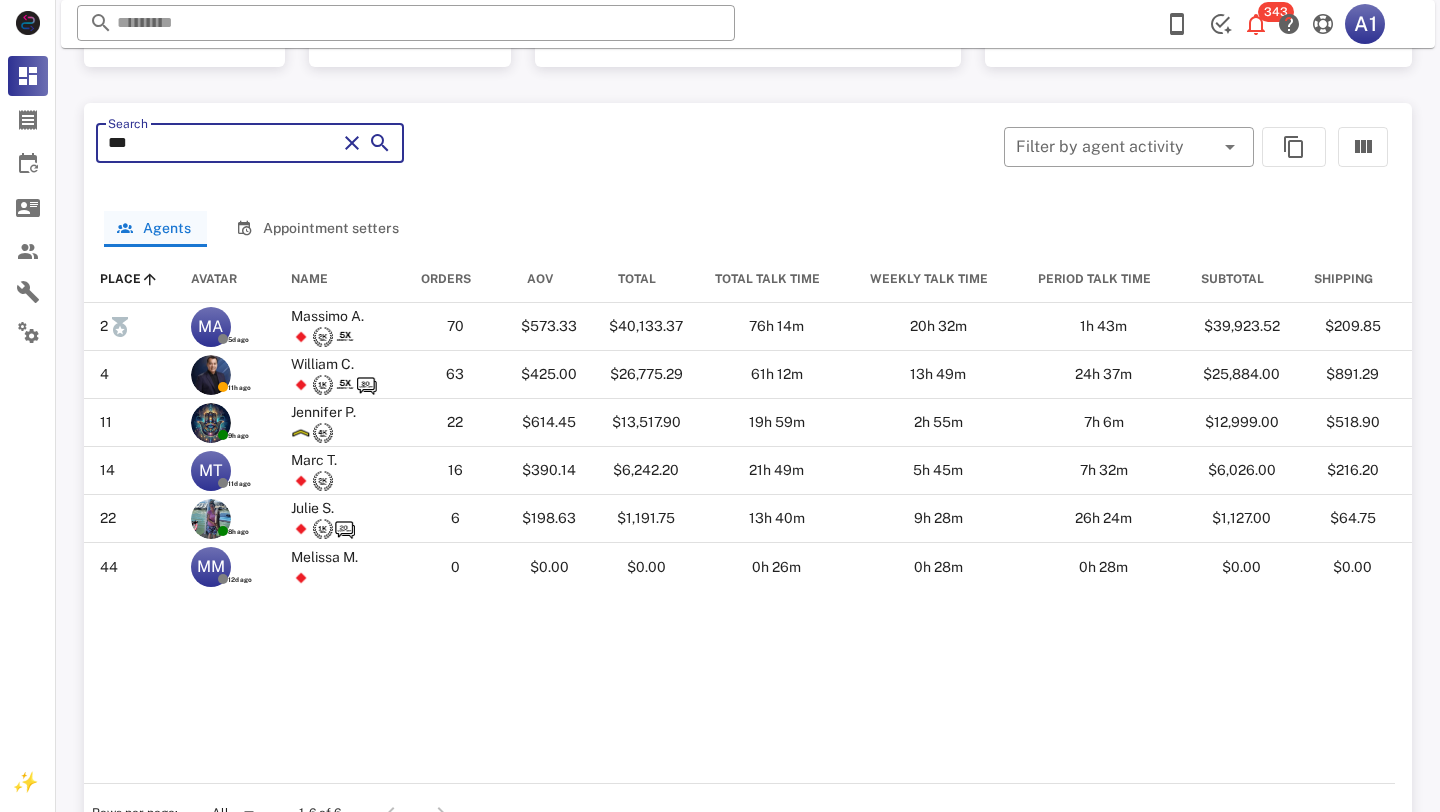 type on "****" 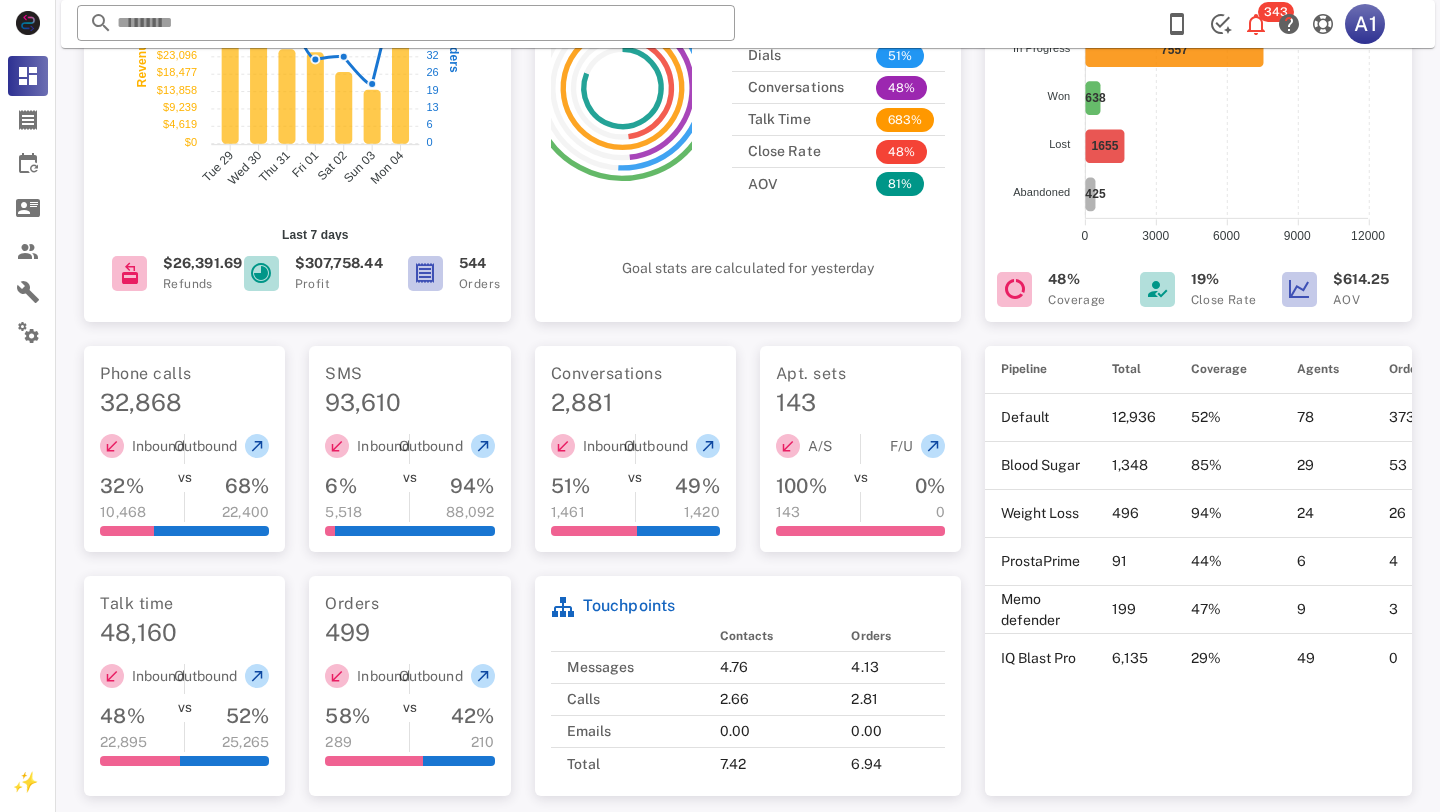 scroll, scrollTop: 0, scrollLeft: 0, axis: both 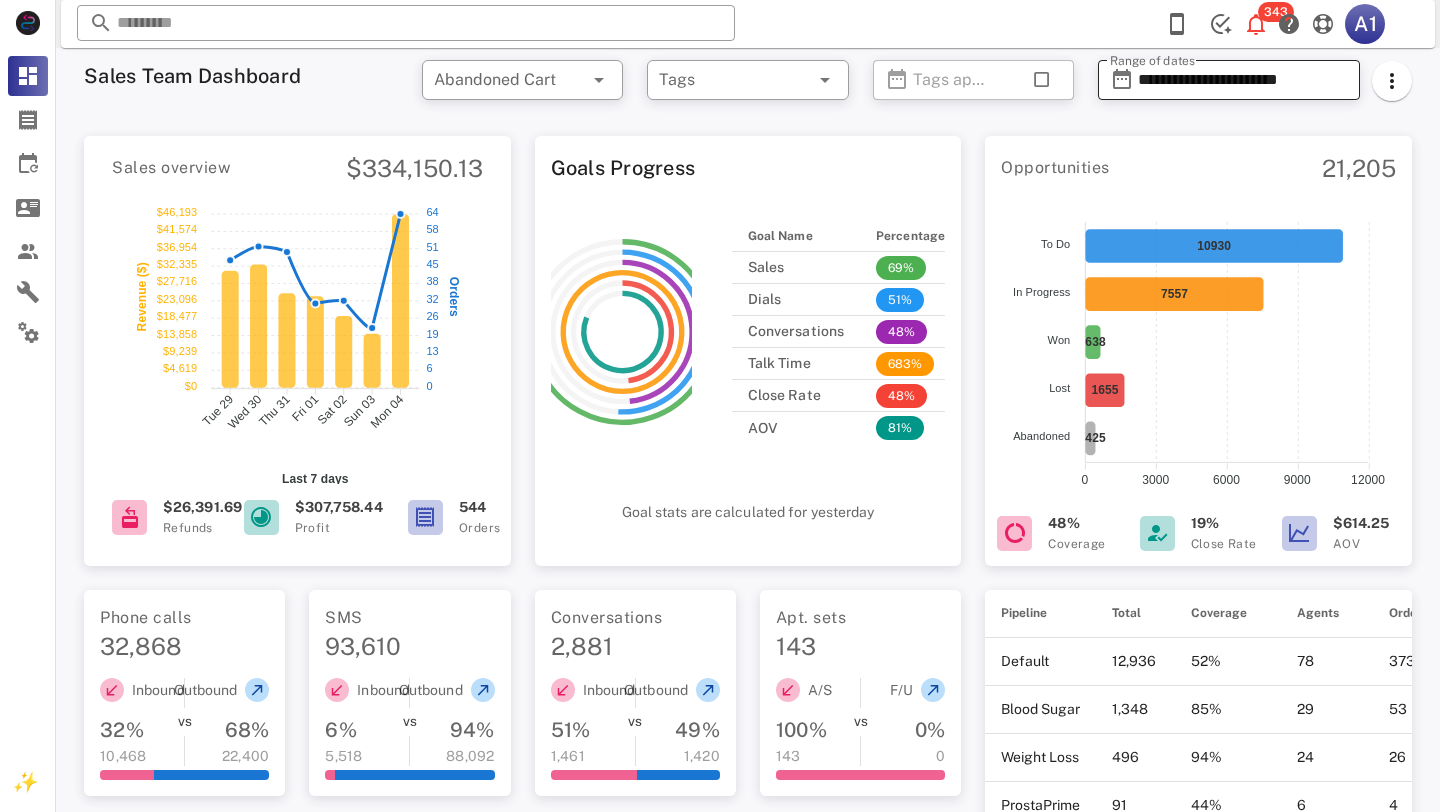 click on "**********" at bounding box center (1243, 80) 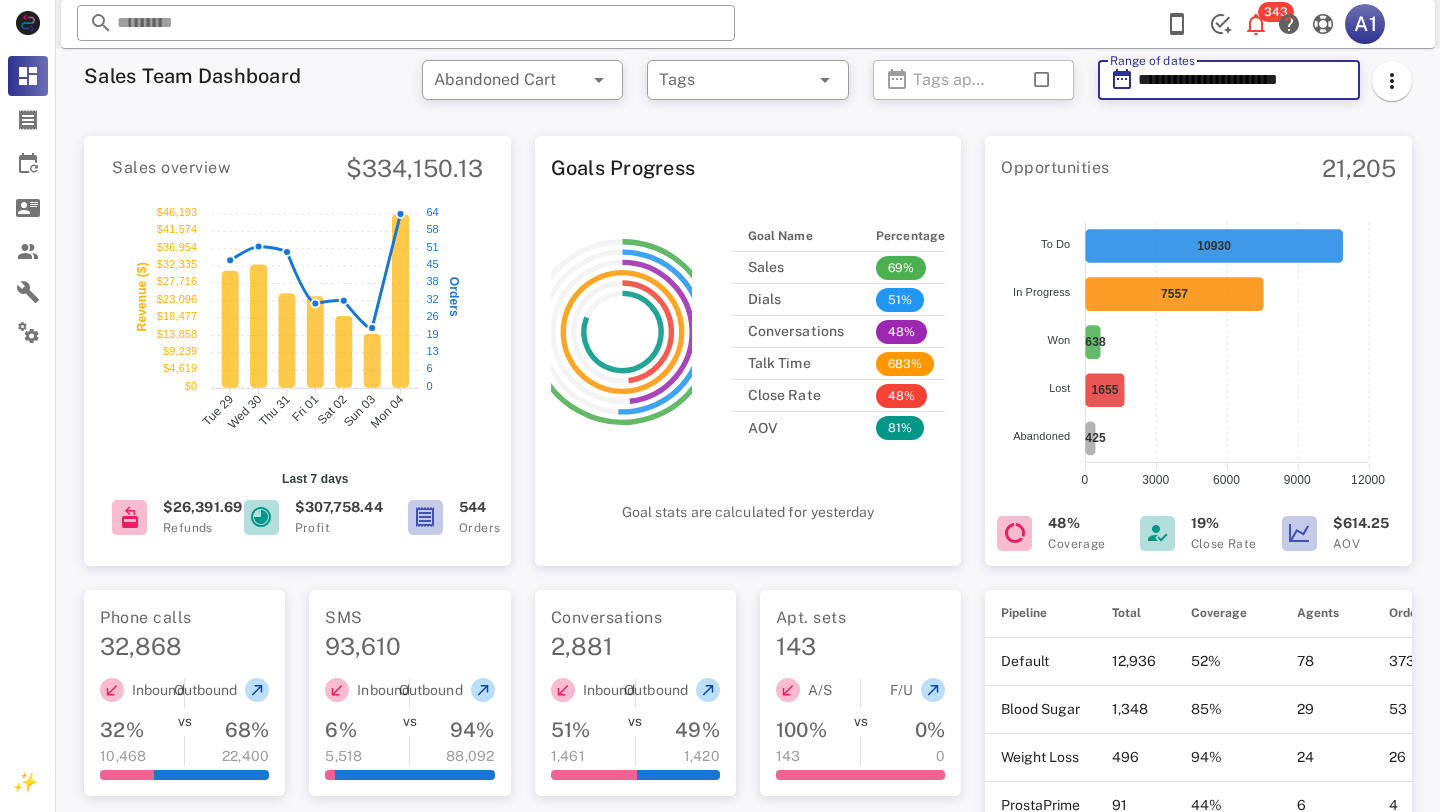 click on "**********" at bounding box center [1243, 80] 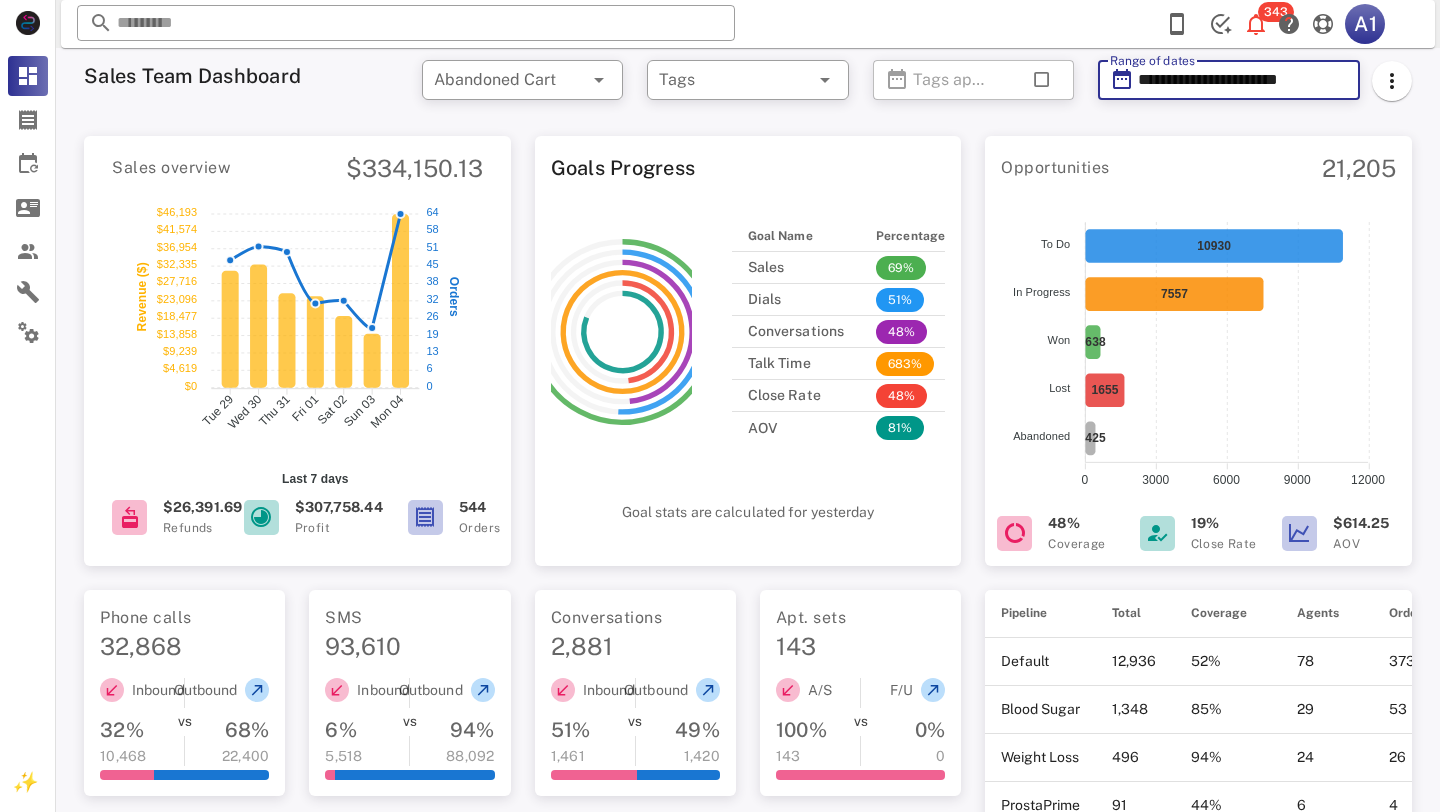 click on "**********" at bounding box center [1243, 80] 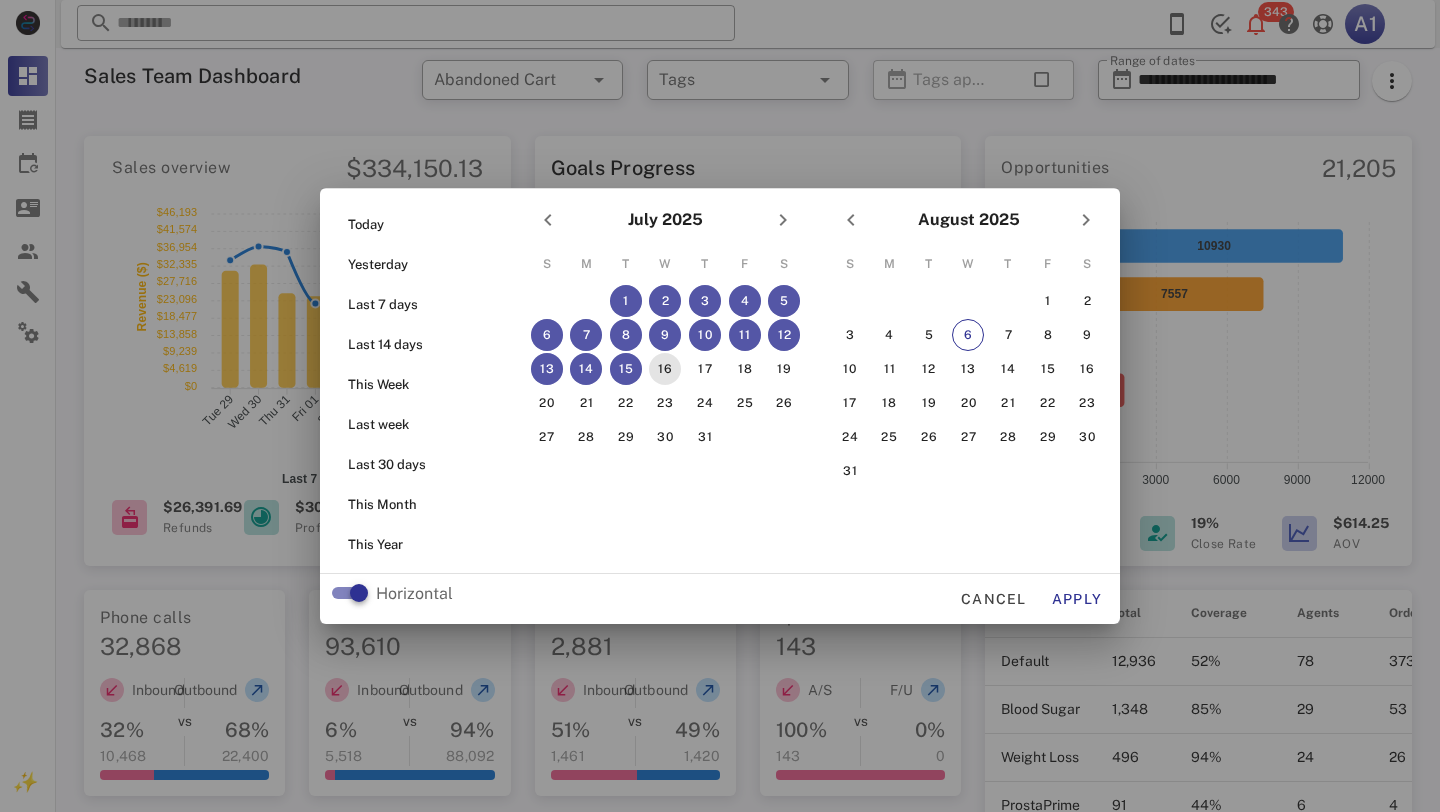click on "16" at bounding box center [665, 369] 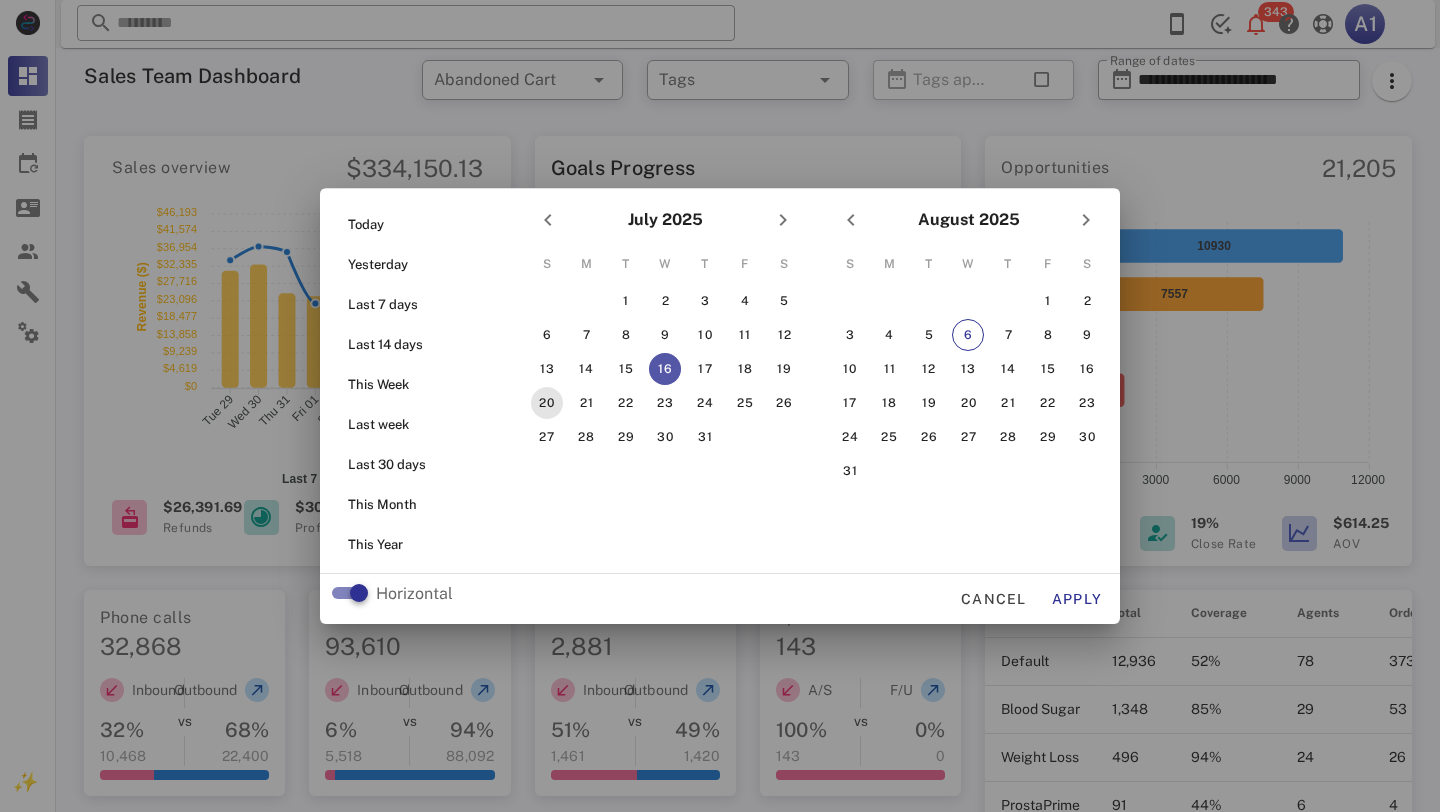 click on "20" at bounding box center [547, 403] 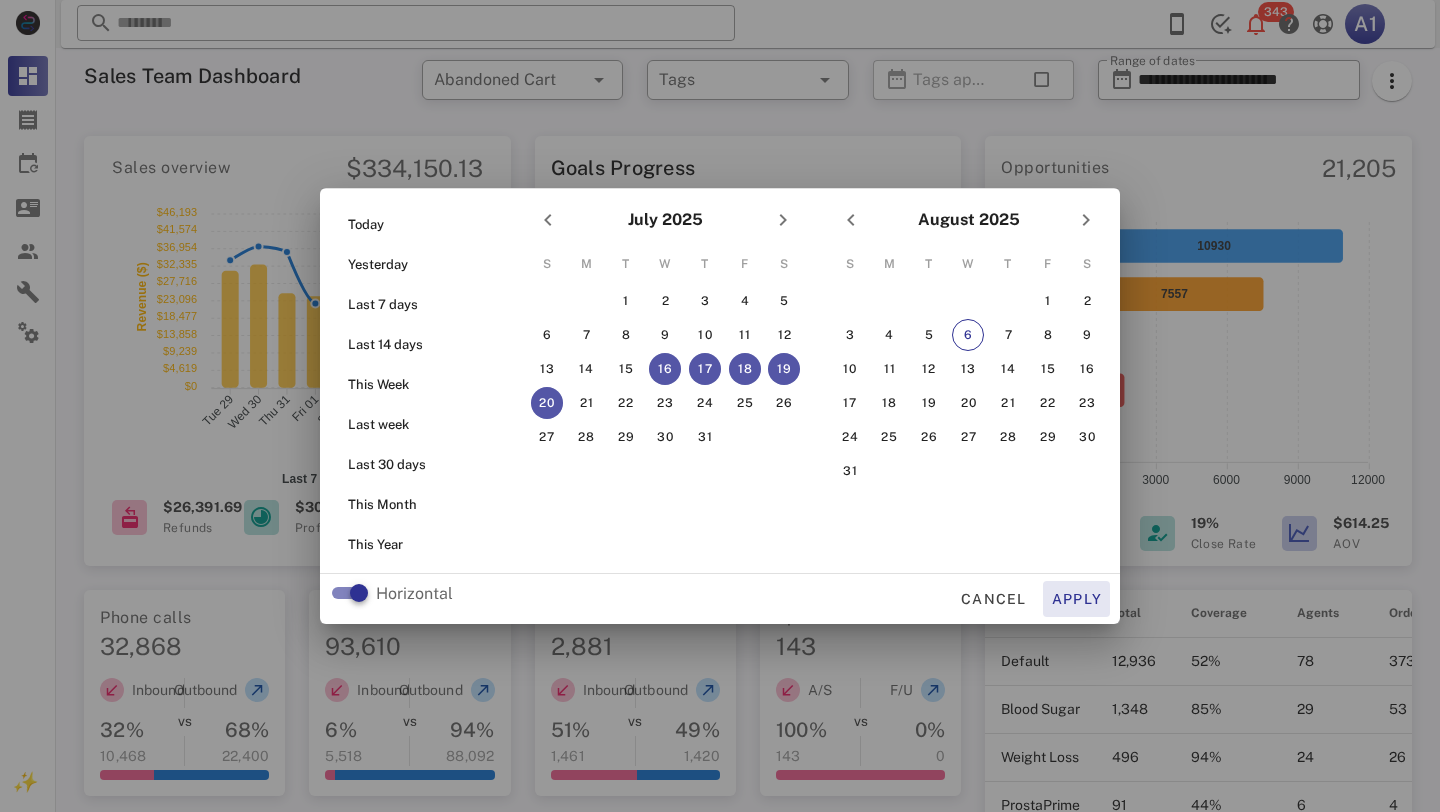 click on "Apply" at bounding box center (1077, 599) 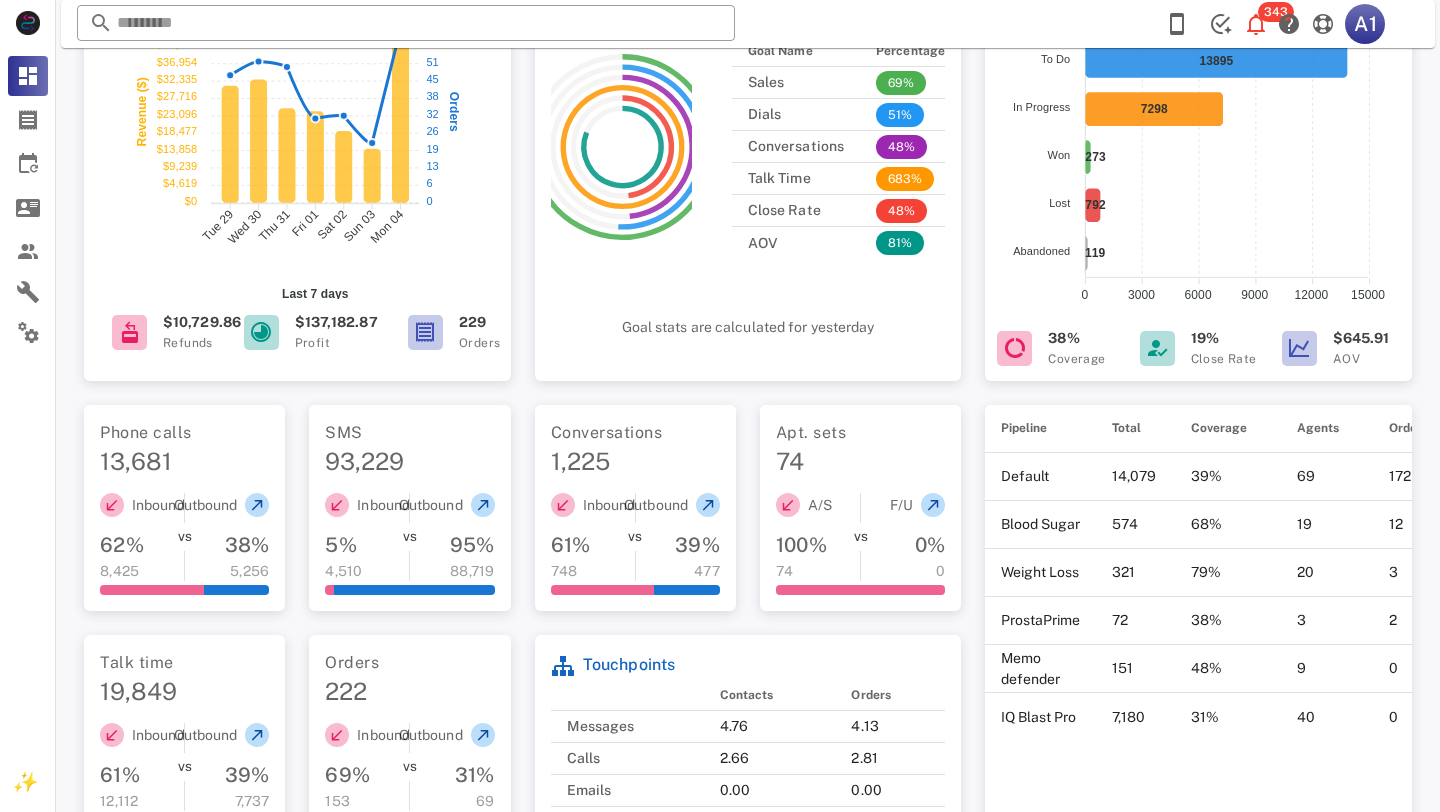 scroll, scrollTop: 0, scrollLeft: 0, axis: both 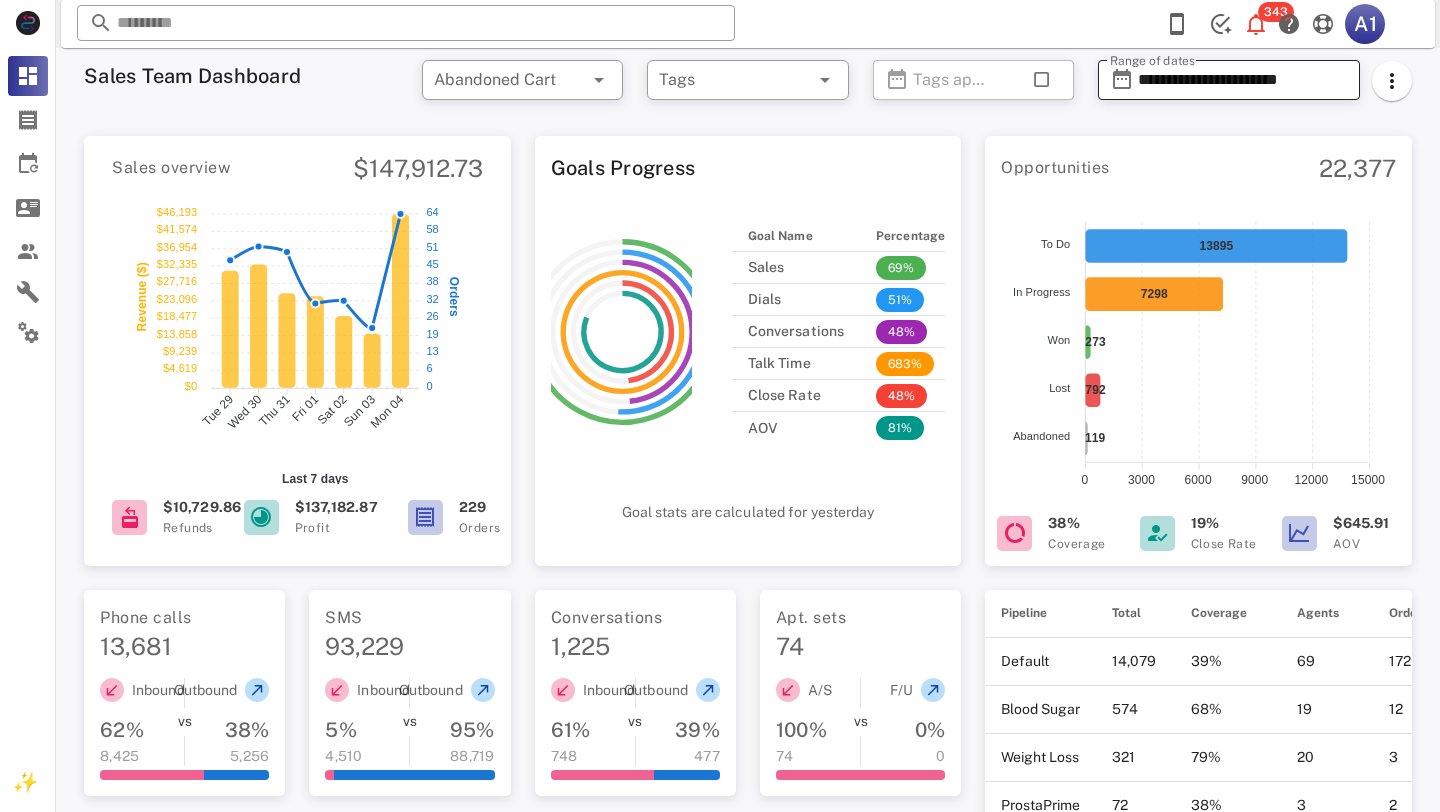 click on "**********" at bounding box center [1243, 80] 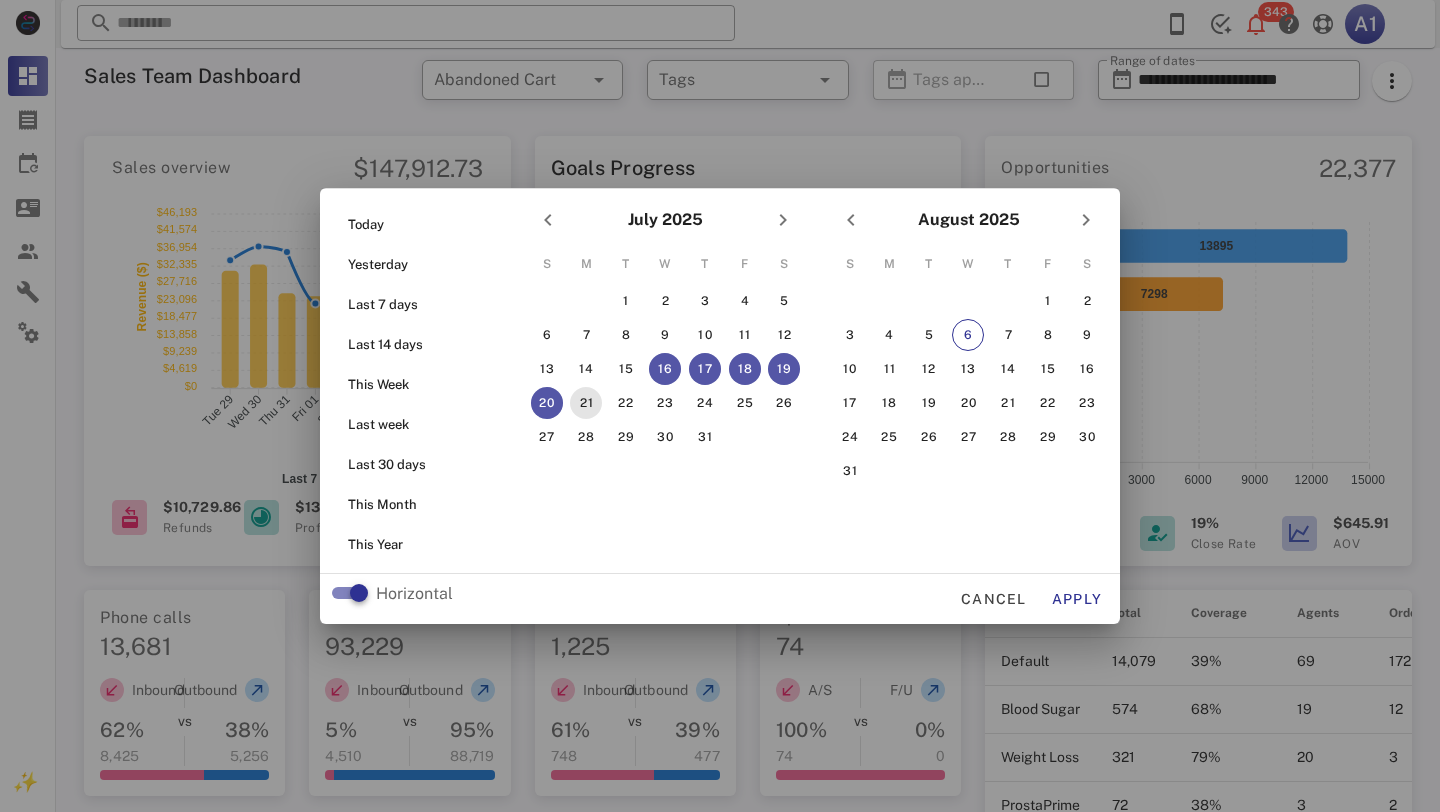 click on "21" at bounding box center (586, 403) 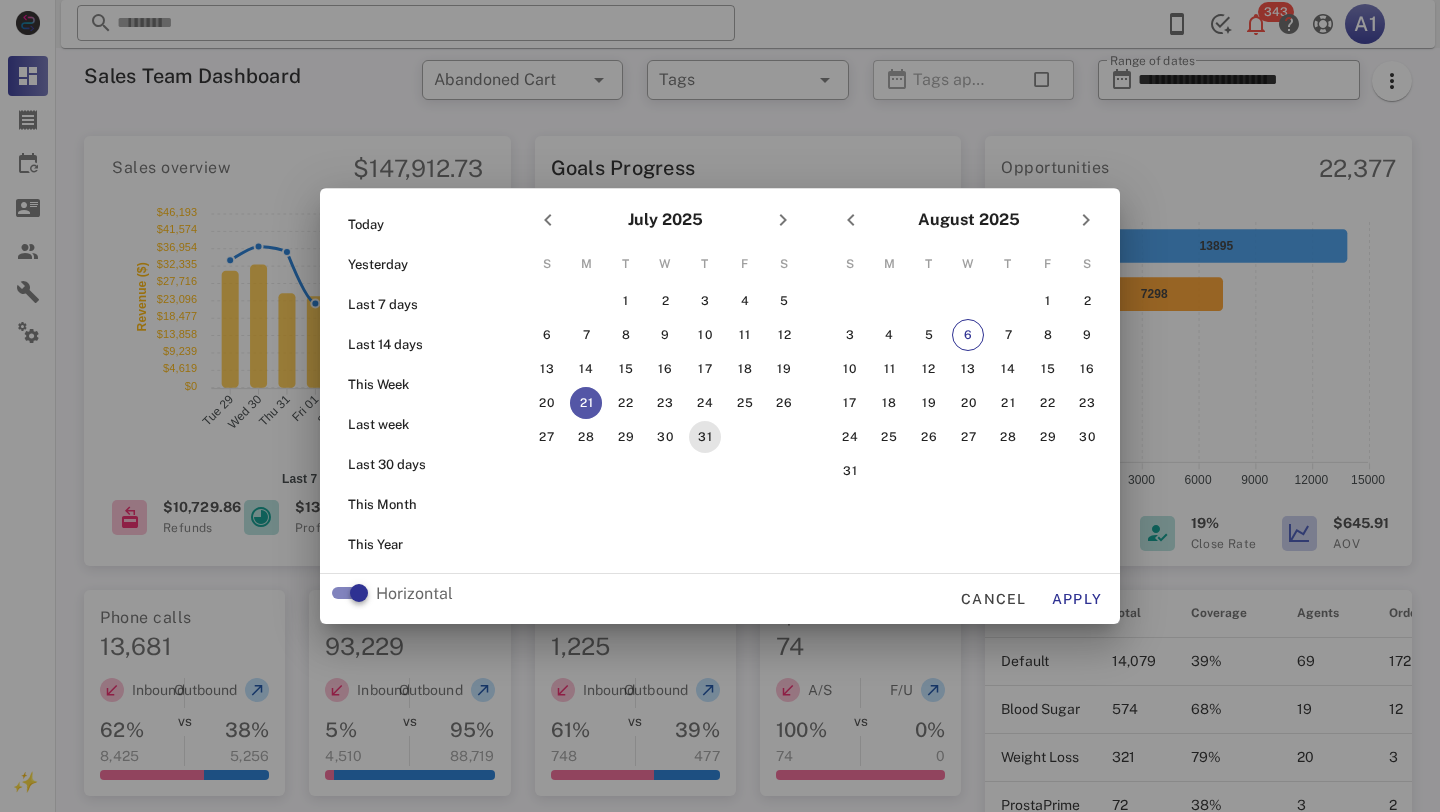 click on "31" at bounding box center [705, 437] 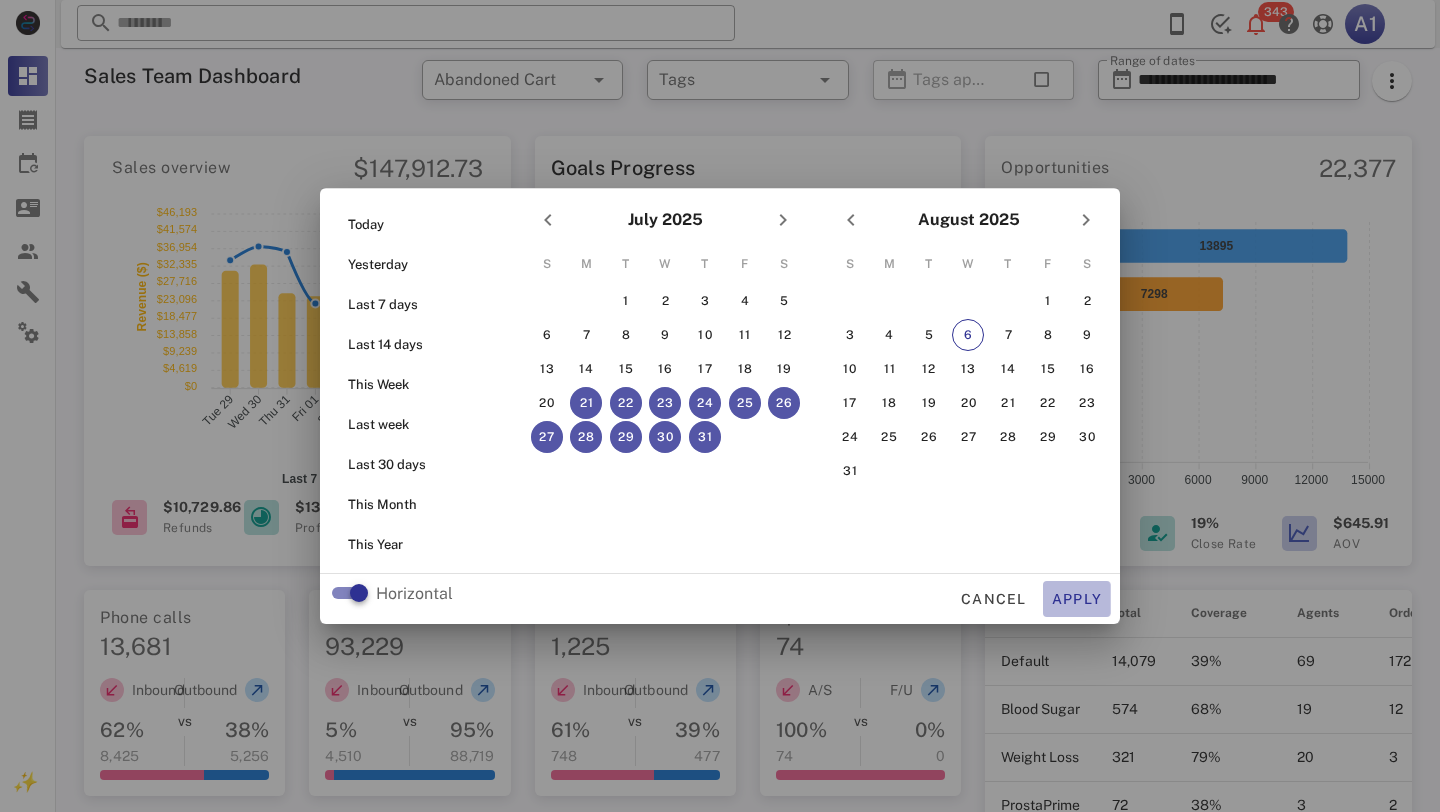 click on "Apply" at bounding box center (1077, 599) 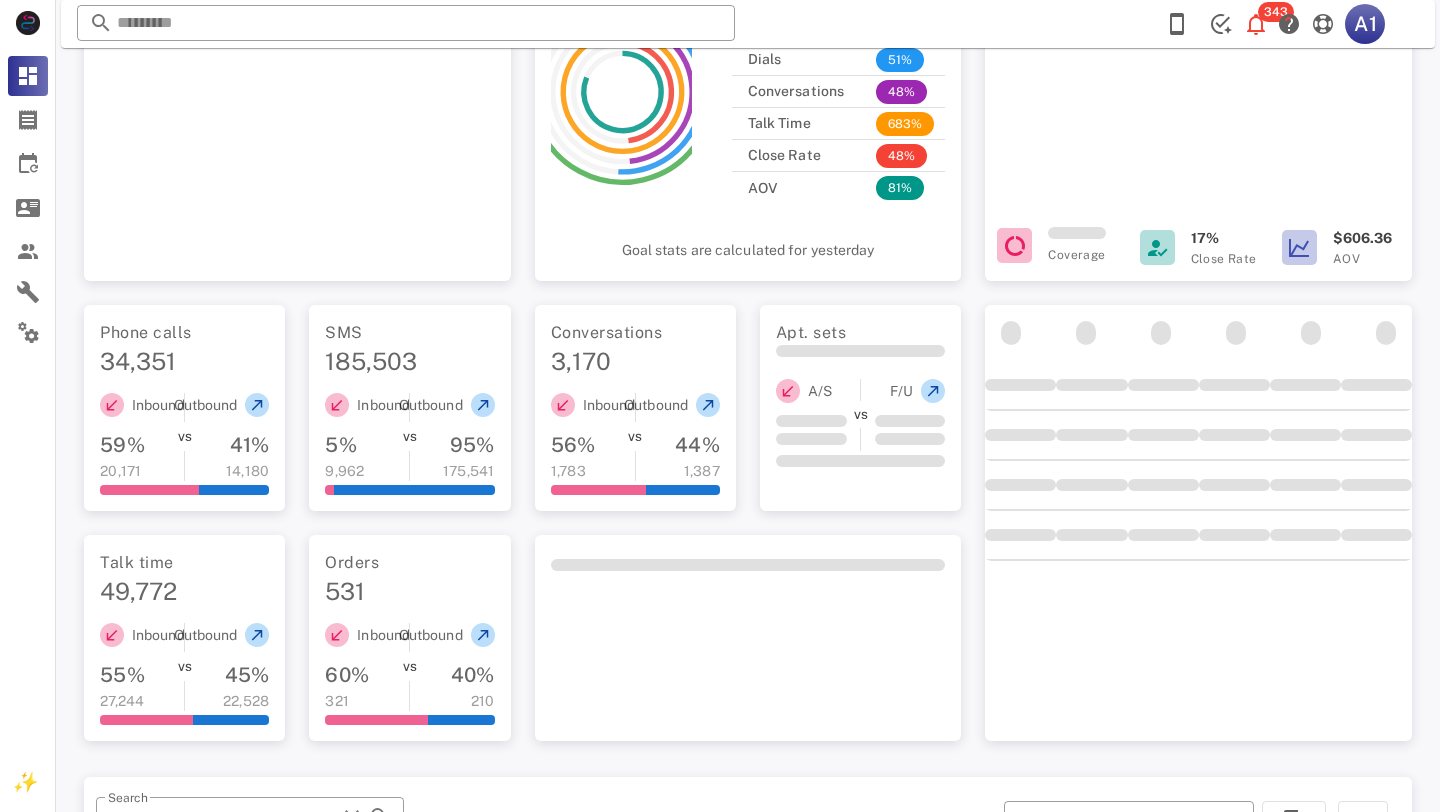 scroll, scrollTop: 0, scrollLeft: 0, axis: both 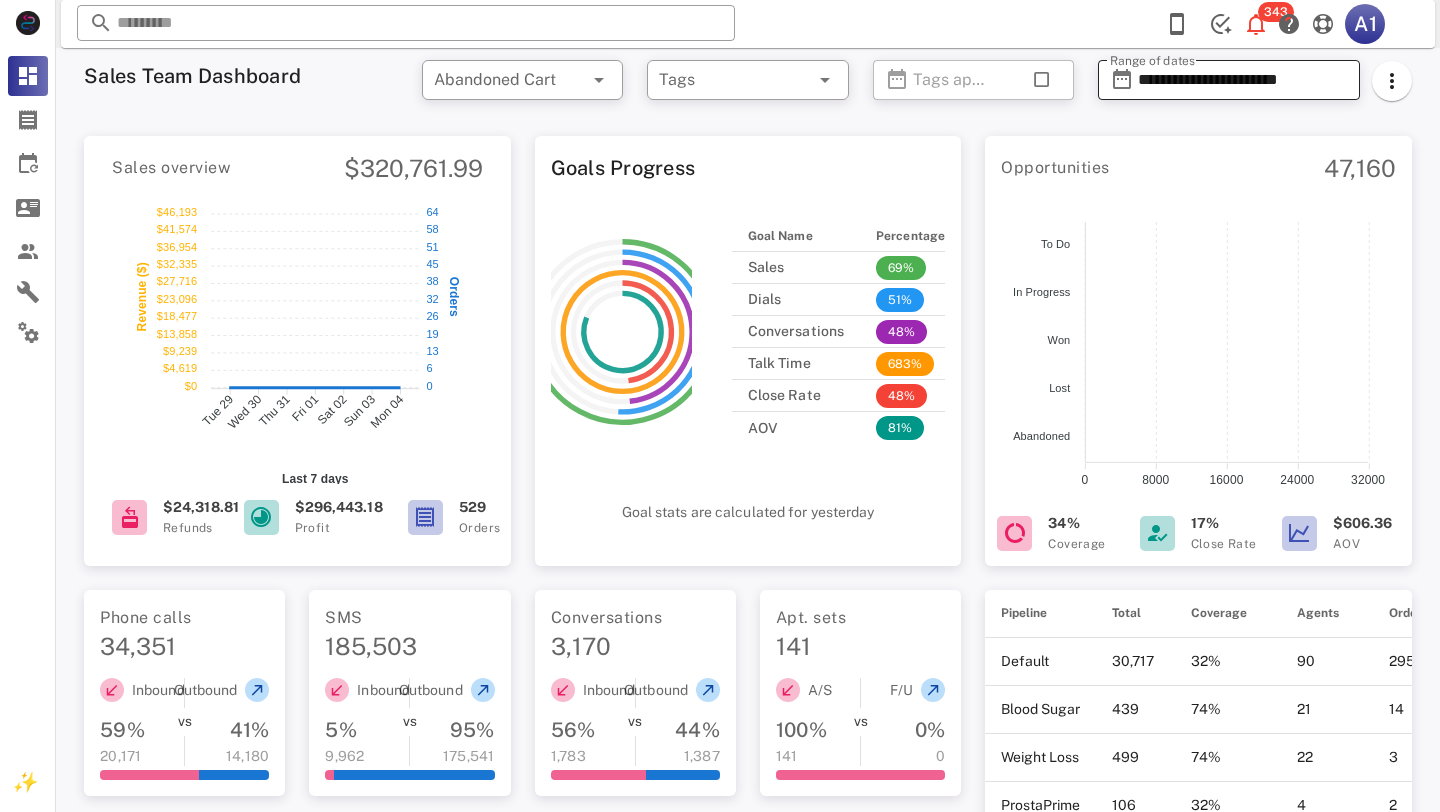 click on "**********" at bounding box center [1243, 80] 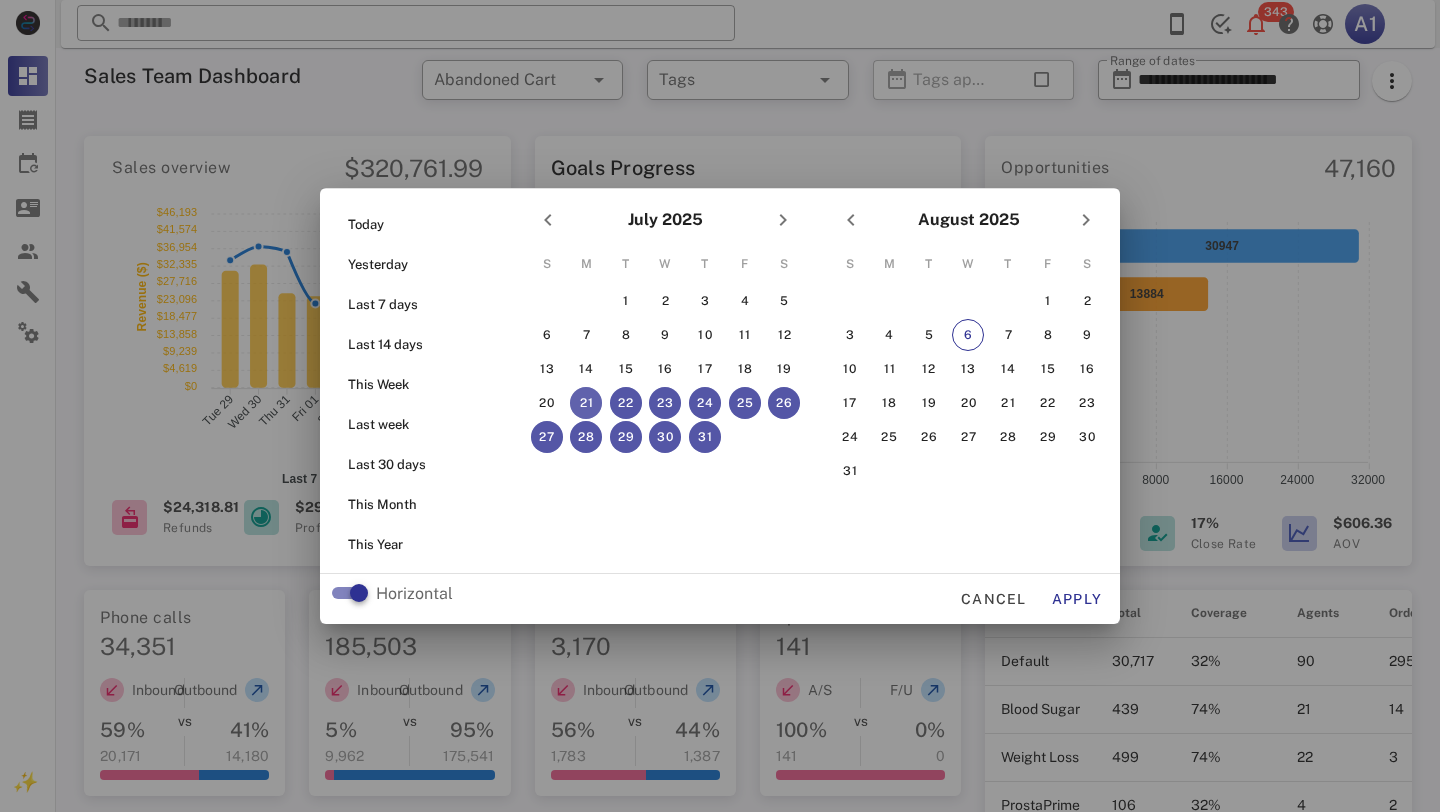 click on "21" at bounding box center (586, 403) 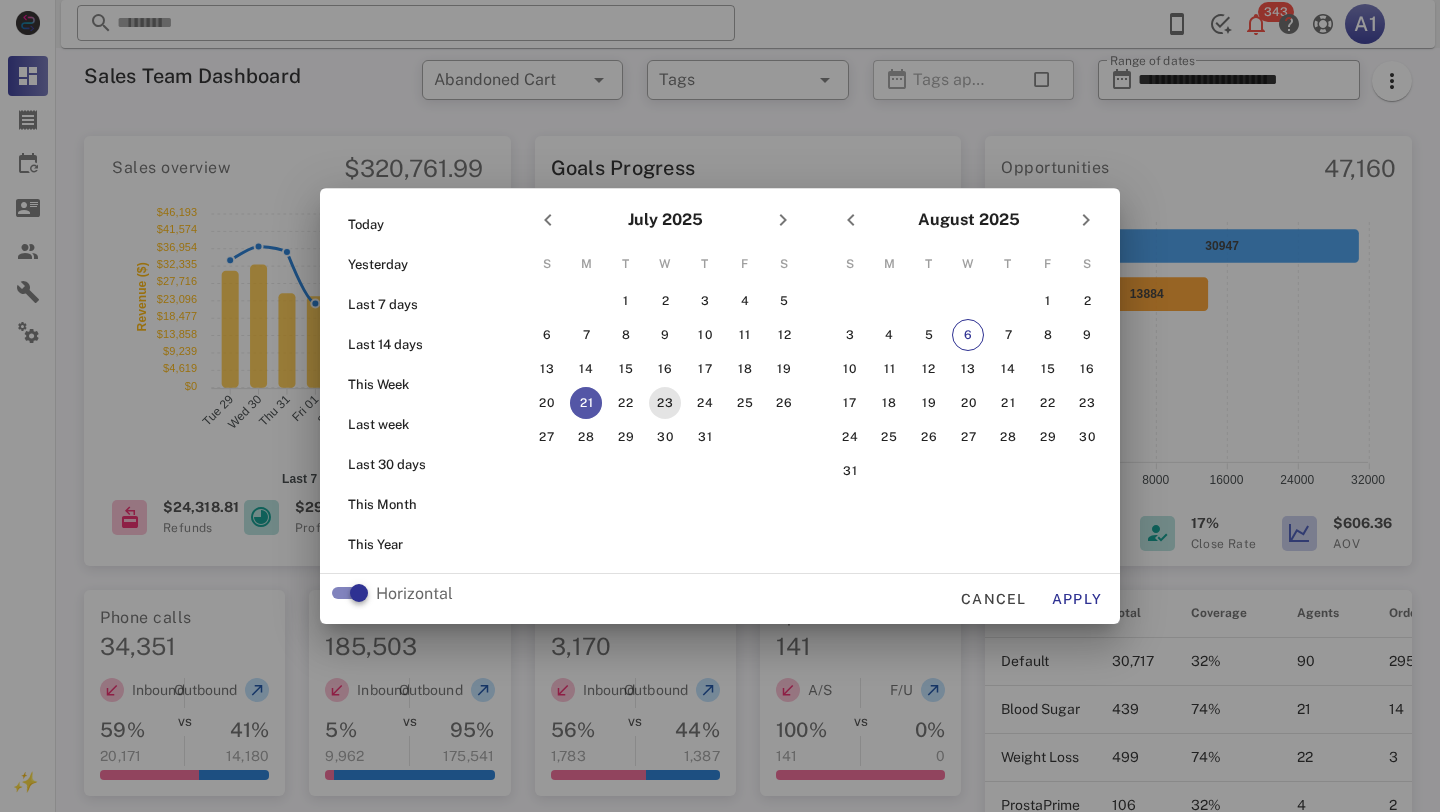 click on "23" at bounding box center (665, 403) 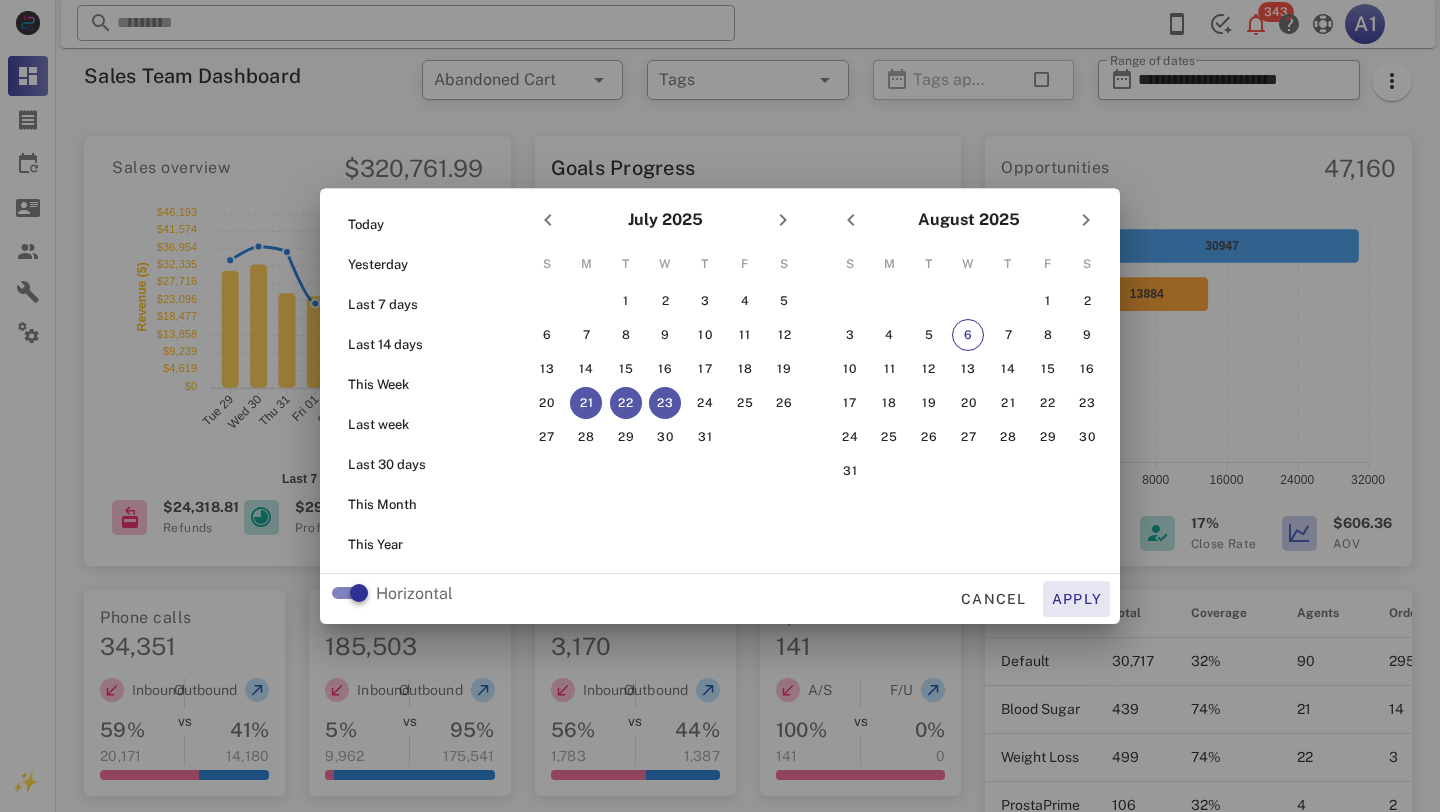 click on "Apply" at bounding box center (1077, 599) 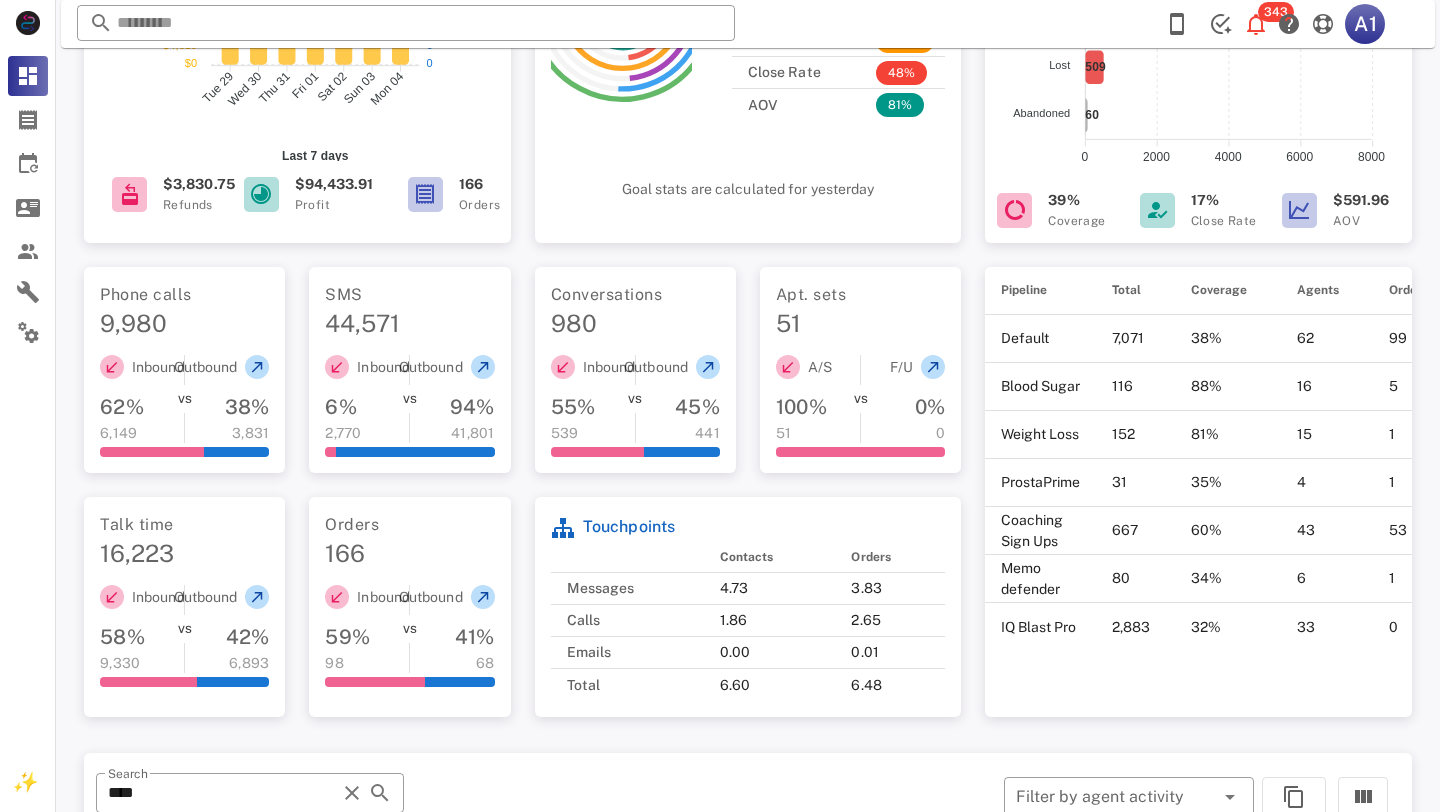 scroll, scrollTop: 0, scrollLeft: 0, axis: both 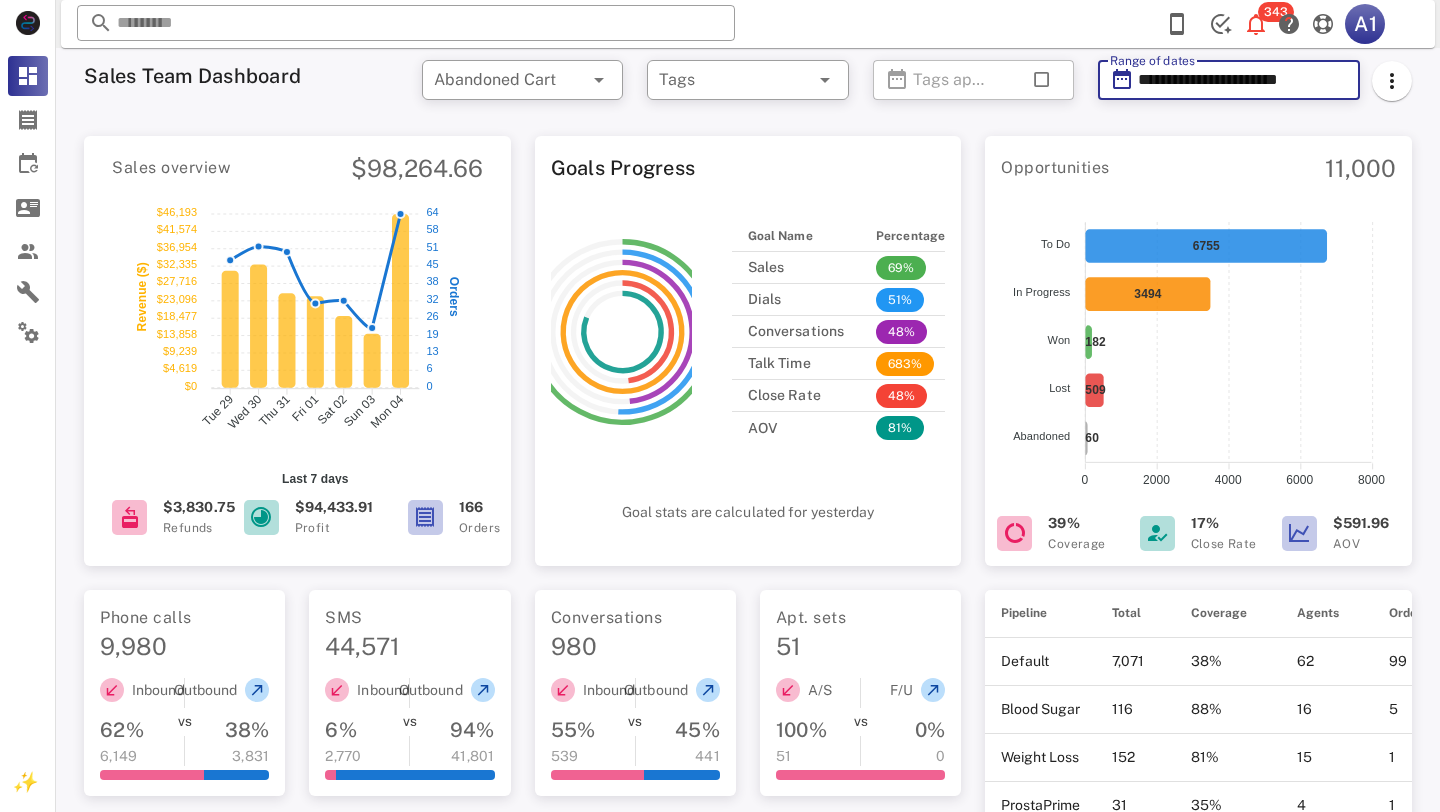 click on "**********" at bounding box center (1243, 80) 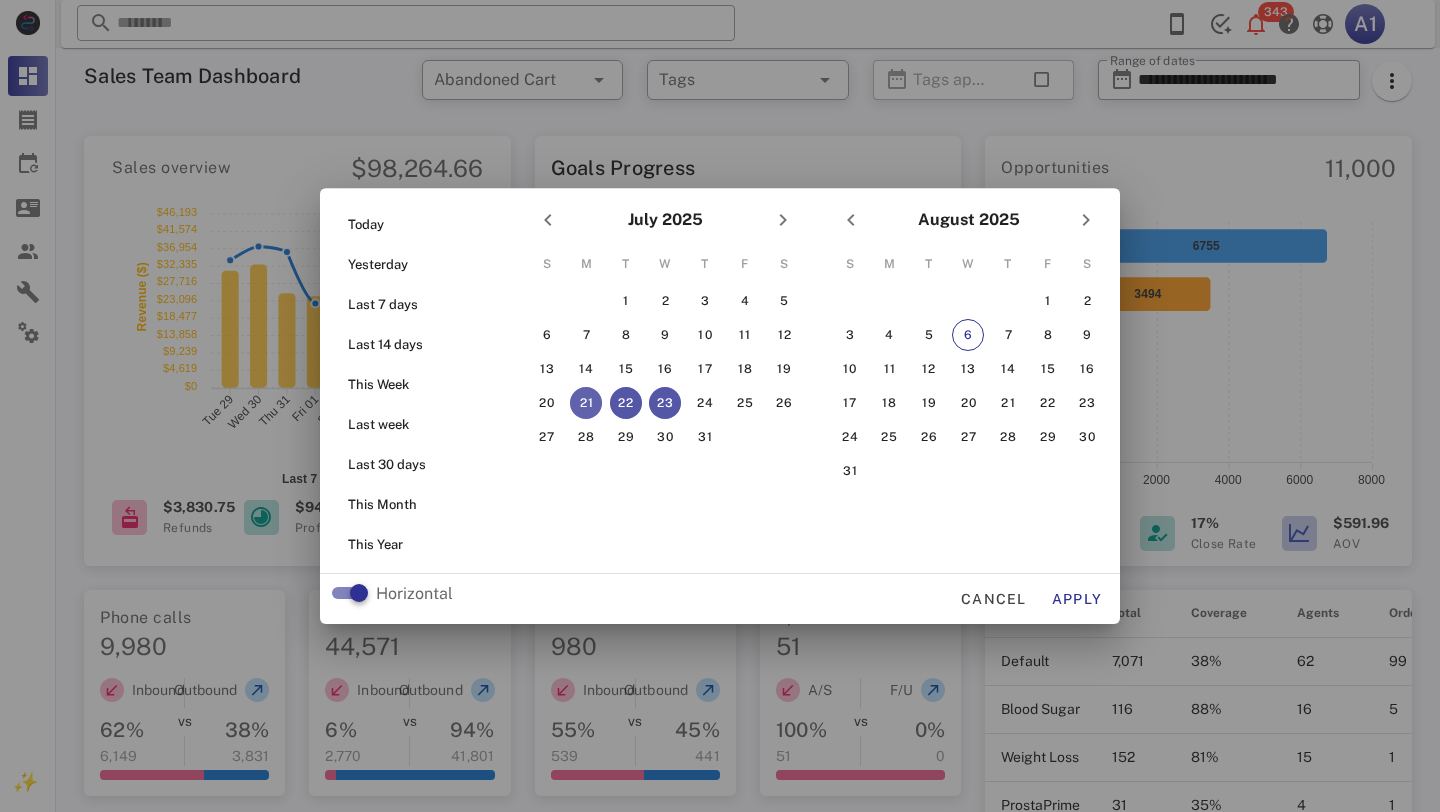 click on "21" at bounding box center (586, 403) 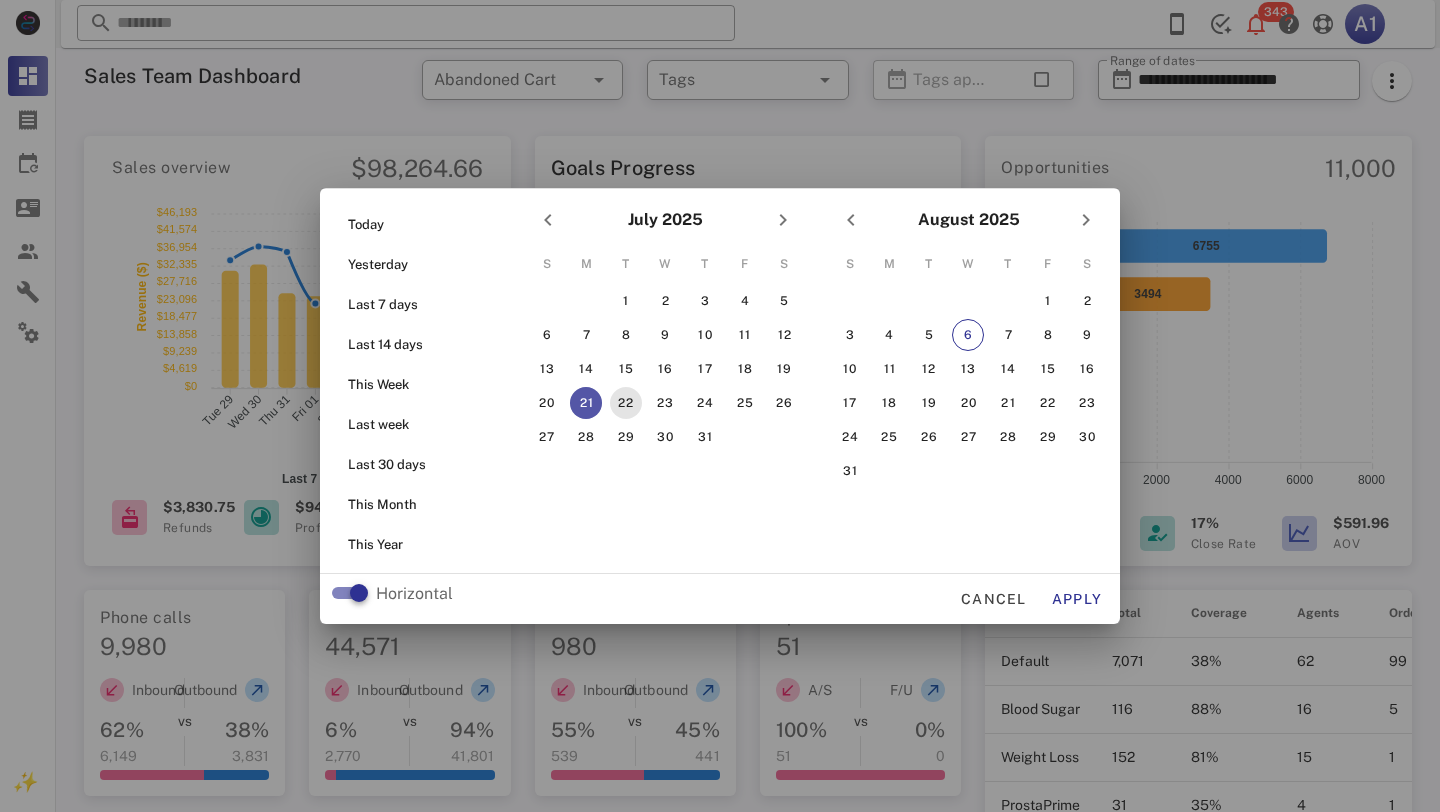 click on "22" at bounding box center [626, 403] 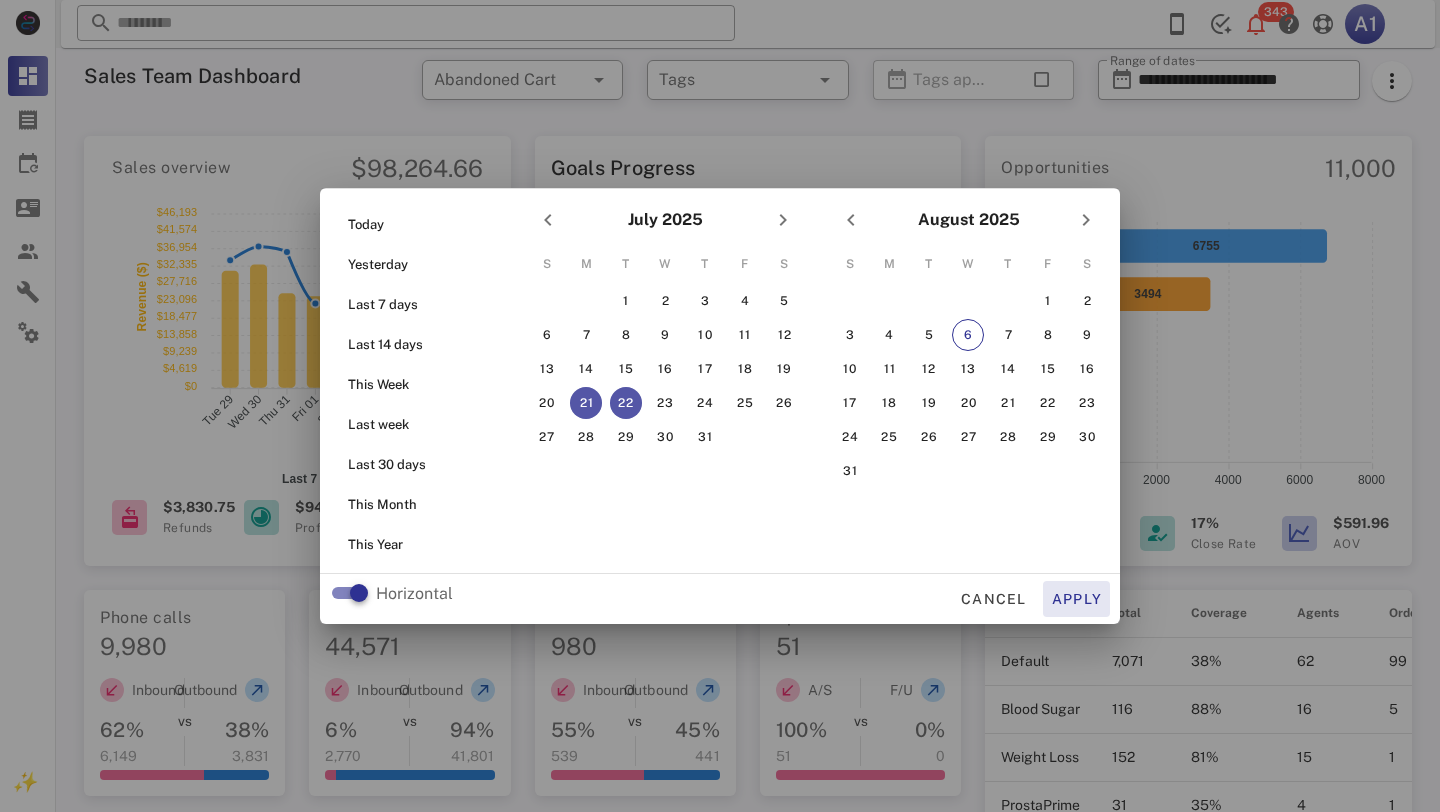 click on "Apply" at bounding box center (1077, 599) 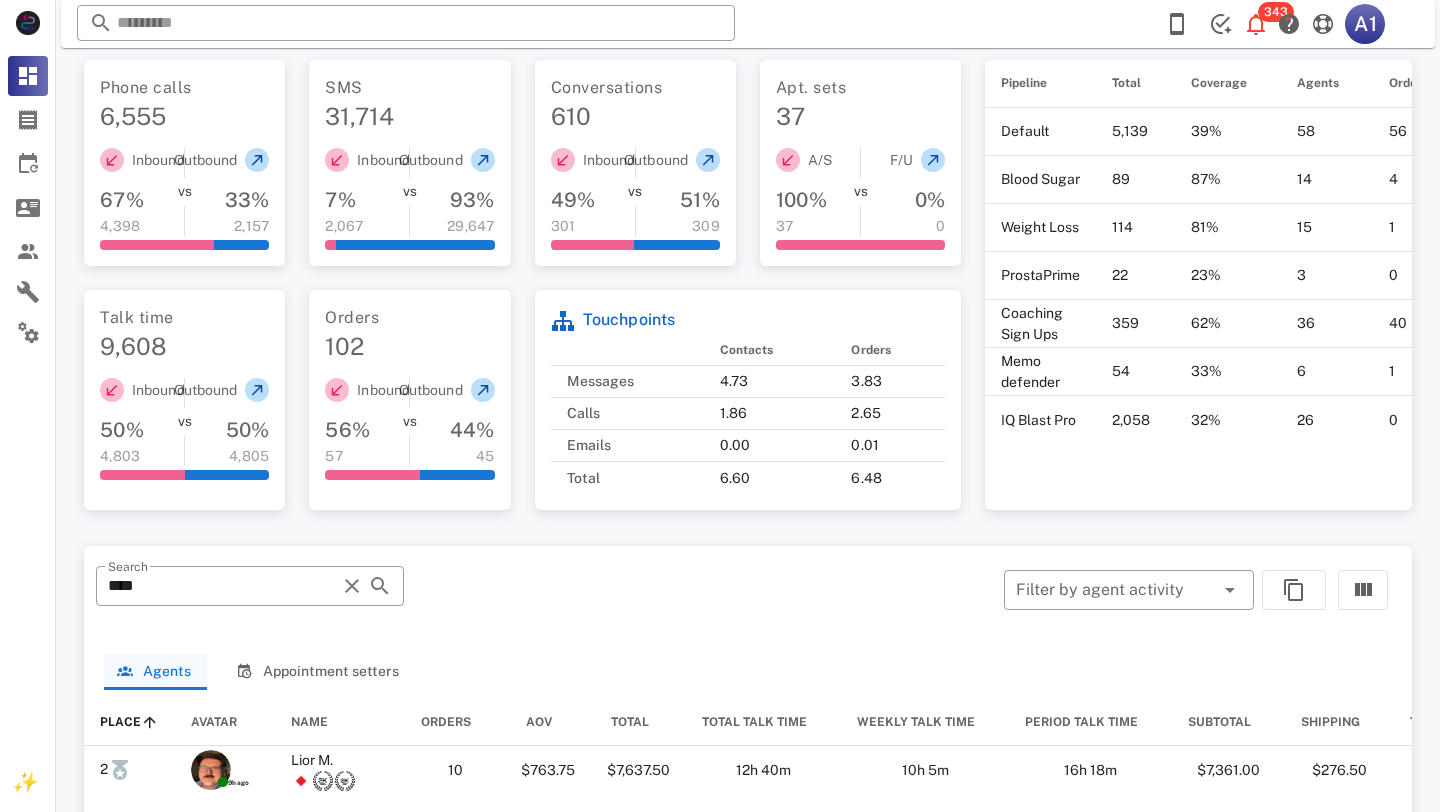 scroll, scrollTop: 0, scrollLeft: 0, axis: both 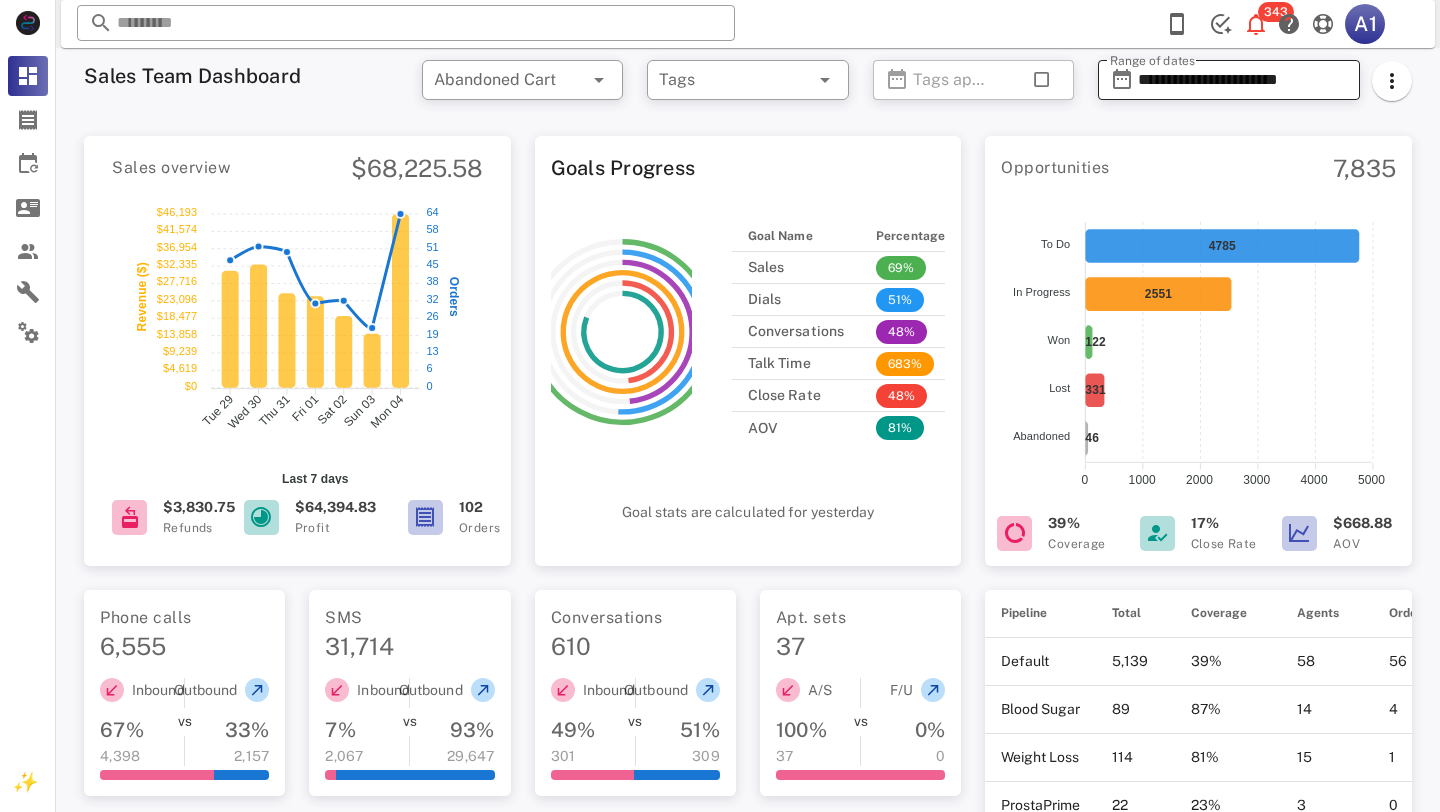 click on "**********" at bounding box center (1243, 80) 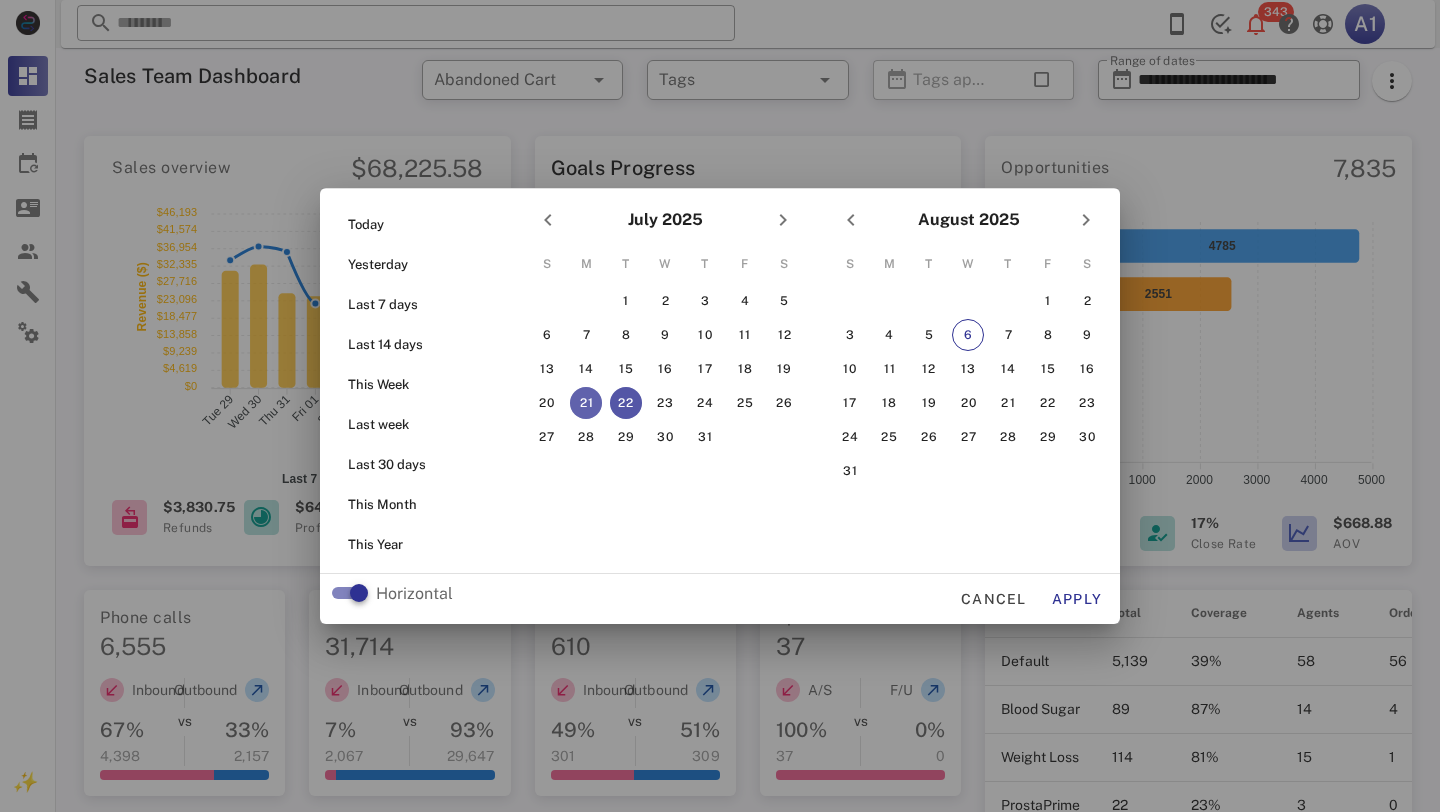 click on "21" at bounding box center (586, 403) 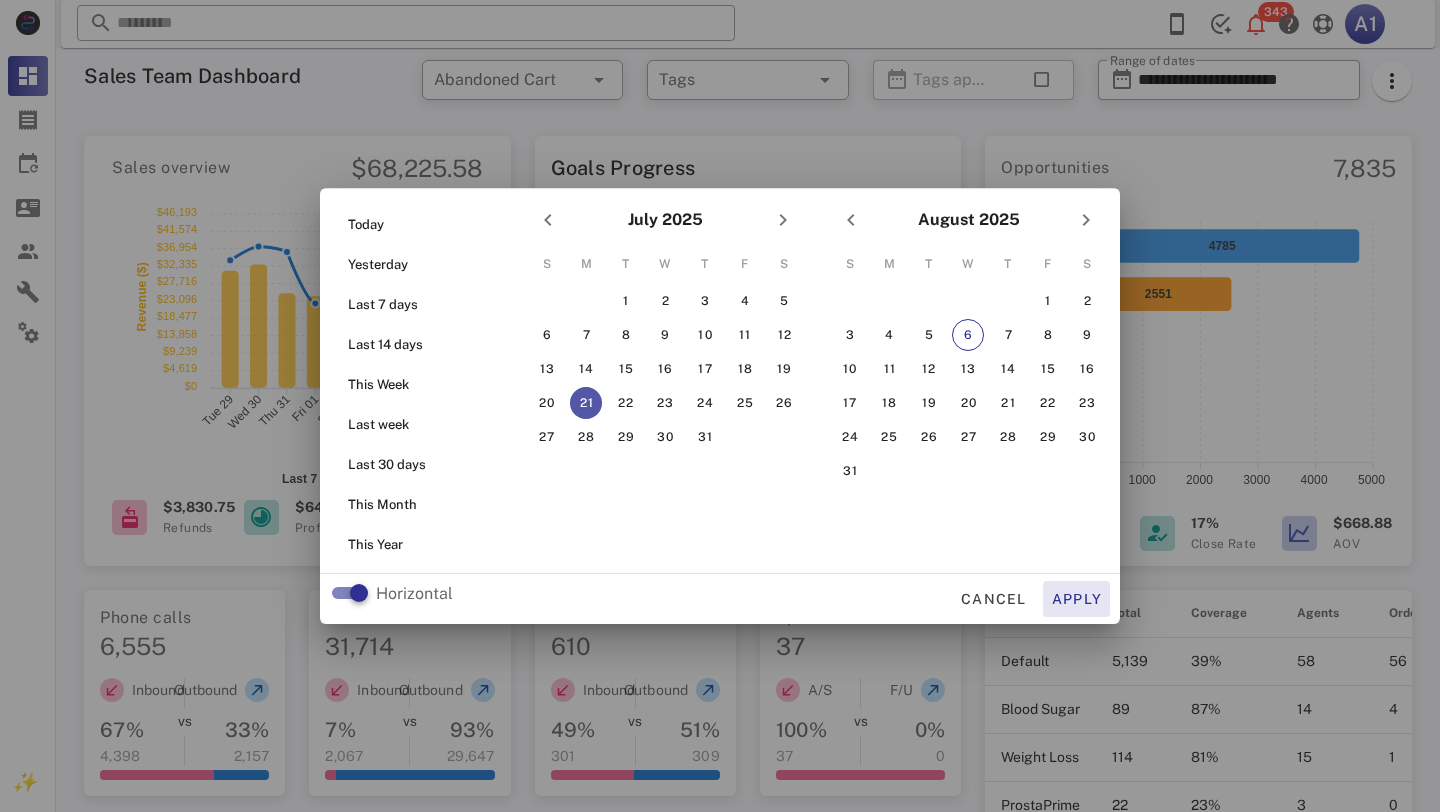 click on "Apply" at bounding box center (1077, 599) 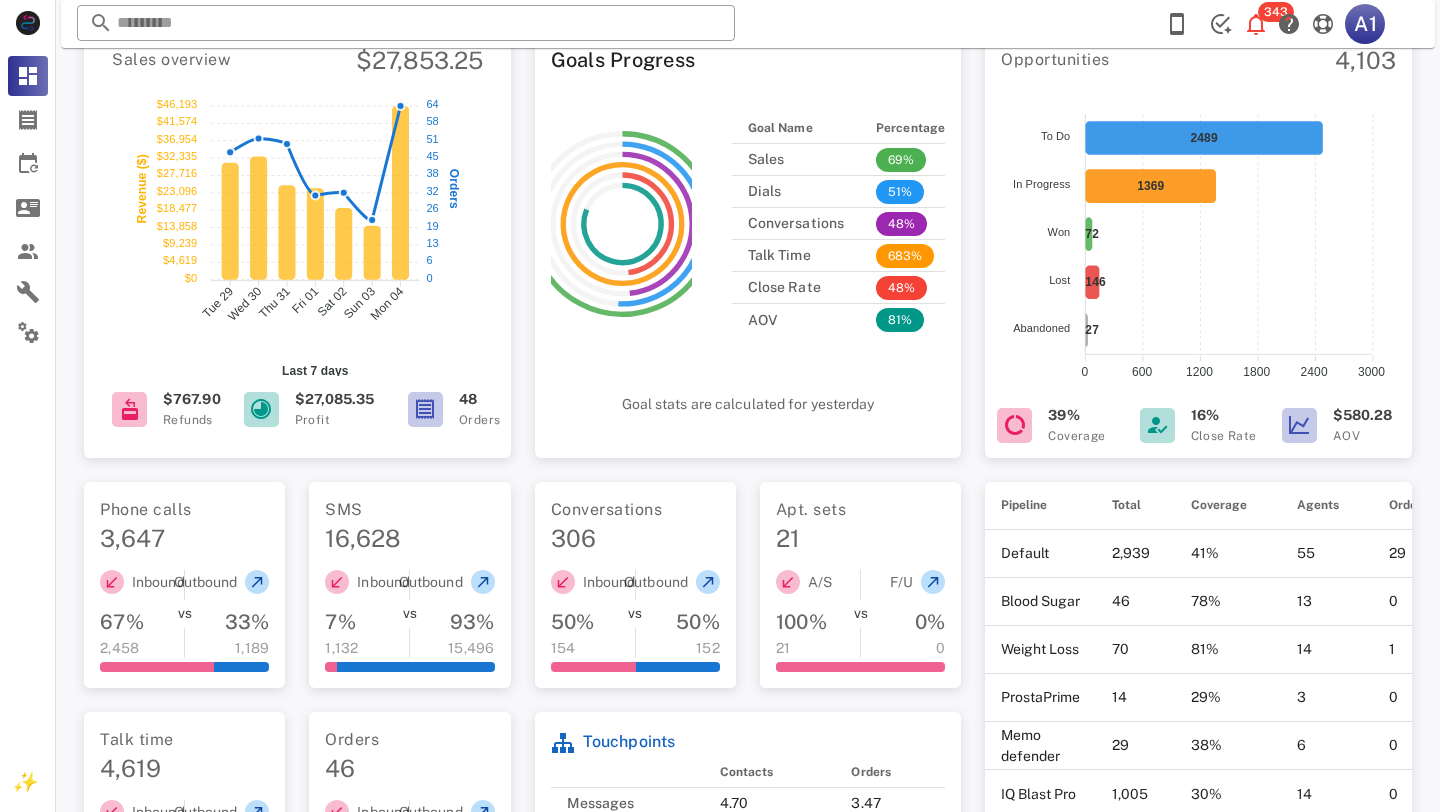 scroll, scrollTop: 0, scrollLeft: 0, axis: both 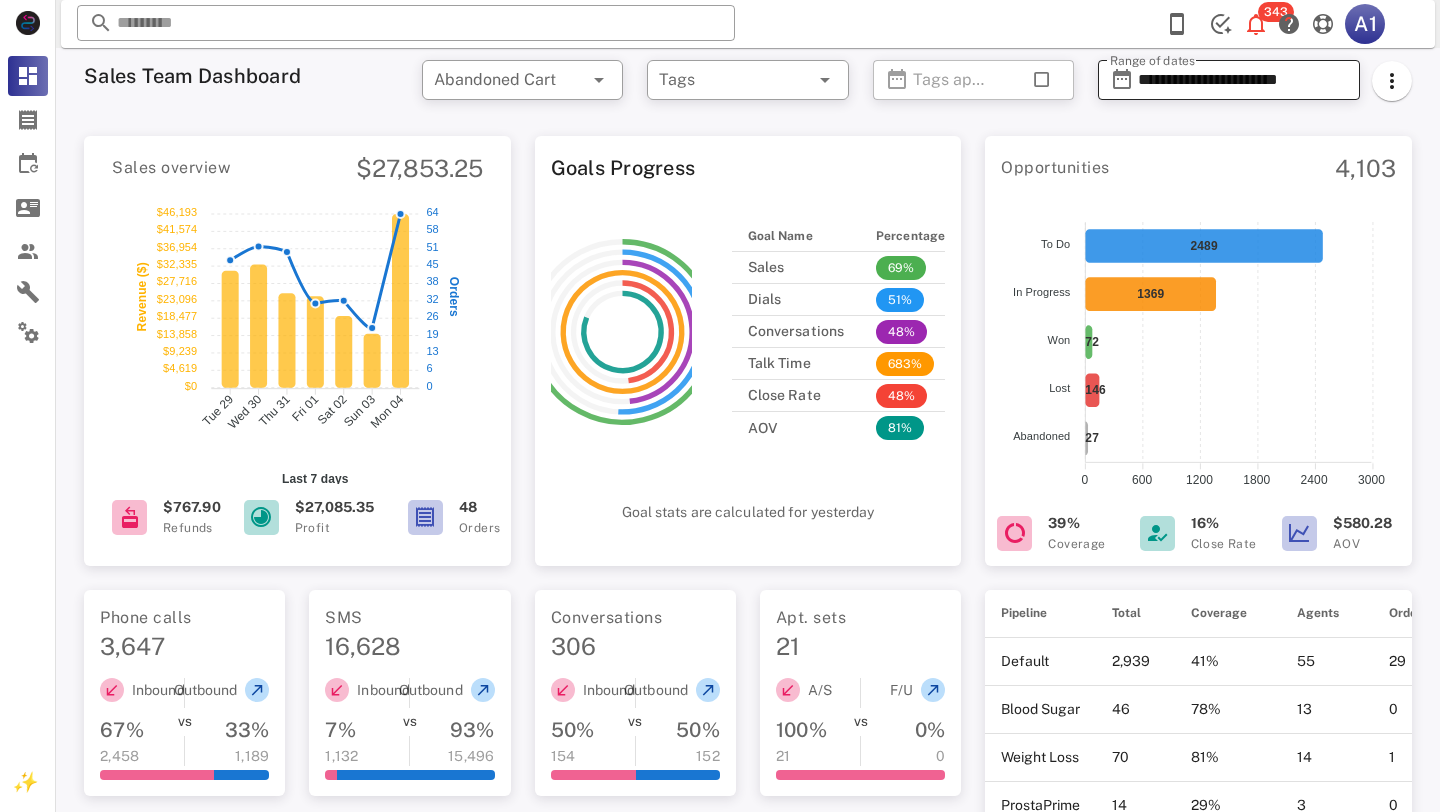 click at bounding box center [1122, 80] 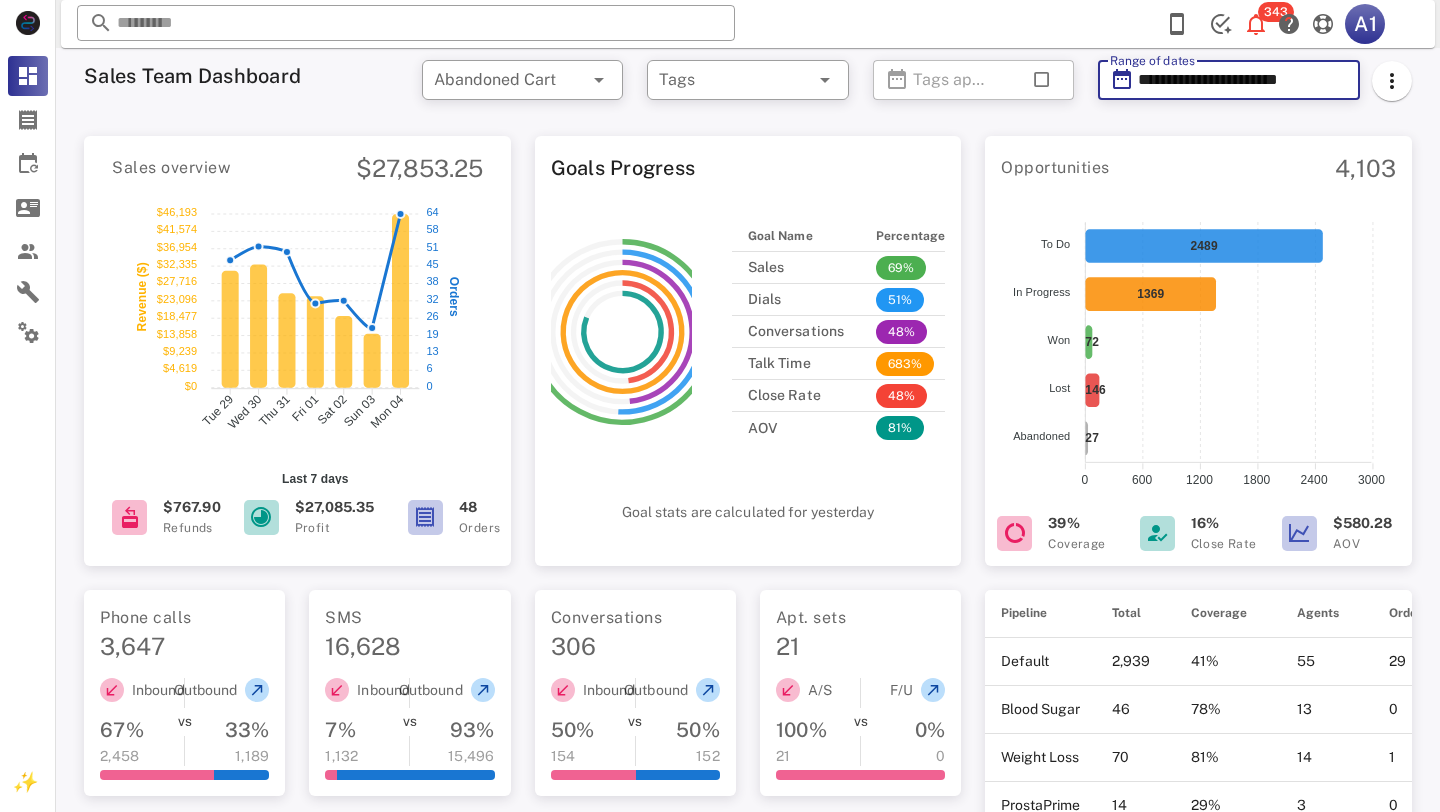 click on "**********" at bounding box center [1243, 80] 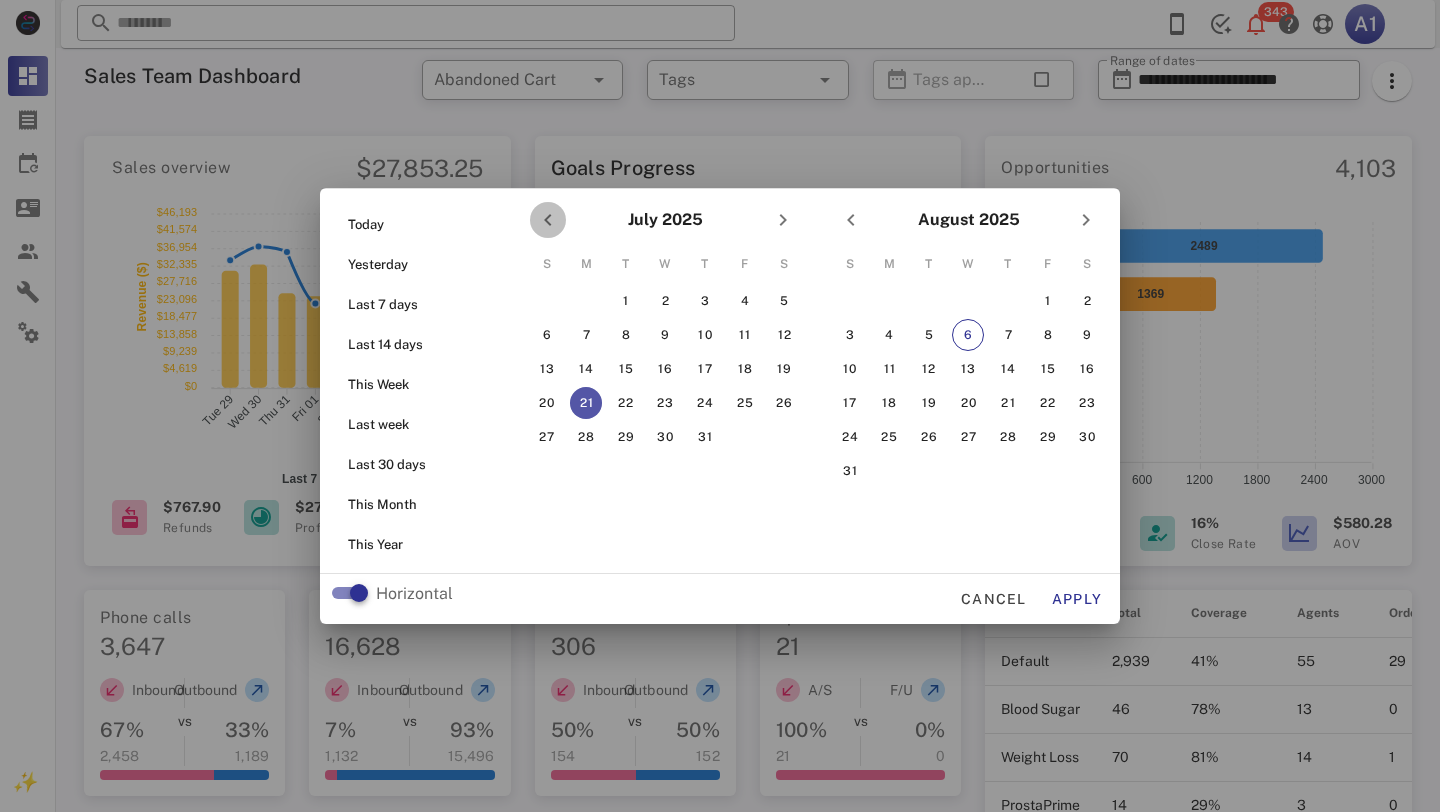 click at bounding box center (548, 220) 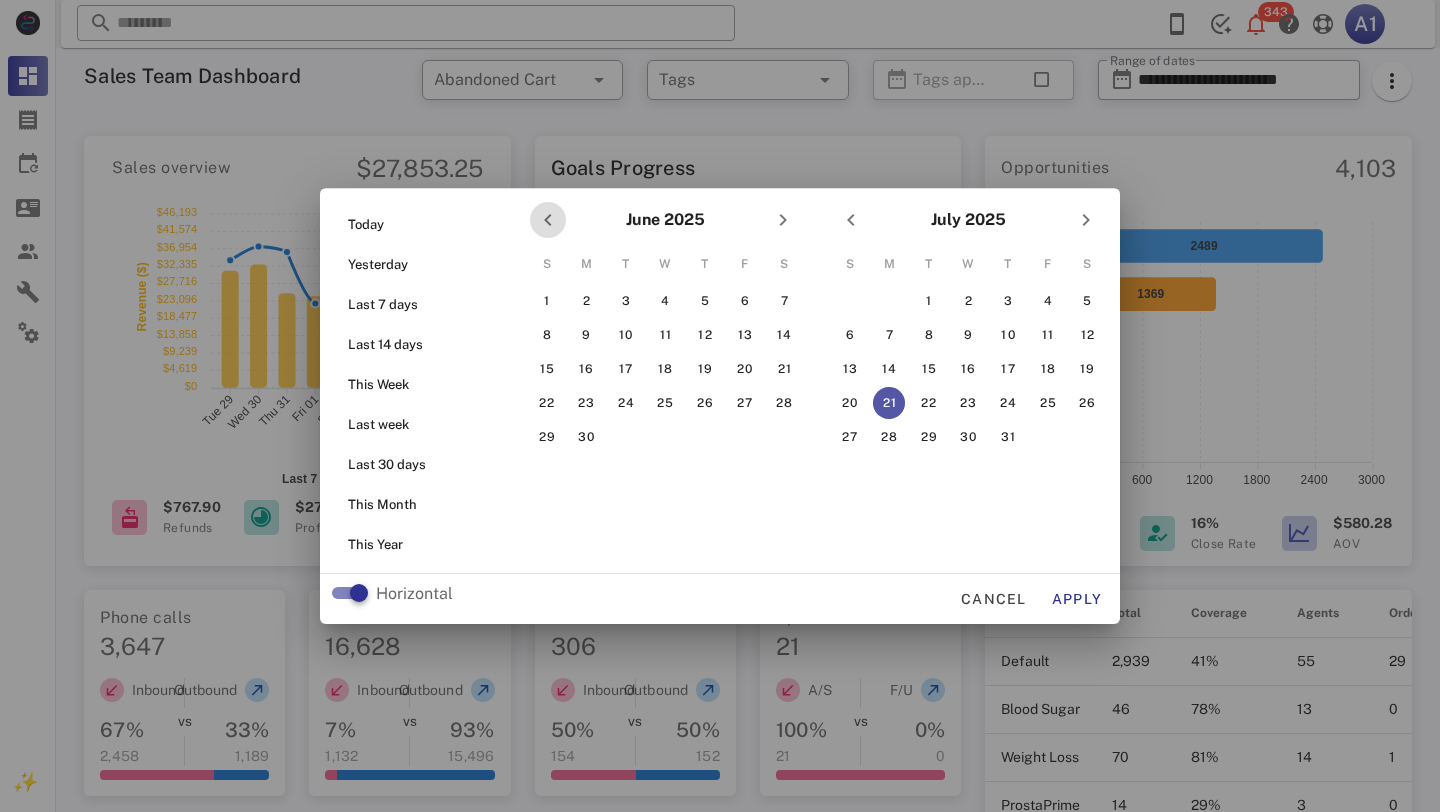 click at bounding box center (548, 220) 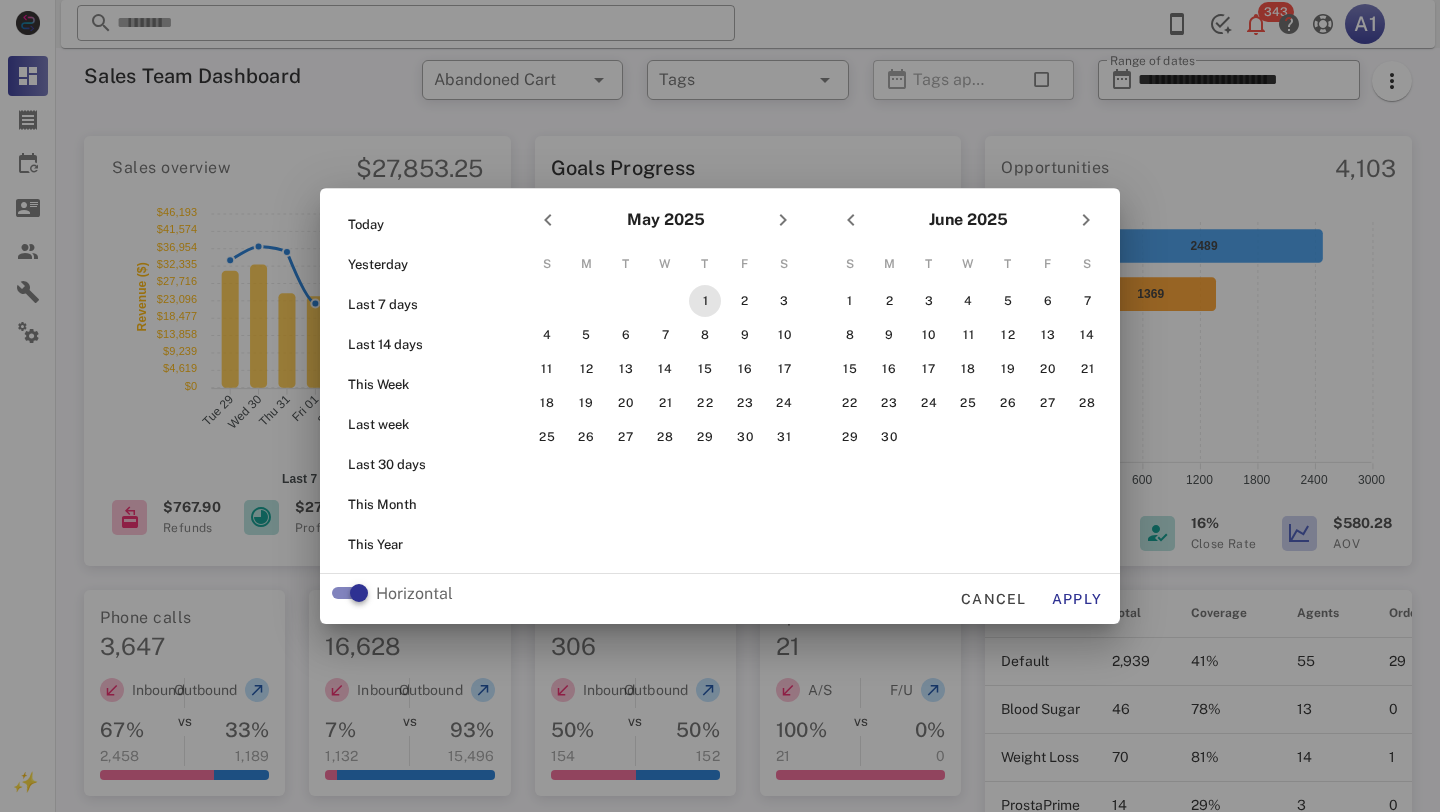 click on "1" at bounding box center [705, 301] 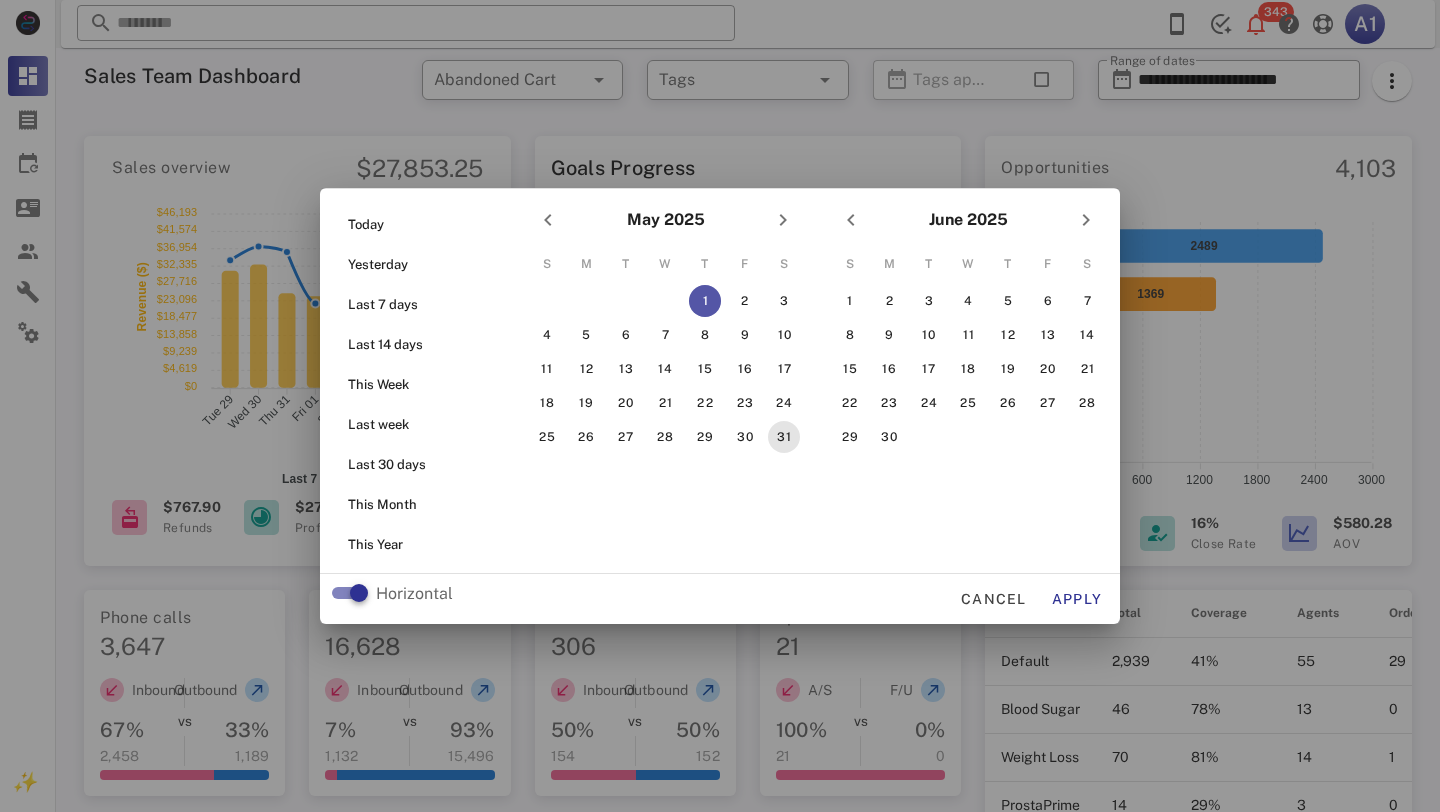 click on "31" at bounding box center (784, 437) 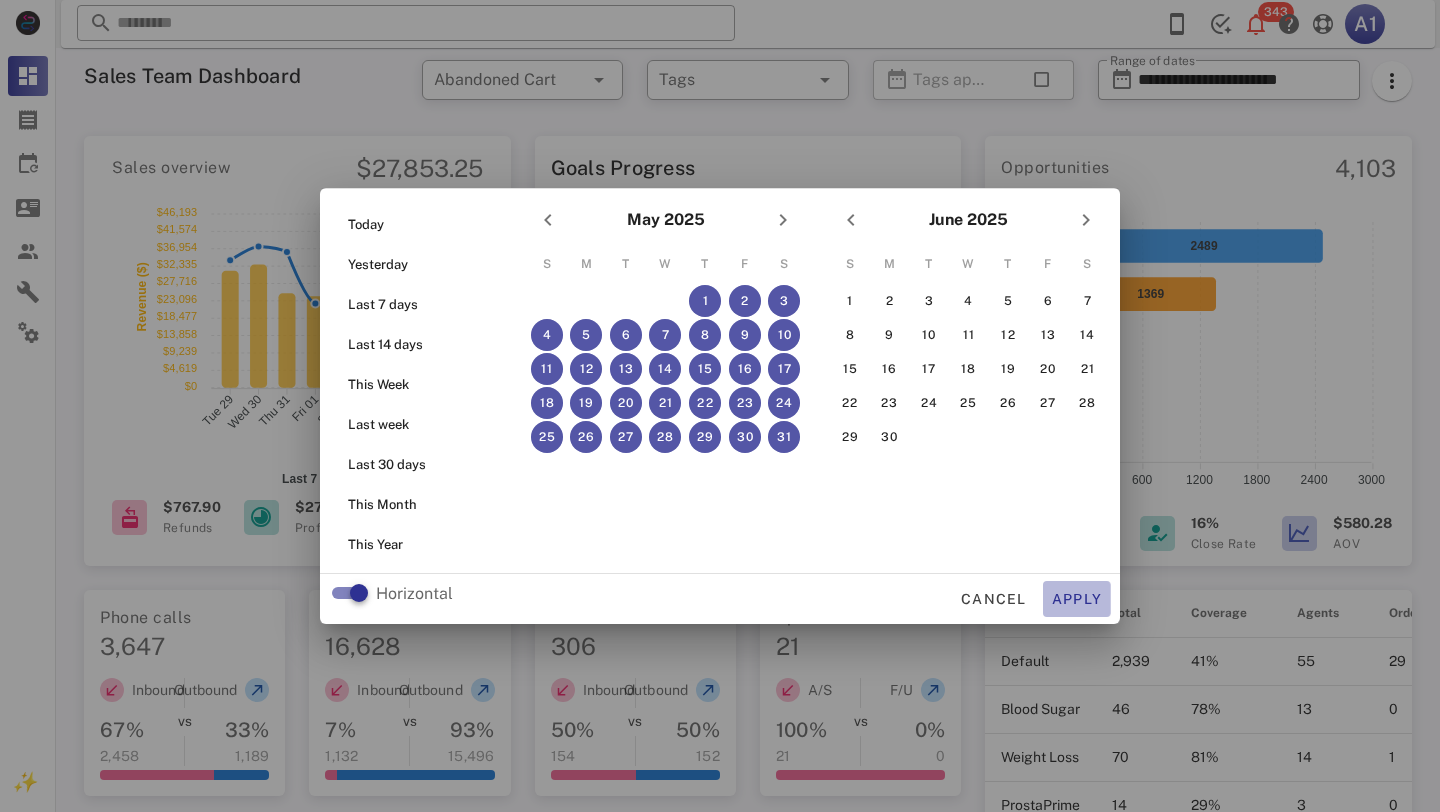 click on "Apply" at bounding box center (1077, 599) 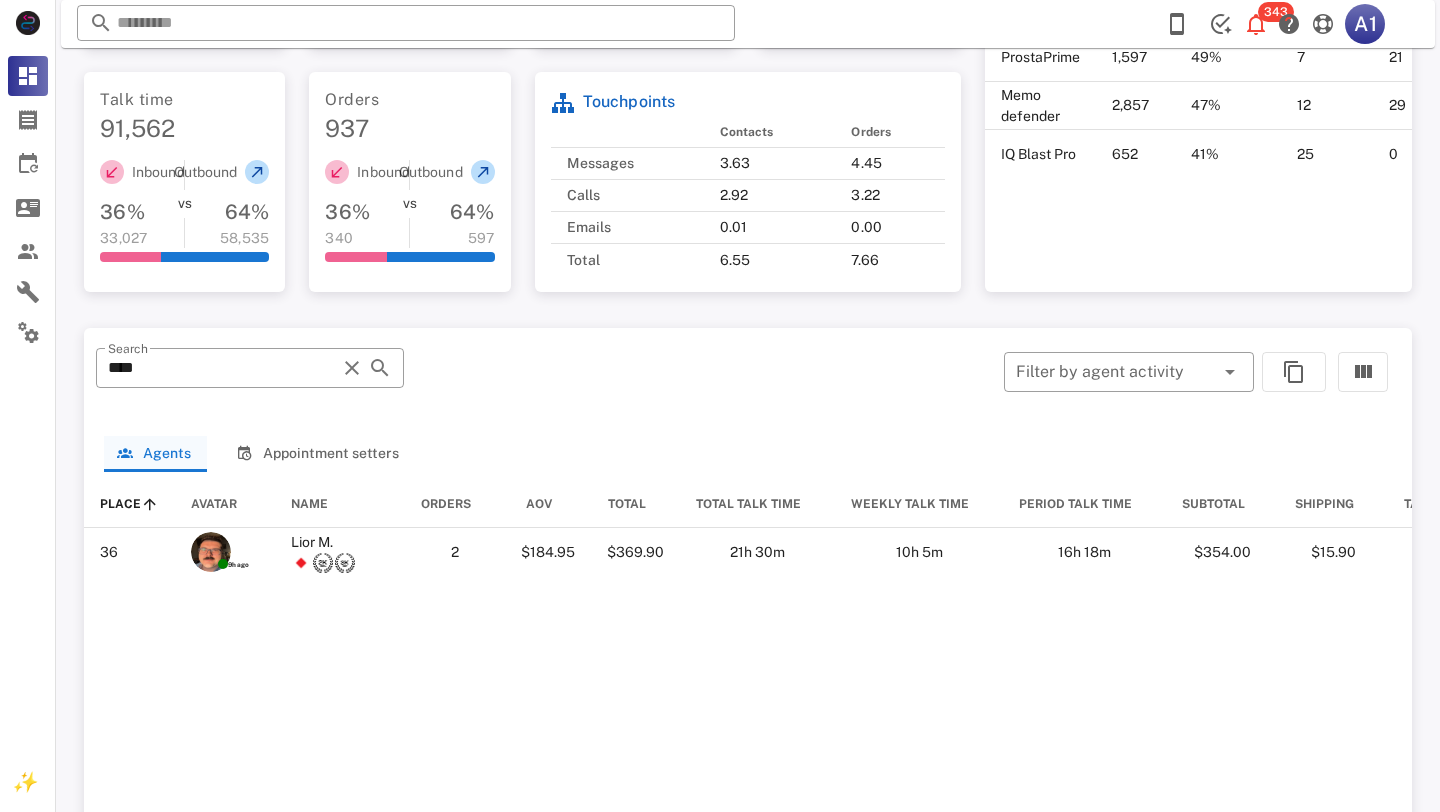 scroll, scrollTop: 0, scrollLeft: 0, axis: both 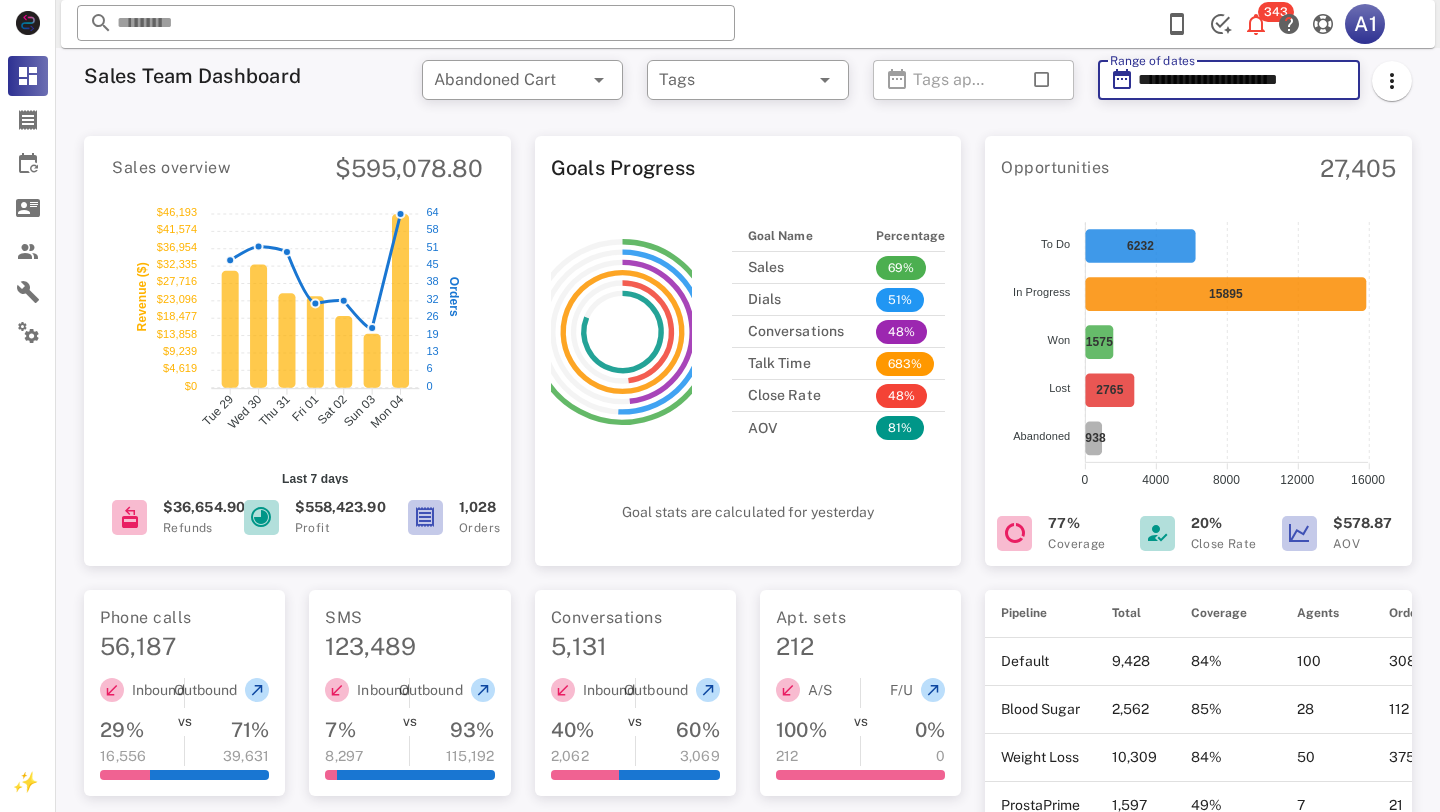 click on "**********" at bounding box center (1243, 80) 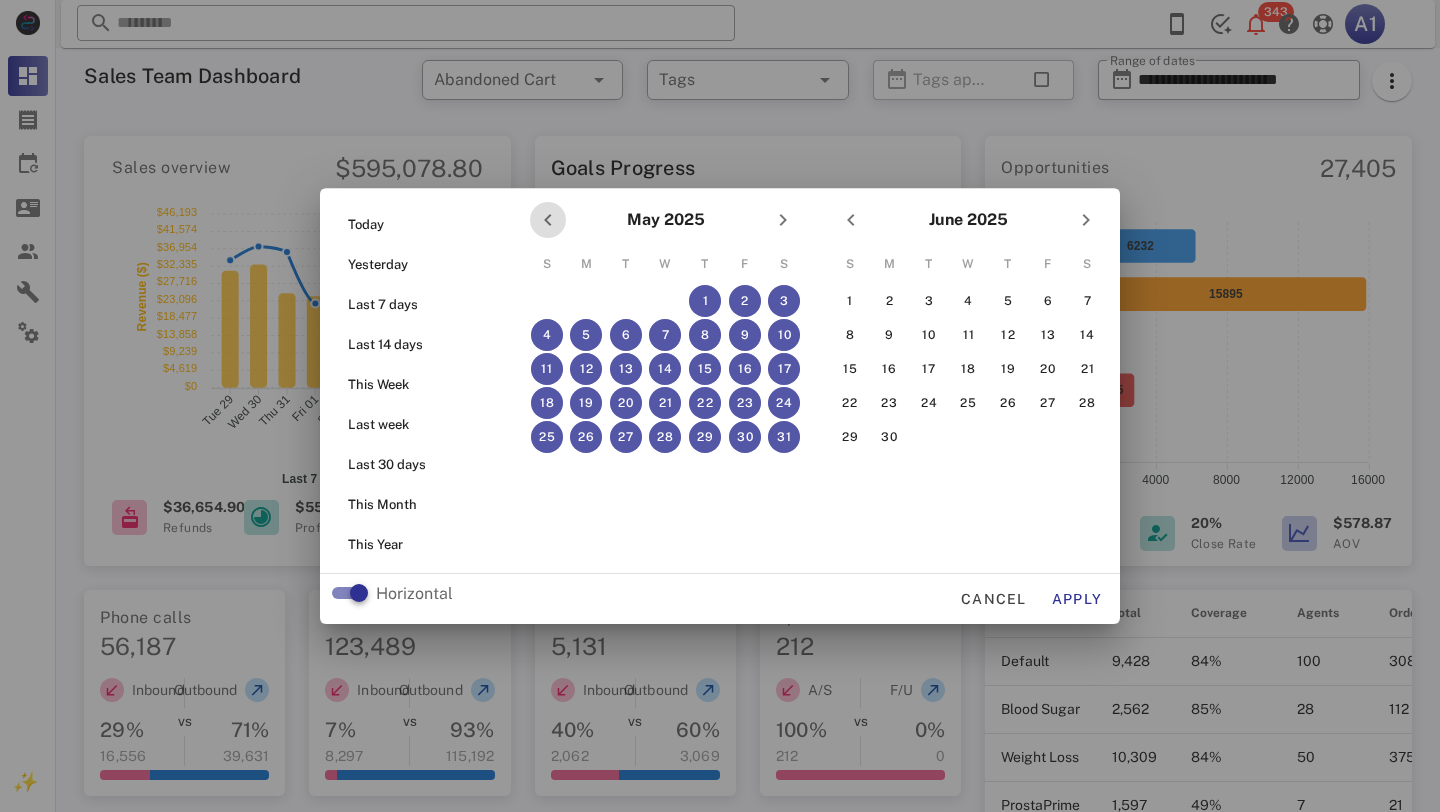 click at bounding box center (548, 220) 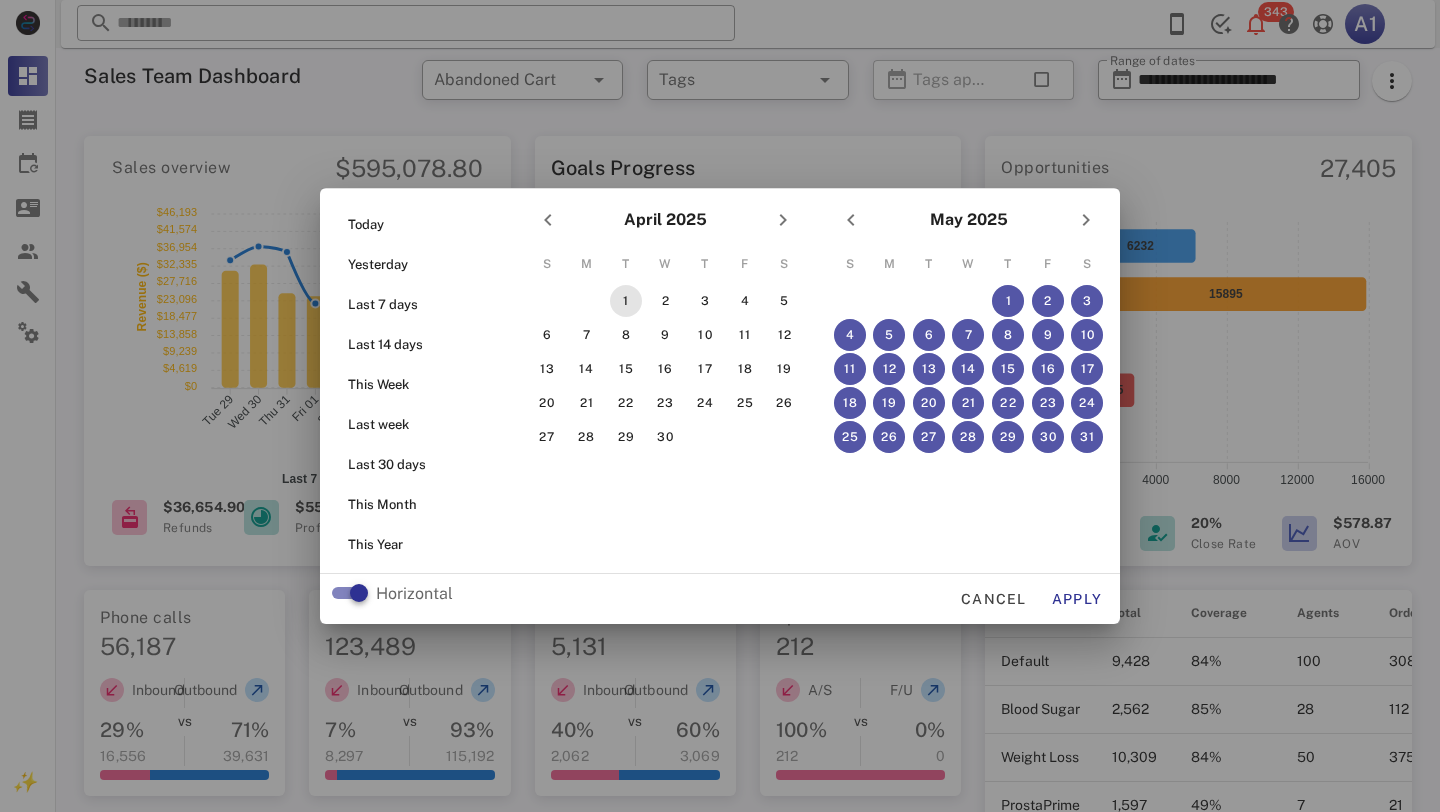 click on "1" at bounding box center [626, 301] 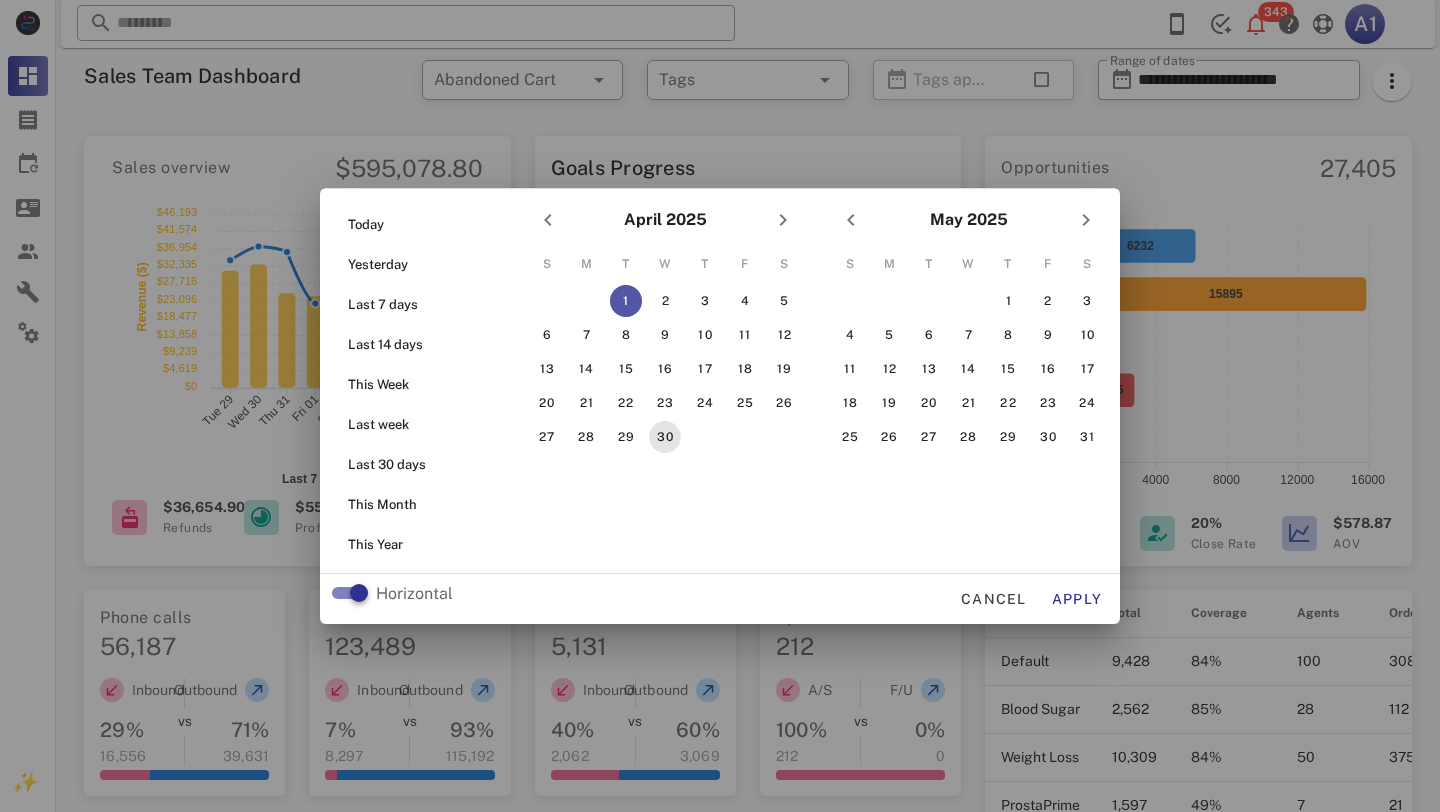 click on "30" at bounding box center (665, 437) 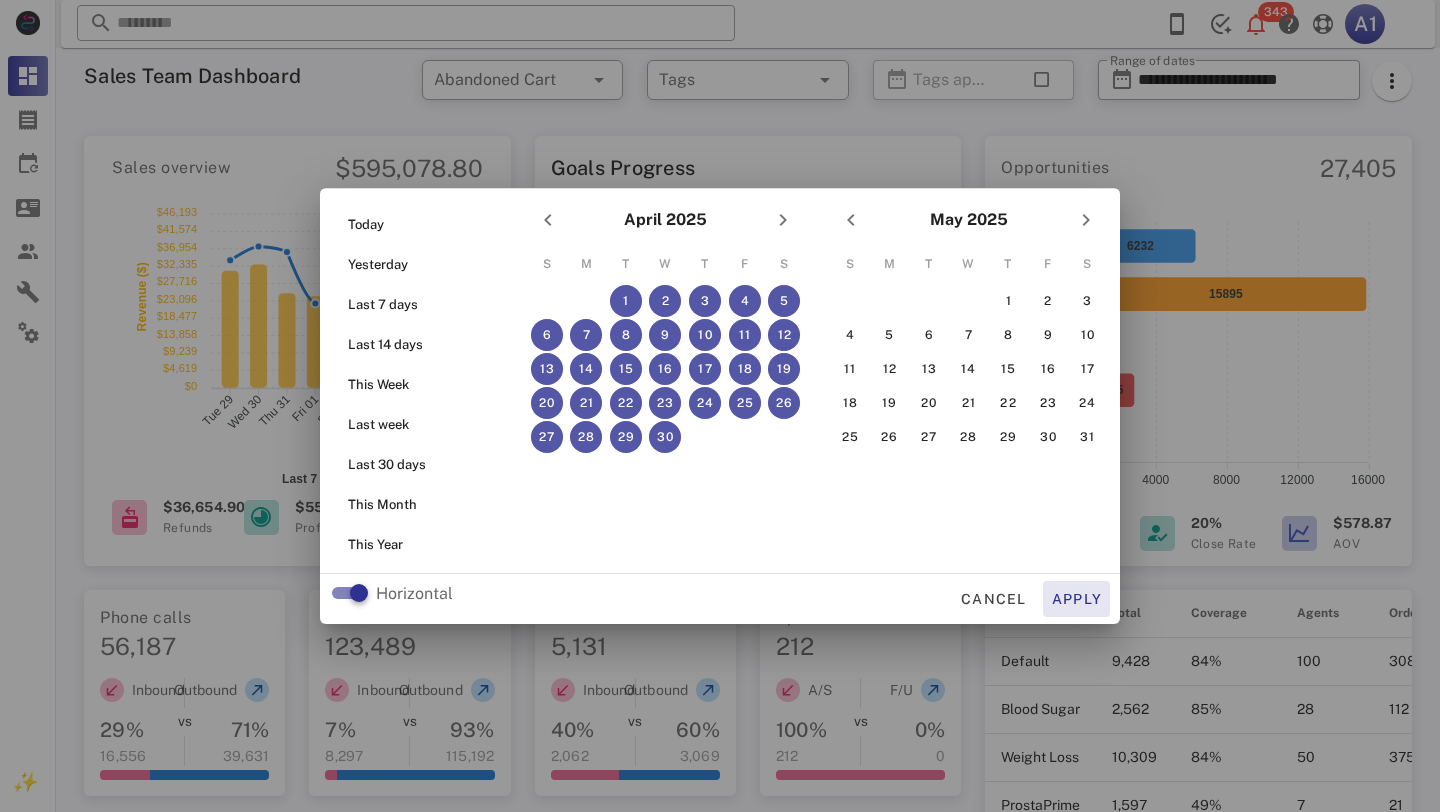 click on "Apply" at bounding box center [1077, 599] 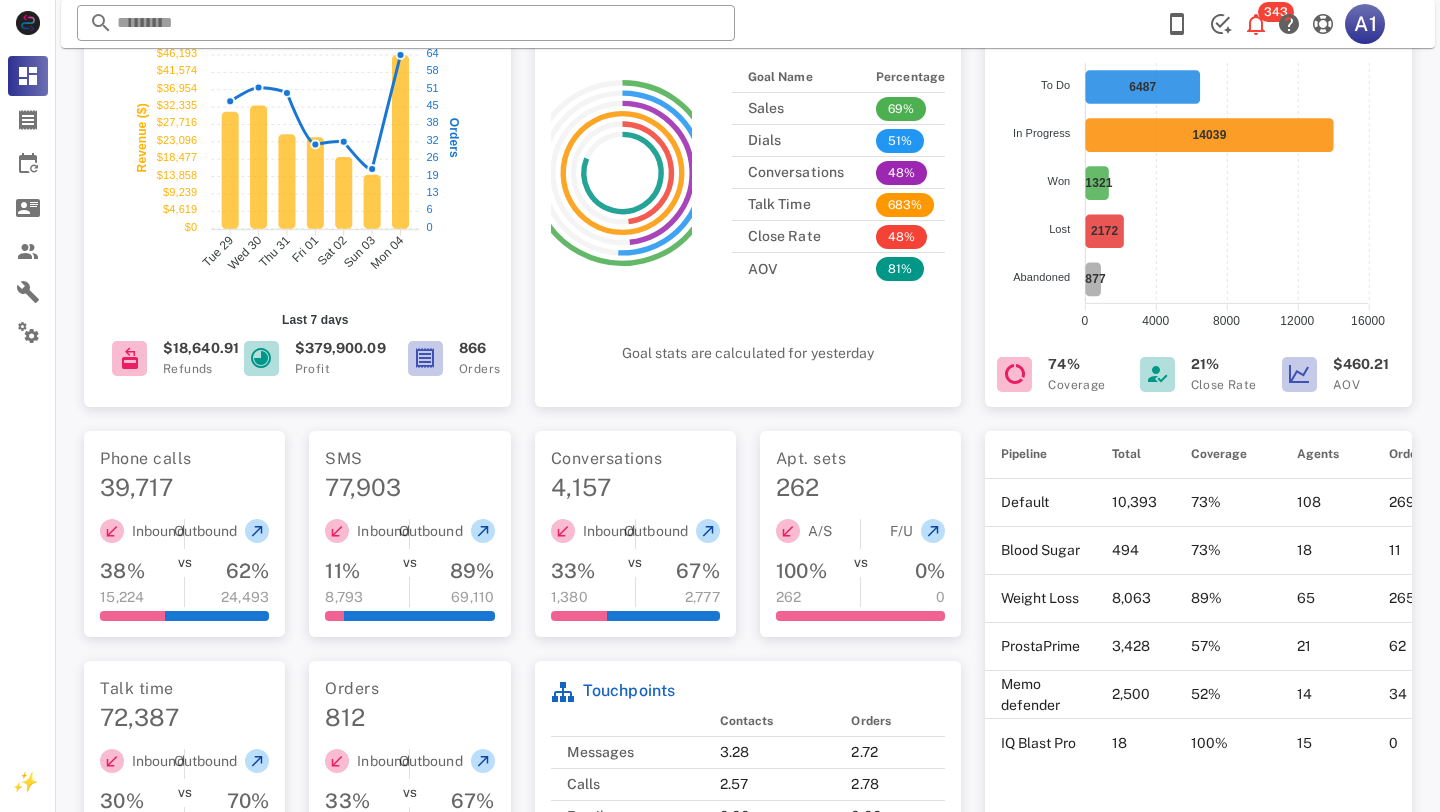 scroll, scrollTop: 0, scrollLeft: 0, axis: both 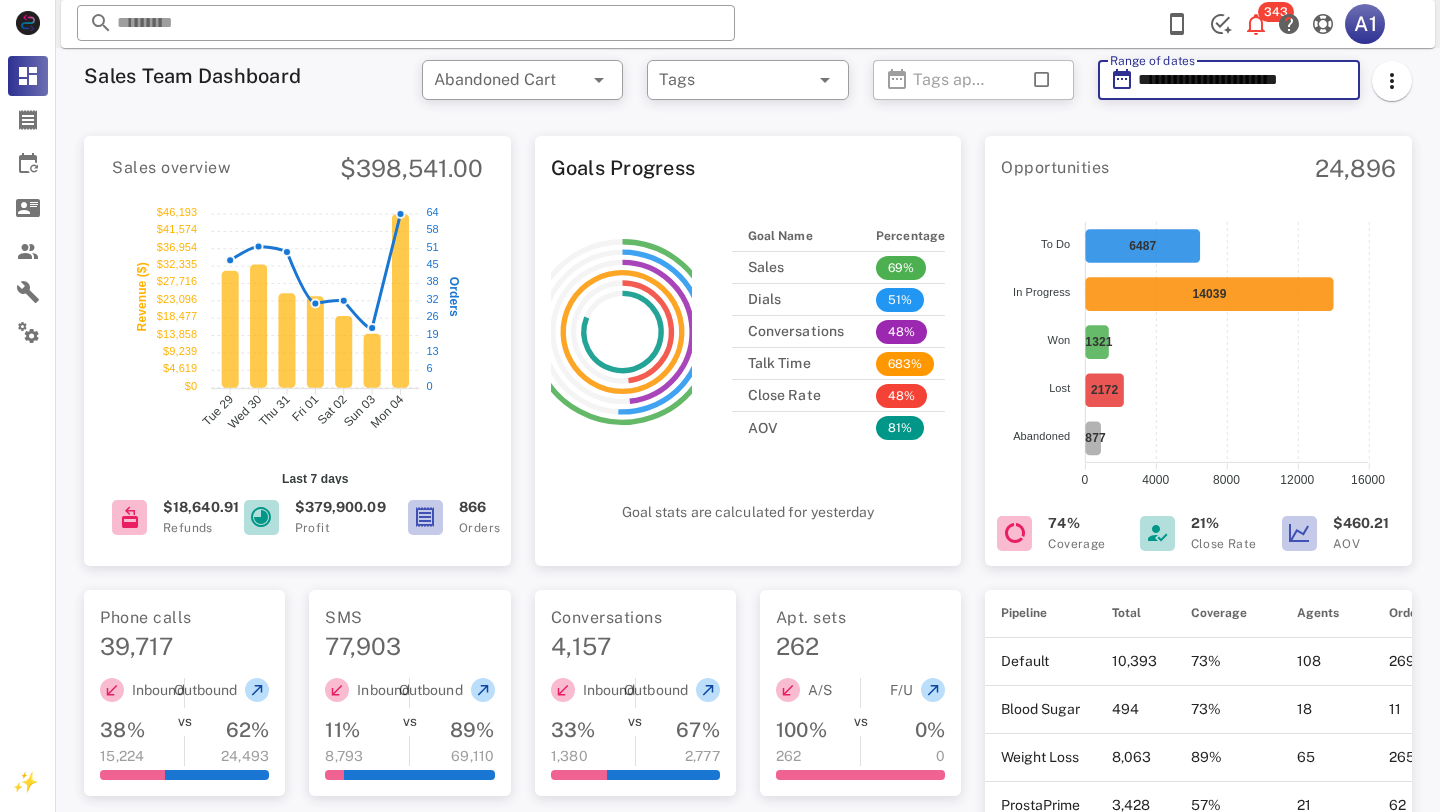 click on "**********" at bounding box center (1243, 80) 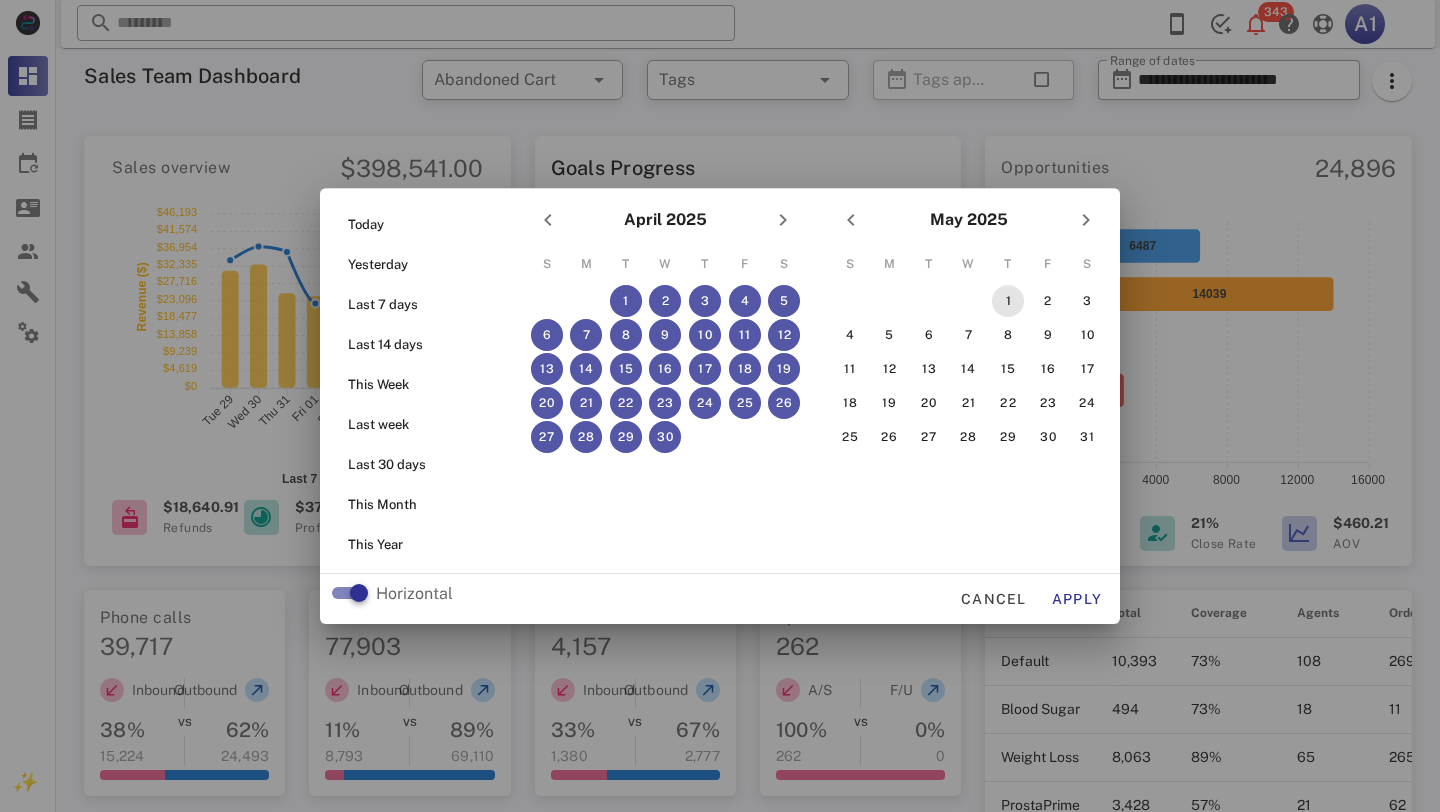 click on "1" at bounding box center [1008, 301] 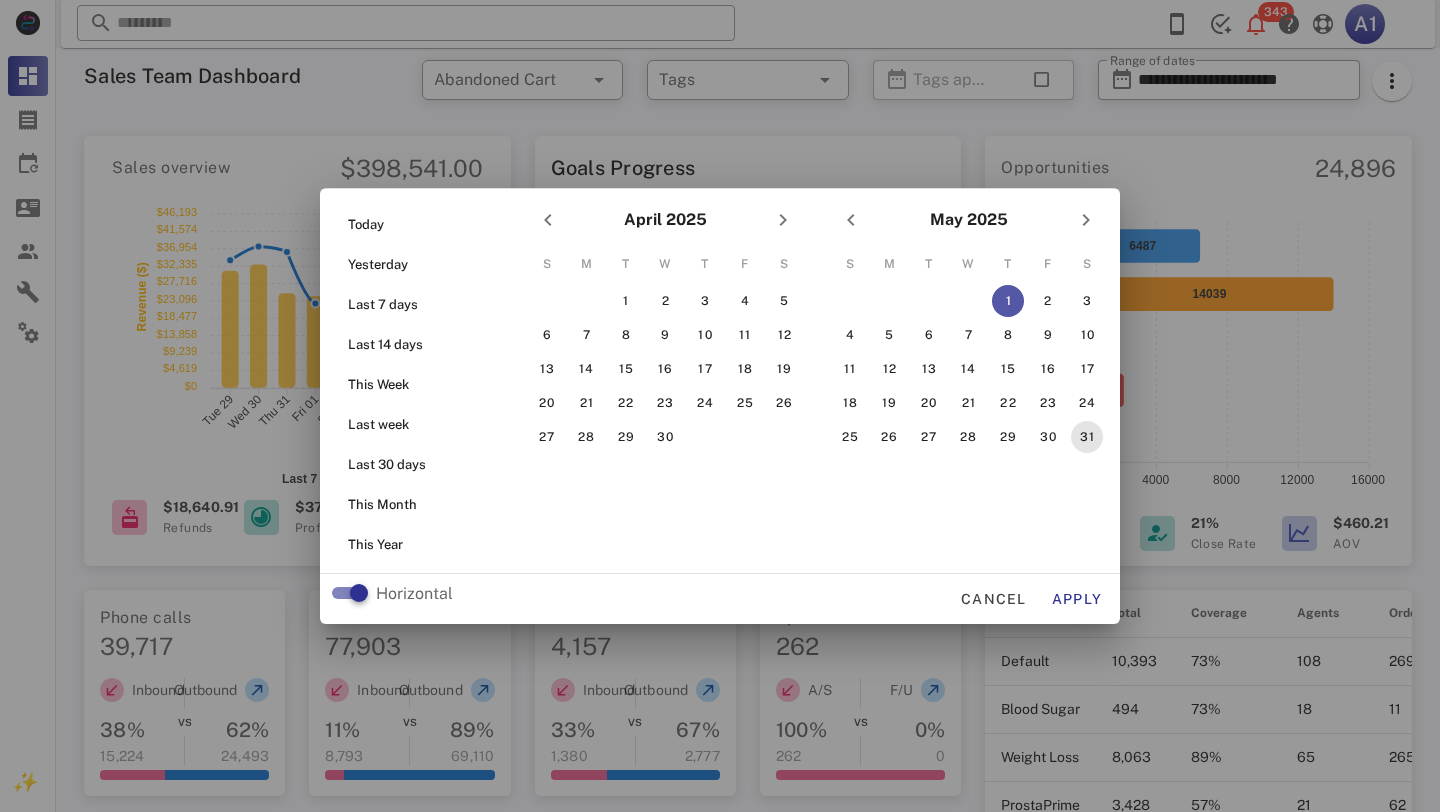 click on "31" at bounding box center (1087, 437) 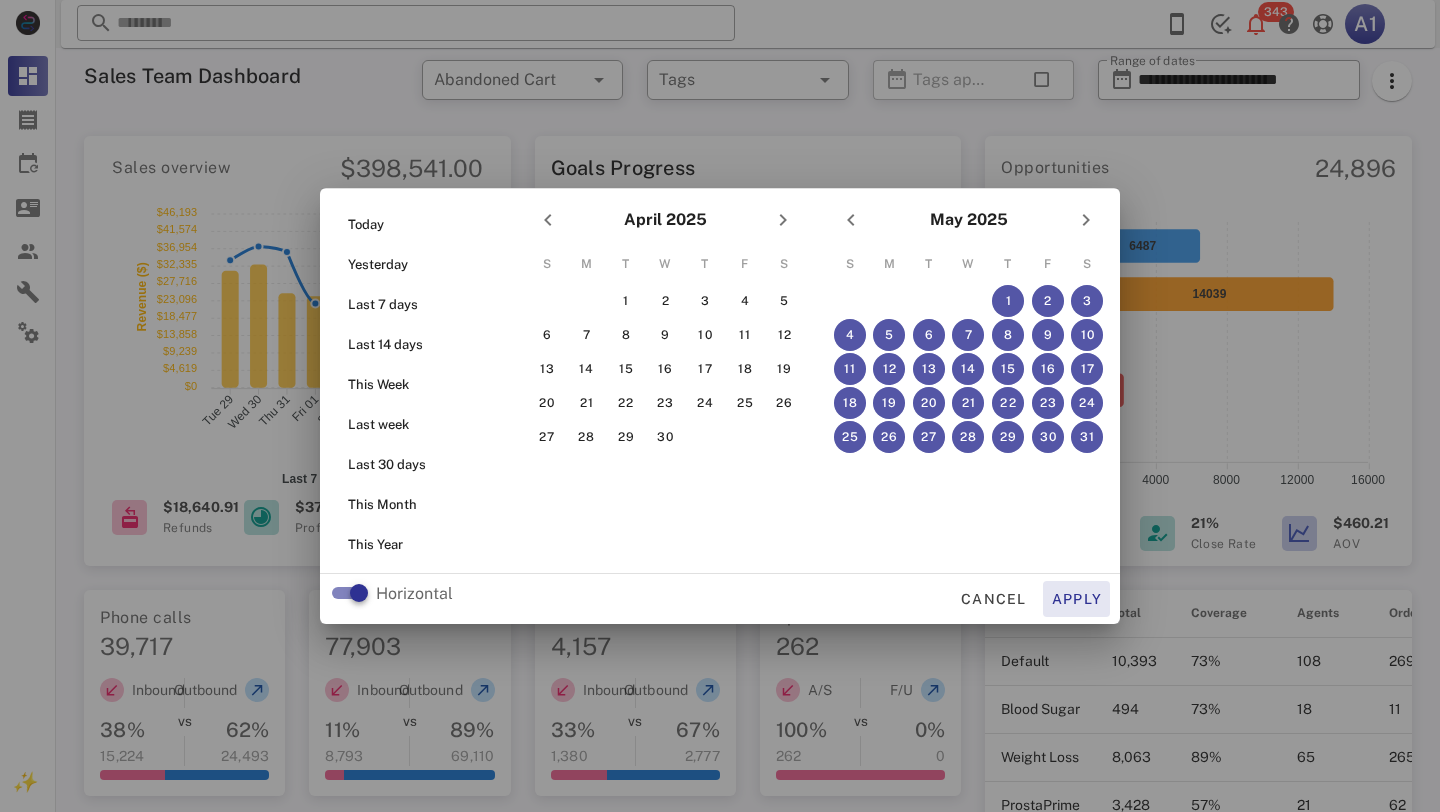 click on "Apply" at bounding box center (1077, 599) 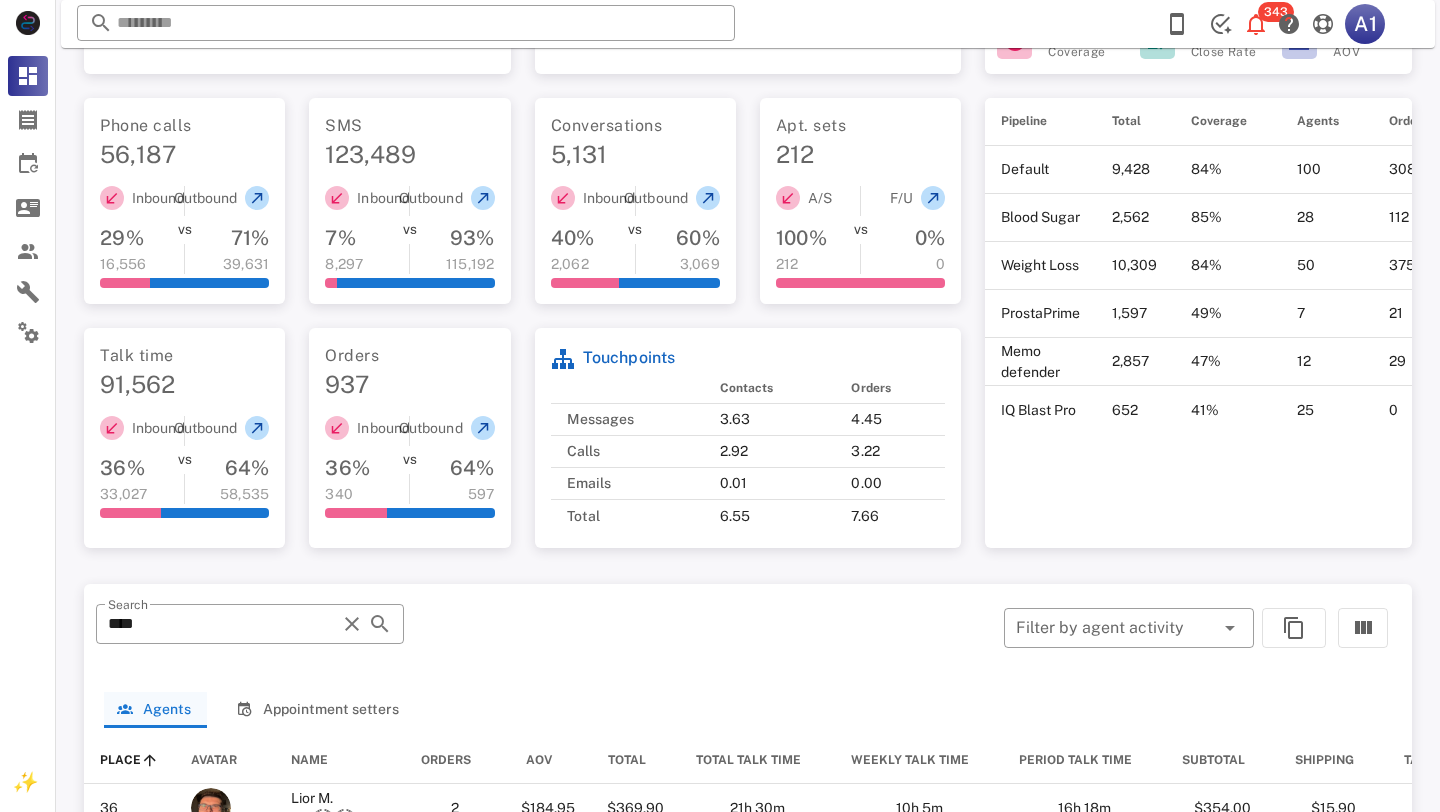 scroll, scrollTop: 0, scrollLeft: 0, axis: both 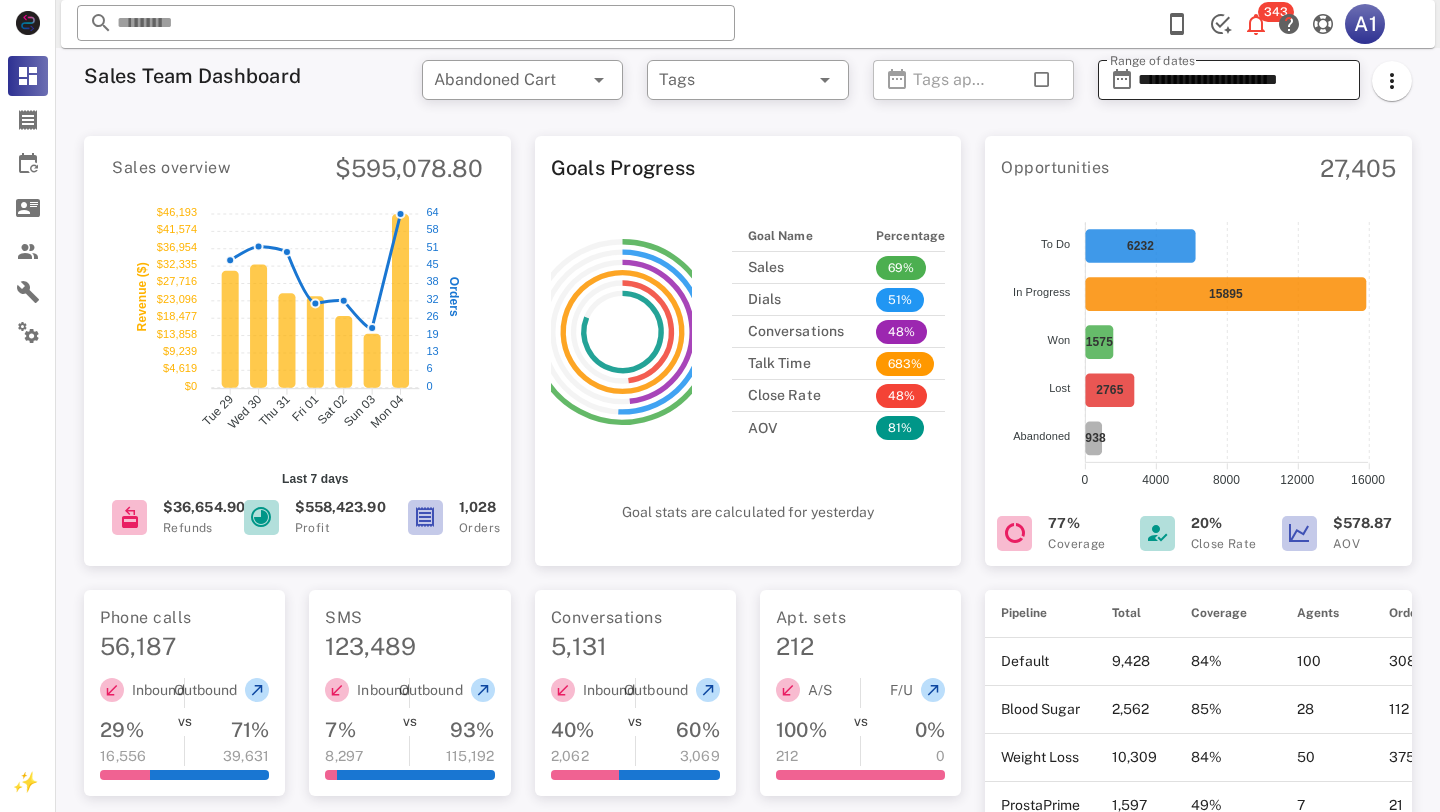 click on "**********" at bounding box center [1243, 80] 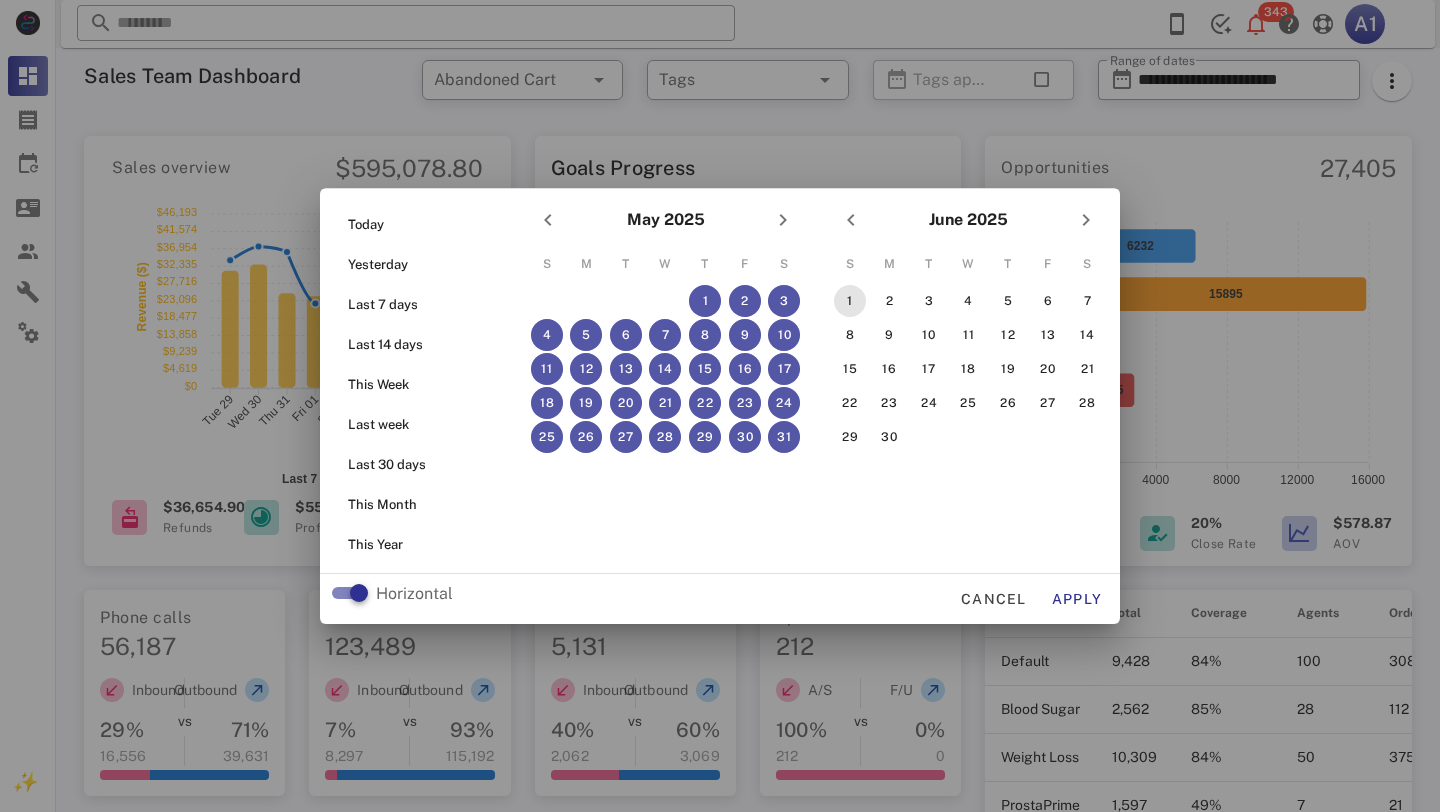 click on "1" at bounding box center (850, 301) 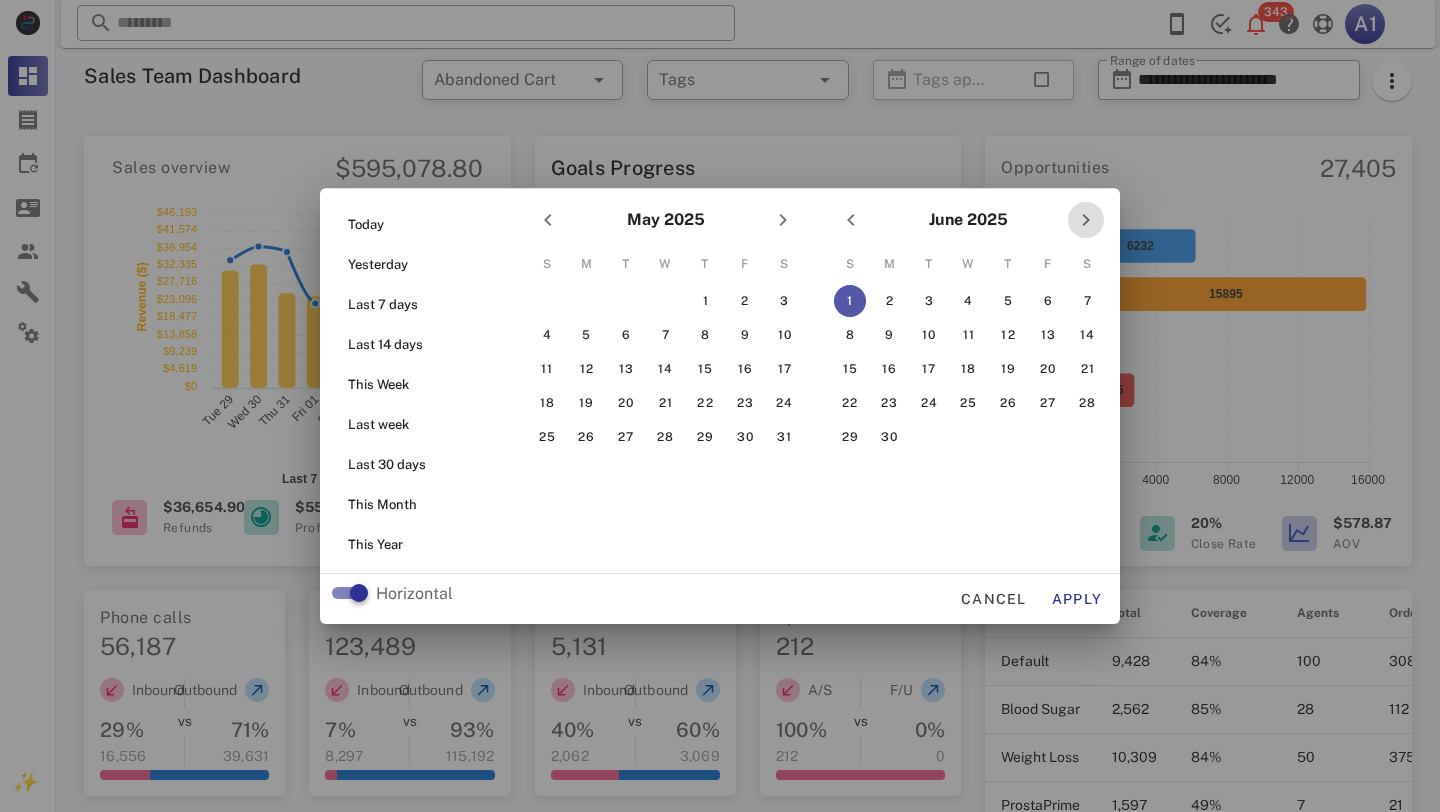 click at bounding box center (1086, 220) 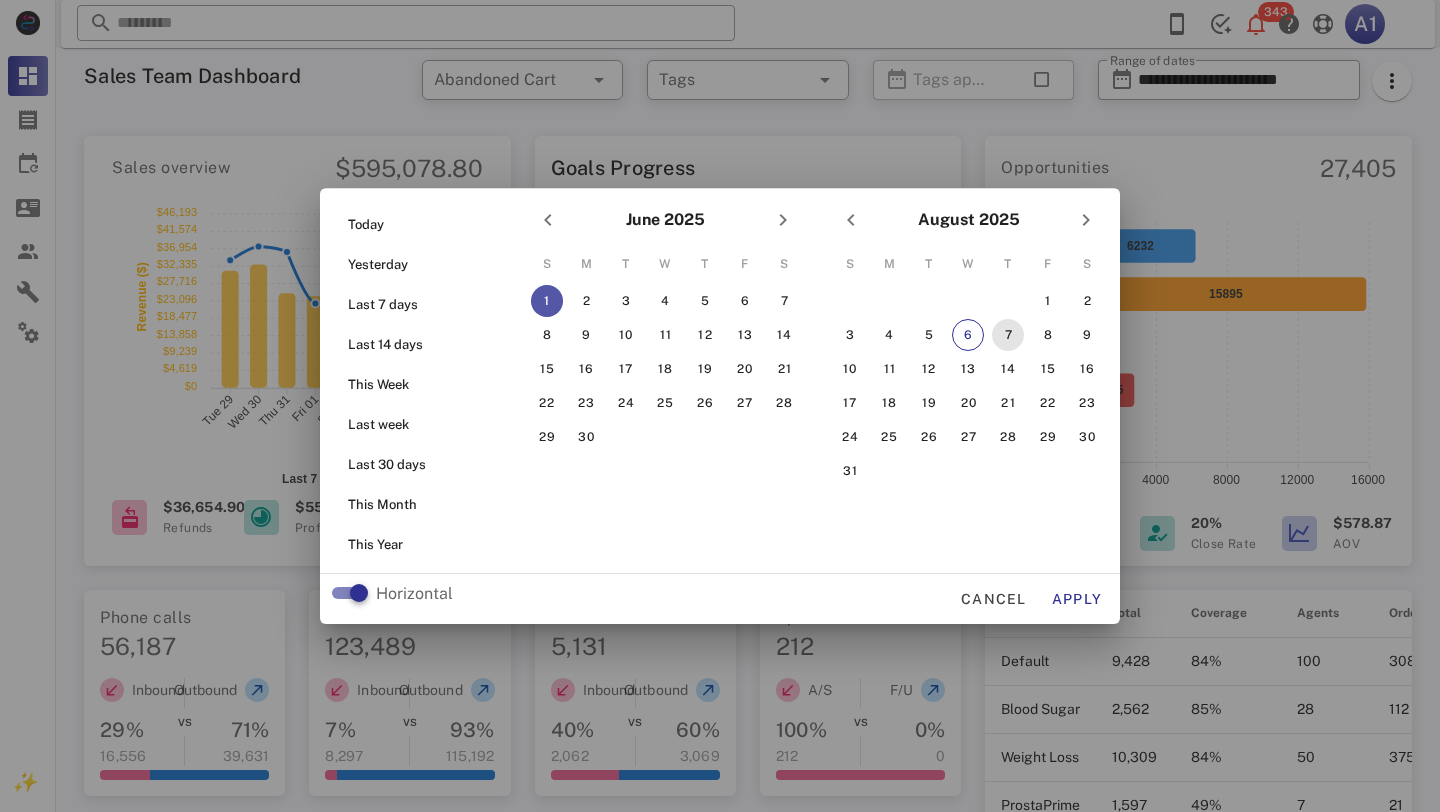 click on "7" at bounding box center [1008, 335] 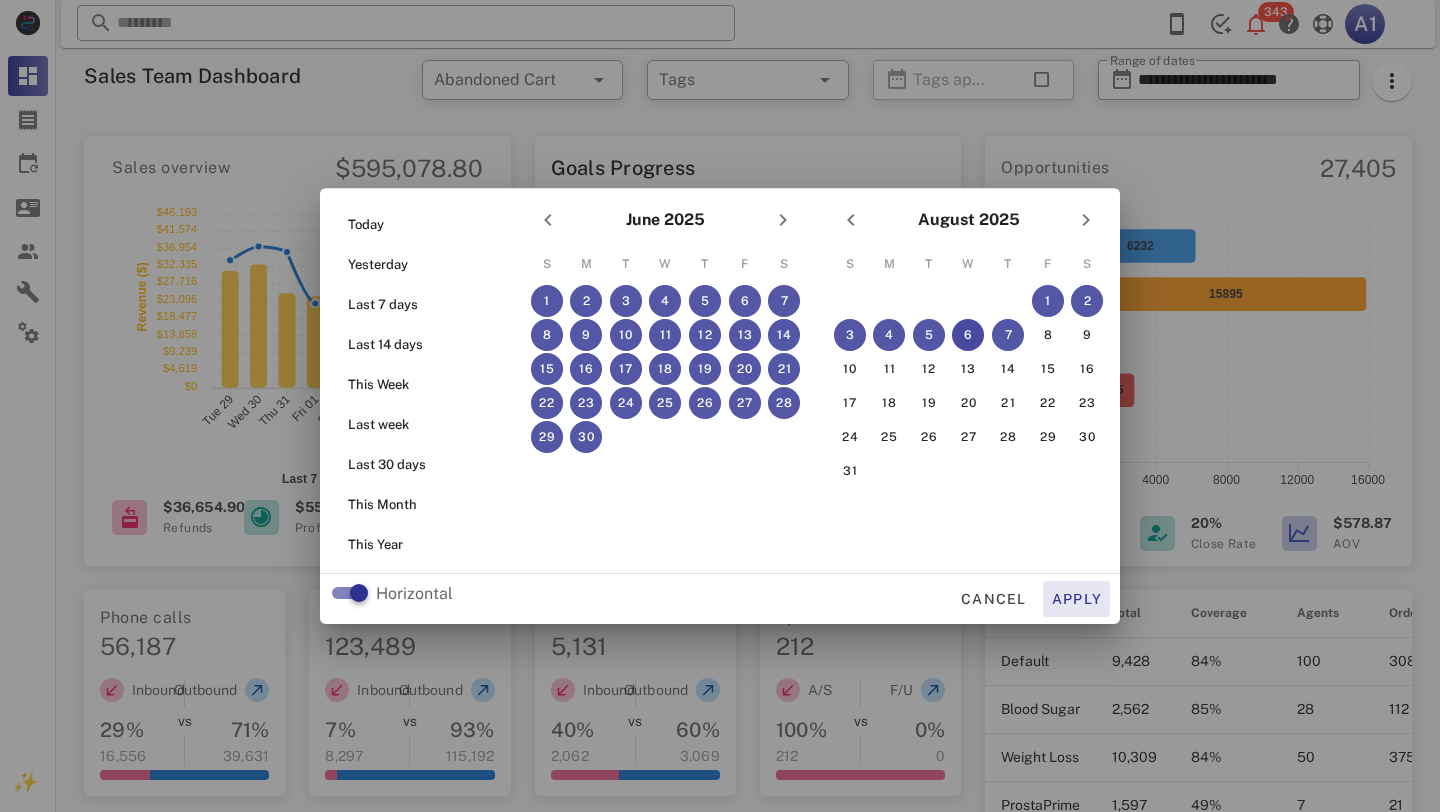 click on "Apply" at bounding box center [1077, 599] 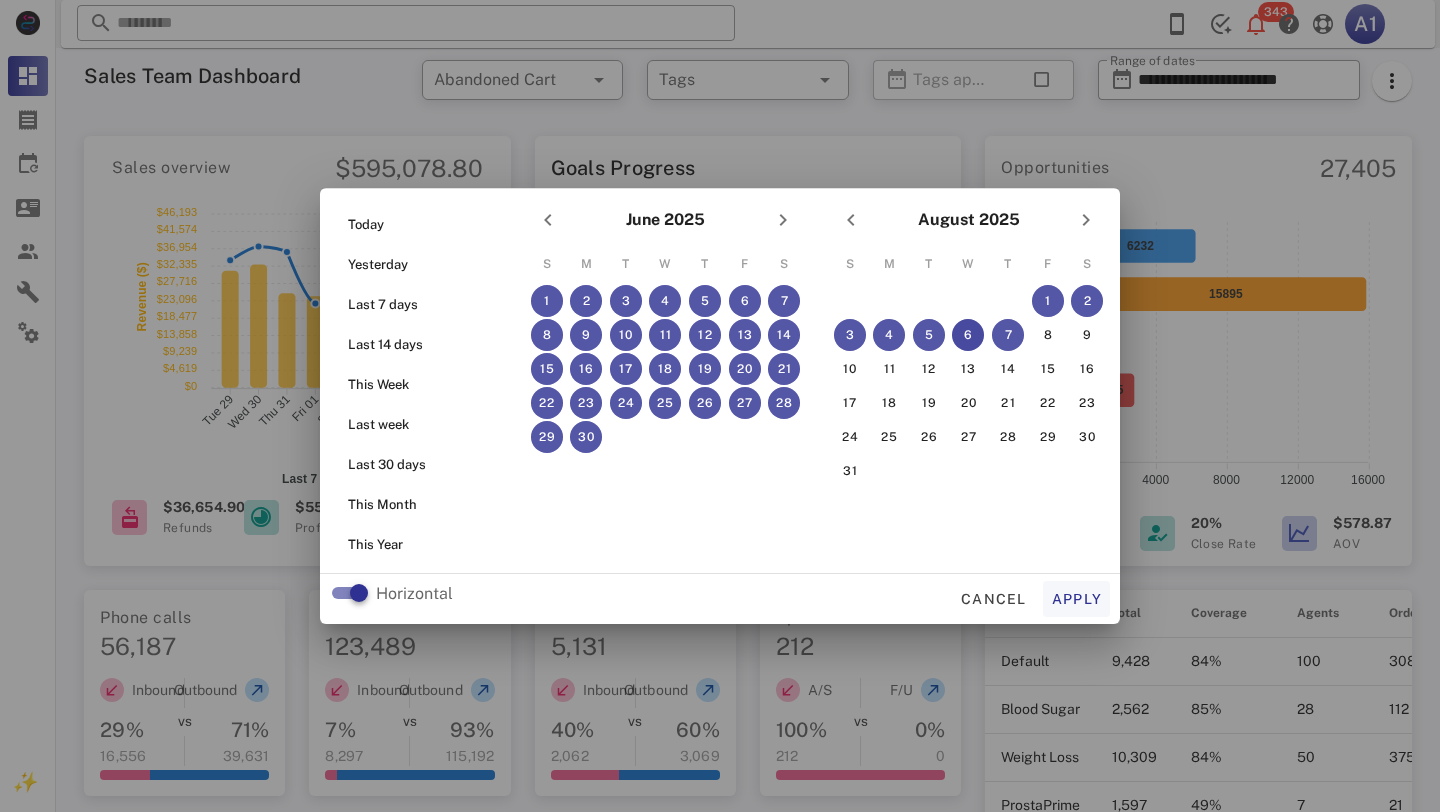 type on "**********" 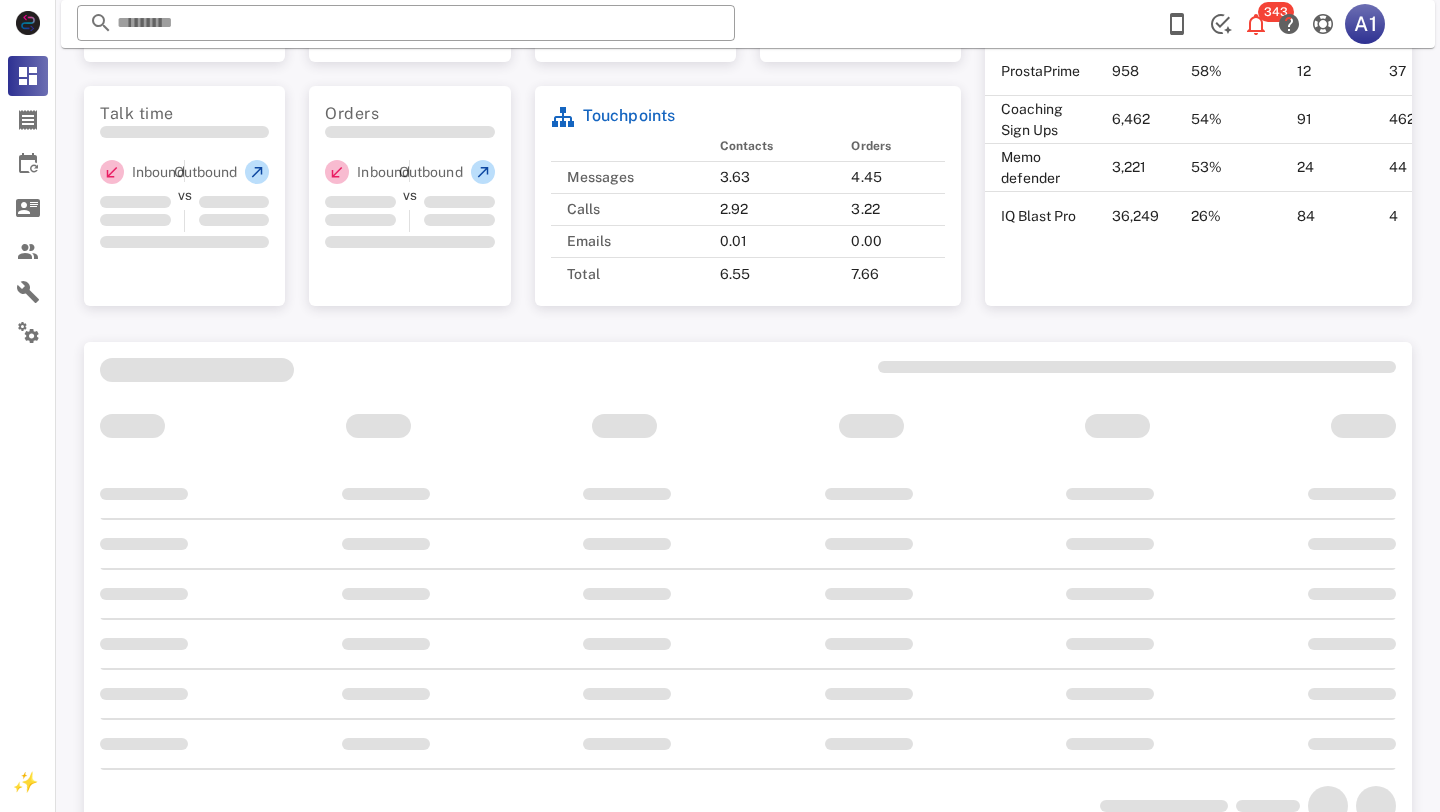 scroll, scrollTop: 748, scrollLeft: 0, axis: vertical 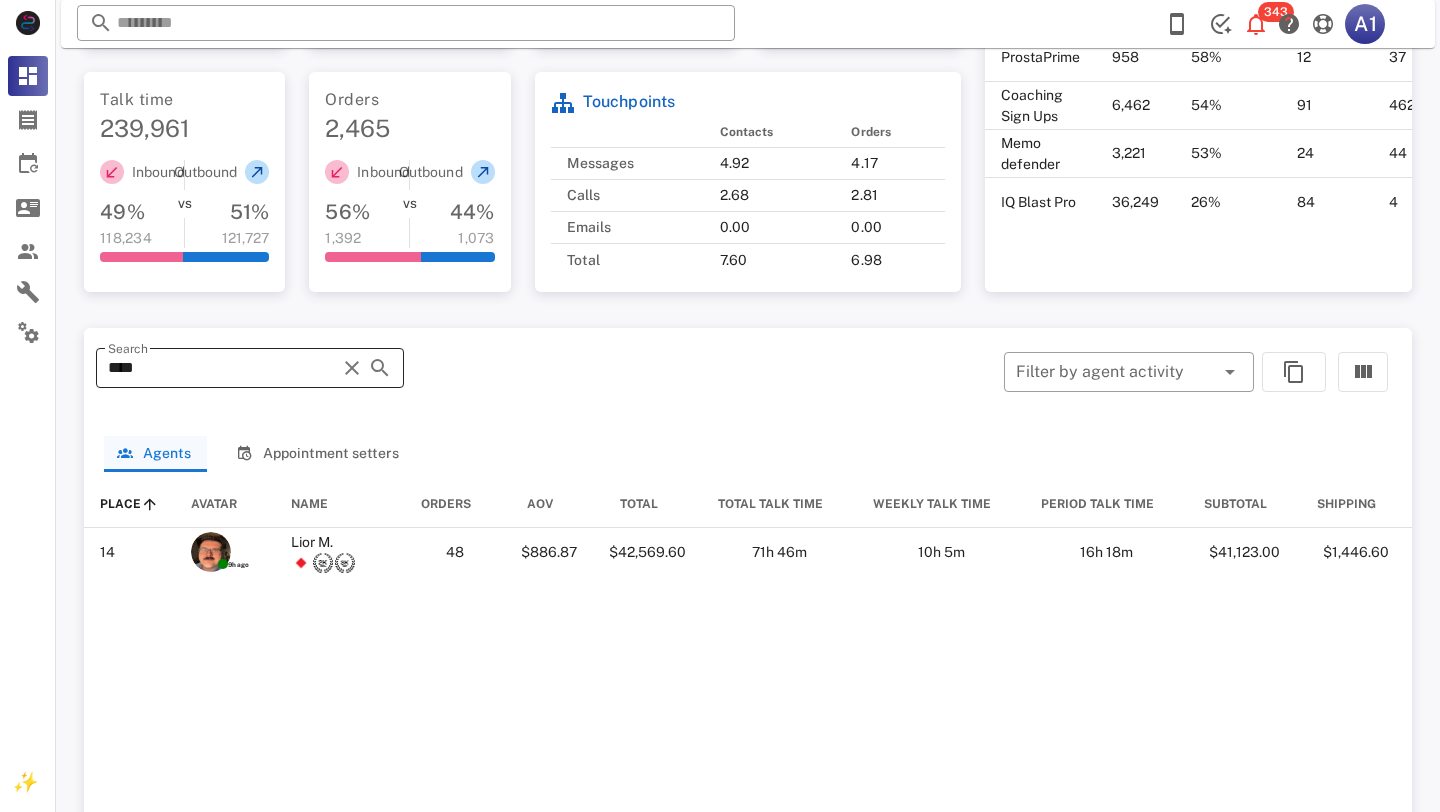 click on "****" at bounding box center (222, 368) 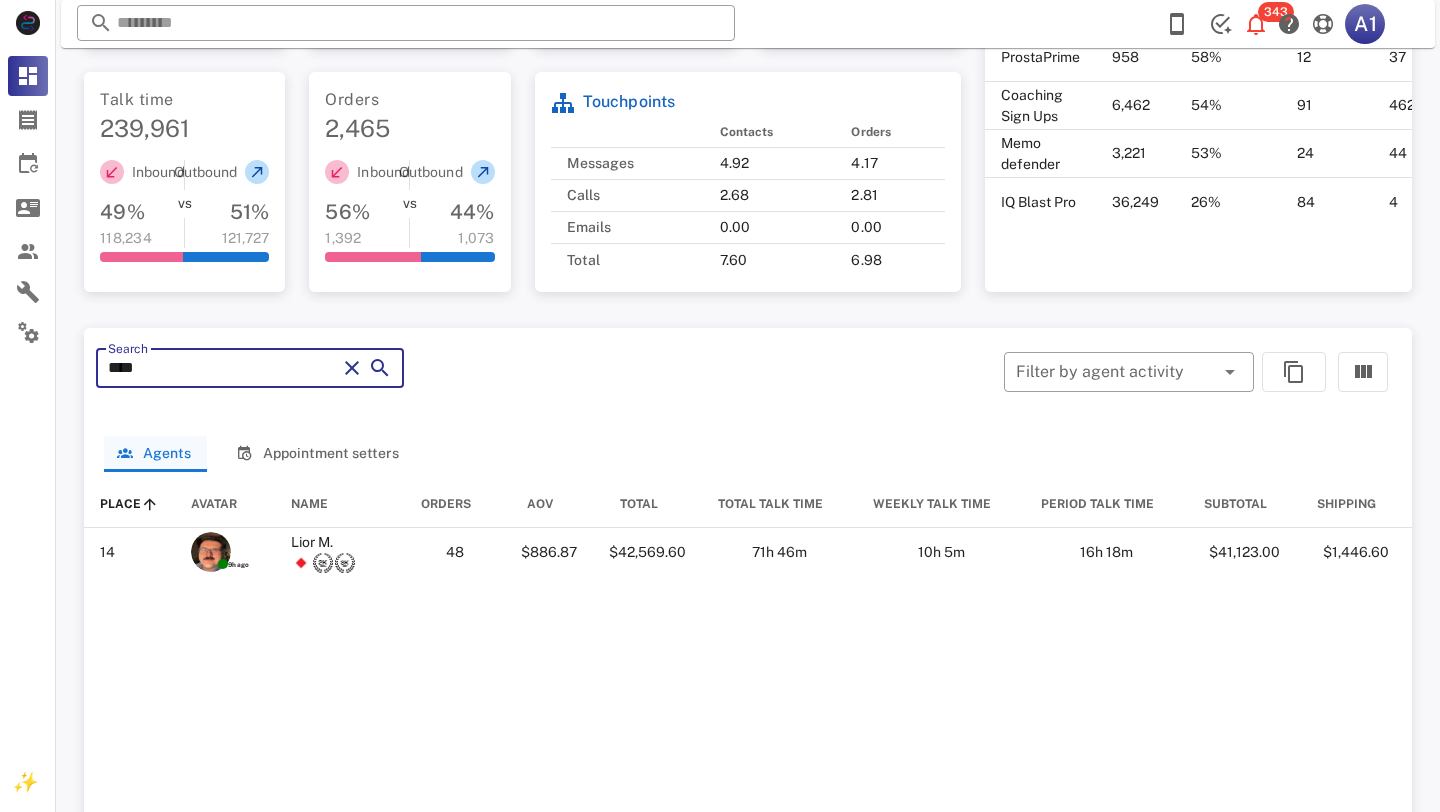 click on "****" at bounding box center [222, 368] 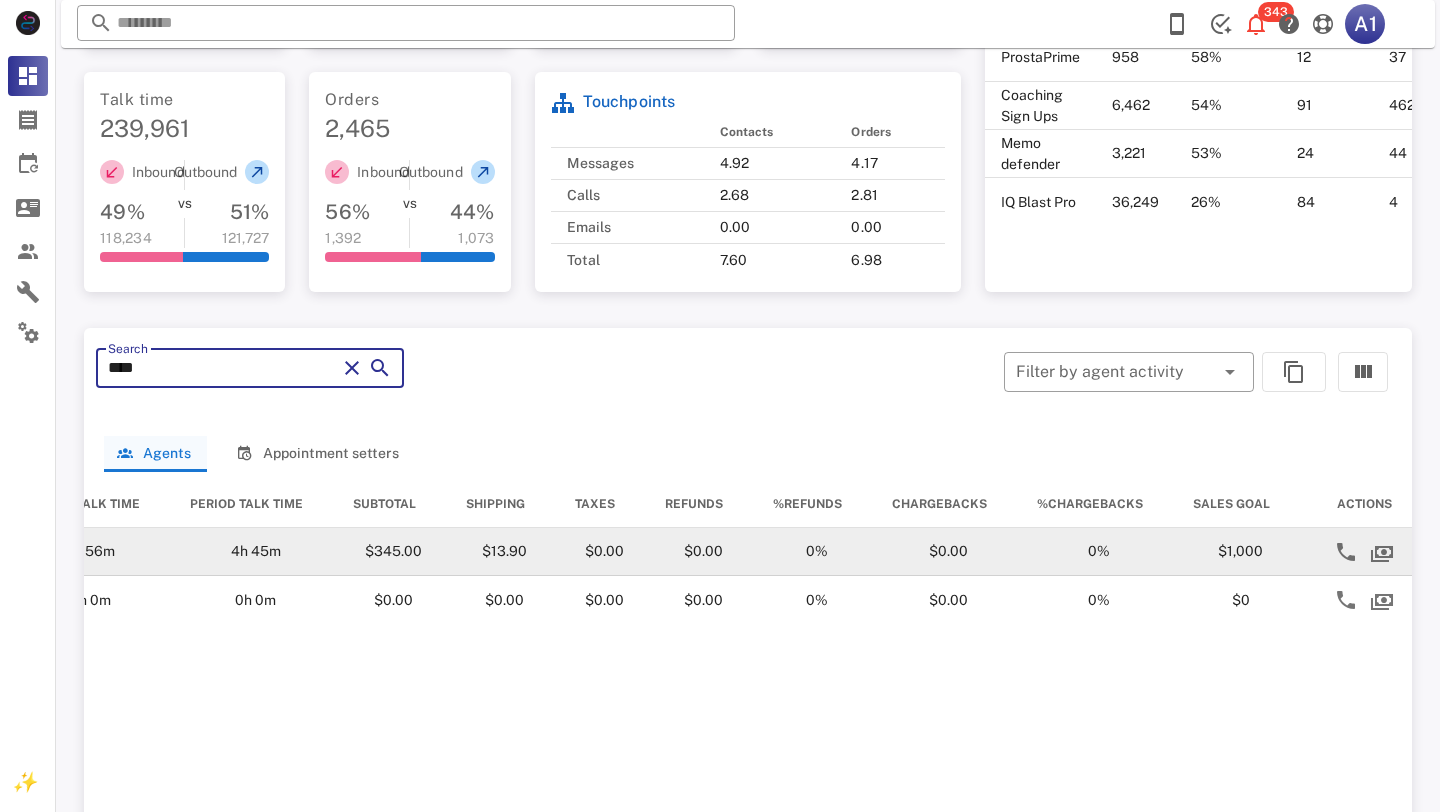 scroll, scrollTop: 0, scrollLeft: 0, axis: both 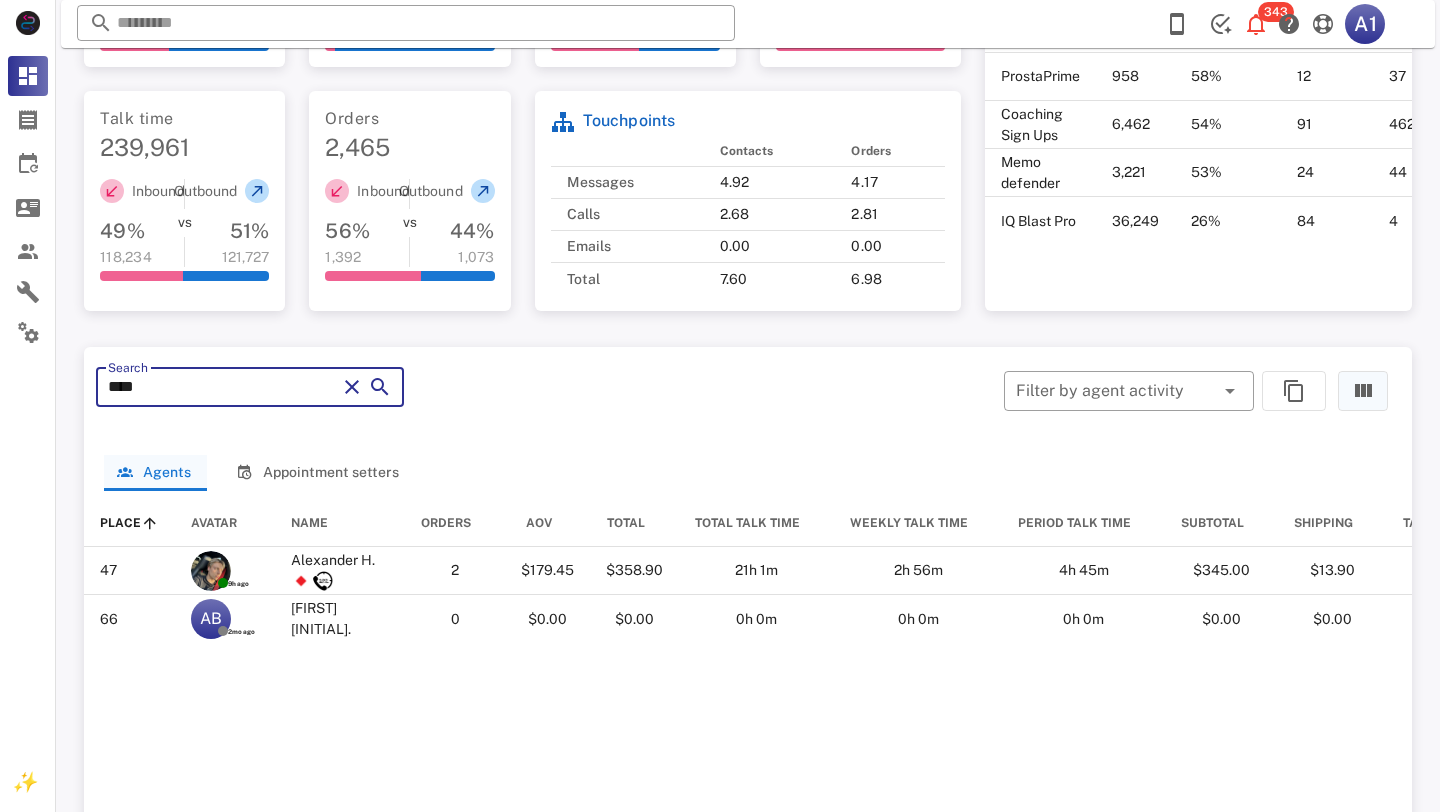 type on "****" 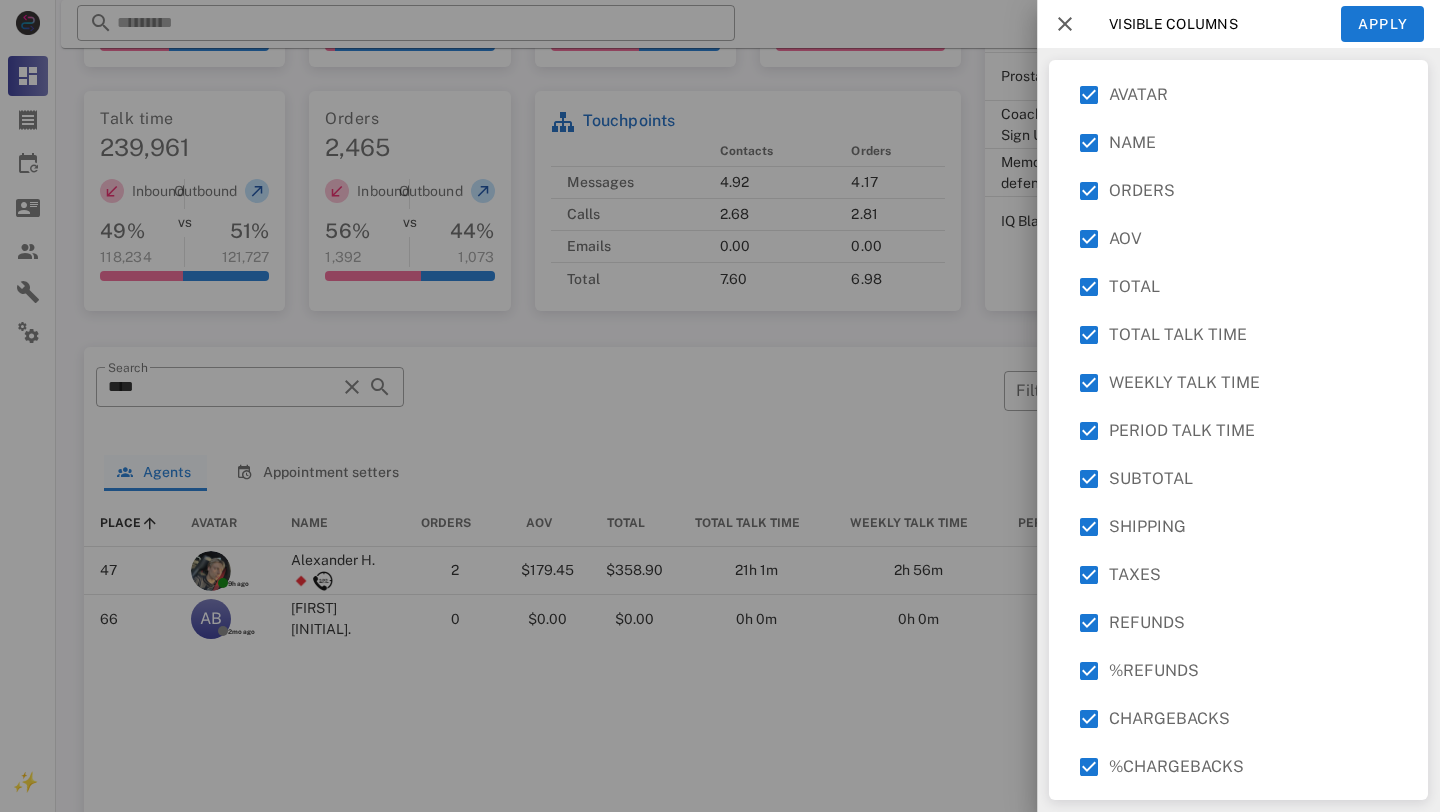 scroll, scrollTop: 0, scrollLeft: 0, axis: both 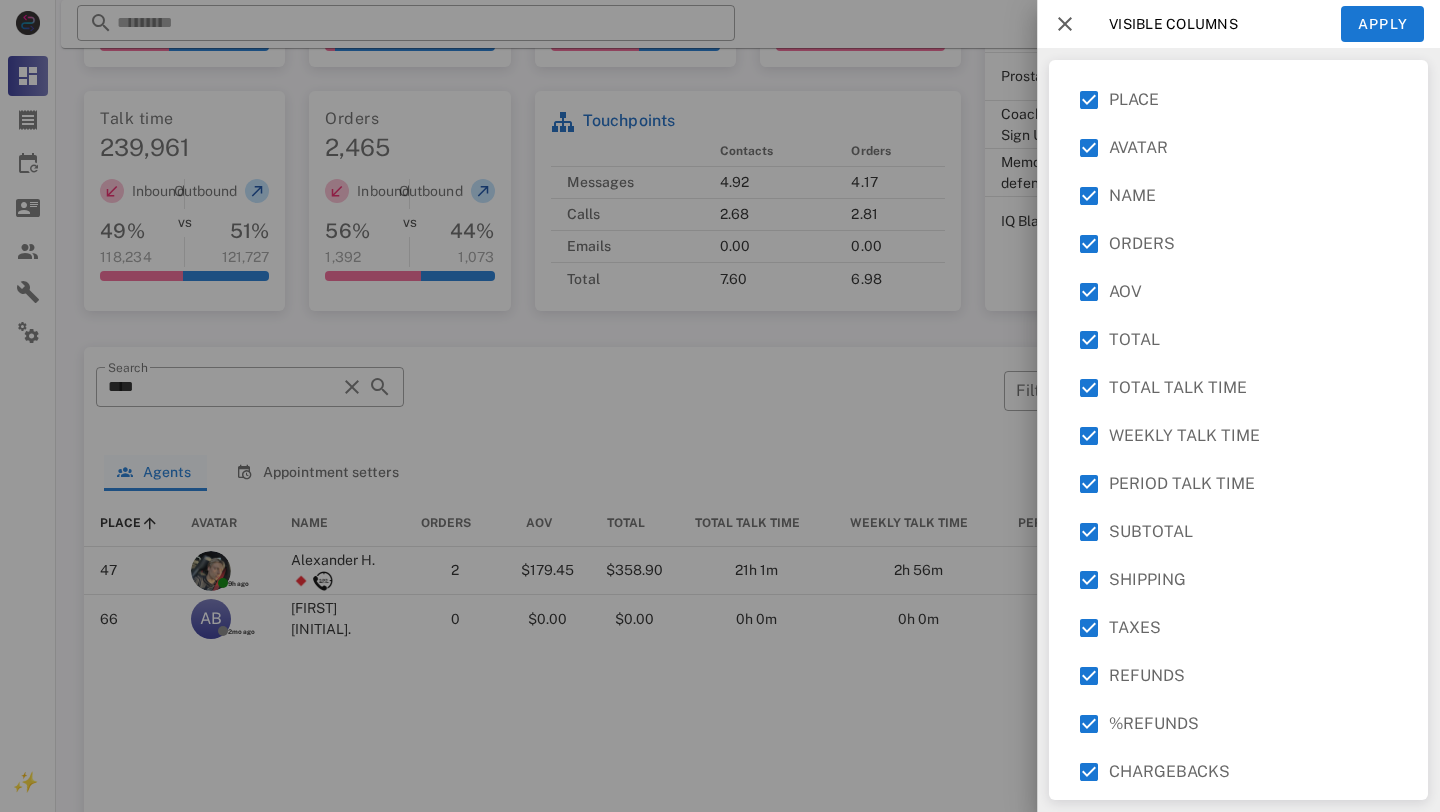 click at bounding box center [1065, 24] 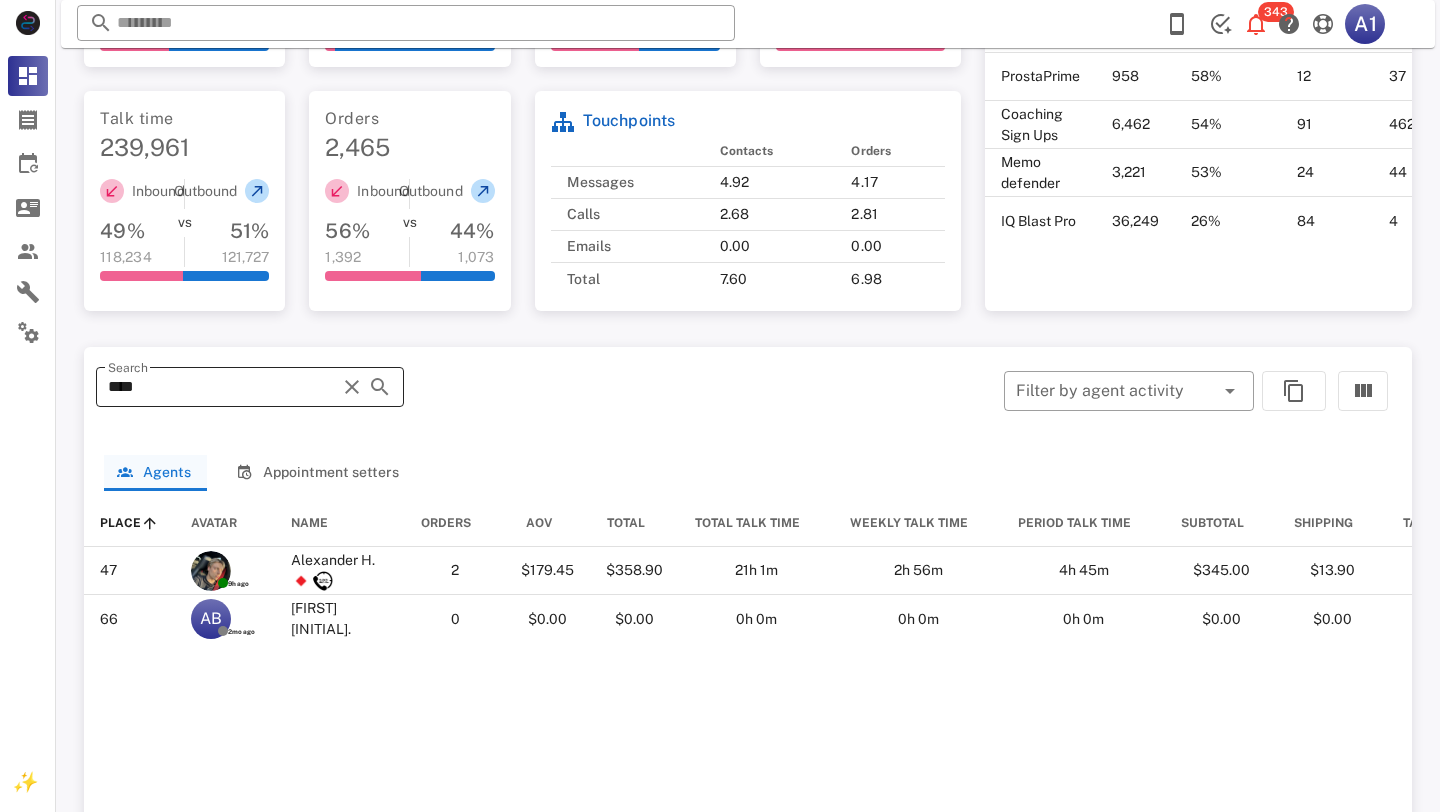 click at bounding box center (352, 387) 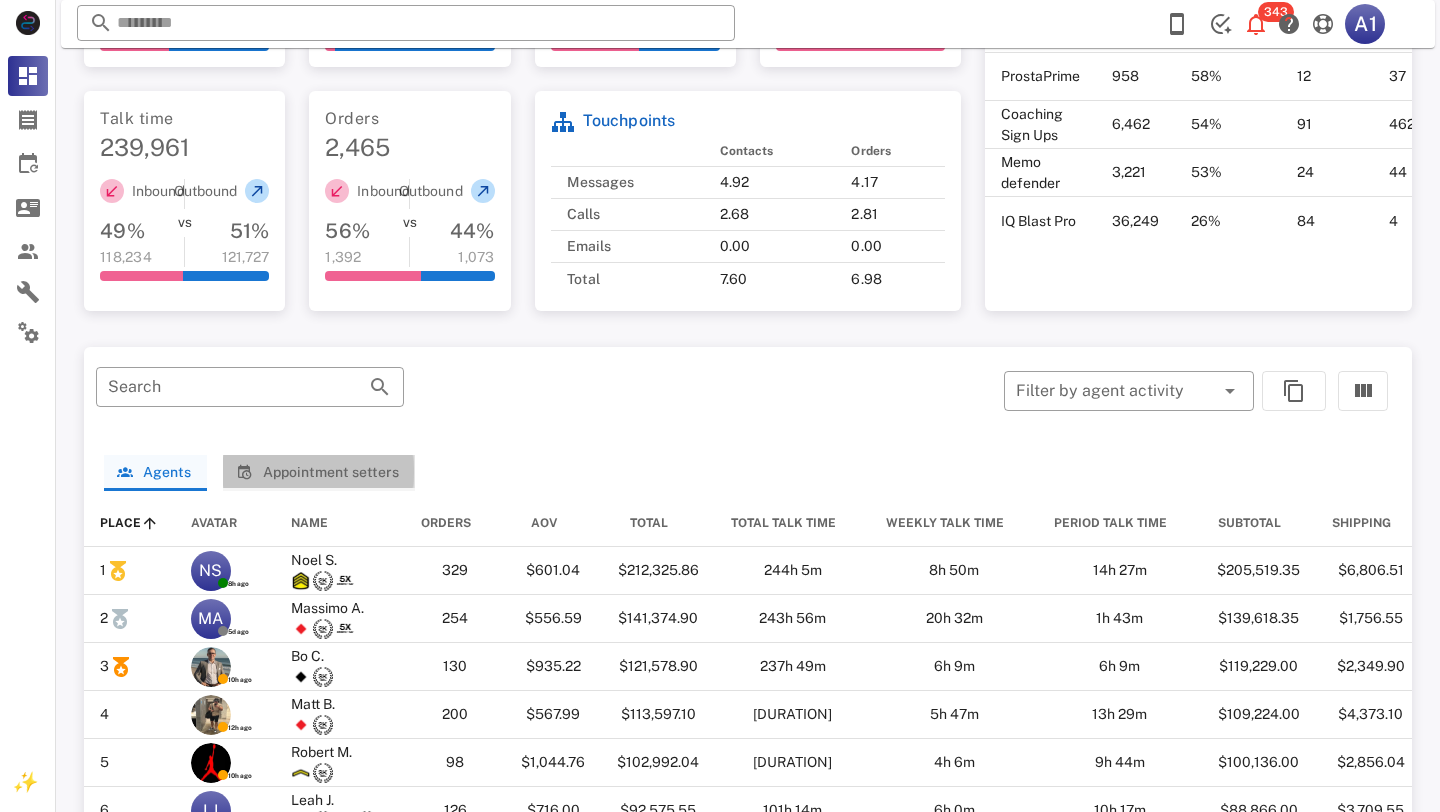 click on "Appointment setters" at bounding box center [318, 472] 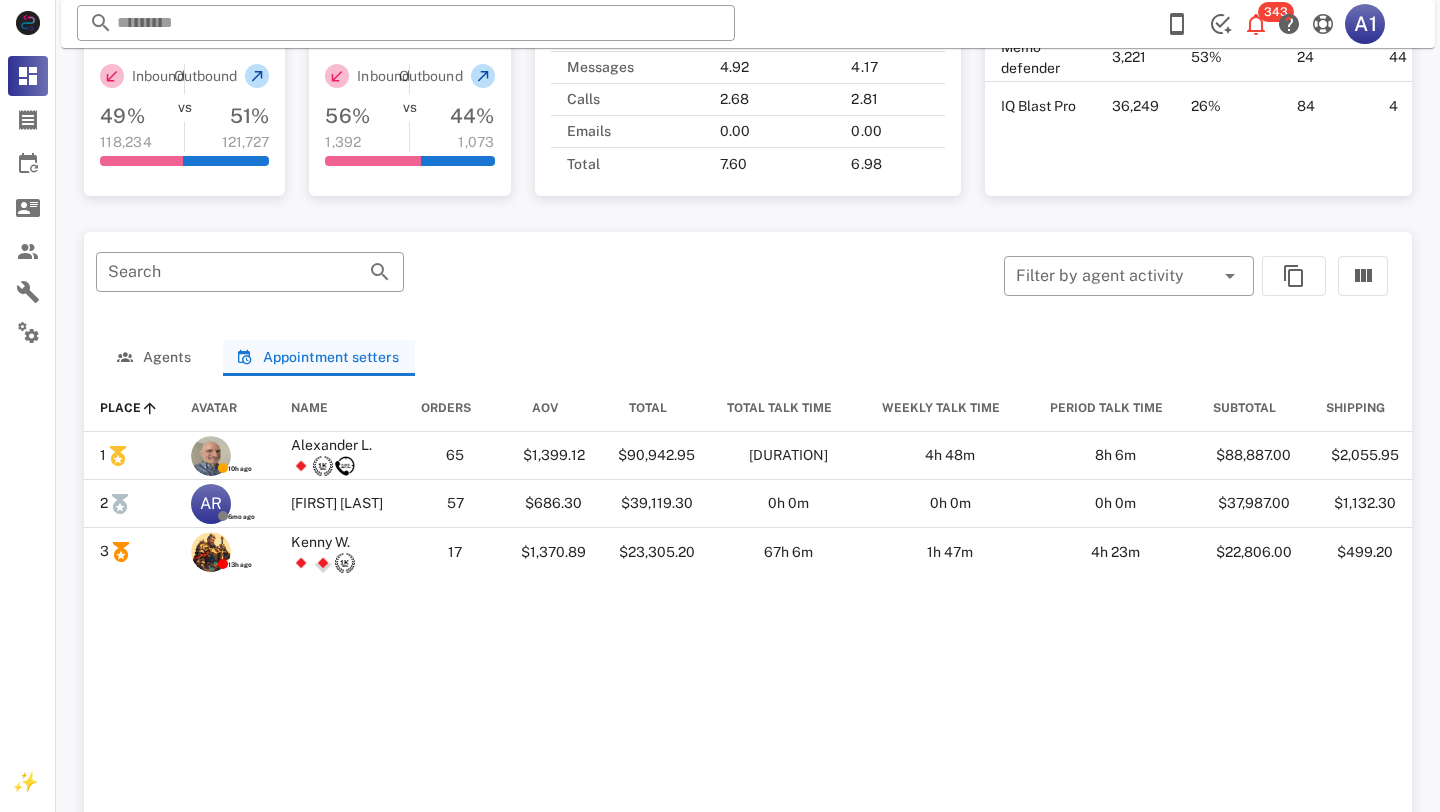 scroll, scrollTop: 1008, scrollLeft: 0, axis: vertical 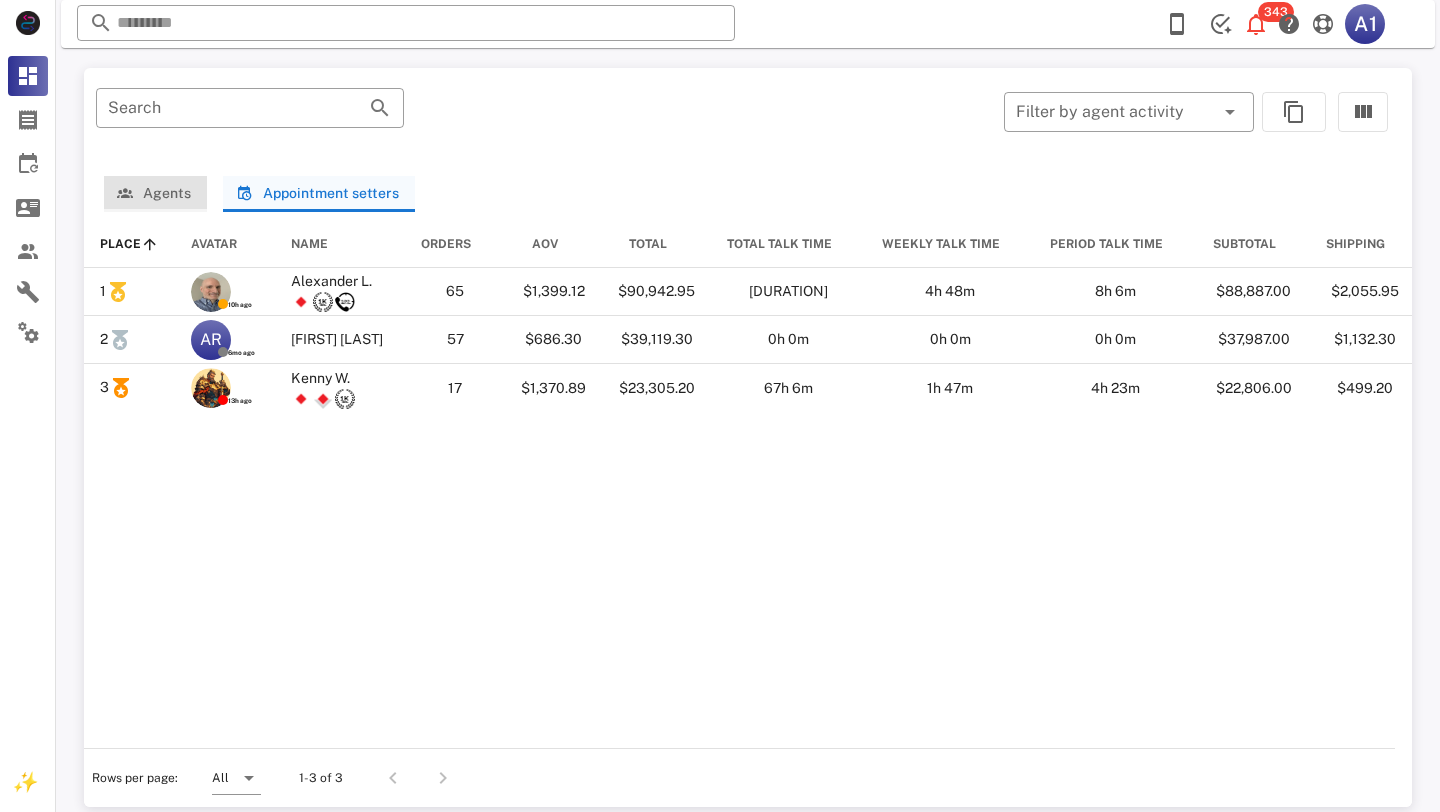 click on "Agents" at bounding box center [155, 193] 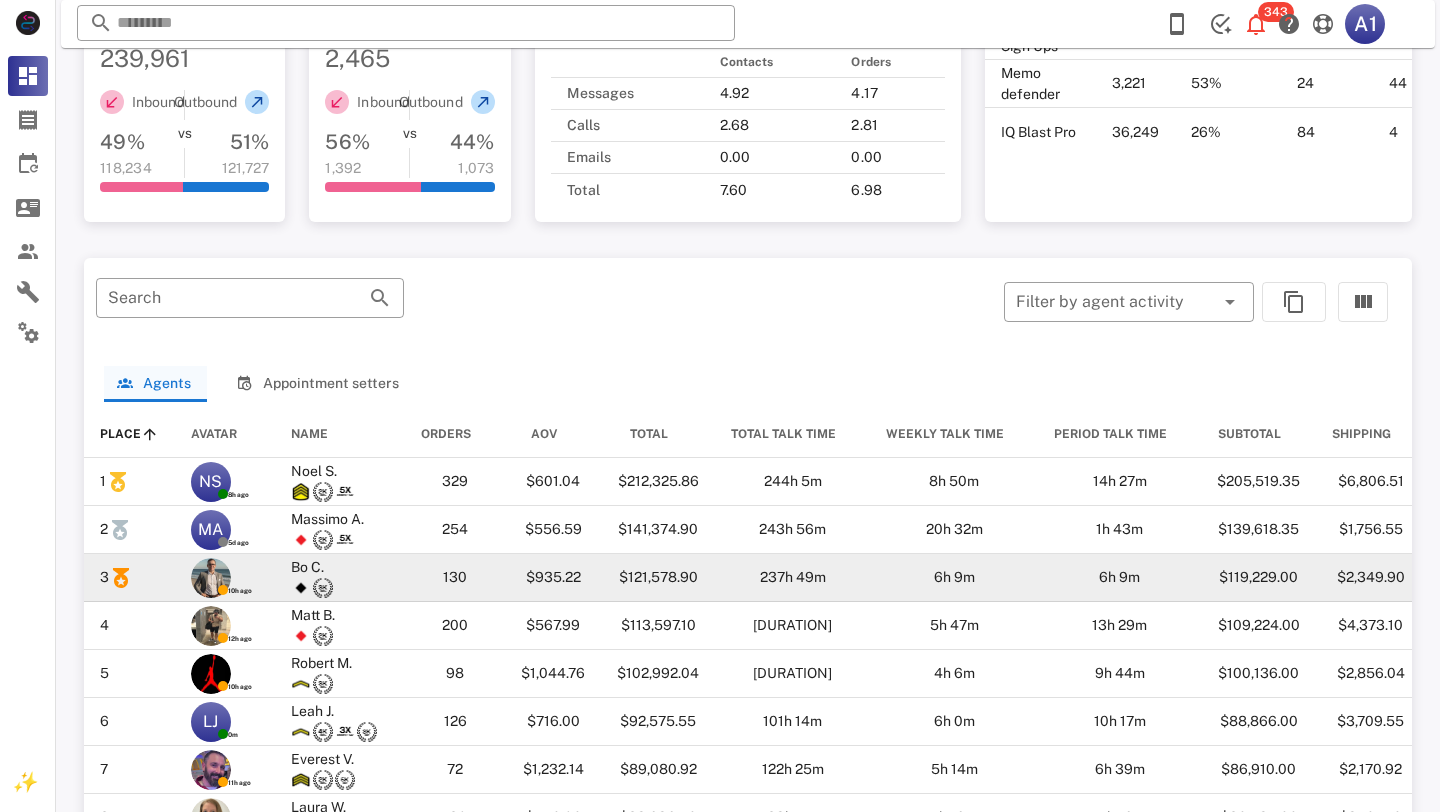 scroll, scrollTop: 822, scrollLeft: 0, axis: vertical 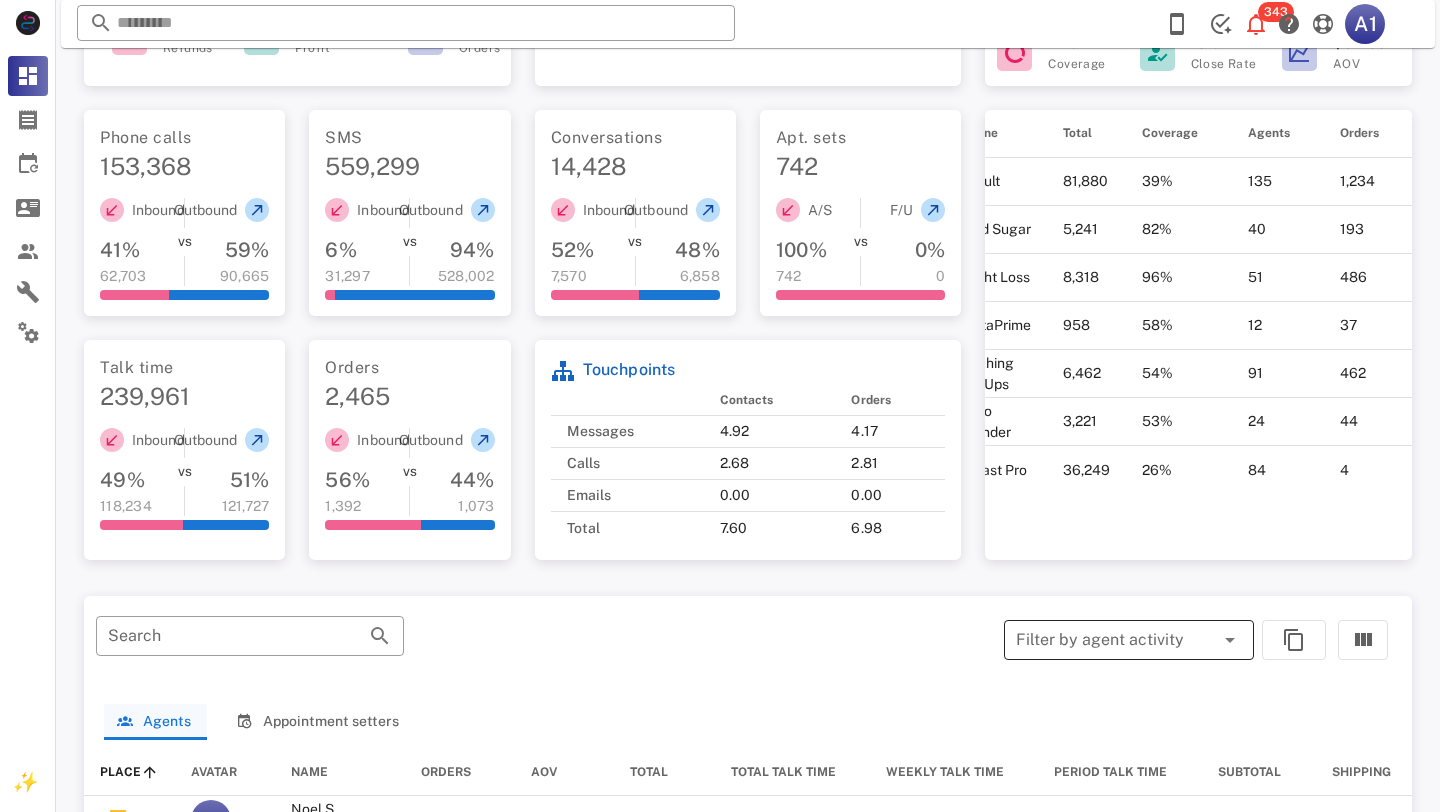 click on "Filter by agent activity" at bounding box center [1129, 640] 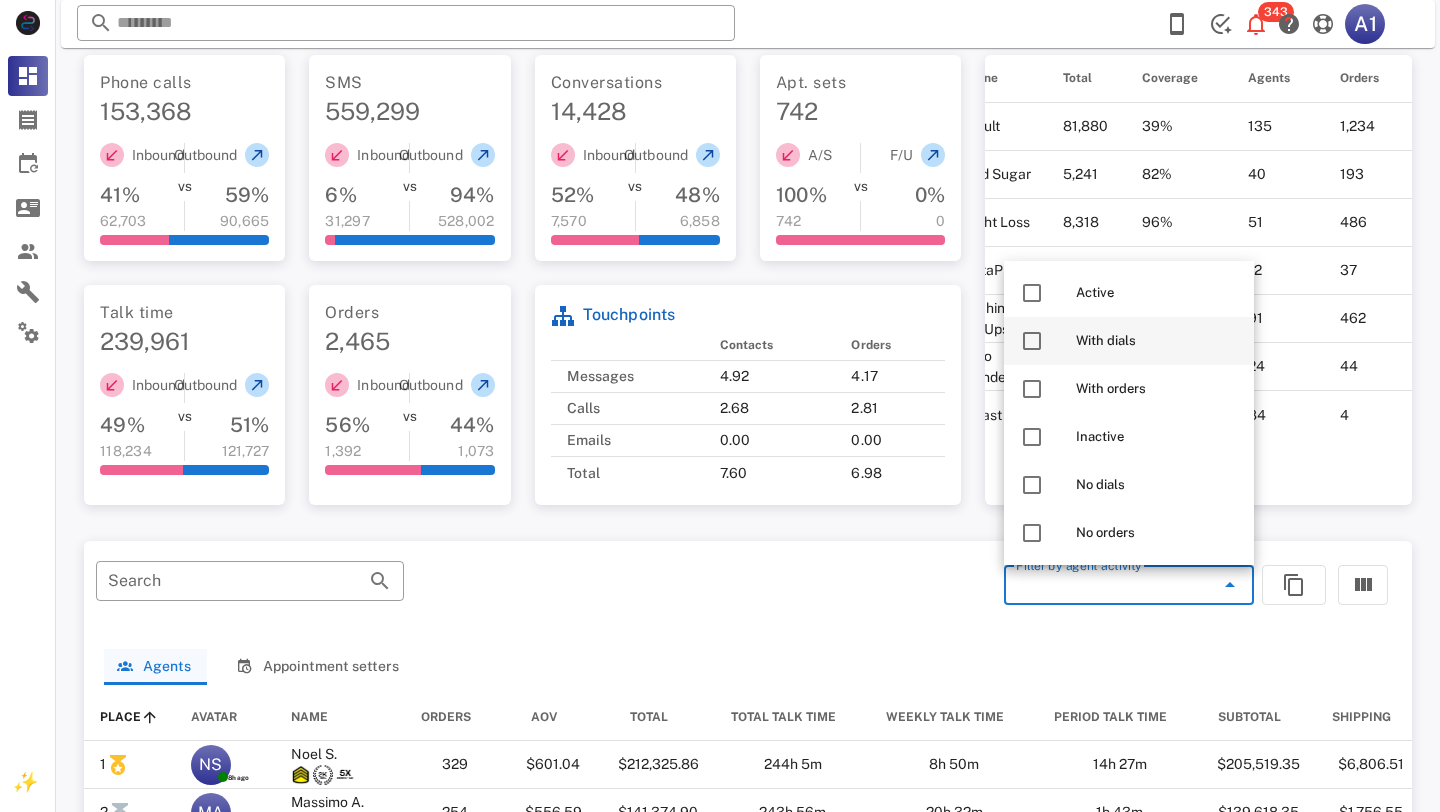 scroll, scrollTop: 567, scrollLeft: 0, axis: vertical 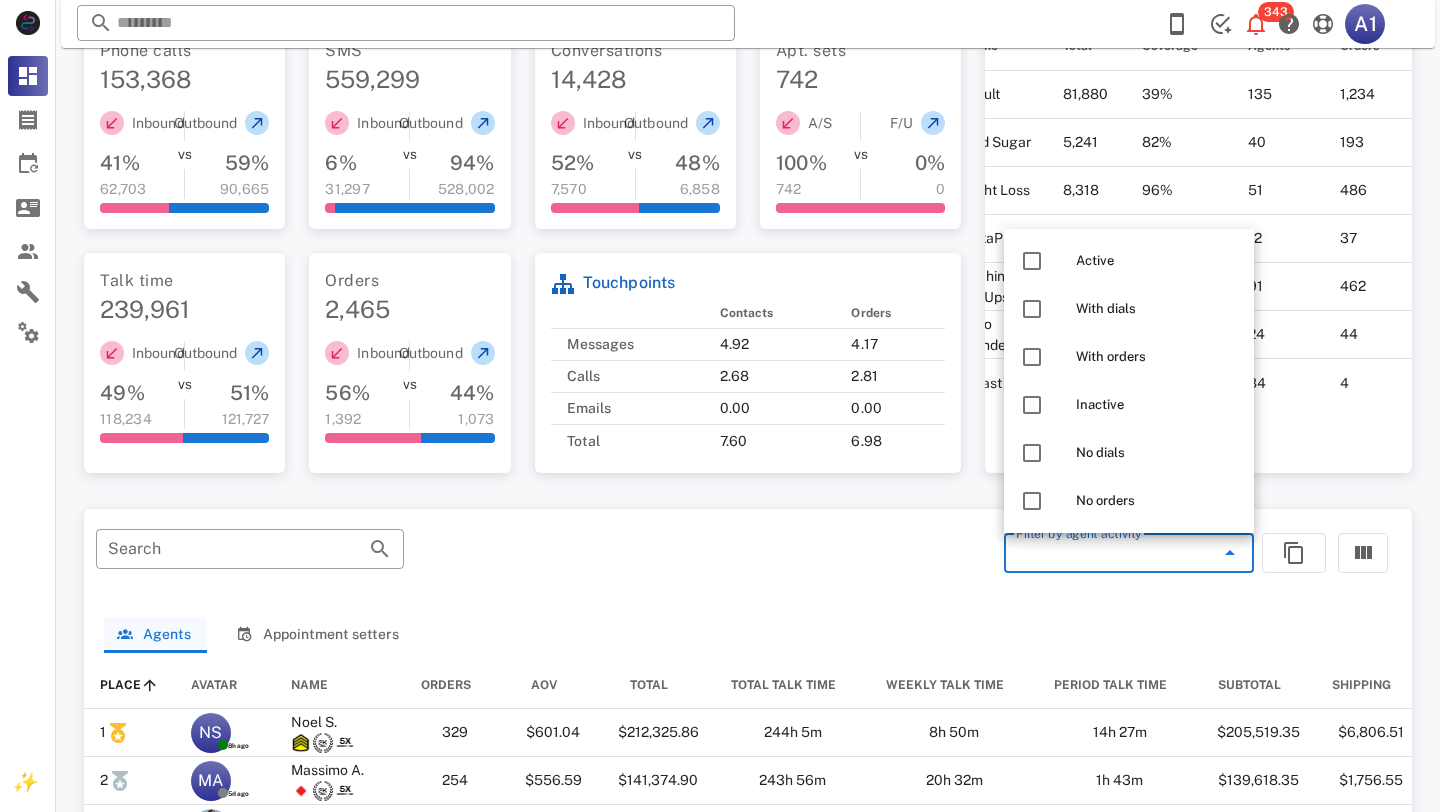 click on "​ Filter by agent activity" at bounding box center [1135, 563] 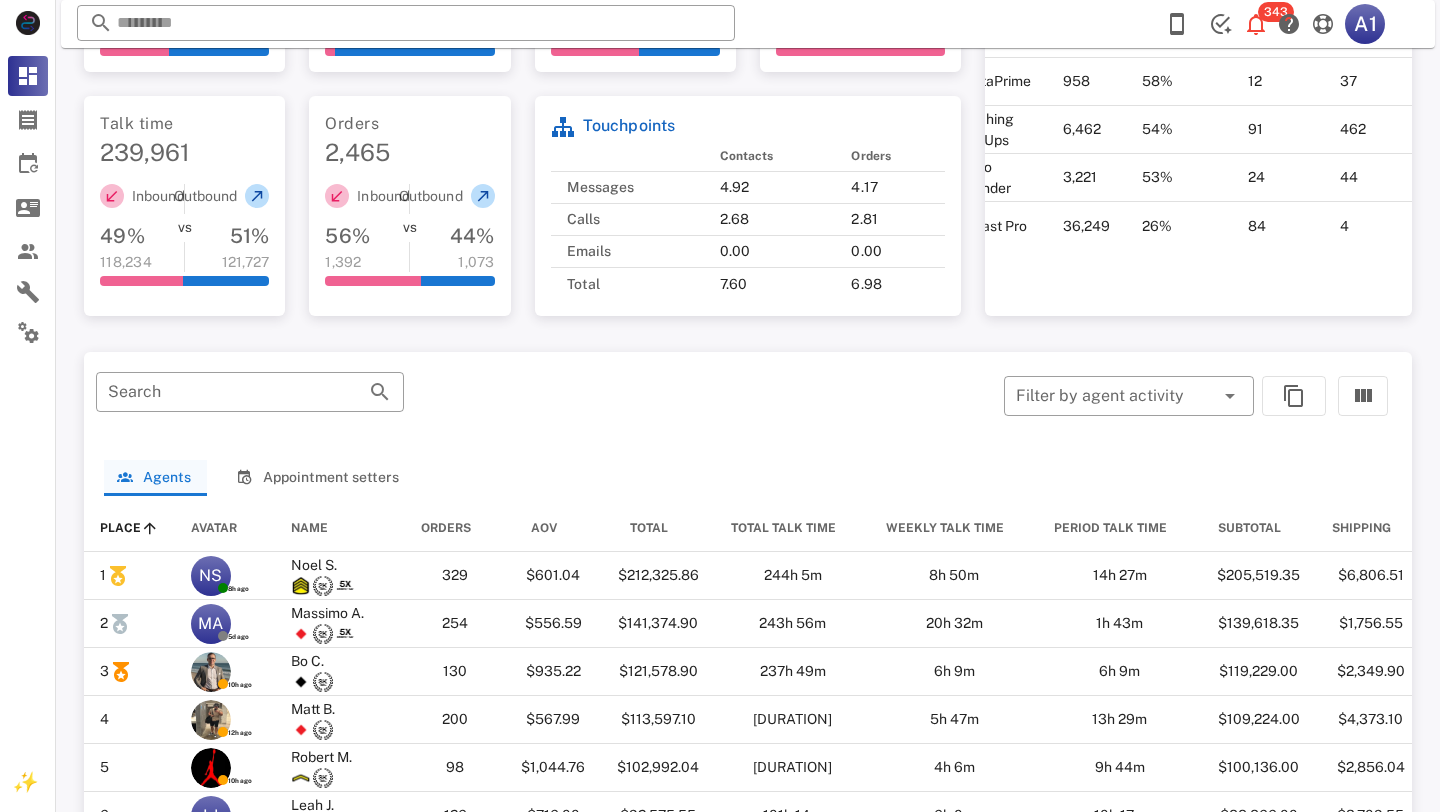 scroll, scrollTop: 0, scrollLeft: 0, axis: both 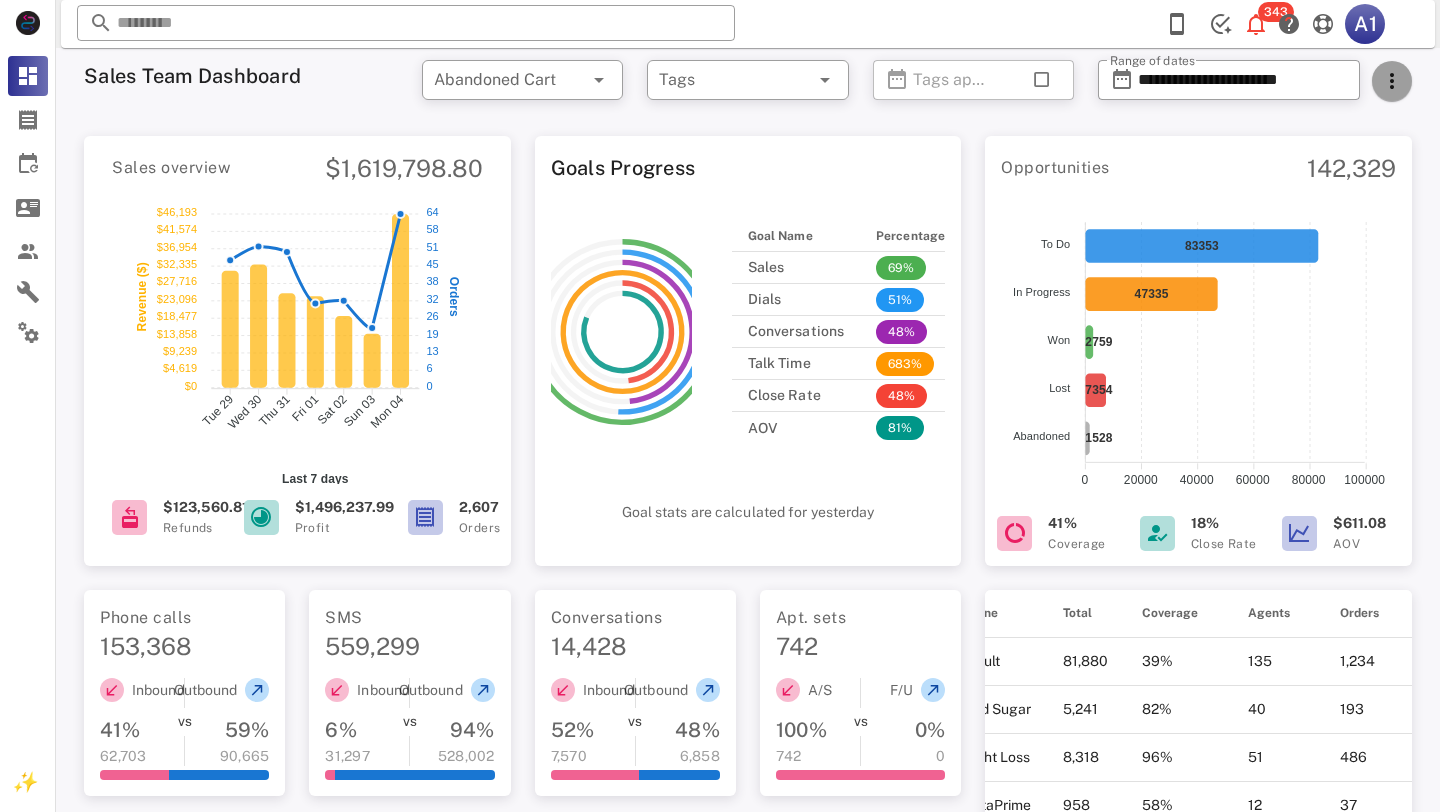 click at bounding box center (1392, 81) 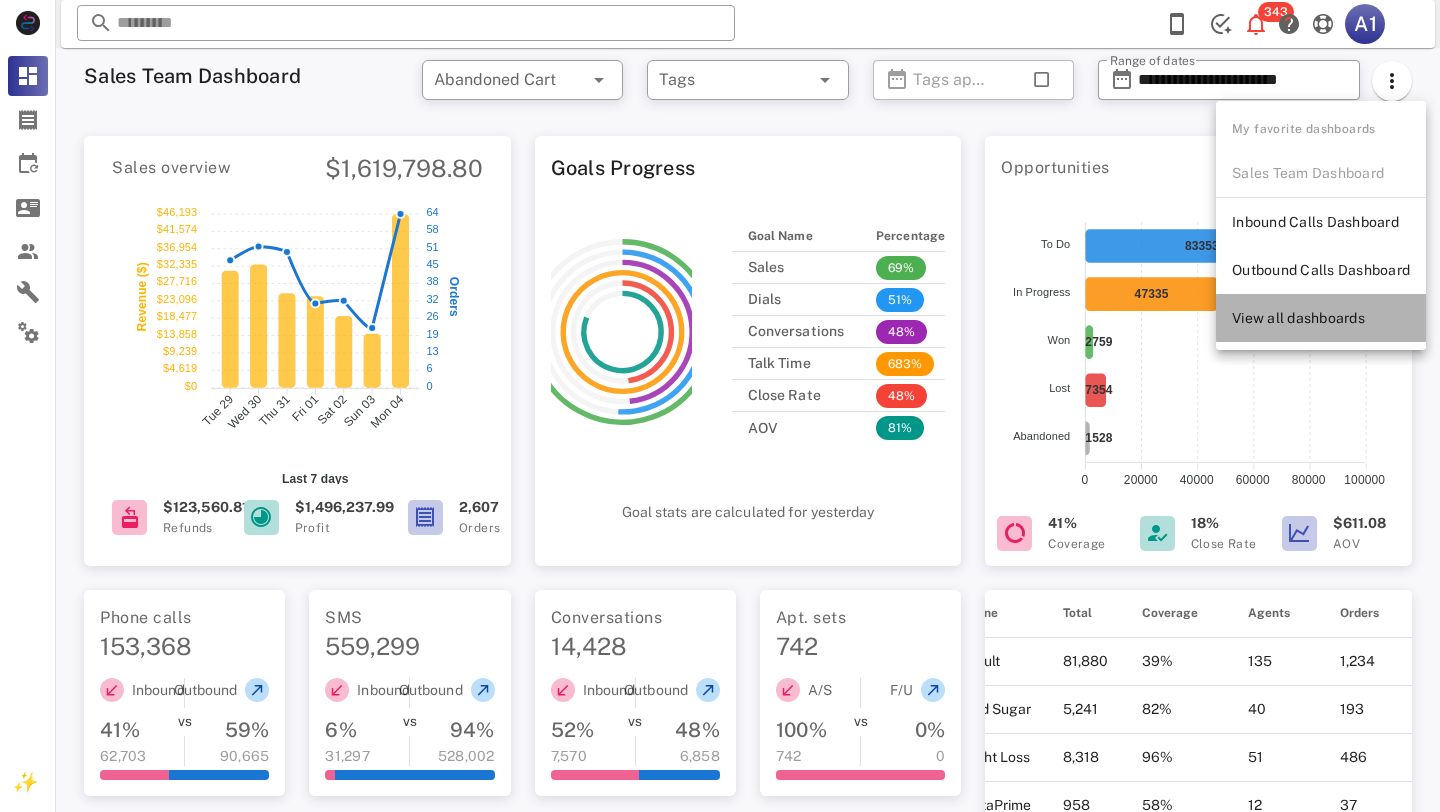 click on "View all dashboards" at bounding box center [1321, 318] 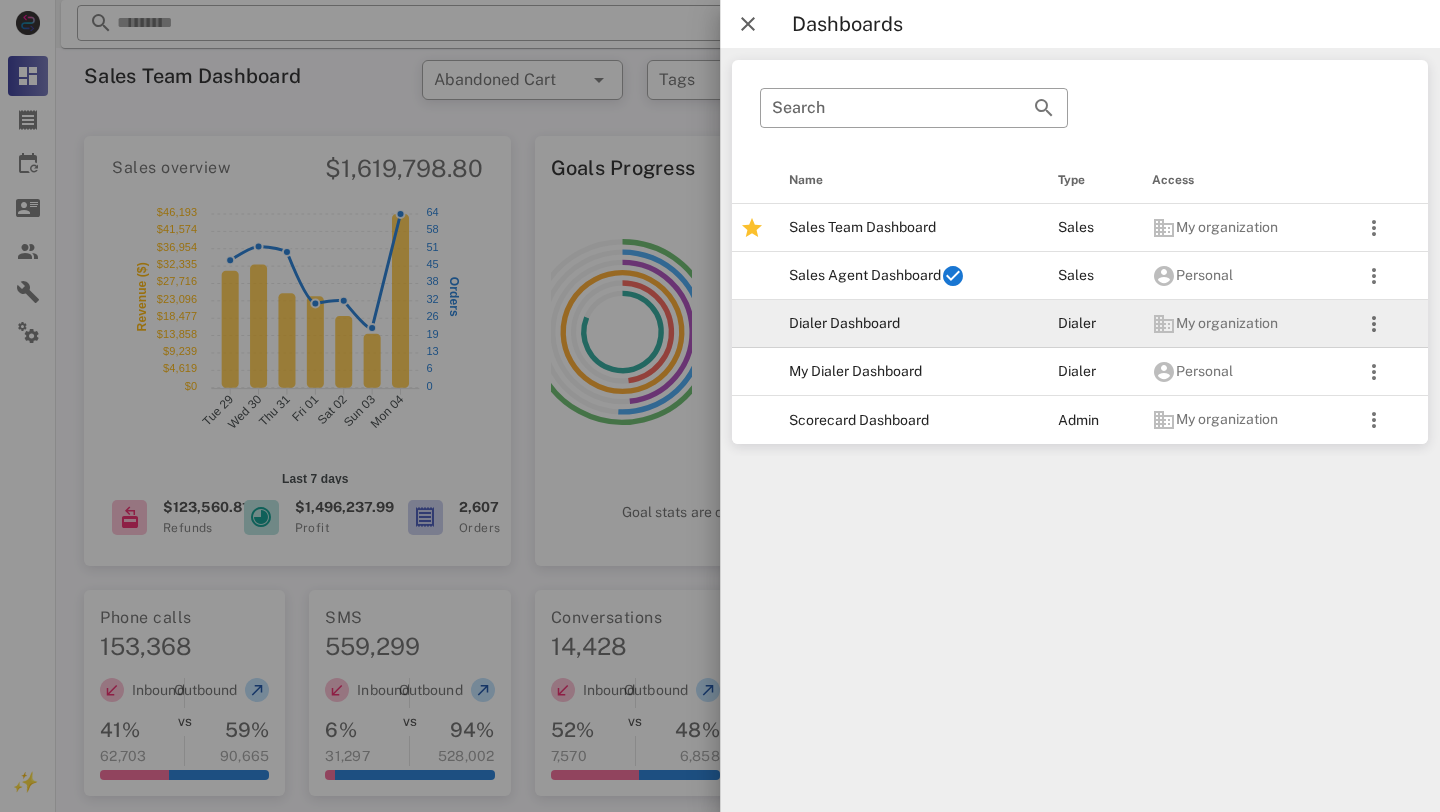 click on "Dialer Dashboard" at bounding box center [907, 324] 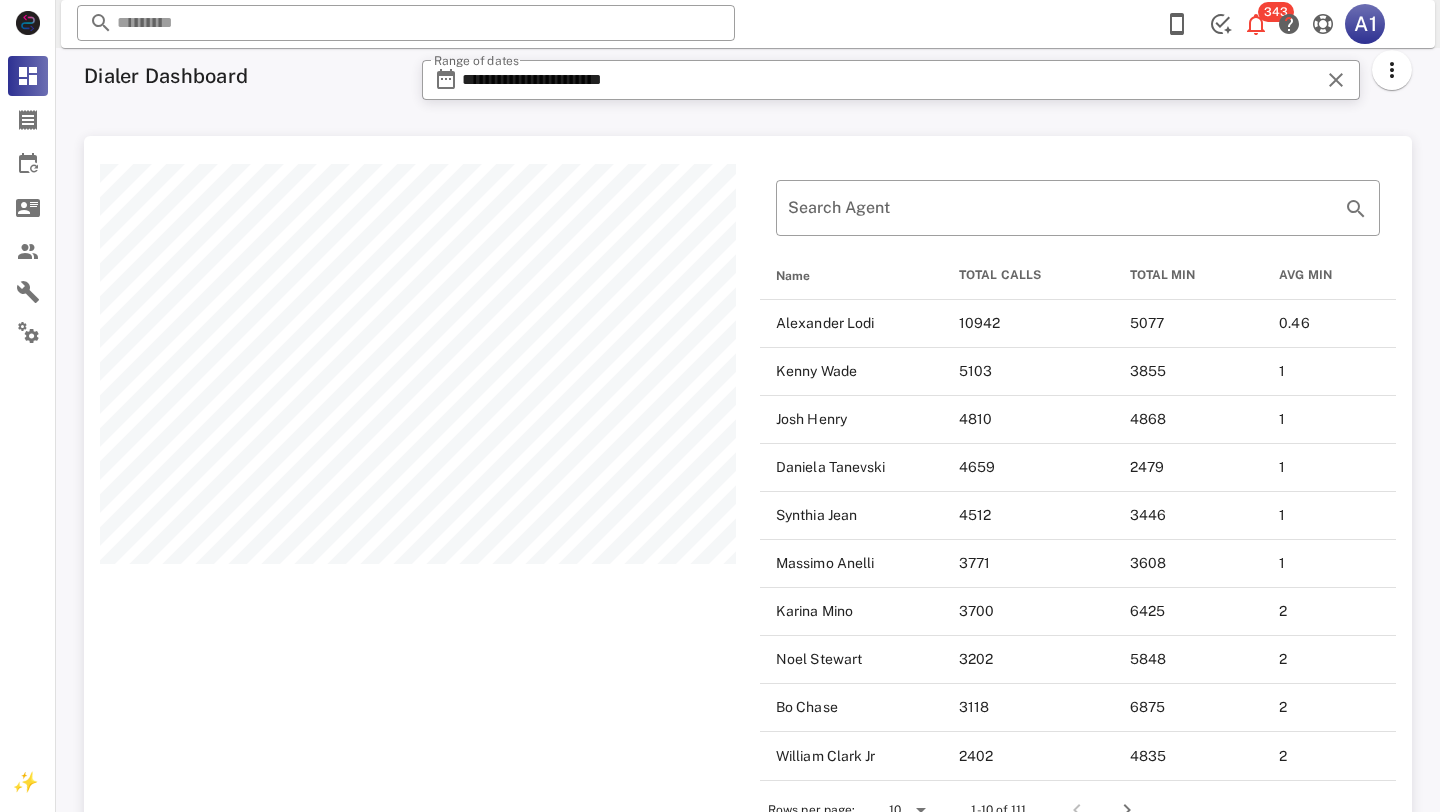 scroll, scrollTop: 999269, scrollLeft: 998672, axis: both 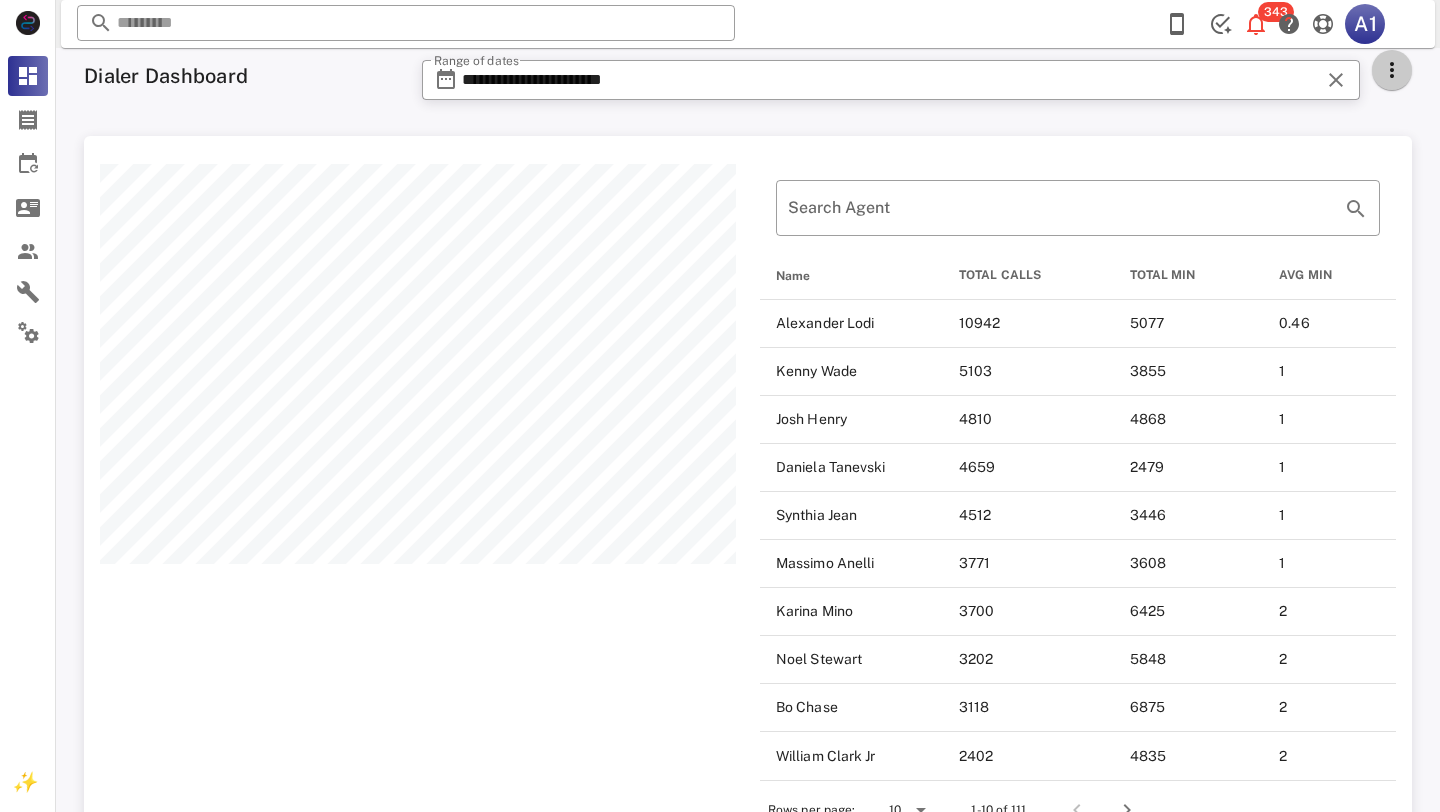 click at bounding box center (1392, 70) 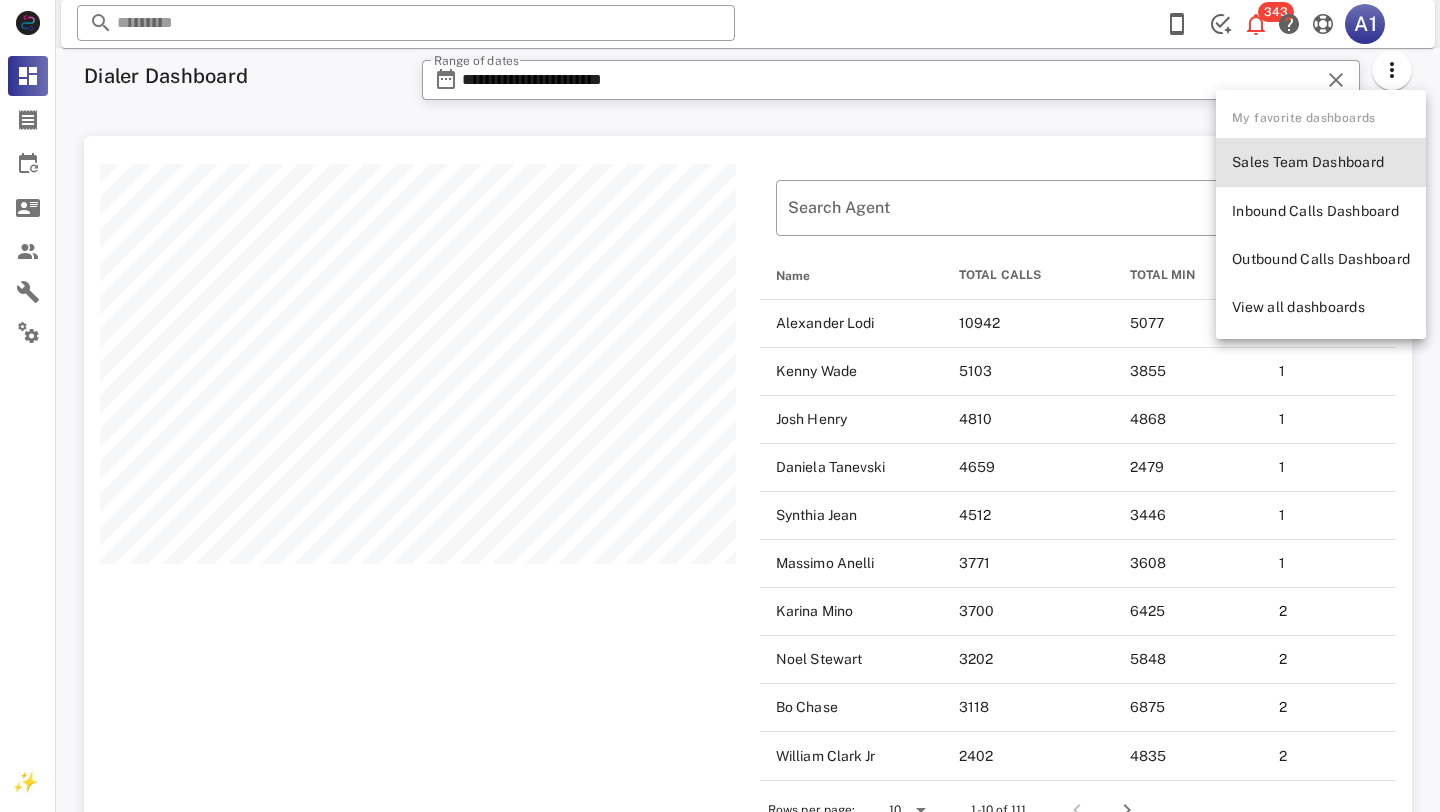 click on "Sales Team Dashboard" at bounding box center [1321, 162] 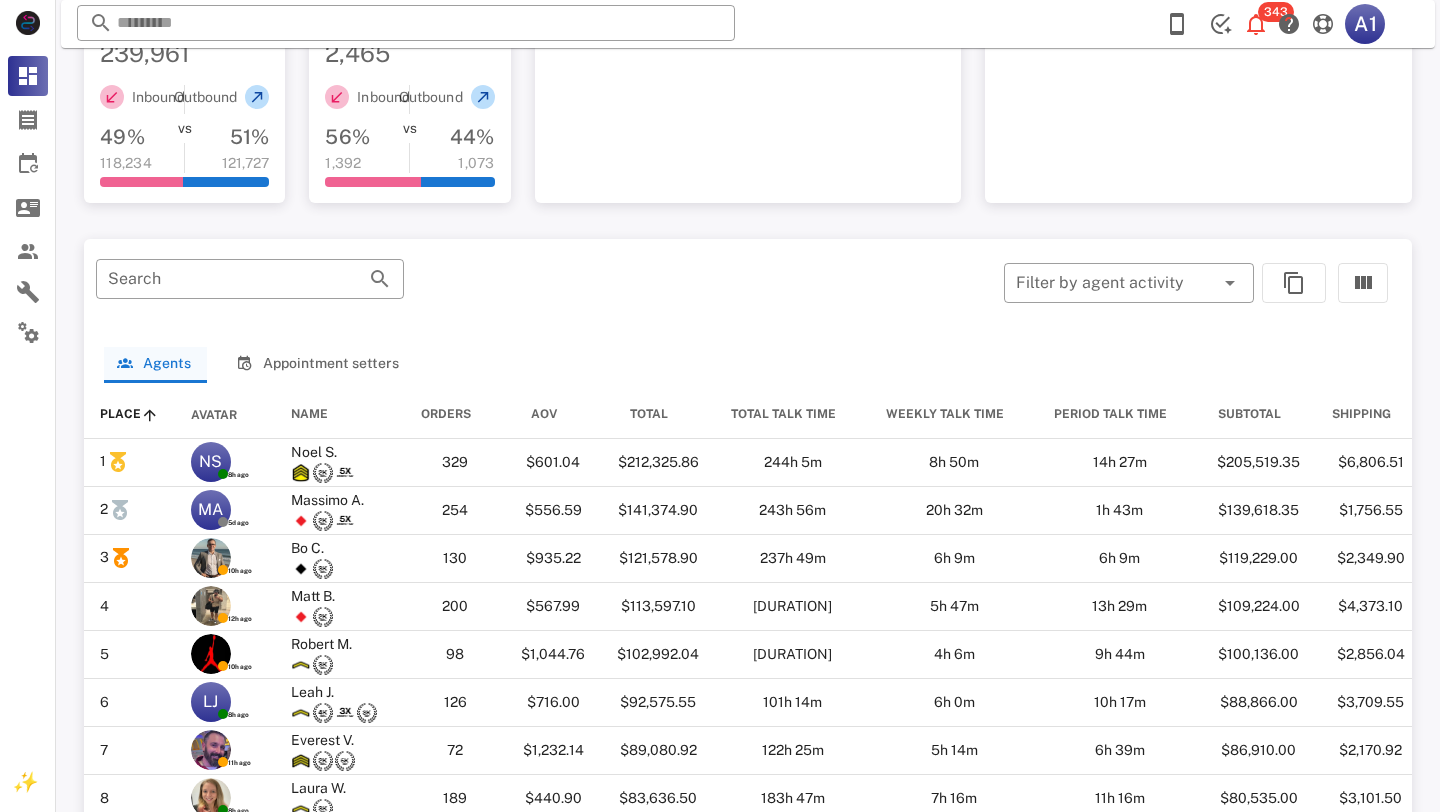scroll, scrollTop: 824, scrollLeft: 0, axis: vertical 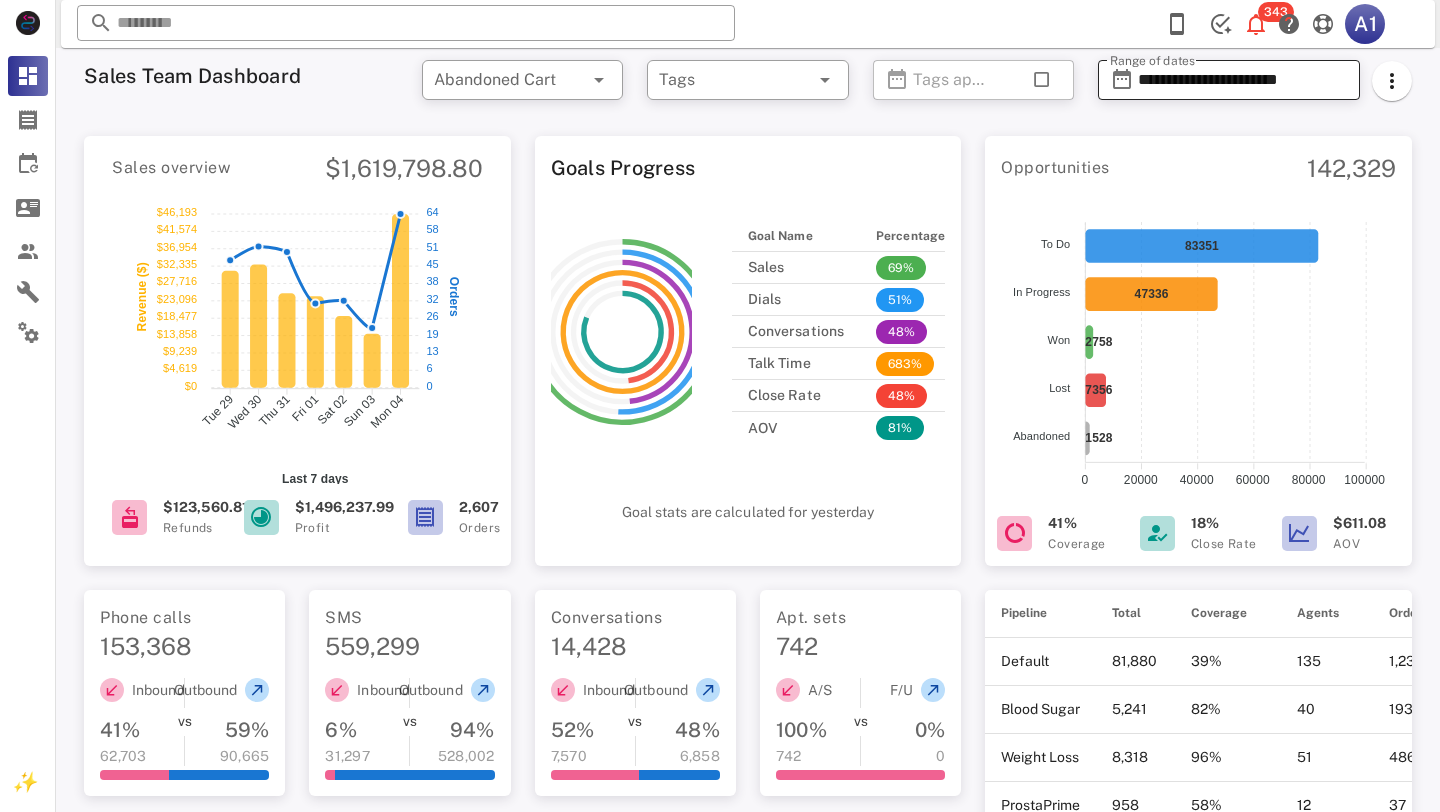 click on "**********" at bounding box center [1243, 80] 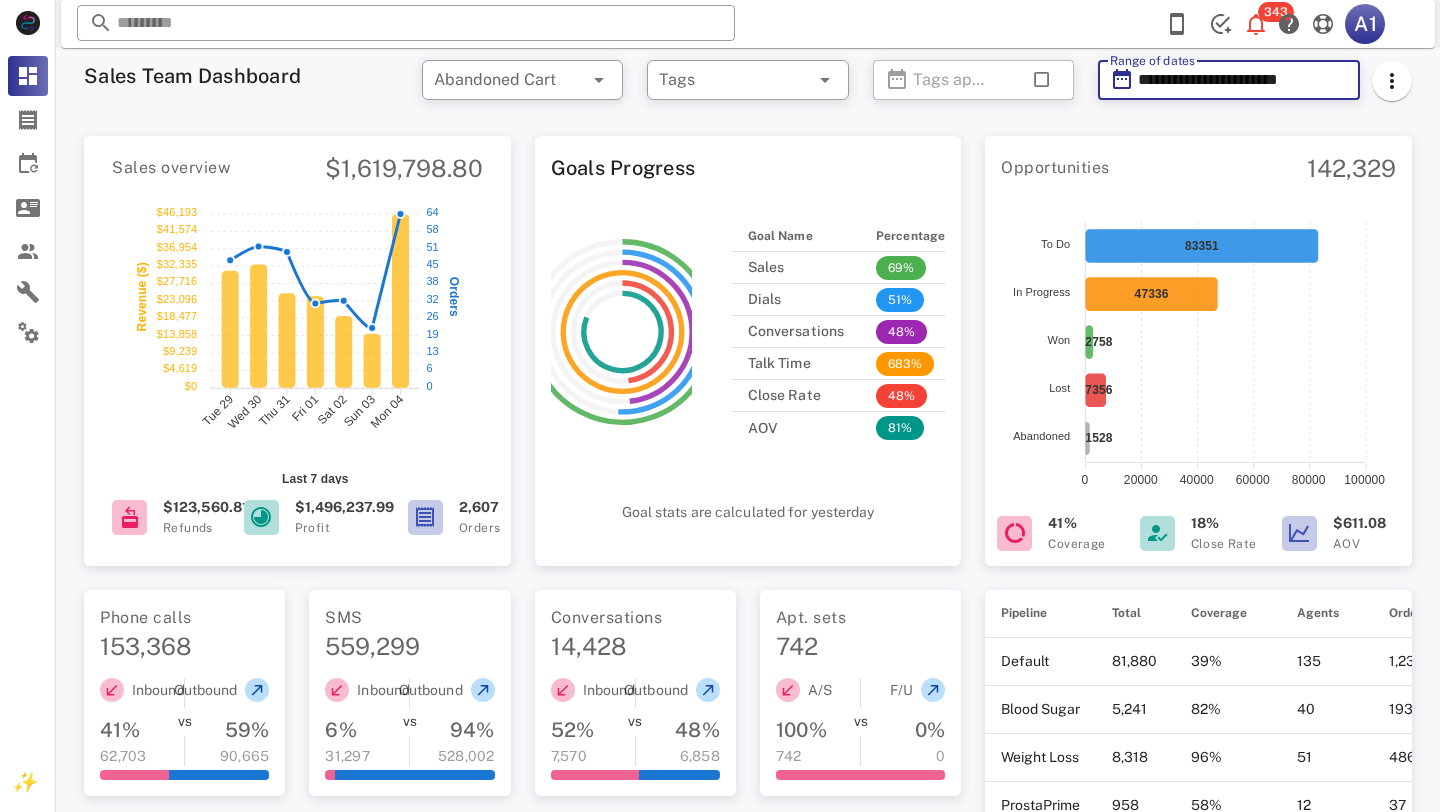 click on "**********" at bounding box center [1243, 80] 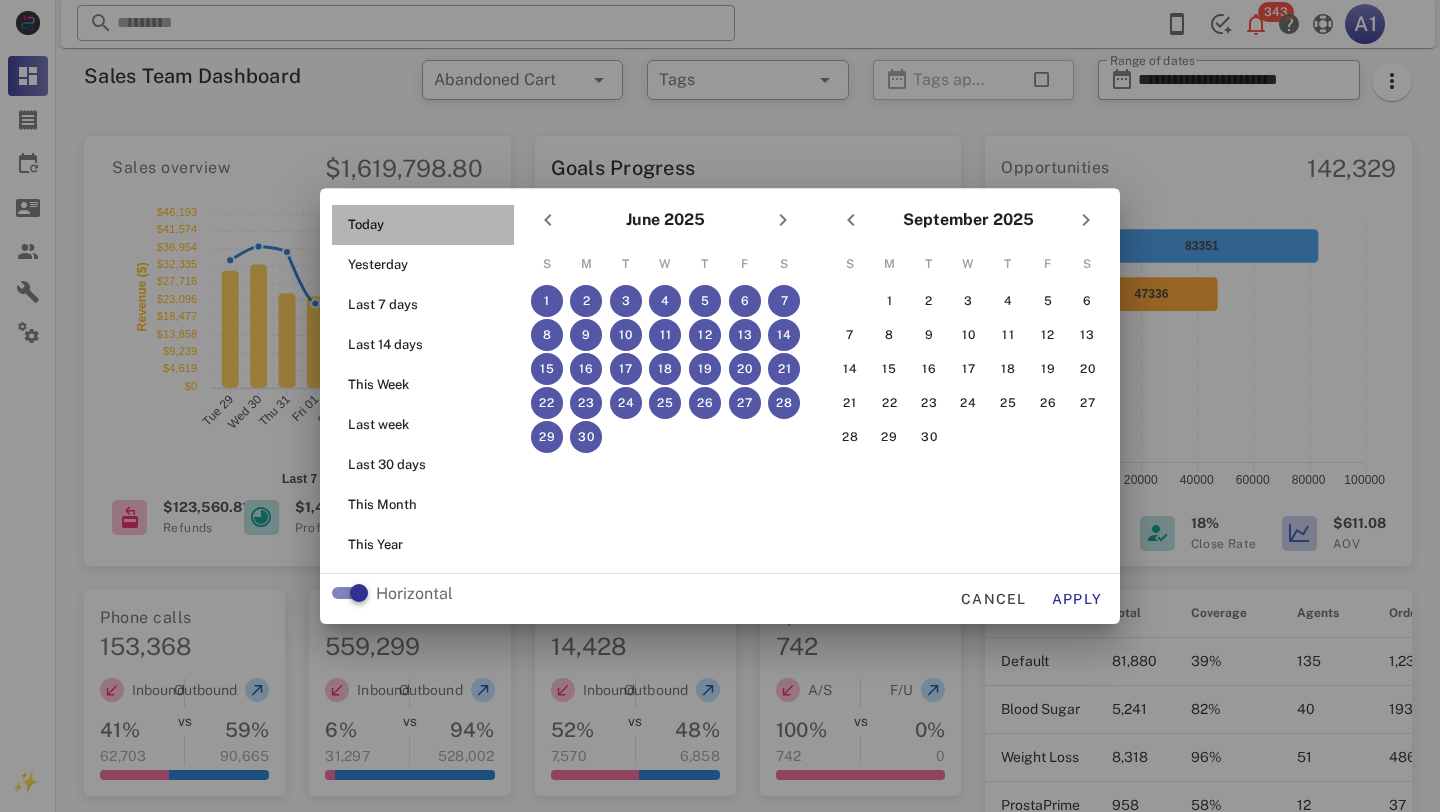 click on "Today" at bounding box center [429, 225] 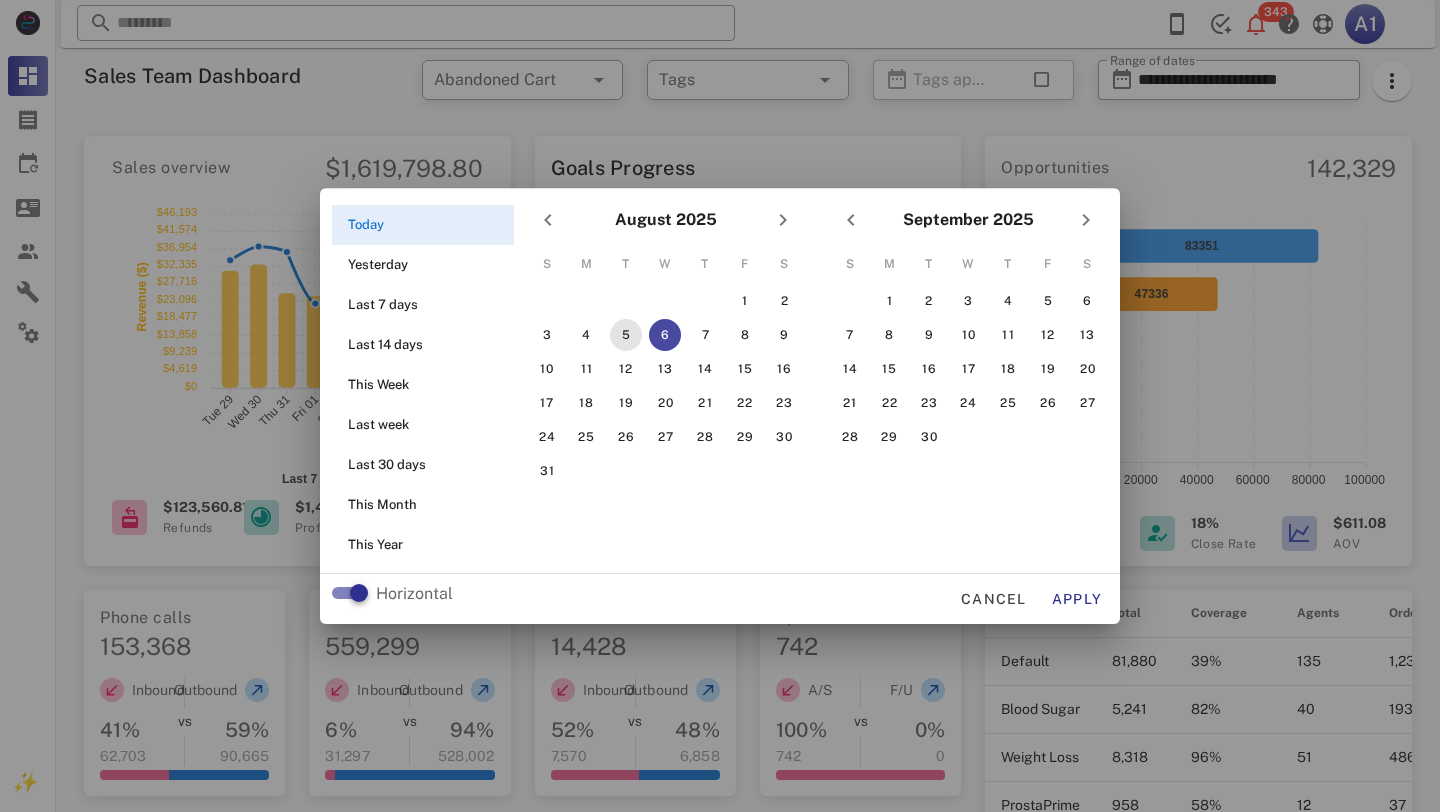 click on "5" at bounding box center (626, 335) 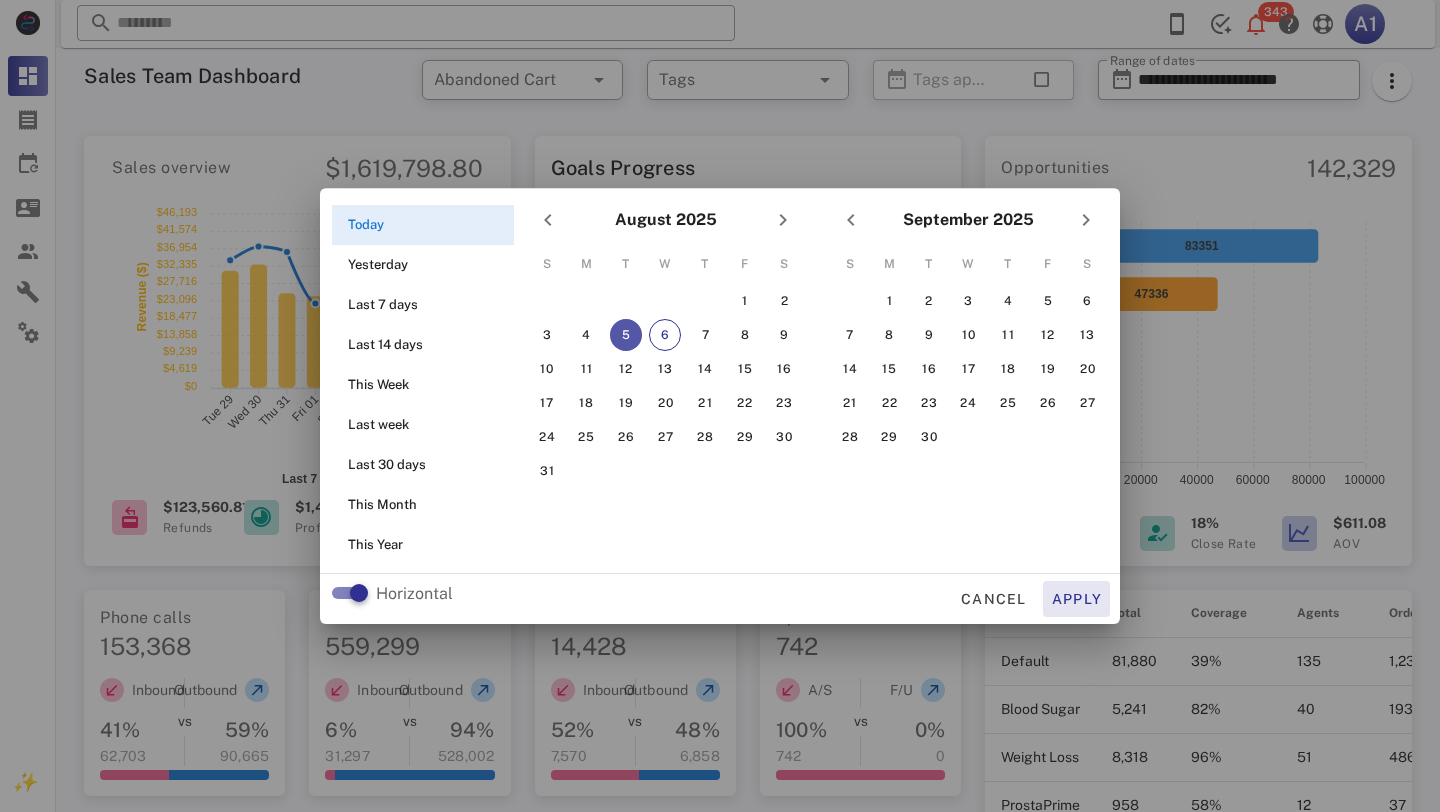 click on "Apply" at bounding box center [1077, 599] 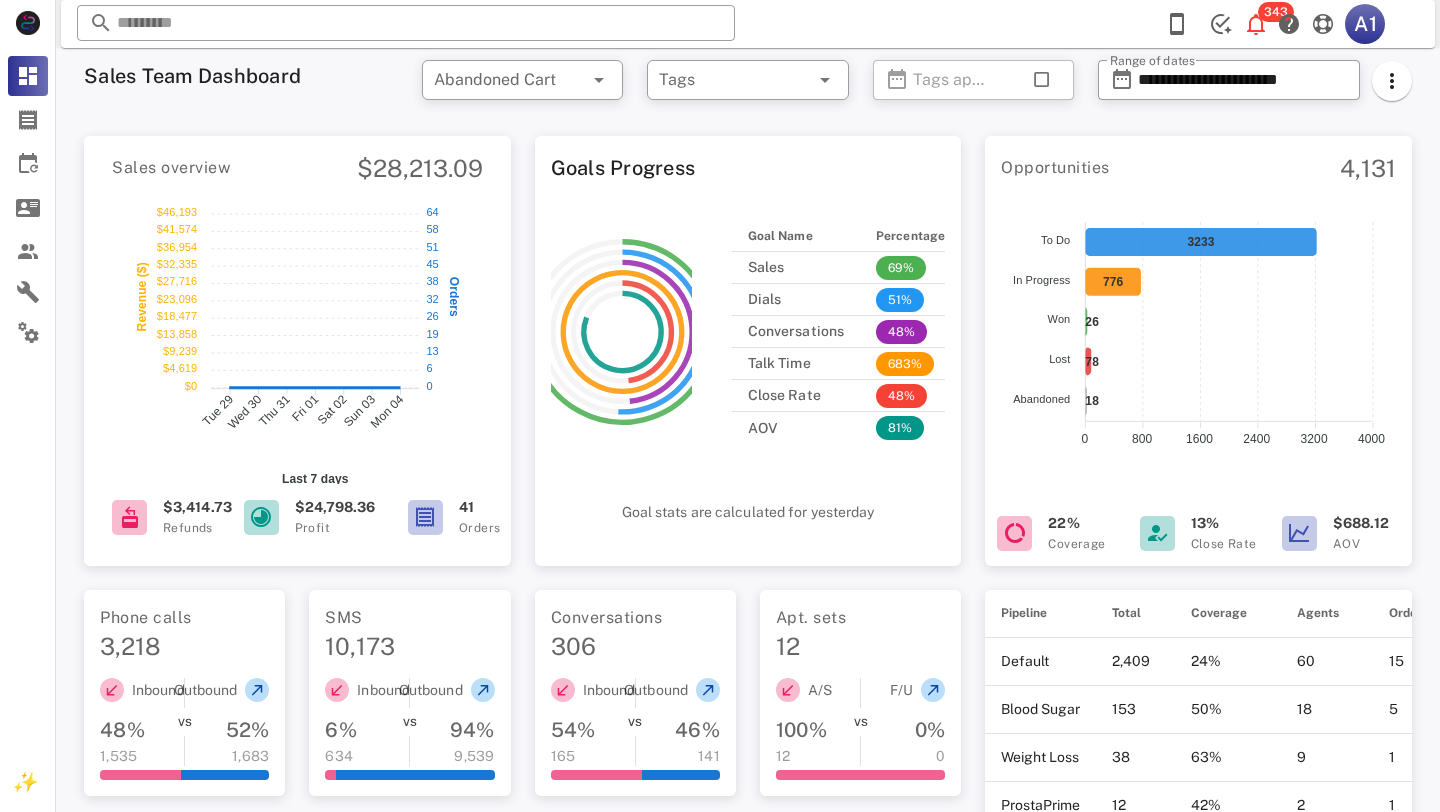 scroll, scrollTop: 728, scrollLeft: 0, axis: vertical 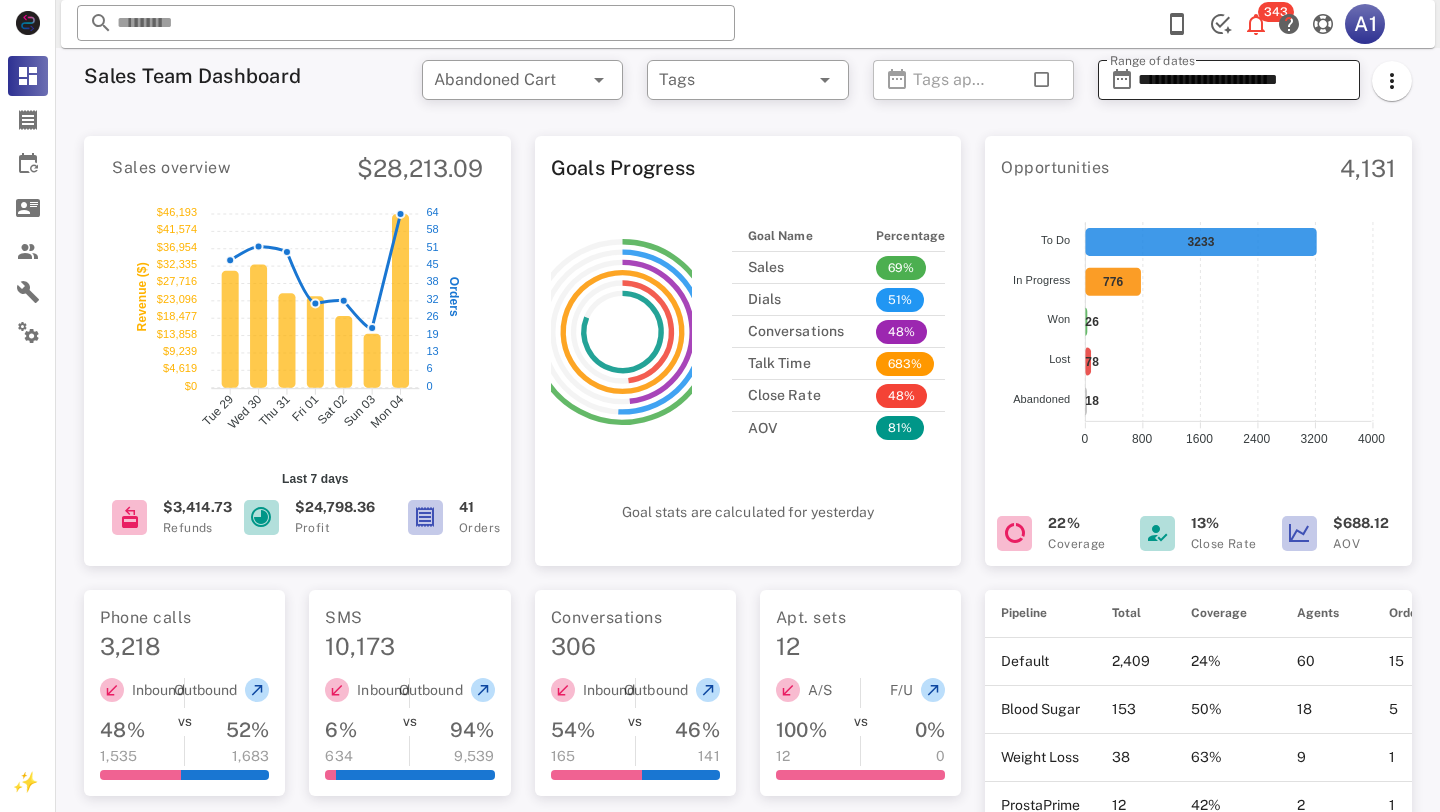 click on "**********" at bounding box center [1243, 80] 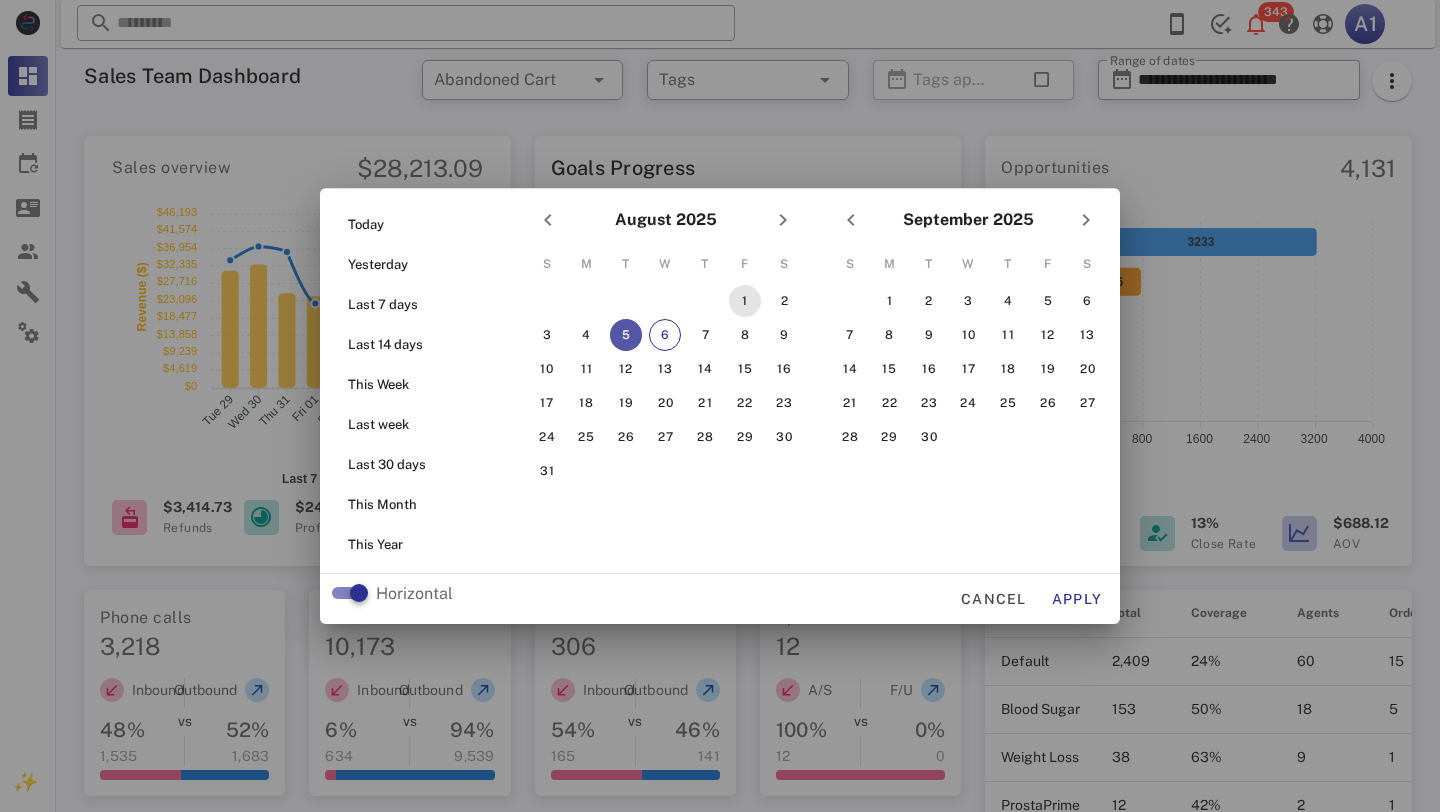 click on "1" at bounding box center (745, 301) 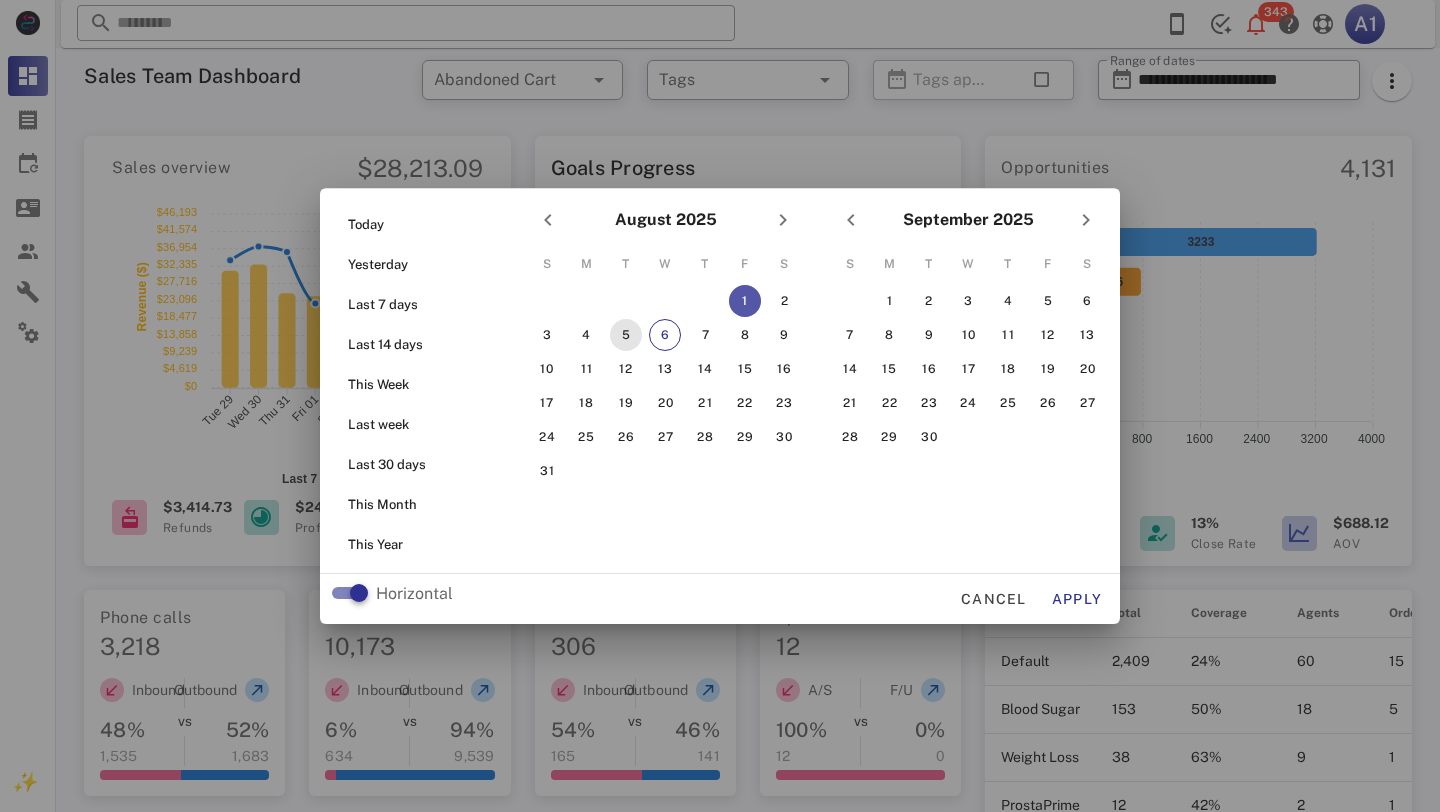 click on "5" at bounding box center [626, 335] 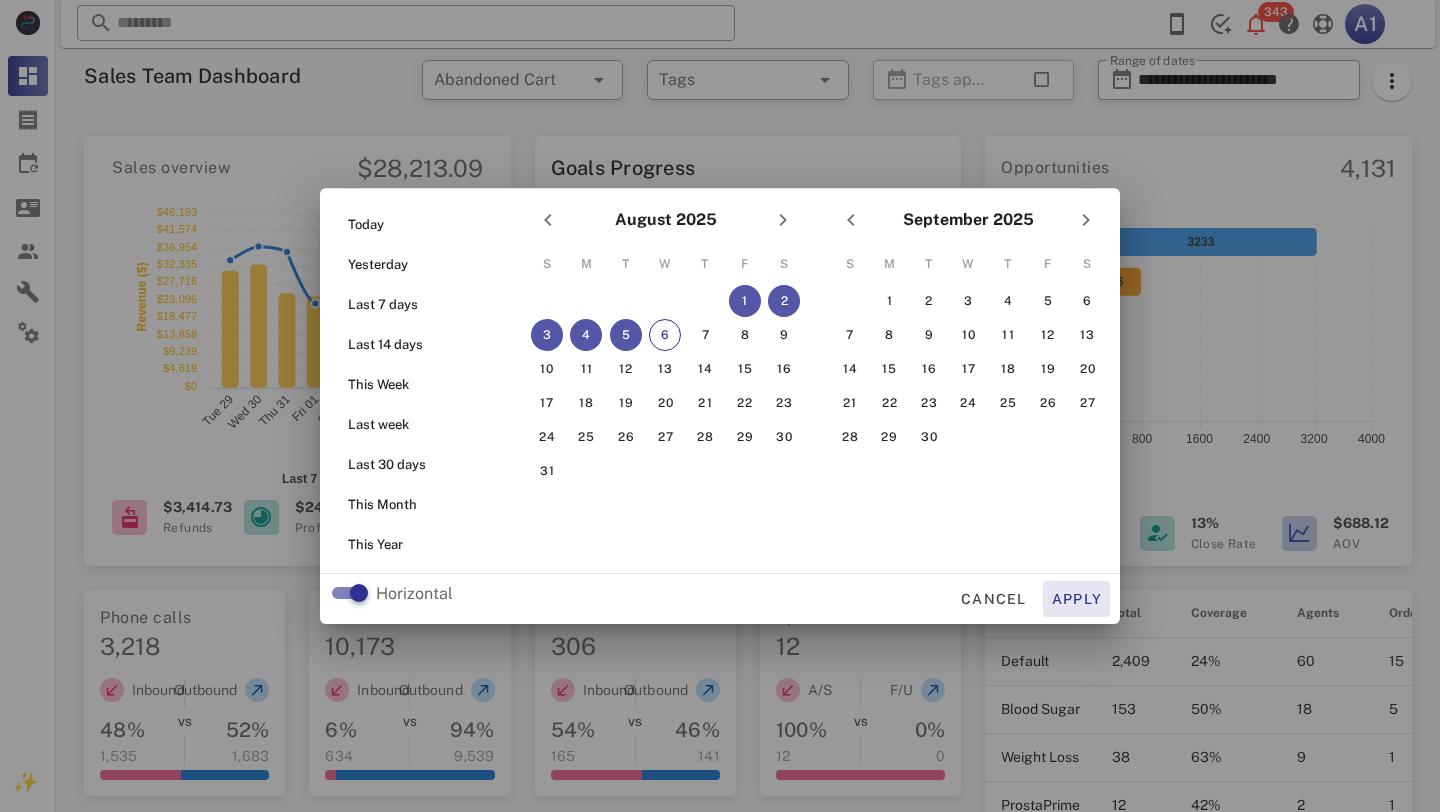 click on "Apply" at bounding box center [1077, 599] 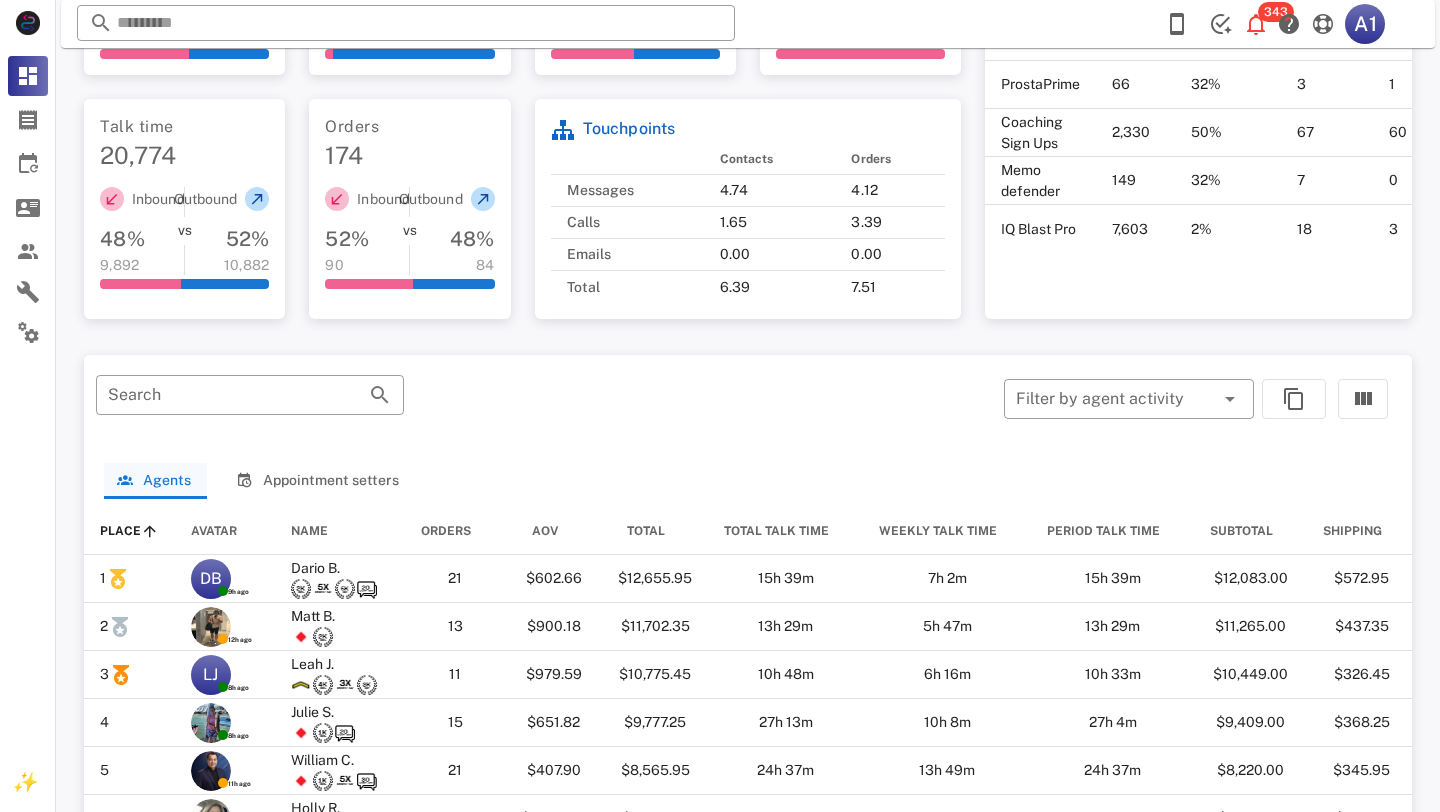 scroll, scrollTop: 976, scrollLeft: 0, axis: vertical 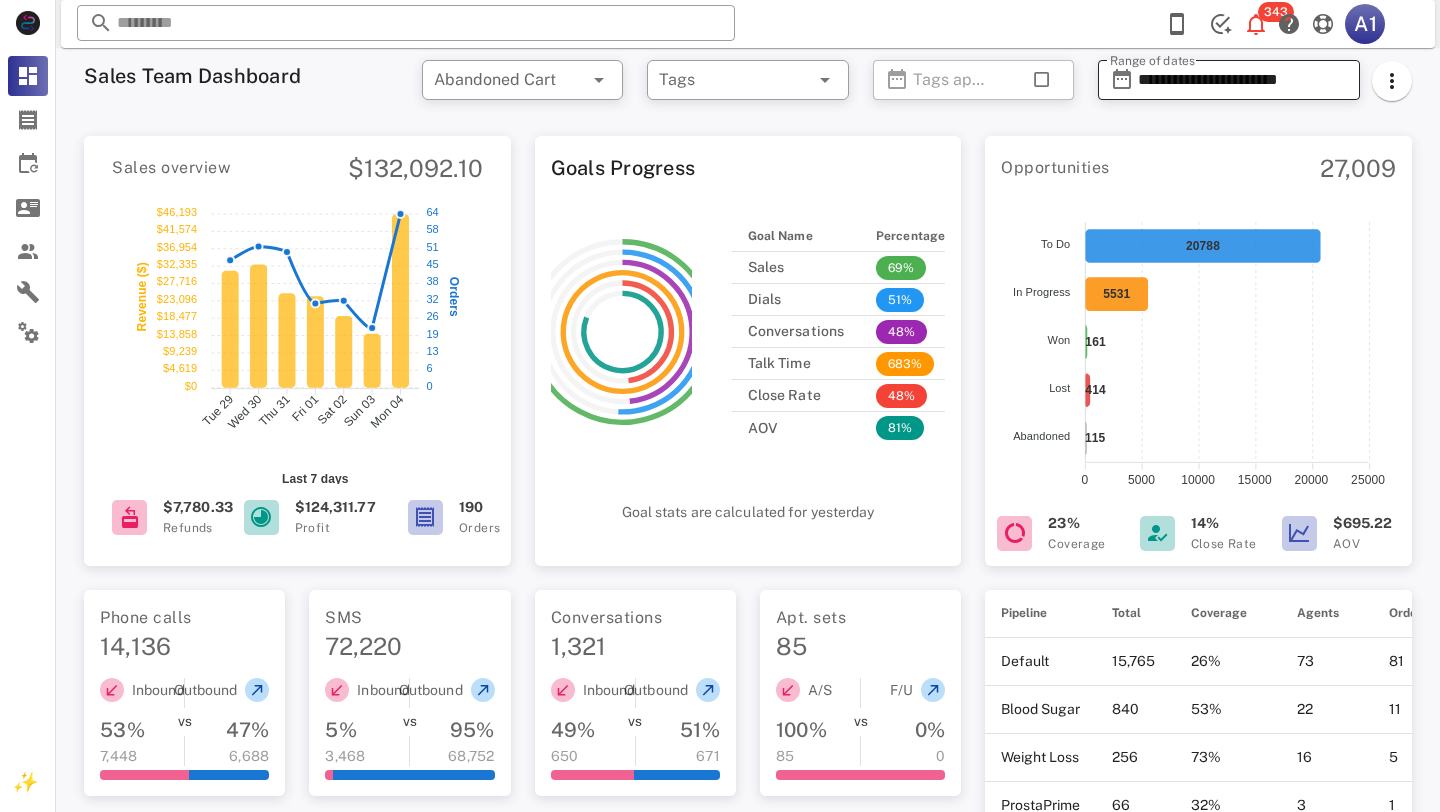 click on "**********" at bounding box center (1243, 80) 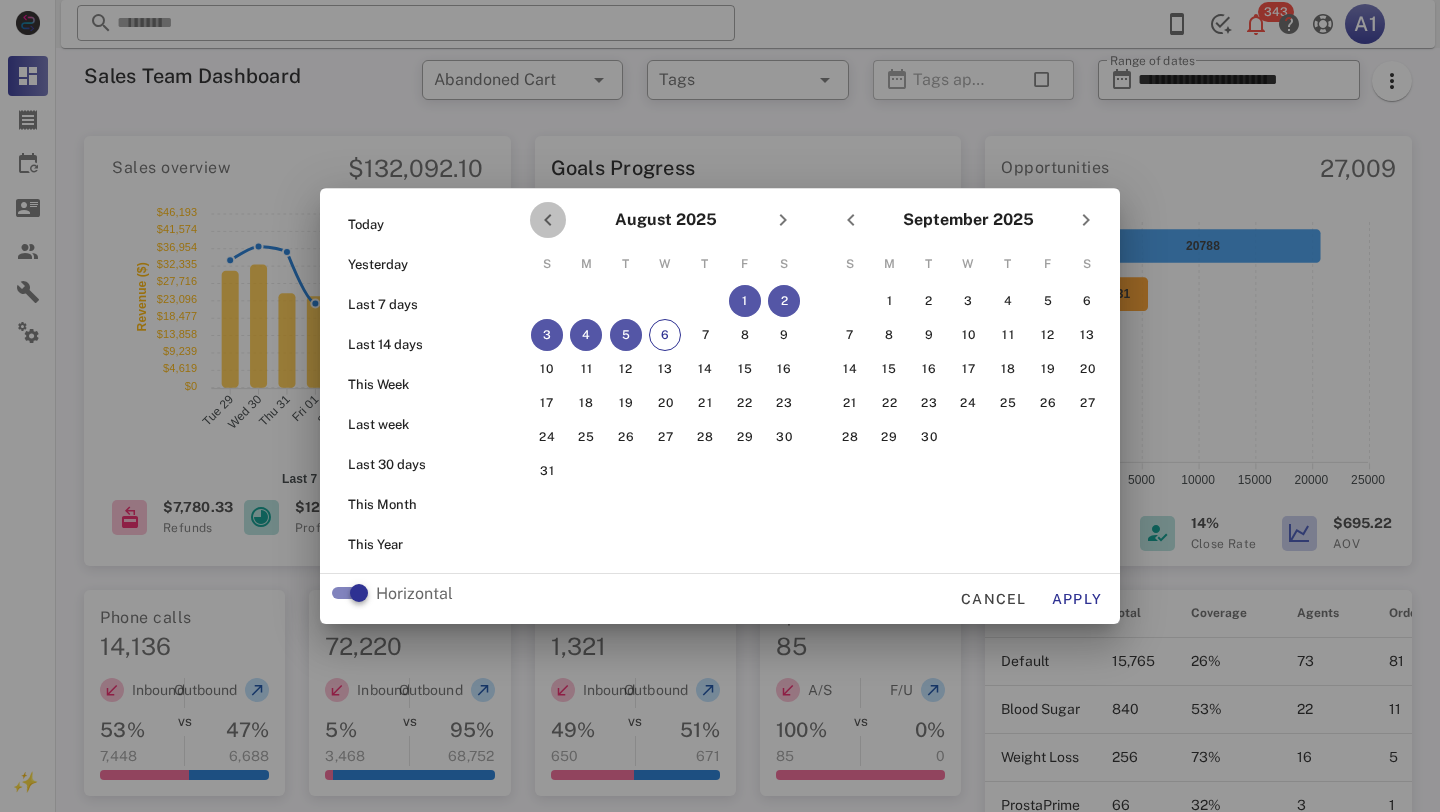 click at bounding box center [548, 220] 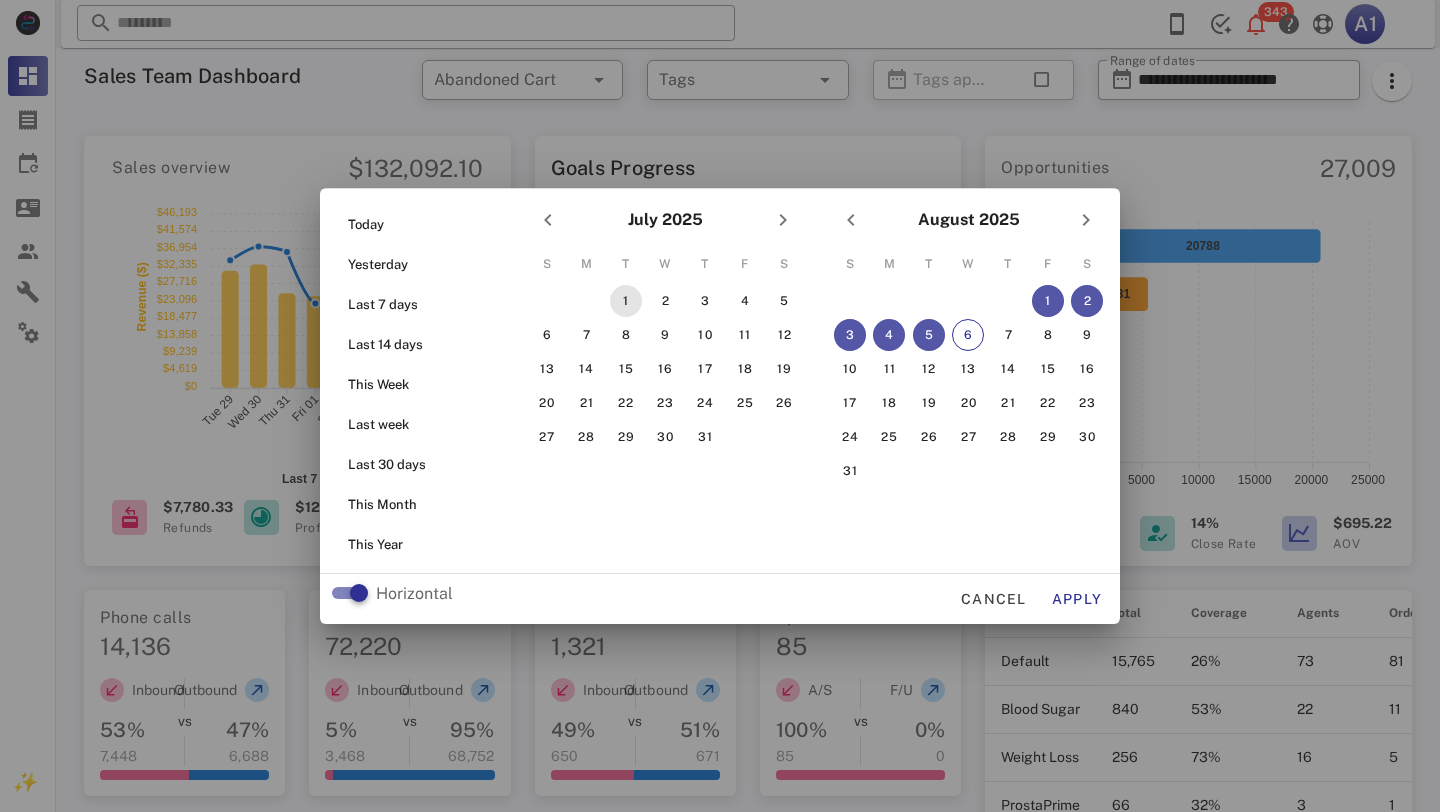 click on "1" at bounding box center [626, 301] 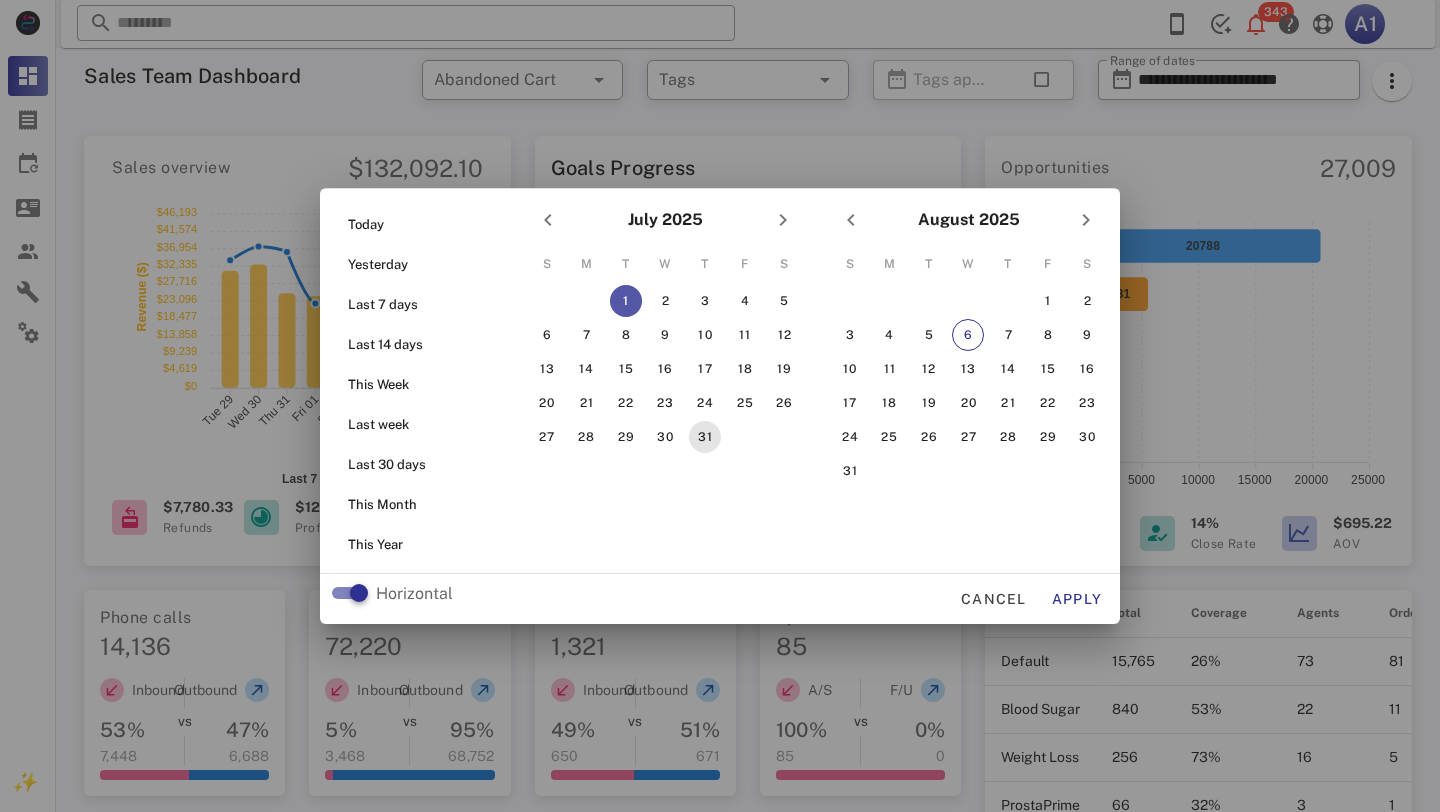 click on "31" at bounding box center (705, 437) 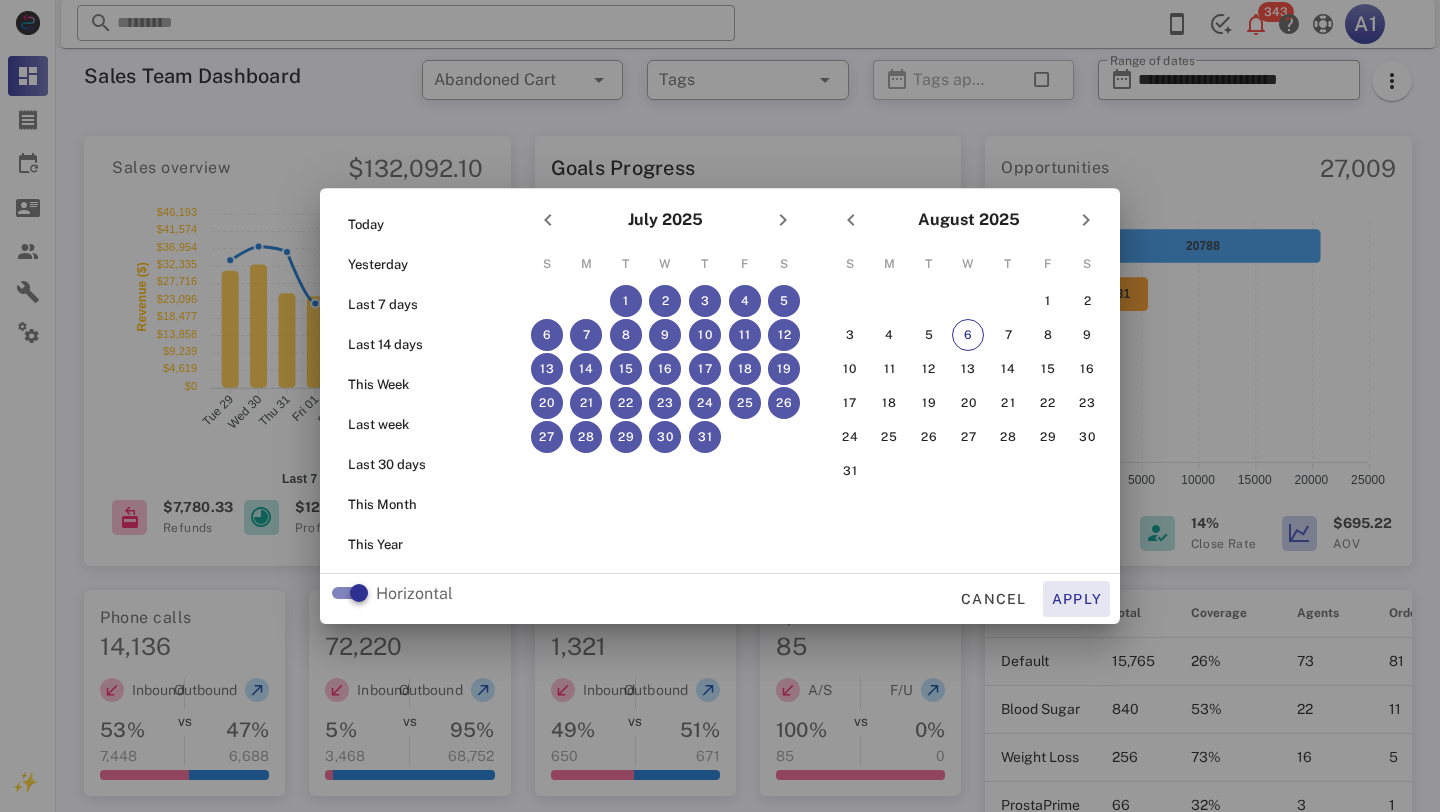 click on "Apply" at bounding box center [1077, 599] 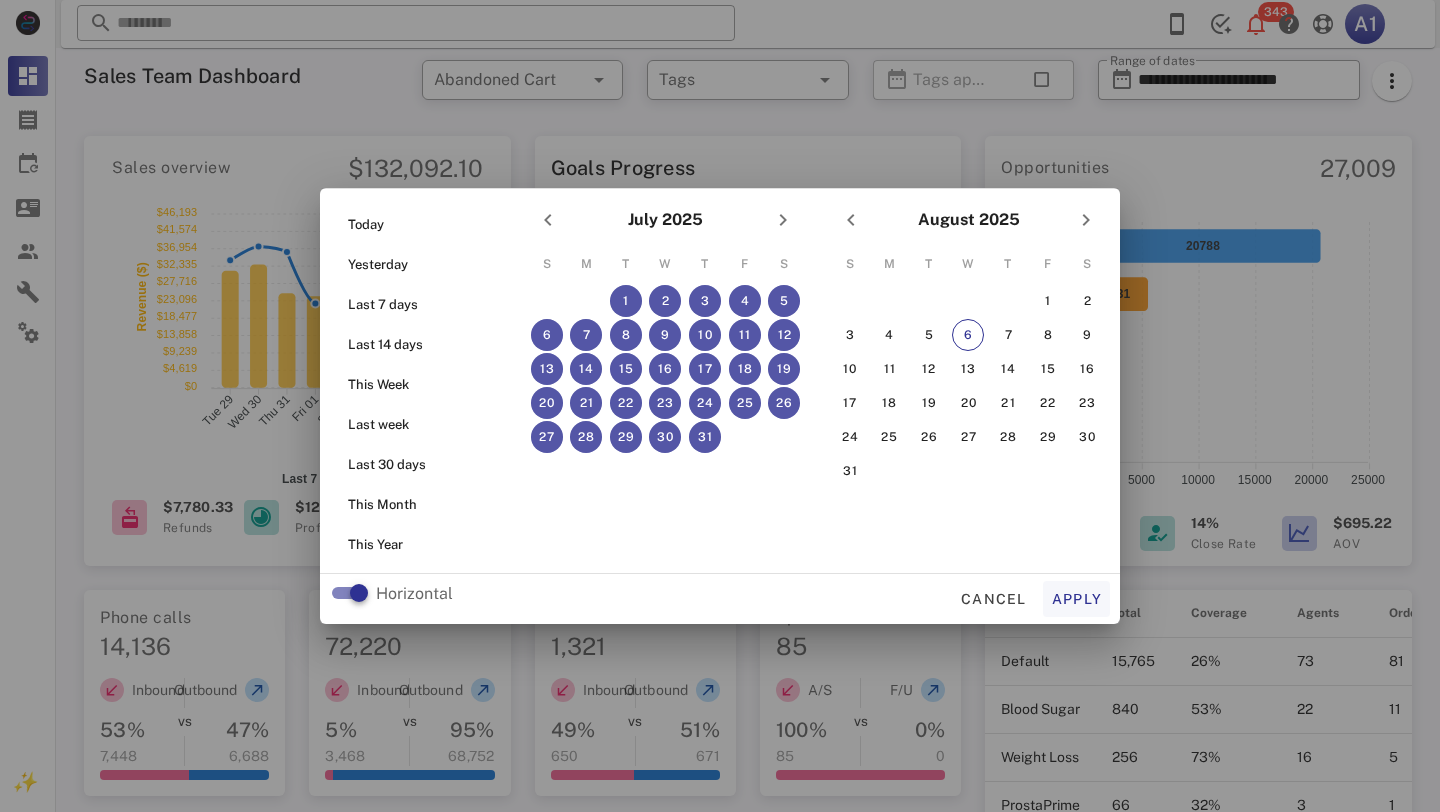 type on "**********" 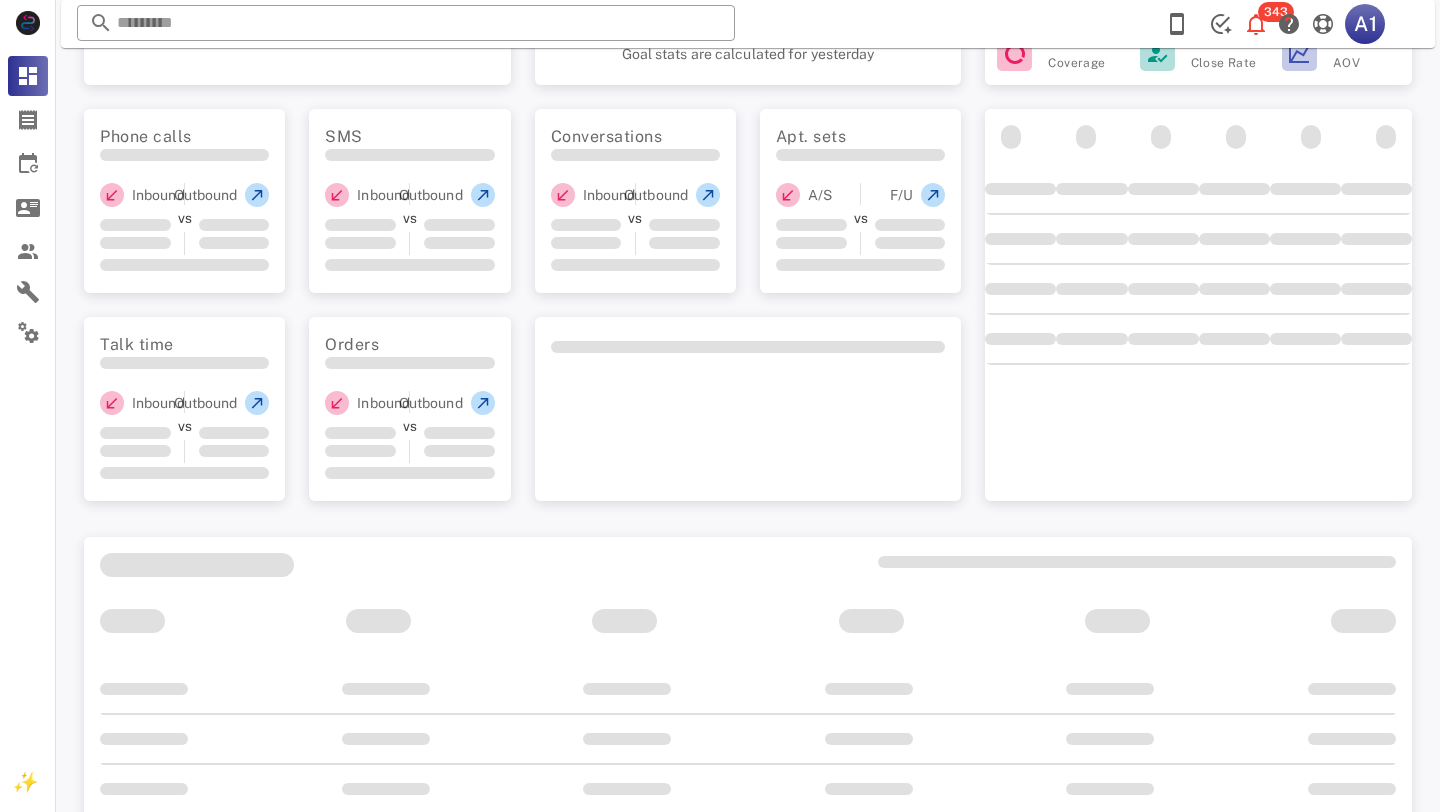 scroll, scrollTop: 688, scrollLeft: 0, axis: vertical 